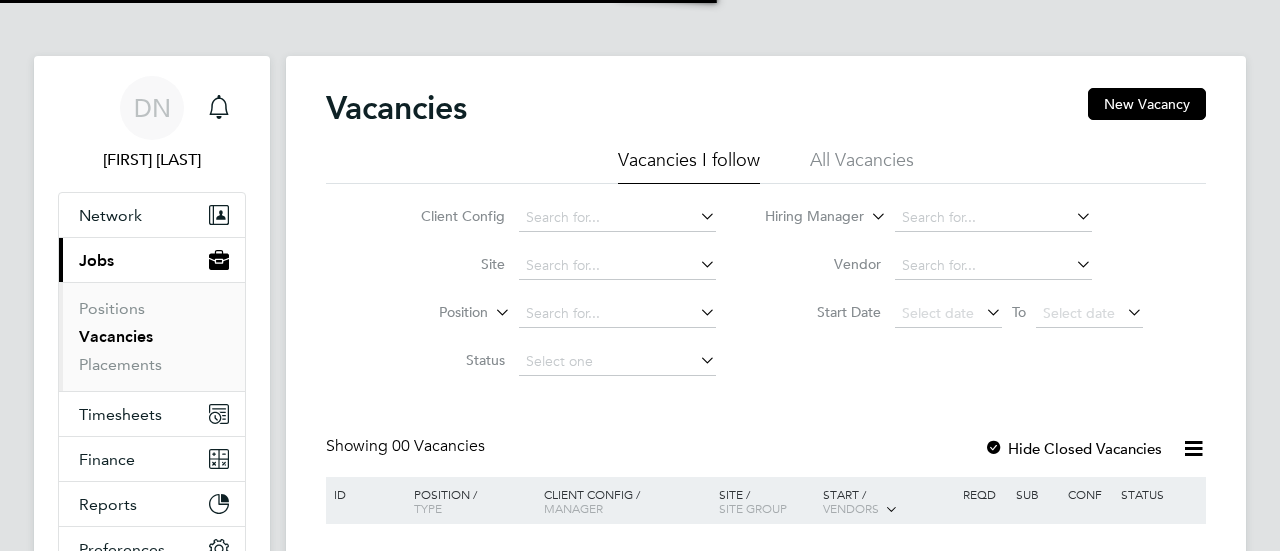 scroll, scrollTop: 0, scrollLeft: 0, axis: both 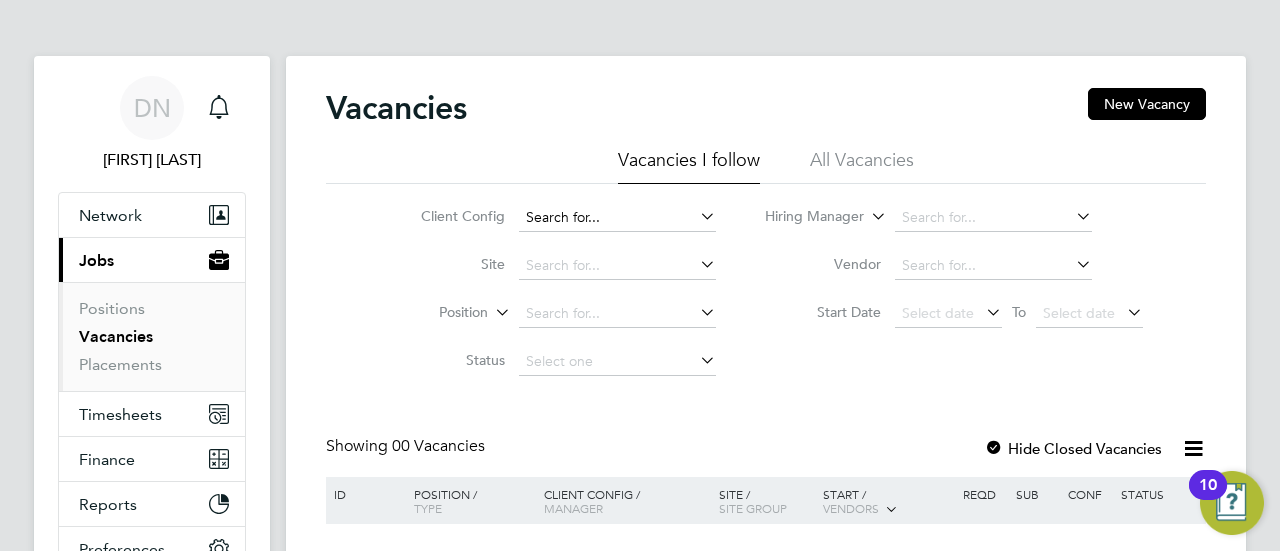 click 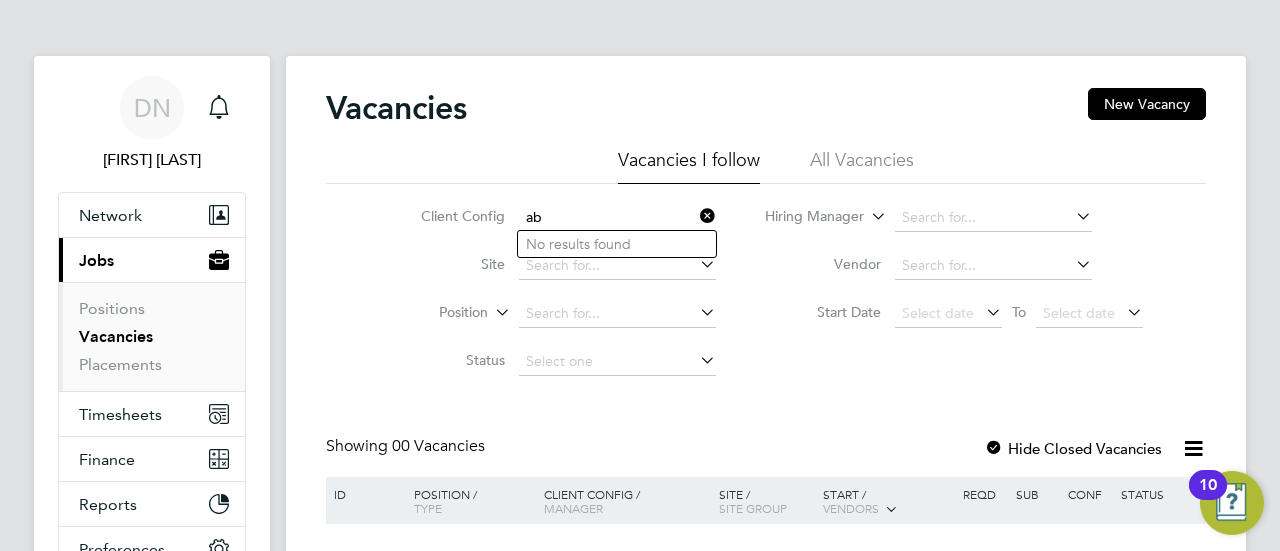 type on "a" 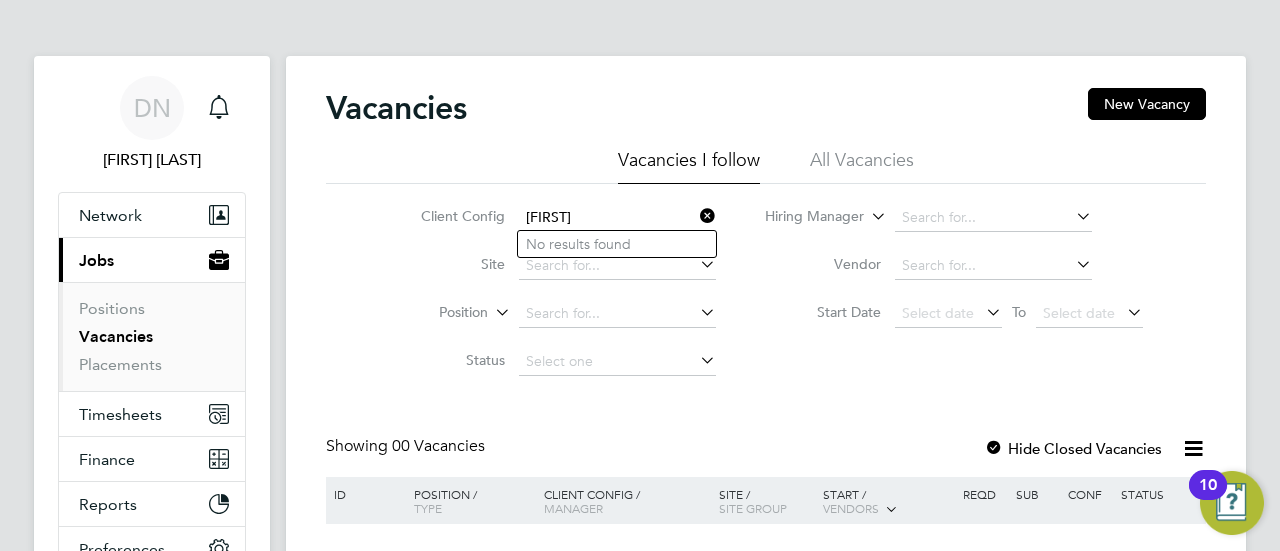 type on "[FIRST]" 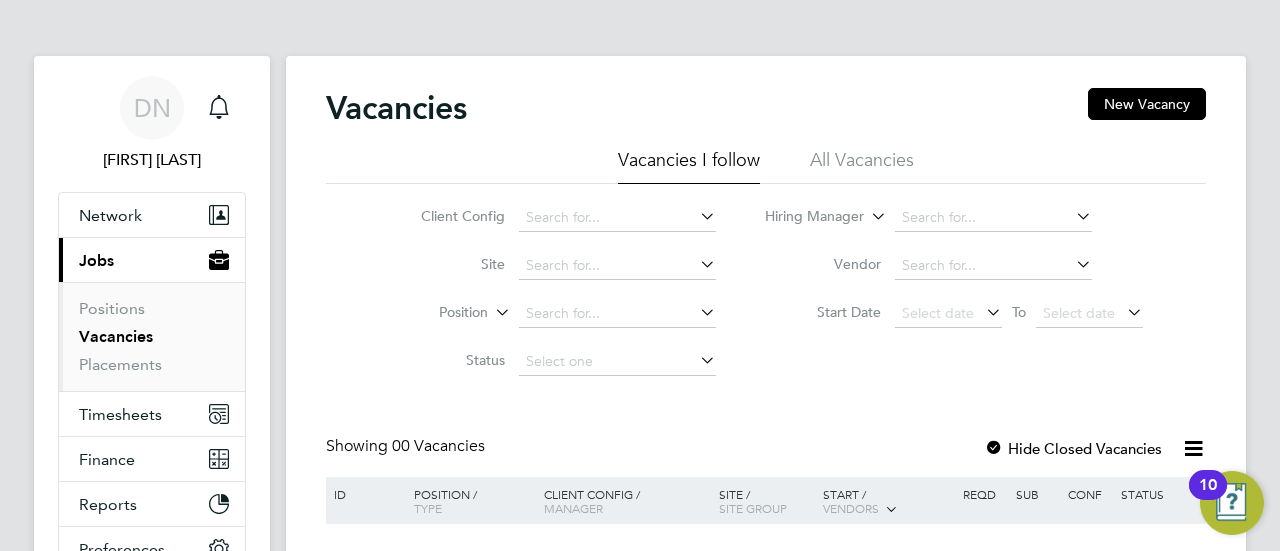 click on "Vacancies New Vacancy Vacancies I follow All Vacancies Client Config     Site     Position     Status   Hiring Manager     Vendor   Start Date
Select date
To
Select date
Showing   00 Vacancies Hide Closed Vacancies ID  Position / Type   Client Config / Manager Site / Site Group Start / Vendors   Reqd Sub Conf Status No data found Show   more" 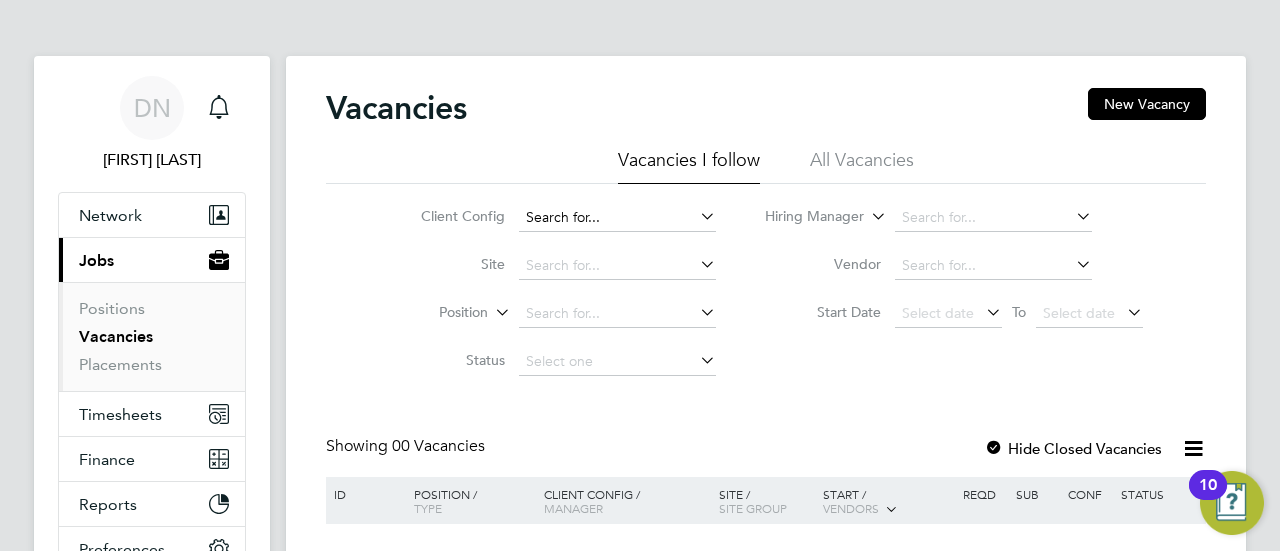click 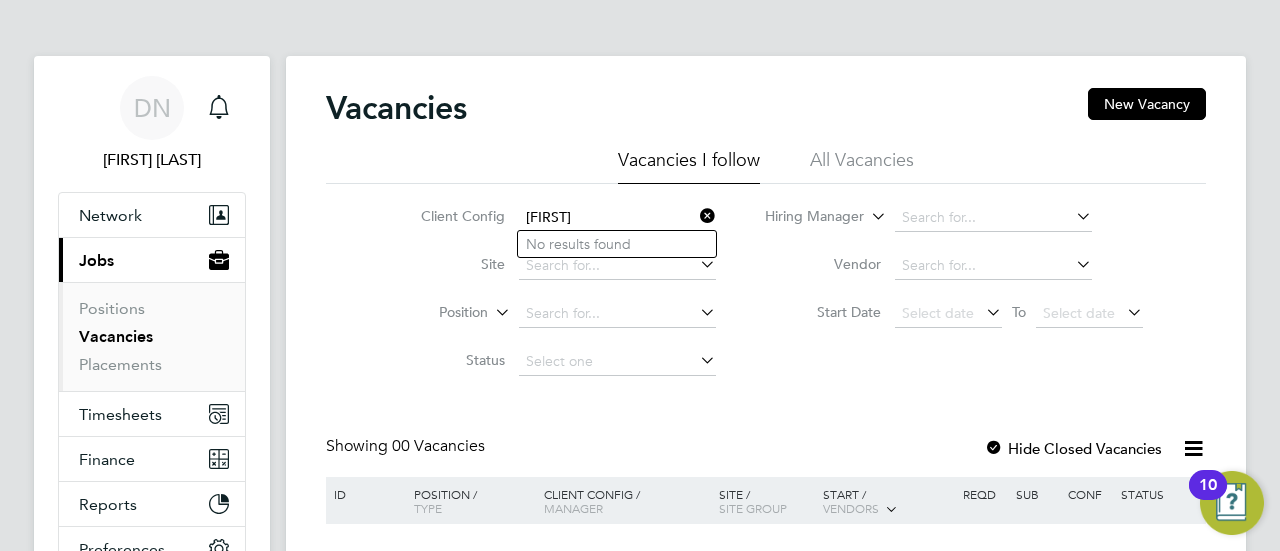 type on "[FIRST]" 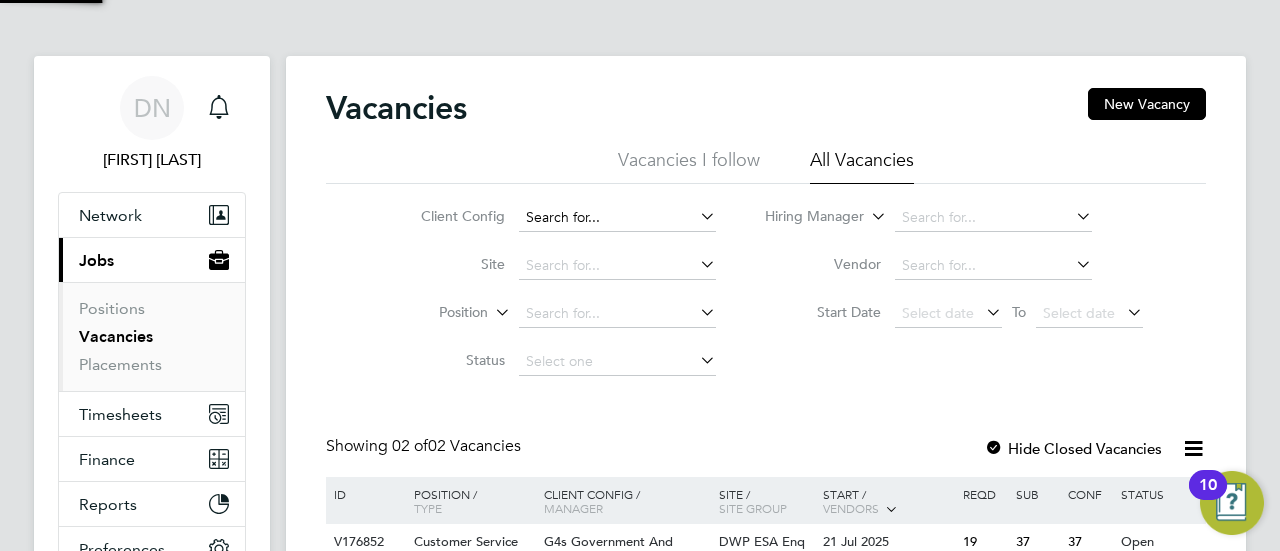 click 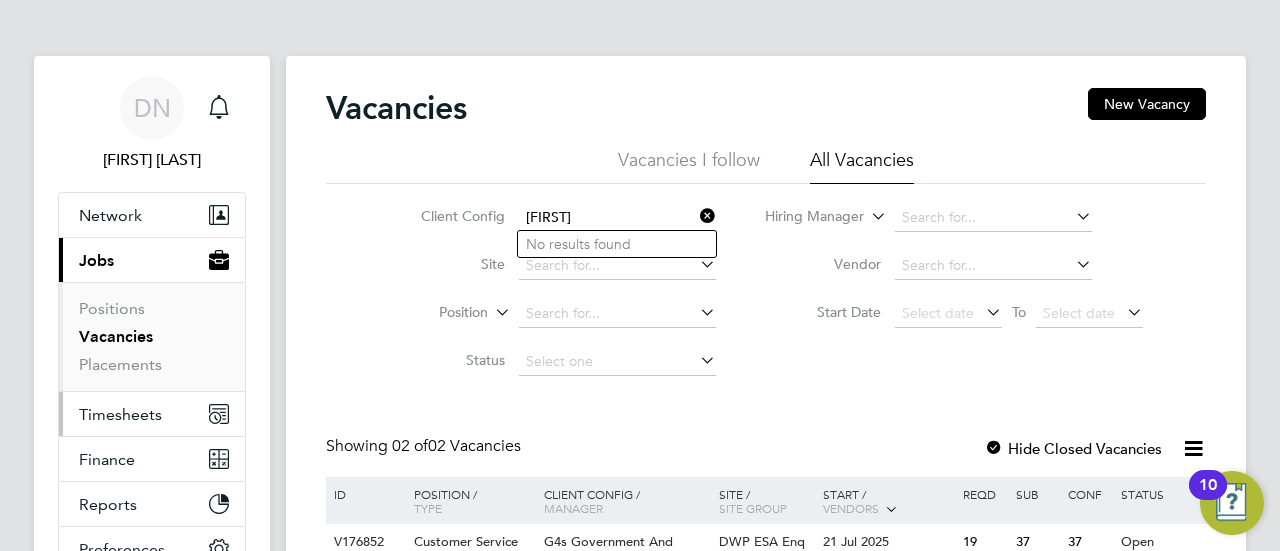 type on "[FIRST]" 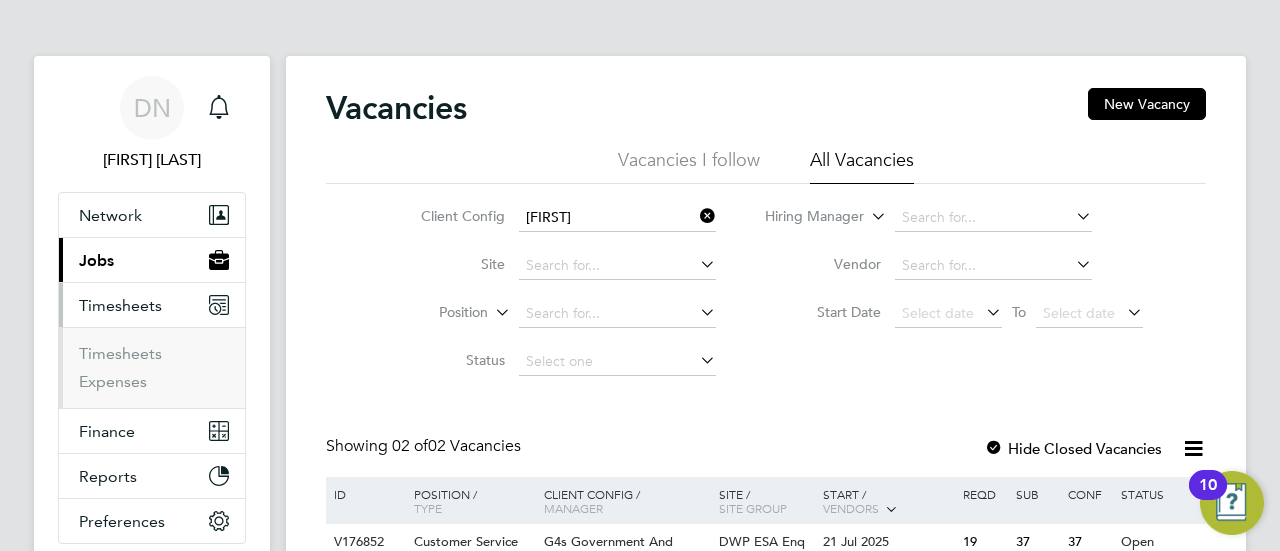 type 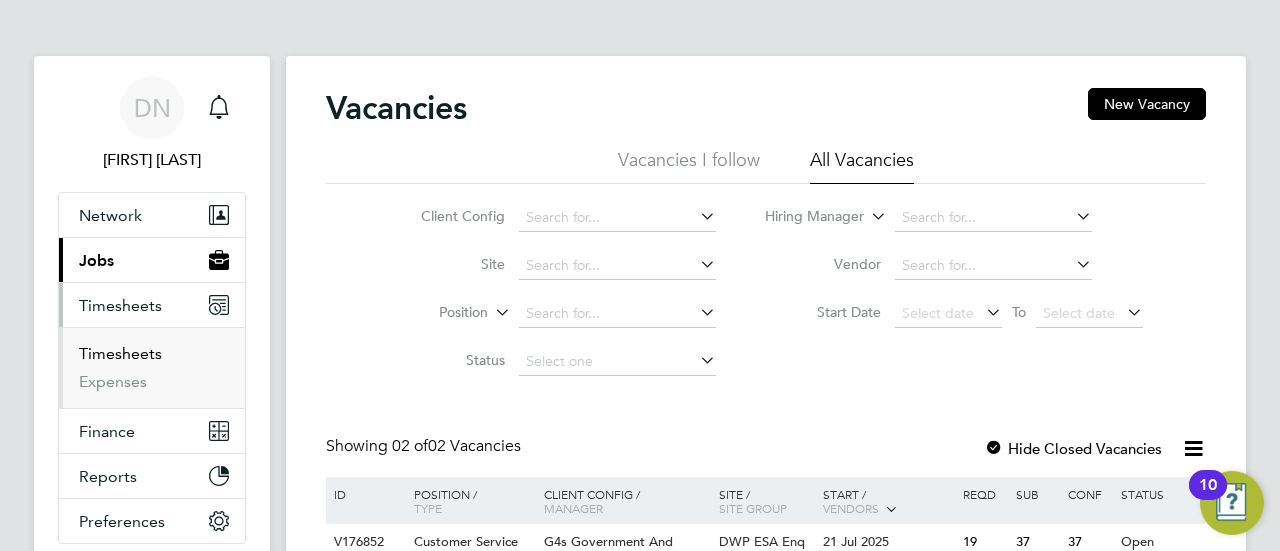 click on "Timesheets" at bounding box center (120, 353) 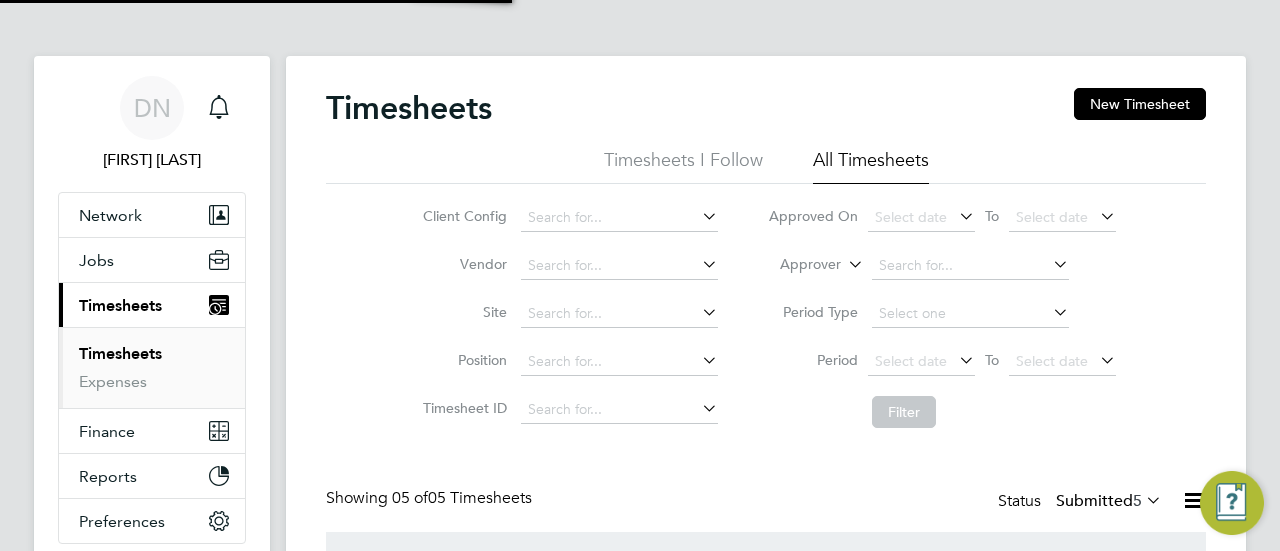 scroll, scrollTop: 10, scrollLeft: 10, axis: both 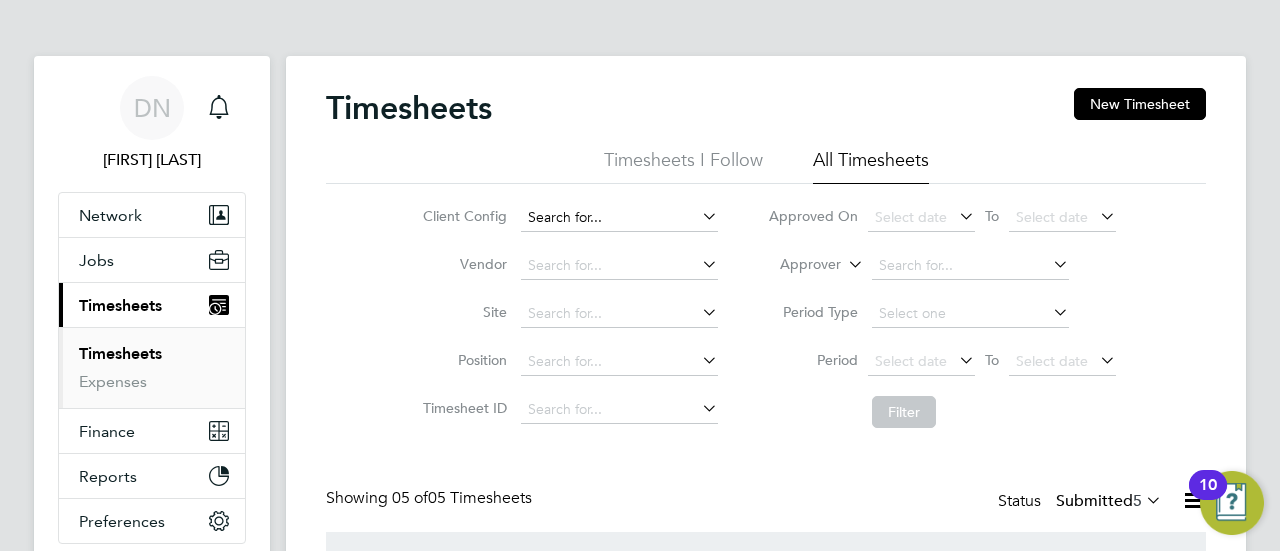 click 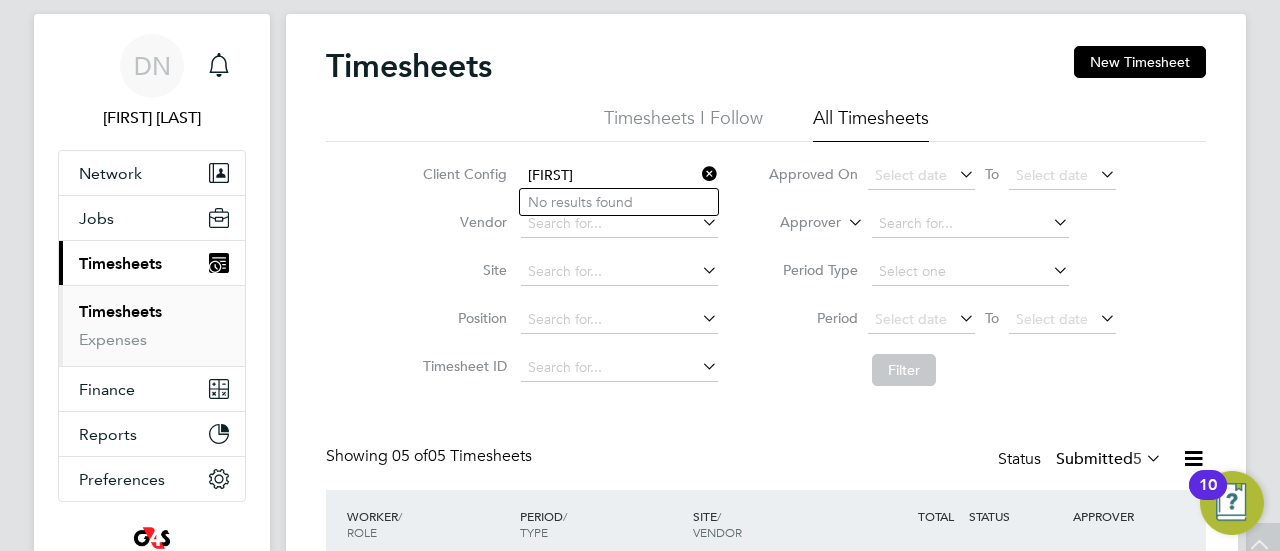 scroll, scrollTop: 0, scrollLeft: 0, axis: both 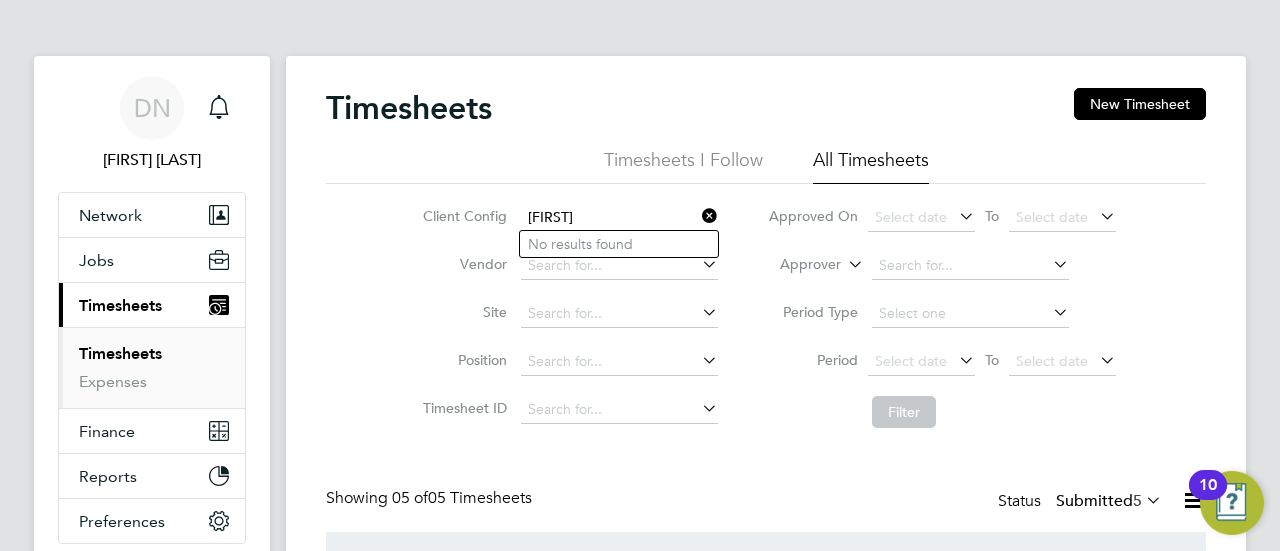 click on "[FIRST]" 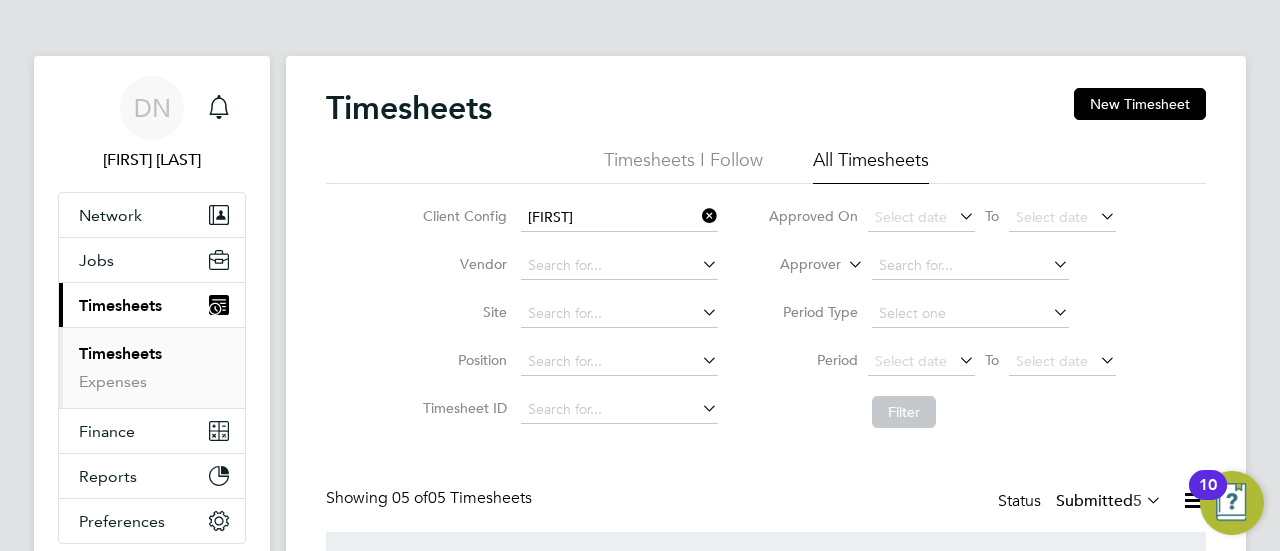 click 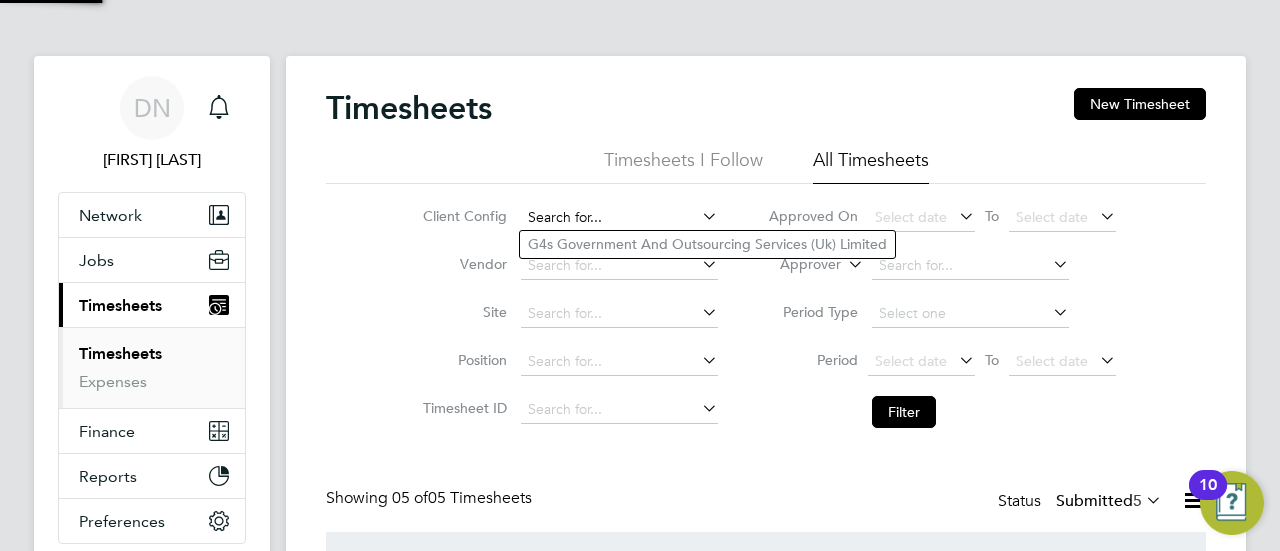 click 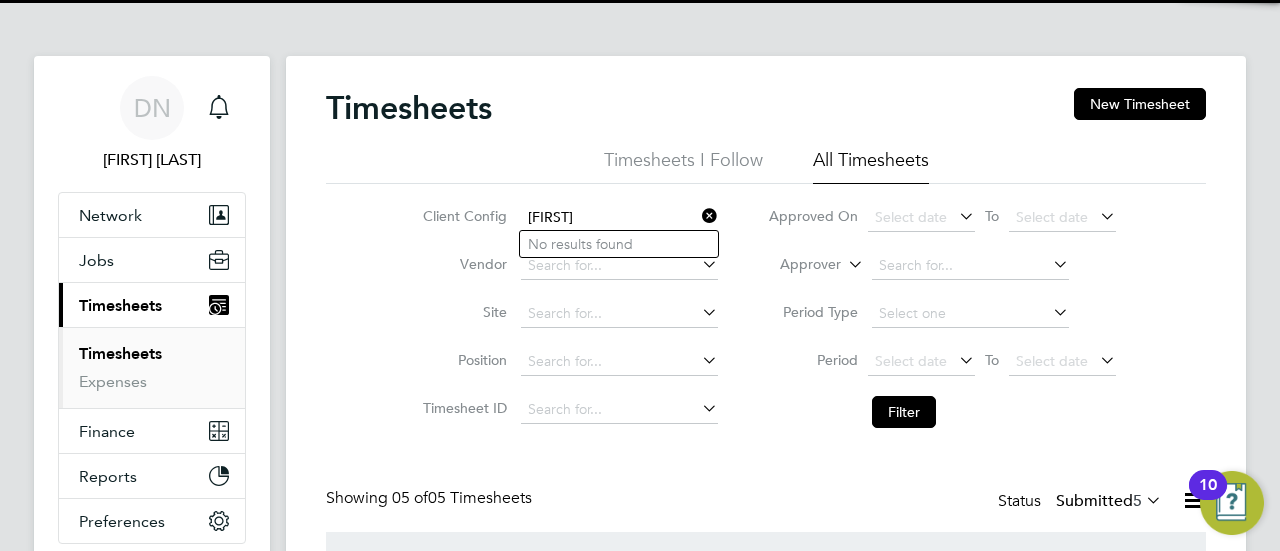 click on "[FIRST]" 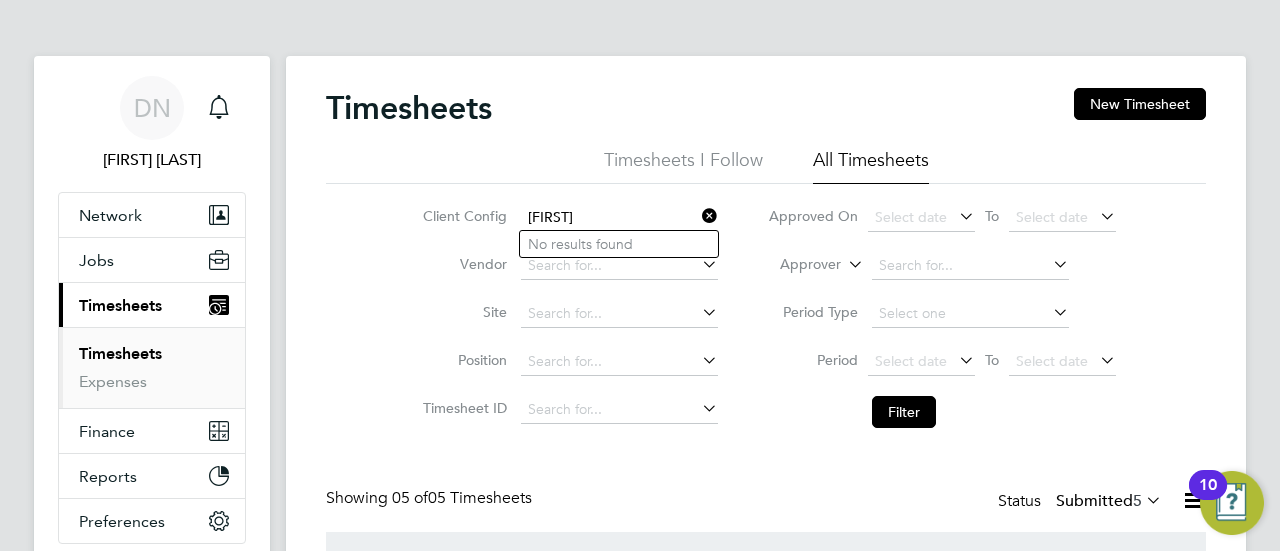 type on "[FIRST]" 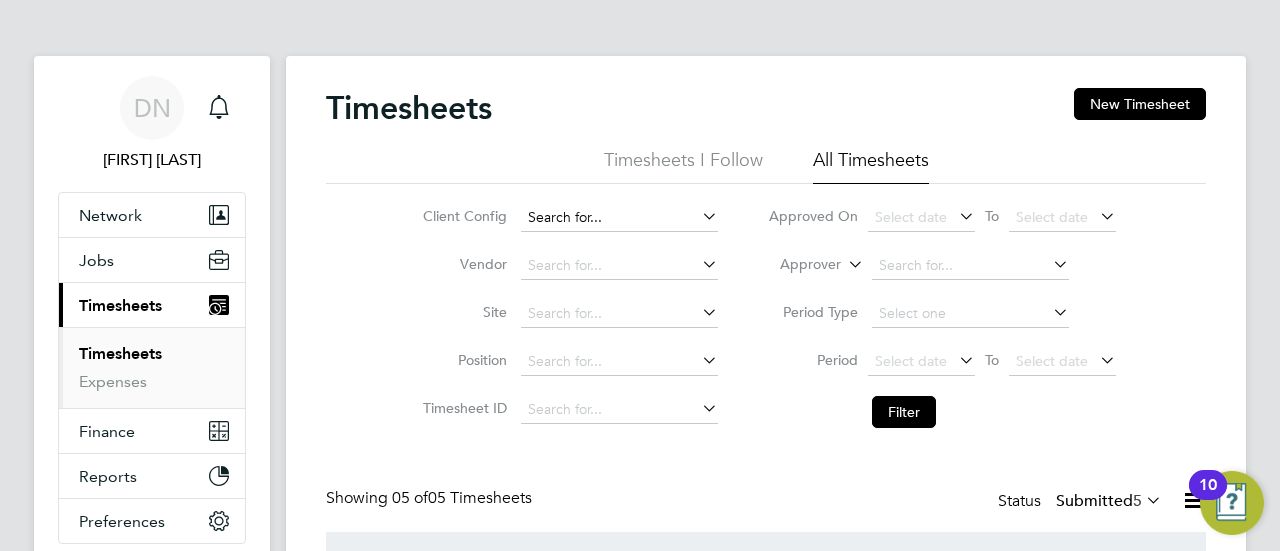 click 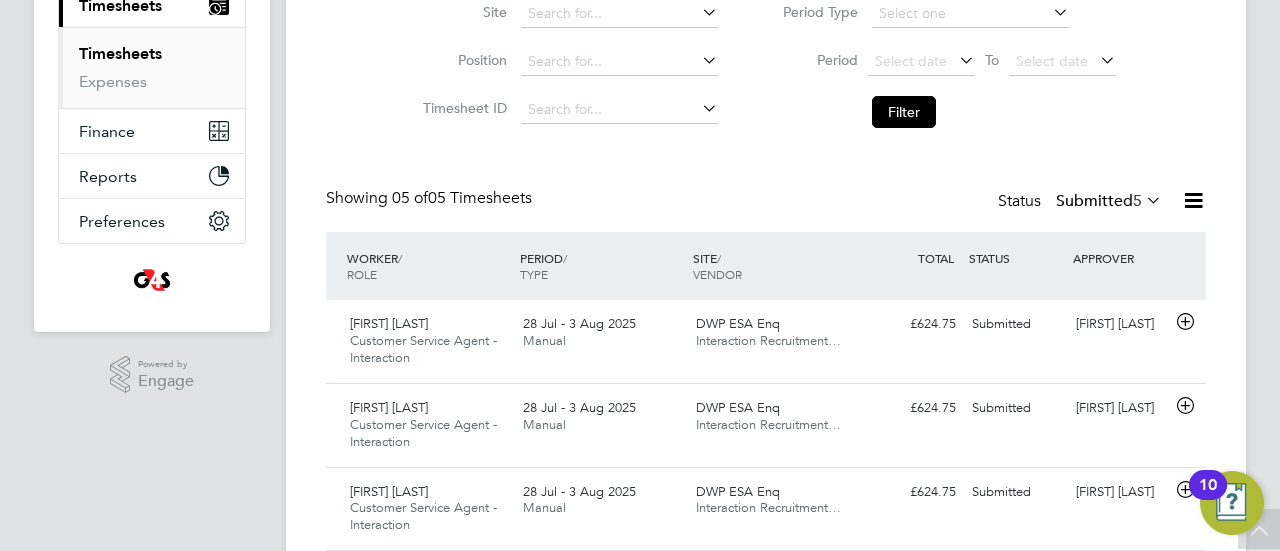 scroll, scrollTop: 0, scrollLeft: 0, axis: both 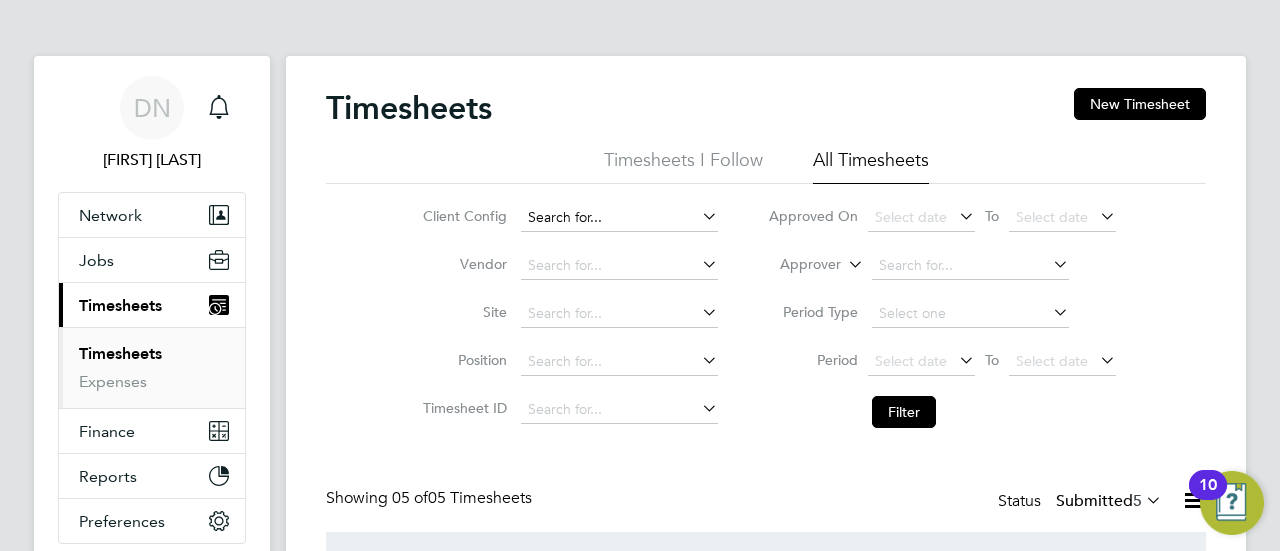 click 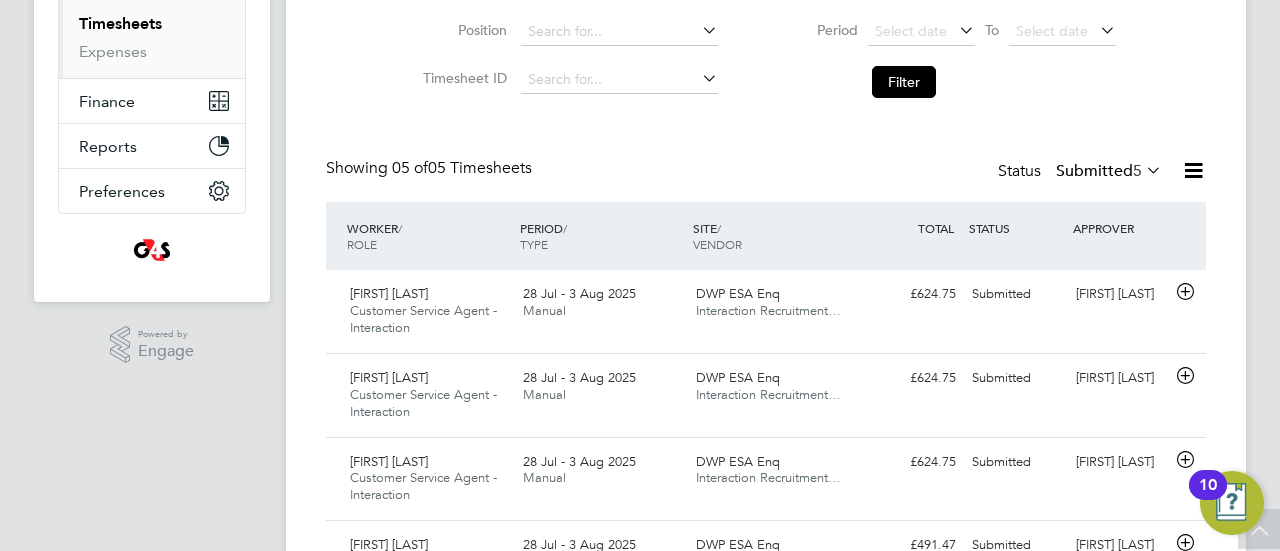 scroll, scrollTop: 0, scrollLeft: 0, axis: both 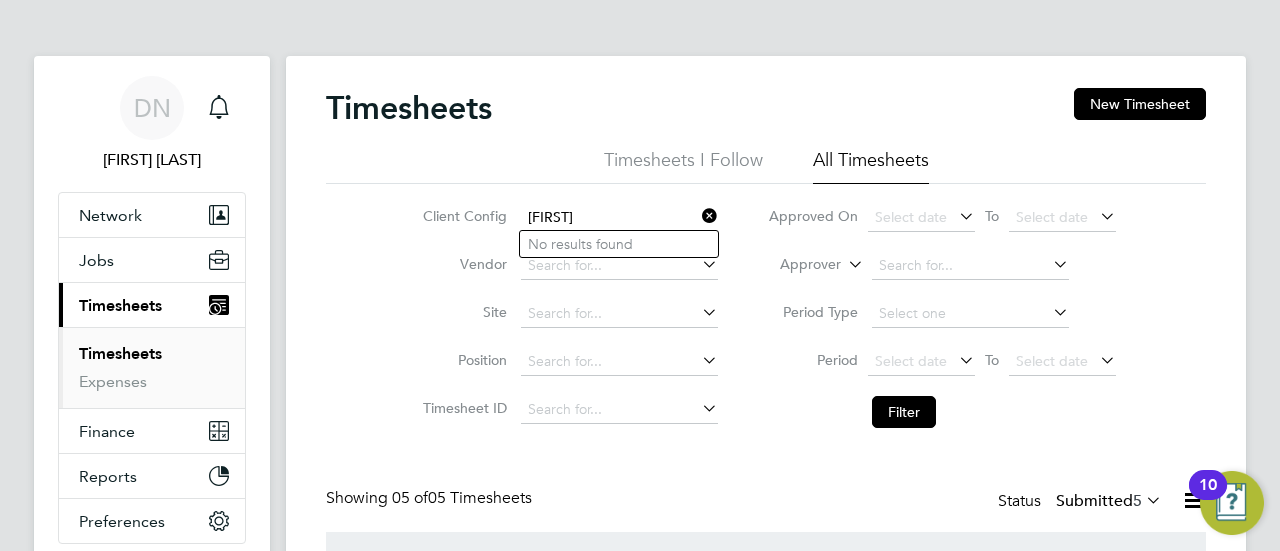 type on "[FIRST]" 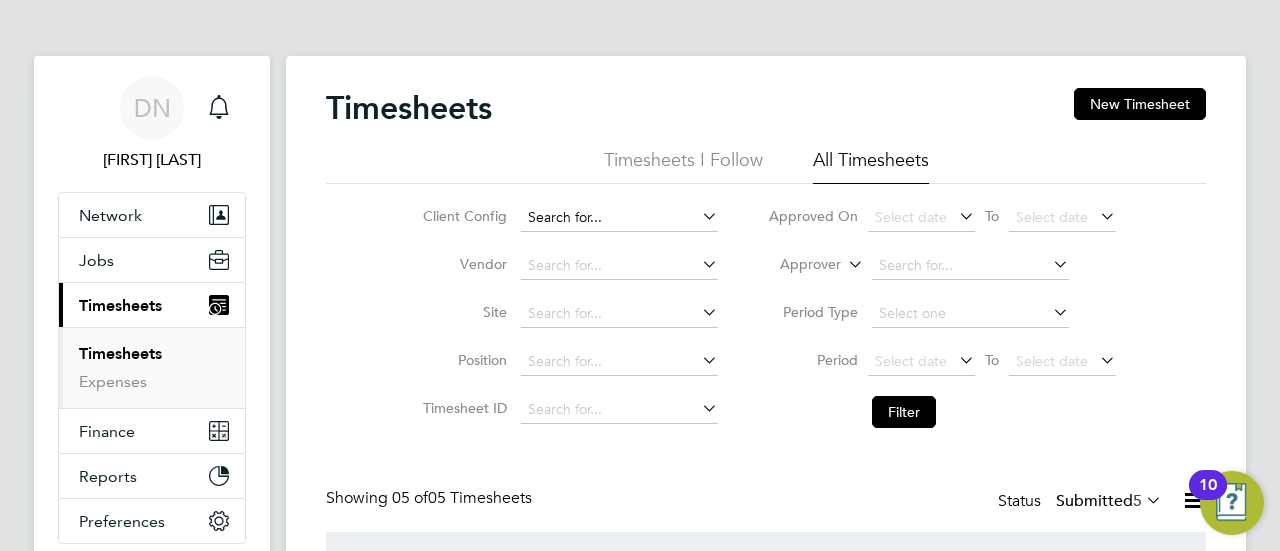 click 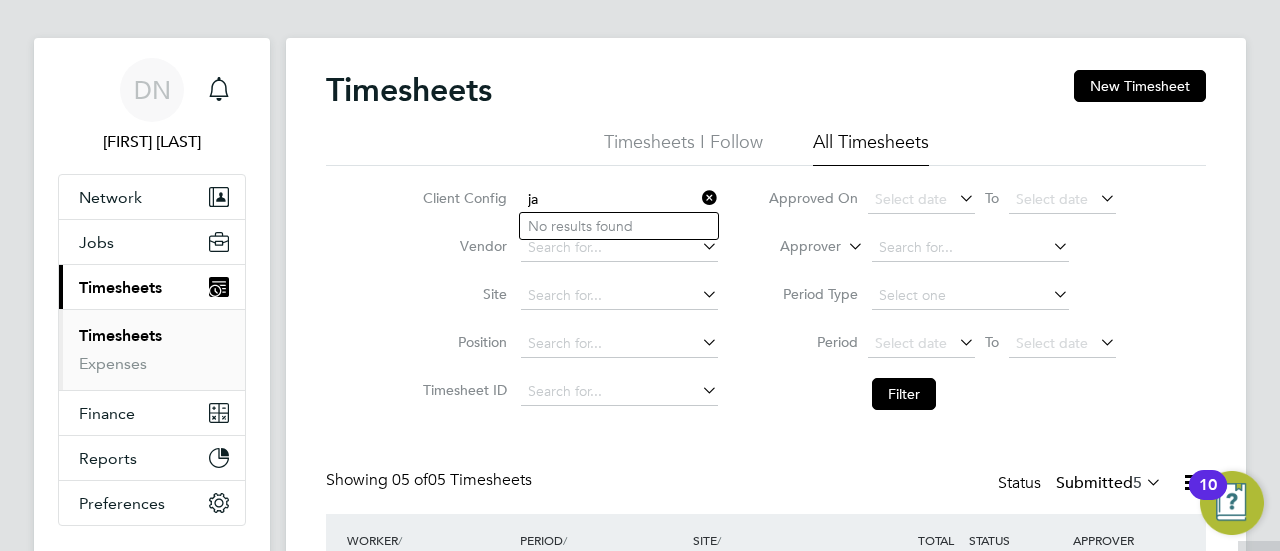 scroll, scrollTop: 0, scrollLeft: 0, axis: both 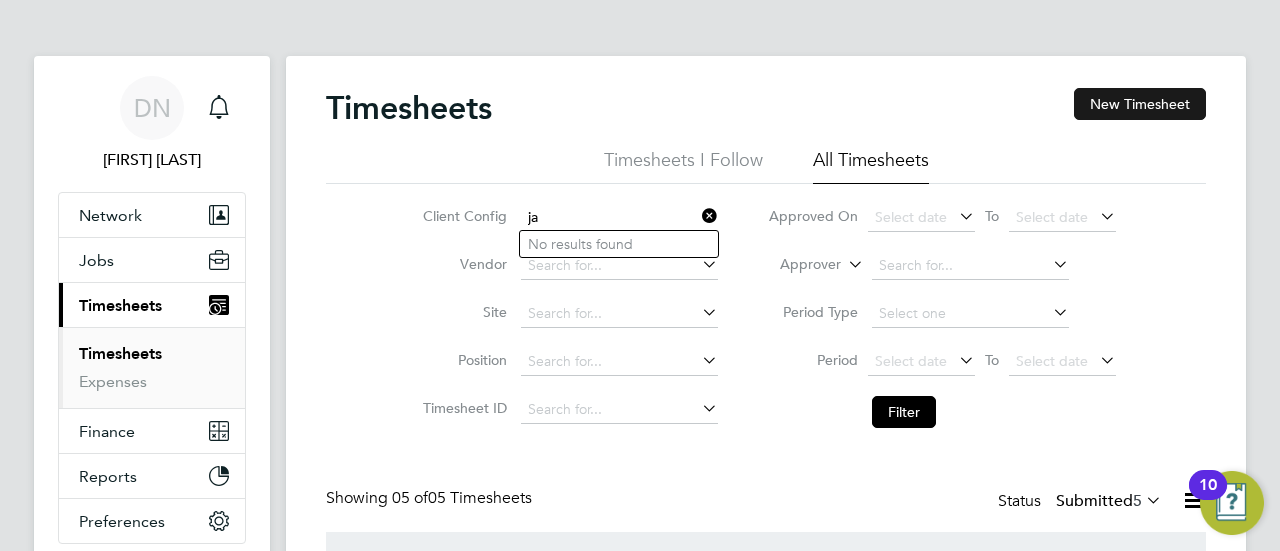 type on "ja" 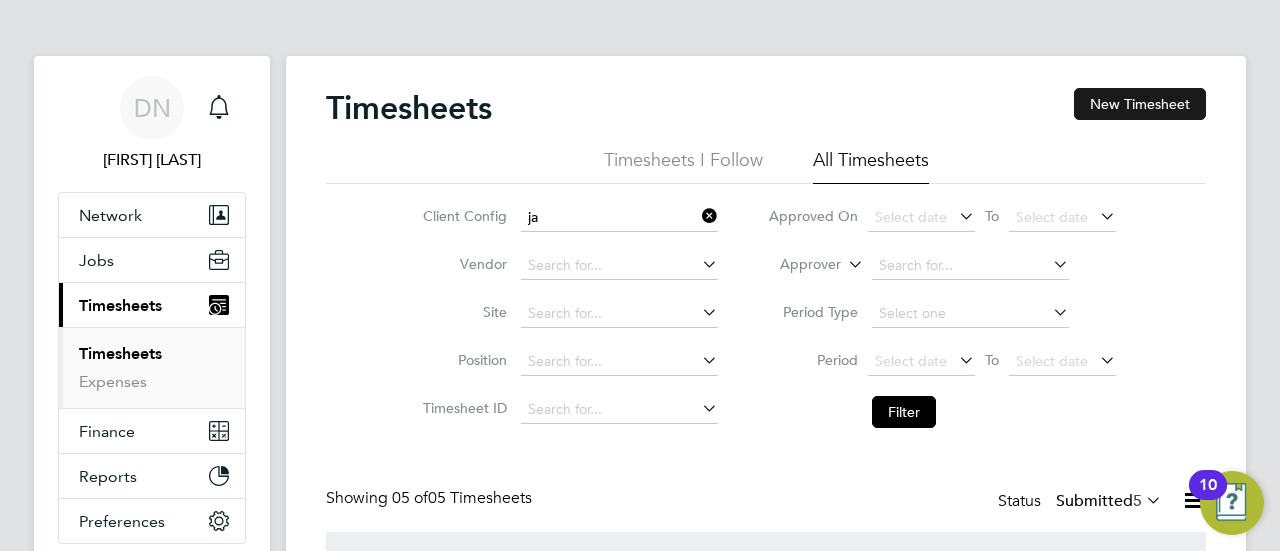 click on "New Timesheet" 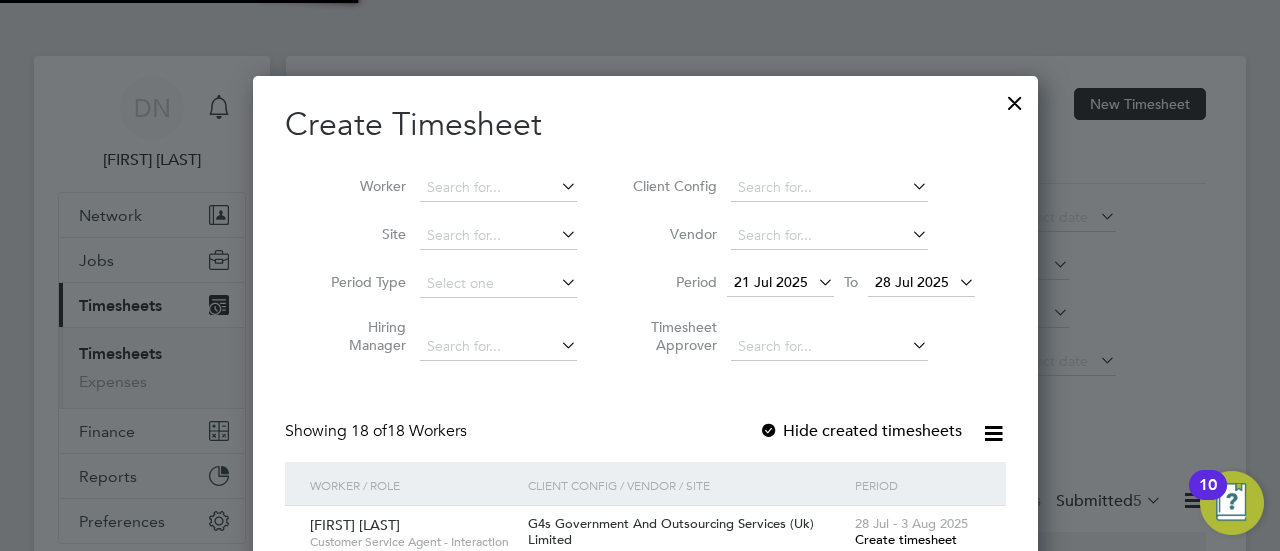 scroll, scrollTop: 10, scrollLeft: 10, axis: both 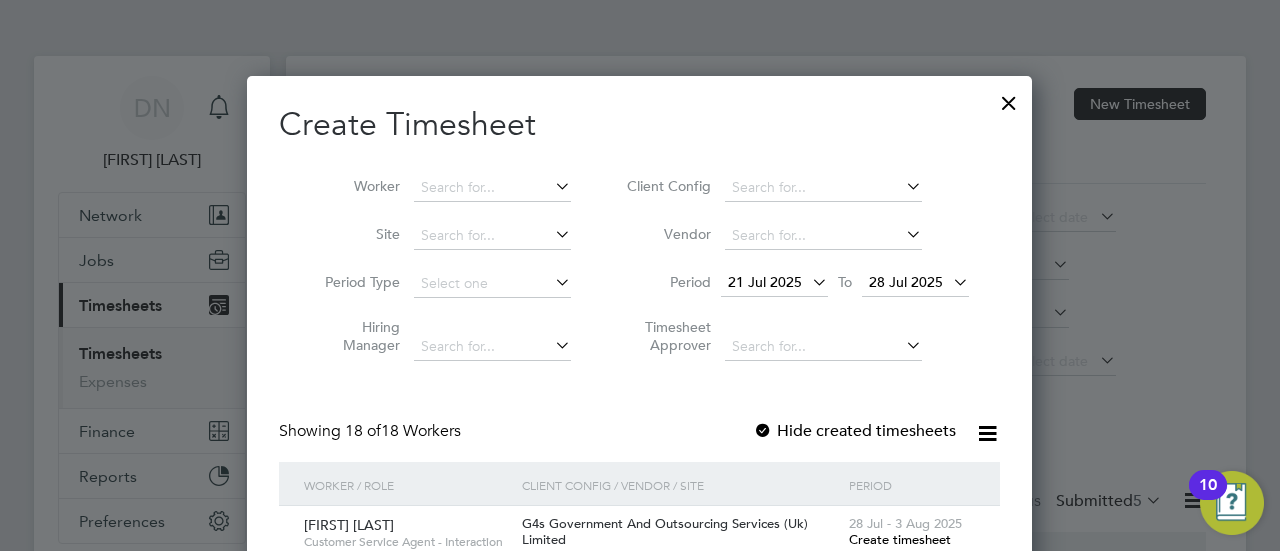 click at bounding box center [763, 432] 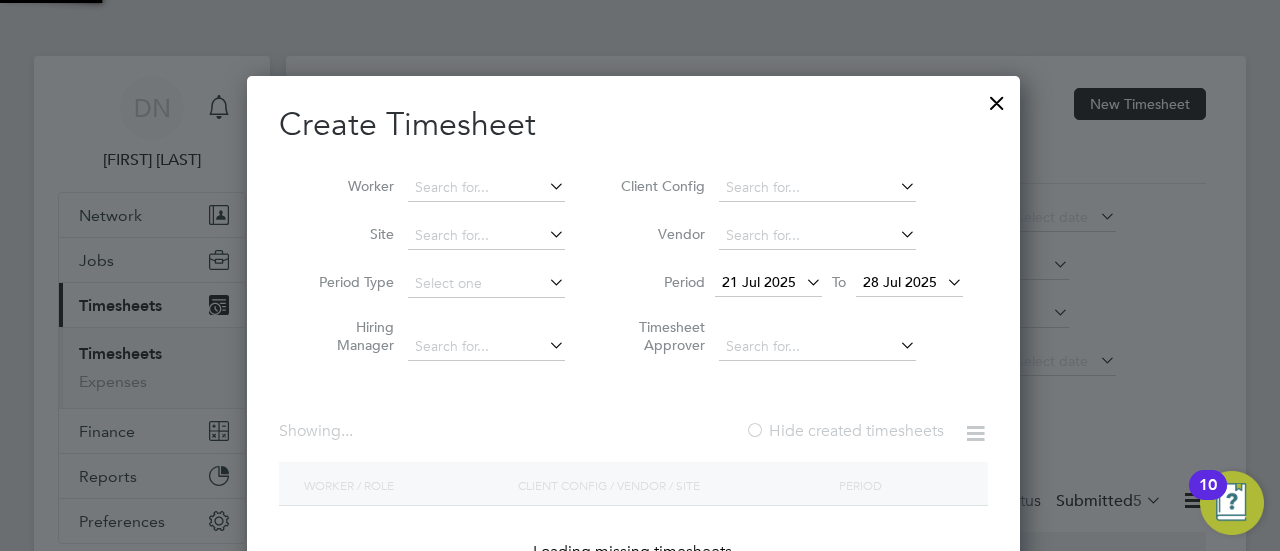 scroll, scrollTop: 10, scrollLeft: 9, axis: both 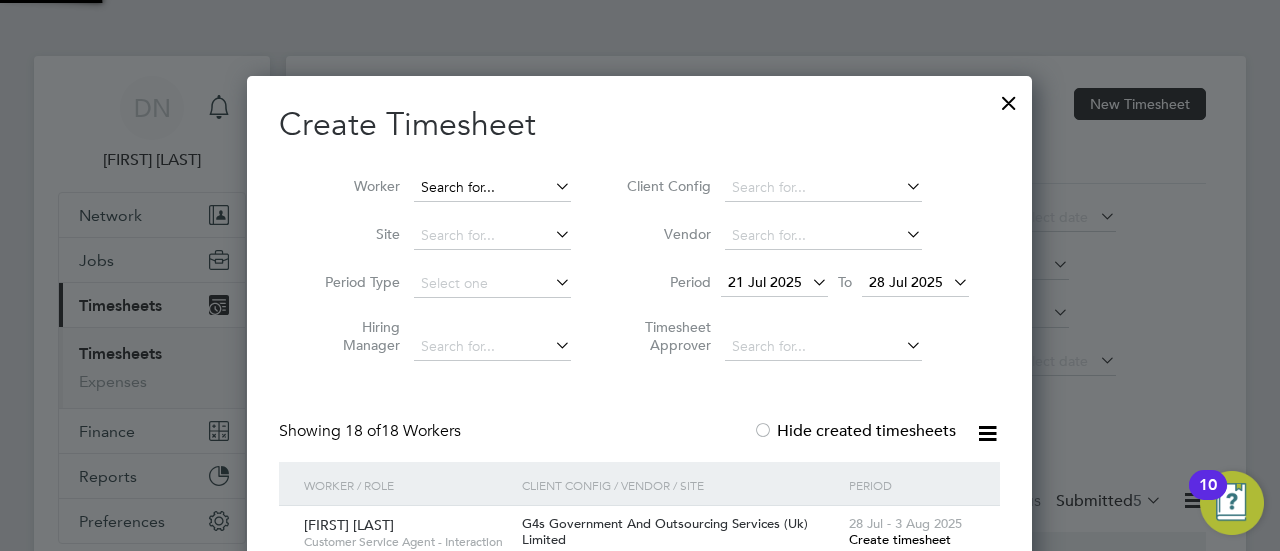 click at bounding box center (492, 188) 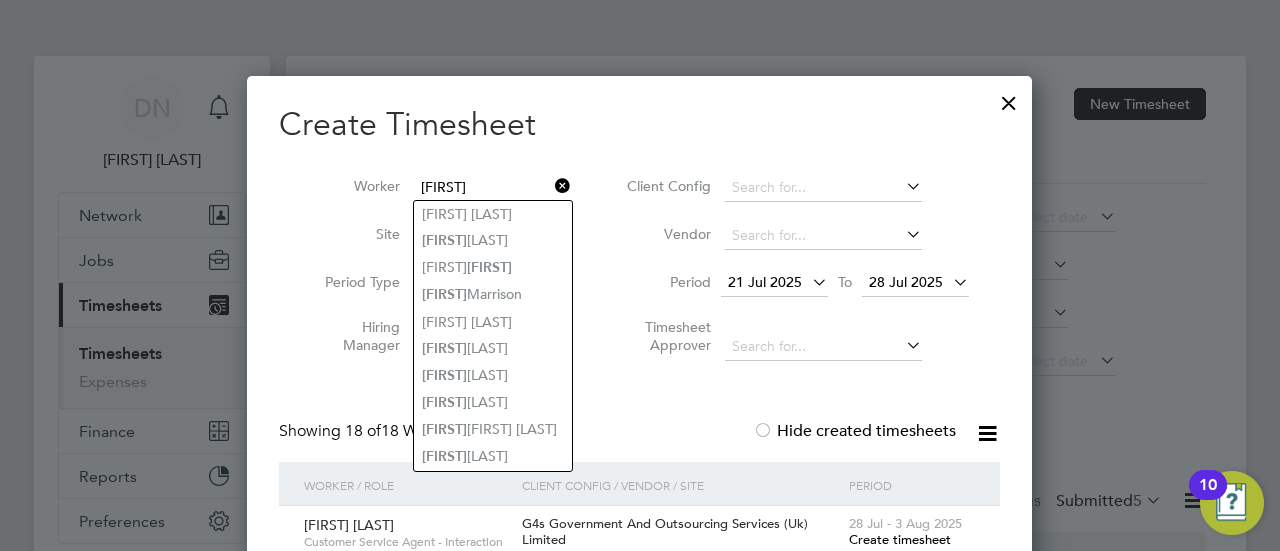 click on "[FIRST]" at bounding box center [492, 188] 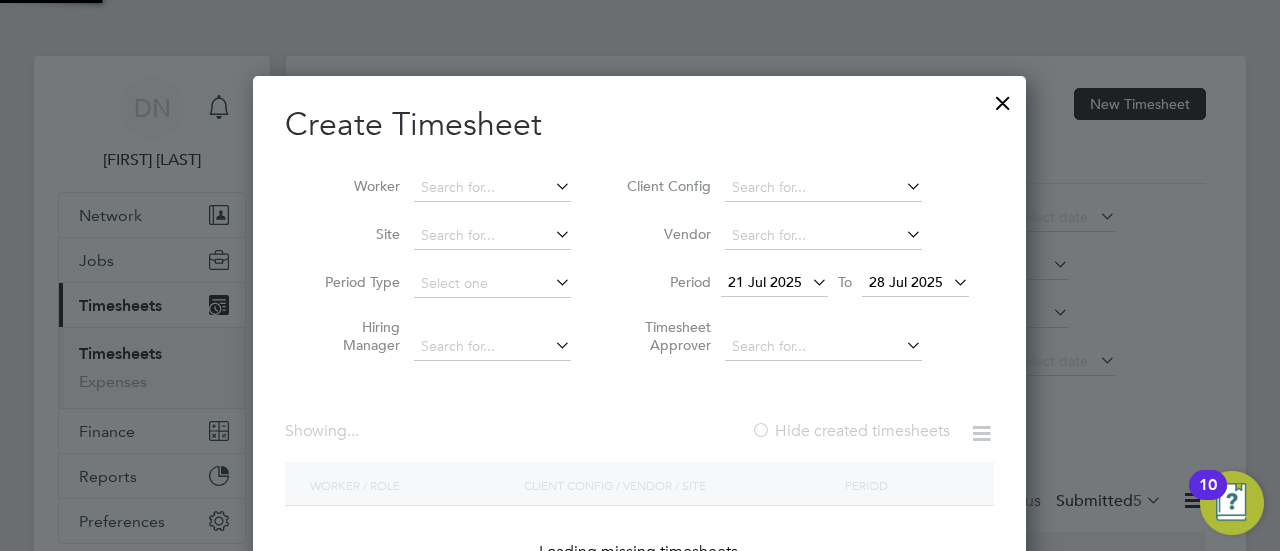 scroll, scrollTop: 10, scrollLeft: 9, axis: both 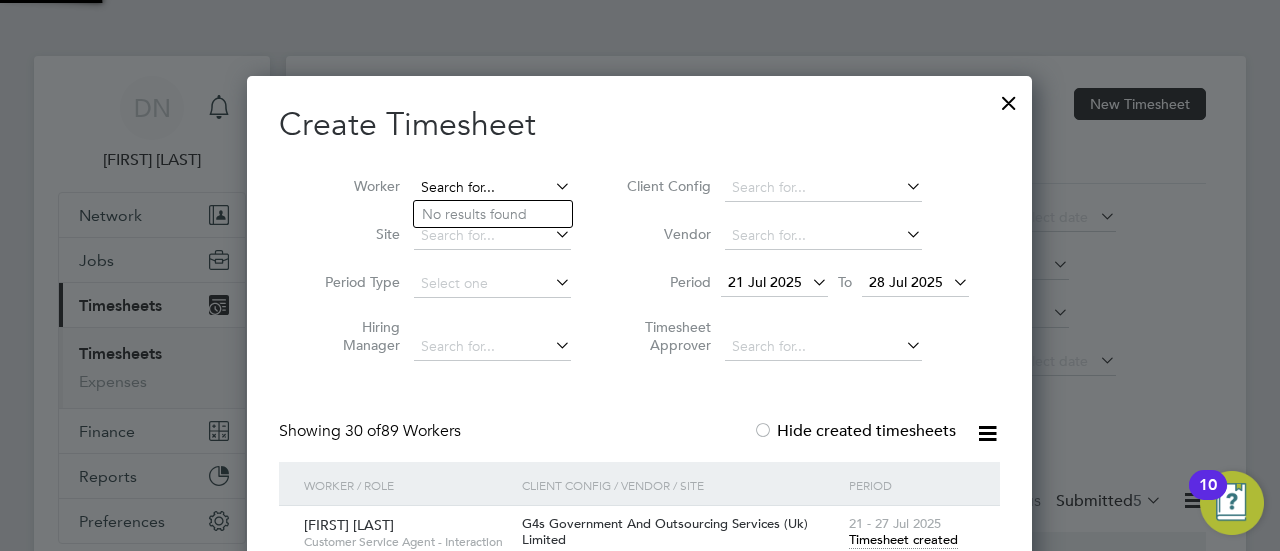 click at bounding box center [492, 188] 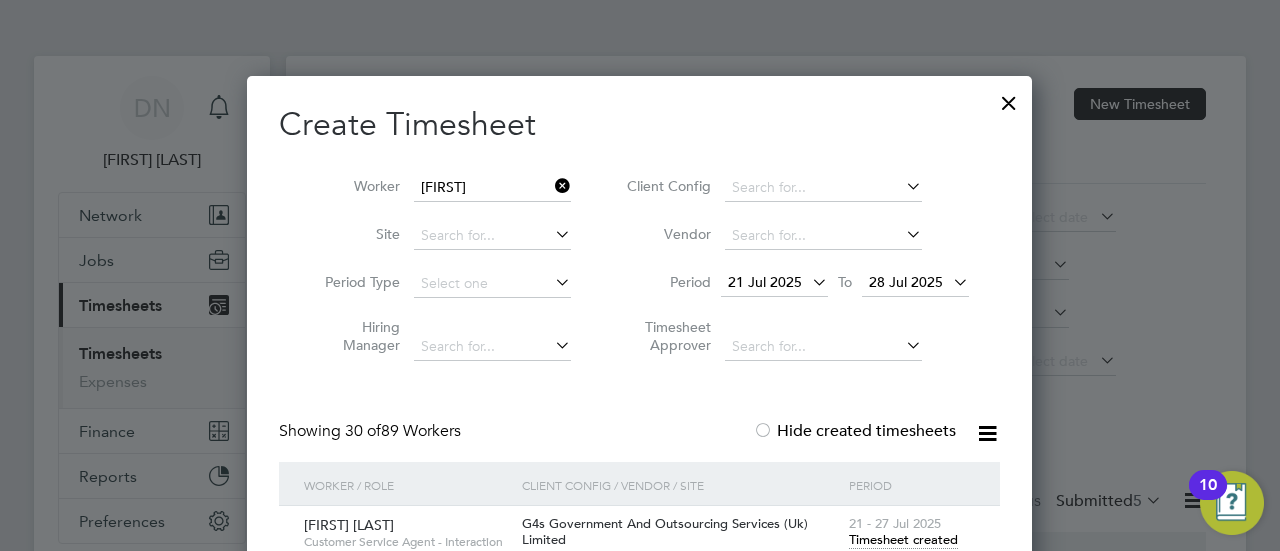 click on "[FIRST] [LAST]" 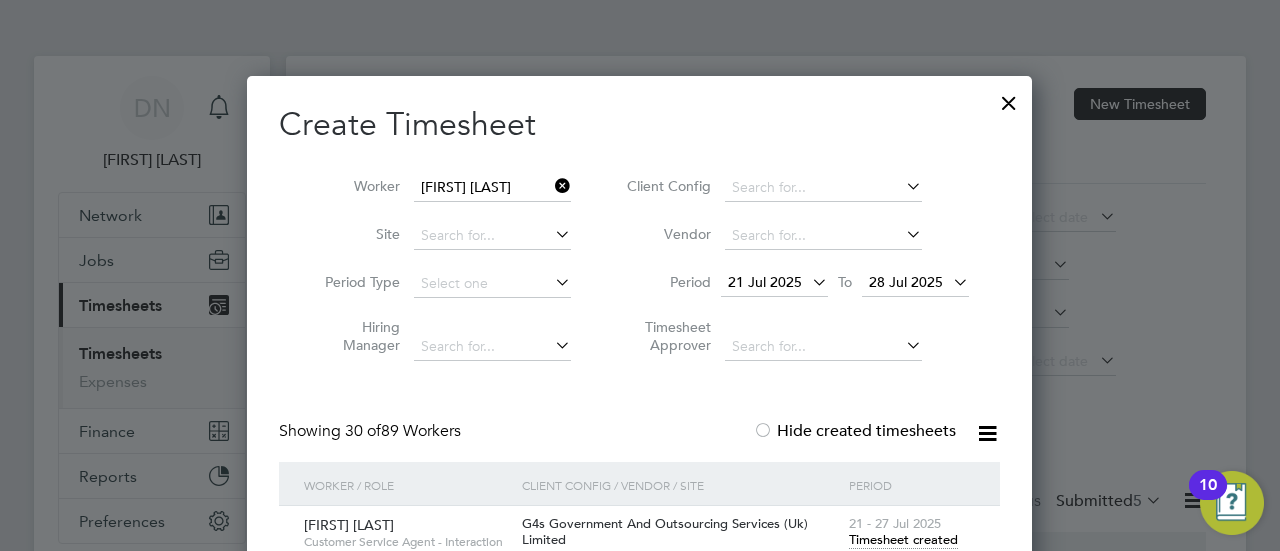 scroll, scrollTop: 10, scrollLeft: 9, axis: both 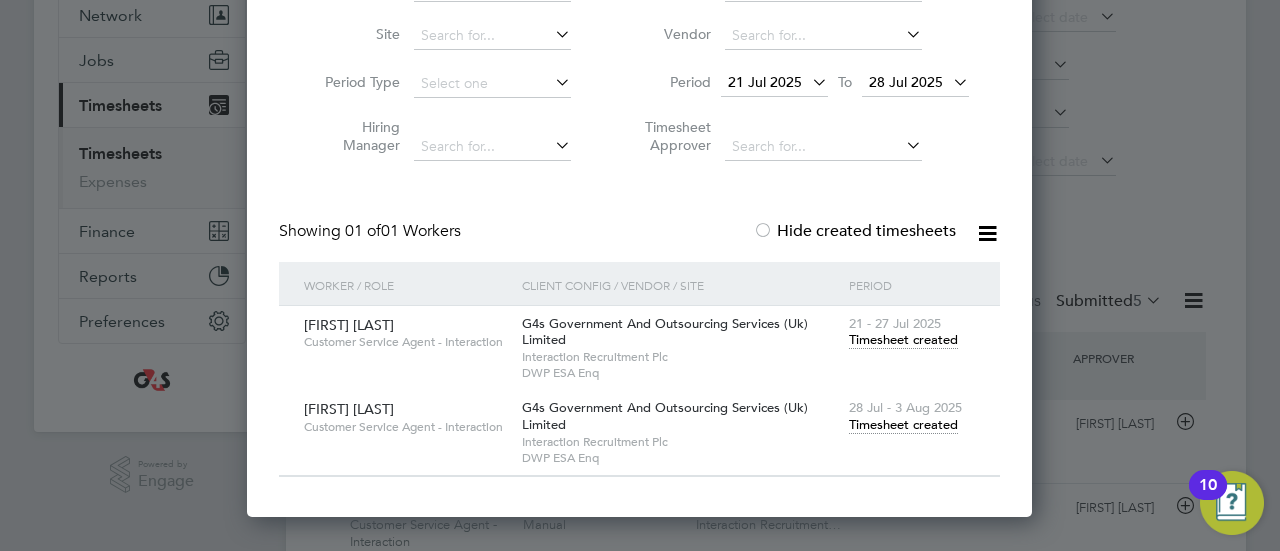 click on "[FIRST] [LAST]" at bounding box center [349, 409] 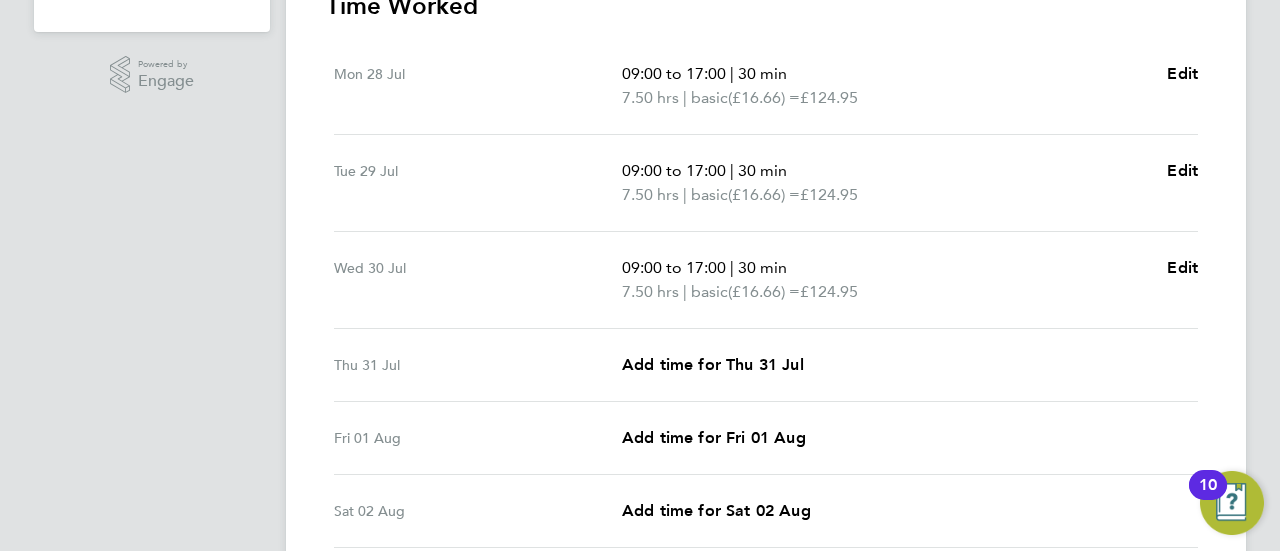 scroll, scrollTop: 700, scrollLeft: 0, axis: vertical 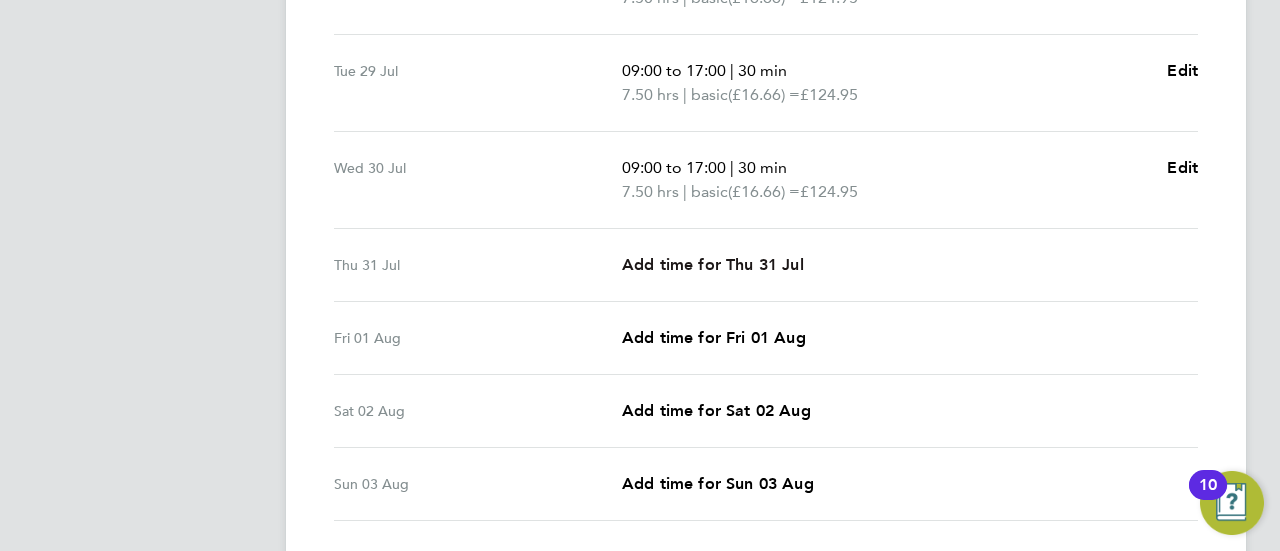 click on "Add time for Thu 31 Jul" at bounding box center [713, 264] 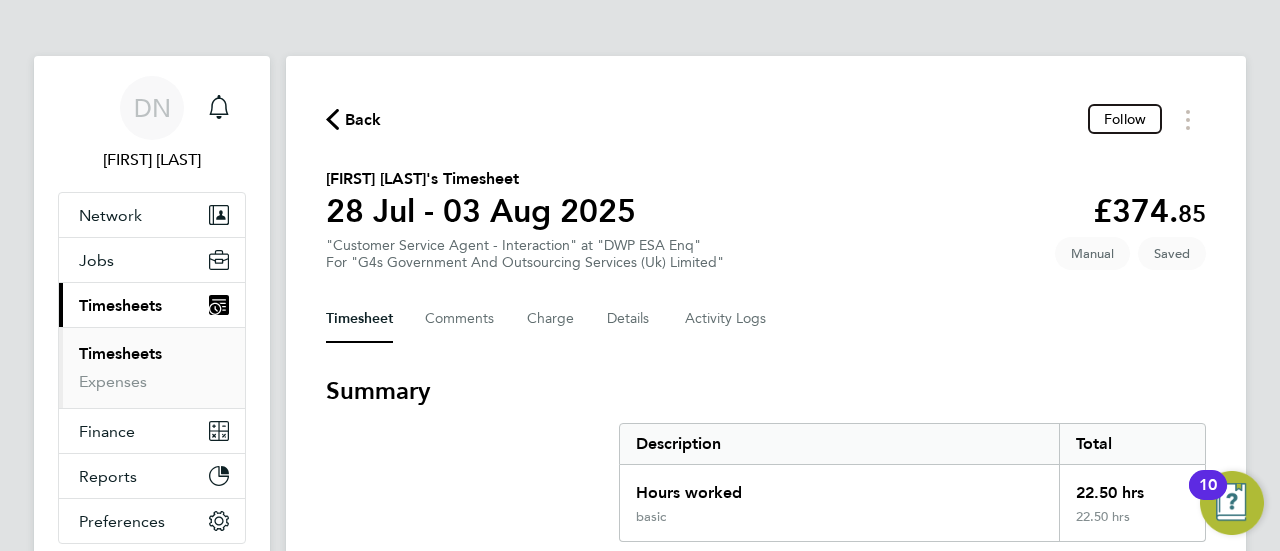 select on "30" 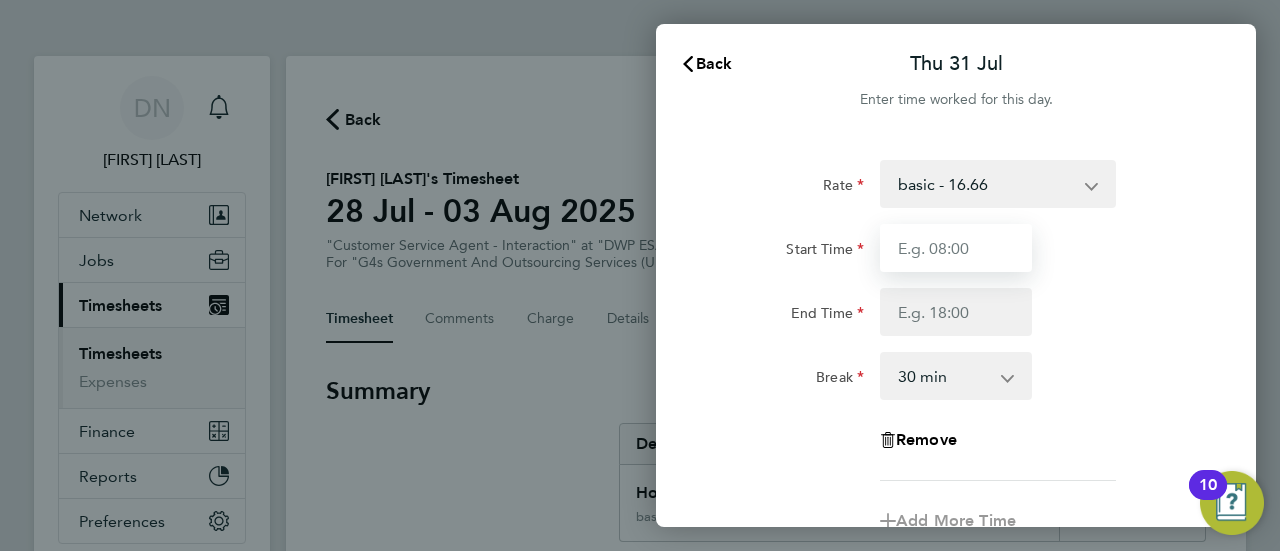 click on "Start Time" at bounding box center [956, 248] 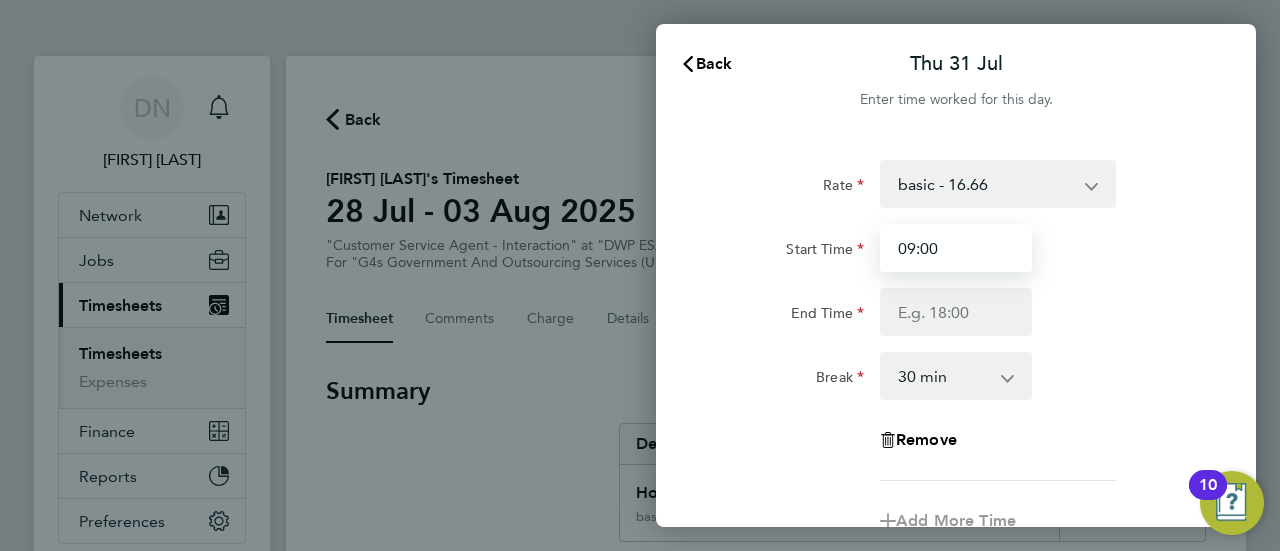 type on "09:00" 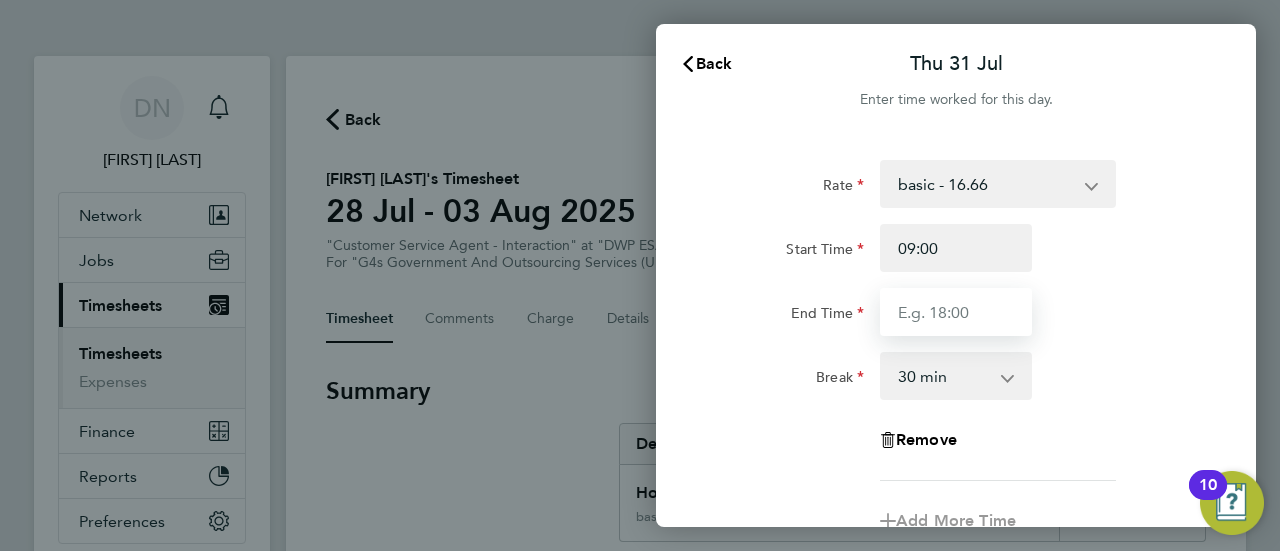 click on "End Time" at bounding box center [956, 312] 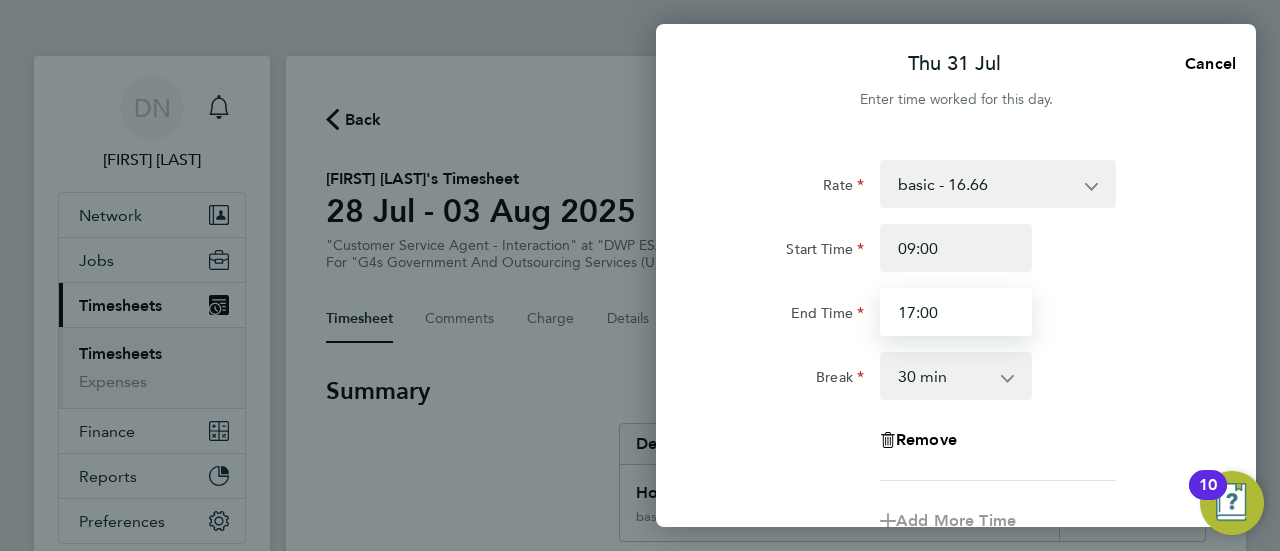 type on "17:00" 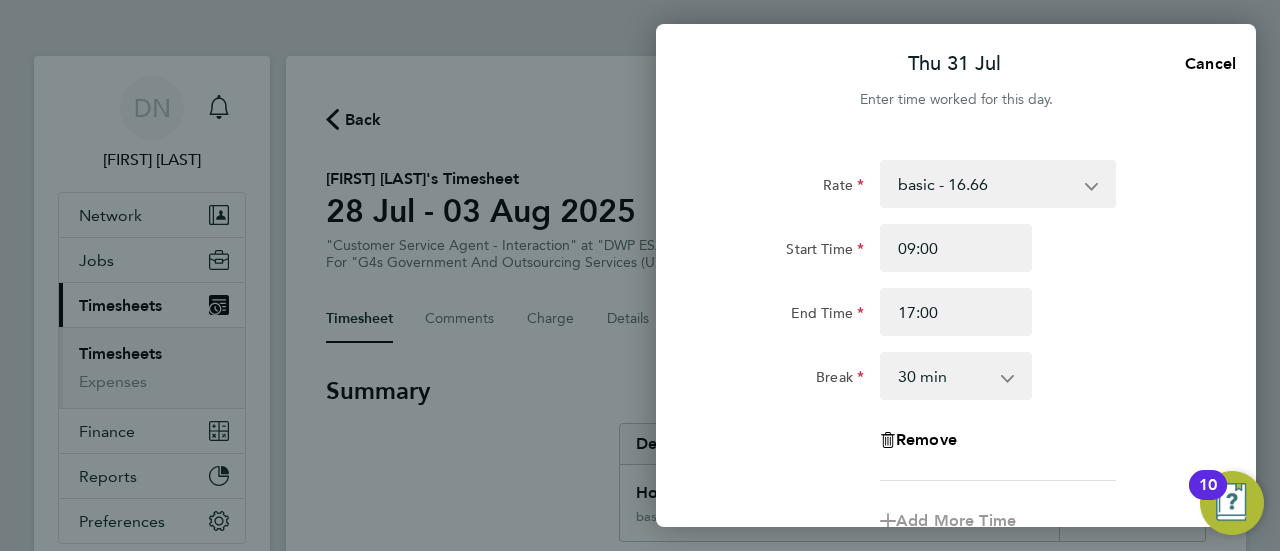 click on "End Time 17:00" 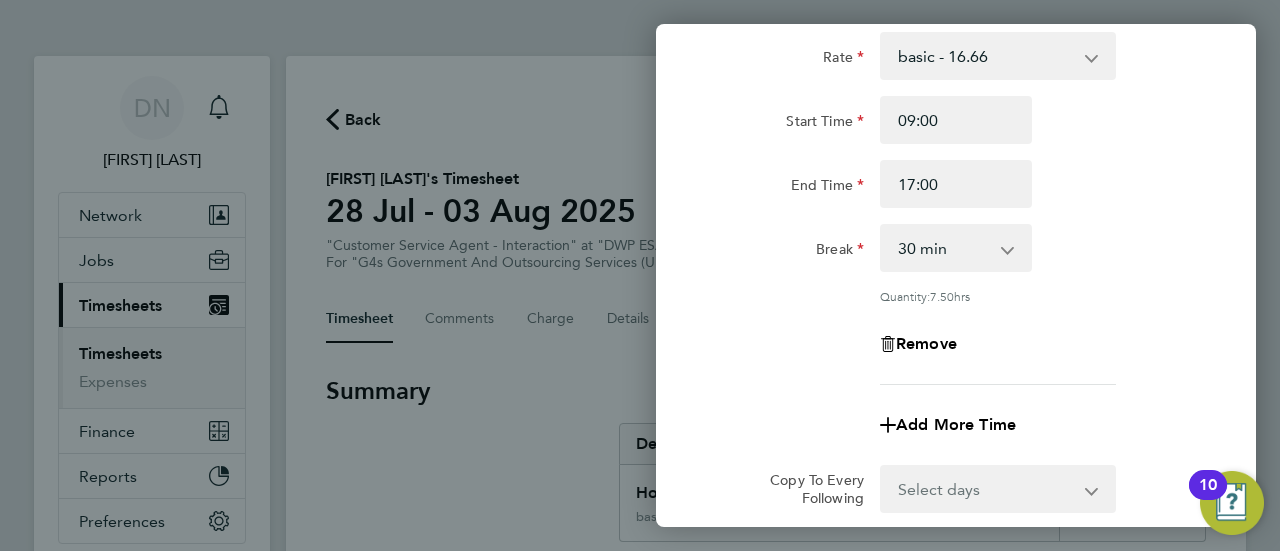 scroll, scrollTop: 200, scrollLeft: 0, axis: vertical 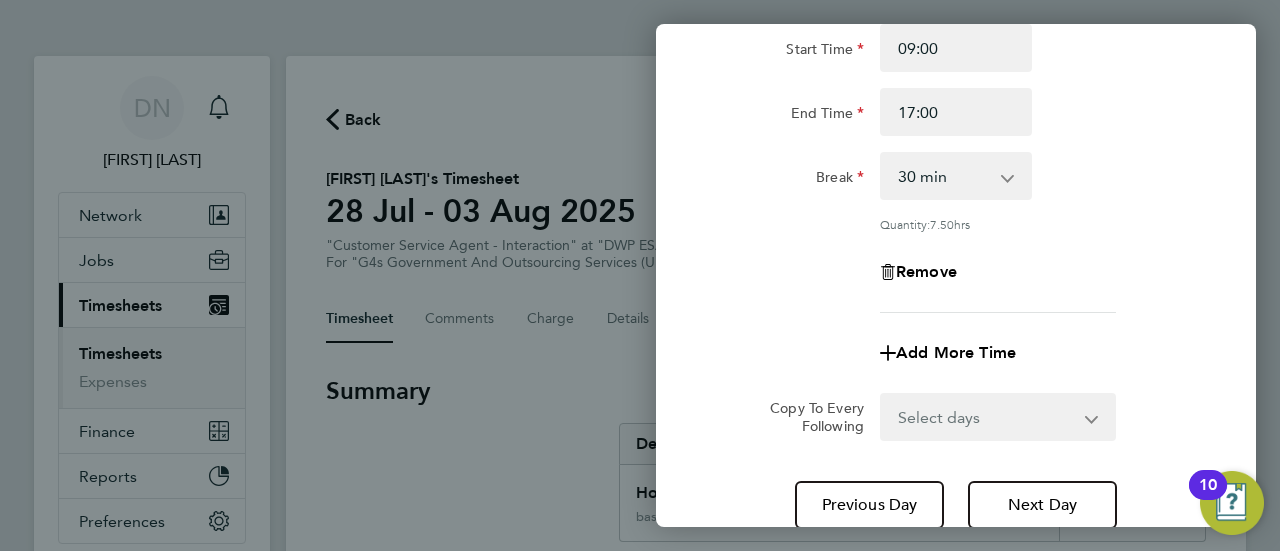 click on "Select days   Day   Weekend (Sat-Sun)   Friday   Saturday   Sunday" at bounding box center [987, 417] 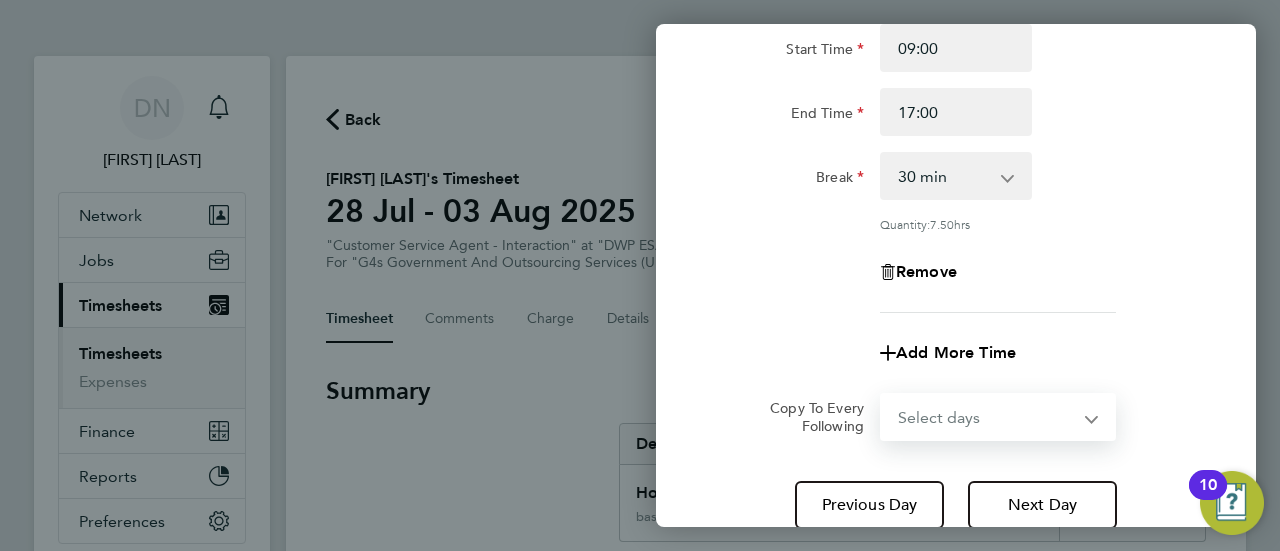 select on "FRI" 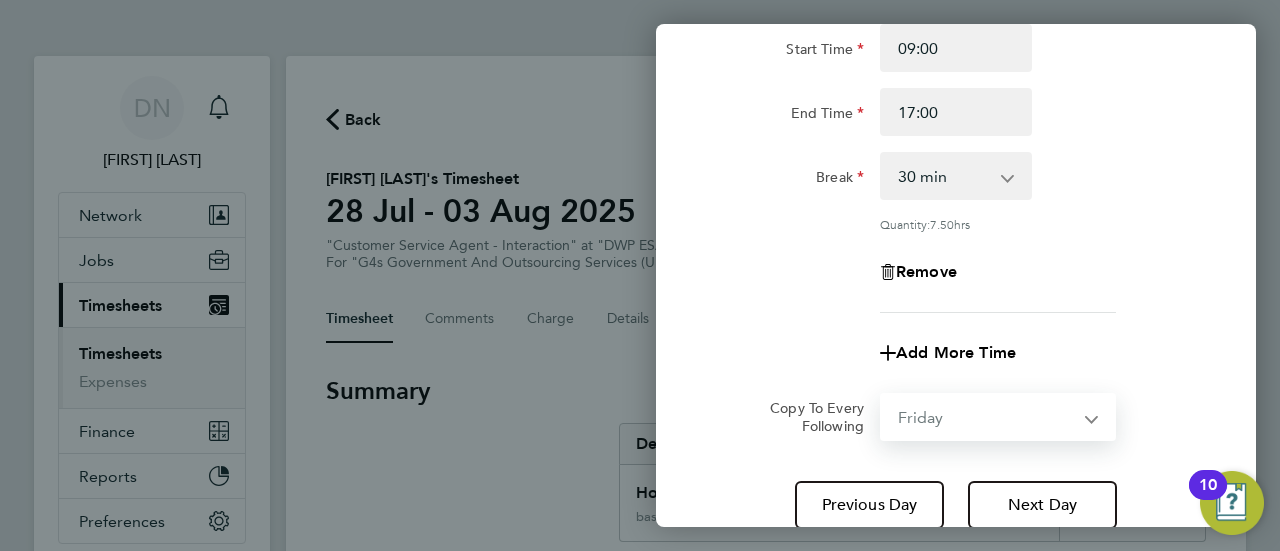 click on "Select days   Day   Weekend (Sat-Sun)   Friday   Saturday   Sunday" at bounding box center (987, 417) 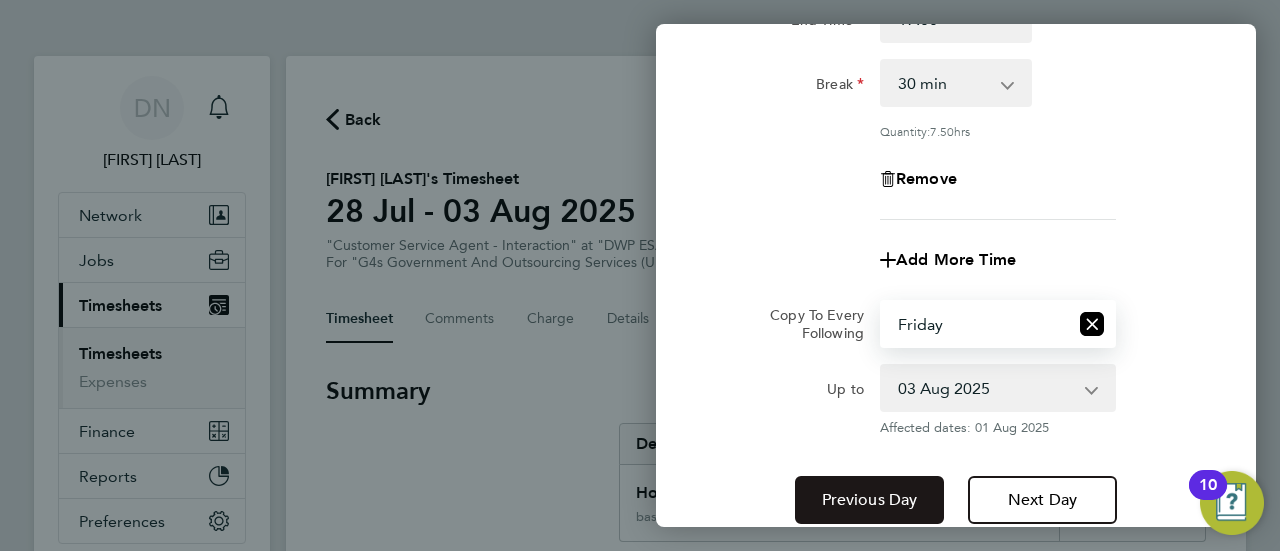 scroll, scrollTop: 440, scrollLeft: 0, axis: vertical 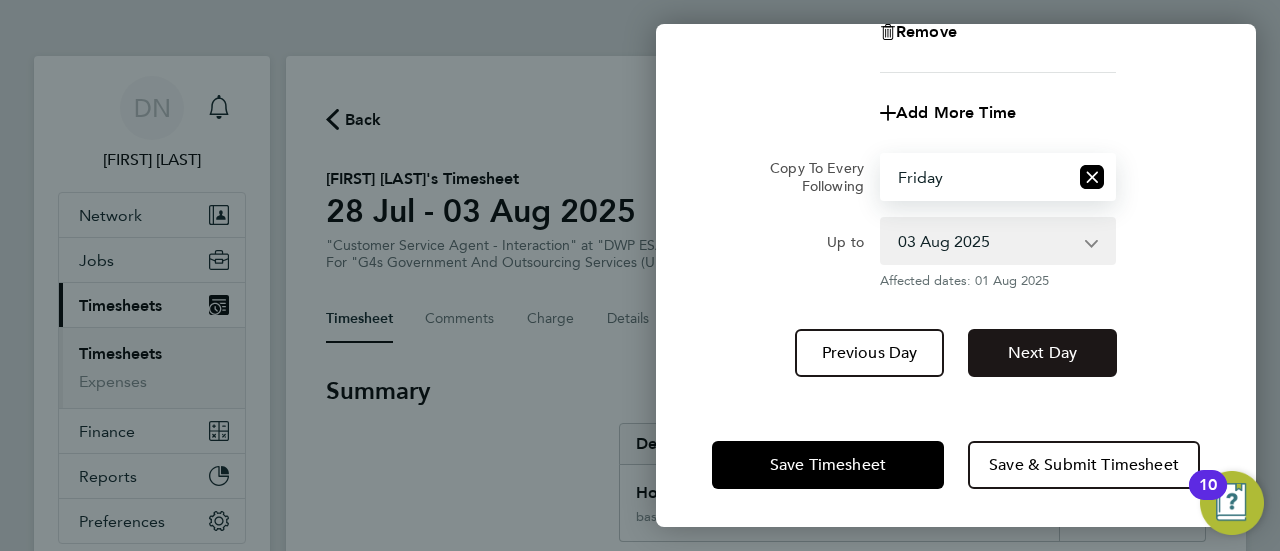click on "Next Day" 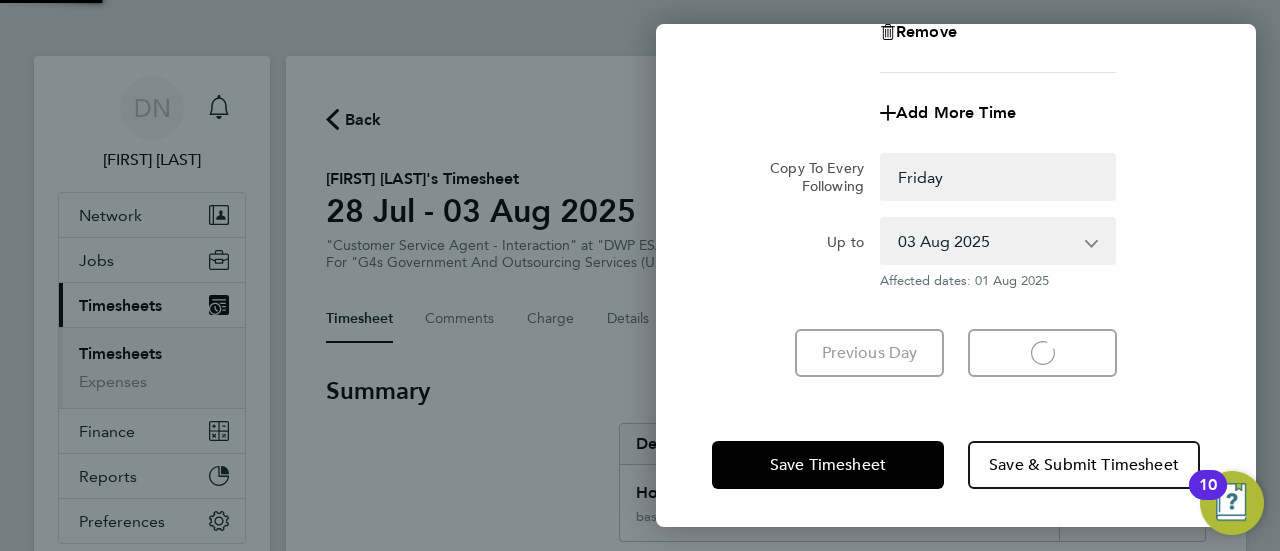 select on "0: null" 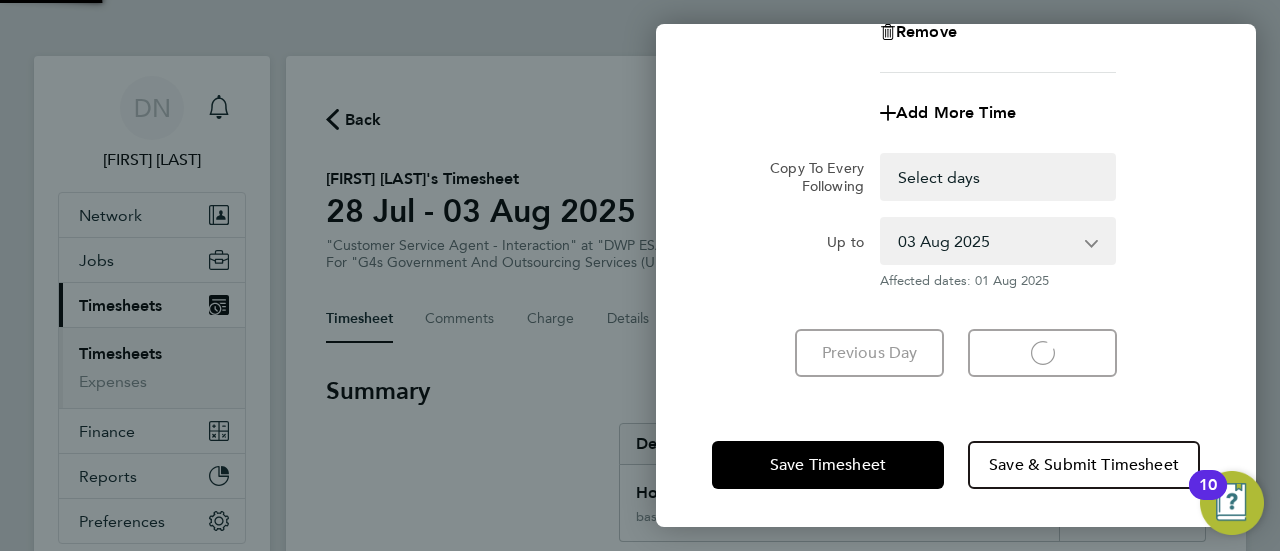 select on "30" 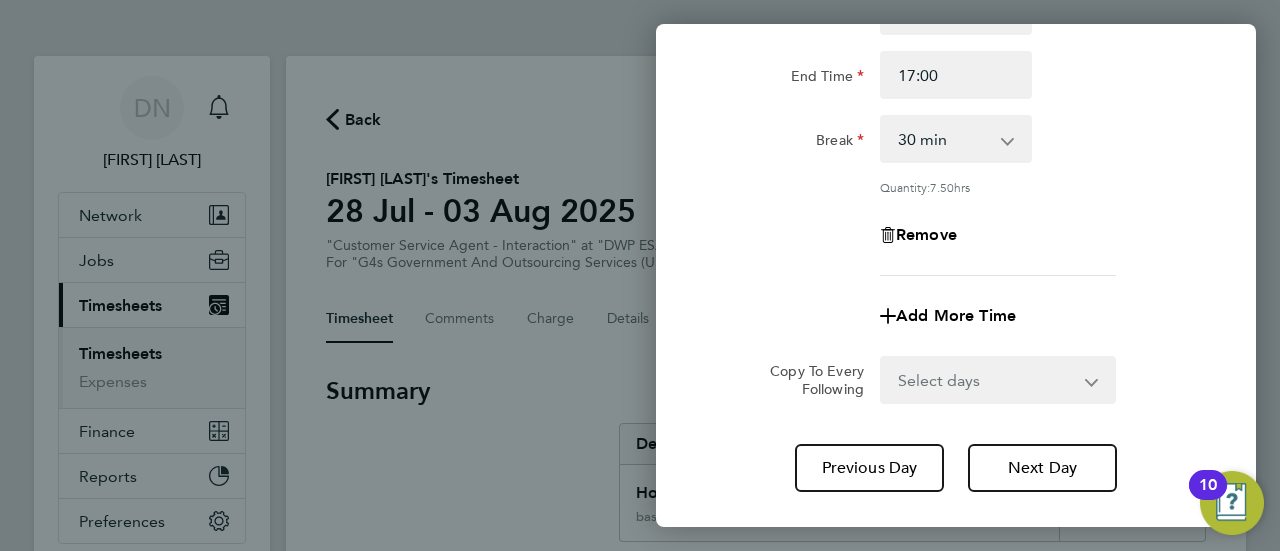 scroll, scrollTop: 352, scrollLeft: 0, axis: vertical 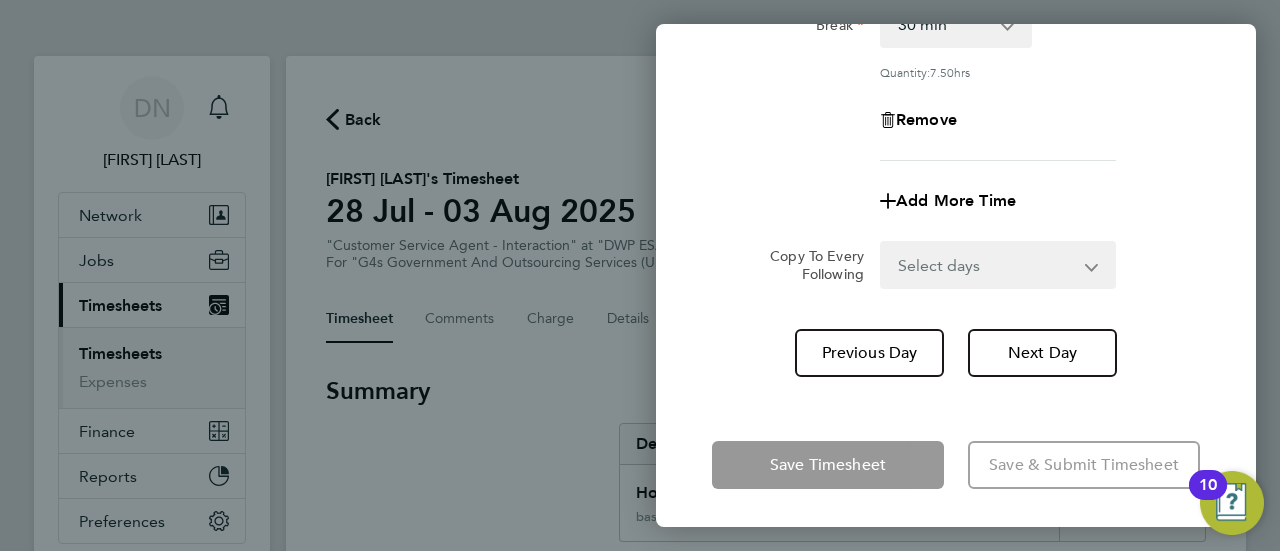 click on "Save Timesheet" 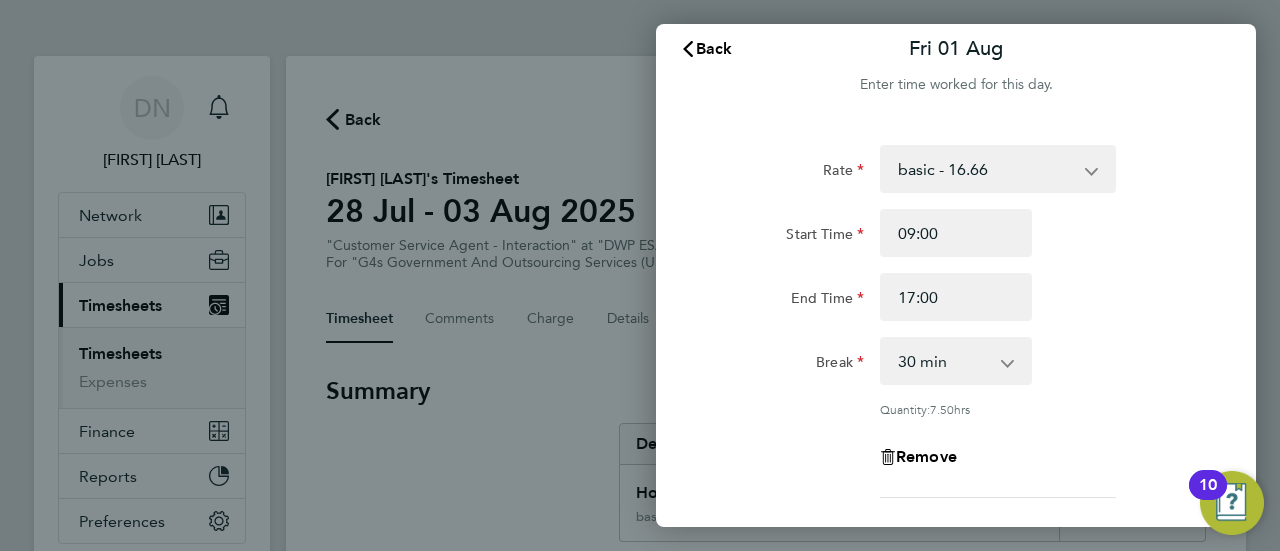 scroll, scrollTop: 0, scrollLeft: 0, axis: both 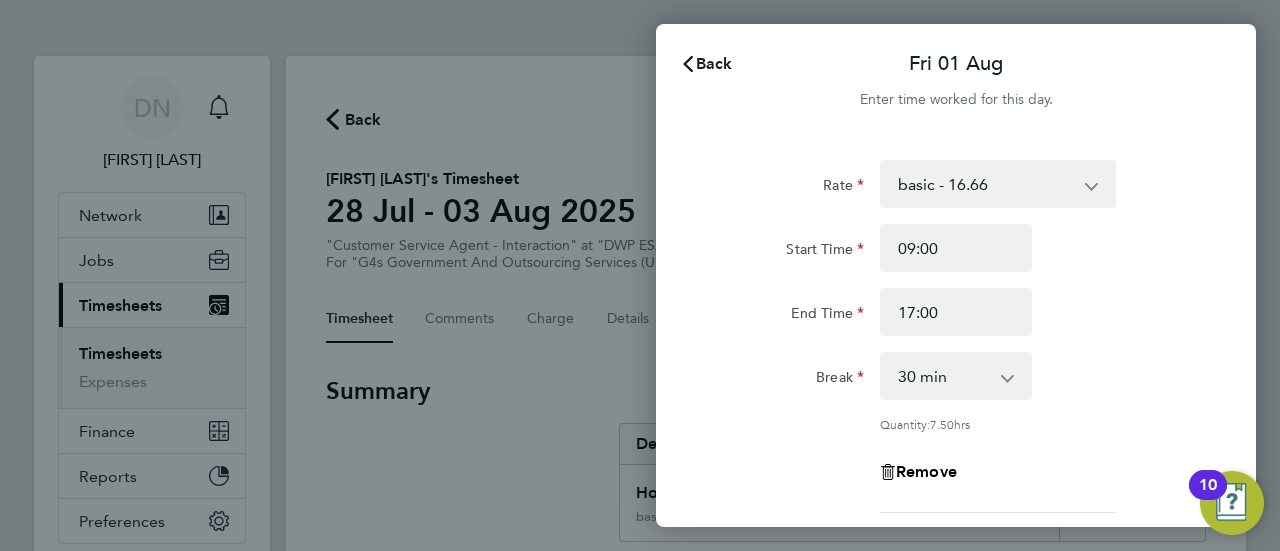 click 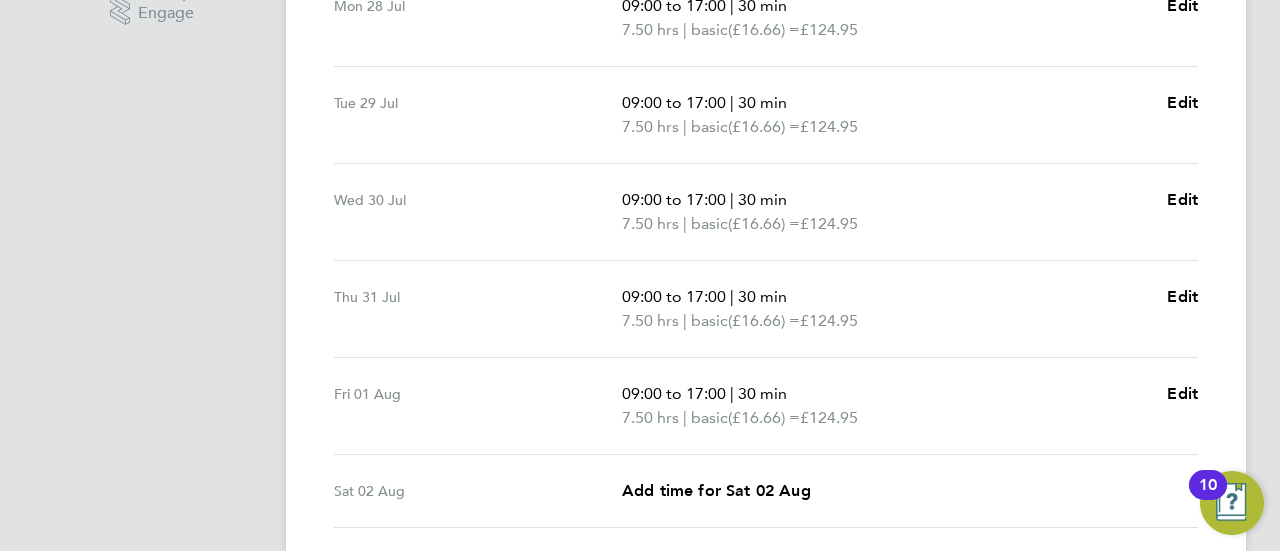 scroll, scrollTop: 700, scrollLeft: 0, axis: vertical 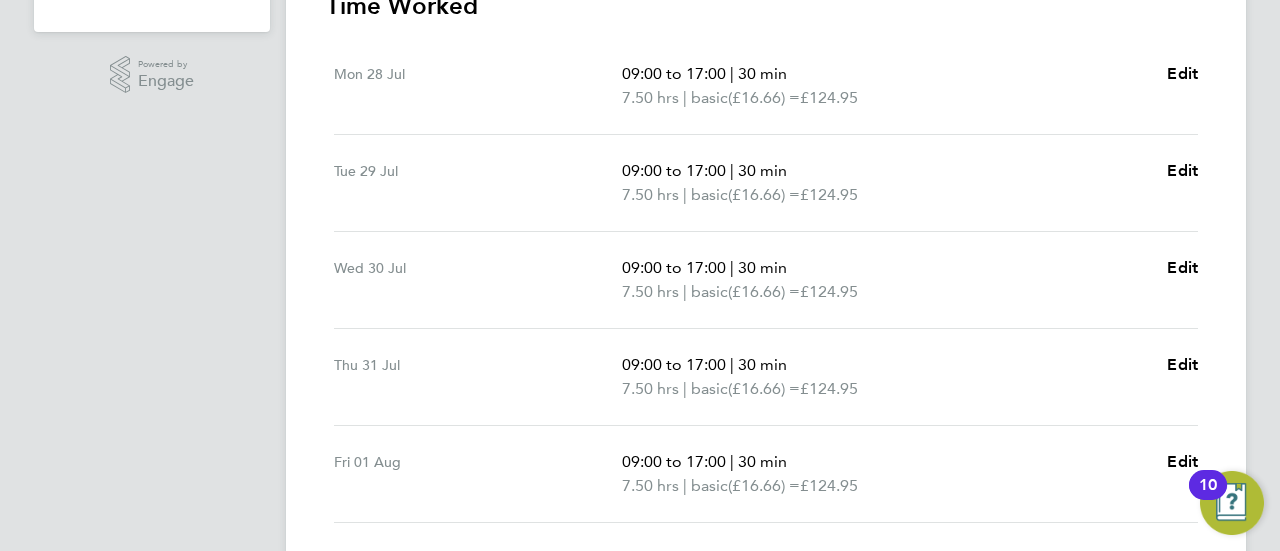 drag, startPoint x: 1050, startPoint y: 391, endPoint x: 594, endPoint y: 61, distance: 562.8819 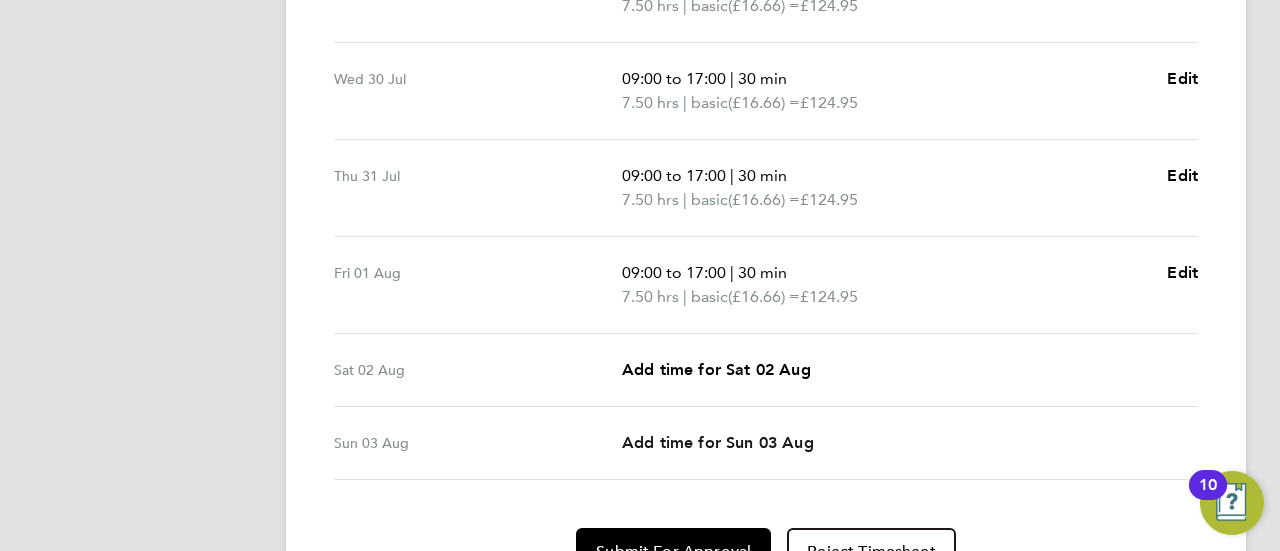 scroll, scrollTop: 790, scrollLeft: 0, axis: vertical 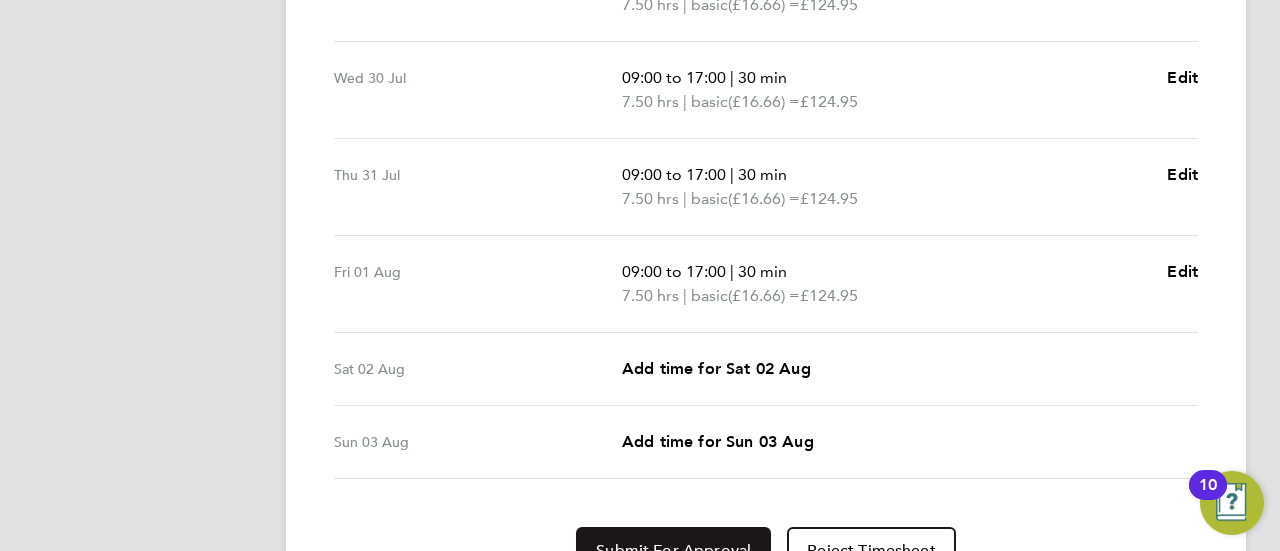click on "Submit For Approval" 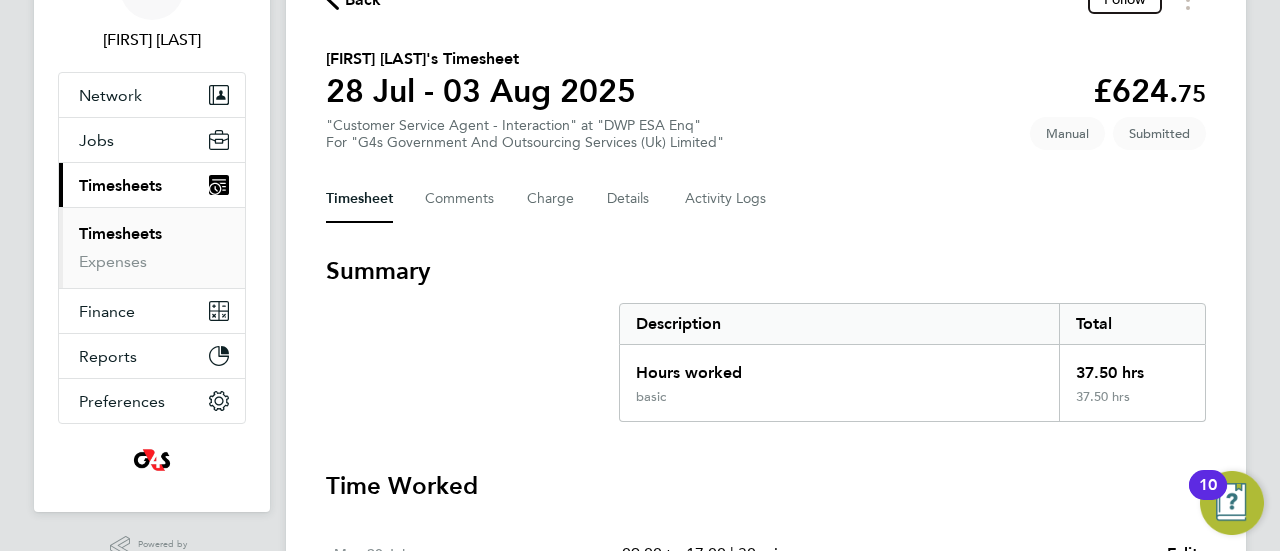 scroll, scrollTop: 90, scrollLeft: 0, axis: vertical 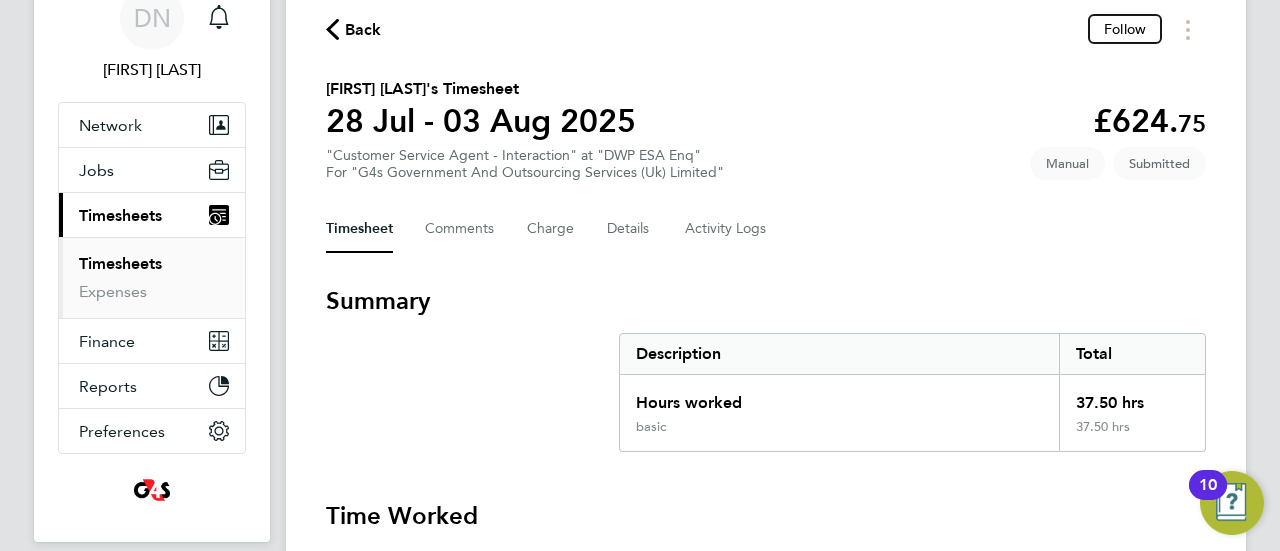 click on "Back" 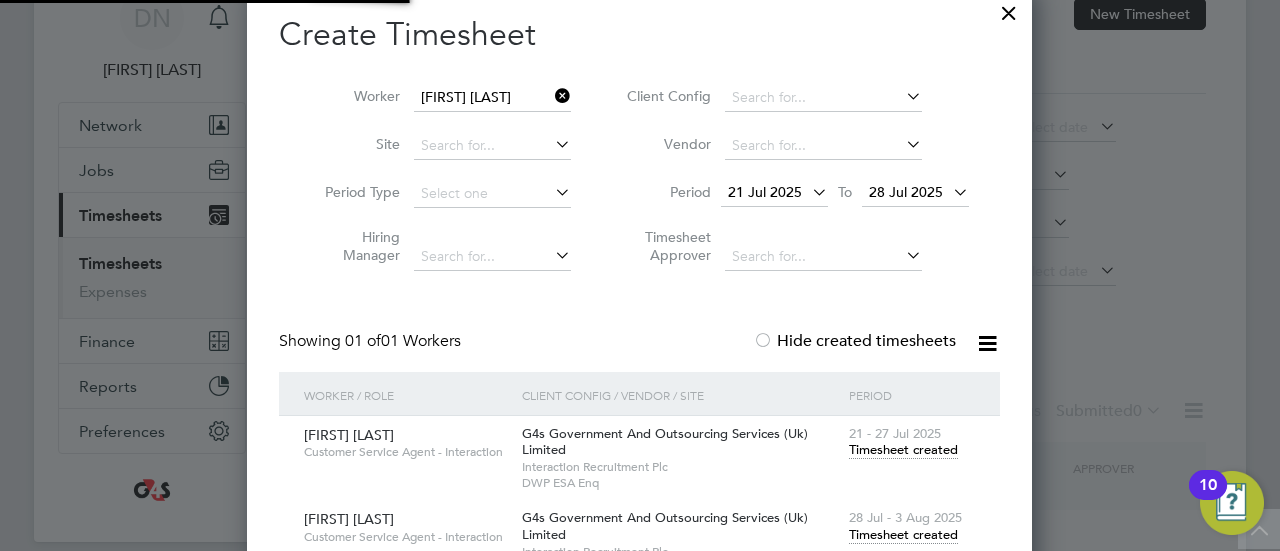 scroll, scrollTop: 0, scrollLeft: 0, axis: both 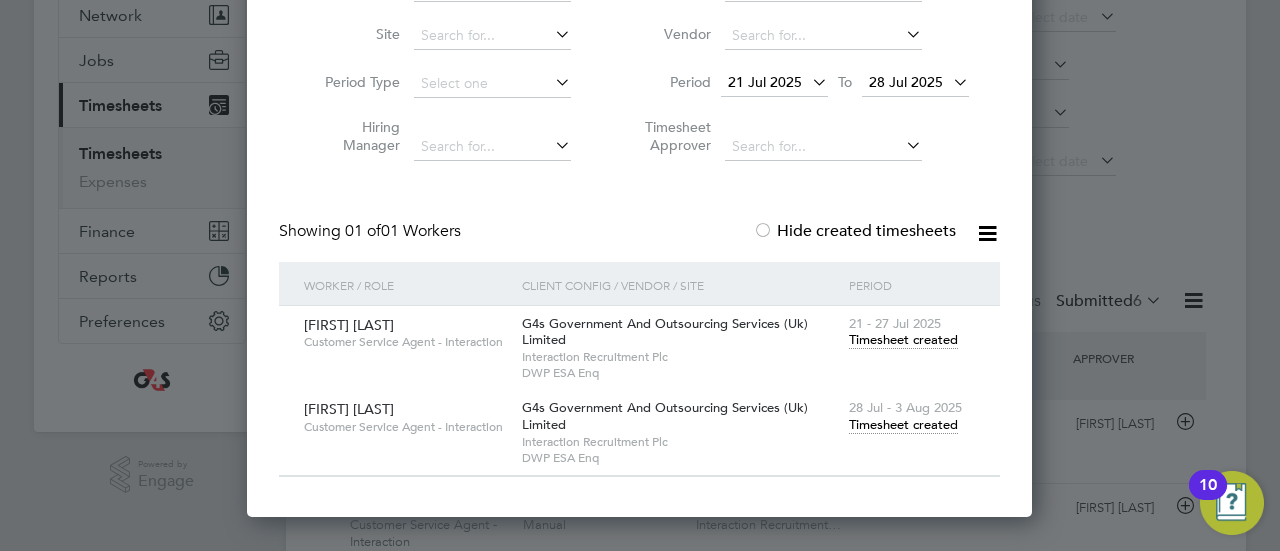 click on "Timesheet created" at bounding box center (903, 340) 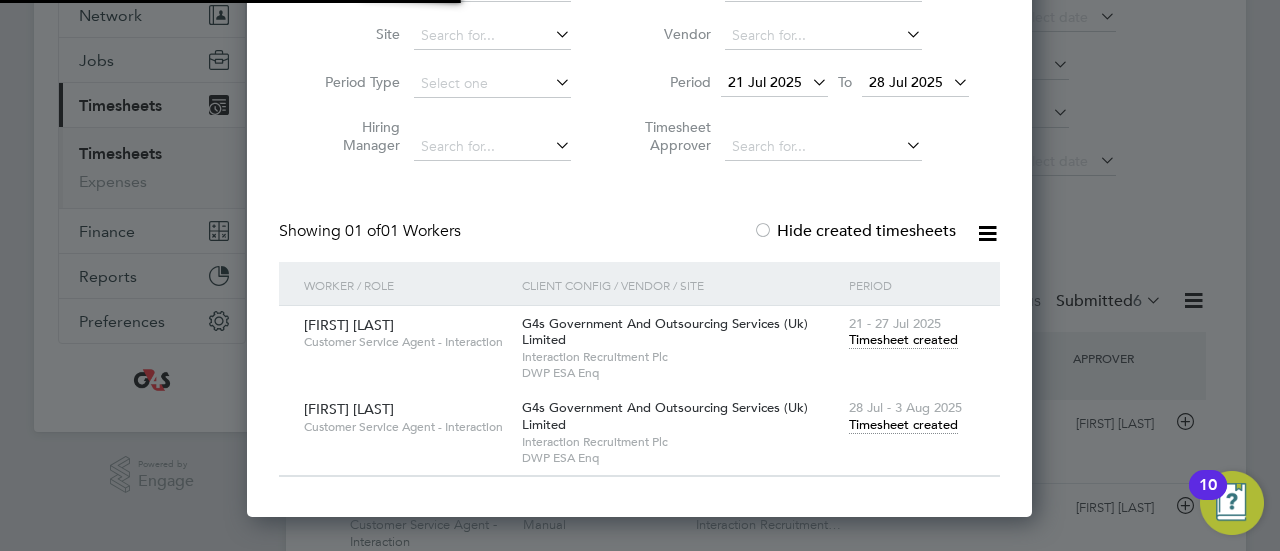 click on "Timesheet created" at bounding box center (903, 425) 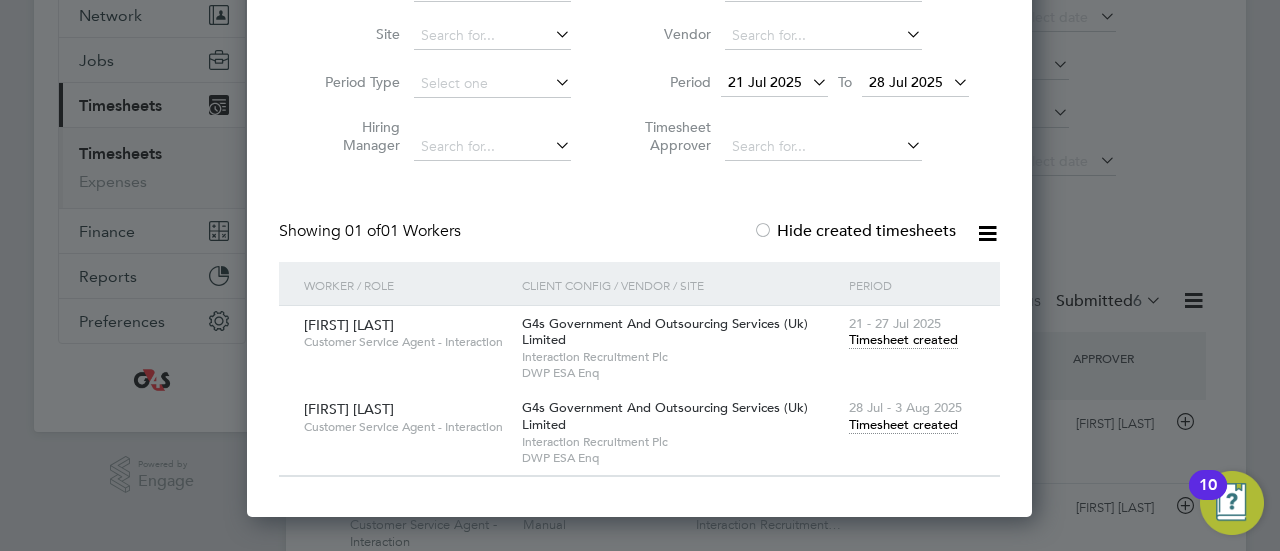 click on "Timesheet created" at bounding box center [903, 425] 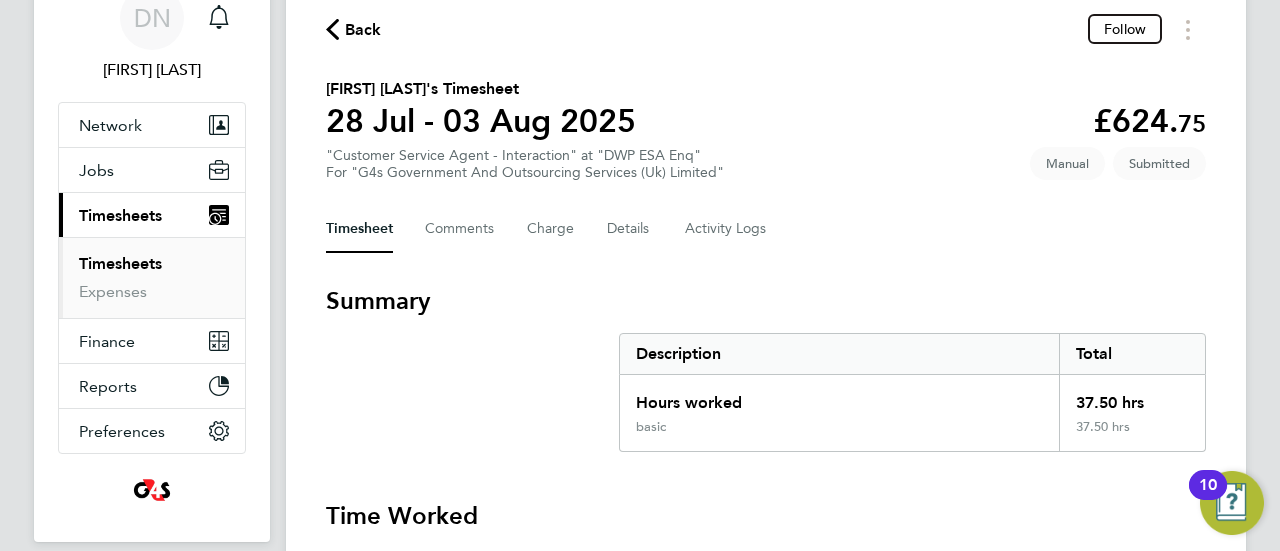 click on "Back" 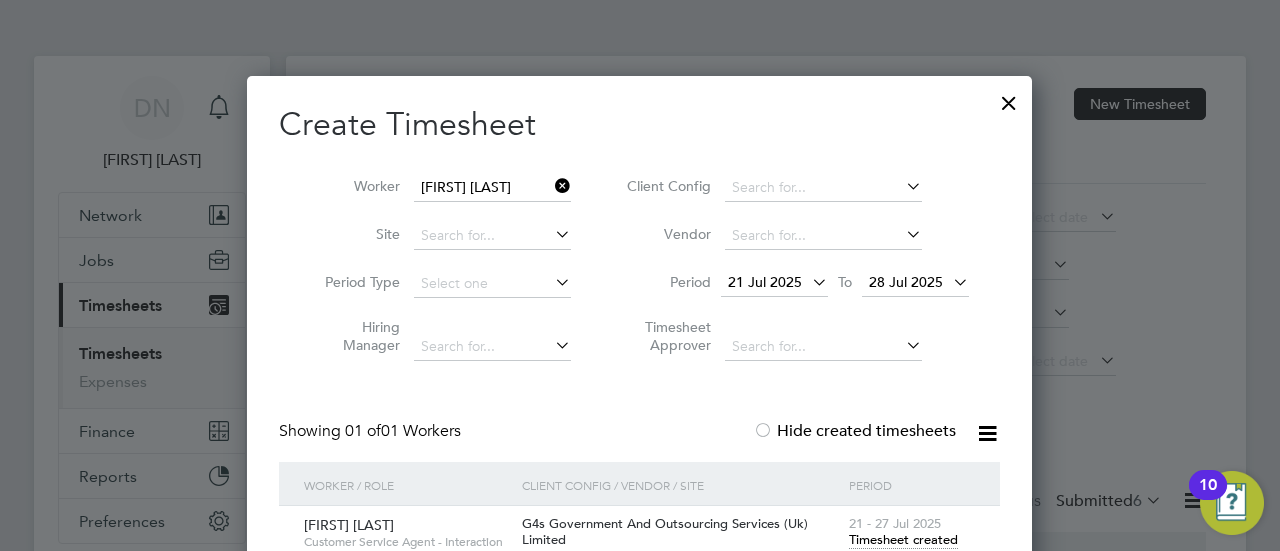 click at bounding box center (551, 186) 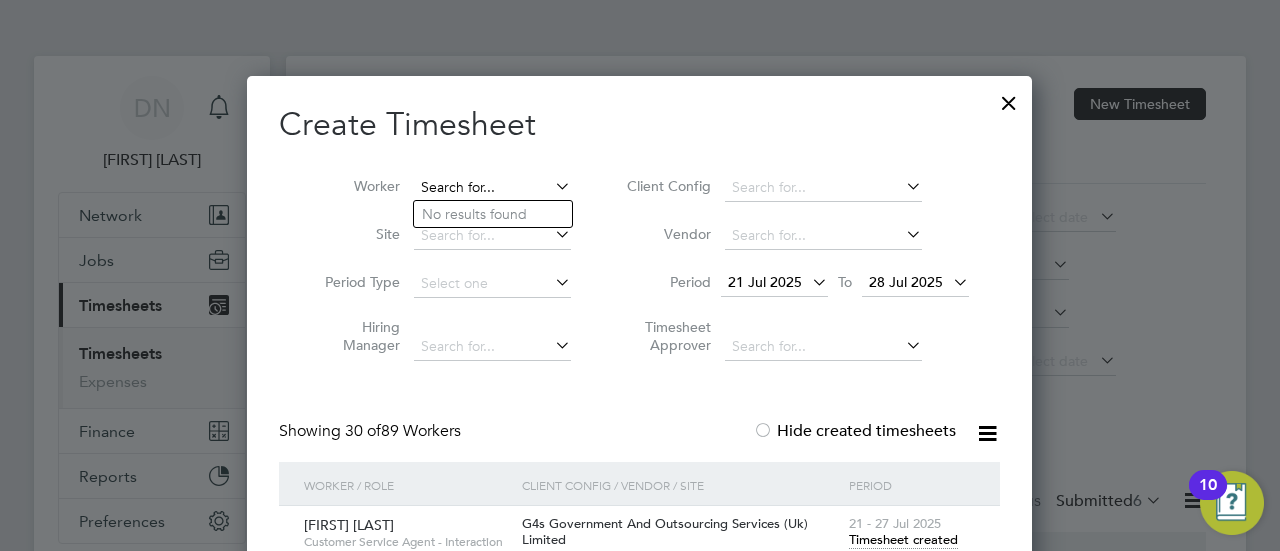 click at bounding box center [492, 188] 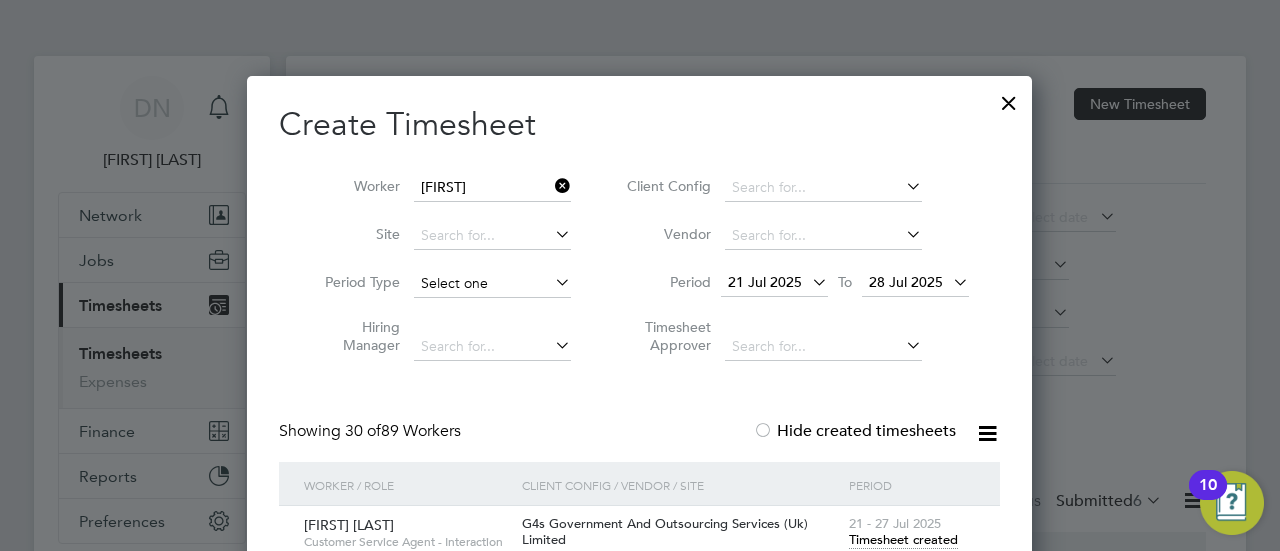 click on "[FIRST] [LAST]" 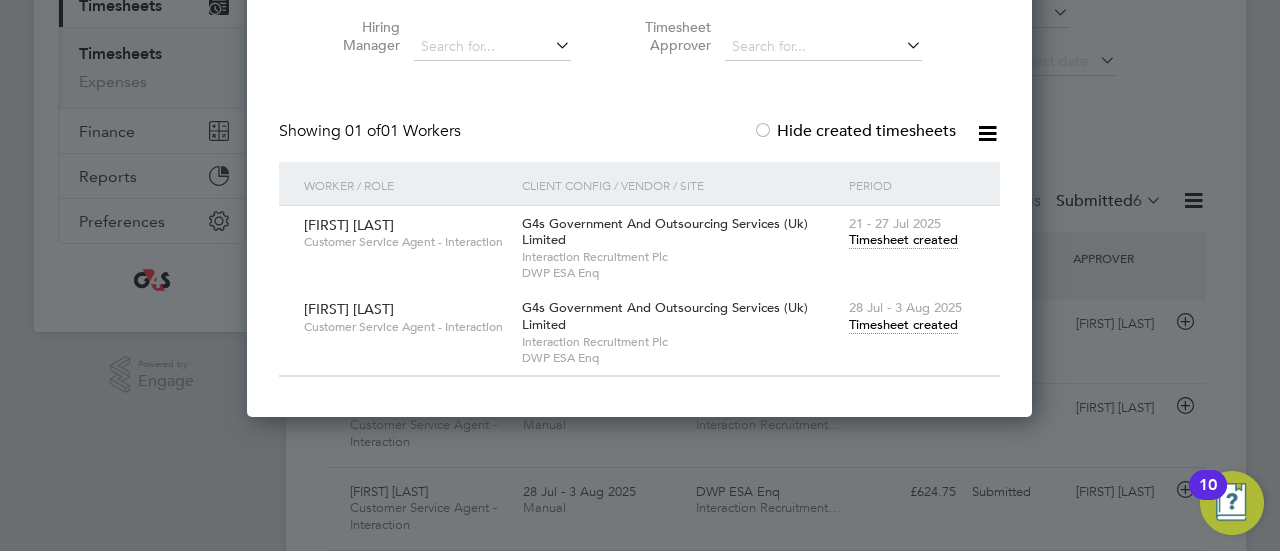 click on "Timesheet created" at bounding box center (903, 325) 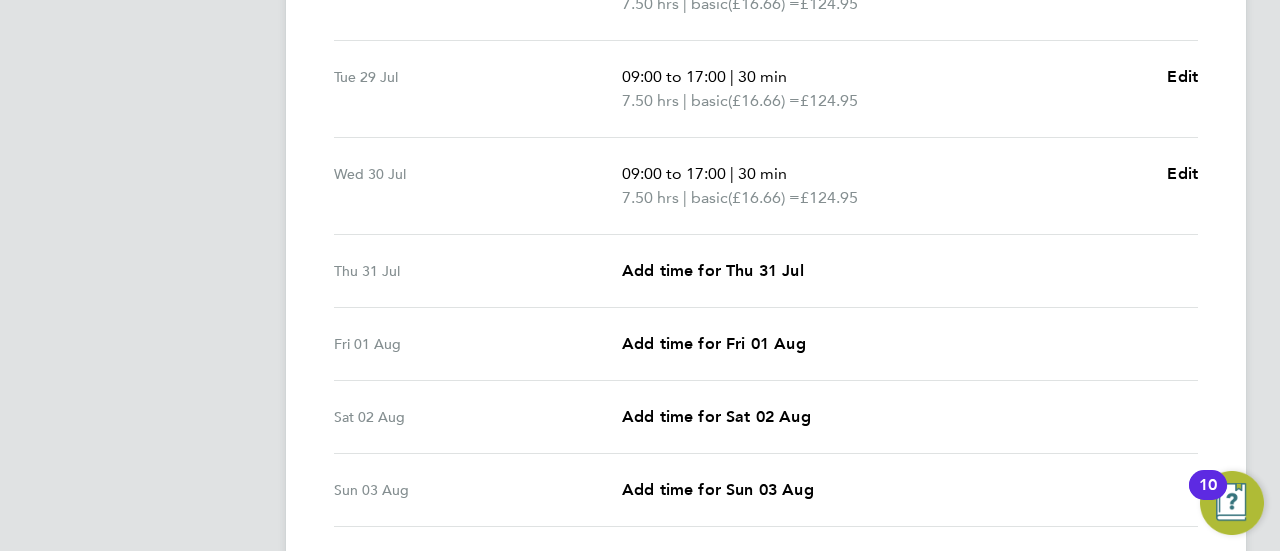 scroll, scrollTop: 700, scrollLeft: 0, axis: vertical 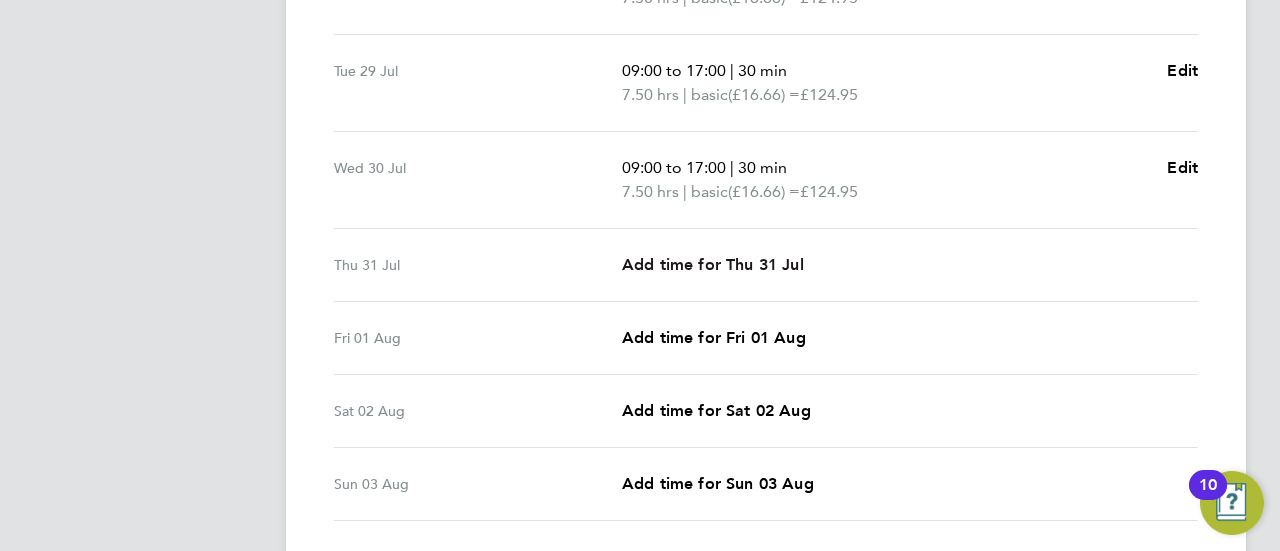 click on "Add time for Thu 31 Jul" at bounding box center [713, 264] 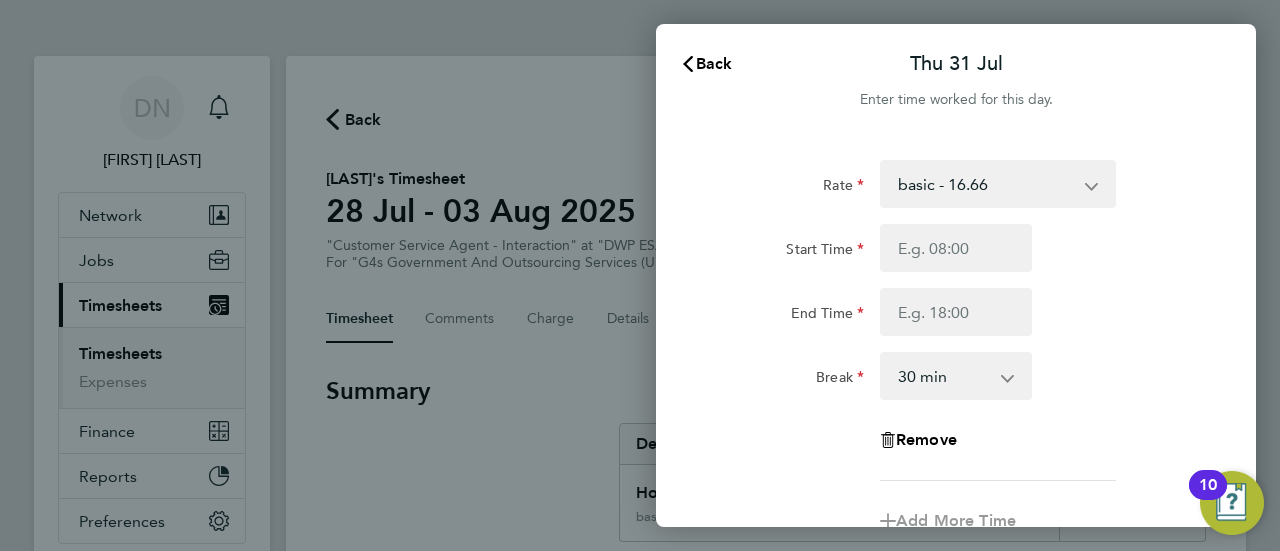 scroll, scrollTop: 0, scrollLeft: 0, axis: both 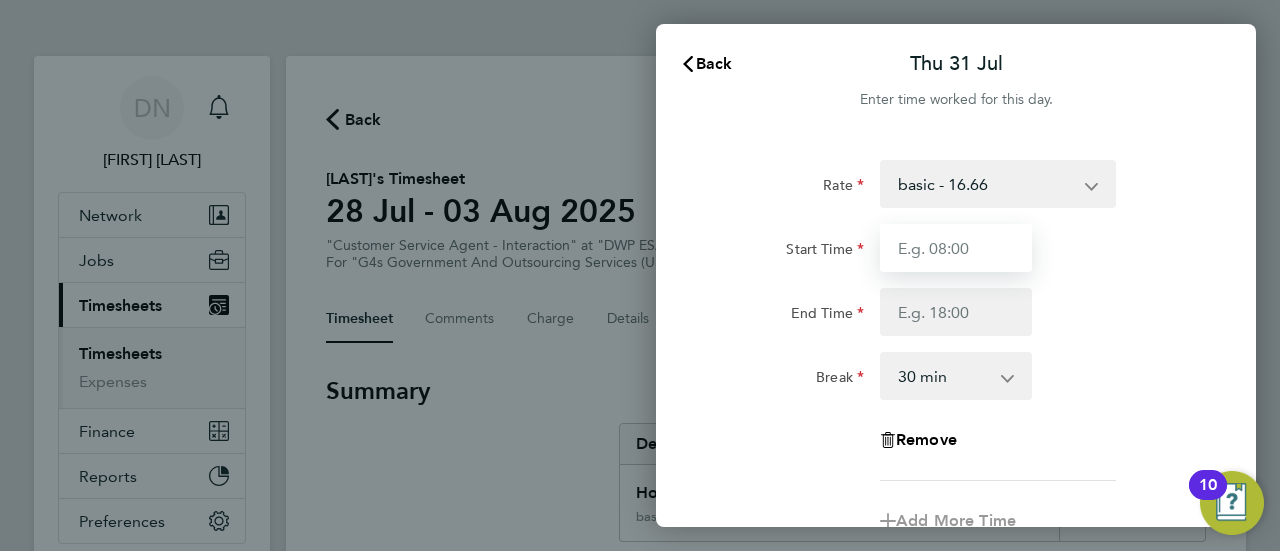click on "Start Time" at bounding box center [956, 248] 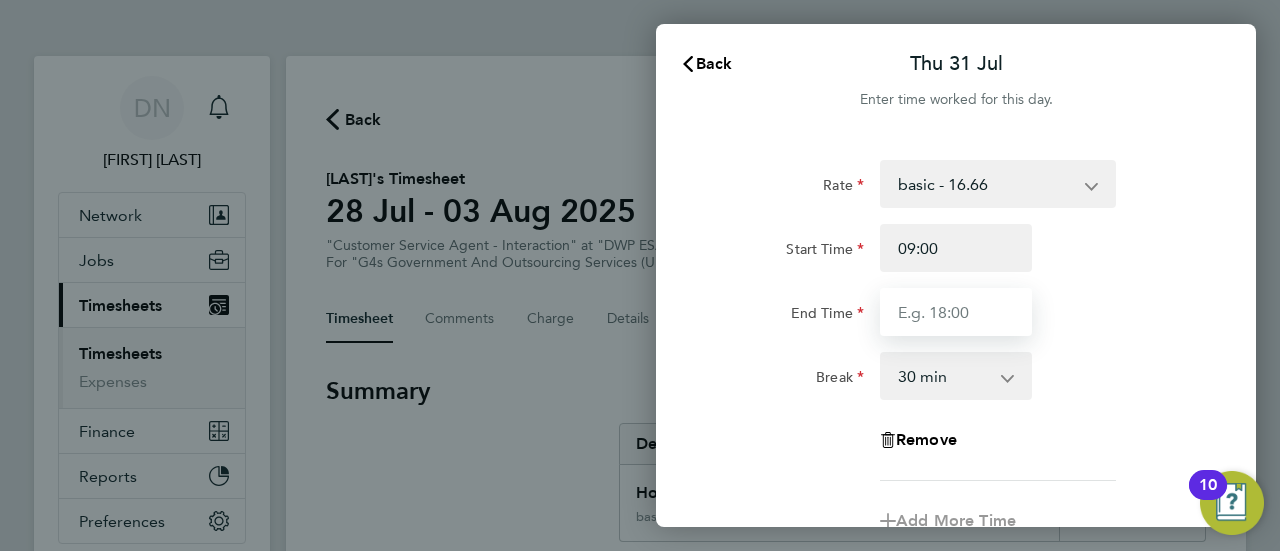 click on "End Time" at bounding box center [956, 312] 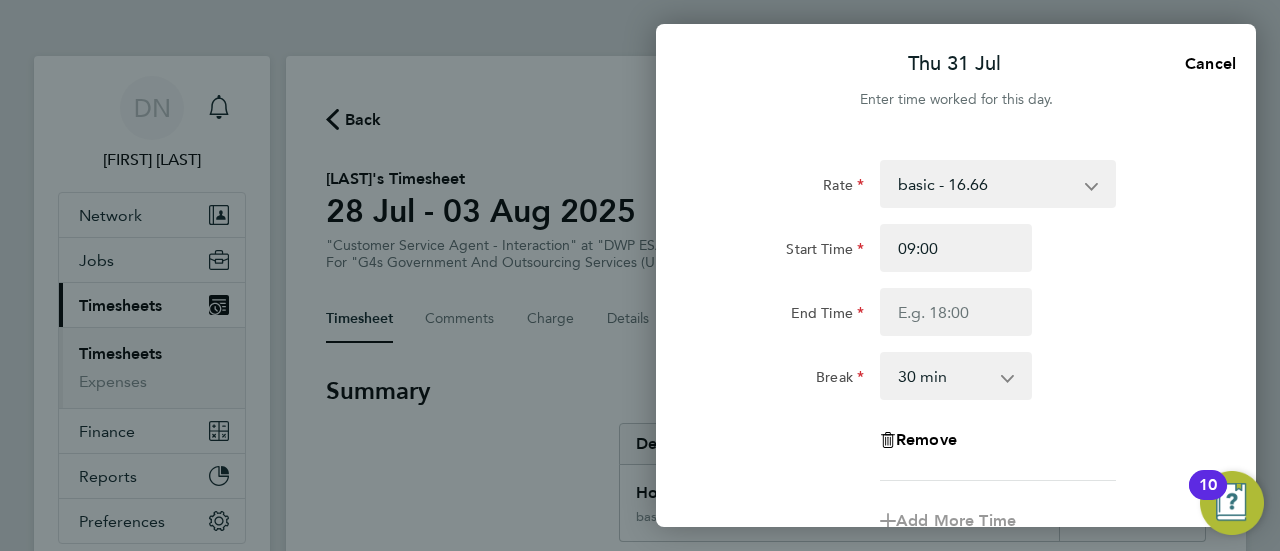 click on "End Time" 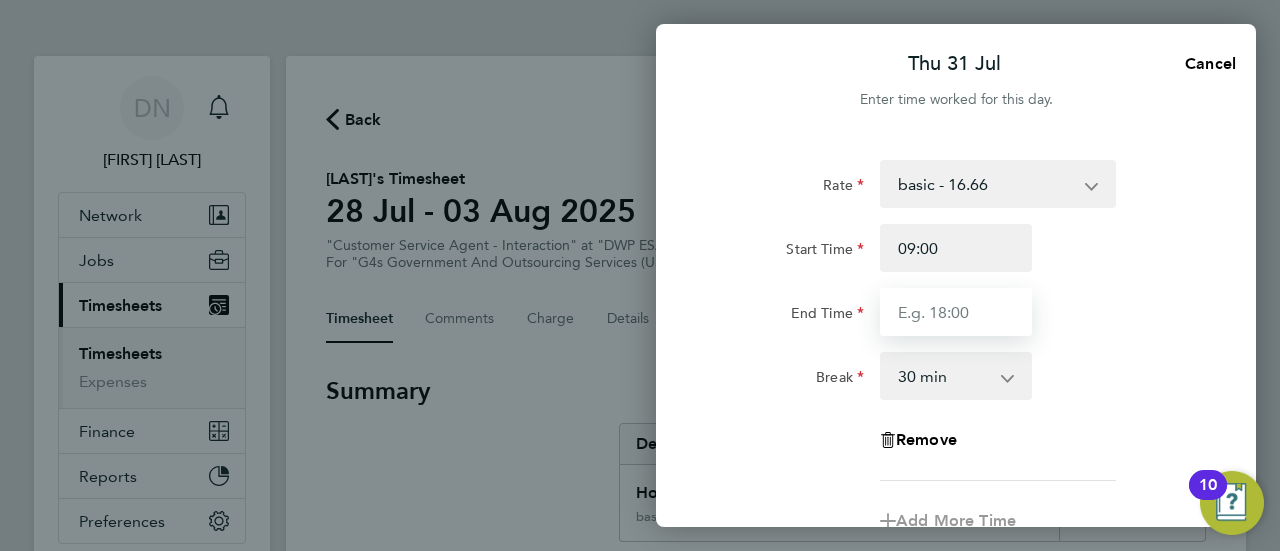 click on "End Time" at bounding box center [956, 312] 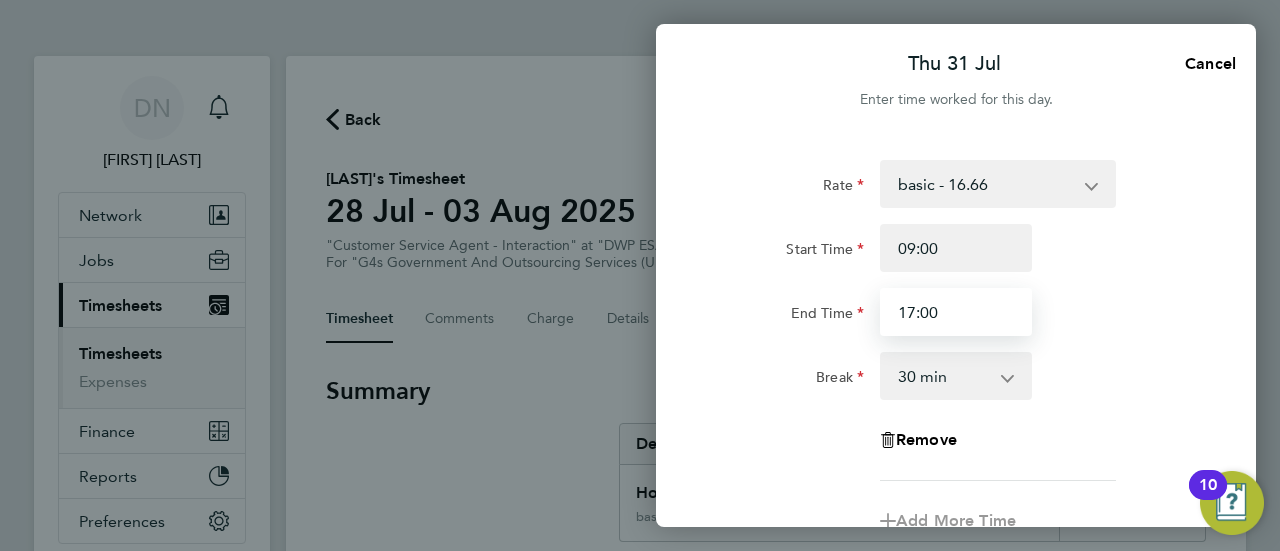 type on "17:00" 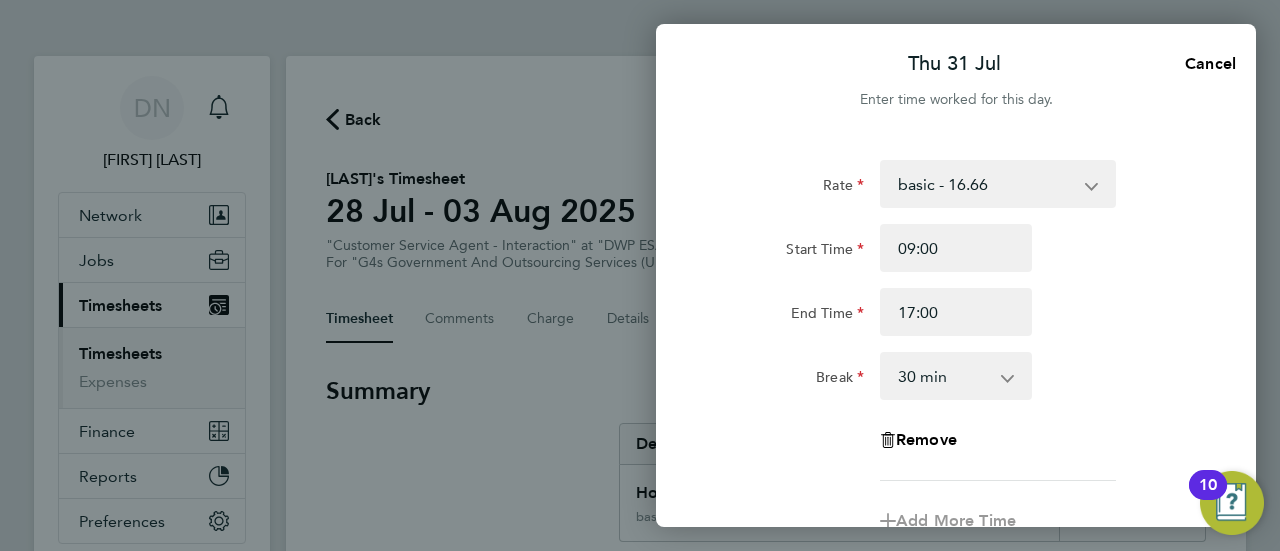click on "Start Time 09:00" 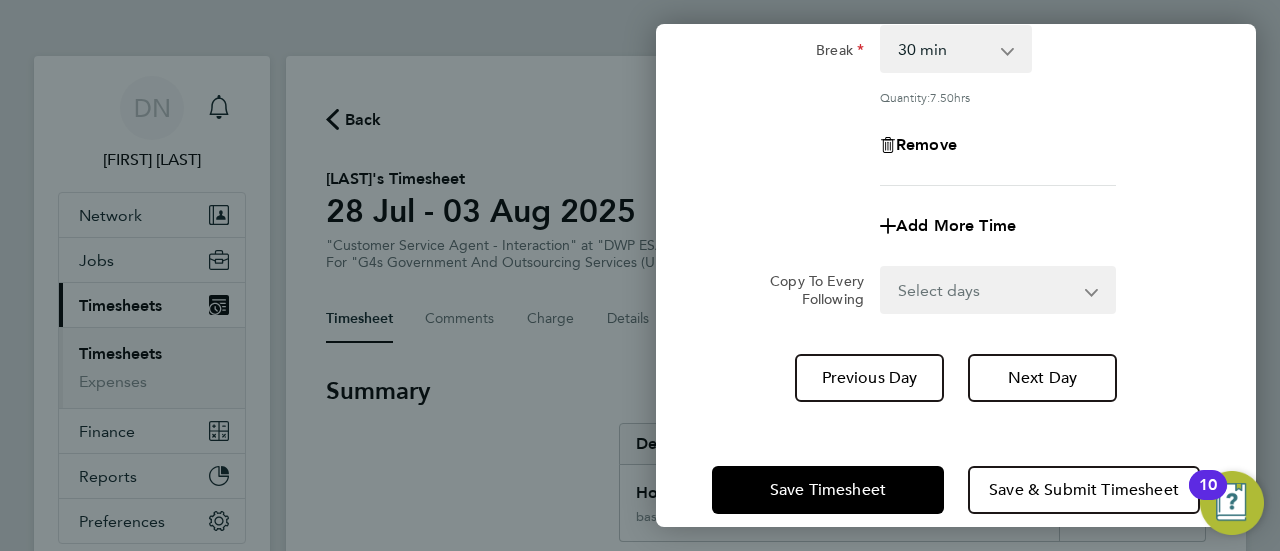 scroll, scrollTop: 352, scrollLeft: 0, axis: vertical 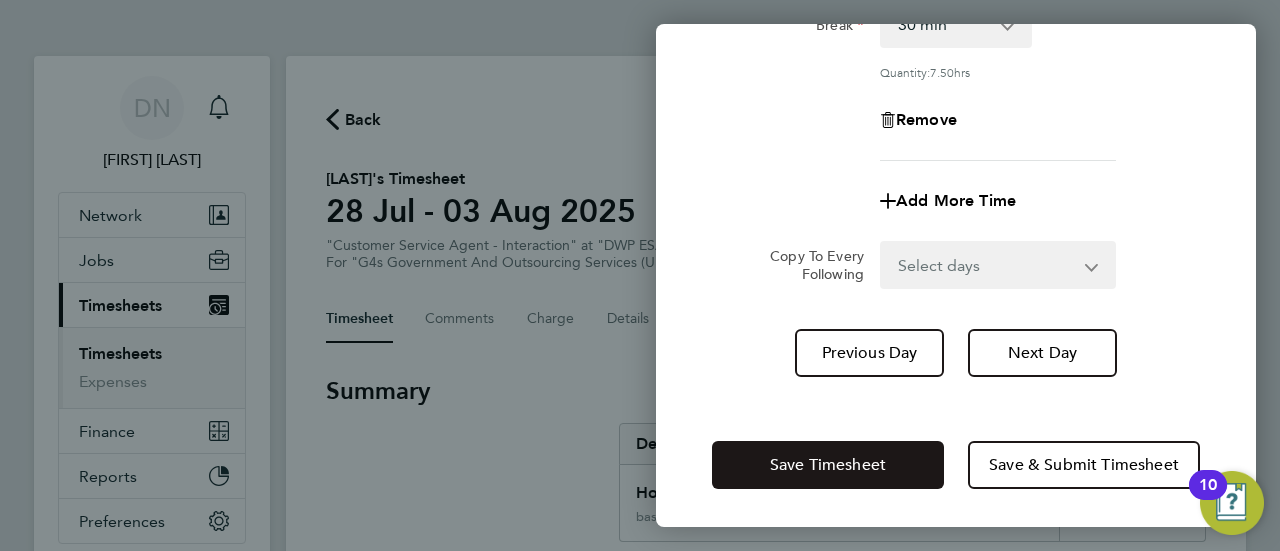 click on "Save Timesheet" 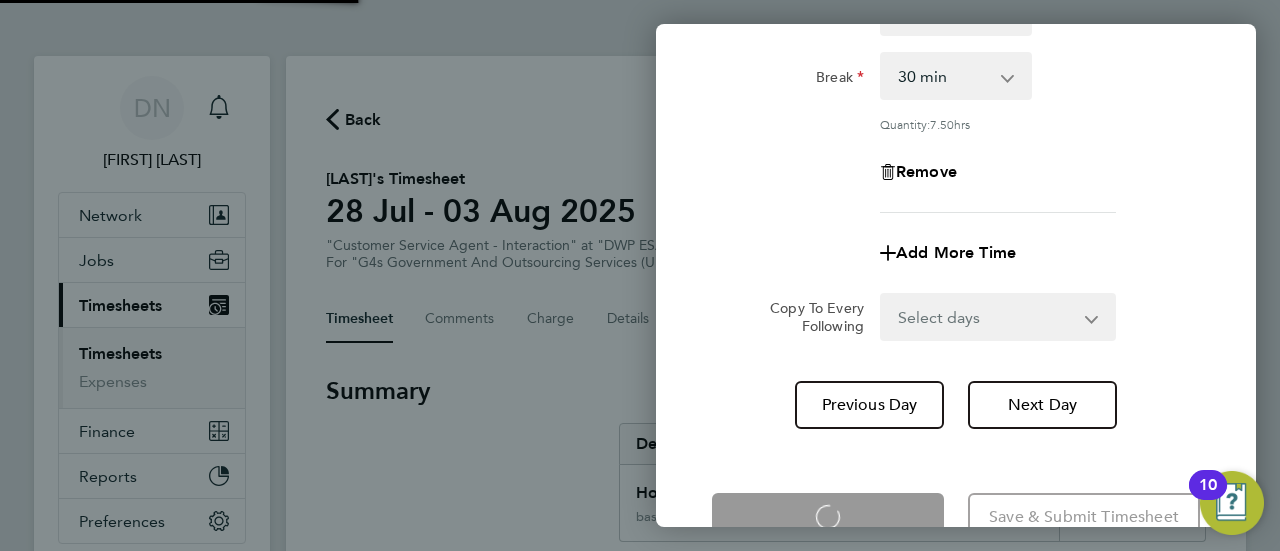 scroll, scrollTop: 334, scrollLeft: 0, axis: vertical 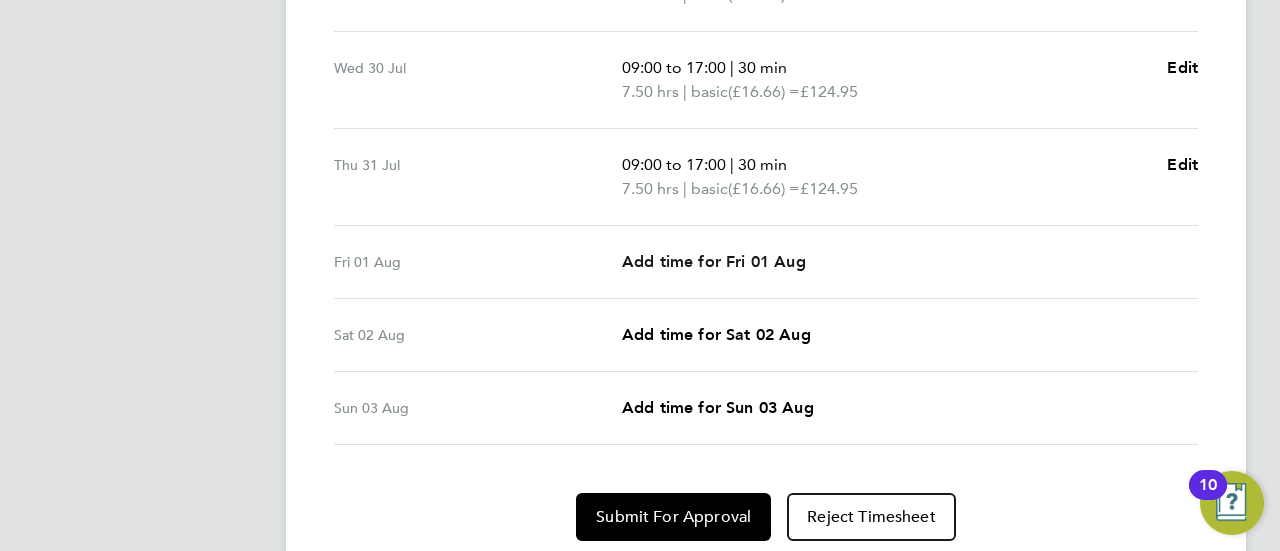 click on "Add time for Fri 01 Aug" at bounding box center (714, 261) 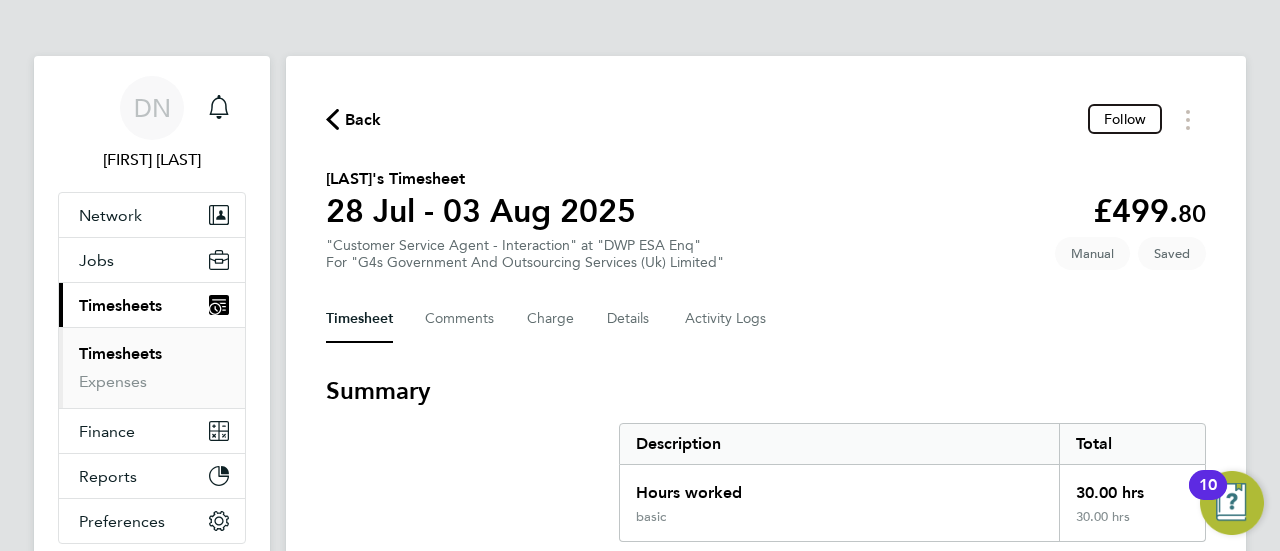 select on "30" 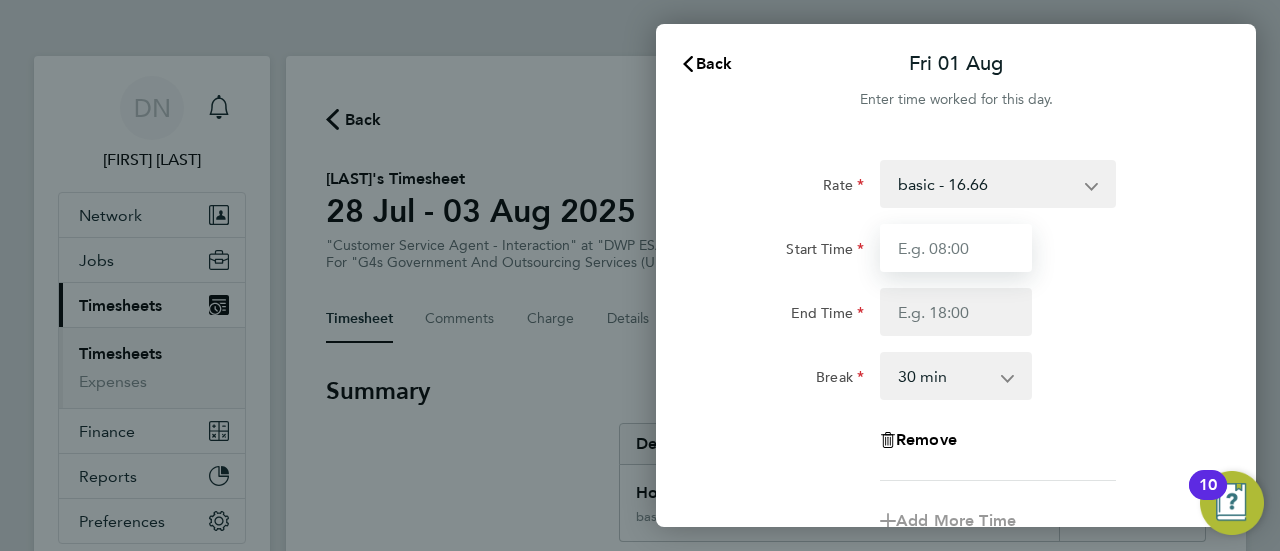 click on "Start Time" at bounding box center [956, 248] 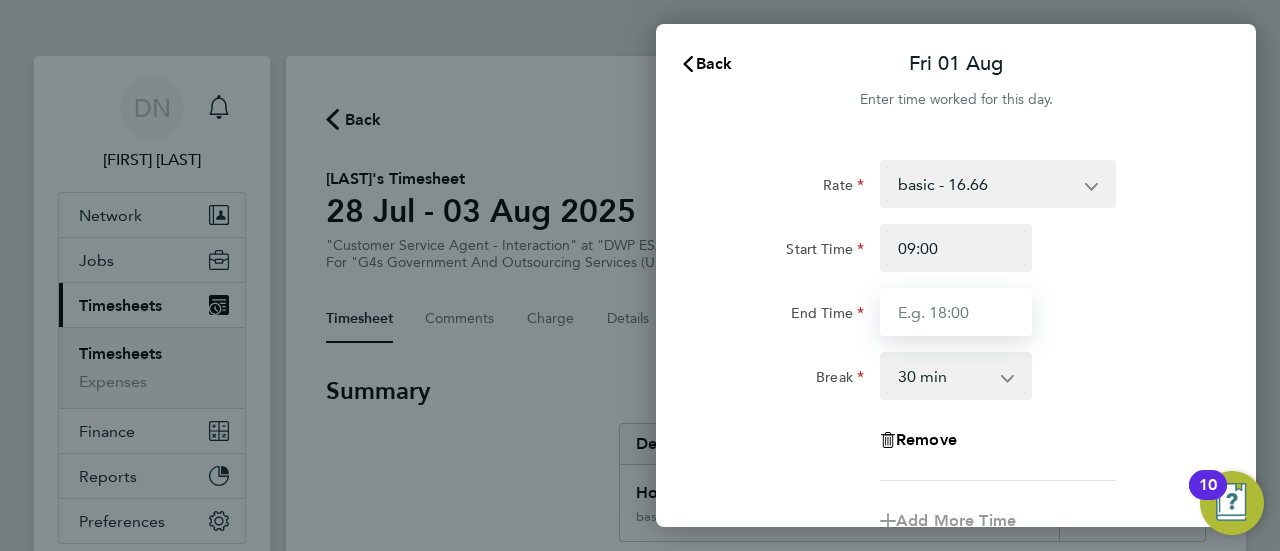 click on "End Time" at bounding box center (956, 312) 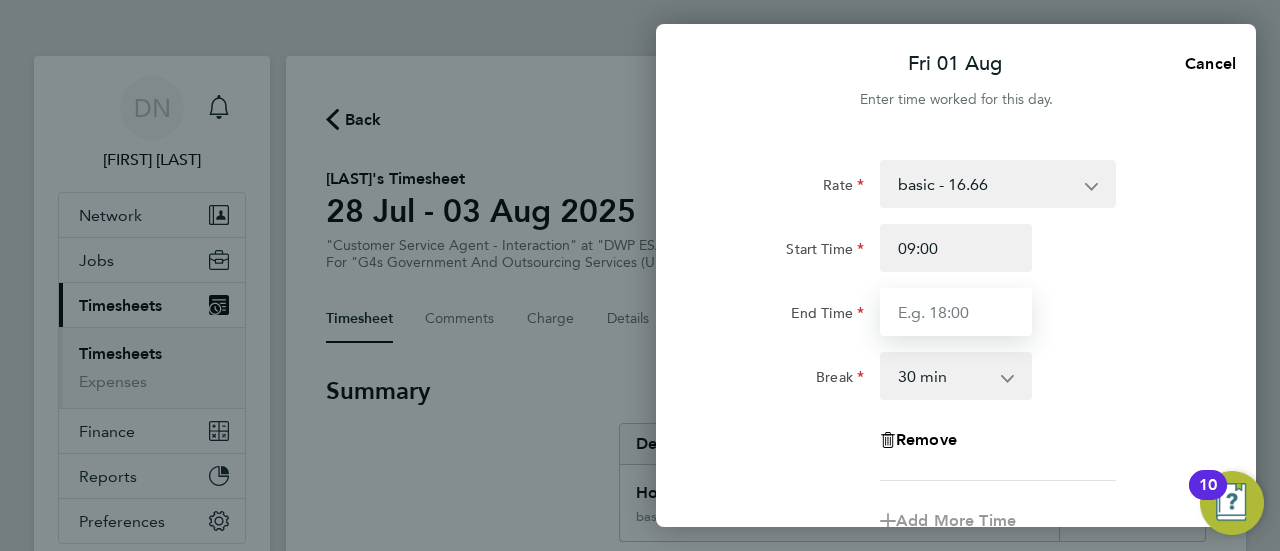 type on "17:00" 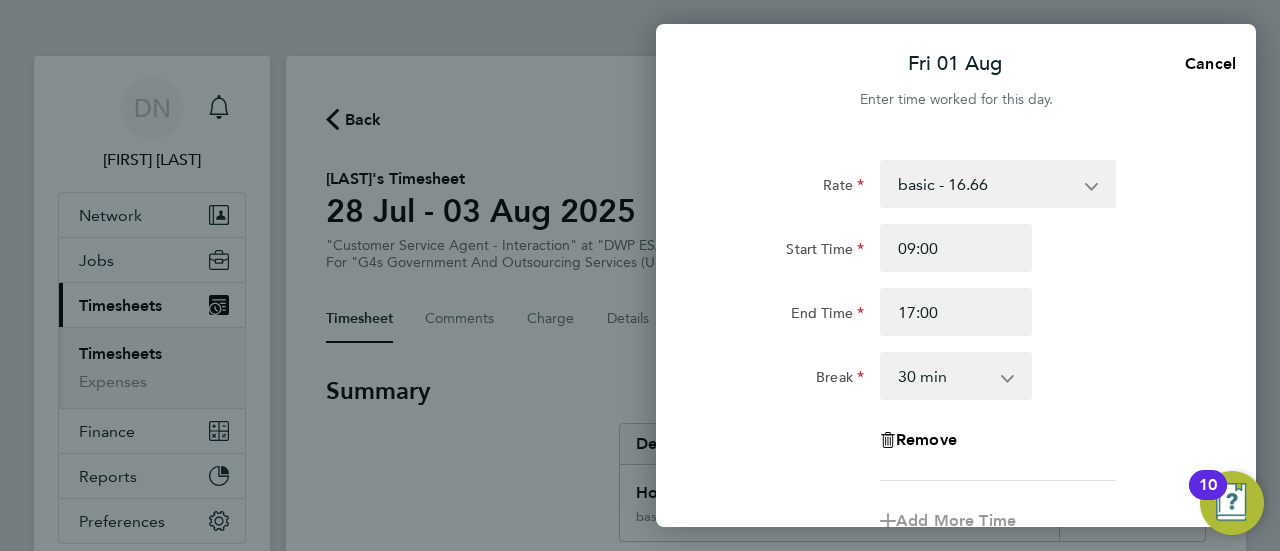click on "Rate  basic - 16.66   System Issue Not Paid   Annual Leave   System Issue Paid - 16.66   Bank Holiday   Sick   x1.5 - 24.73   x2 - 32.79
Start Time 09:00 End Time 17:00 Break  0 min   15 min   30 min   45 min   60 min   75 min   90 min
Remove" 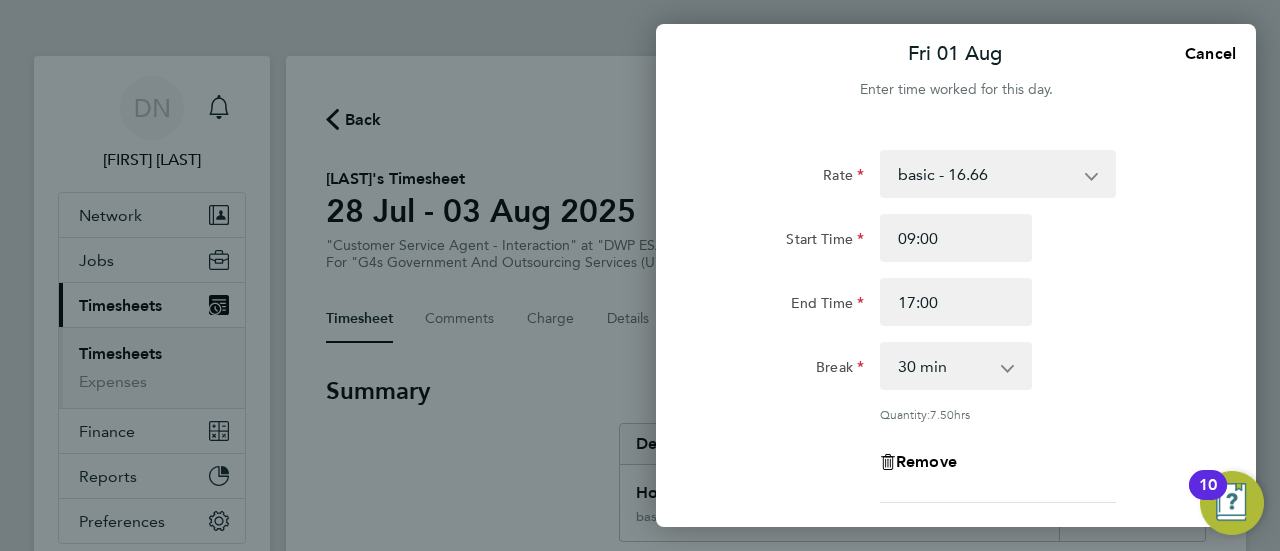 scroll, scrollTop: 0, scrollLeft: 0, axis: both 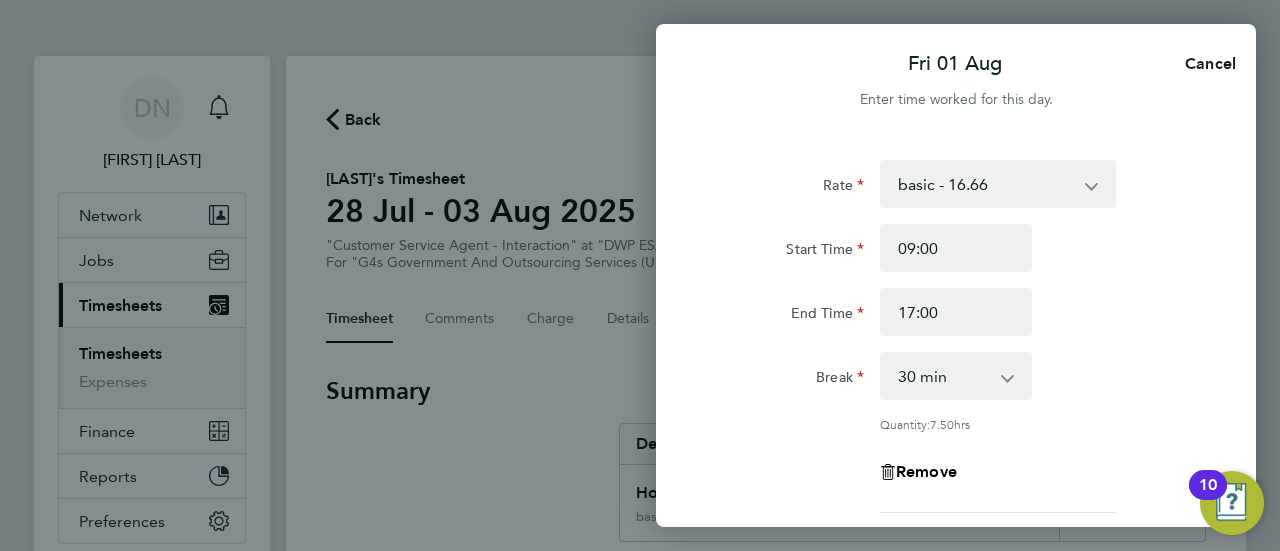 click on "Cancel" 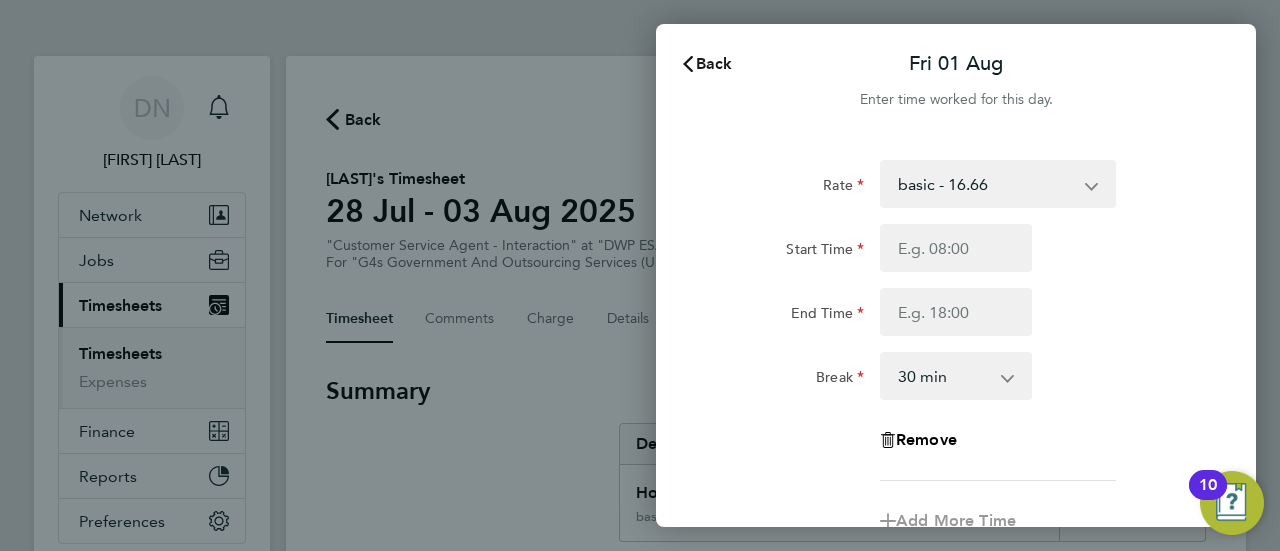 click 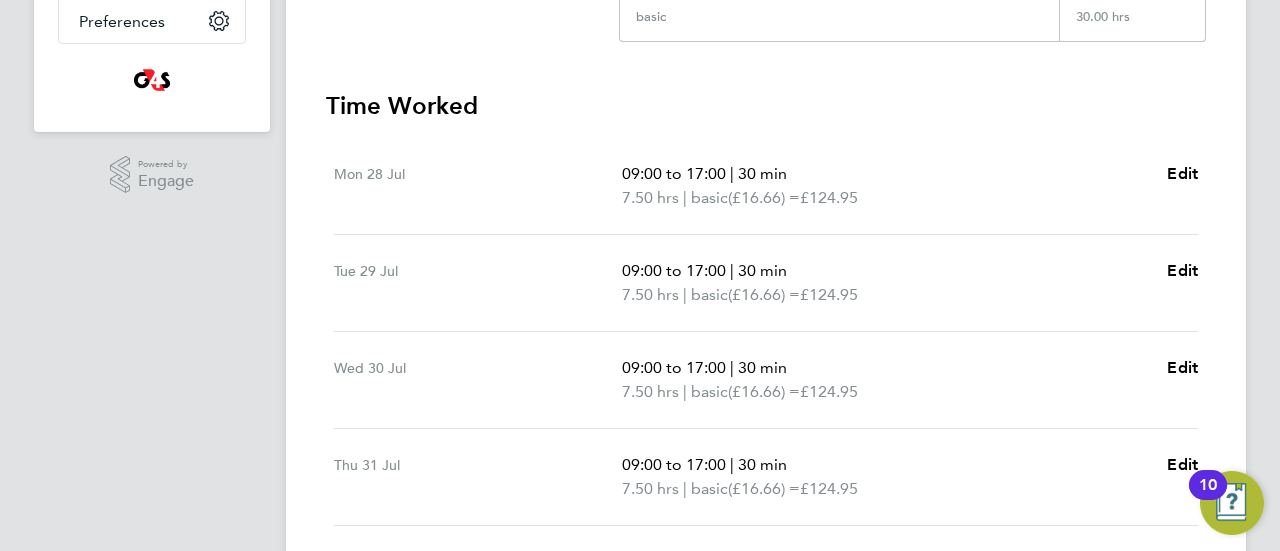 scroll, scrollTop: 700, scrollLeft: 0, axis: vertical 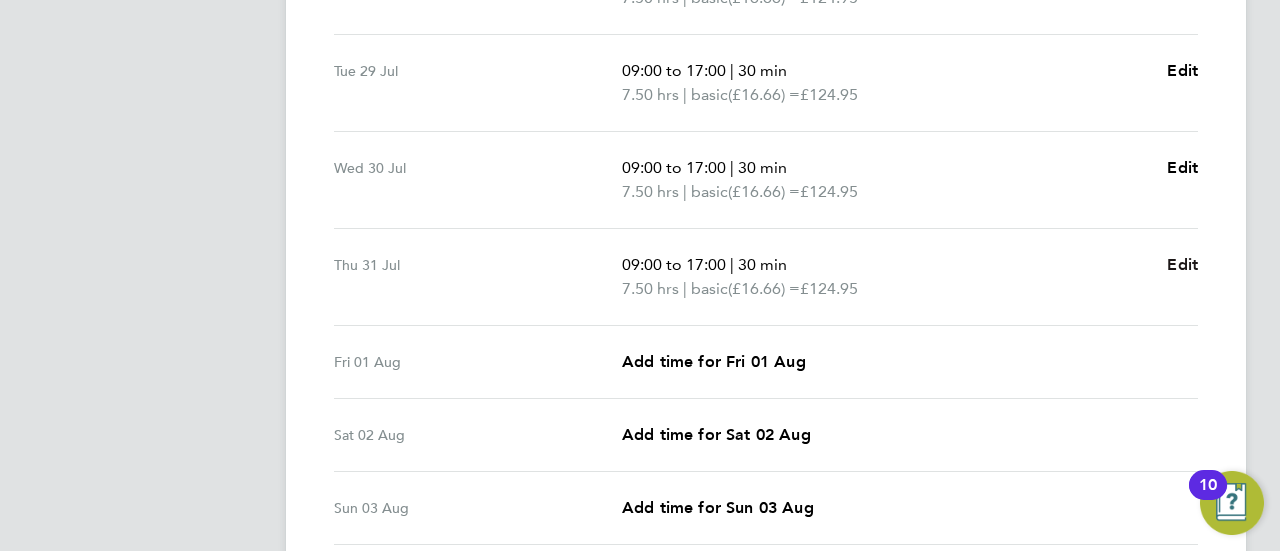 click on "Edit" at bounding box center (1182, 264) 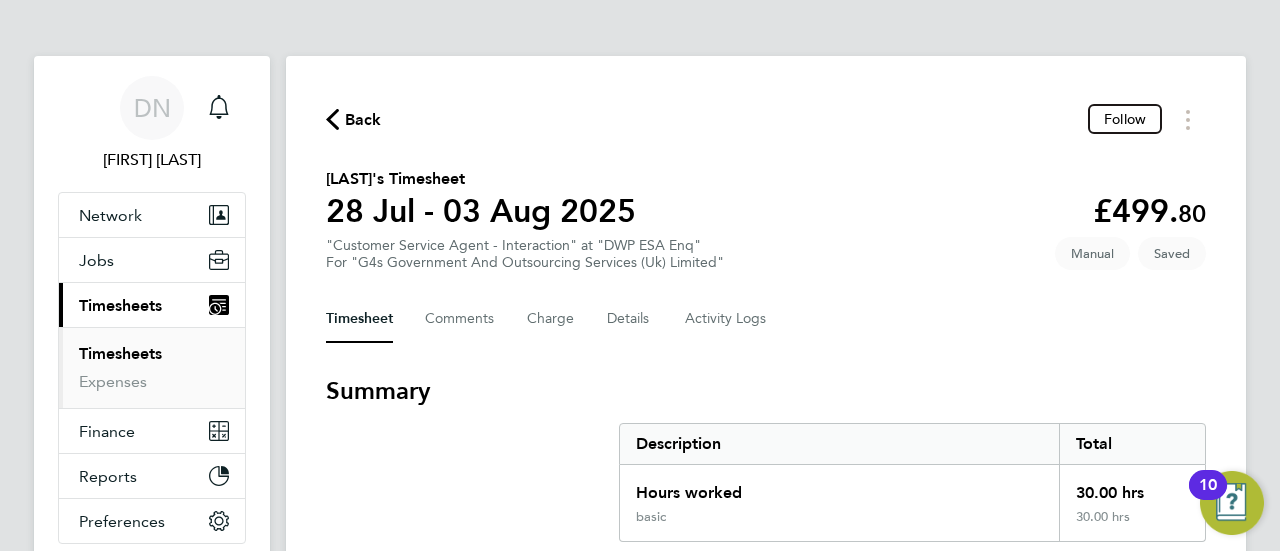 select on "30" 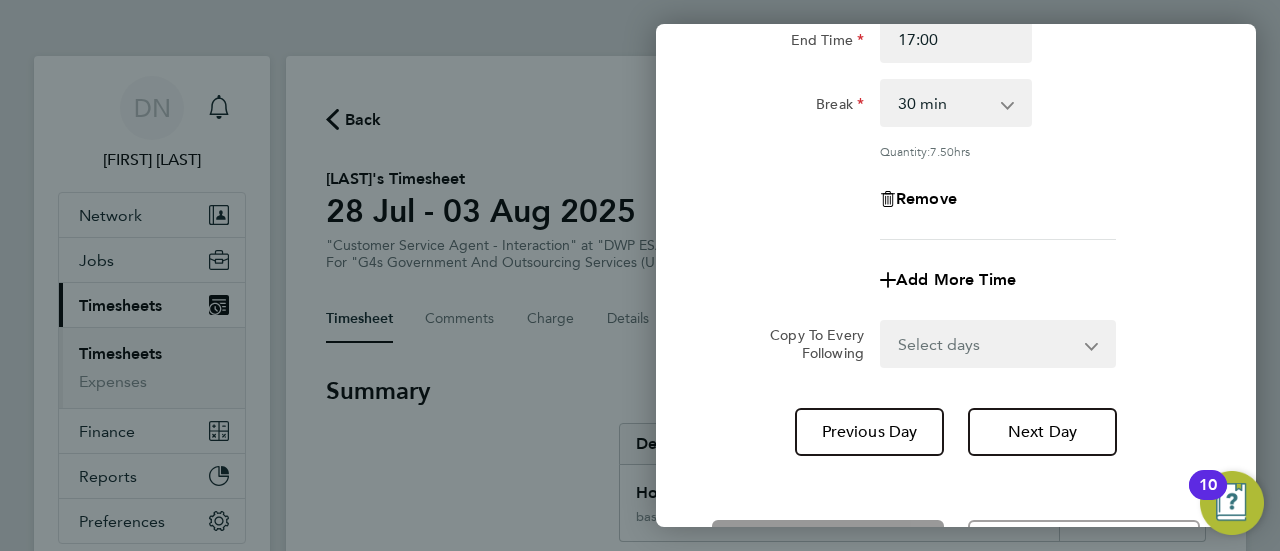 scroll, scrollTop: 300, scrollLeft: 0, axis: vertical 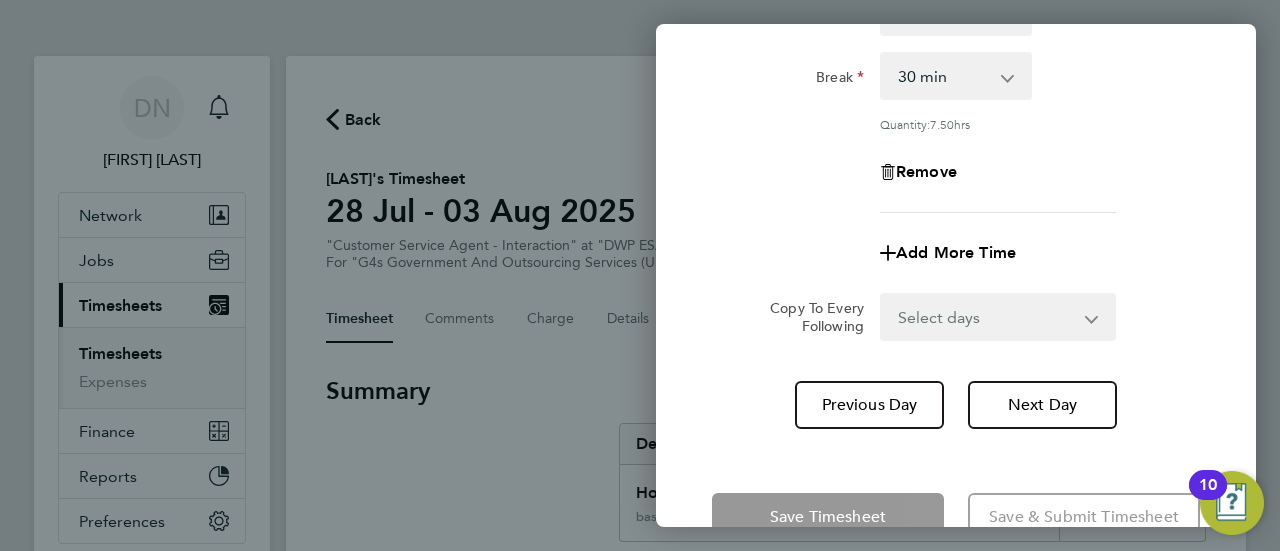 click on "Select days   Day   Weekend (Sat-Sun)   Friday   Saturday   Sunday" at bounding box center [987, 317] 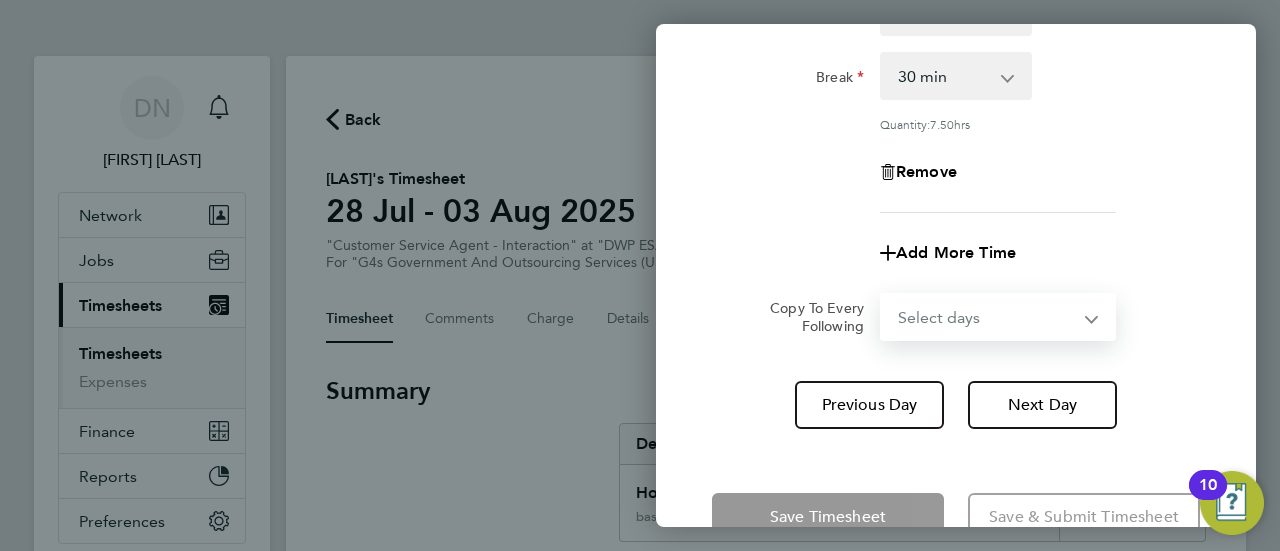 click on "Select days   Day   Weekend (Sat-Sun)   Friday   Saturday   Sunday" at bounding box center [987, 317] 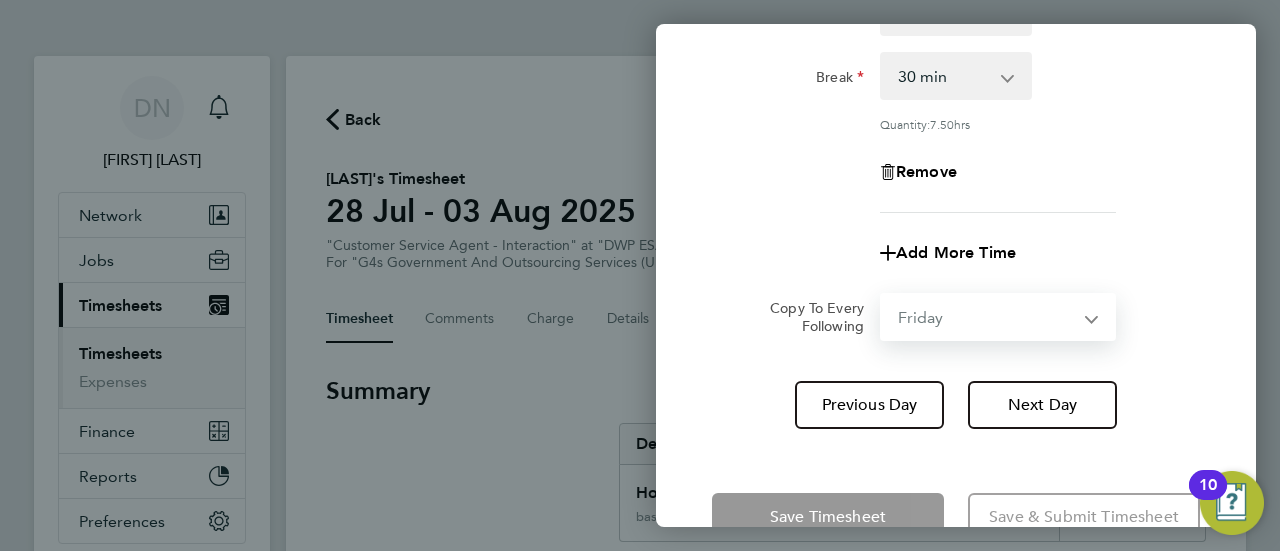 click on "Select days   Day   Weekend (Sat-Sun)   Friday   Saturday   Sunday" at bounding box center (987, 317) 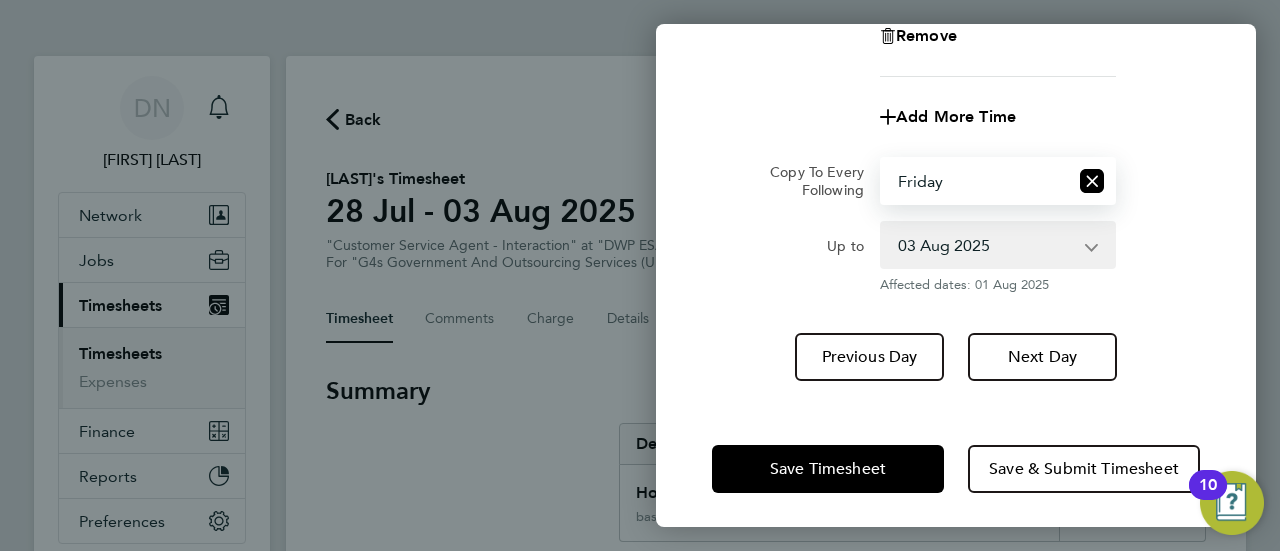 scroll, scrollTop: 440, scrollLeft: 0, axis: vertical 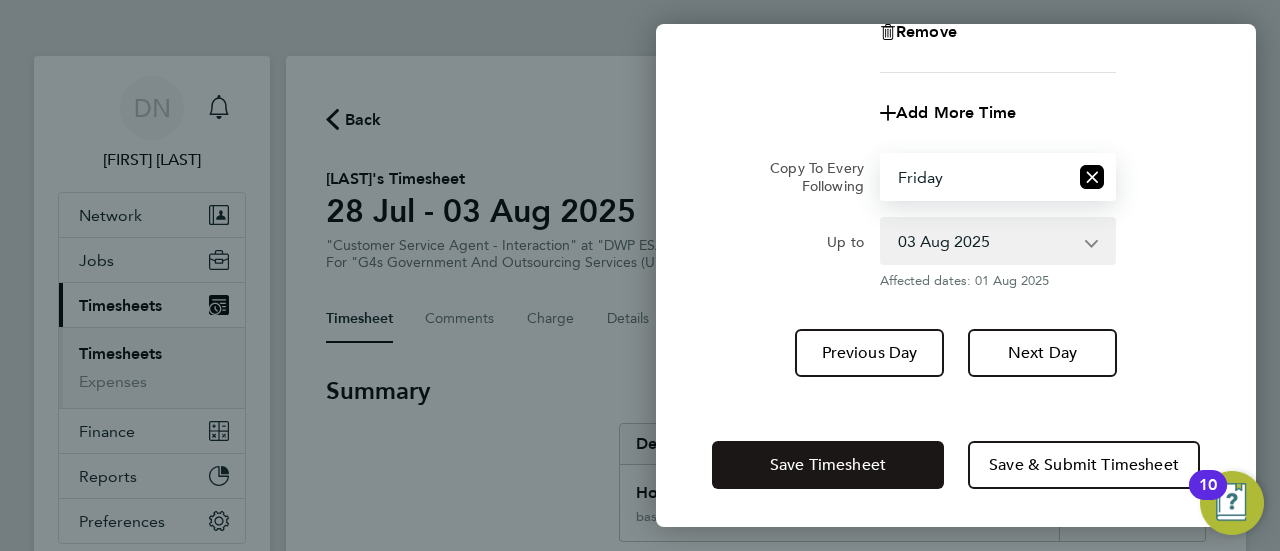 click on "Save Timesheet" 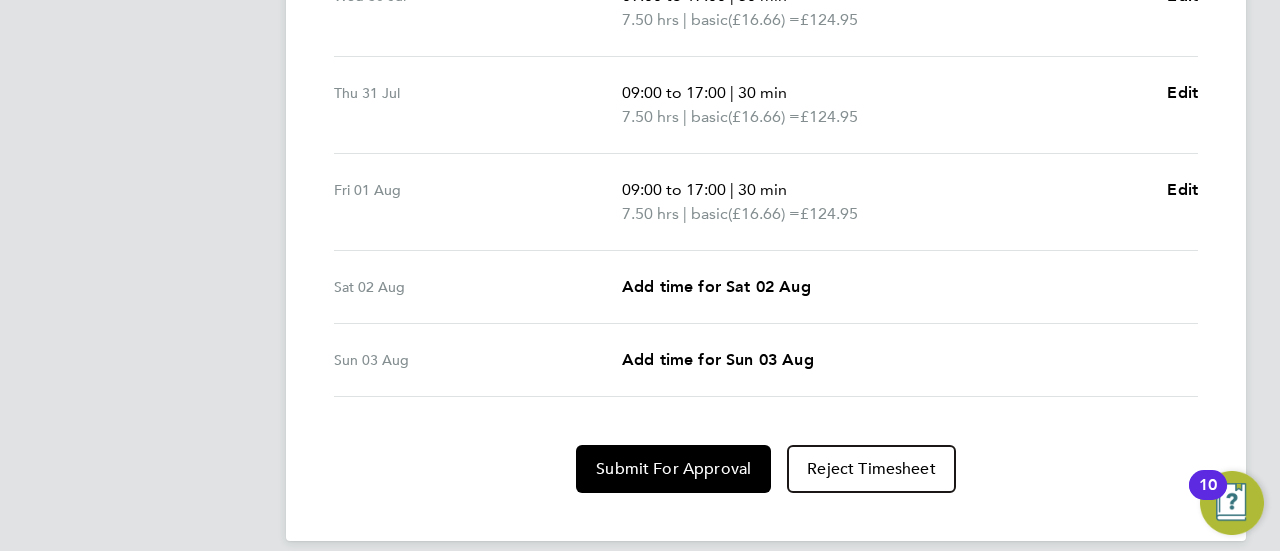 scroll, scrollTop: 890, scrollLeft: 0, axis: vertical 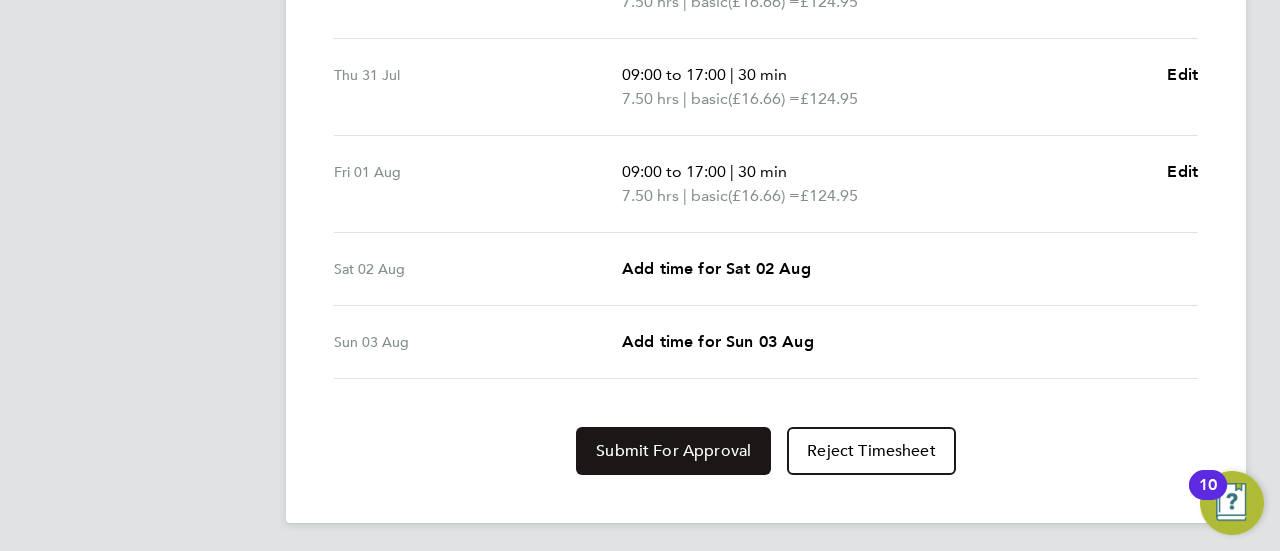 drag, startPoint x: 682, startPoint y: 453, endPoint x: 730, endPoint y: 453, distance: 48 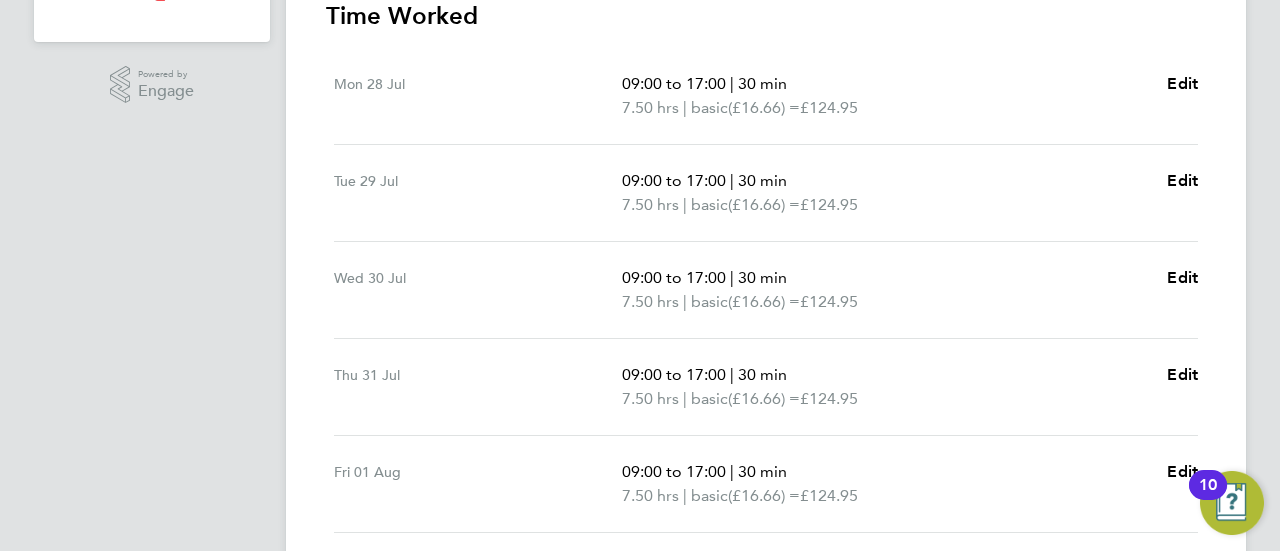 scroll, scrollTop: 90, scrollLeft: 0, axis: vertical 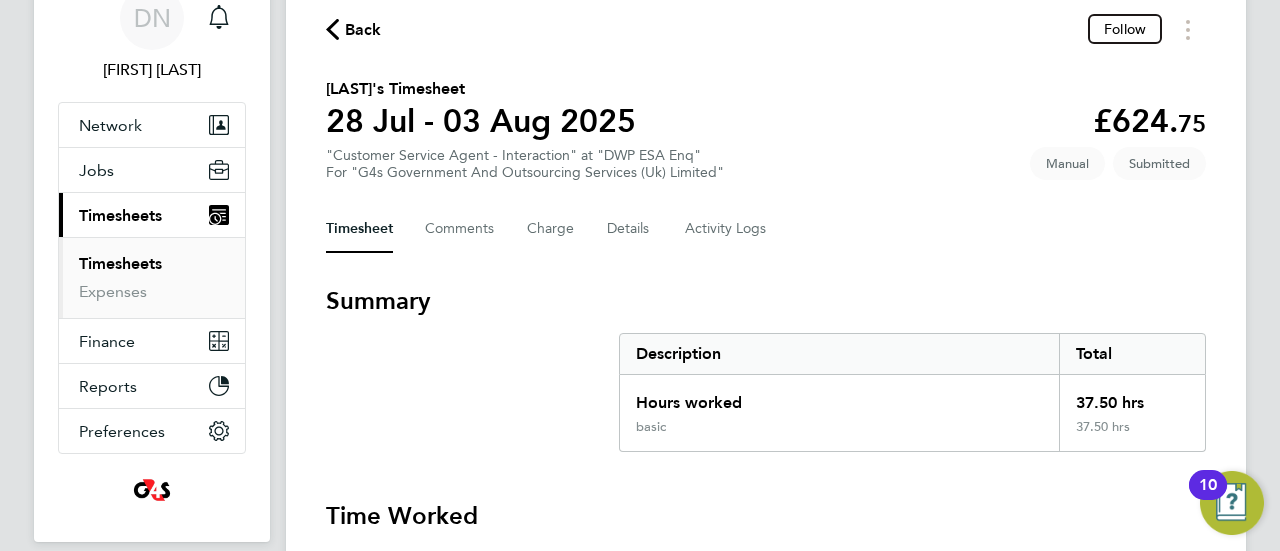 click on "Back" 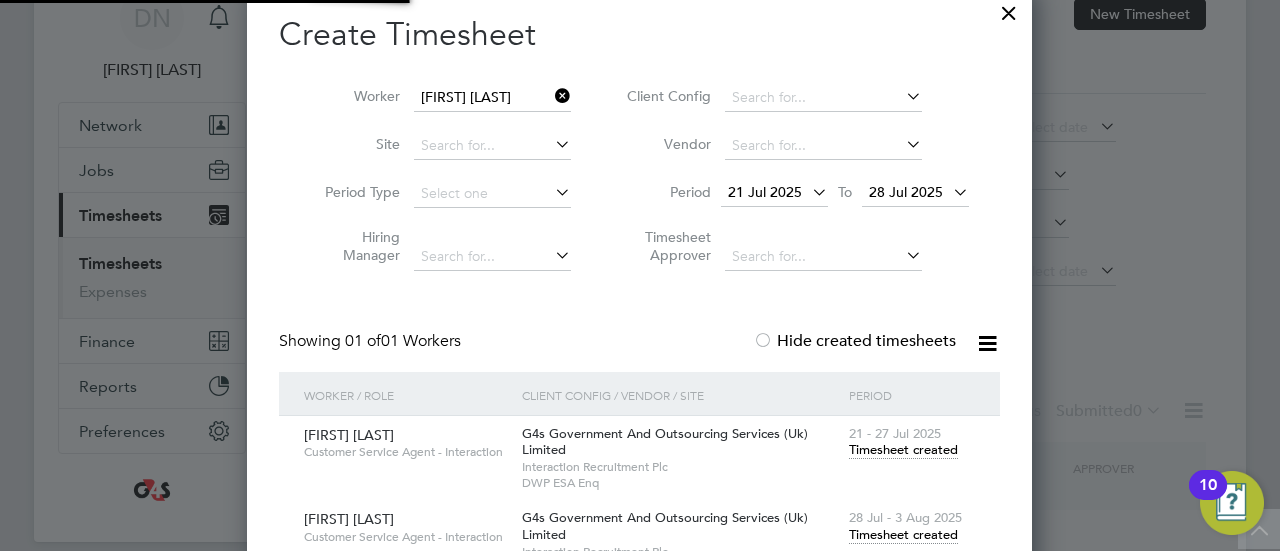 scroll, scrollTop: 0, scrollLeft: 0, axis: both 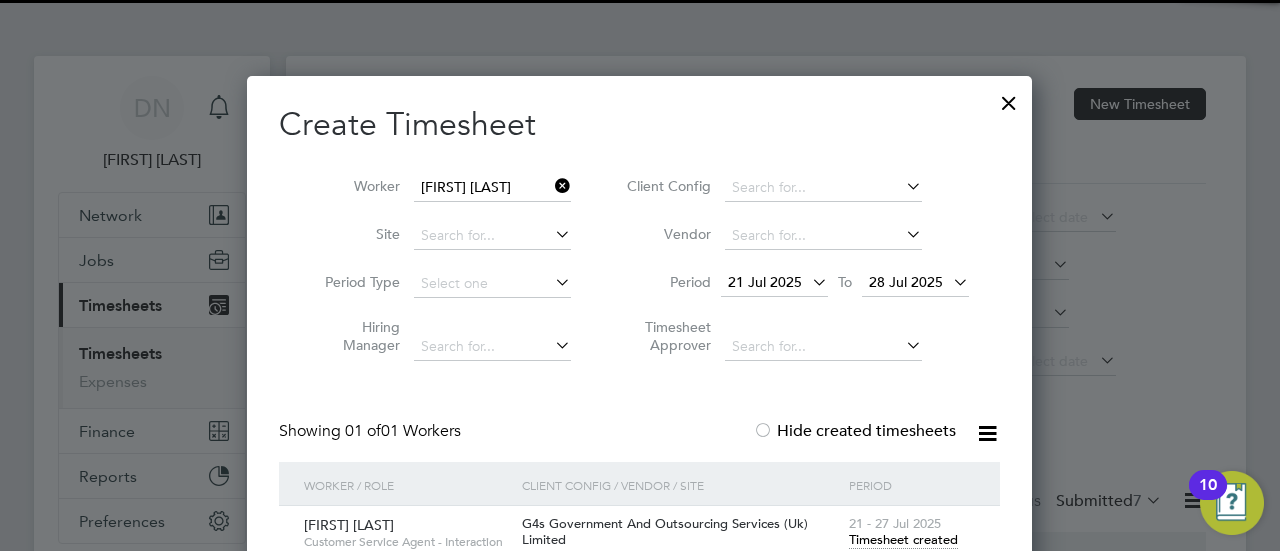 click at bounding box center (551, 186) 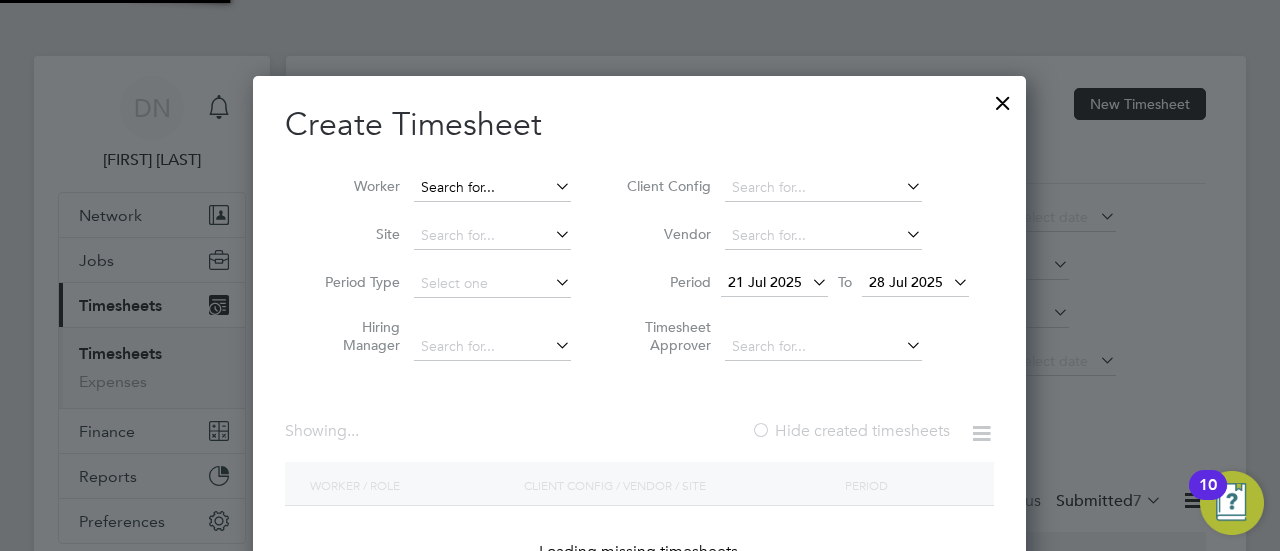 click at bounding box center (492, 188) 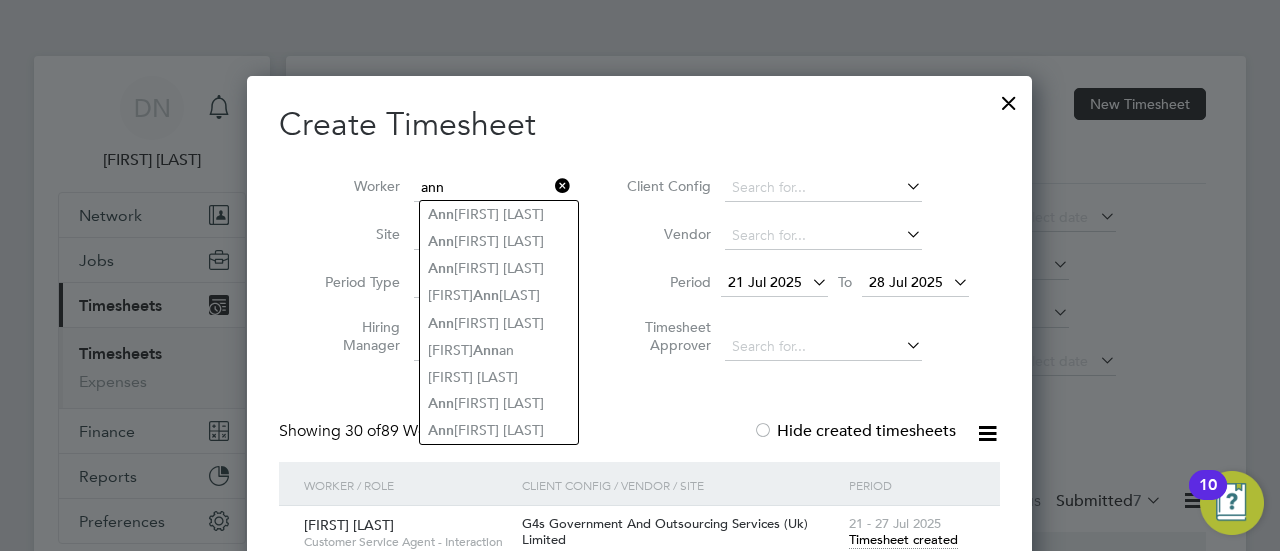 drag, startPoint x: 562, startPoint y: 431, endPoint x: 669, endPoint y: 465, distance: 112.27199 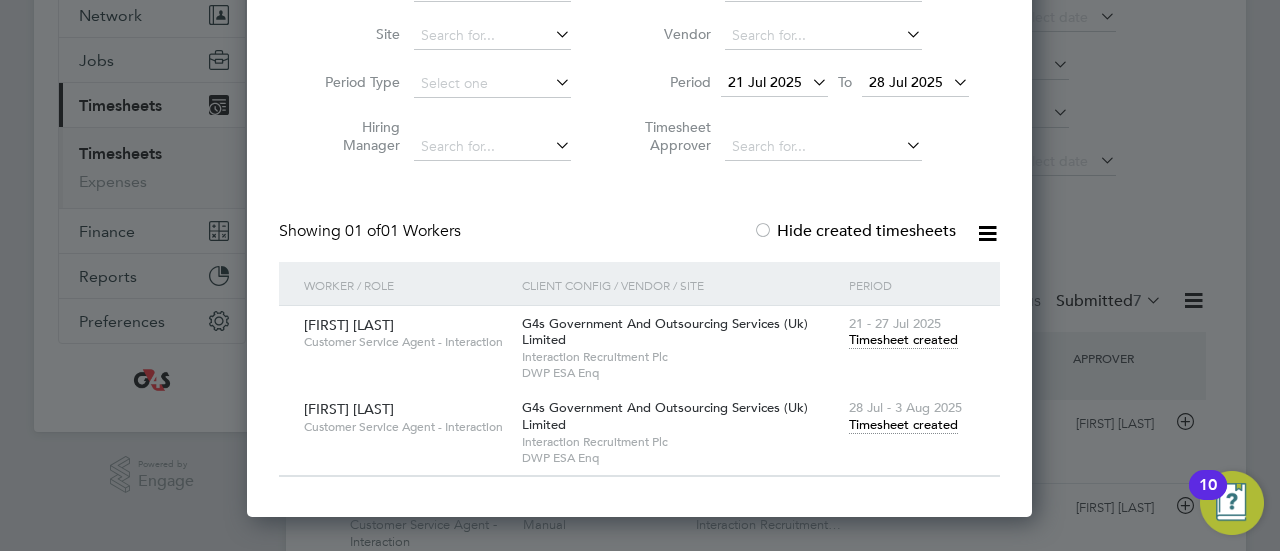 click on "Timesheet created" at bounding box center [903, 425] 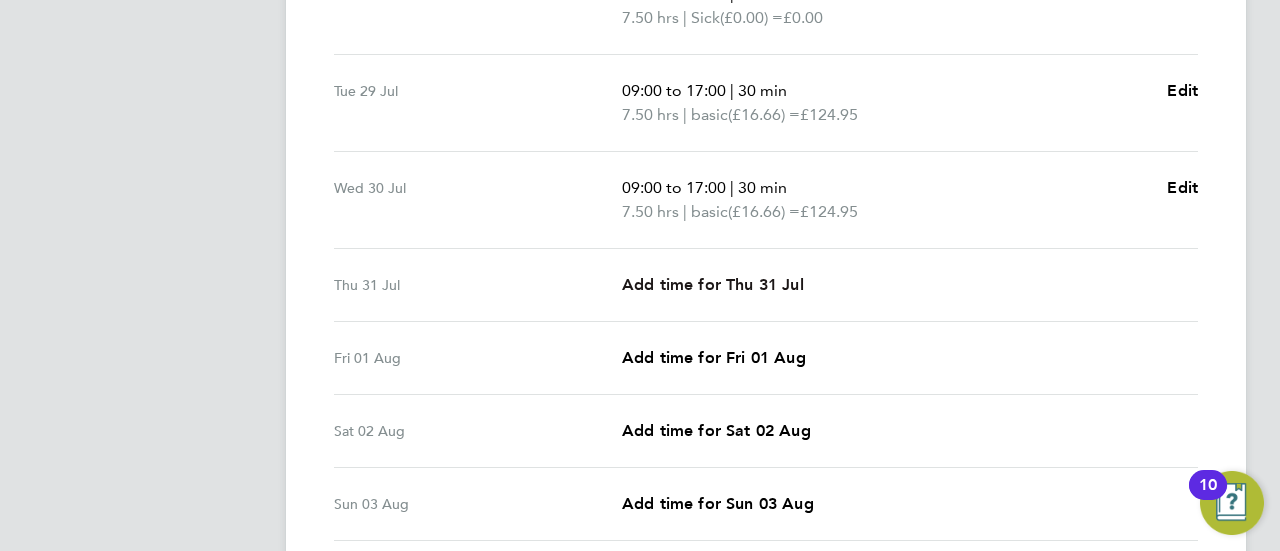 click on "Add time for Thu 31 Jul" at bounding box center (713, 284) 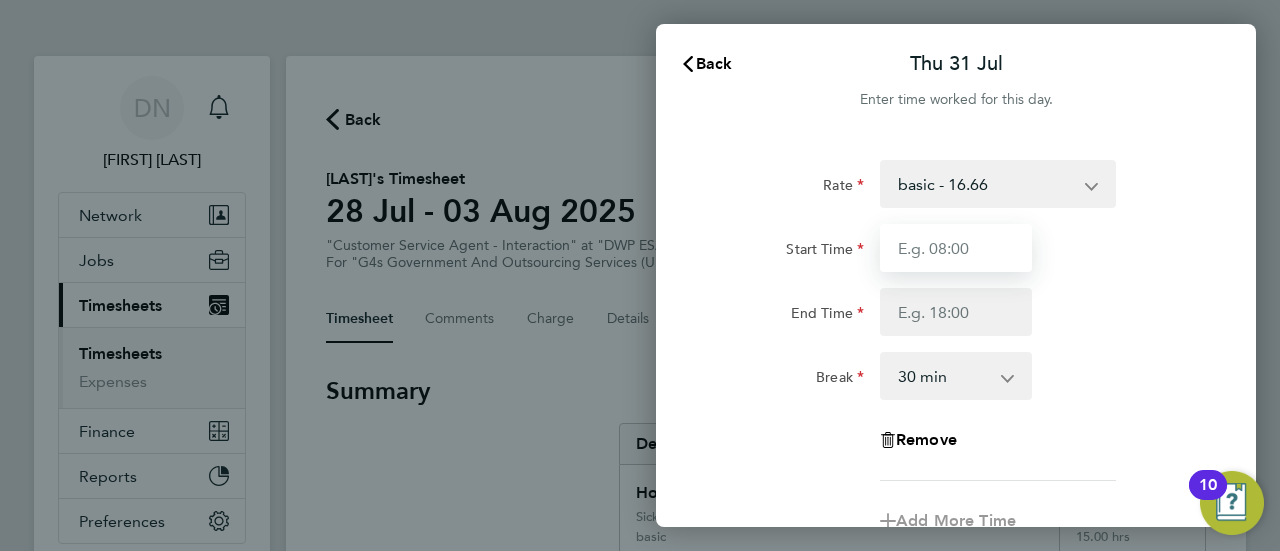 click on "Start Time" at bounding box center [956, 248] 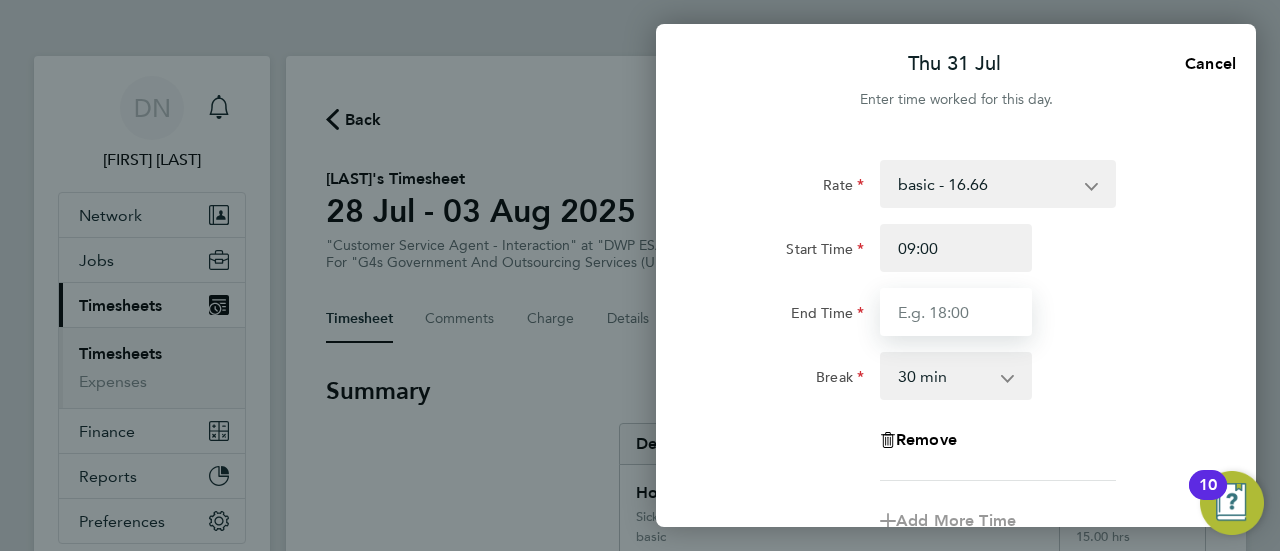 click on "End Time" at bounding box center (956, 312) 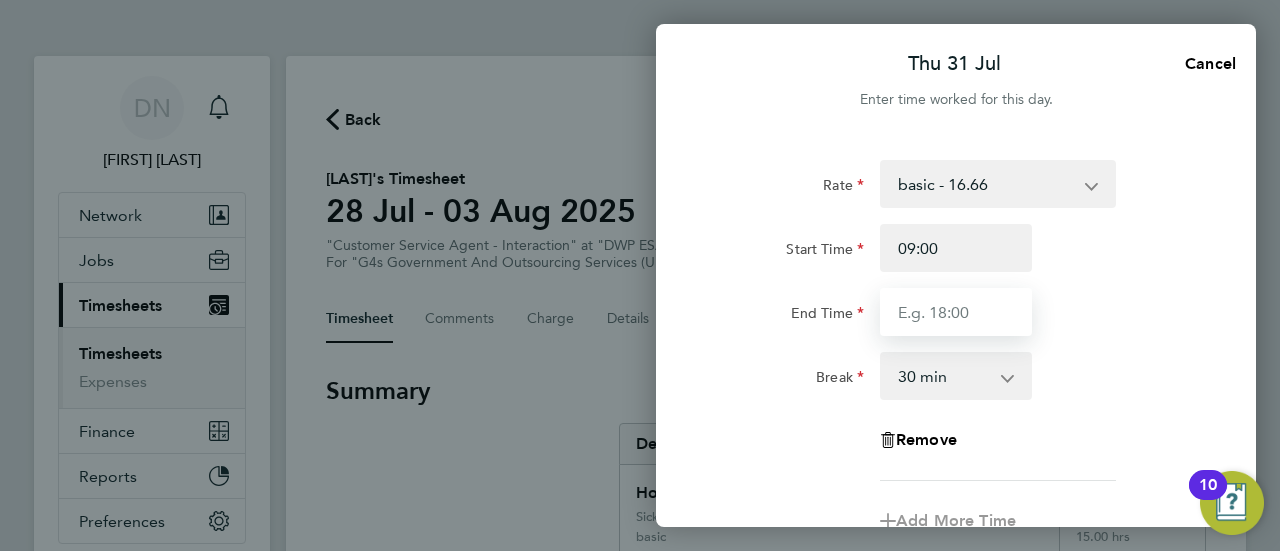 click on "End Time" at bounding box center [956, 312] 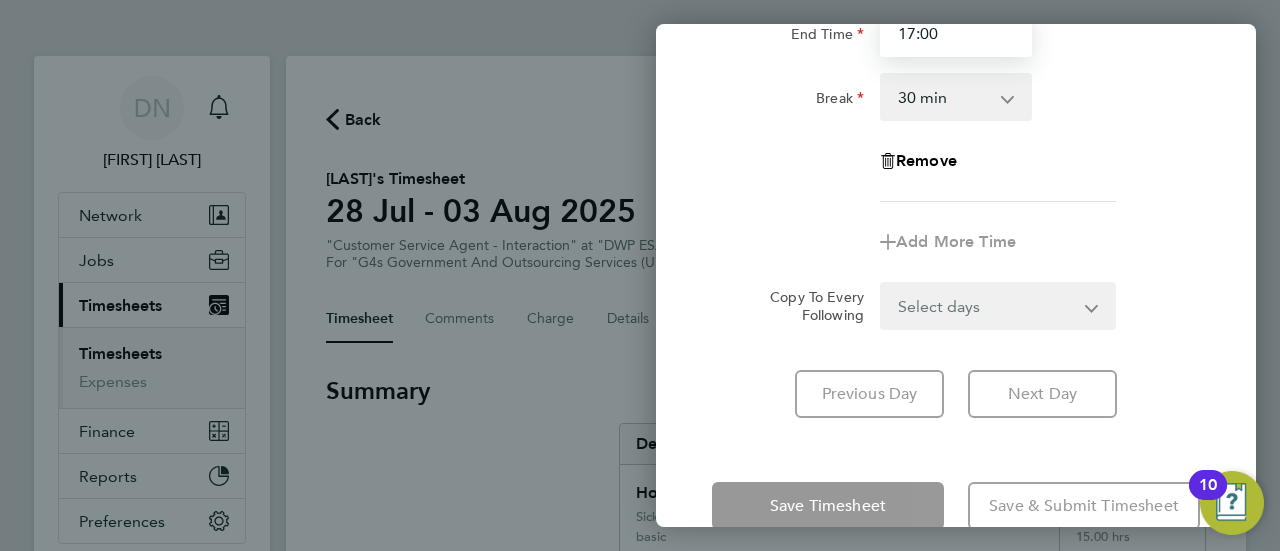 scroll, scrollTop: 321, scrollLeft: 0, axis: vertical 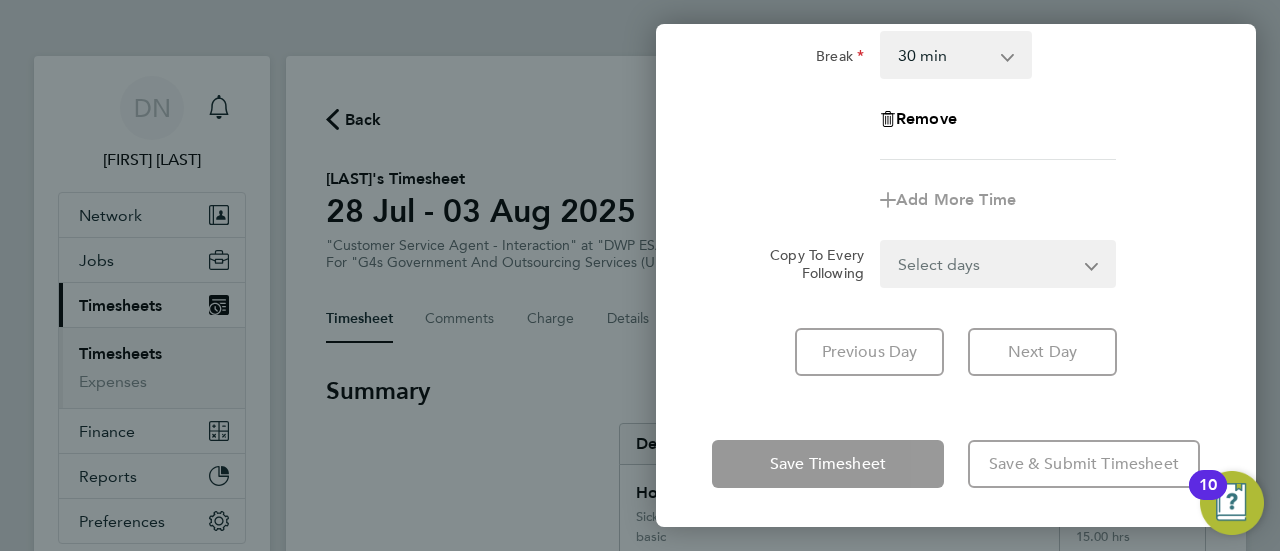 click on "Save Timesheet   Save & Submit Timesheet" 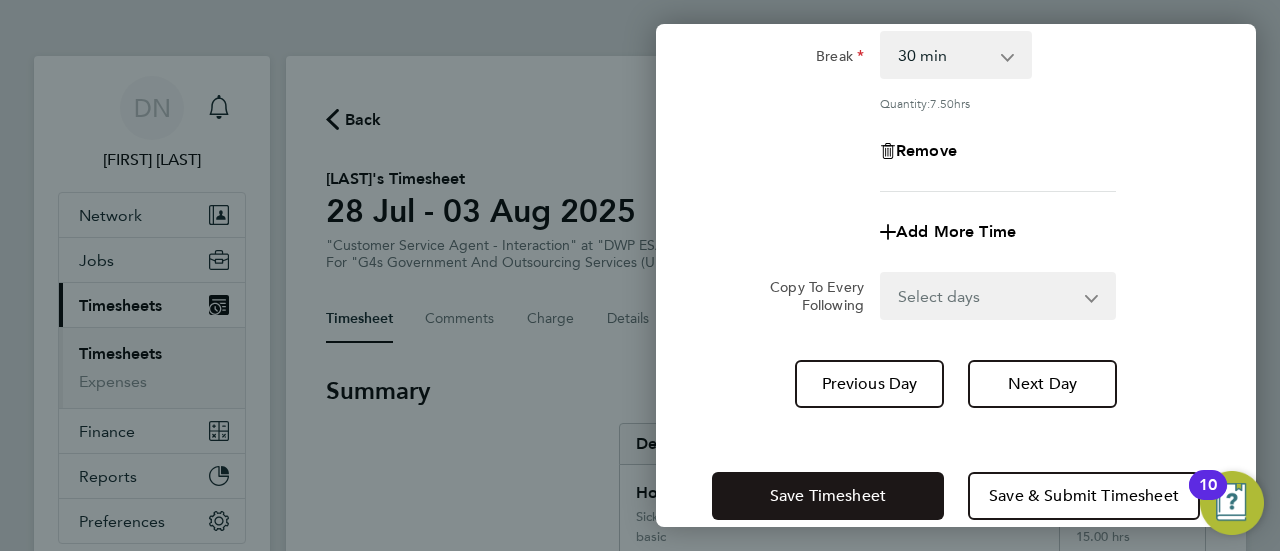 click on "Save Timesheet" 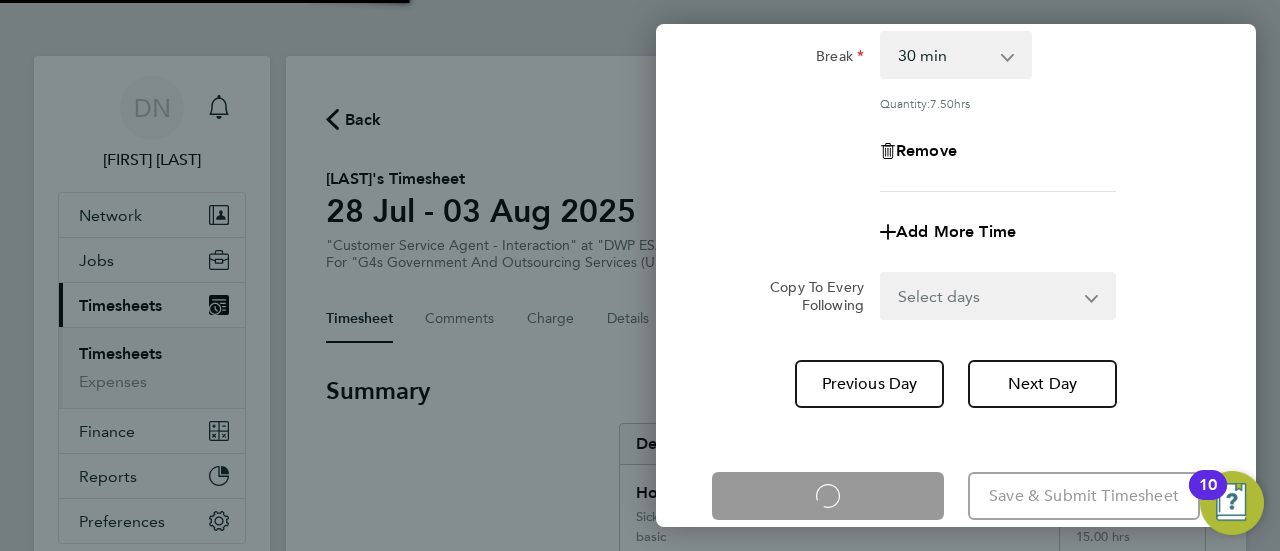 scroll, scrollTop: 352, scrollLeft: 0, axis: vertical 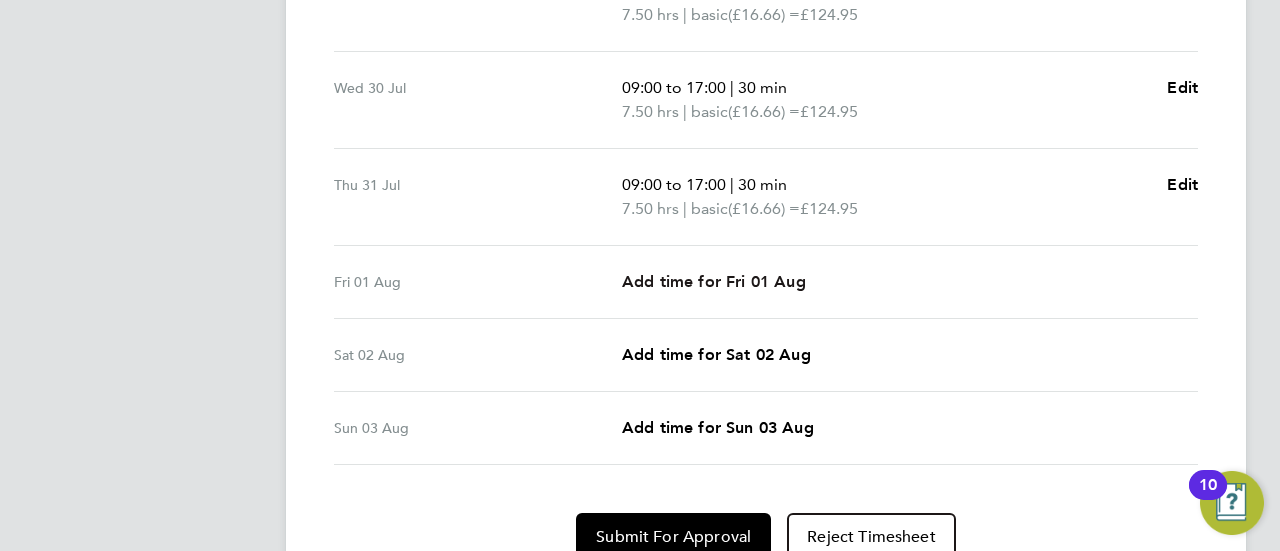 click on "Add time for Fri 01 Aug" at bounding box center [714, 281] 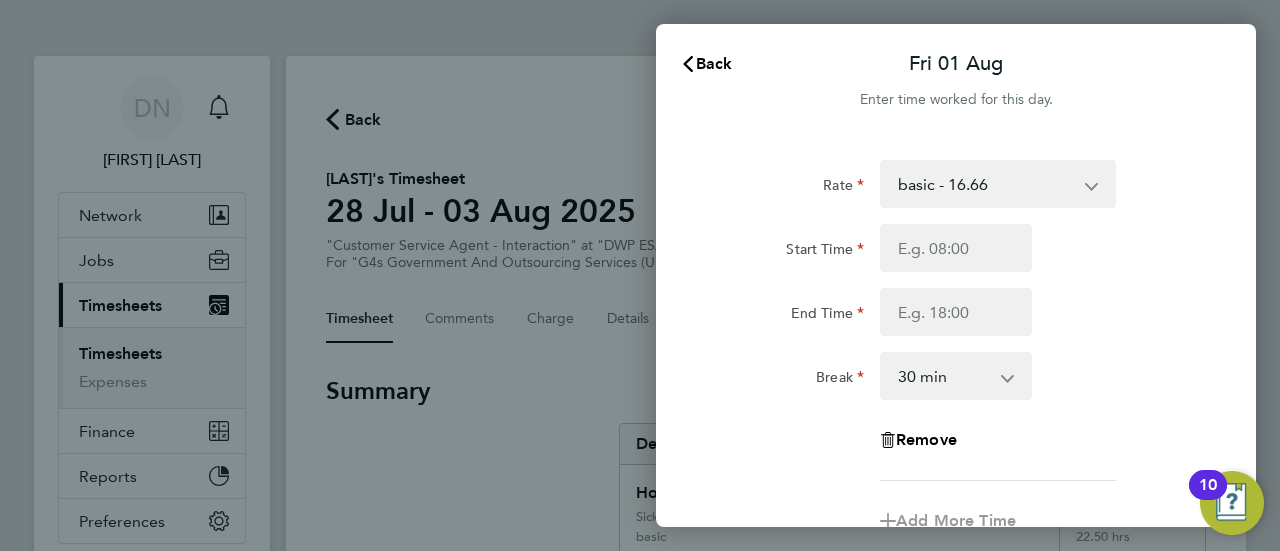 scroll, scrollTop: 0, scrollLeft: 0, axis: both 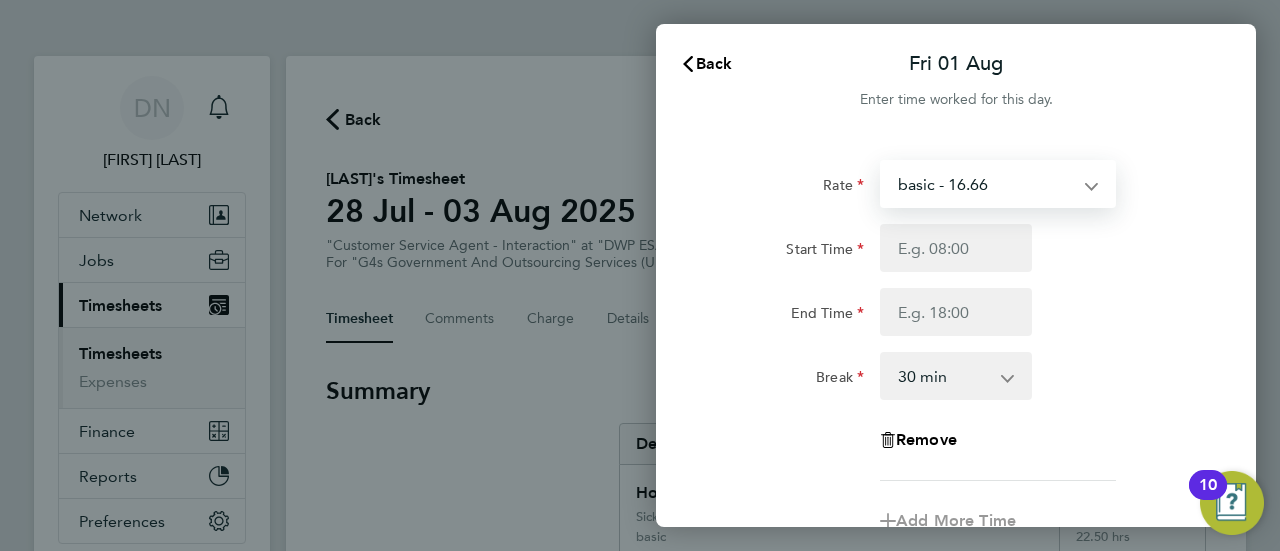 select on "30" 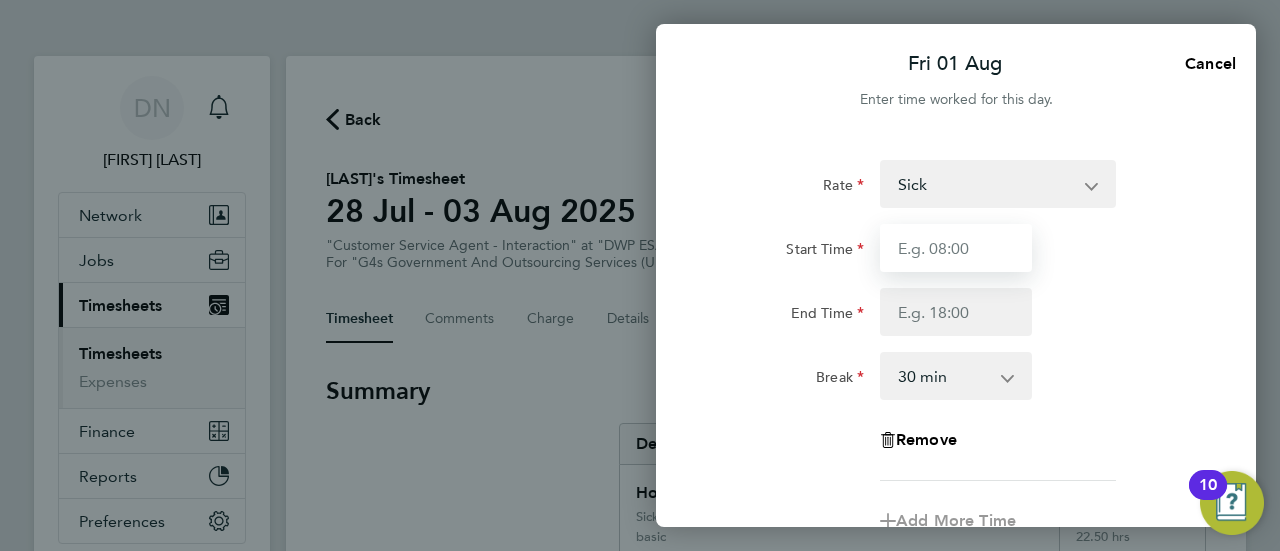 click on "Start Time" at bounding box center [956, 248] 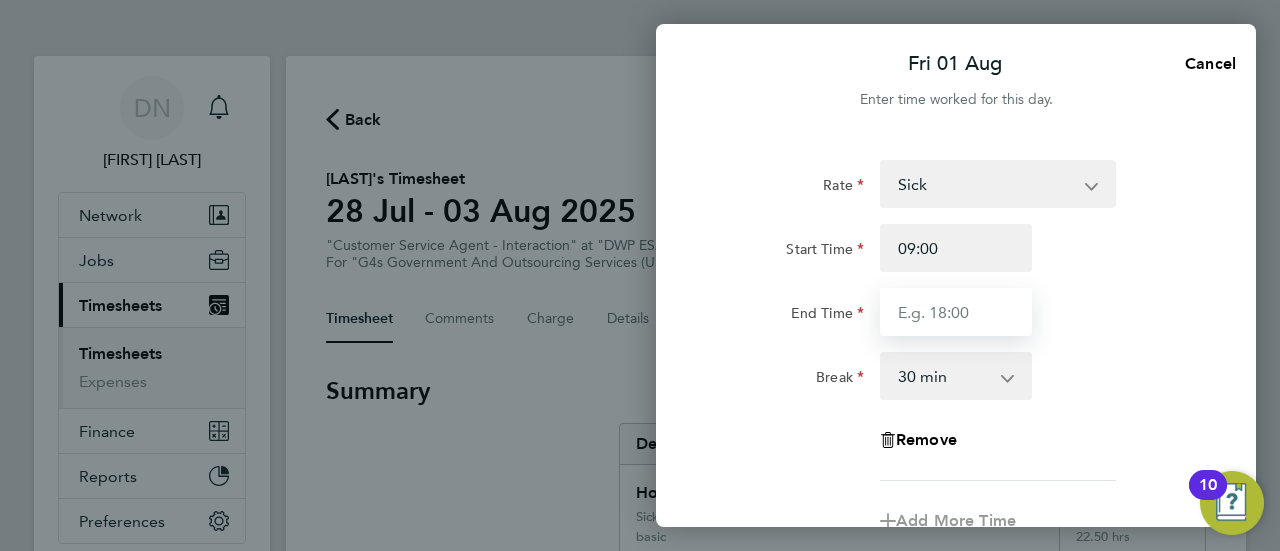 click on "End Time" at bounding box center (956, 312) 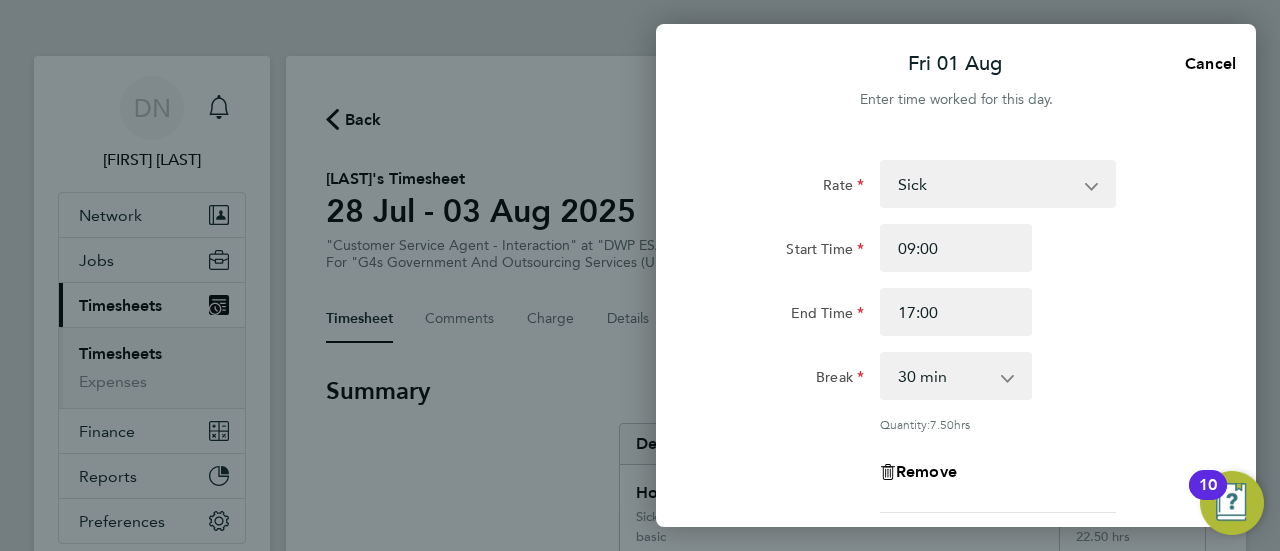 click on "Break  0 min   15 min   30 min   45 min   60 min   75 min   90 min" 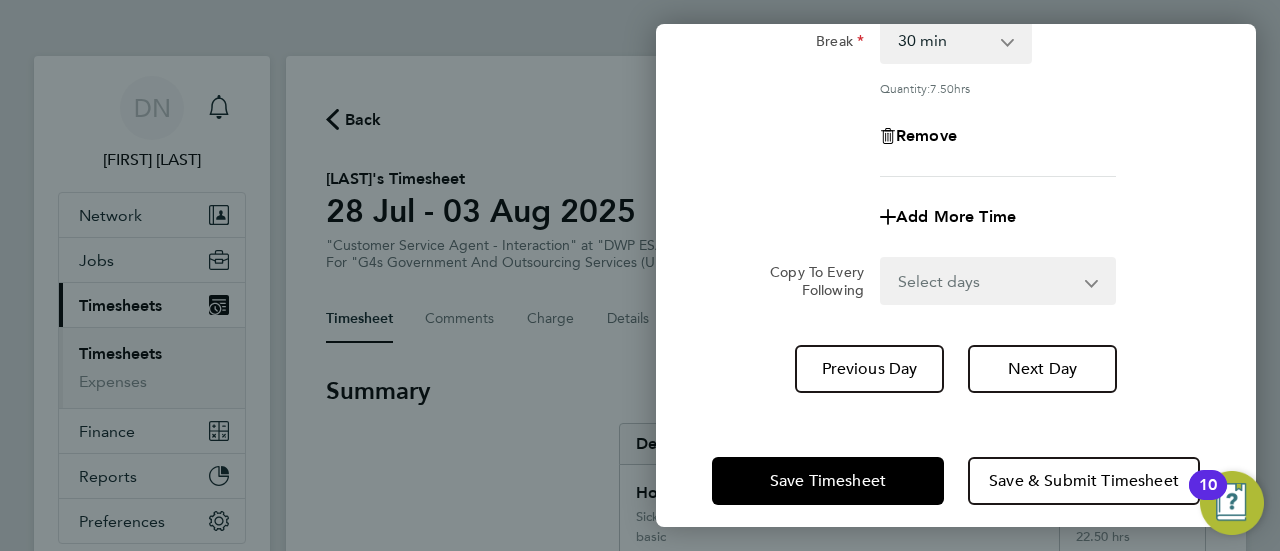 scroll, scrollTop: 352, scrollLeft: 0, axis: vertical 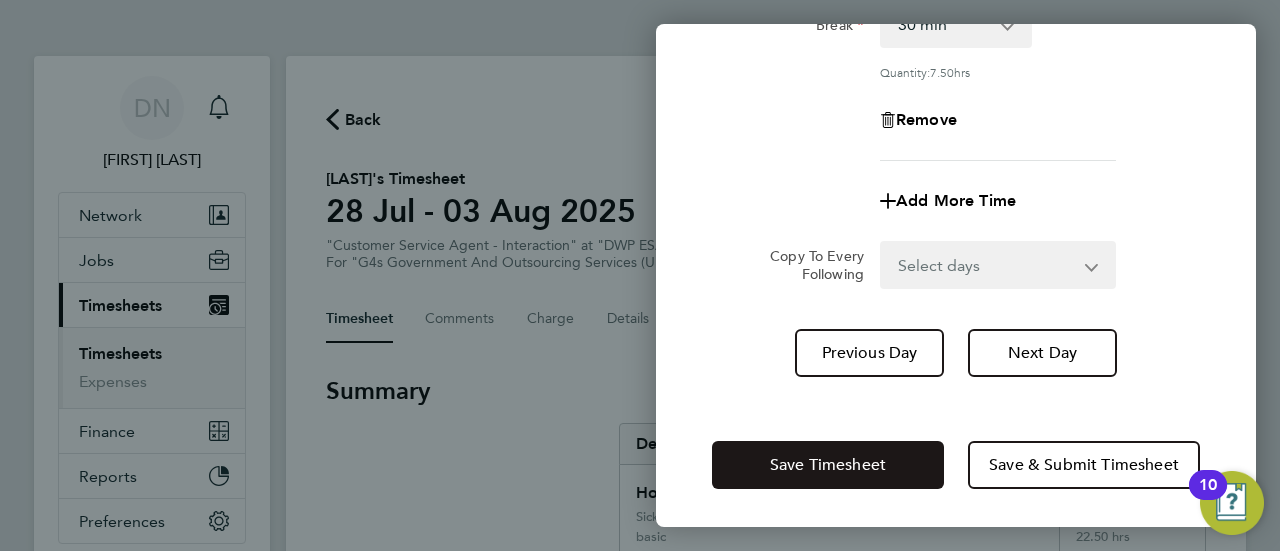 click on "Save Timesheet" 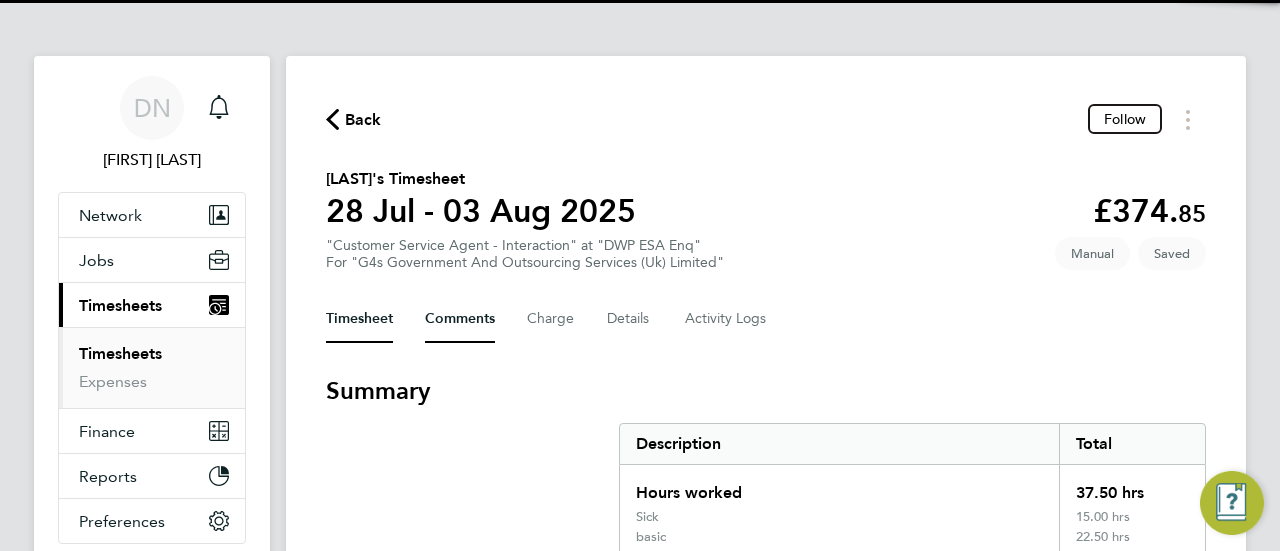click on "Comments" at bounding box center (460, 319) 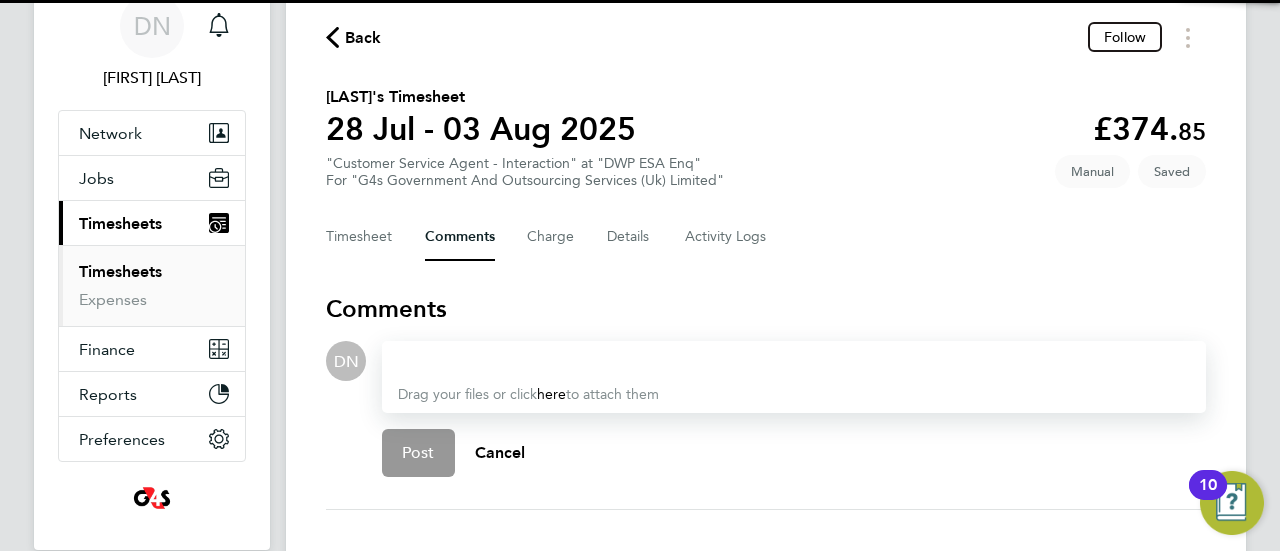scroll, scrollTop: 100, scrollLeft: 0, axis: vertical 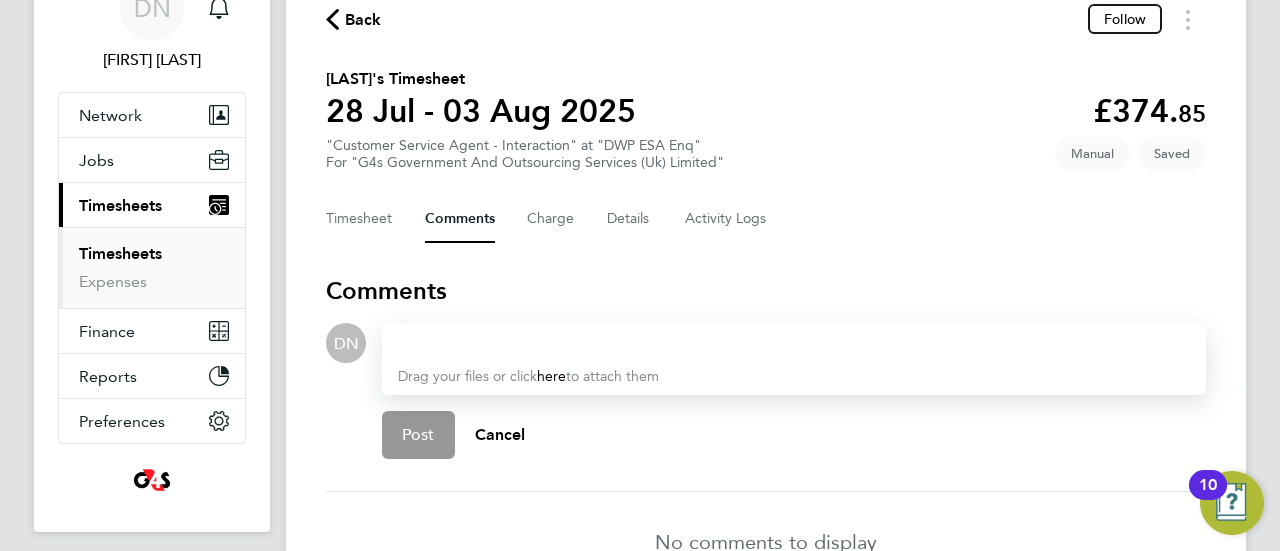 type 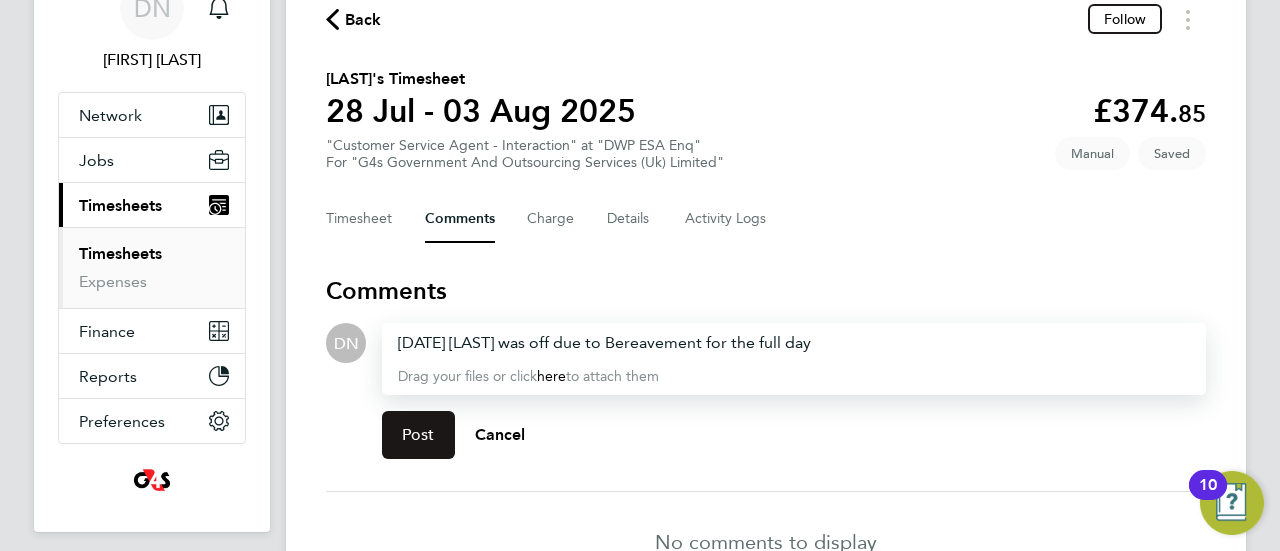 click on "Post" 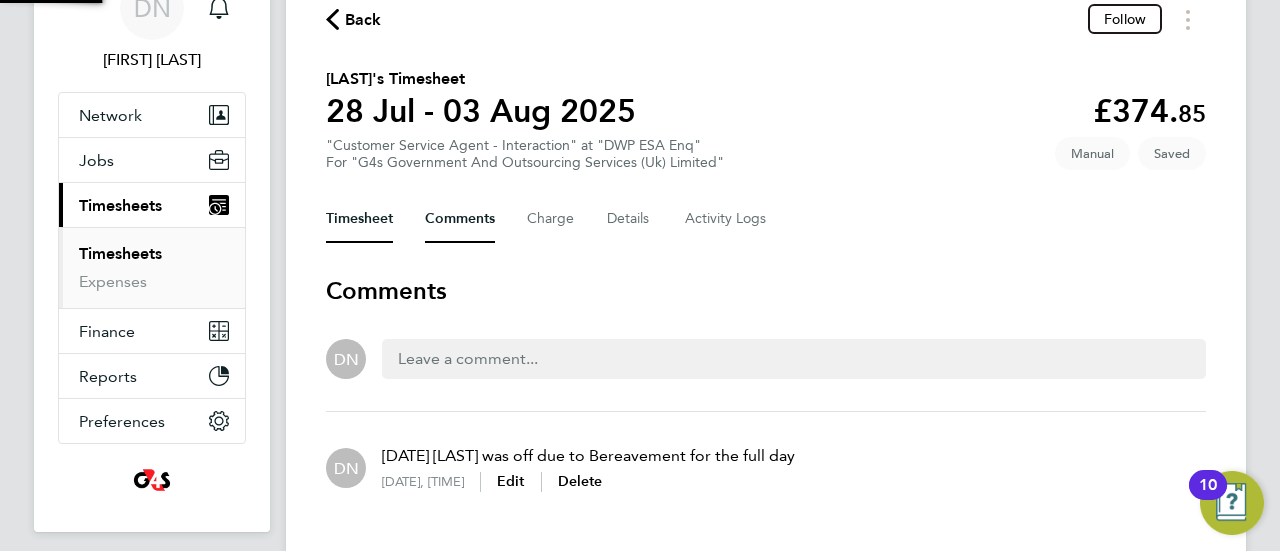click on "Timesheet" at bounding box center [359, 219] 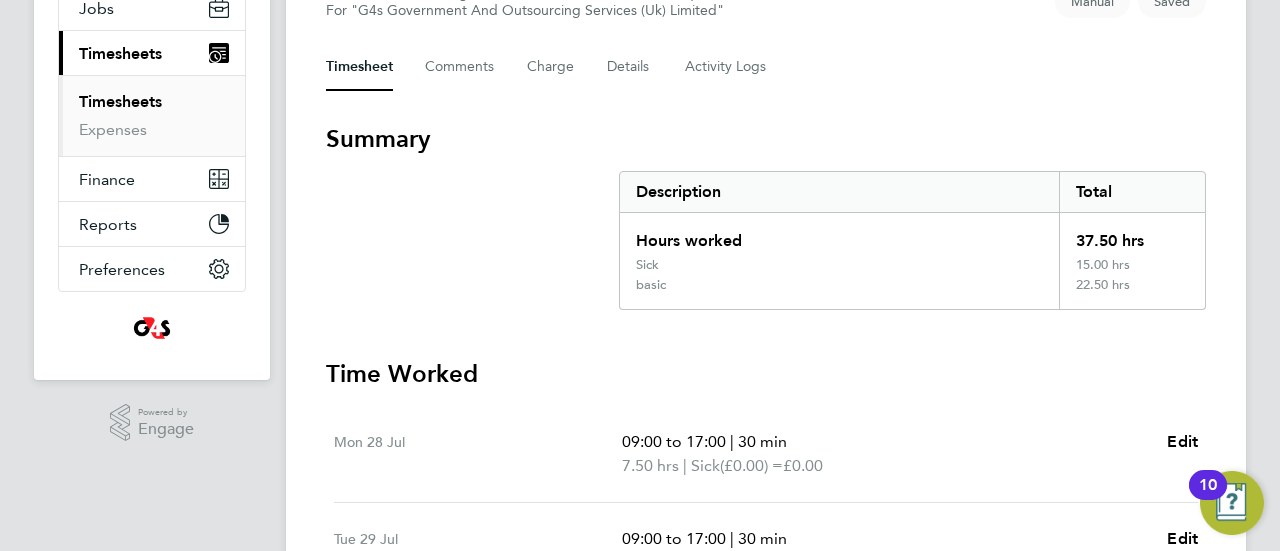 scroll, scrollTop: 200, scrollLeft: 0, axis: vertical 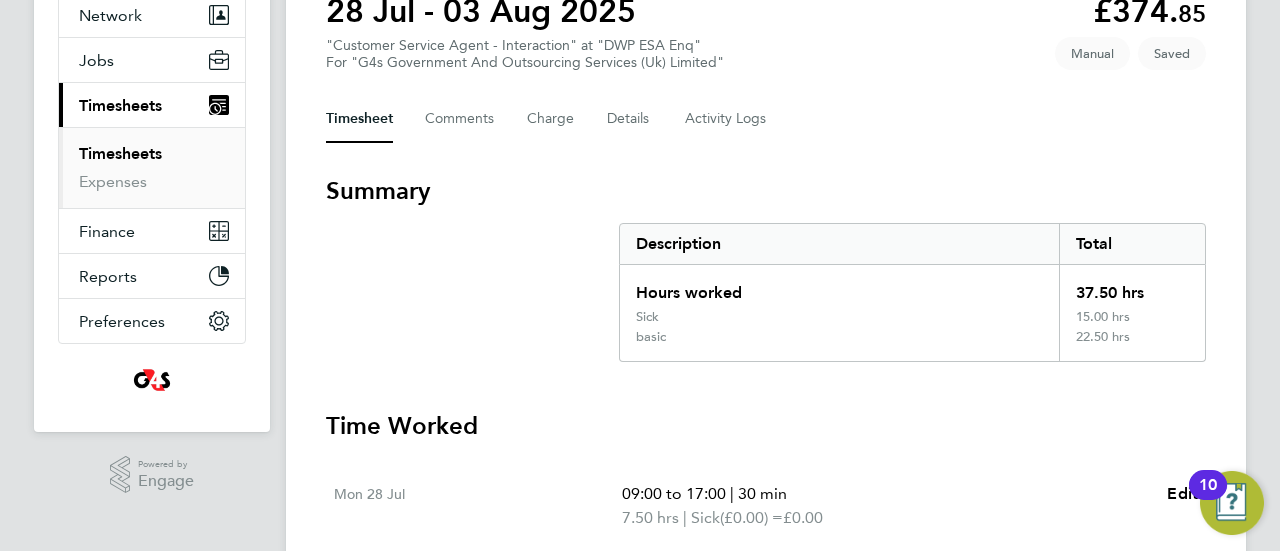 drag, startPoint x: 1138, startPoint y: 287, endPoint x: 1058, endPoint y: 289, distance: 80.024994 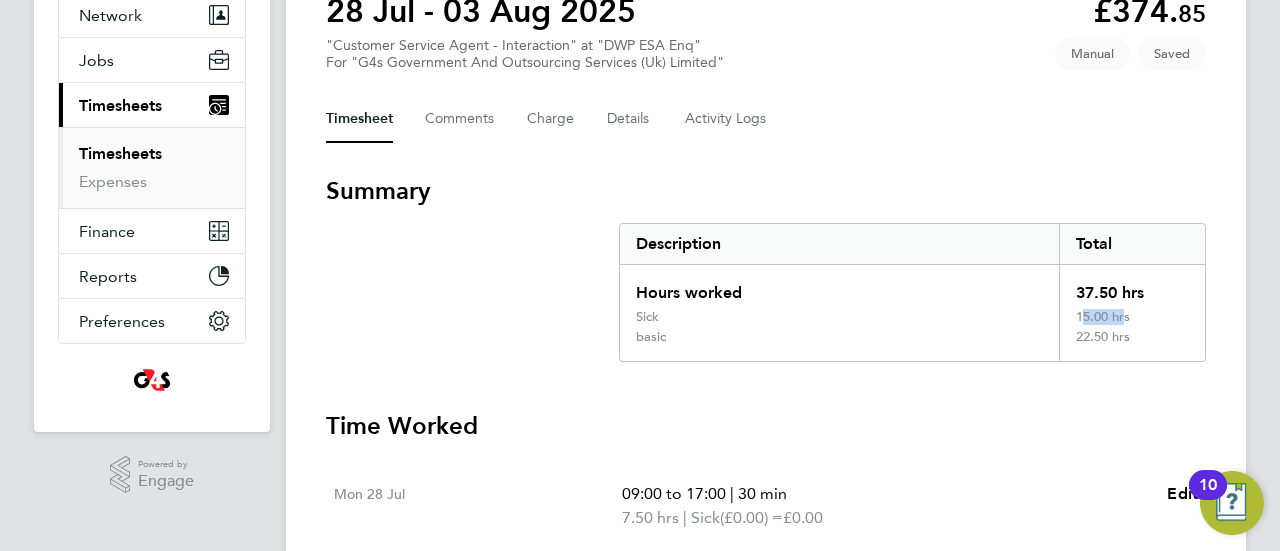 drag, startPoint x: 1098, startPoint y: 321, endPoint x: 1059, endPoint y: 321, distance: 39 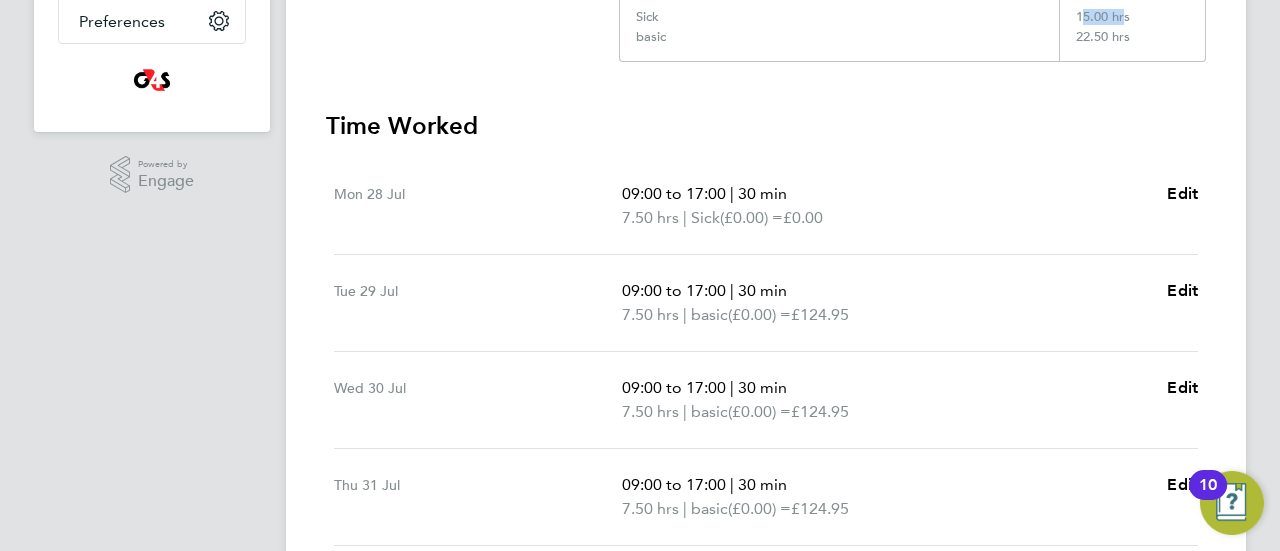 scroll, scrollTop: 600, scrollLeft: 0, axis: vertical 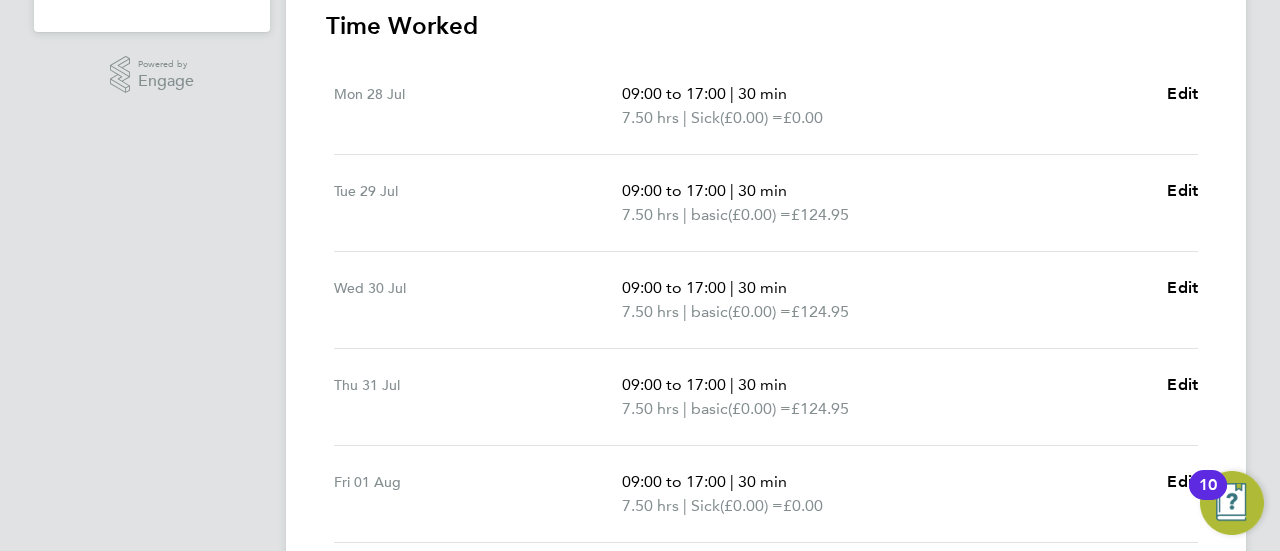 drag, startPoint x: 845, startPoint y: 115, endPoint x: 557, endPoint y: 90, distance: 289.08304 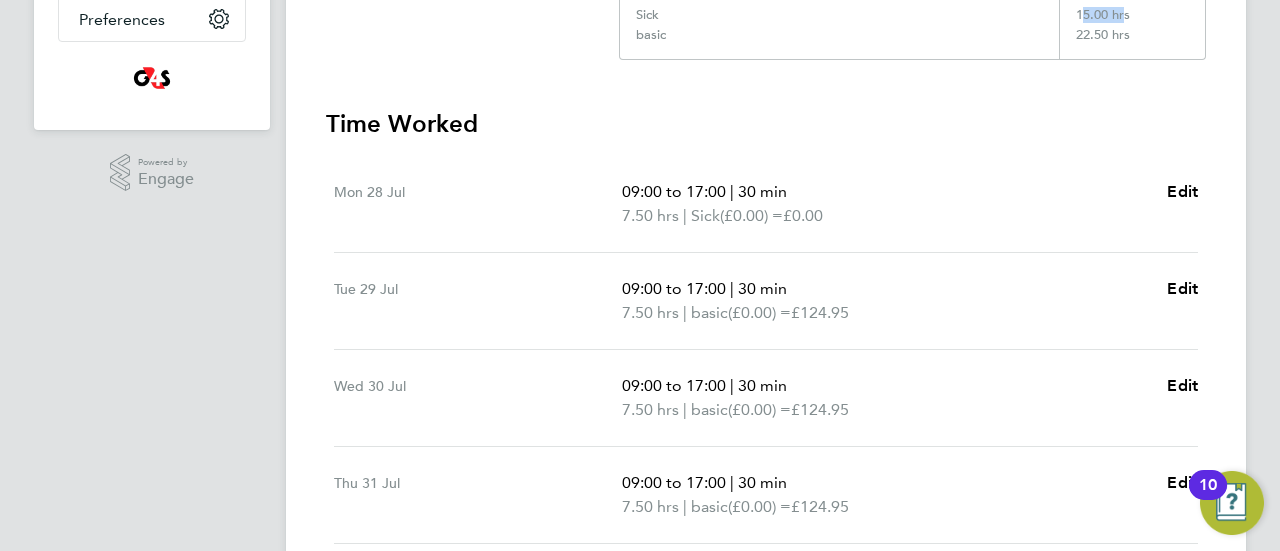 scroll, scrollTop: 500, scrollLeft: 0, axis: vertical 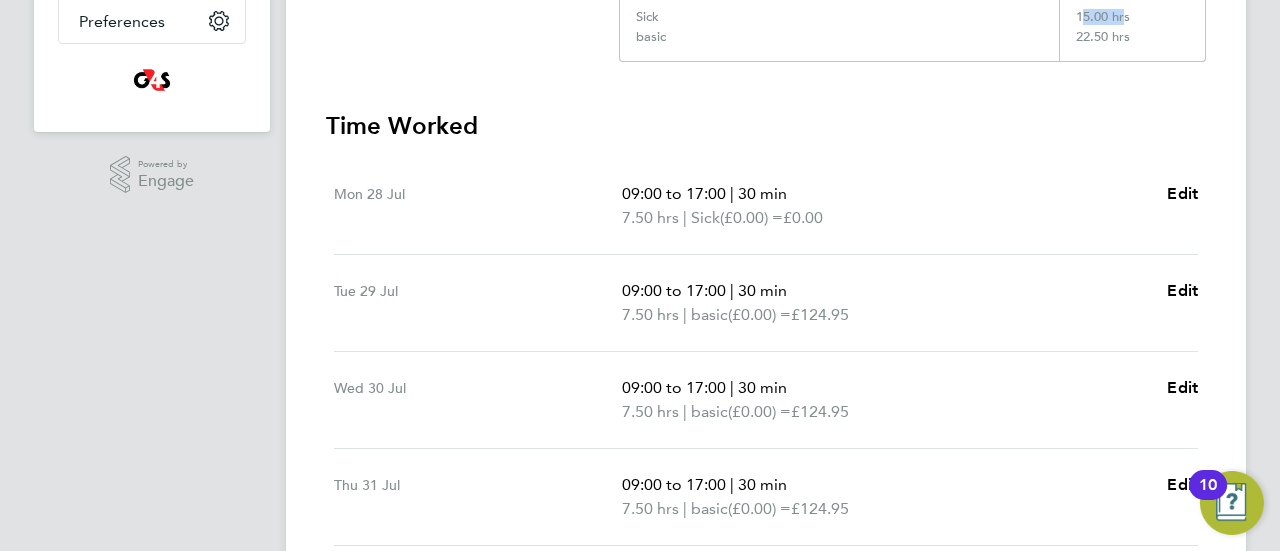 click on "Mon [DATE]   09:00 to 17:00   |   30 min   7.50 hrs   |   Sick   (£0.00) =   £0.00   Edit" at bounding box center [766, 206] 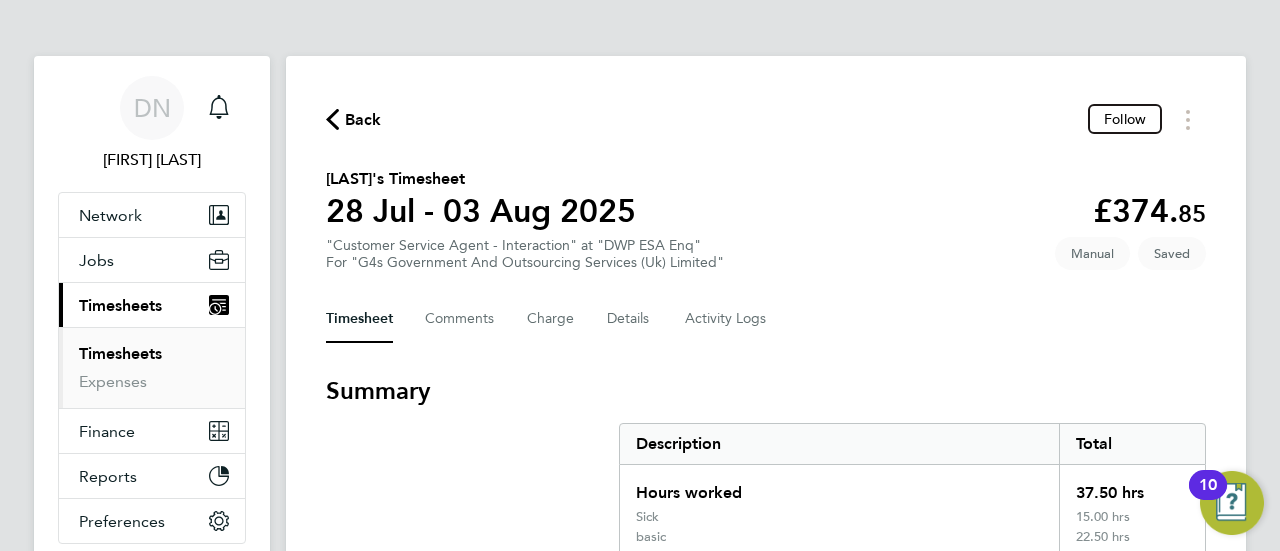 scroll, scrollTop: 0, scrollLeft: 0, axis: both 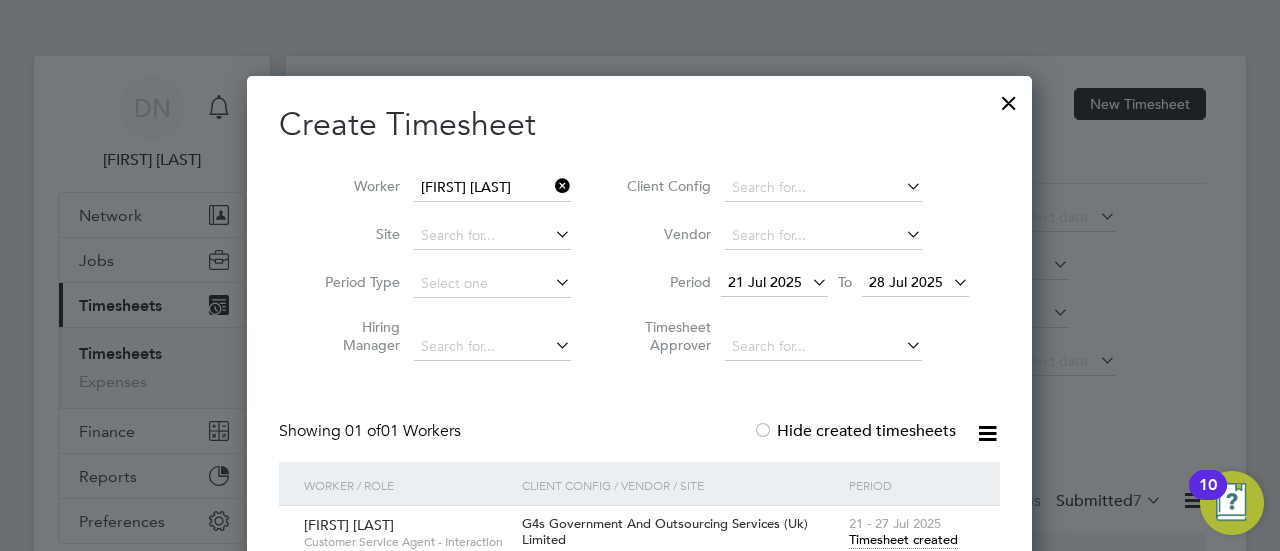 click at bounding box center [551, 186] 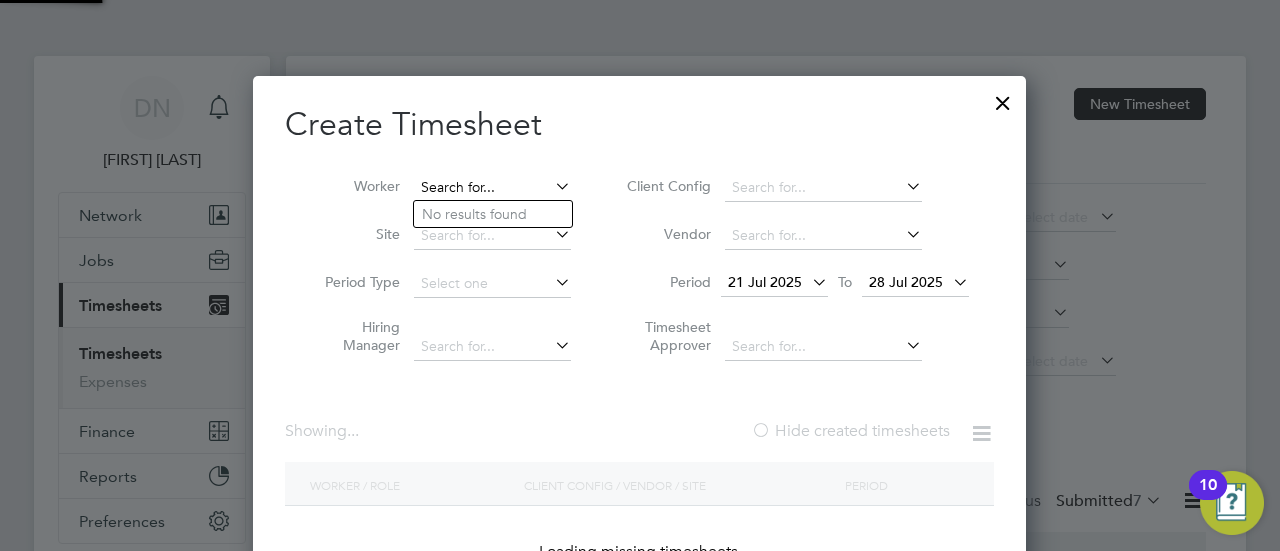 click at bounding box center (492, 188) 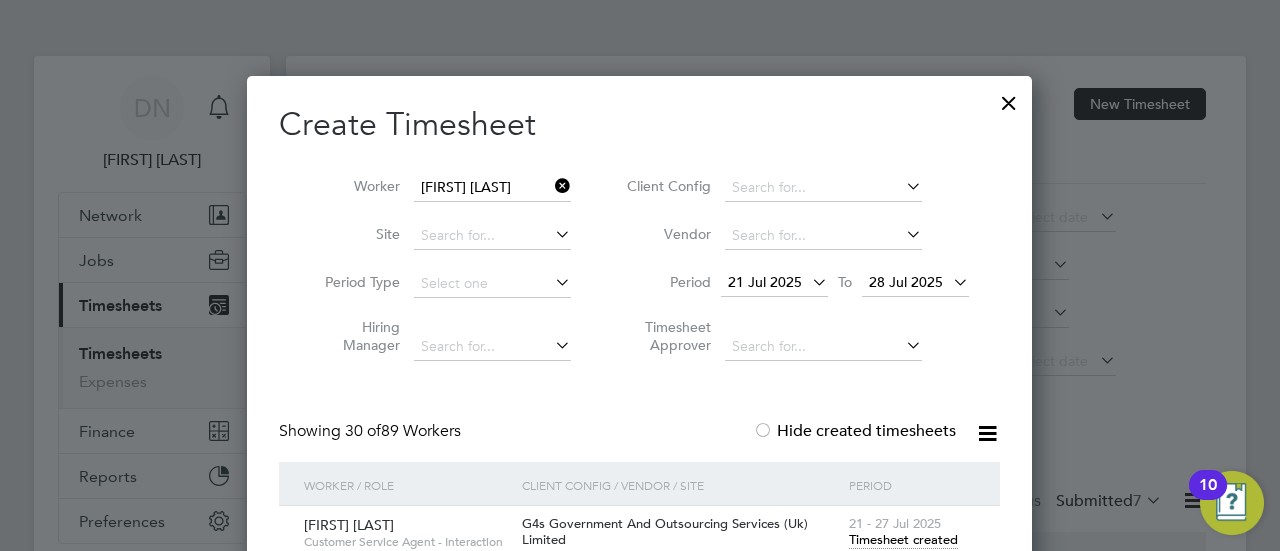 click on "[FIRST]   [LAST]" 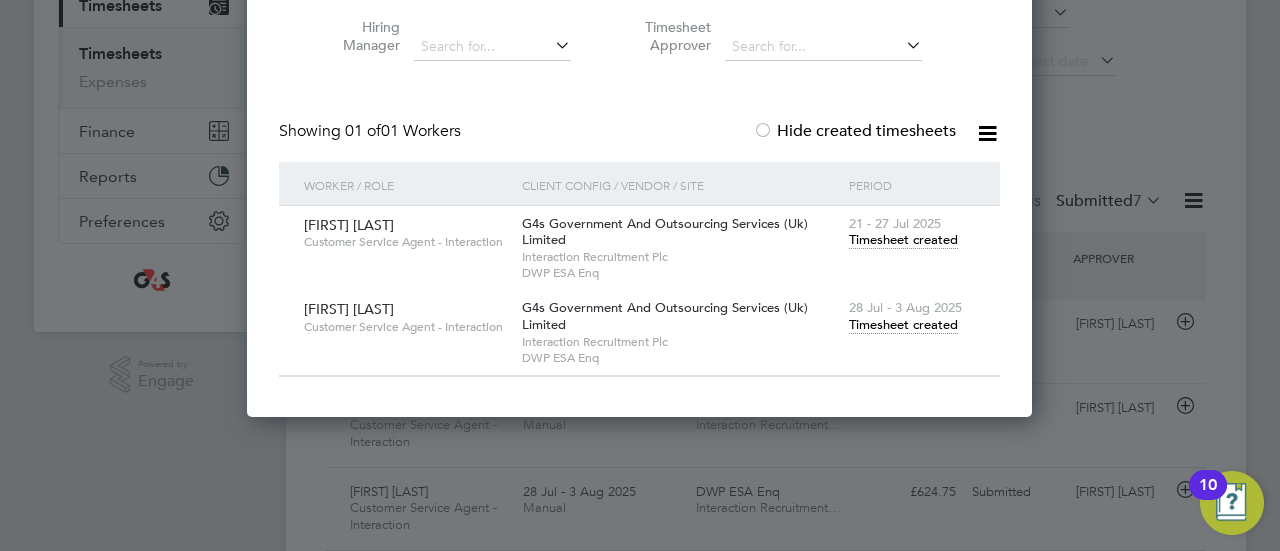 click on "Timesheet created" at bounding box center [903, 325] 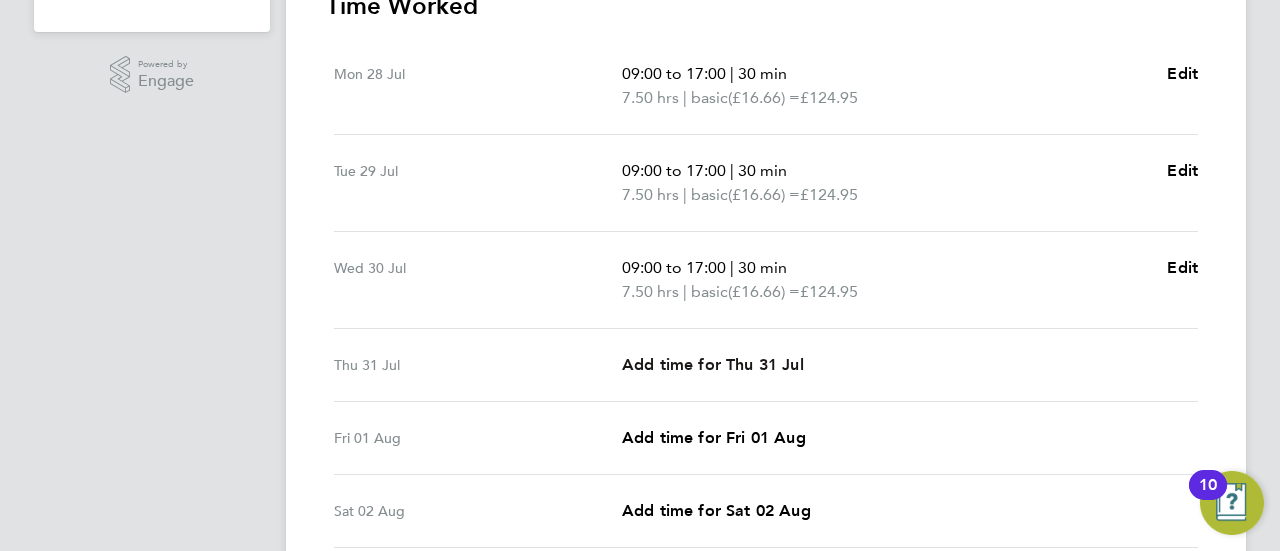 click on "Add time for Thu 31 Jul" at bounding box center (713, 364) 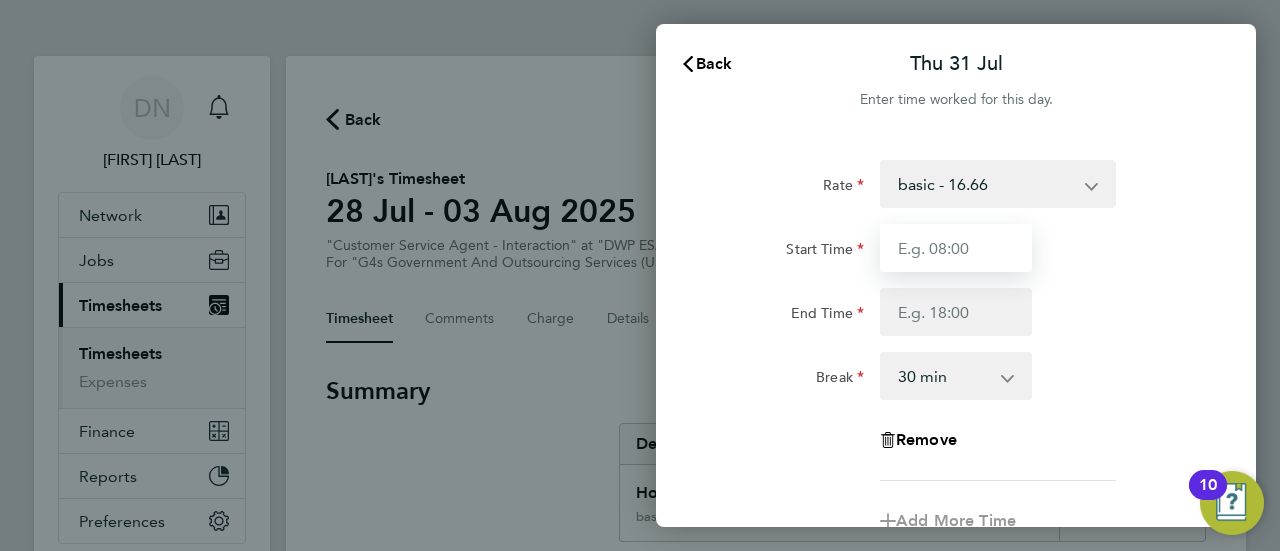 click on "Start Time" at bounding box center [956, 248] 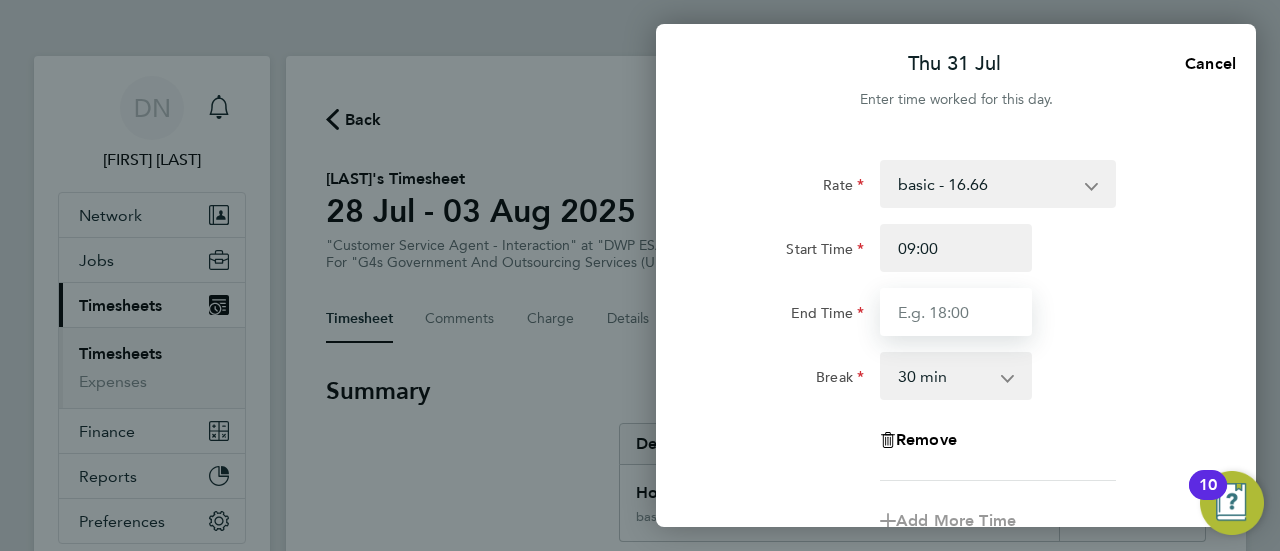 drag, startPoint x: 889, startPoint y: 311, endPoint x: 903, endPoint y: 315, distance: 14.56022 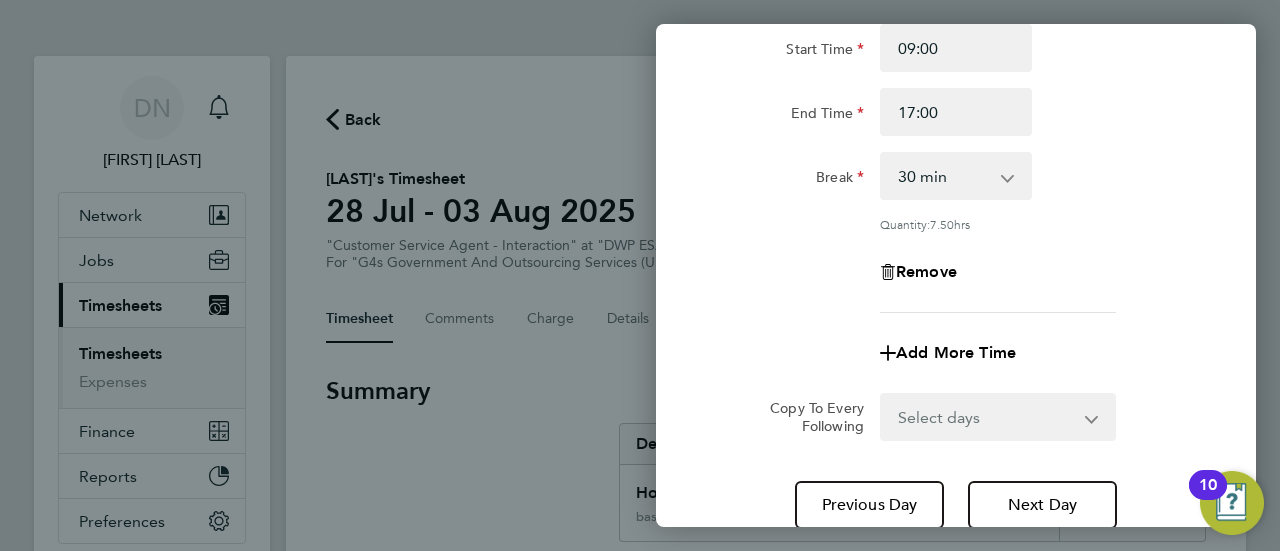 click on "Select days   Day   Weekend (Sat-Sun)   Friday   Saturday   Sunday" at bounding box center (987, 417) 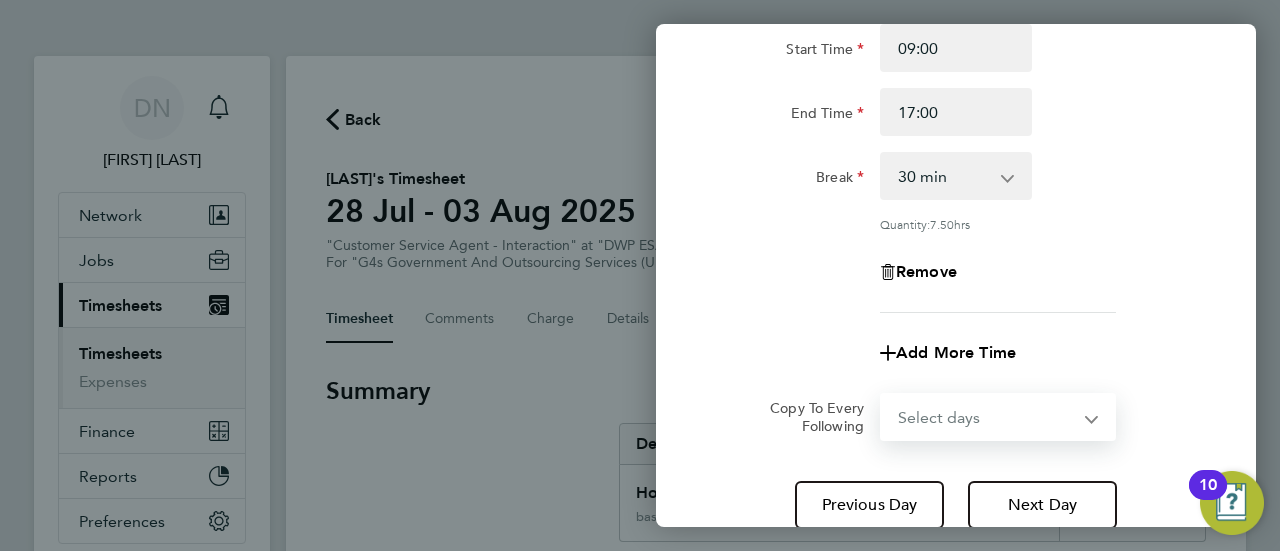 select on "FRI" 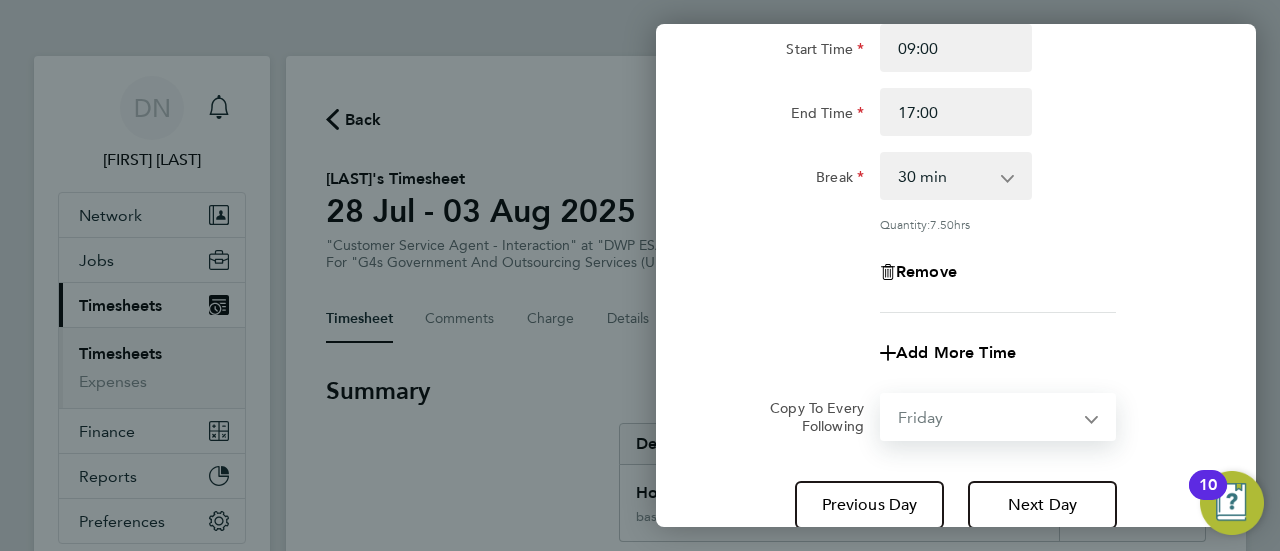 click on "Select days   Day   Weekend (Sat-Sun)   Friday   Saturday   Sunday" at bounding box center [987, 417] 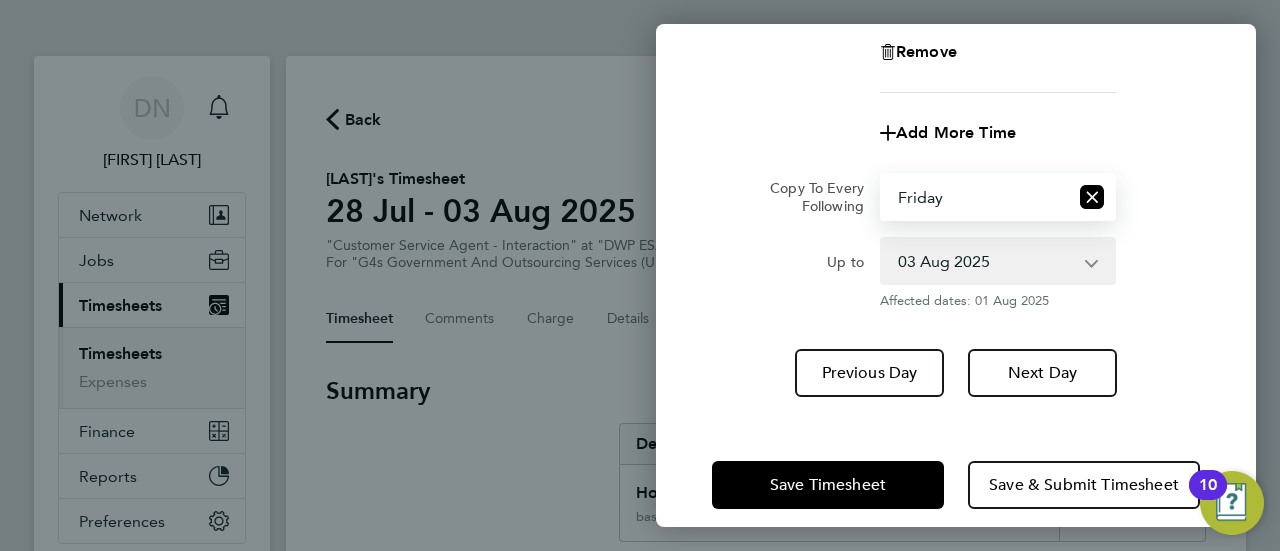 scroll, scrollTop: 440, scrollLeft: 0, axis: vertical 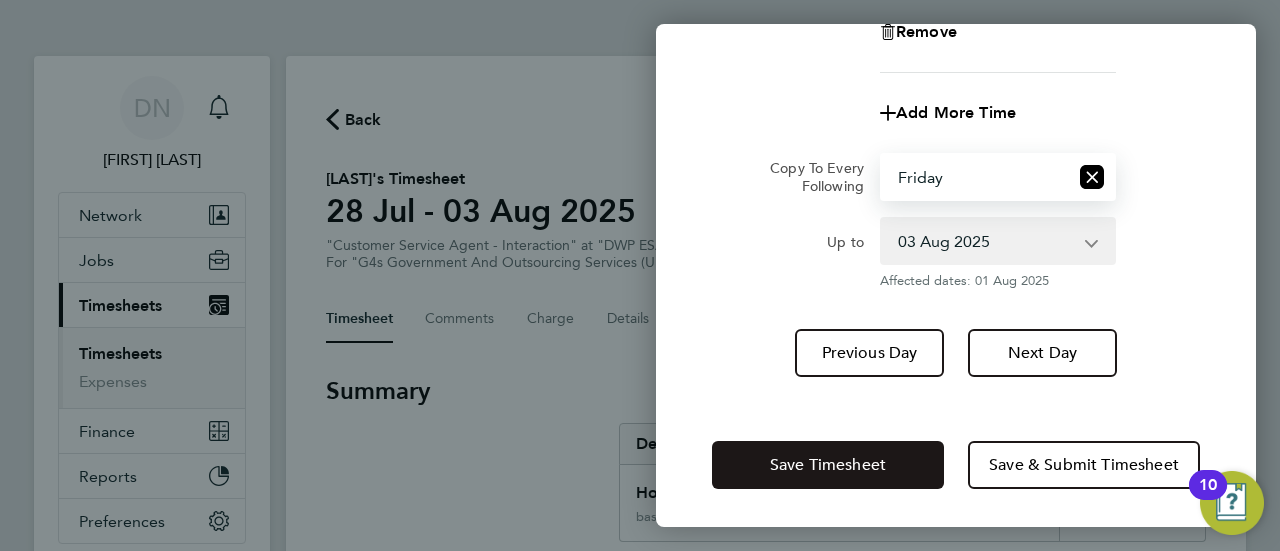 click on "Save Timesheet" 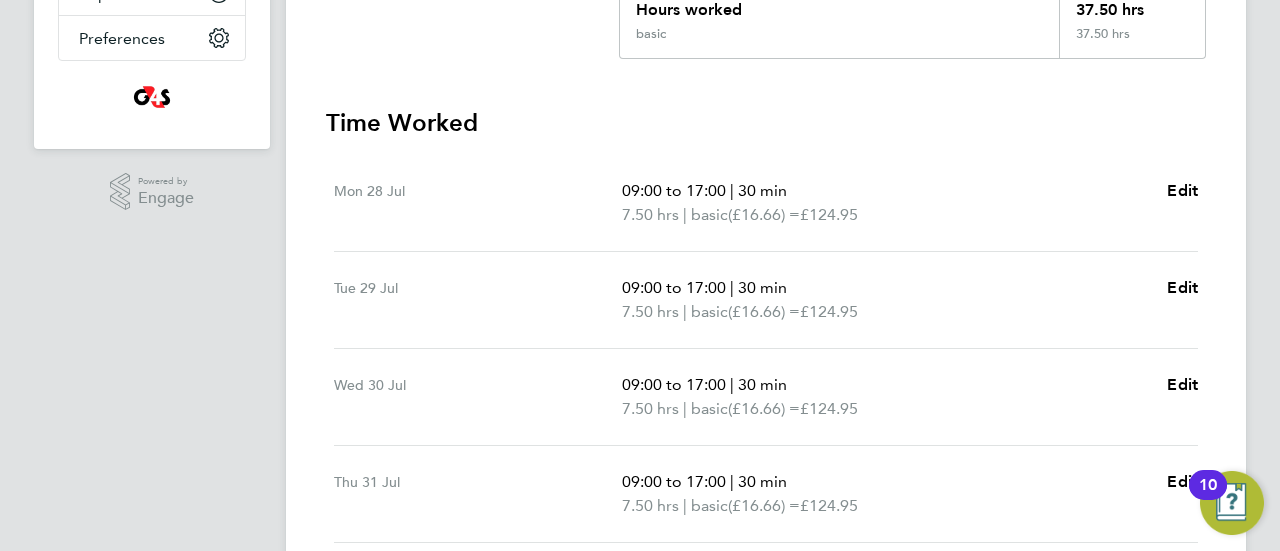 scroll, scrollTop: 600, scrollLeft: 0, axis: vertical 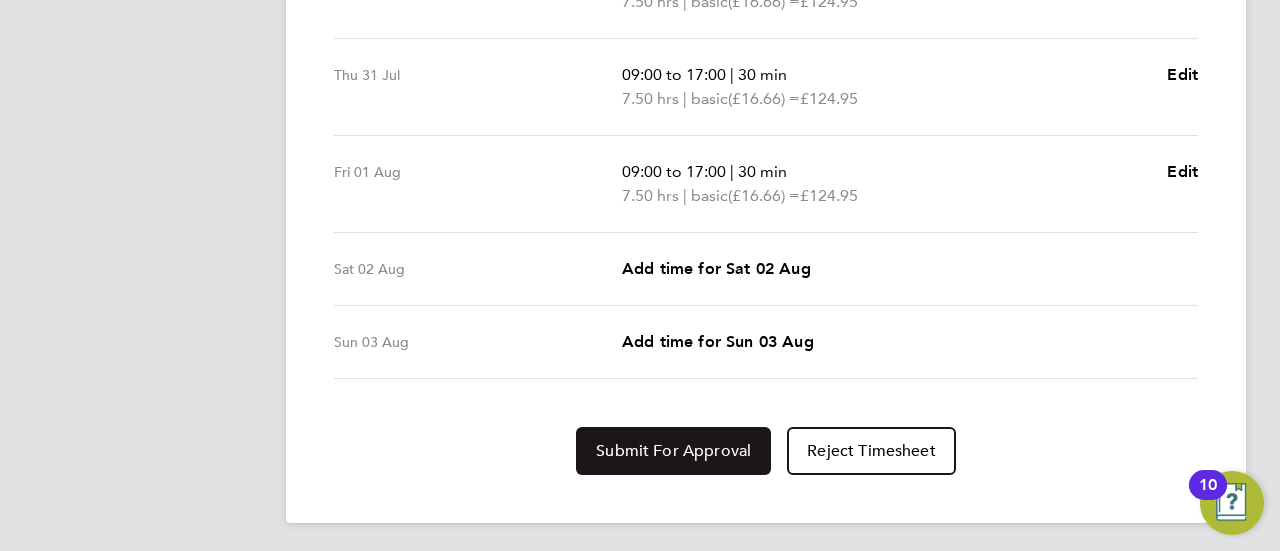 click on "Submit For Approval" 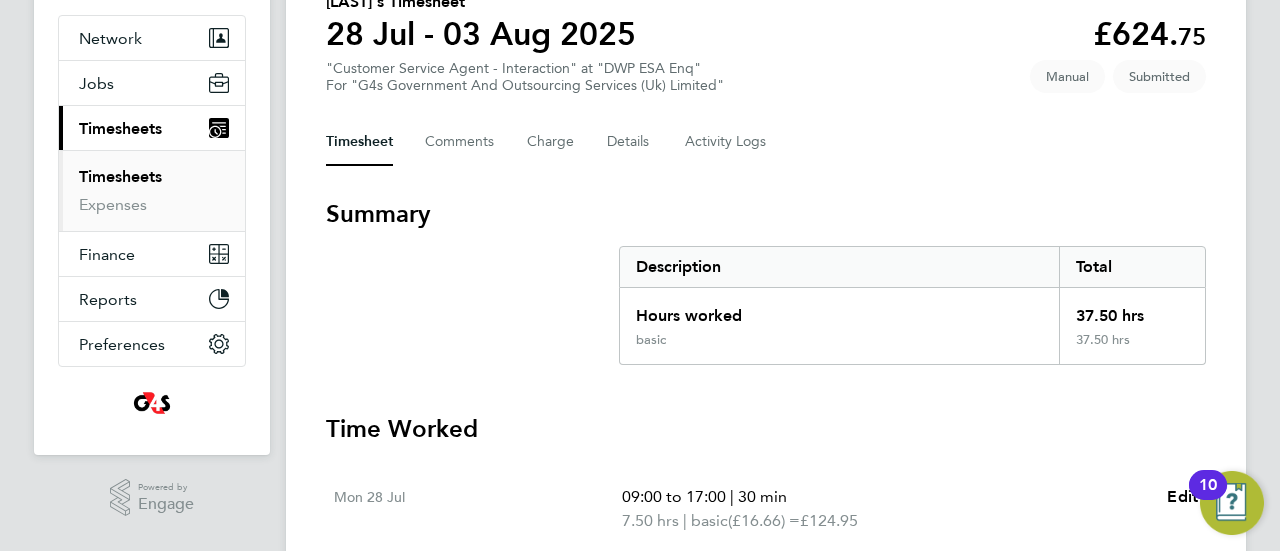 scroll, scrollTop: 0, scrollLeft: 0, axis: both 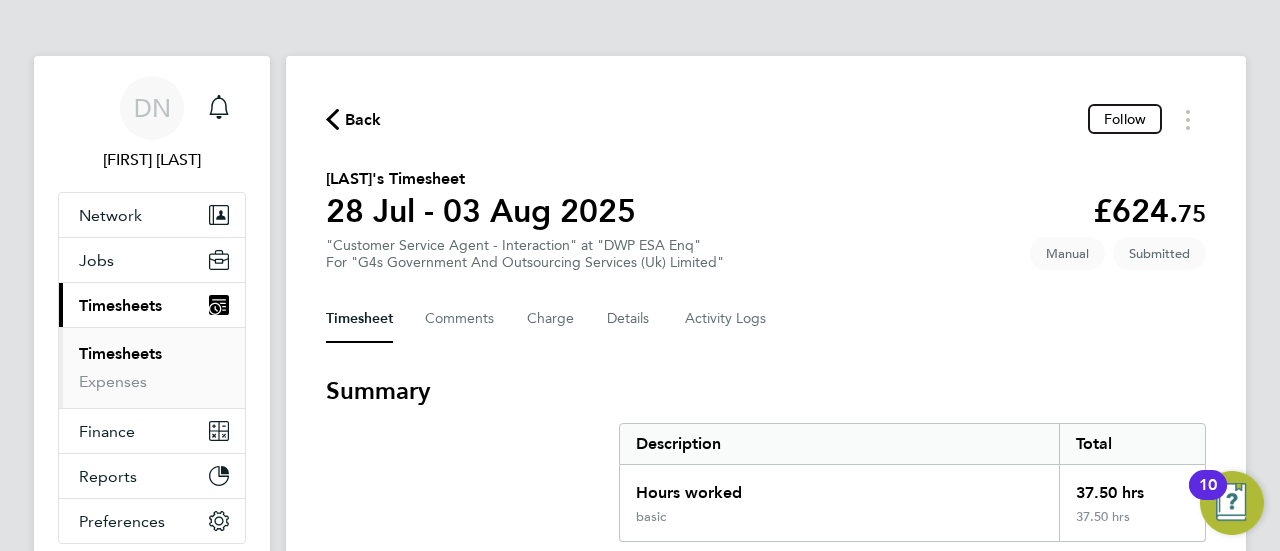click on "Back" 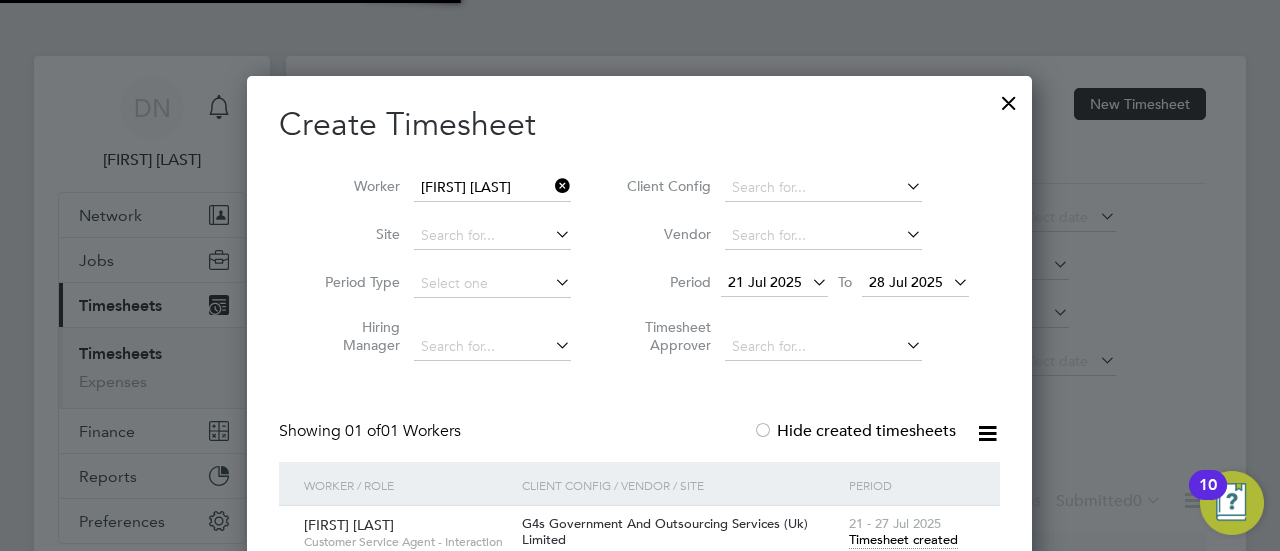 scroll, scrollTop: 640, scrollLeft: 786, axis: both 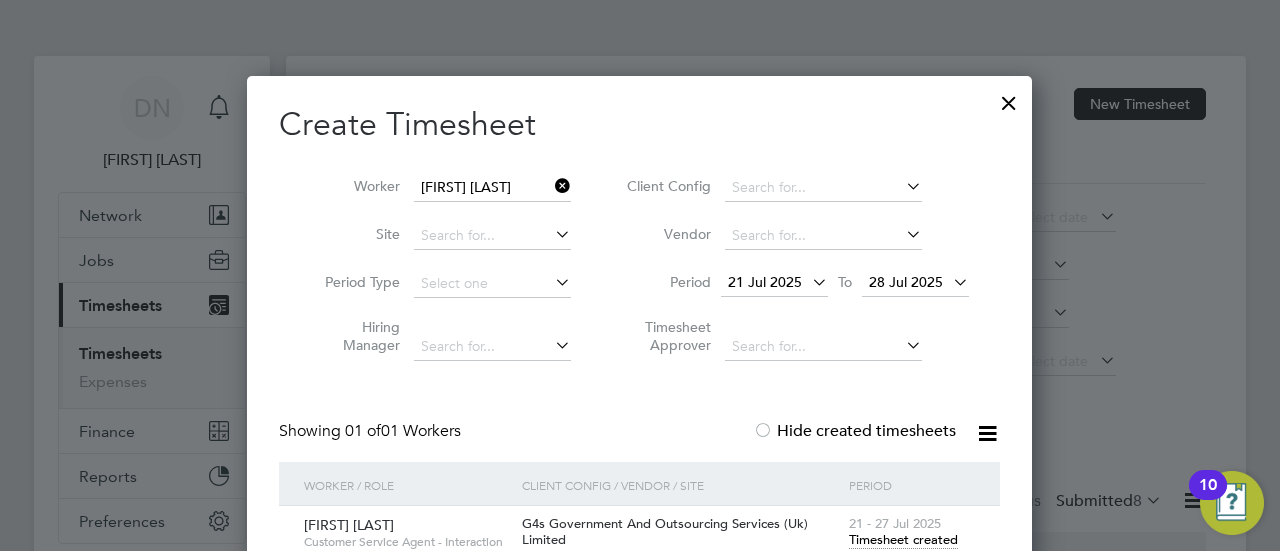 click at bounding box center [551, 186] 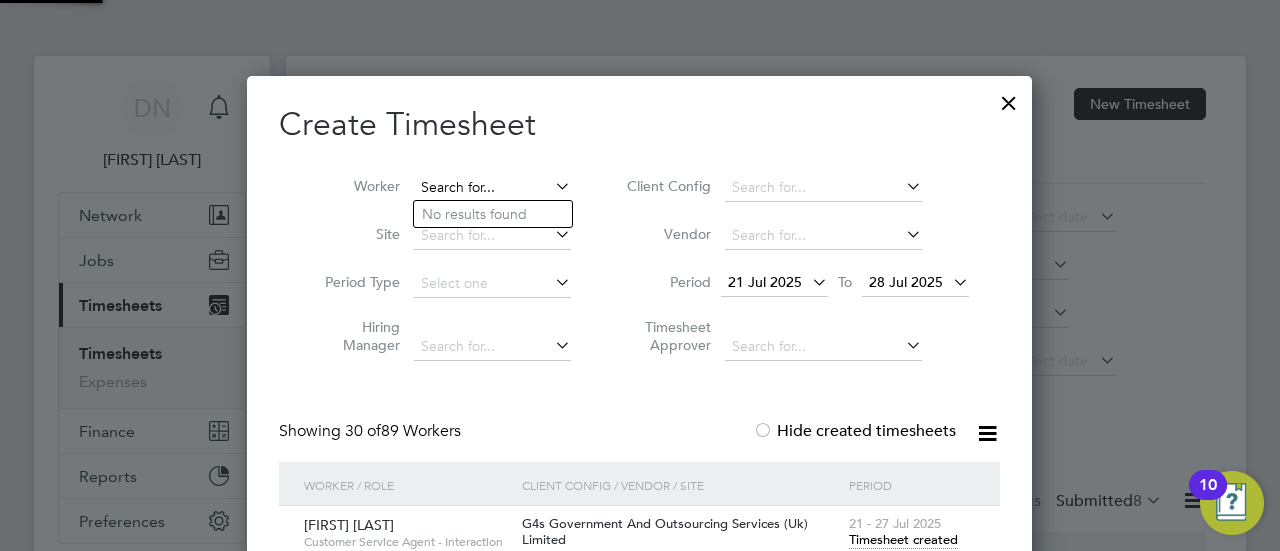 click at bounding box center (492, 188) 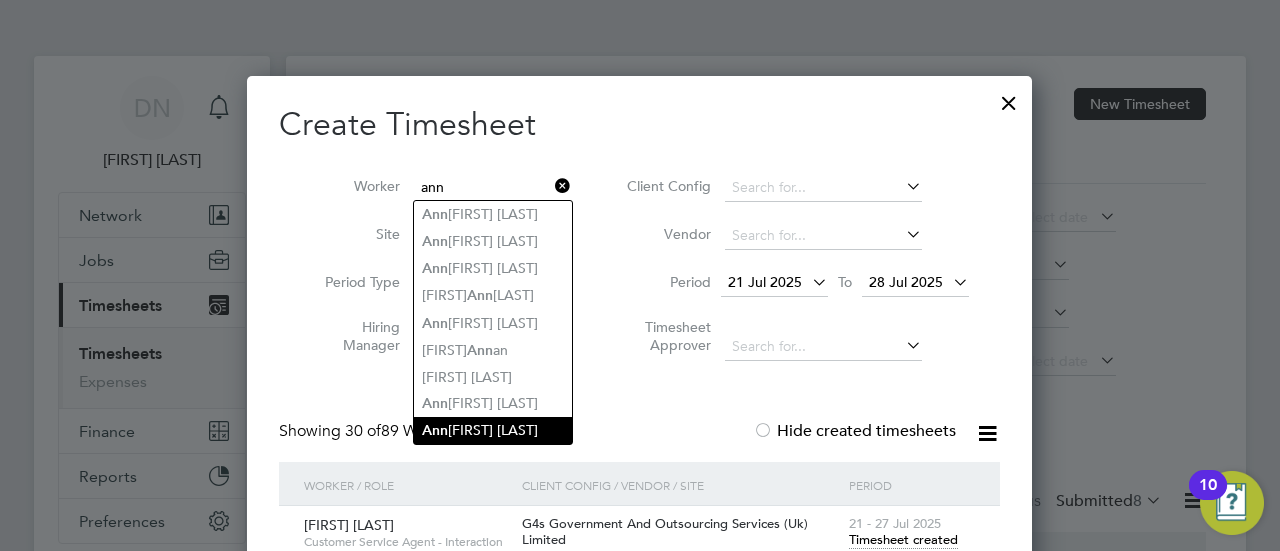 click on "[FIRST] [LAST]" 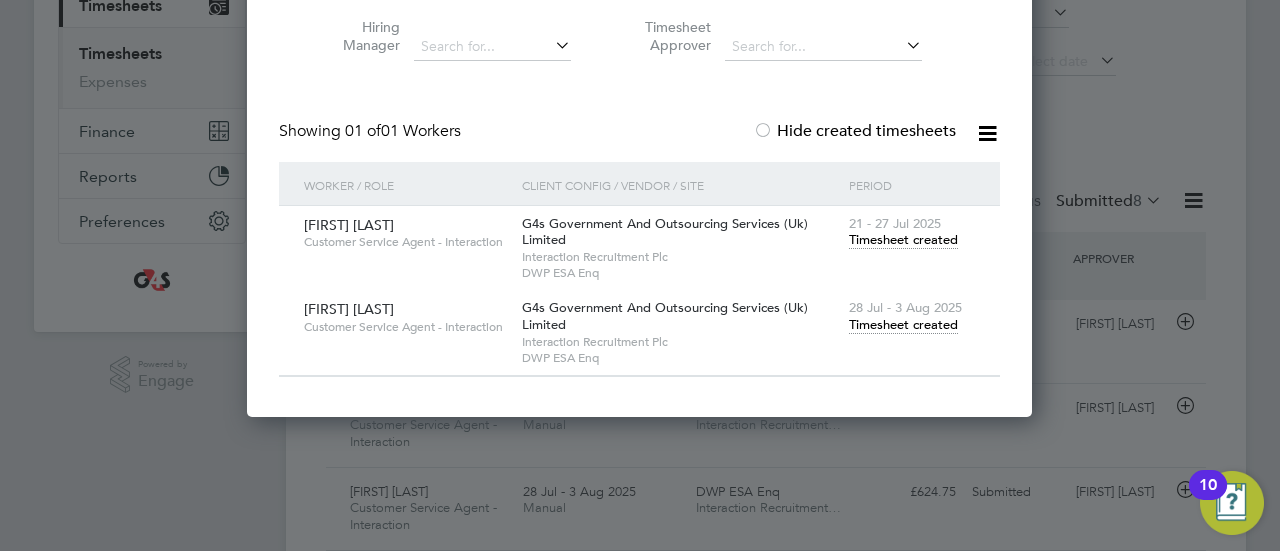 click on "Timesheet created" at bounding box center (903, 325) 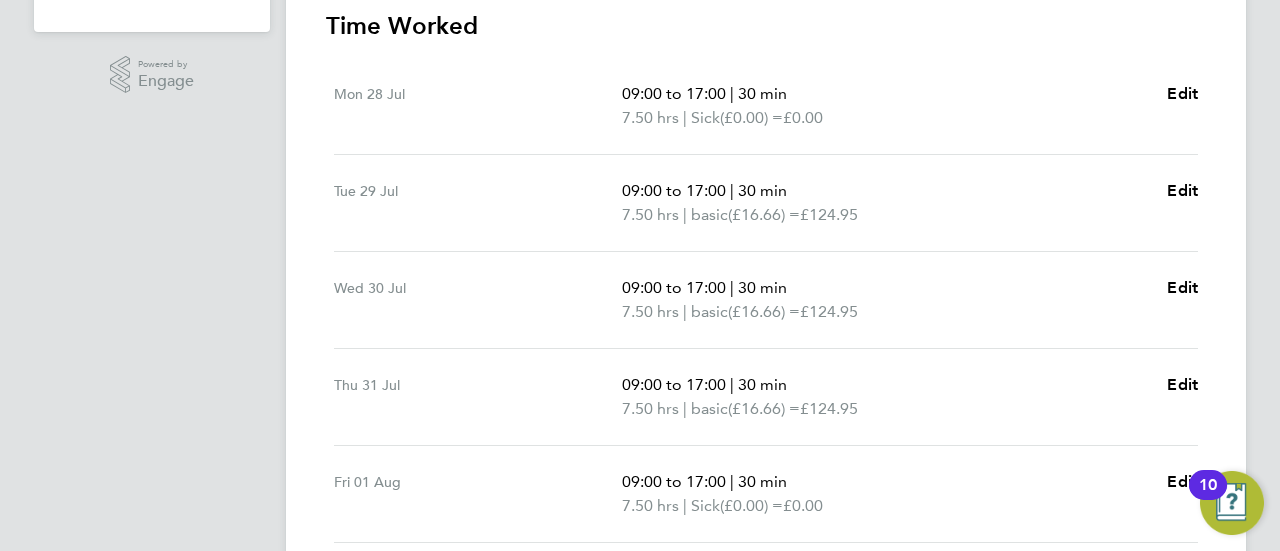 scroll, scrollTop: 910, scrollLeft: 0, axis: vertical 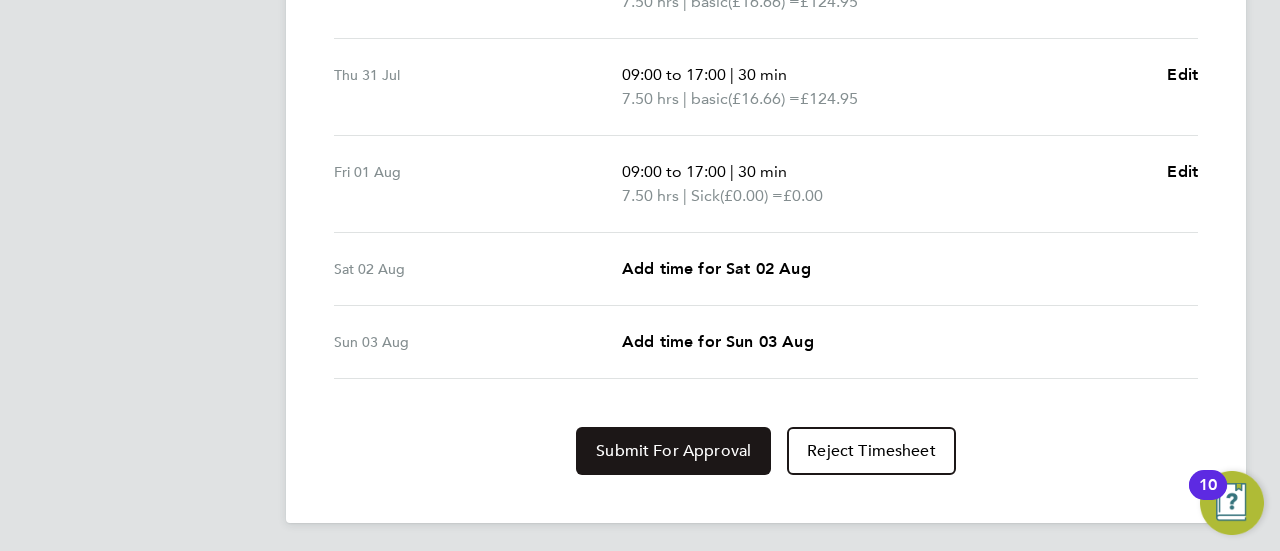 click on "Submit For Approval" 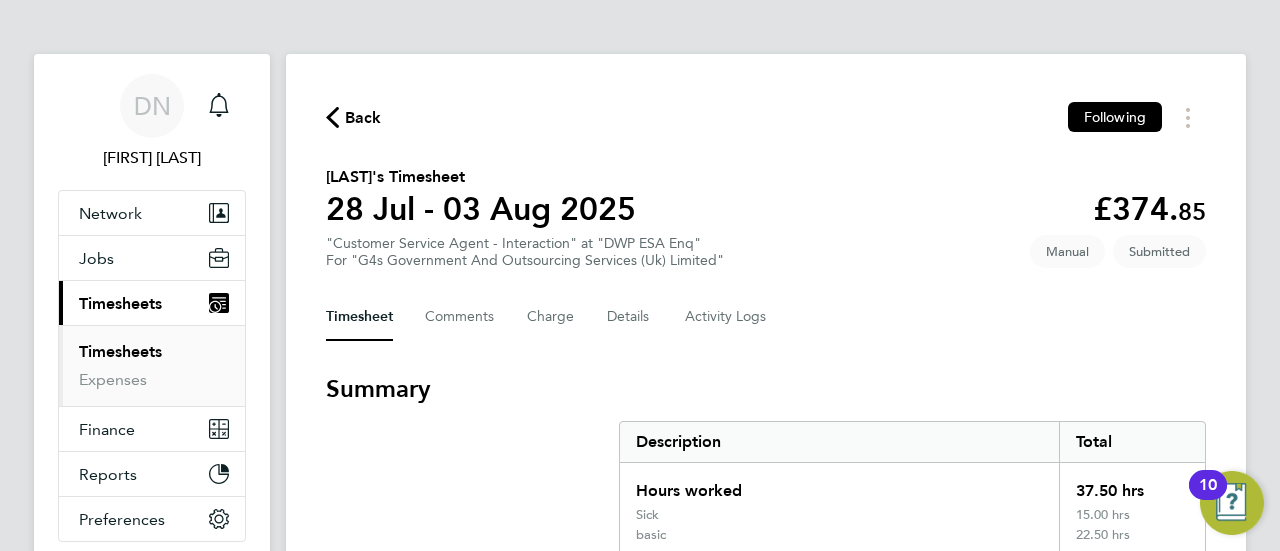 scroll, scrollTop: 0, scrollLeft: 0, axis: both 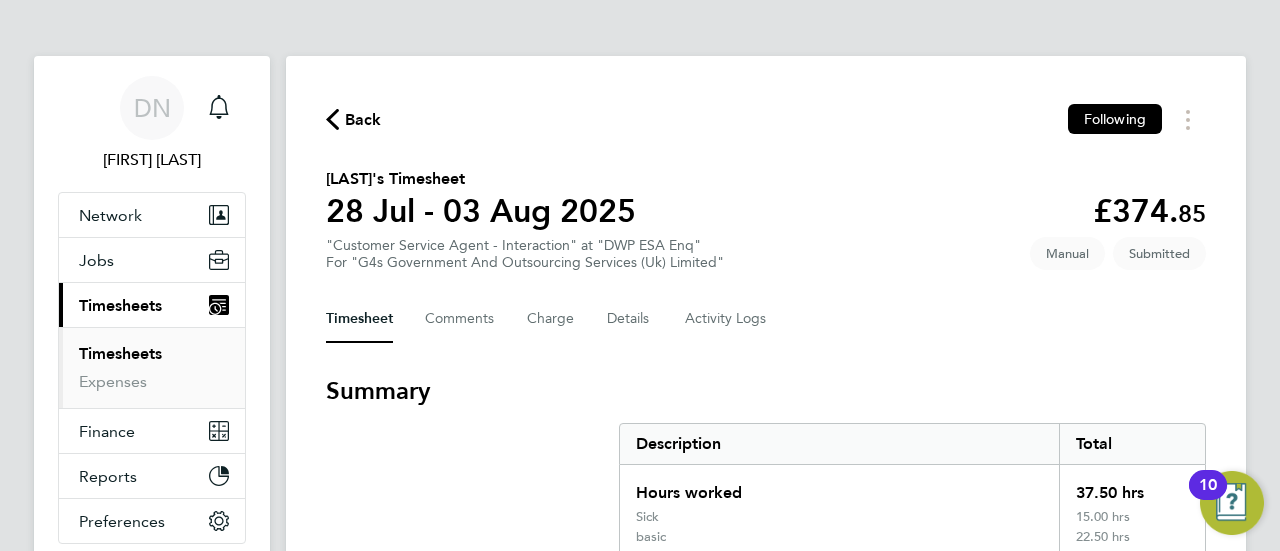 click on "Back" 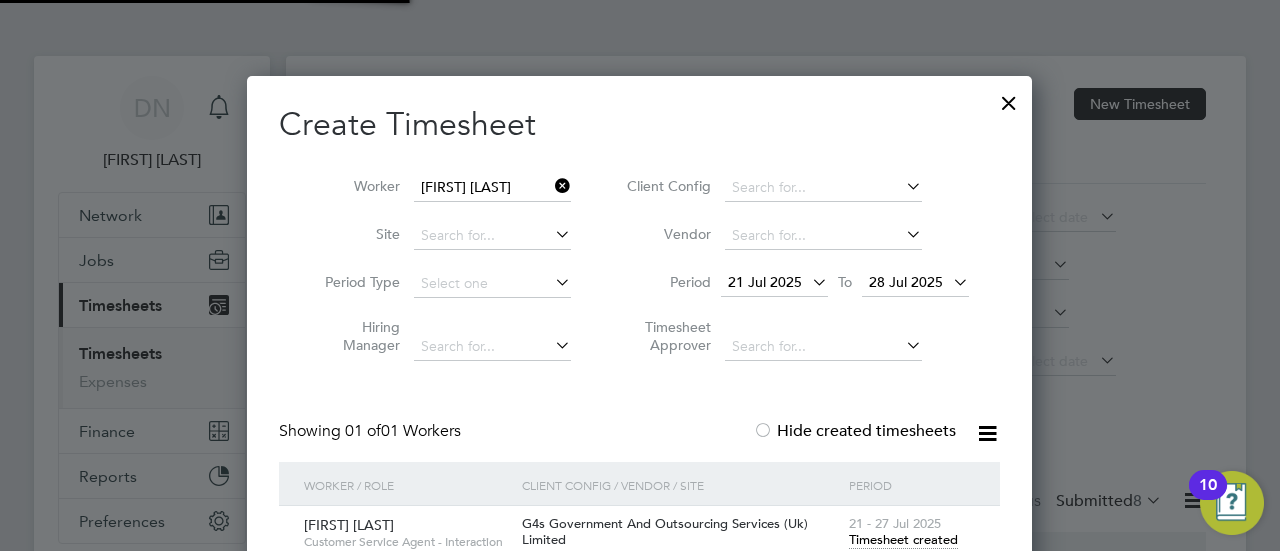 scroll, scrollTop: 640, scrollLeft: 786, axis: both 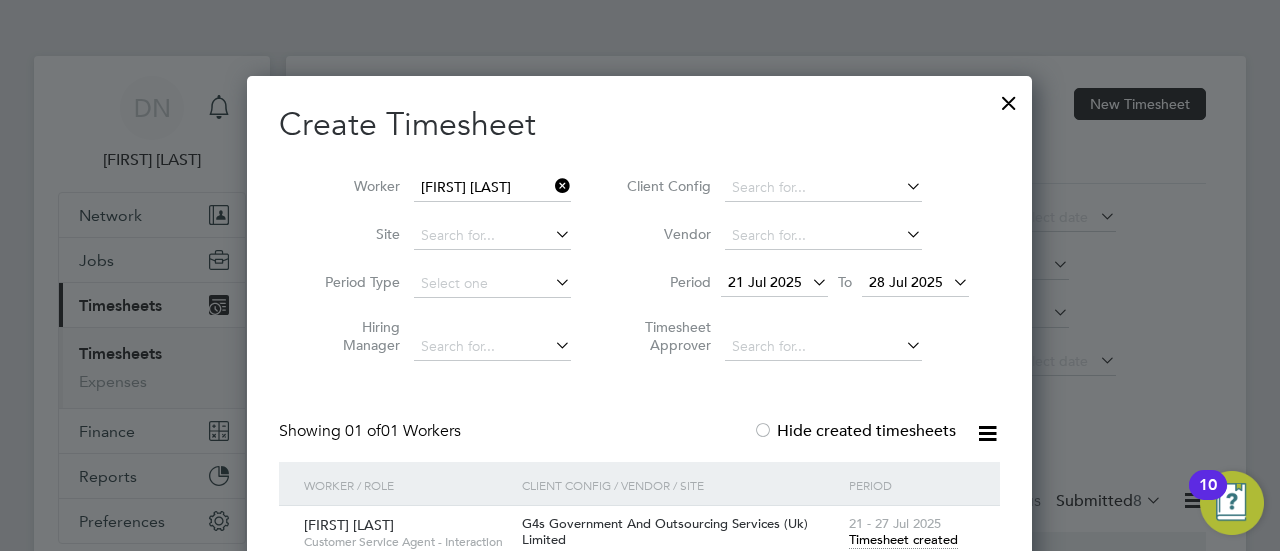 click at bounding box center [551, 186] 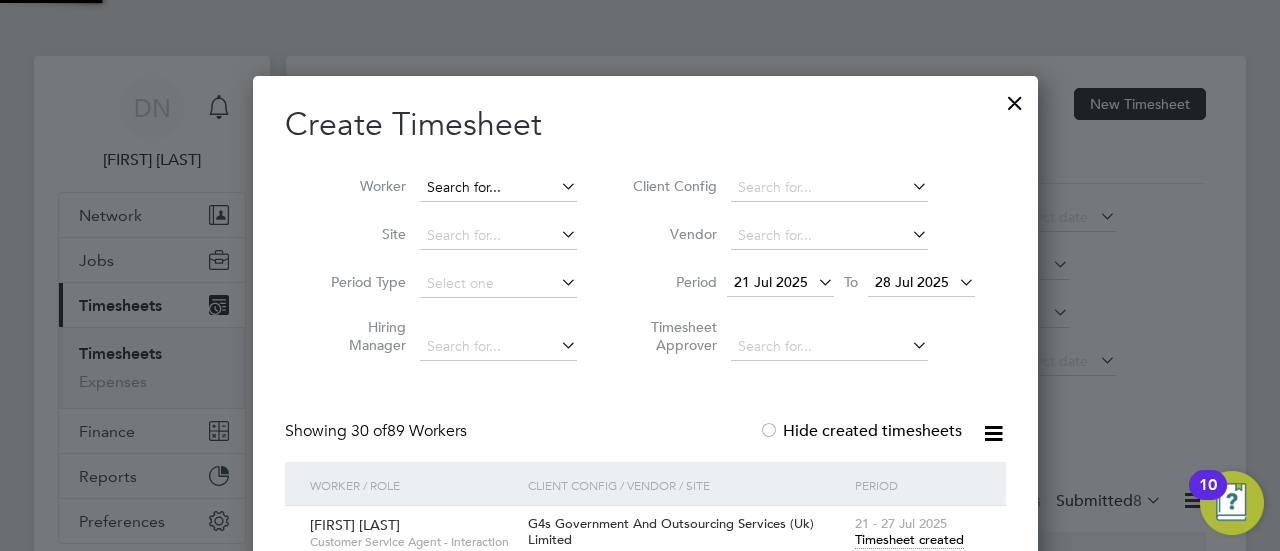click at bounding box center (498, 188) 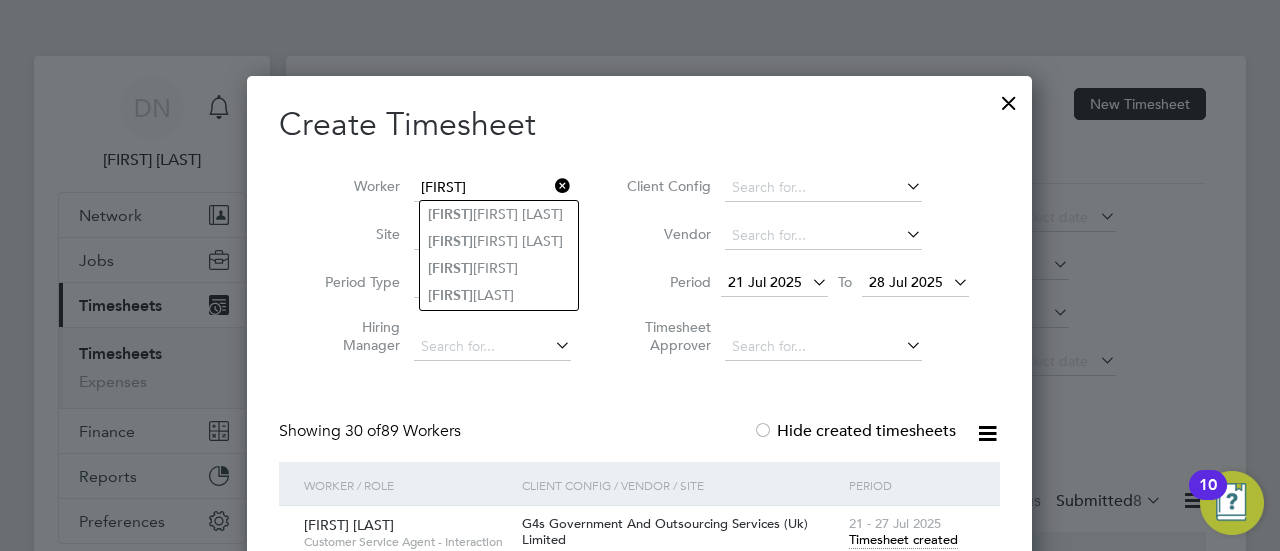 type on "[FIRST]" 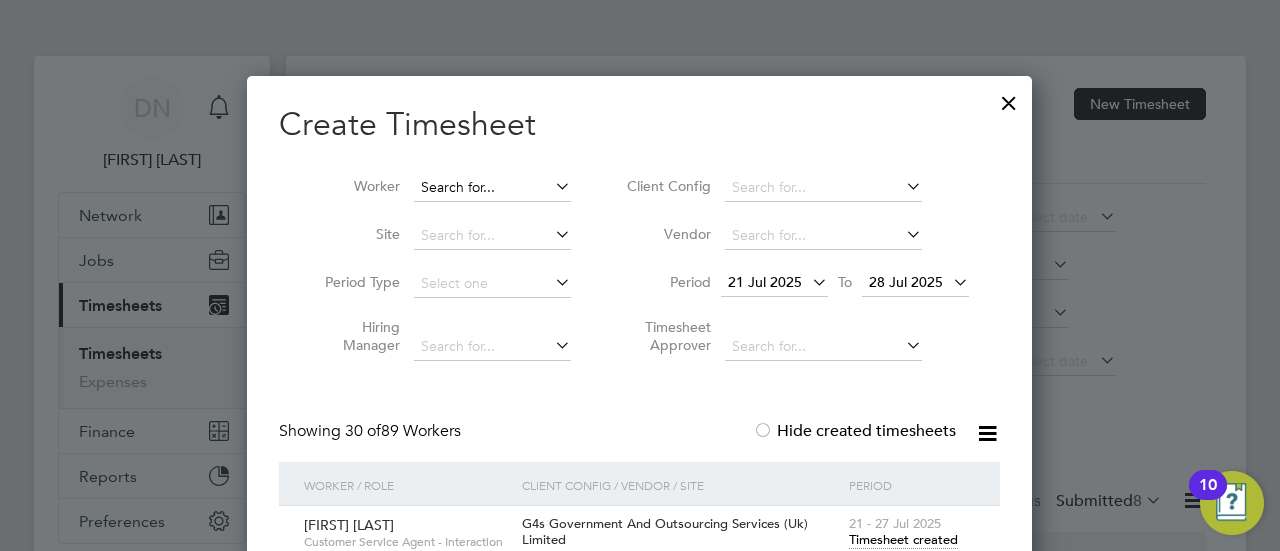 click at bounding box center (492, 188) 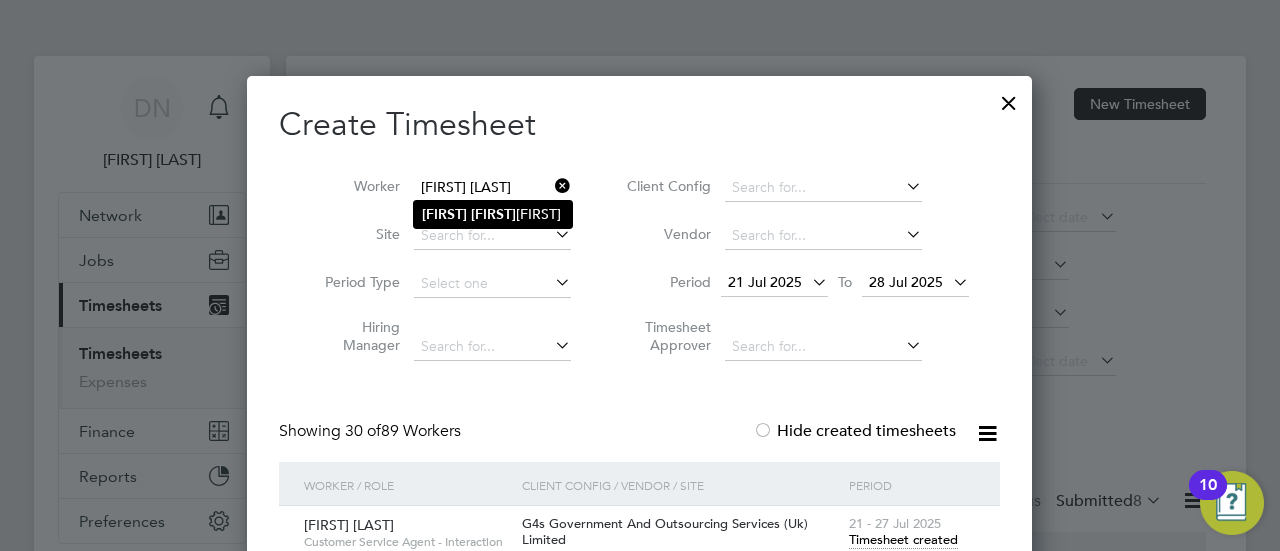 click on "[FIRST]   [LAST]" 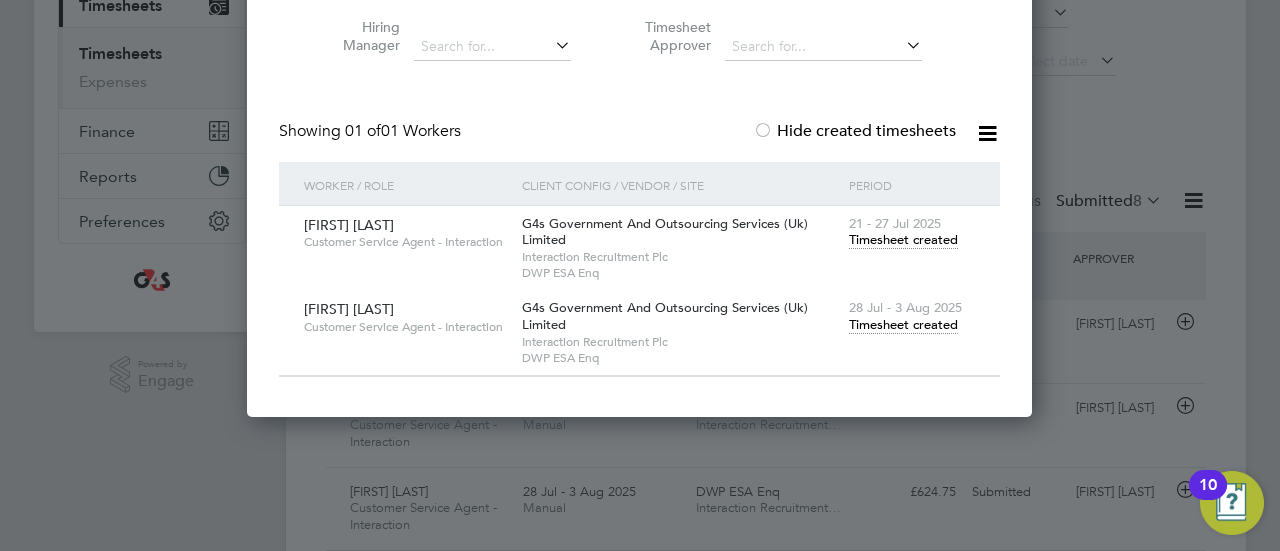 click on "Timesheet created" at bounding box center [903, 325] 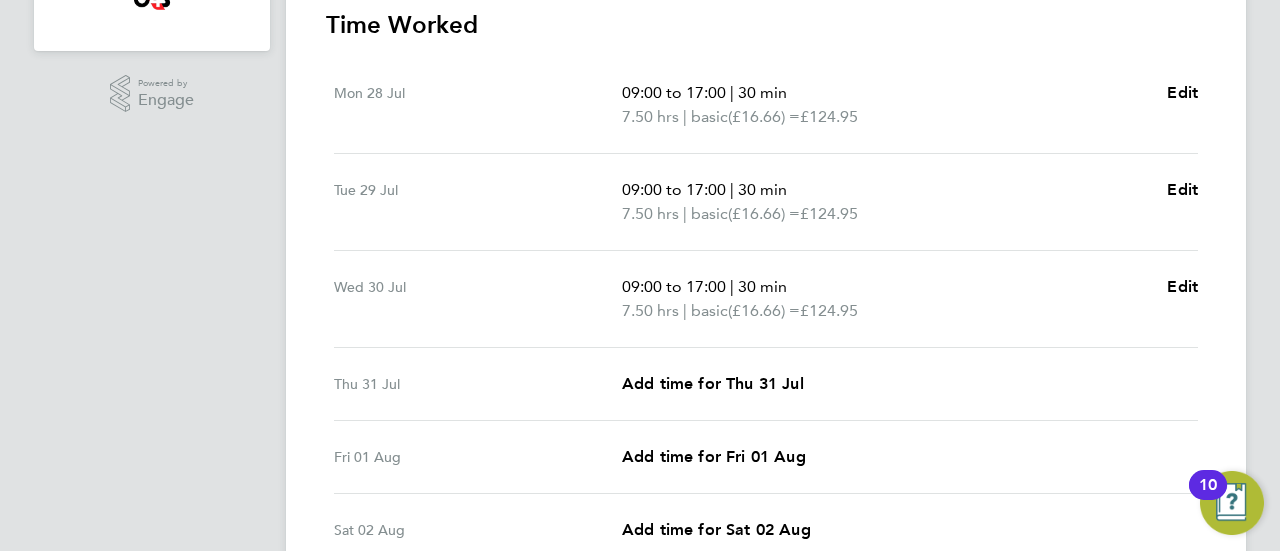 scroll, scrollTop: 700, scrollLeft: 0, axis: vertical 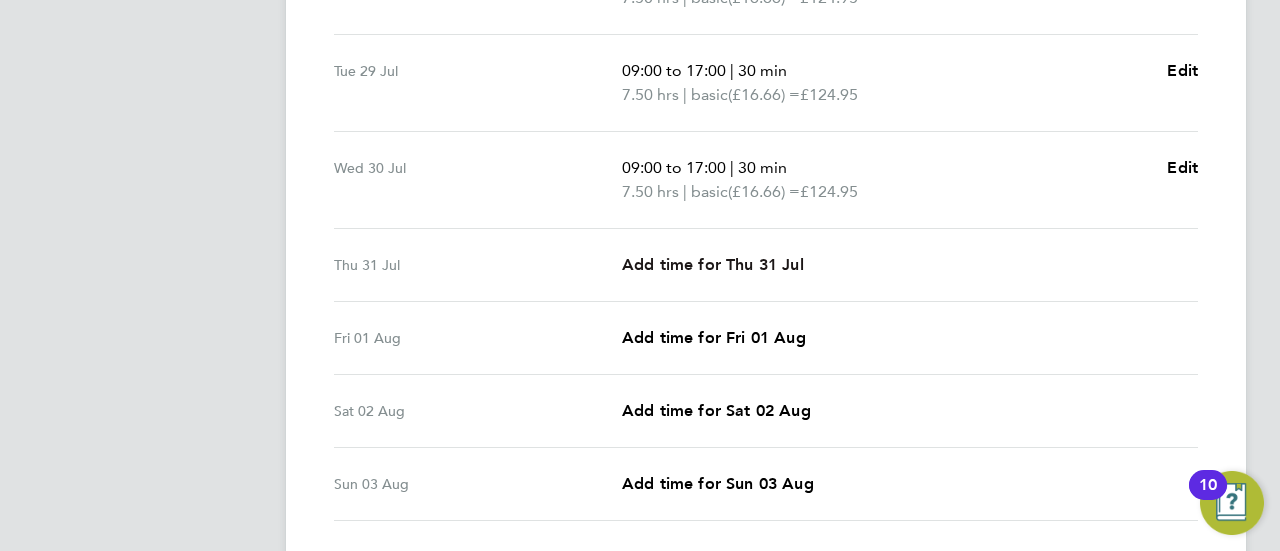 click on "Add time for Thu 31 Jul" at bounding box center [713, 264] 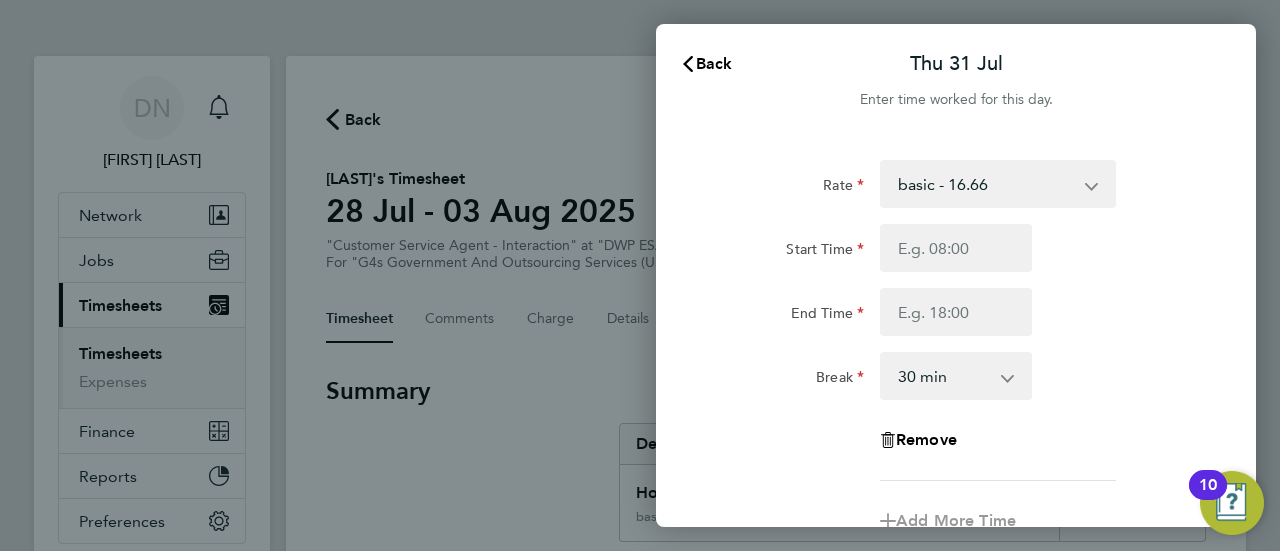 scroll, scrollTop: 0, scrollLeft: 0, axis: both 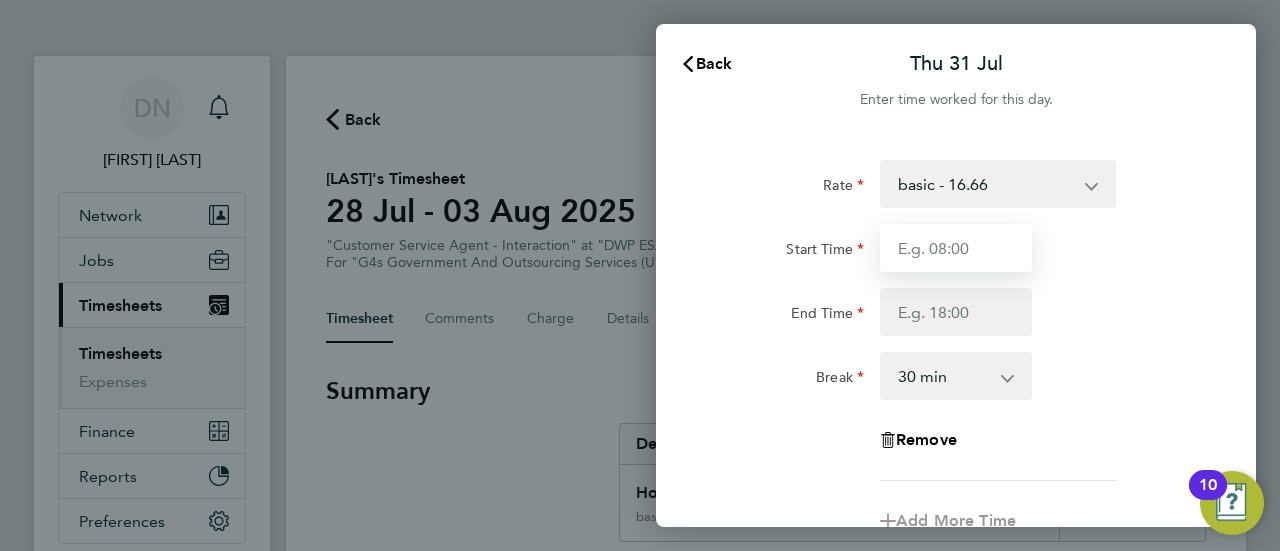 click on "Start Time" at bounding box center (956, 248) 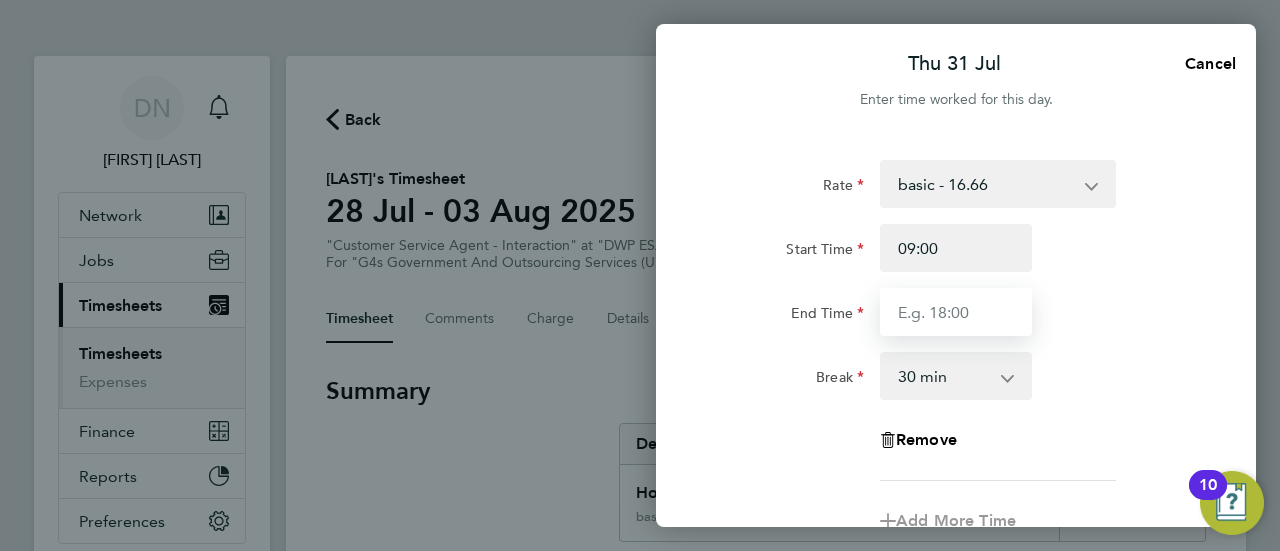 click on "End Time" at bounding box center (956, 312) 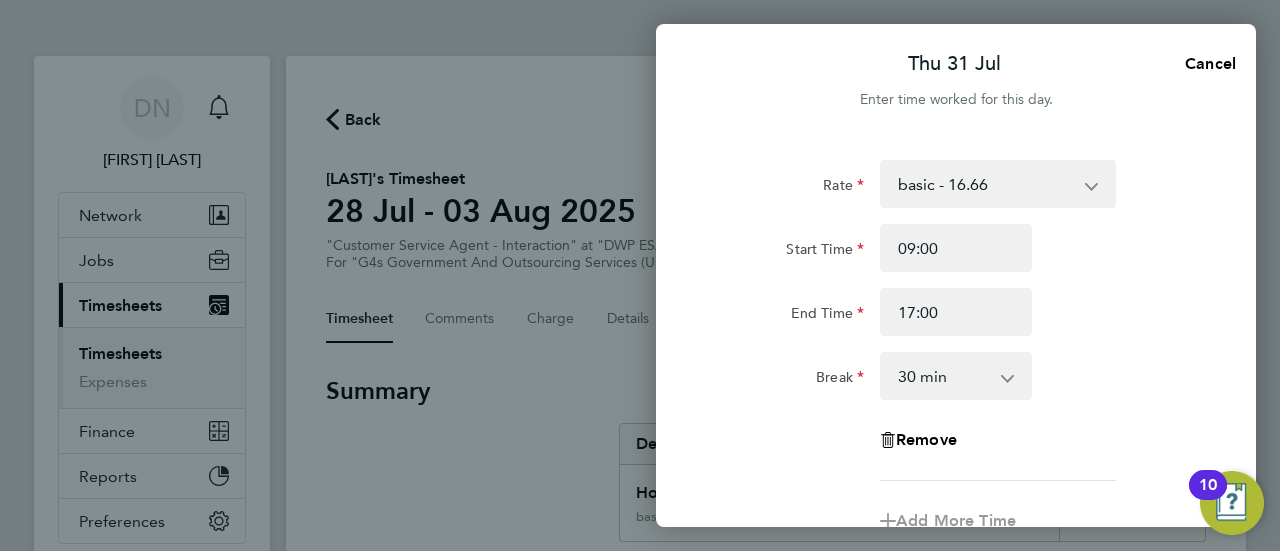 click on "Break  0 min   15 min   30 min   45 min   60 min   75 min   90 min" 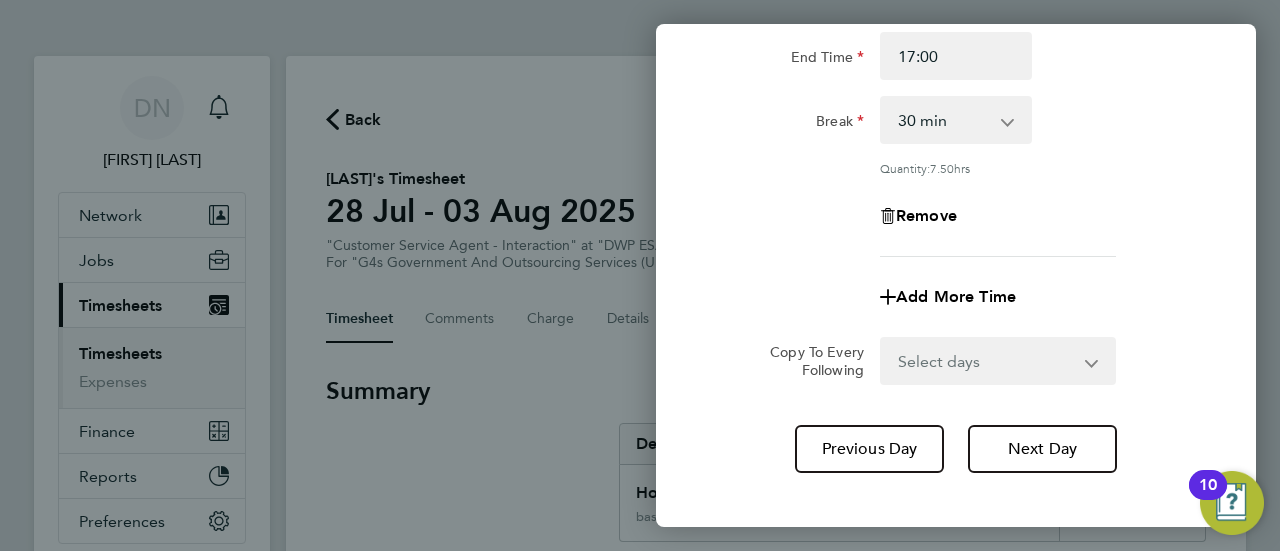scroll, scrollTop: 300, scrollLeft: 0, axis: vertical 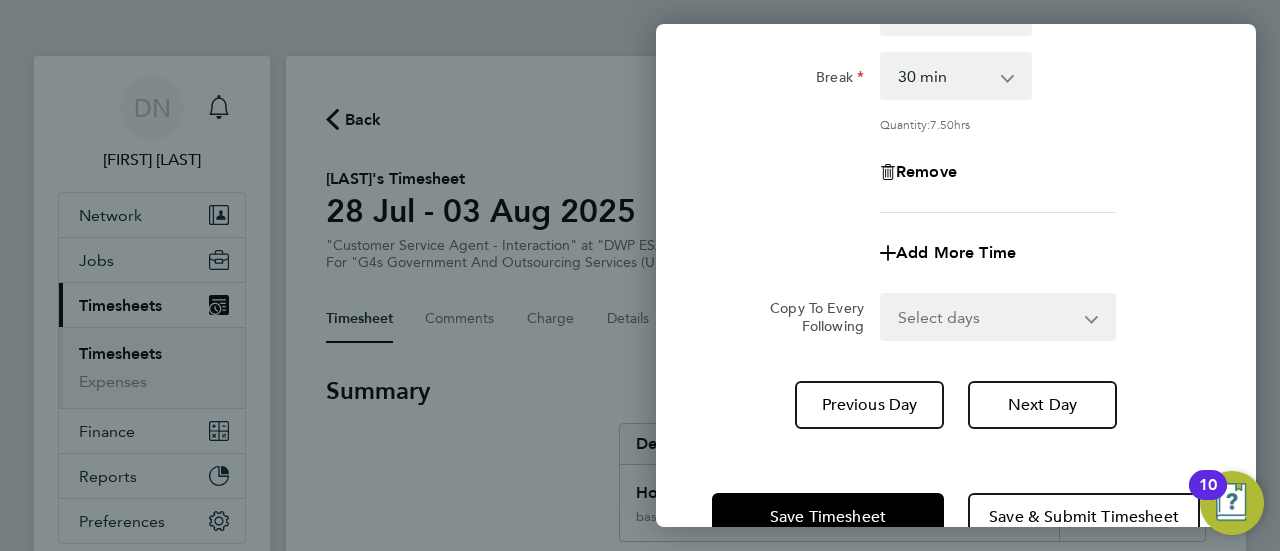 click on "Select days   Day   Weekend (Sat-Sun)   Friday   Saturday   Sunday" at bounding box center (987, 317) 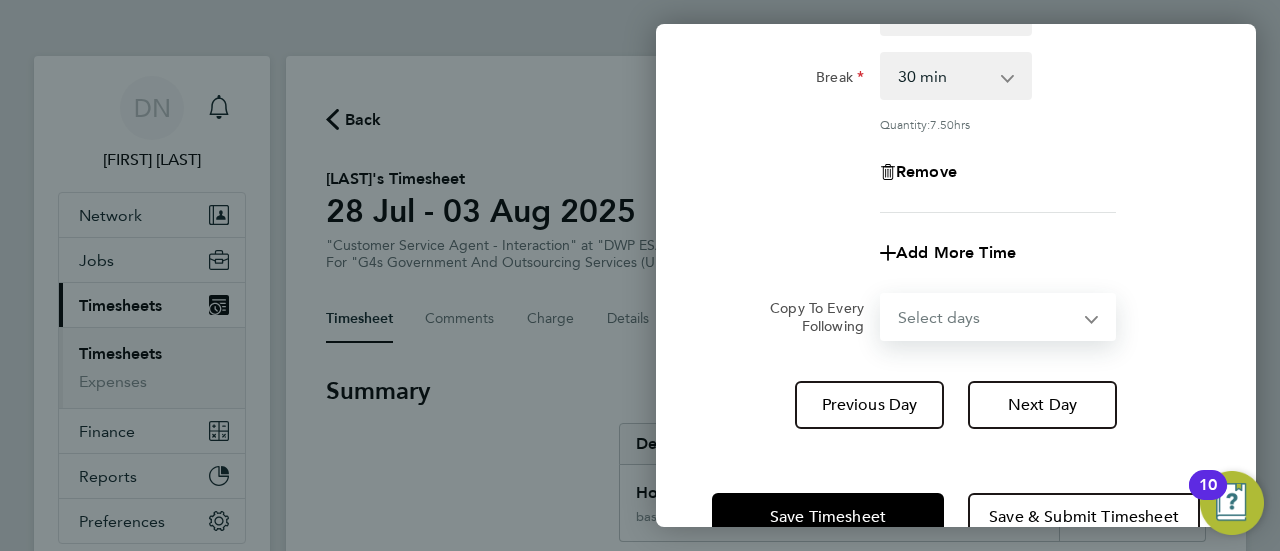 select on "FRI" 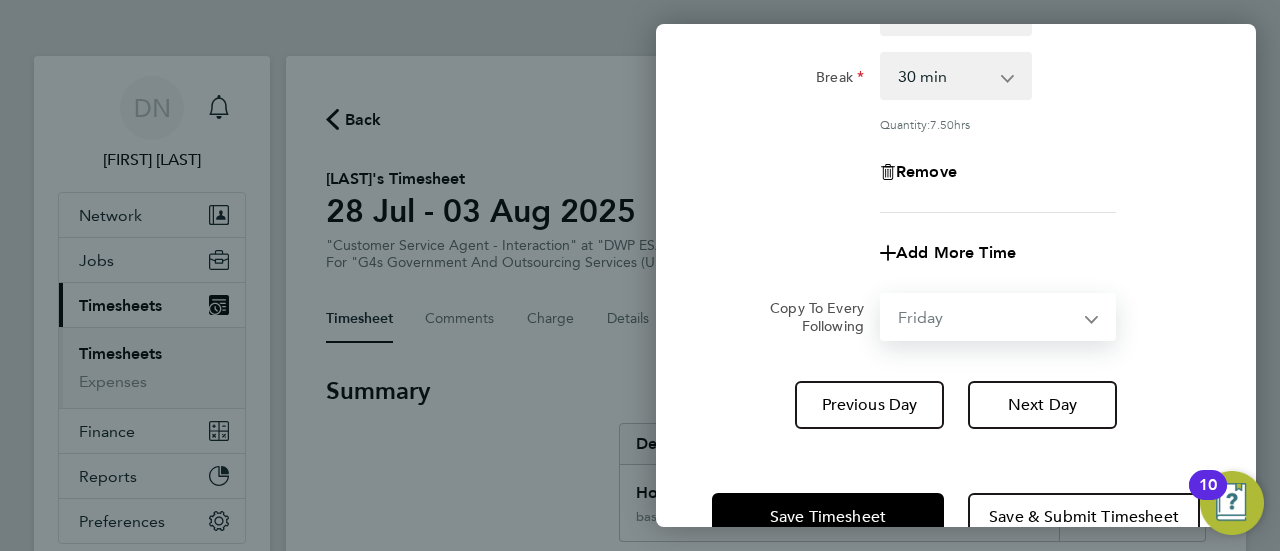 click on "Select days   Day   Weekend (Sat-Sun)   Friday   Saturday   Sunday" at bounding box center (987, 317) 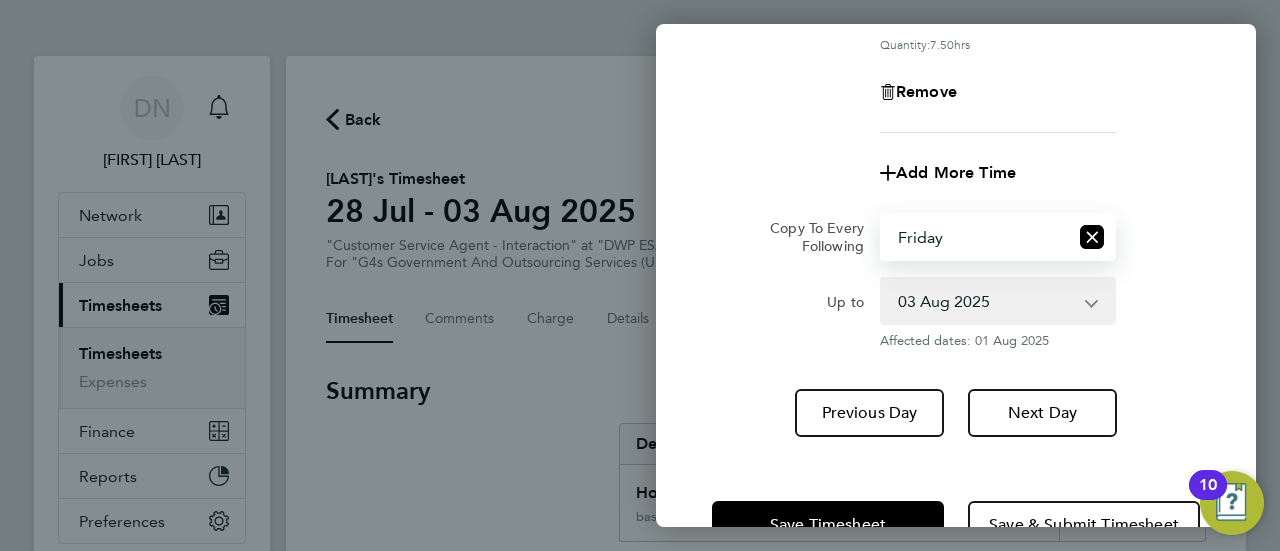 scroll, scrollTop: 440, scrollLeft: 0, axis: vertical 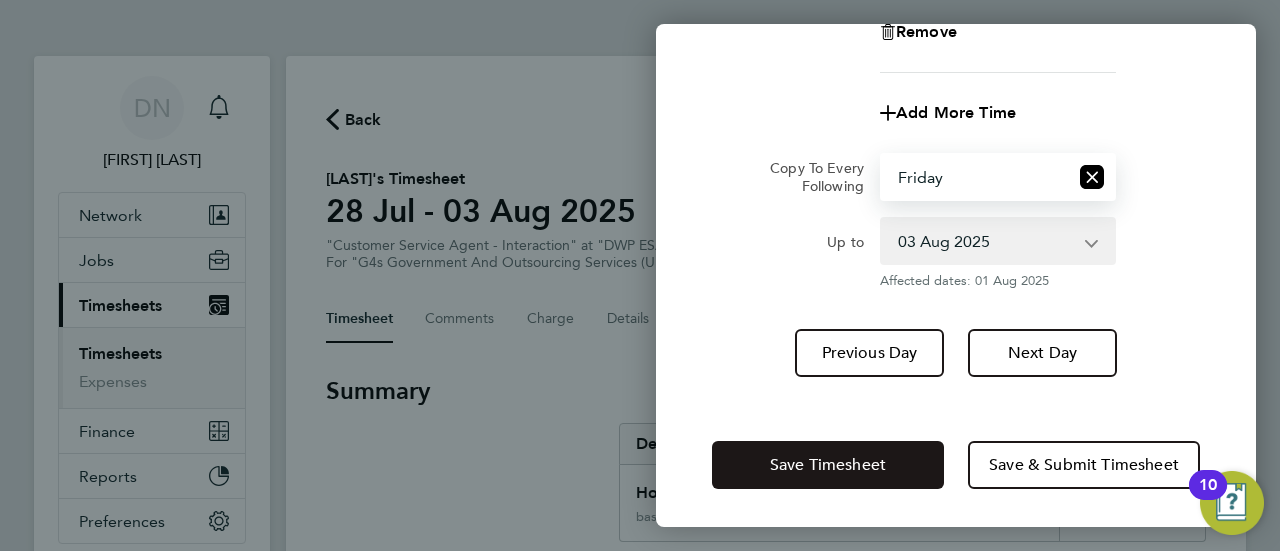 click on "Save Timesheet" 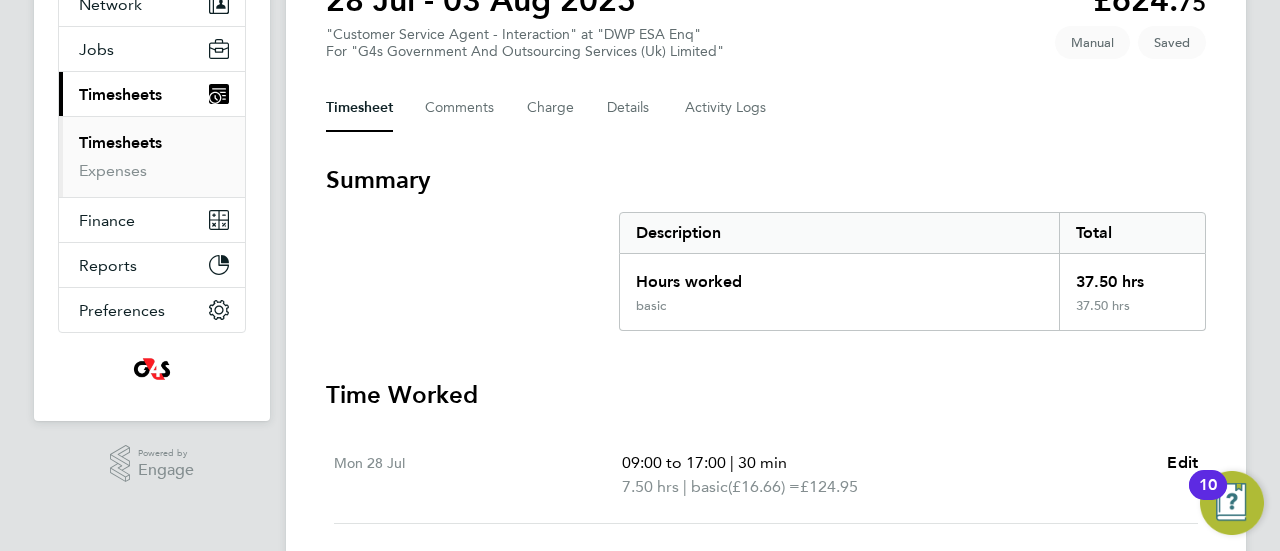 scroll, scrollTop: 90, scrollLeft: 0, axis: vertical 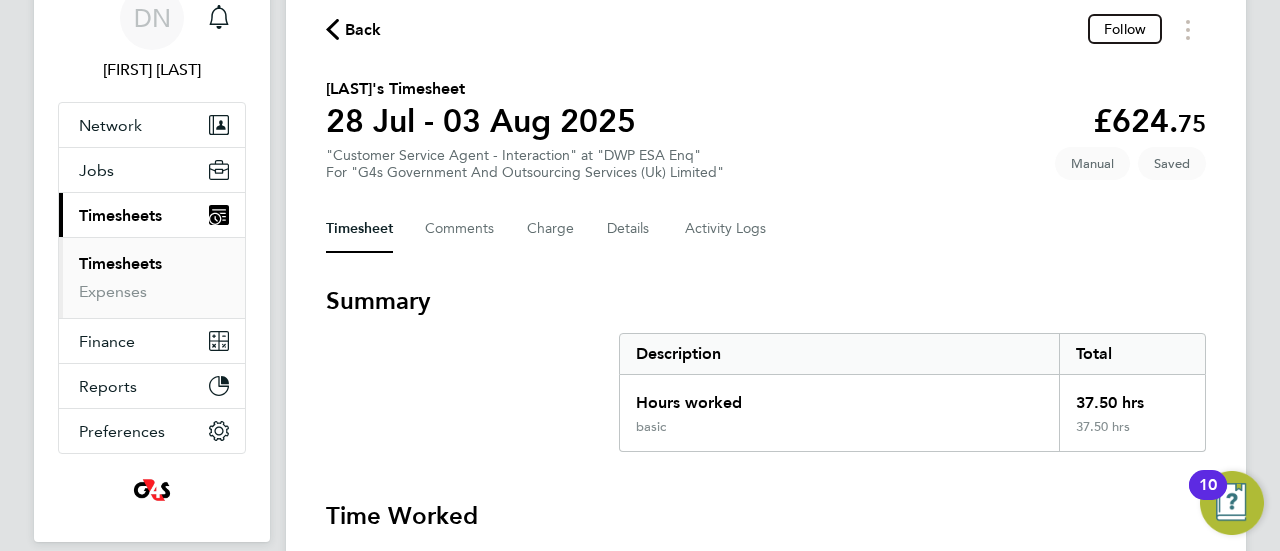 click on "Back" 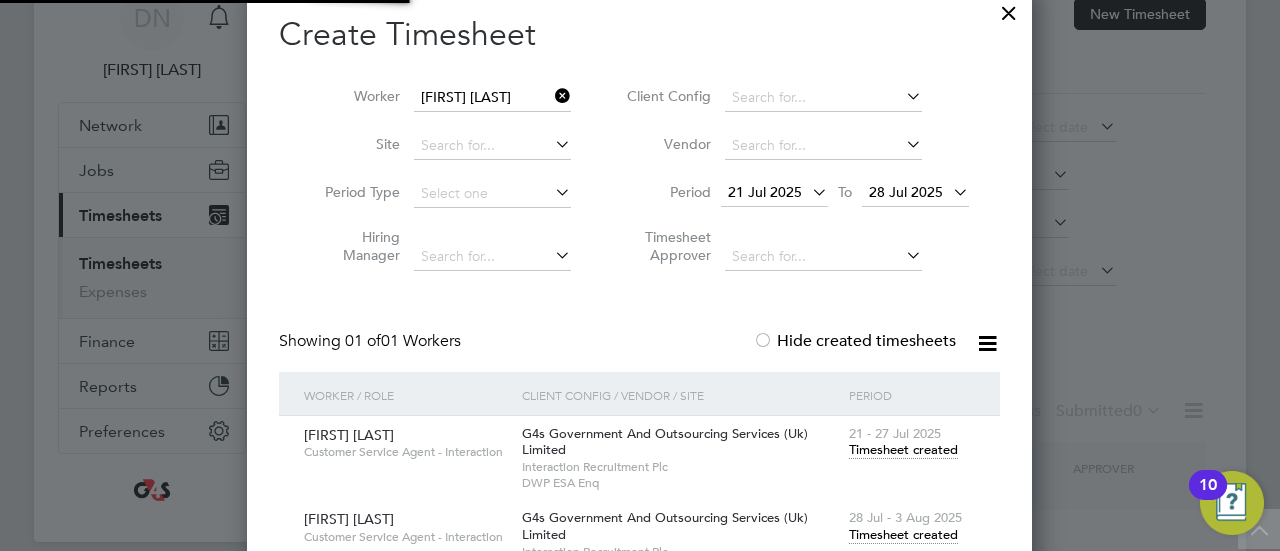 scroll, scrollTop: 0, scrollLeft: 0, axis: both 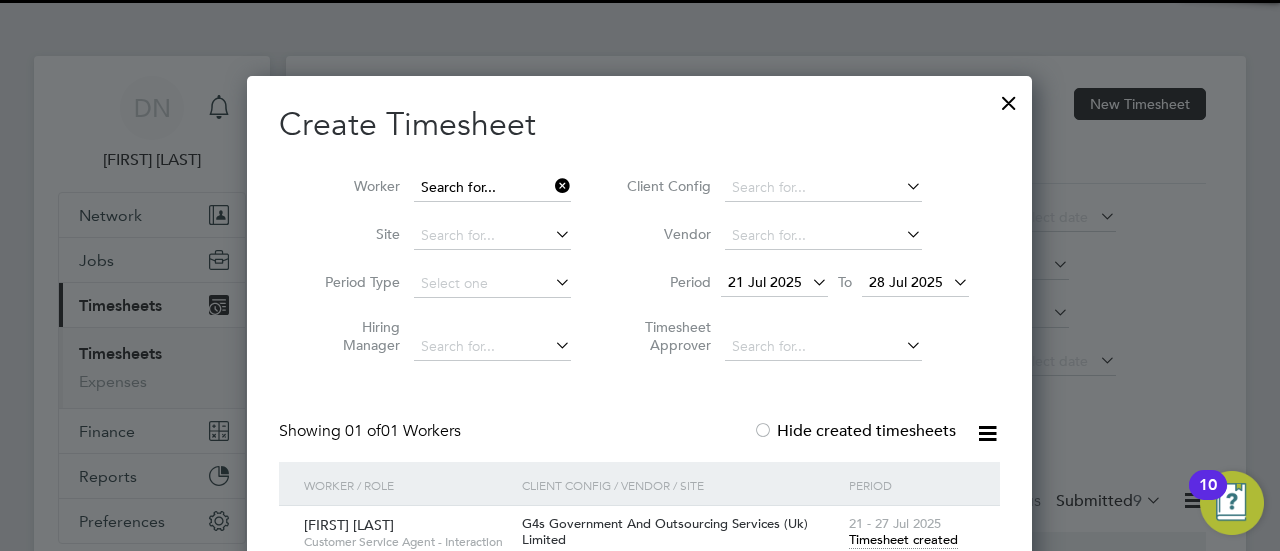click at bounding box center (492, 188) 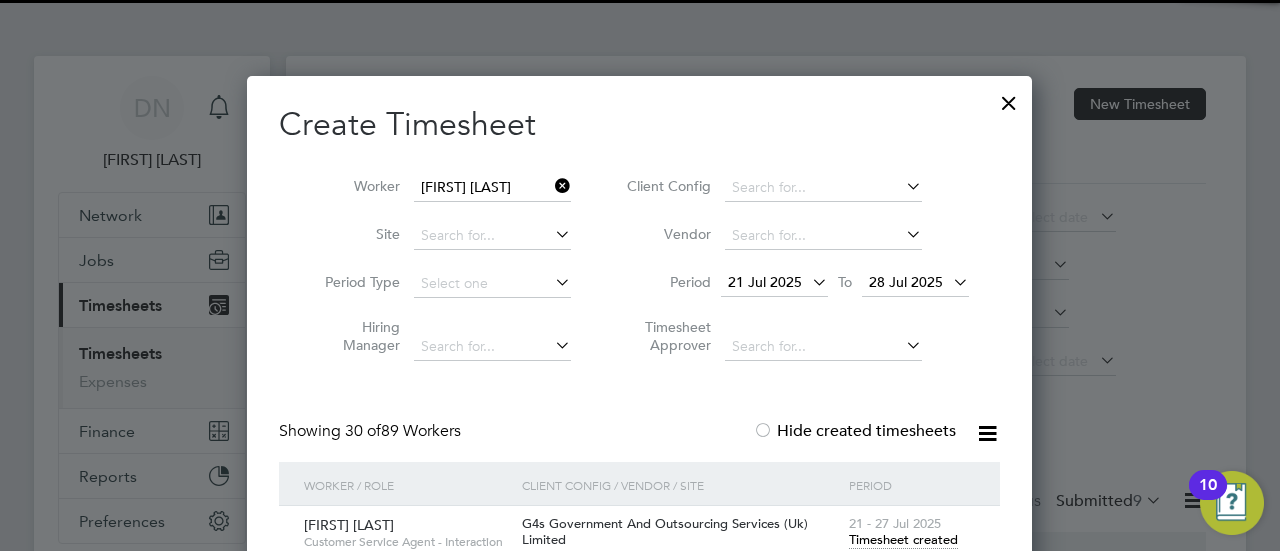 click on "[FIRST]   [LAST]" 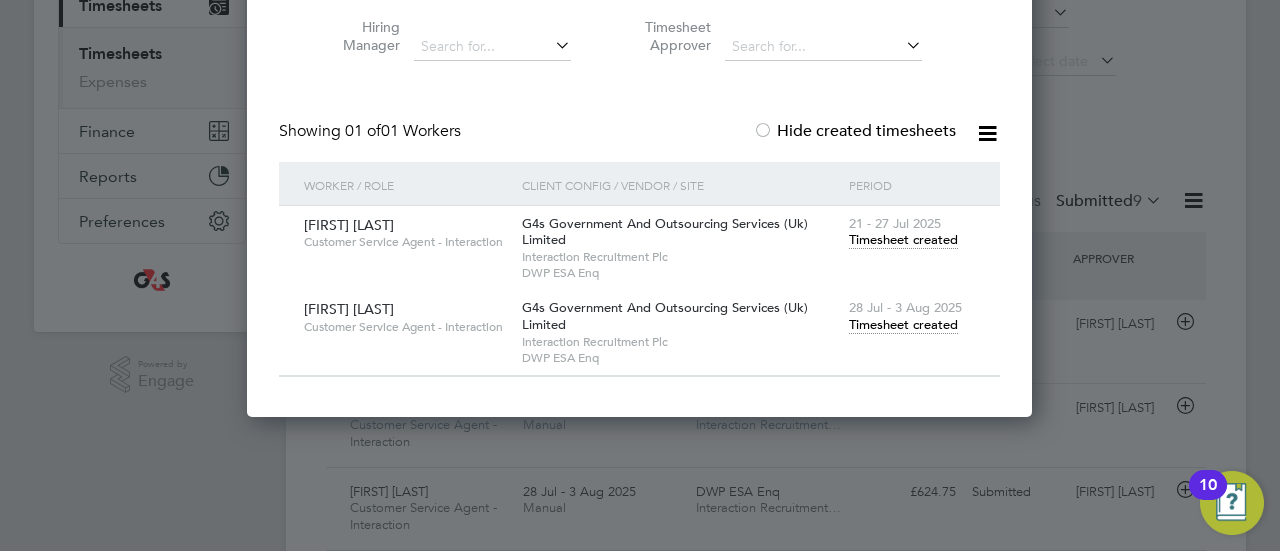 click on "Timesheet created" at bounding box center (903, 325) 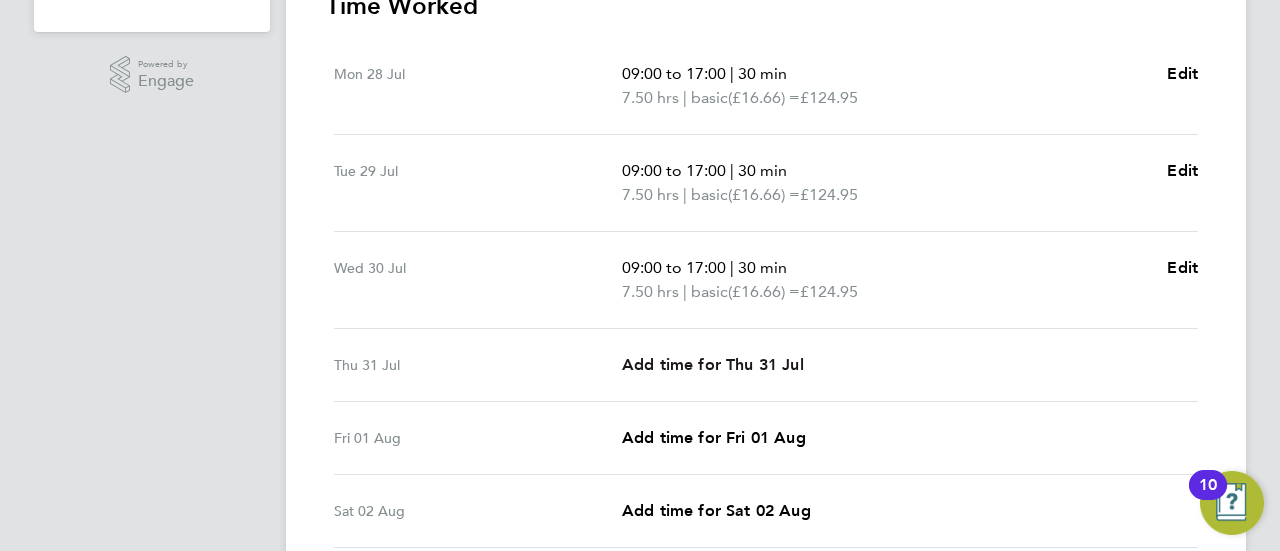 click on "Add time for Thu 31 Jul" at bounding box center (713, 364) 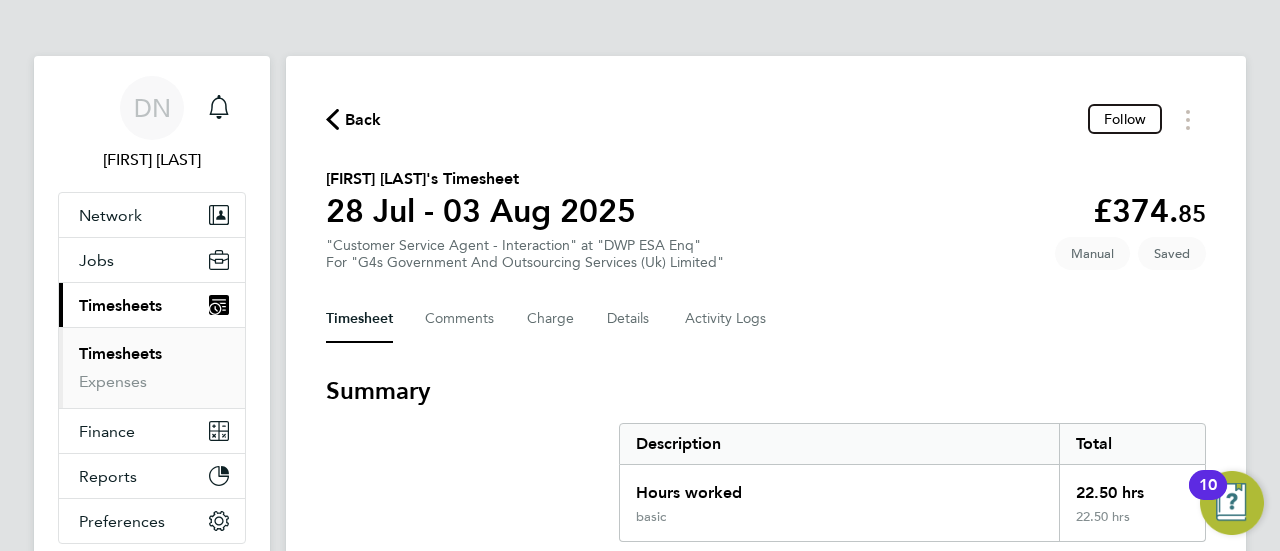 select on "30" 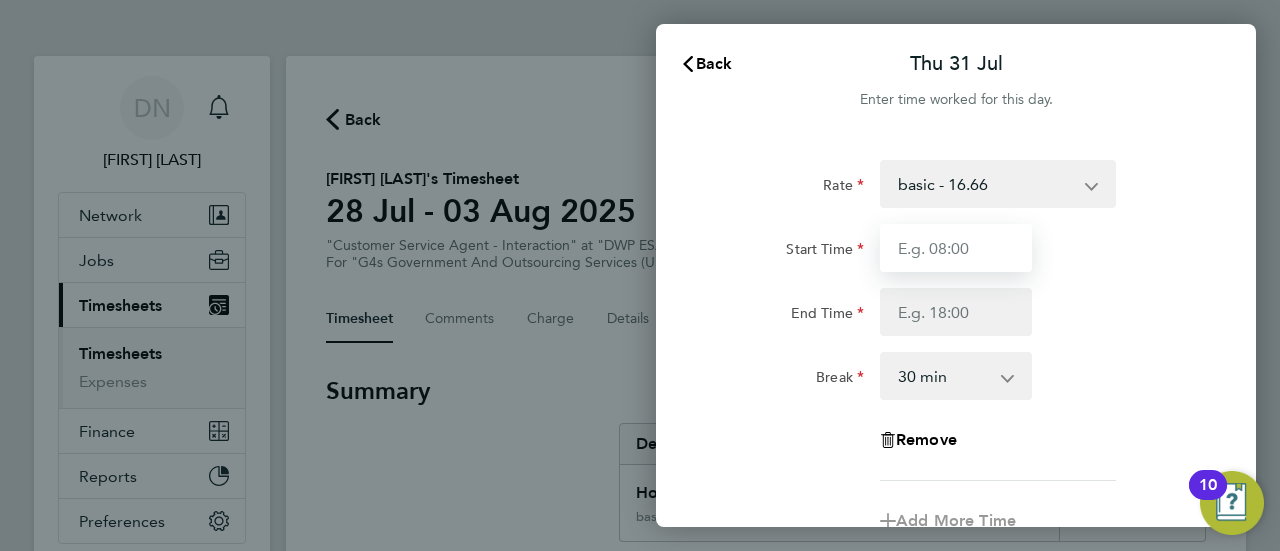 click on "Start Time" at bounding box center [956, 248] 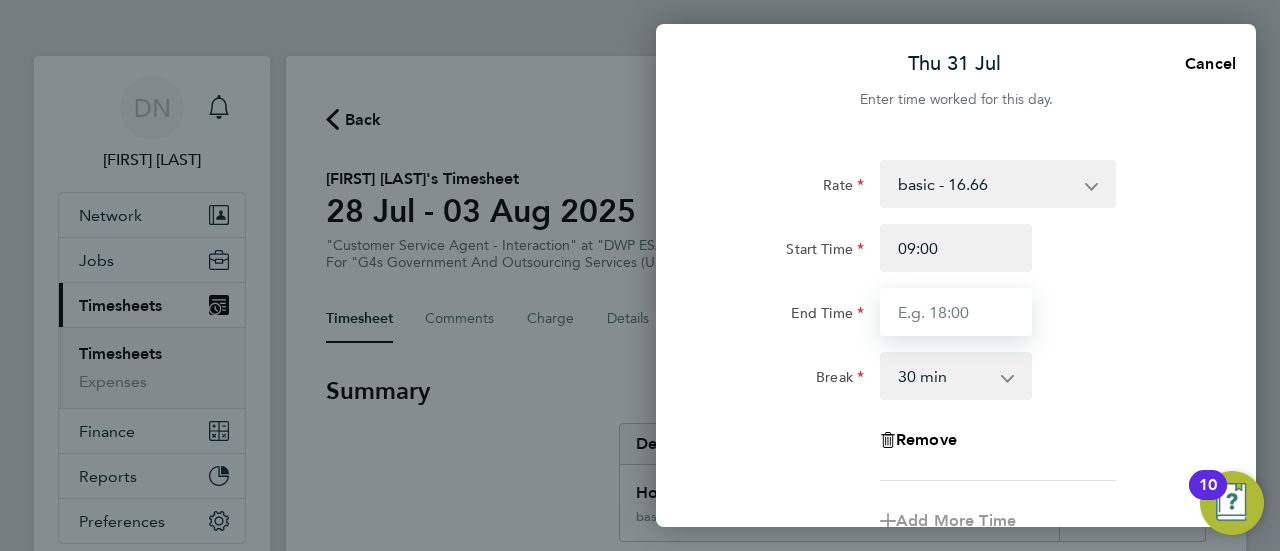 click on "End Time" at bounding box center (956, 312) 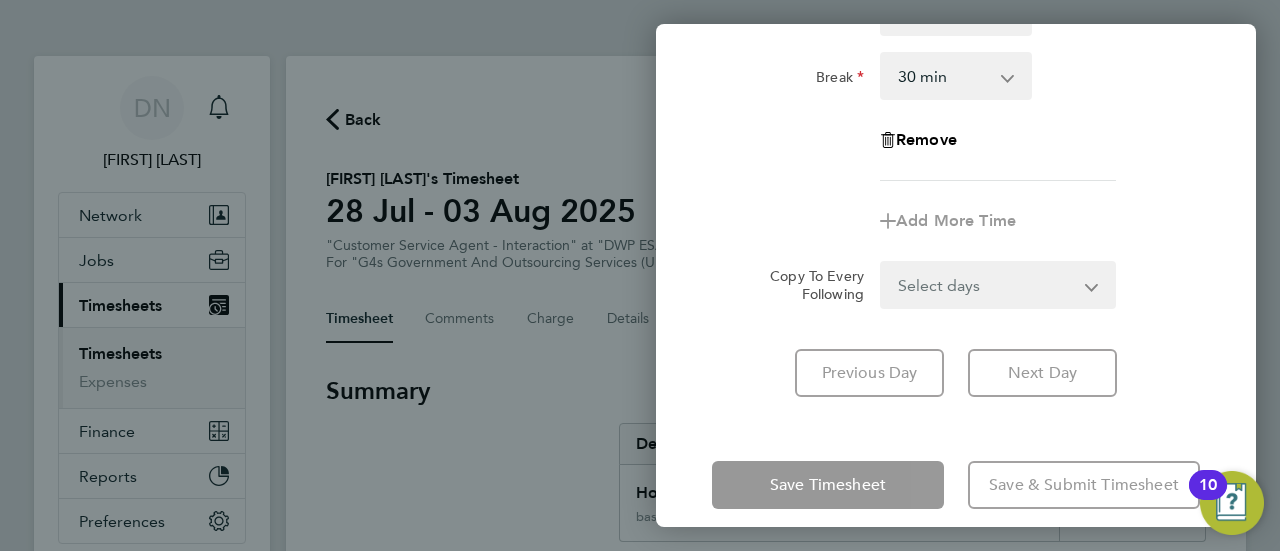 click on "Rate  basic - 16.66   System Issue Not Paid   x2 - 32.79   Bank Holiday   Annual Leave   Sick   x1.5 - 24.73   System Issue Paid - 16.66
Start Time 09:00 End Time 17:00 Break  0 min   15 min   30 min   45 min   60 min   75 min   90 min
Remove
Add More Time  Copy To Every Following  Select days   Day   Weekend (Sat-Sun)   Friday   Saturday   Sunday" 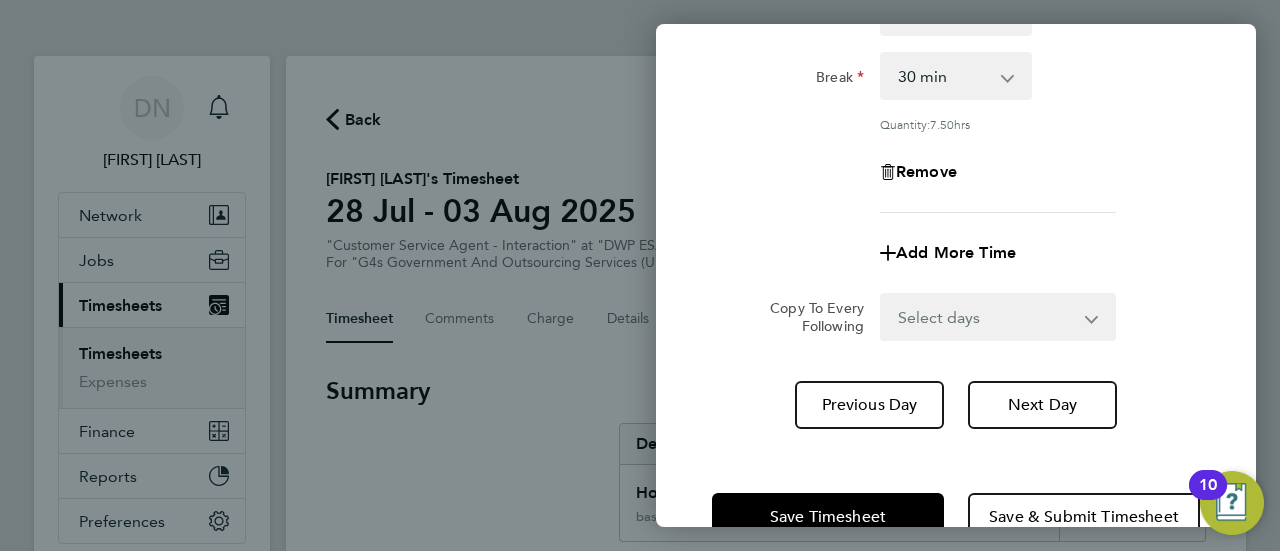 click on "Select days   Day   Weekend (Sat-Sun)   Friday   Saturday   Sunday" at bounding box center (987, 317) 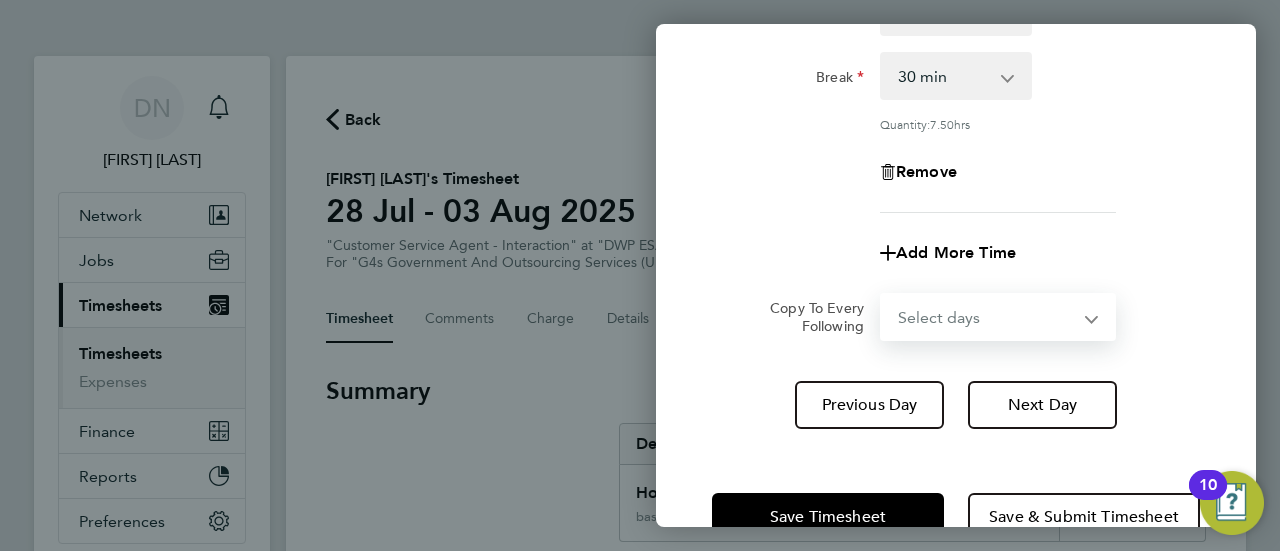 select on "FRI" 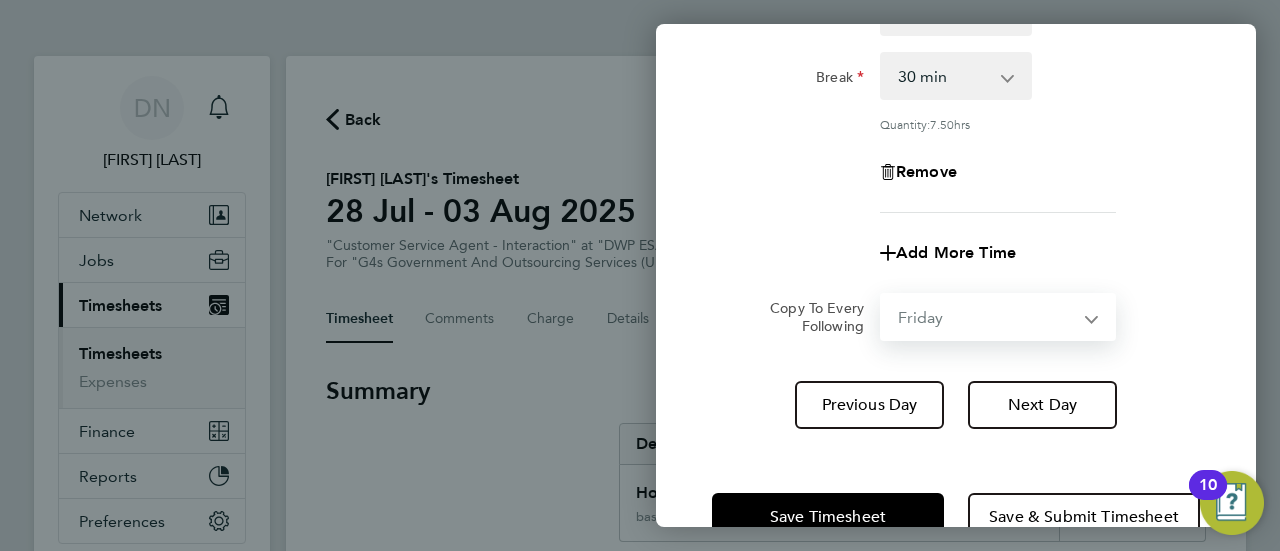 click on "Select days   Day   Weekend (Sat-Sun)   Friday   Saturday   Sunday" at bounding box center (987, 317) 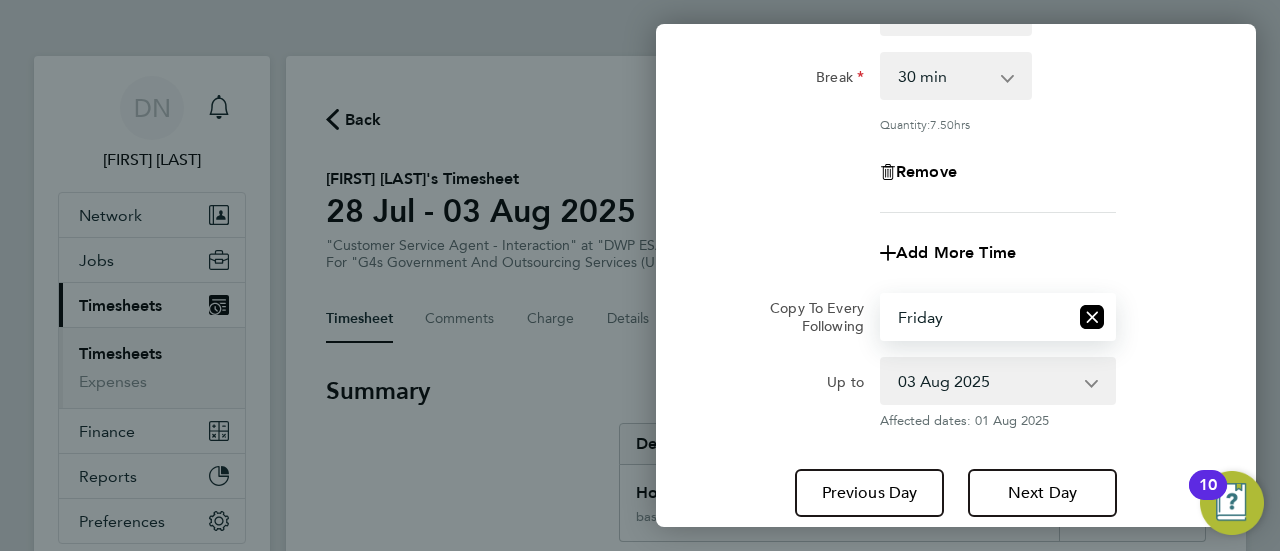 click on "Rate  basic - 16.66   System Issue Not Paid   x2 - 32.79   Bank Holiday   Annual Leave   Sick   x1.5 - 24.73   System Issue Paid - 16.66
Start Time 09:00 End Time 17:00 Break  0 min   15 min   30 min   45 min   60 min   75 min   90 min
Quantity:  7.50  hrs
Remove
Add More Time" 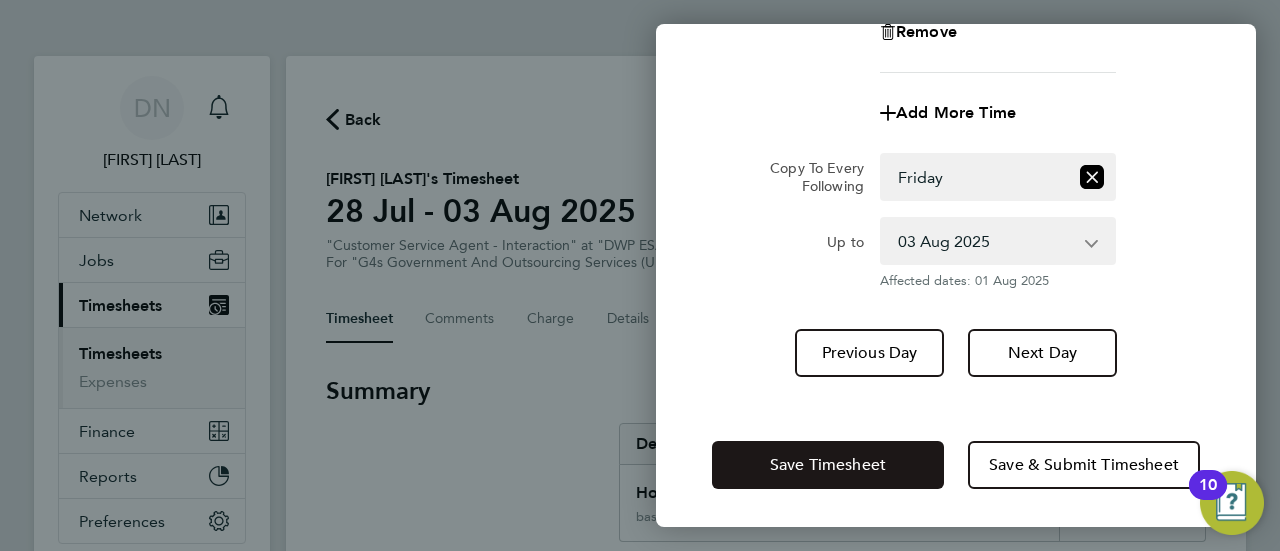 click on "Save Timesheet" 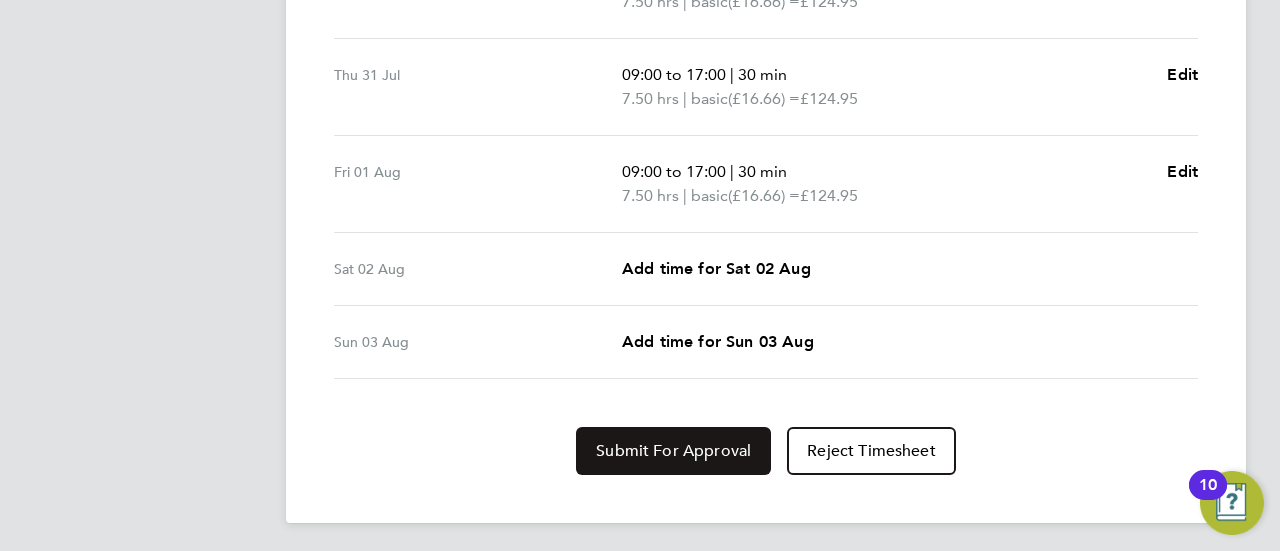 click on "Submit For Approval" 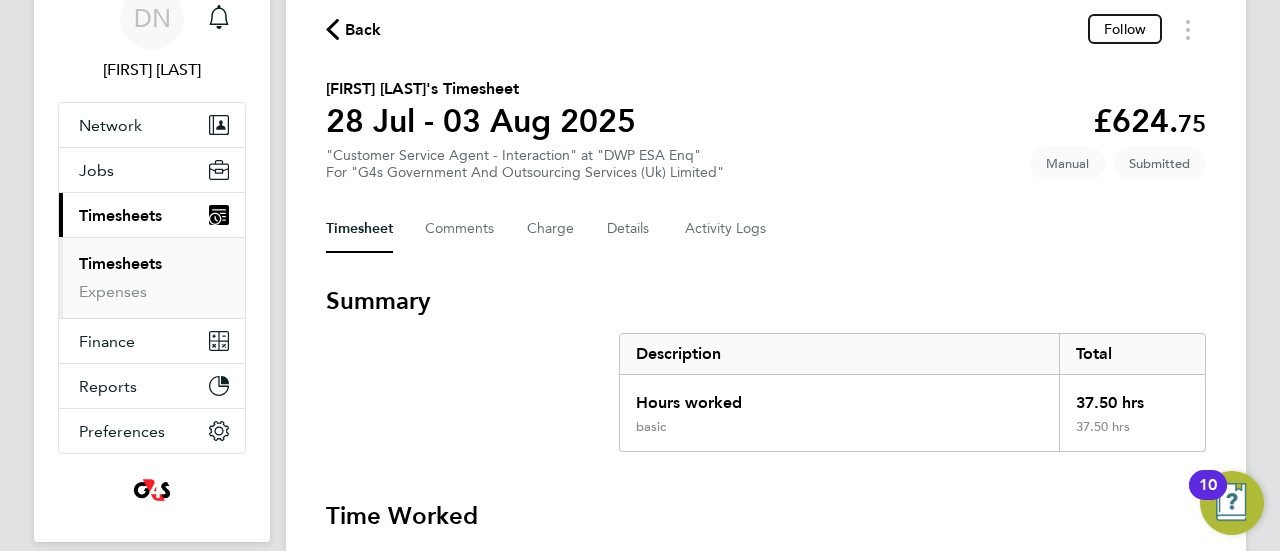 click on "Back  Follow
[FIRST] [LAST]'s Timesheet   [DATE] - [DATE]   £624. 75  "Customer Service Agent - Interaction" at "DWP ESA Enq"  For "G4s Government And Outsourcing Services (Uk) Limited"  Submitted   Manual   Timesheet   Comments   Charge   Details   Activity Logs   Summary   Description   Total   Hours worked   37.50 hrs   basic   37.50 hrs   Time Worked   Mon [DATE]   09:00 to 17:00   |   30 min   7.50 hrs   |   basic   (£16.66) =   £124.95   Edit   Tue [DATE]   09:00 to 17:00   |   30 min   7.50 hrs   |   basic   (£16.66) =   £124.95   Edit   Wed [DATE]   09:00 to 17:00   |   30 min   7.50 hrs   |   basic   (£16.66) =   £124.95   Edit   Thu [DATE]   09:00 to 17:00   |   30 min   7.50 hrs   |   basic   (£16.66) =   £124.95   Edit   Fri [DATE]   09:00 to 17:00   |   30 min   7.50 hrs   |   basic   (£16.66) =   £124.95   Edit   Sat [DATE]   Add time for Sat [DATE]   Add time for Sat [DATE]   Sun [DATE]   Add time for Sun [DATE]   Add time for Sun [DATE]   Approve Timesheet" 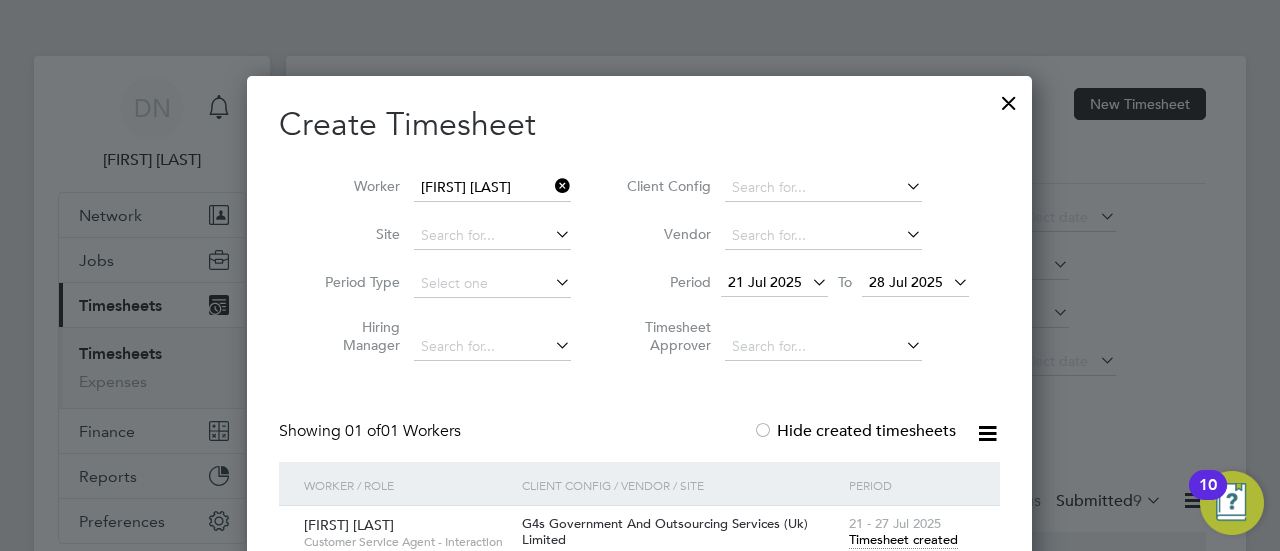 click at bounding box center [551, 186] 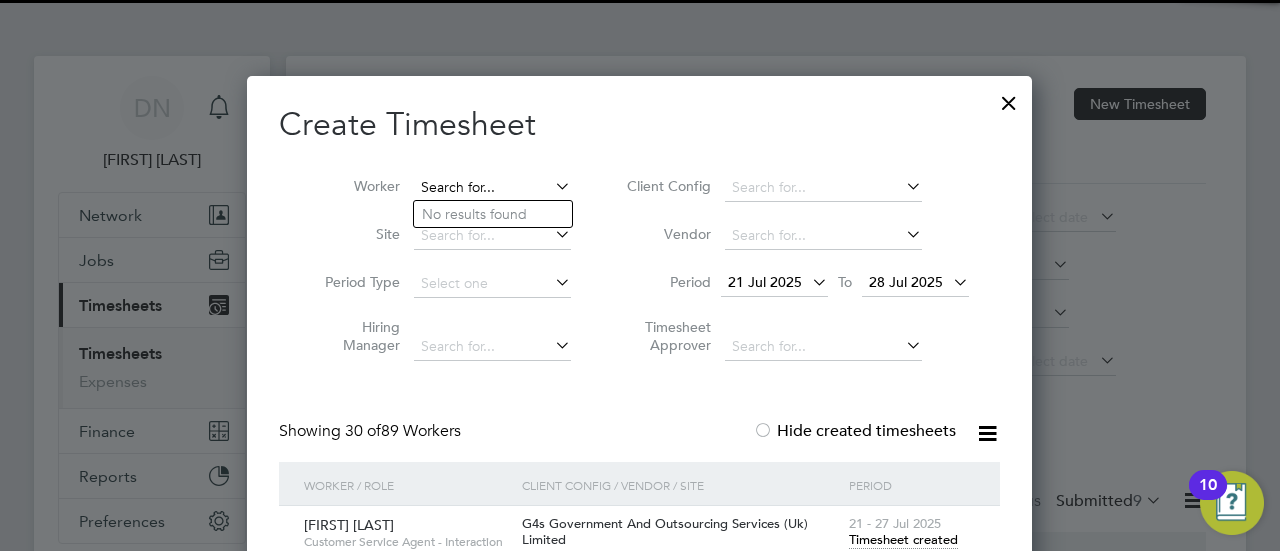 click at bounding box center (492, 188) 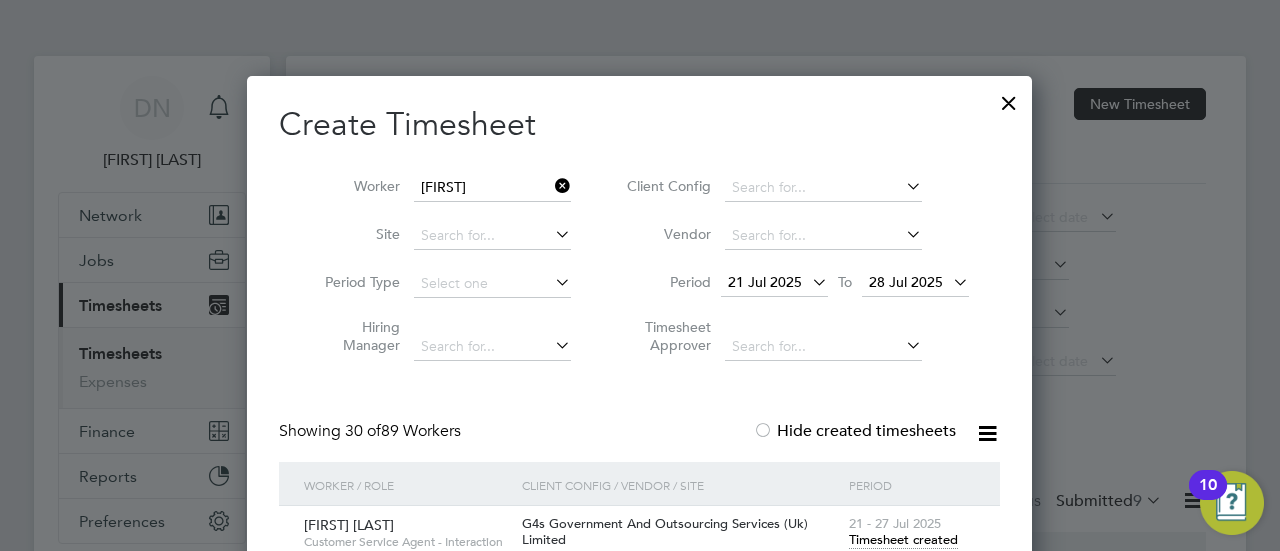 click on "[FIRST] [LAST]" 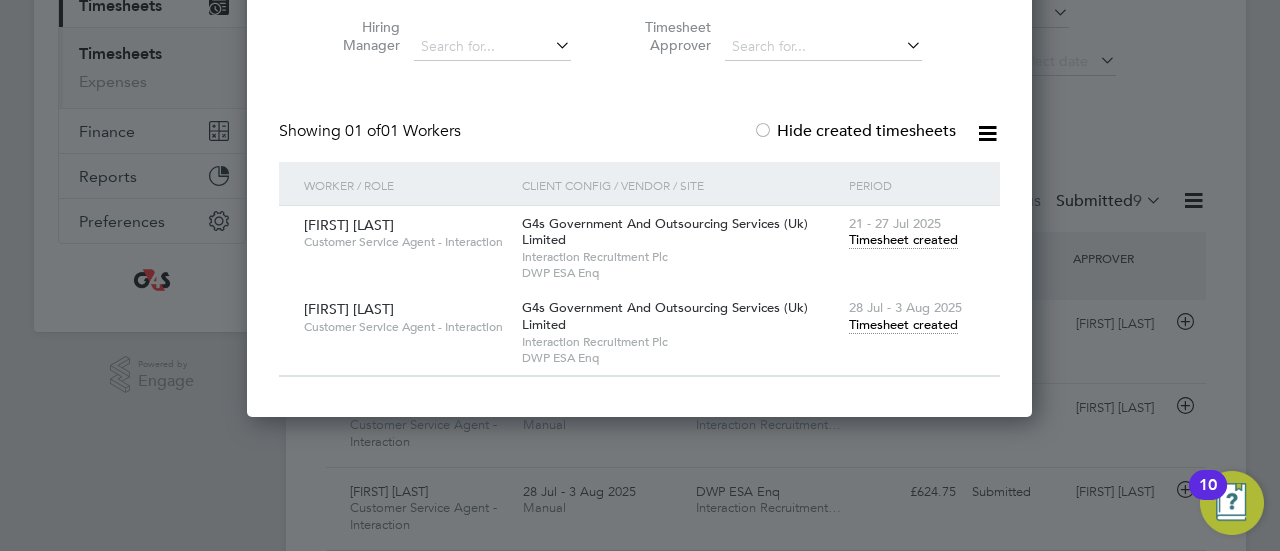 click on "Timesheet created" at bounding box center (903, 325) 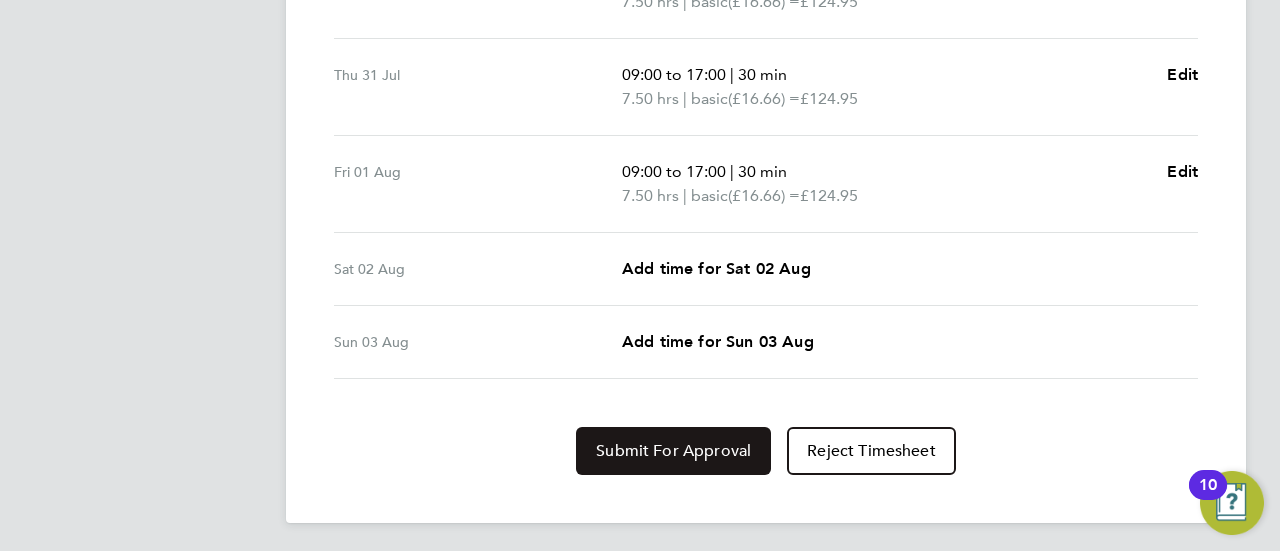 click on "Submit For Approval" 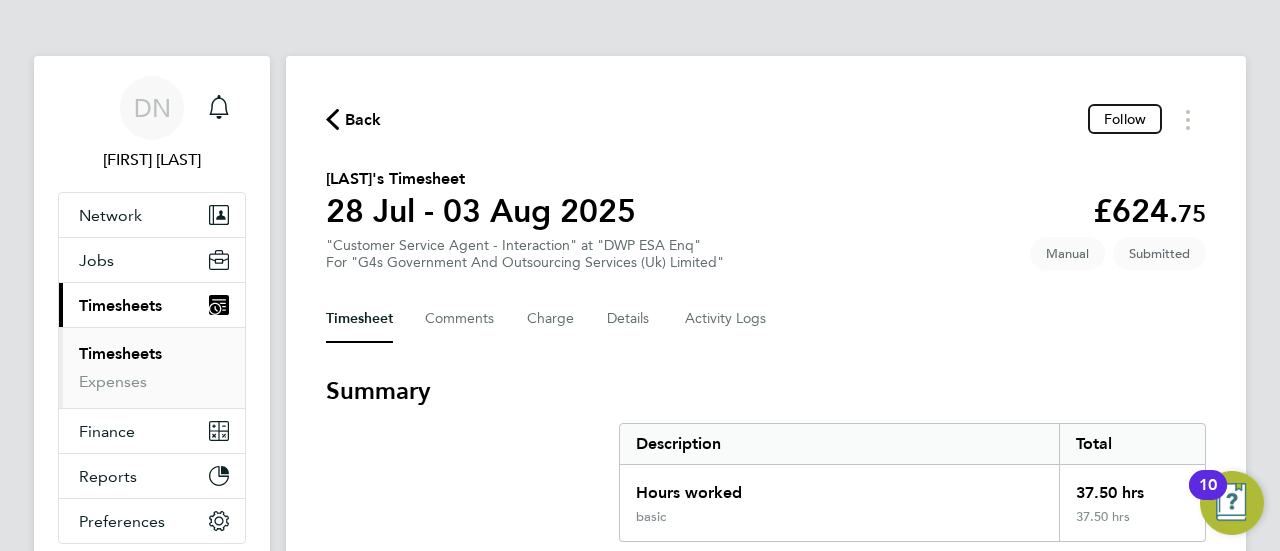 click on "Back" 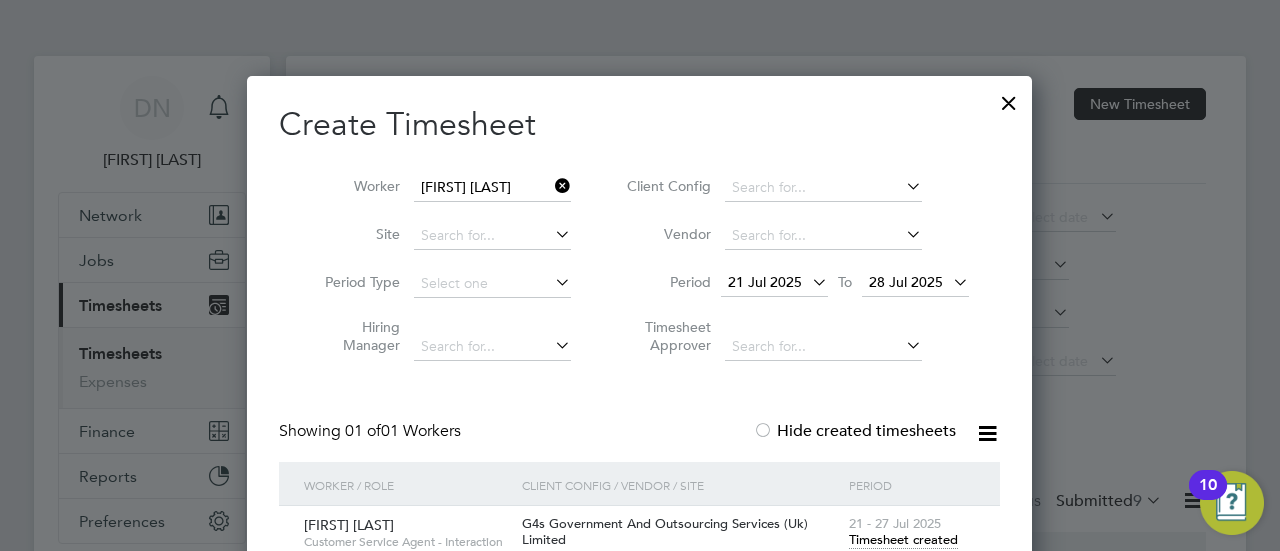 click at bounding box center [551, 186] 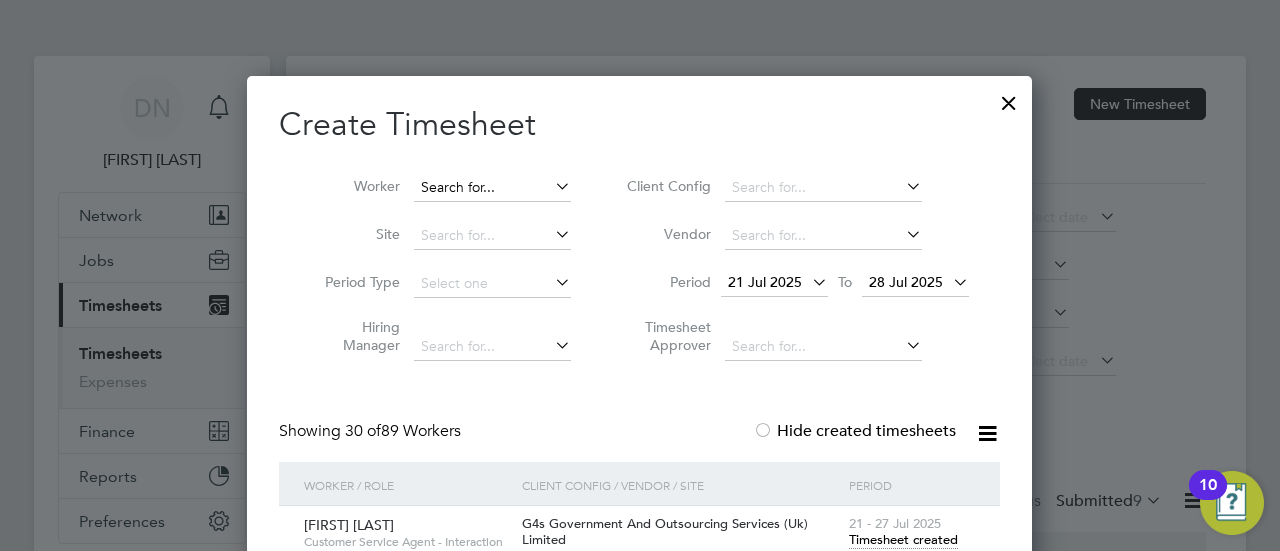 click at bounding box center [492, 188] 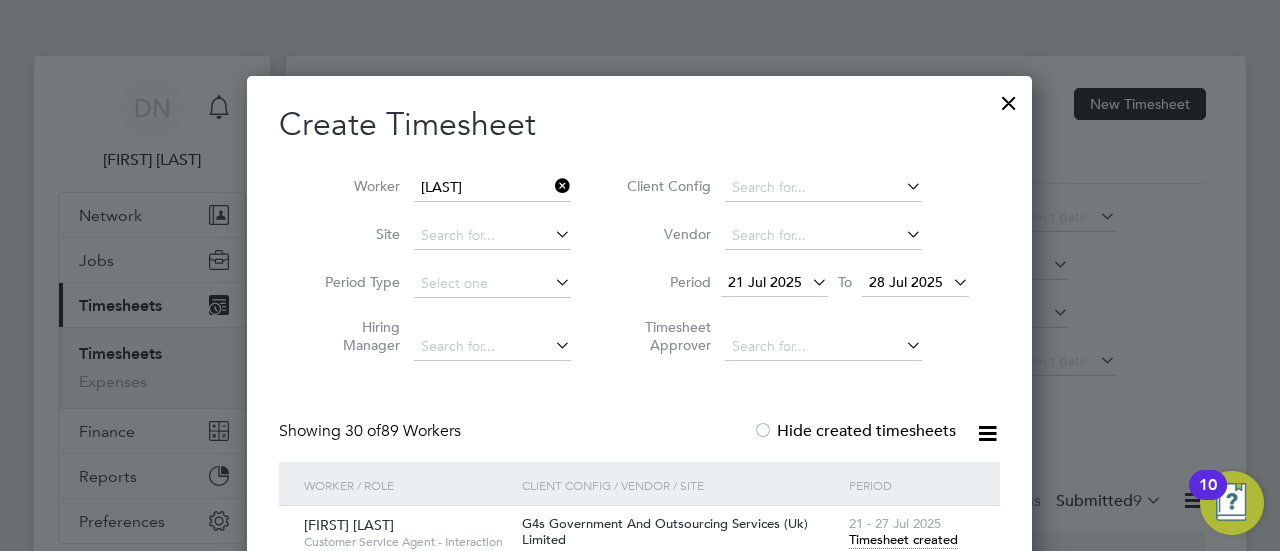 click on "[FIRST] [LAST]" 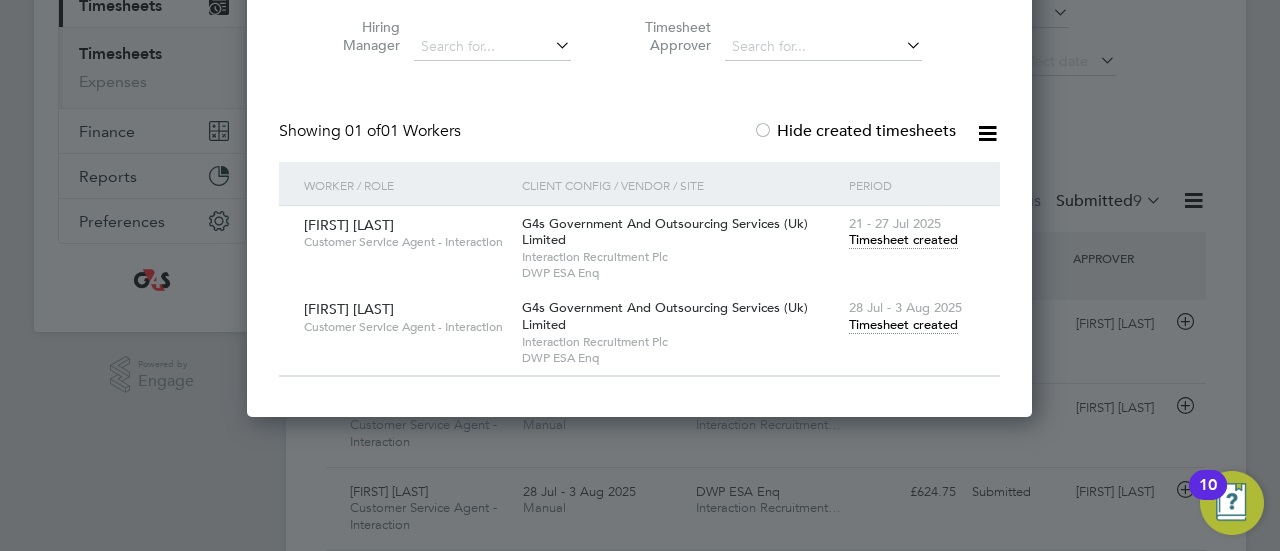 click on "Timesheet created" at bounding box center [903, 325] 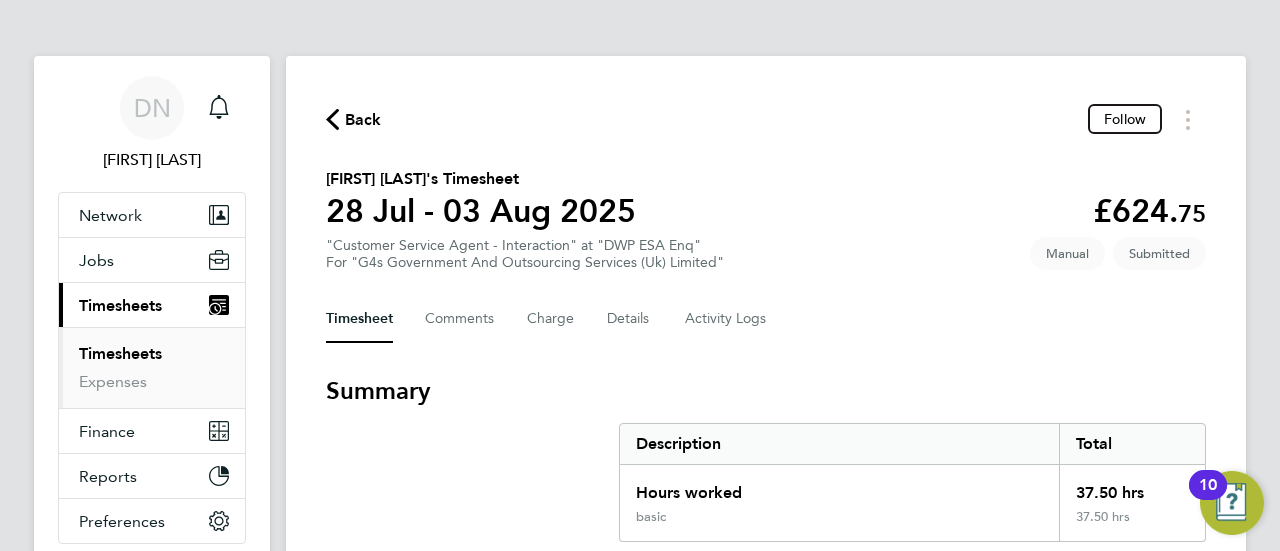 click 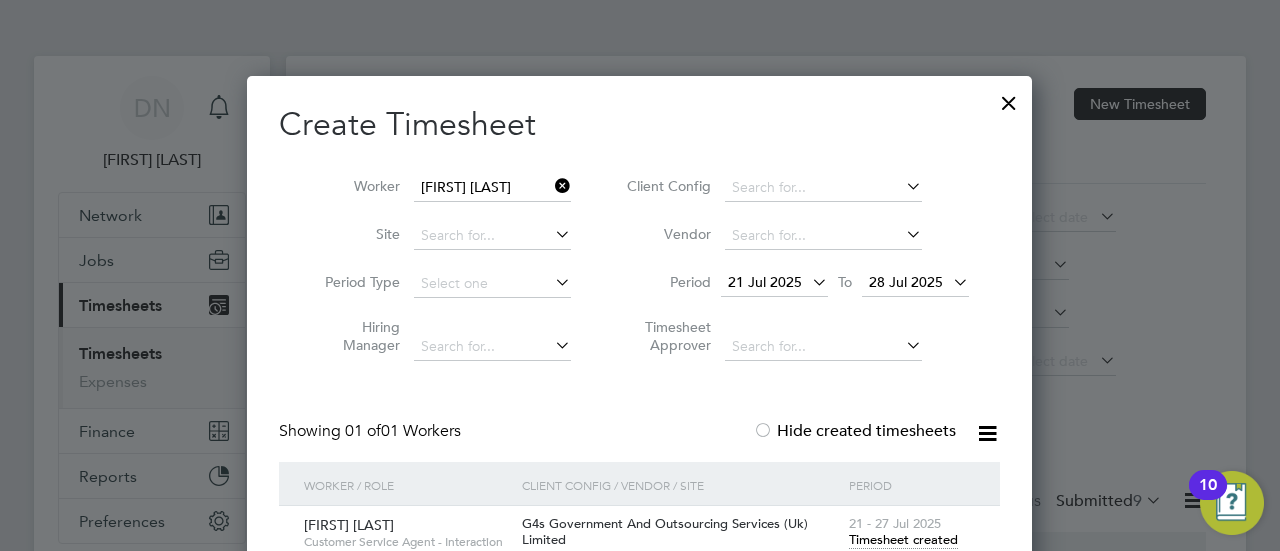 click at bounding box center (551, 186) 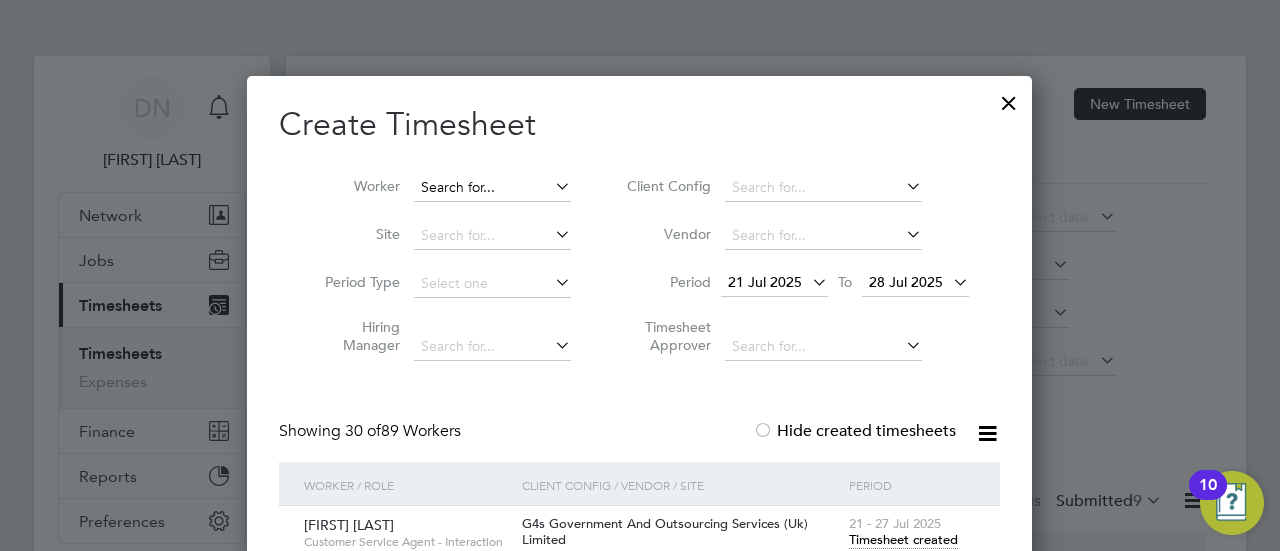 click at bounding box center [492, 188] 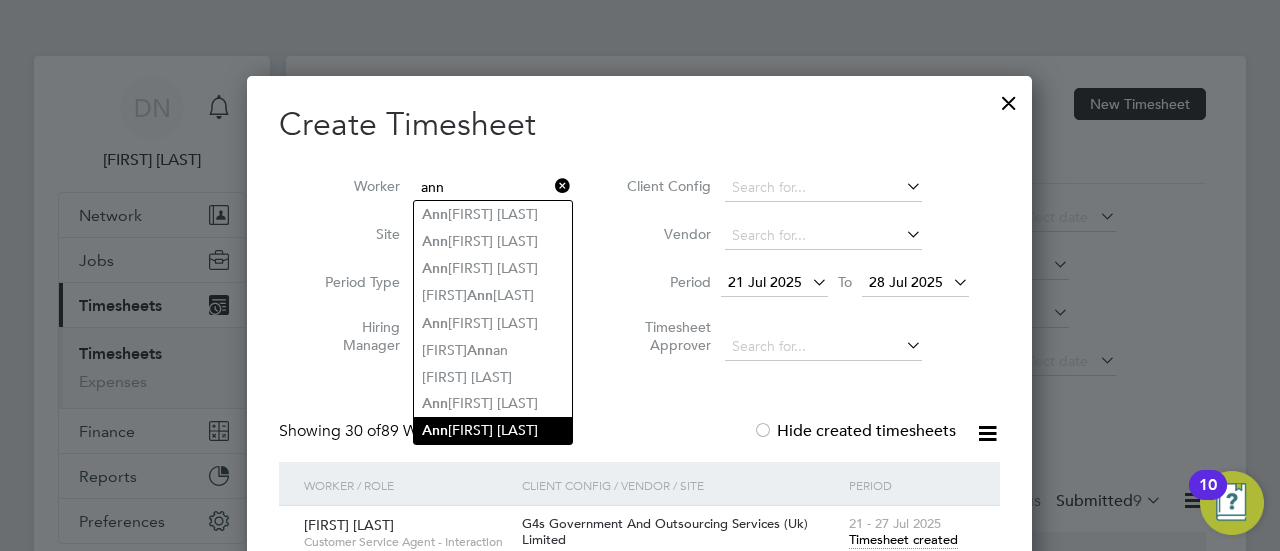 click on "[FIRST] [LAST]" 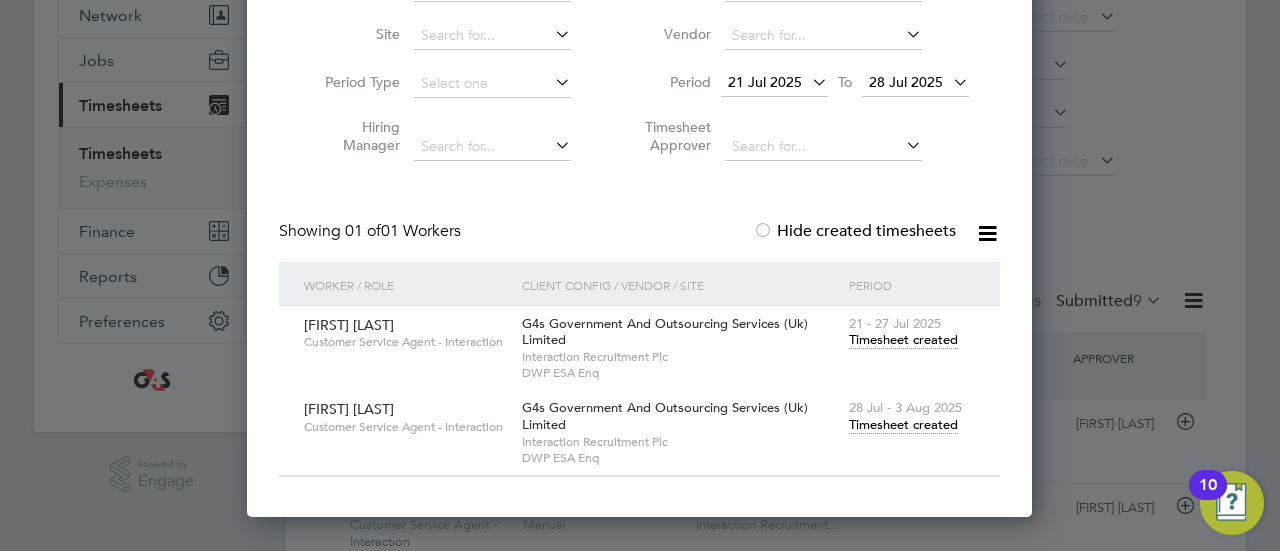 click on "Timesheet created" at bounding box center [903, 425] 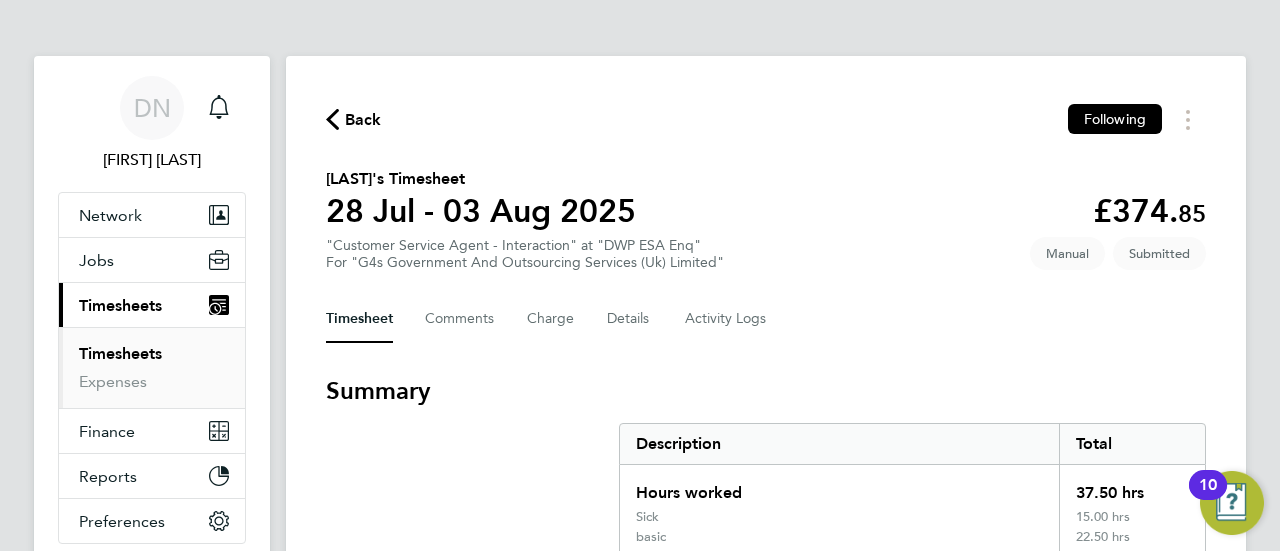 click on "Back" 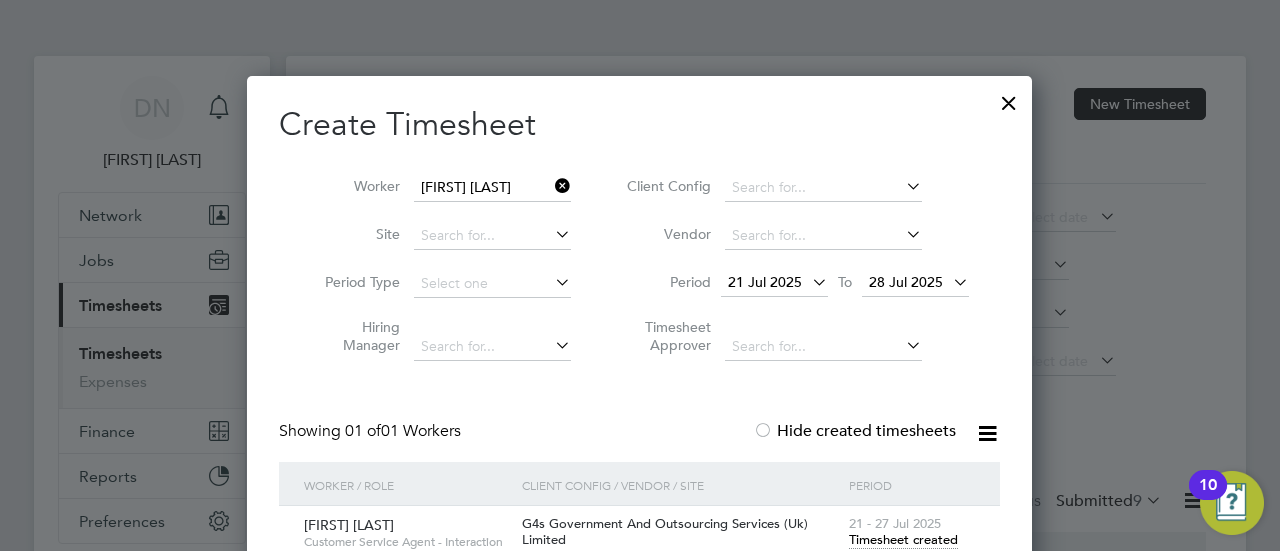 click at bounding box center [551, 186] 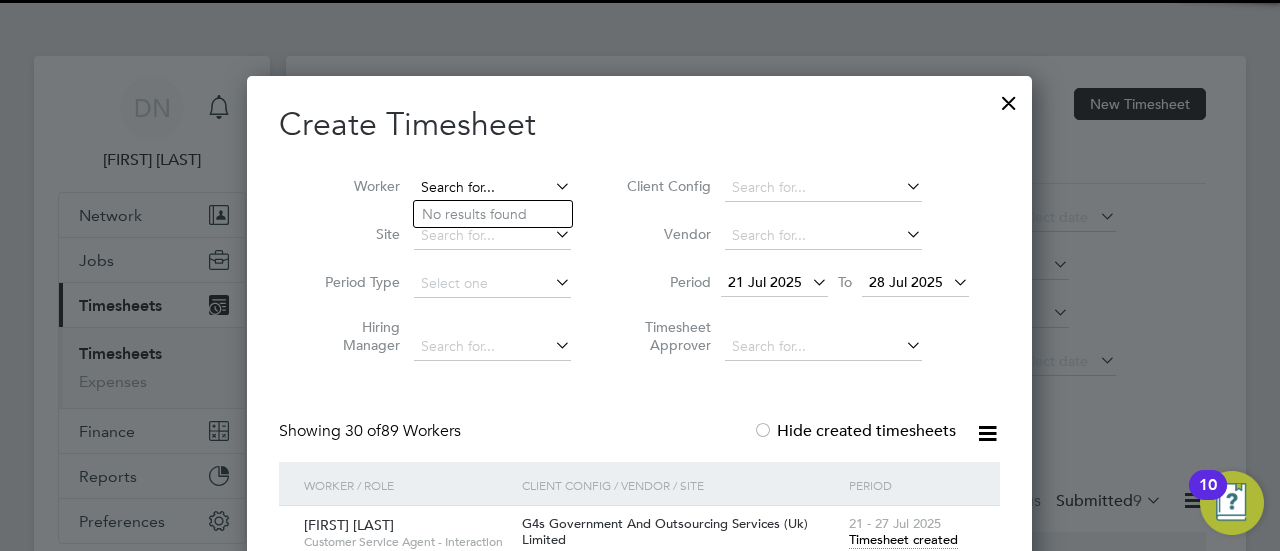 click at bounding box center (492, 188) 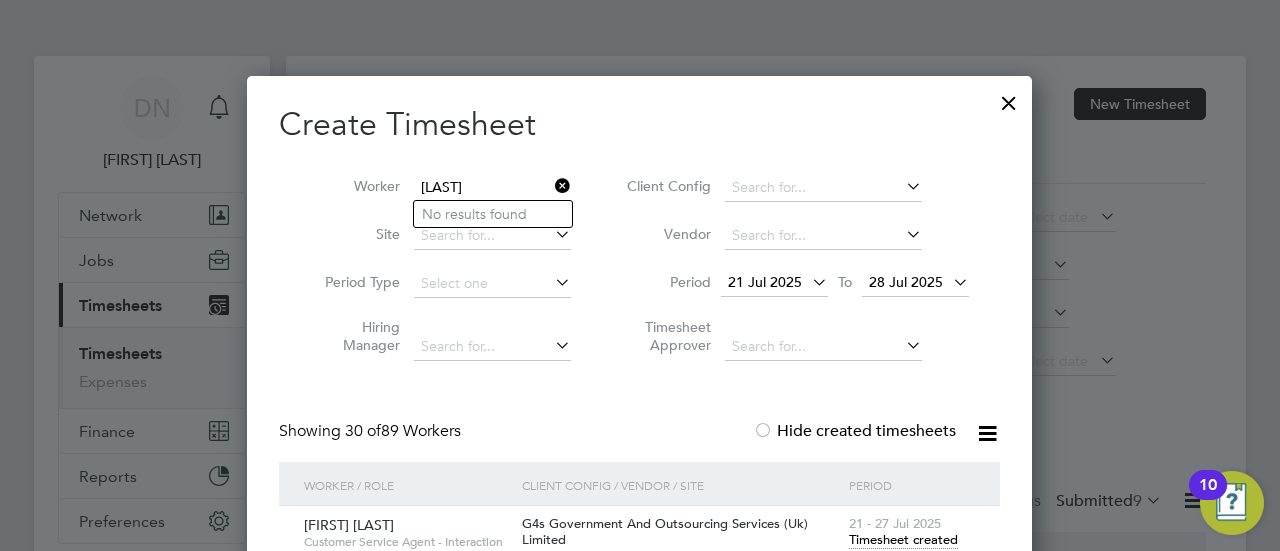 click on "[LAST]" at bounding box center [492, 188] 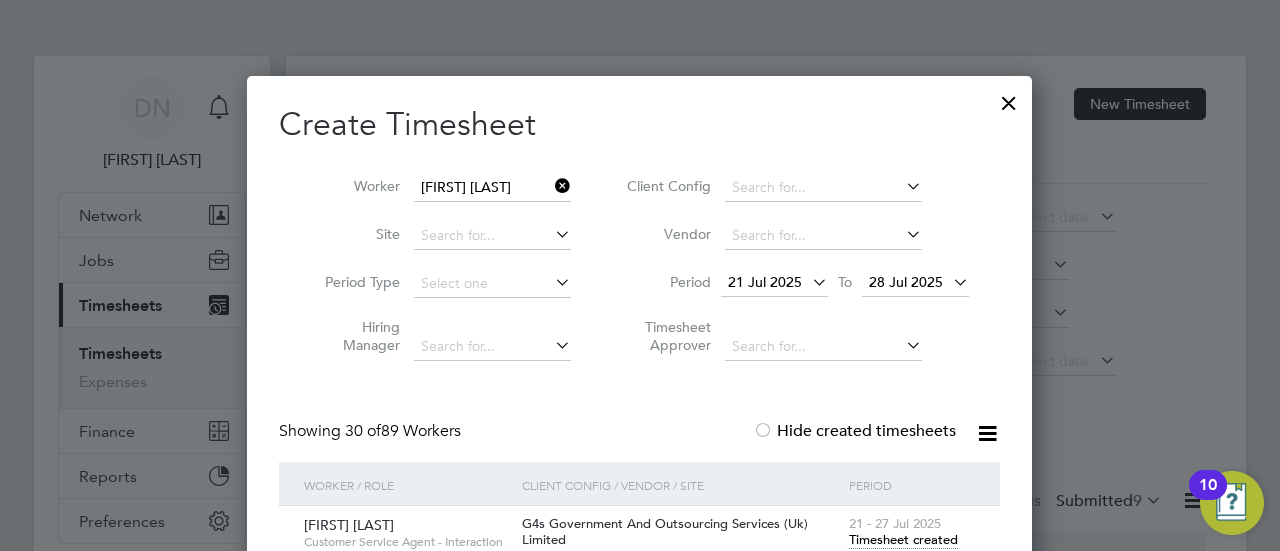 click on "[FIRST]  [LAST]" 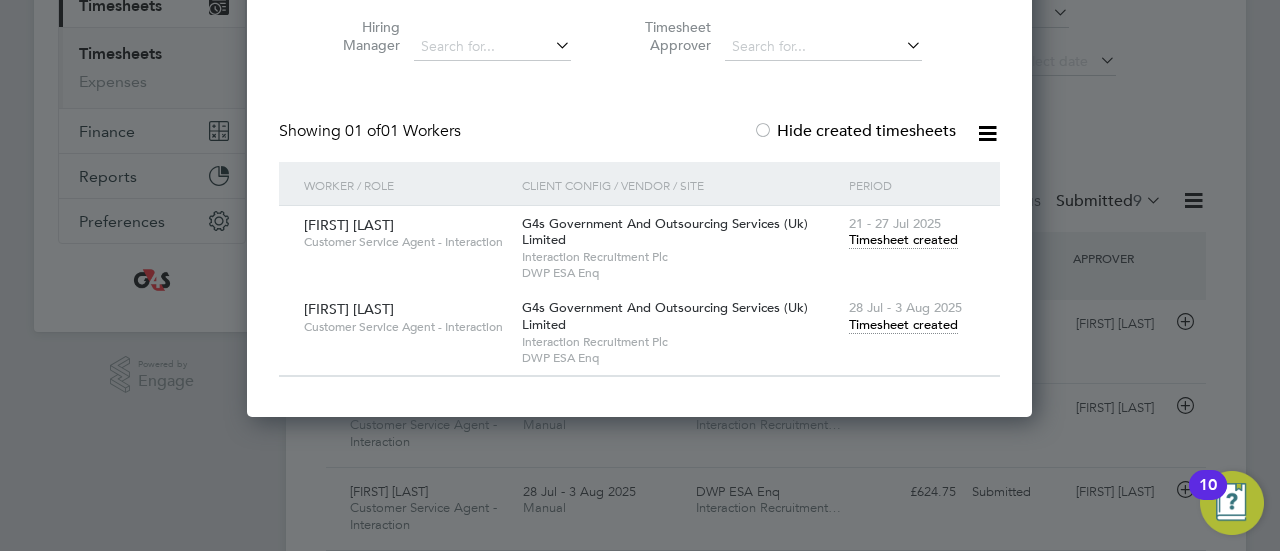 click on "Timesheet created" at bounding box center [903, 325] 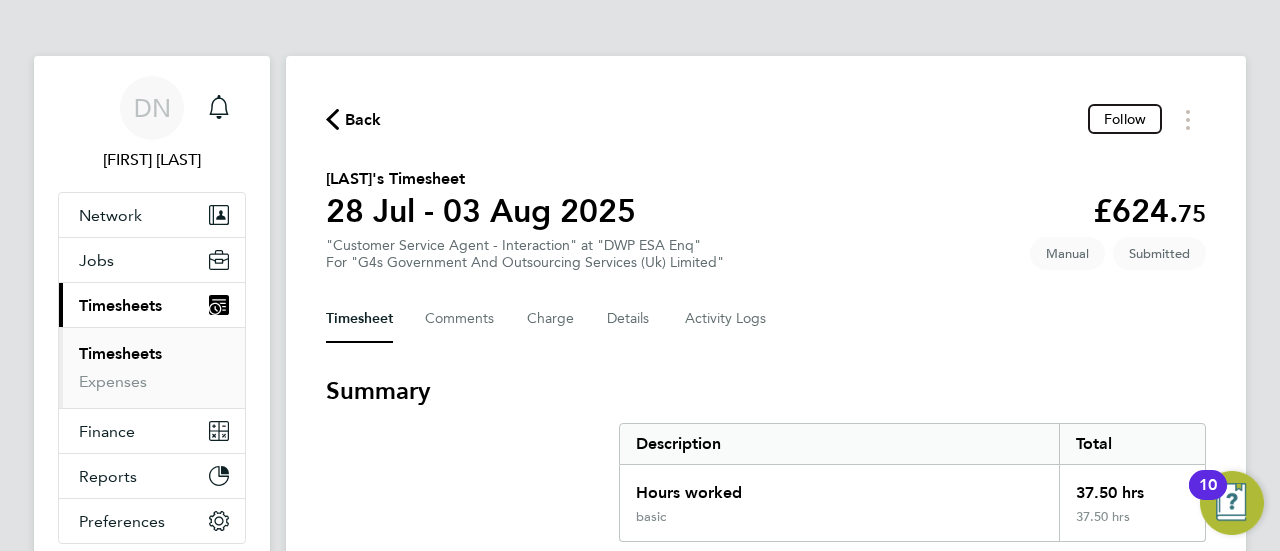 click on "Back" 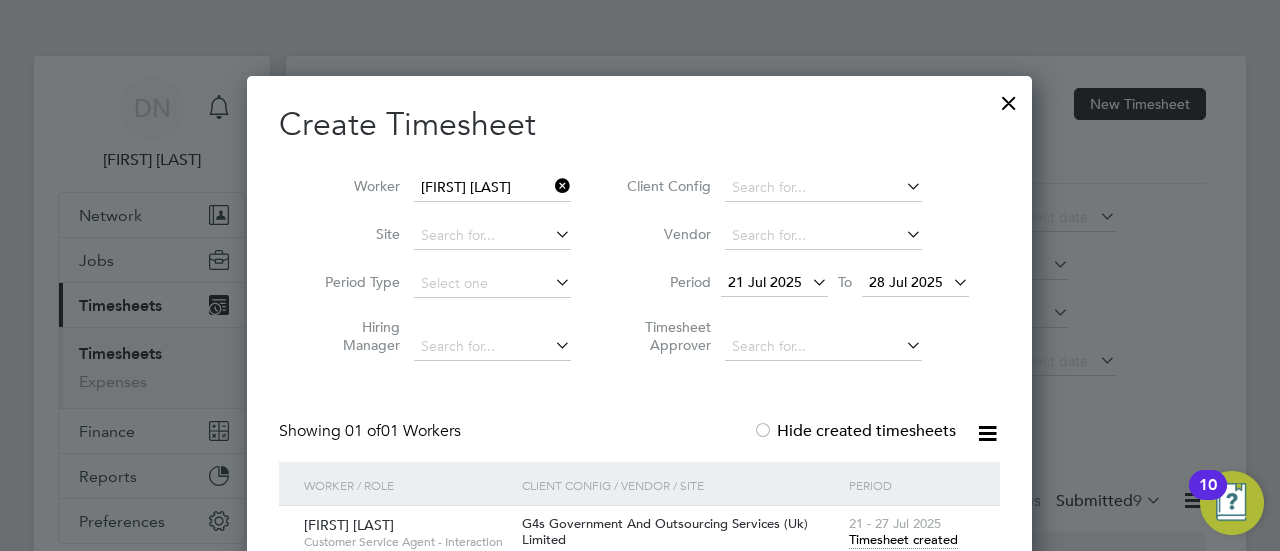click at bounding box center [551, 186] 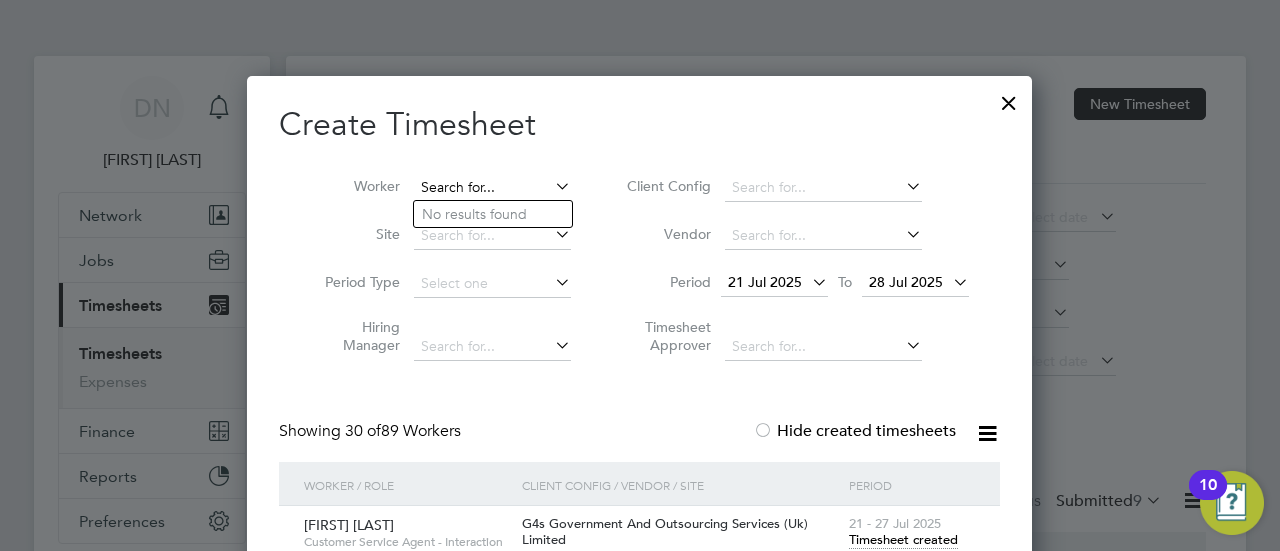 click at bounding box center (492, 188) 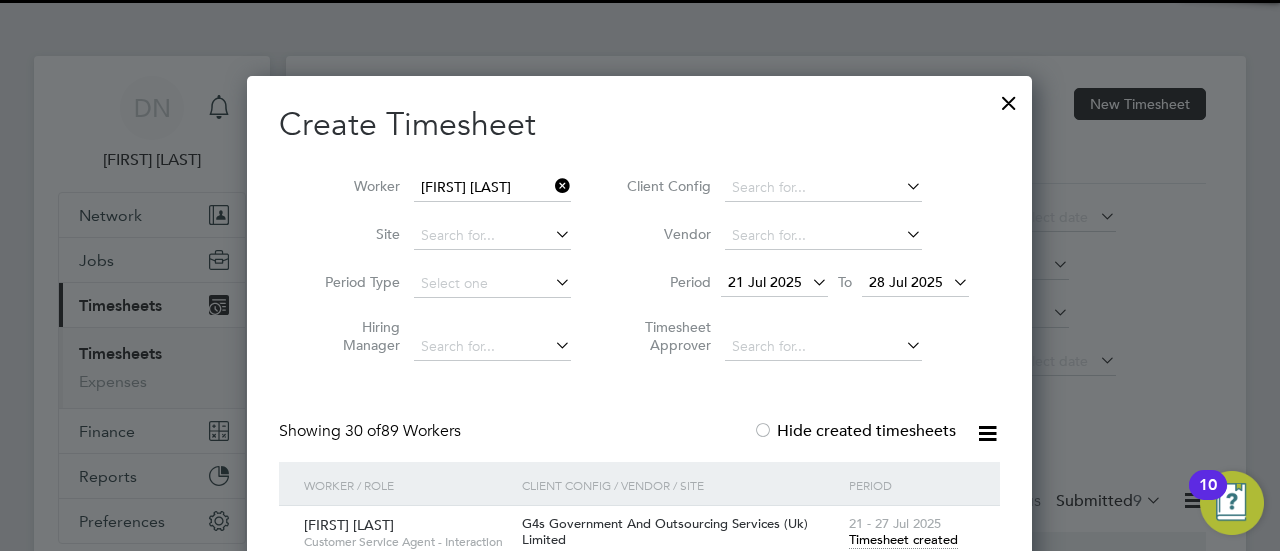 click on "[FIRST]   [LAST]" 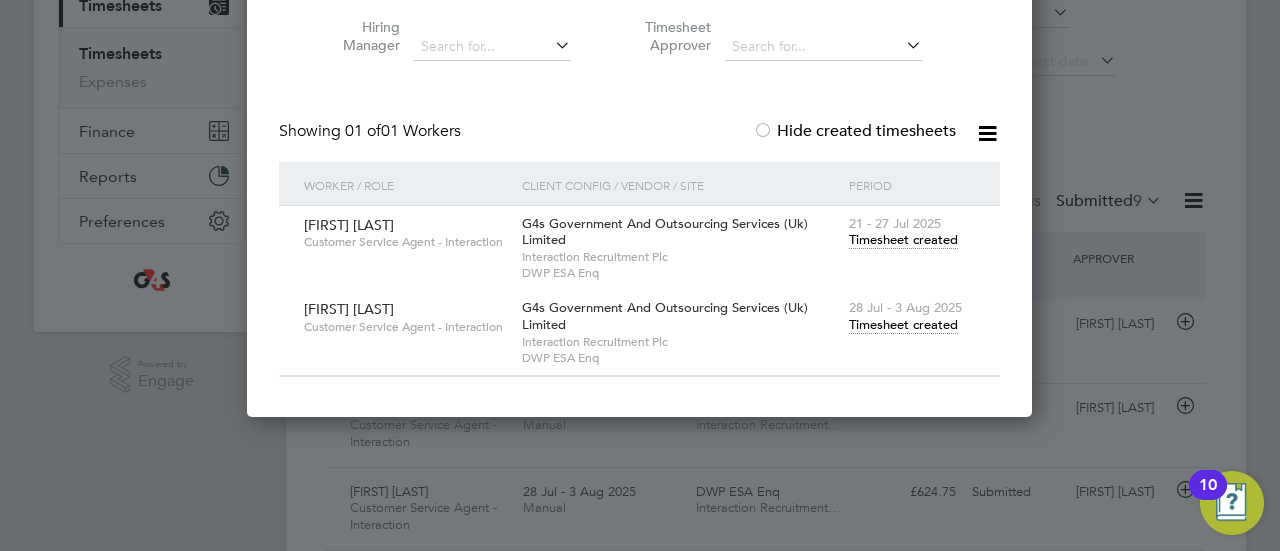 click on "[DATE] - [DATE] Timesheet created" at bounding box center (912, 317) 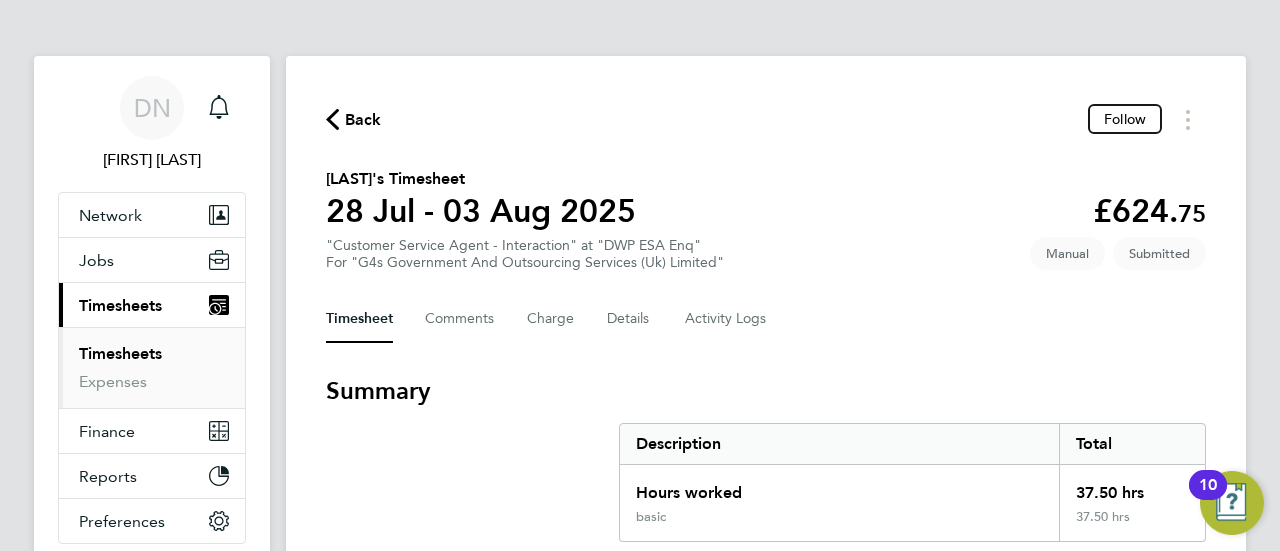 click on "Back" 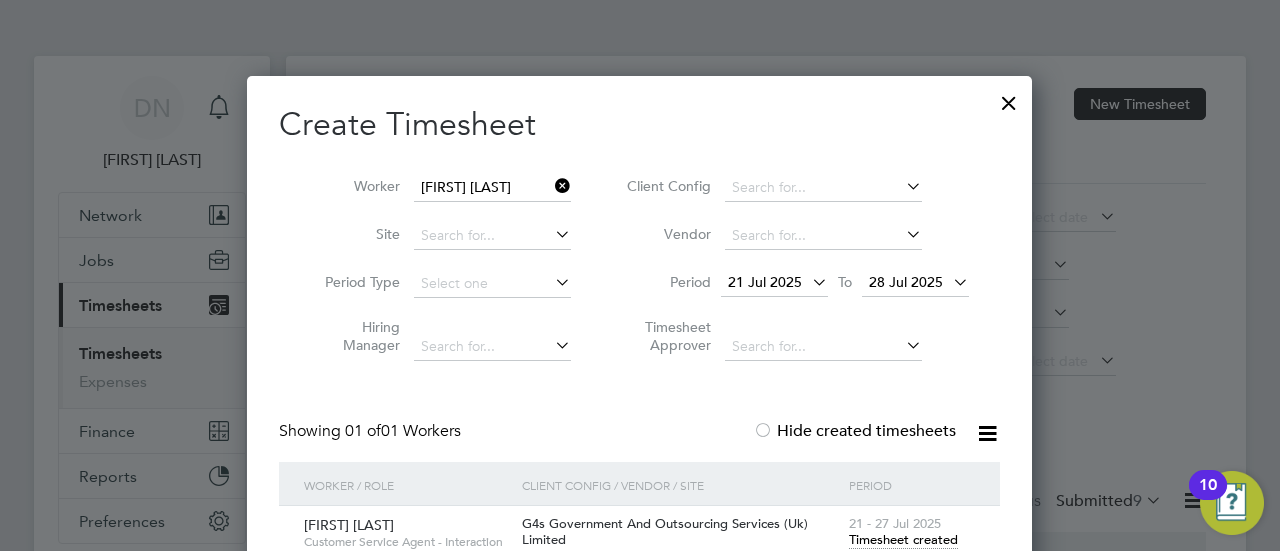 click at bounding box center (551, 186) 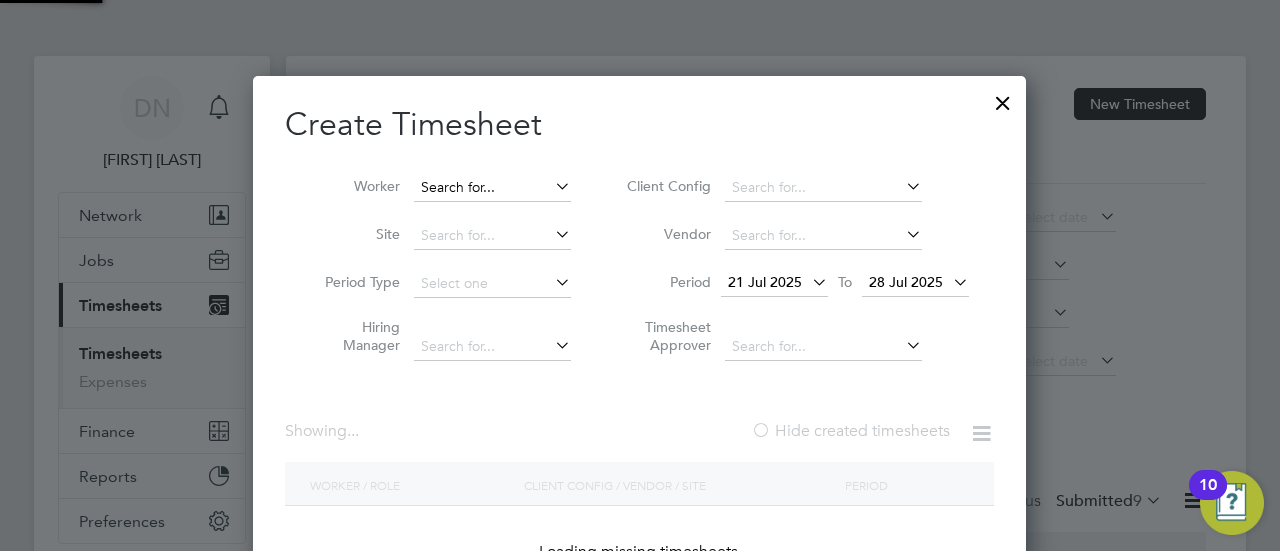 click at bounding box center (492, 188) 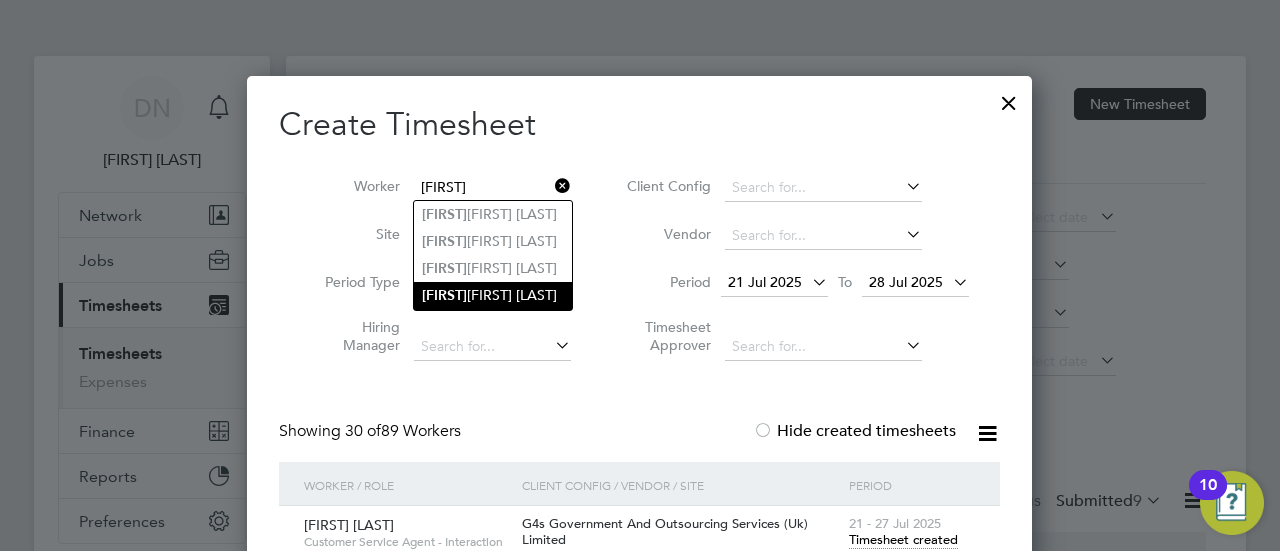 click on "[FIRST] [LAST]" 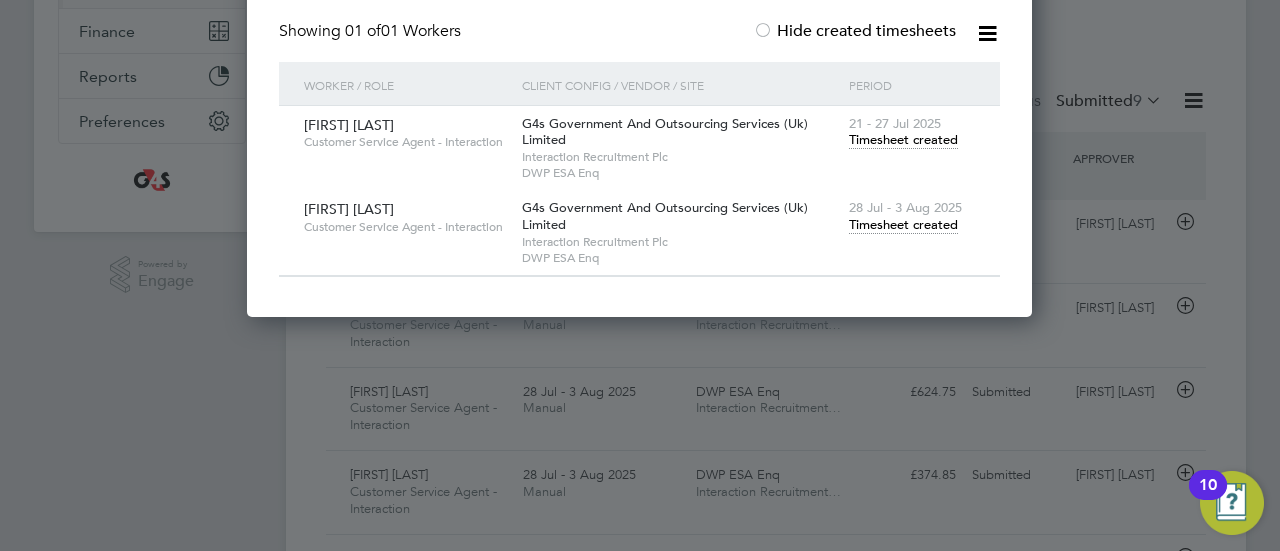 click on "Timesheet created" at bounding box center (903, 225) 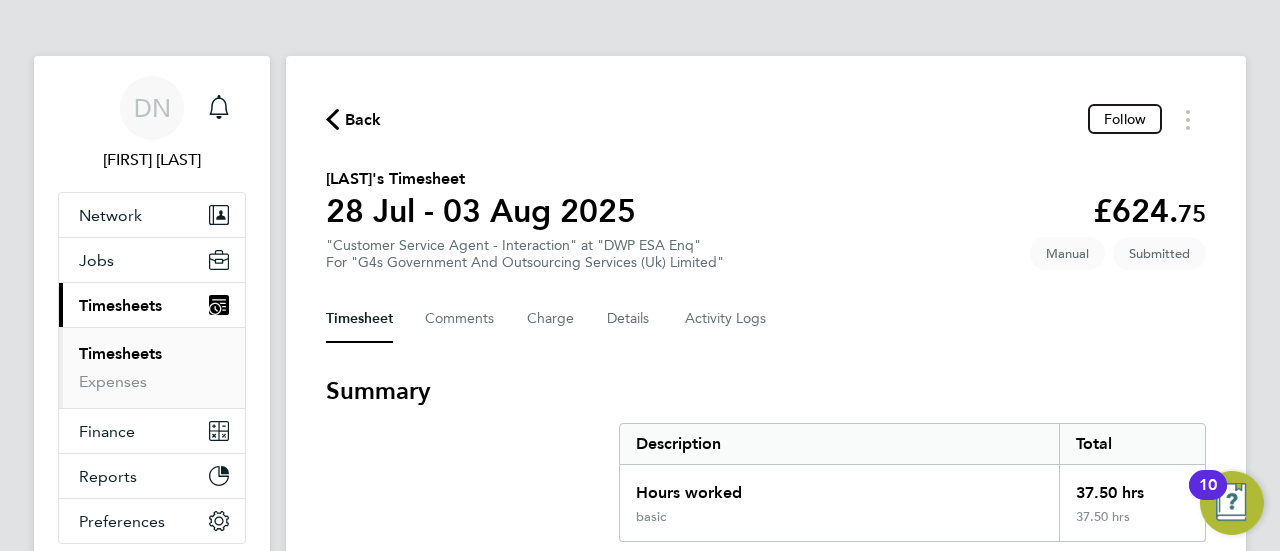 click on "Back" 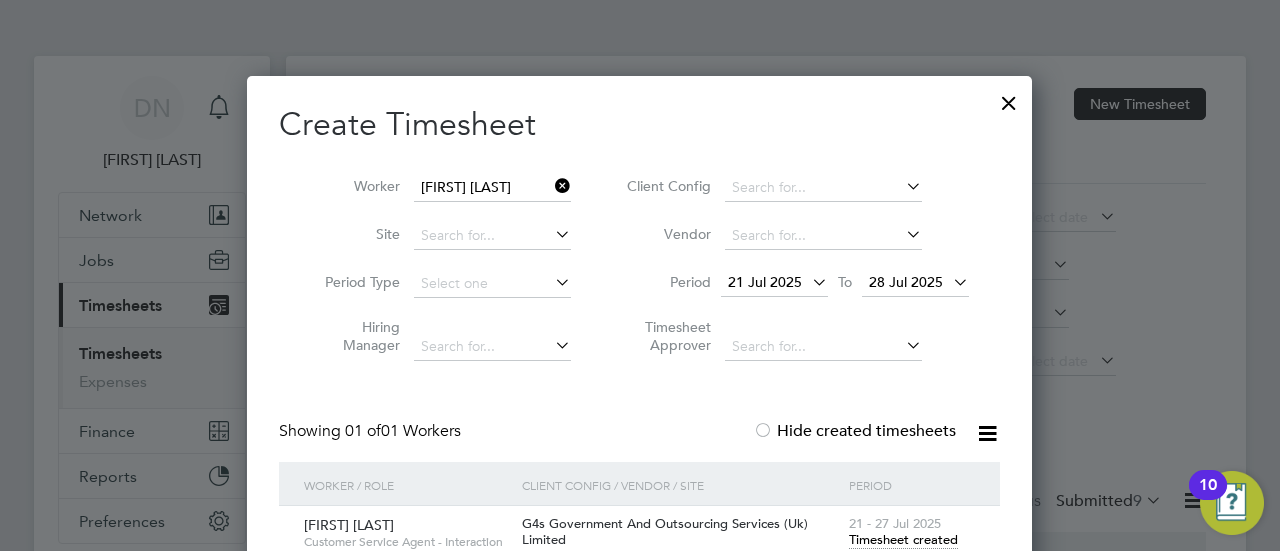 click at bounding box center (551, 186) 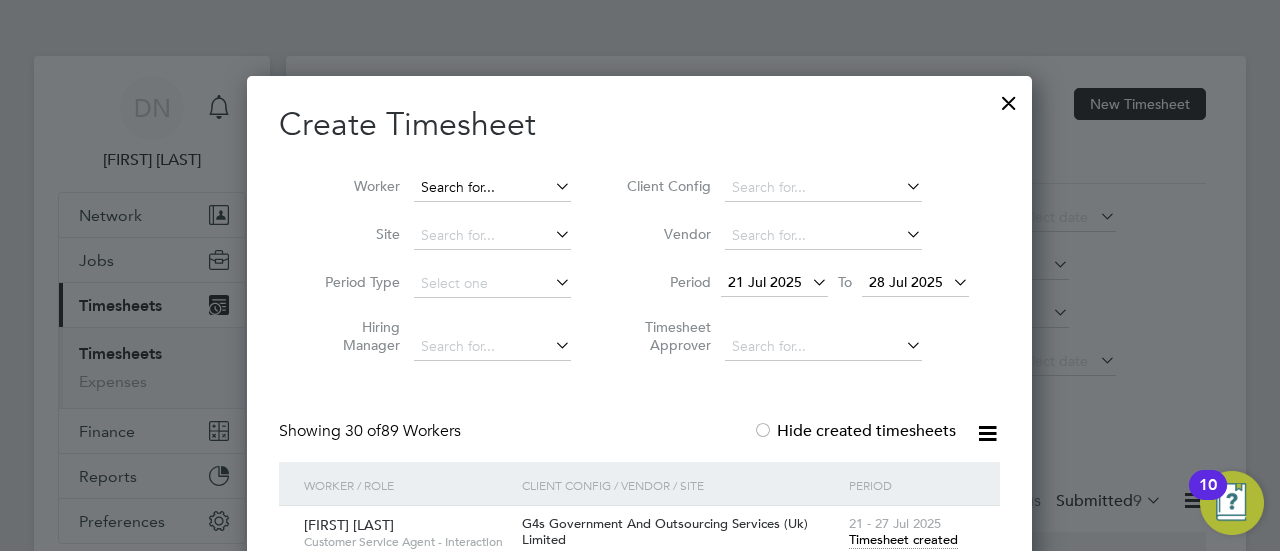 click at bounding box center [492, 188] 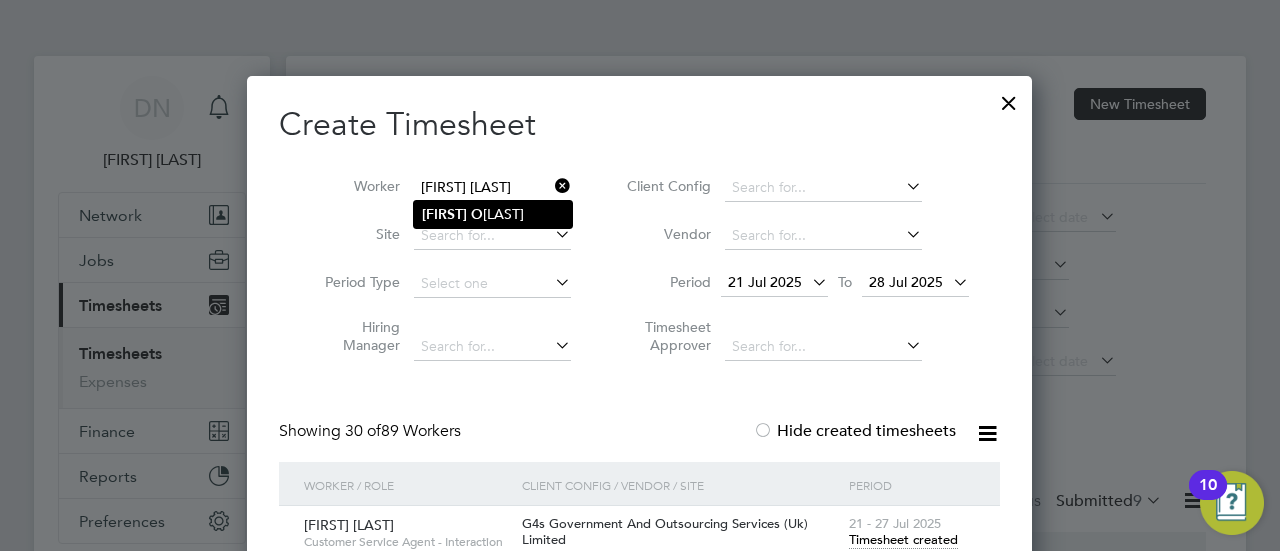 click on "[FIRST]   [LAST]" 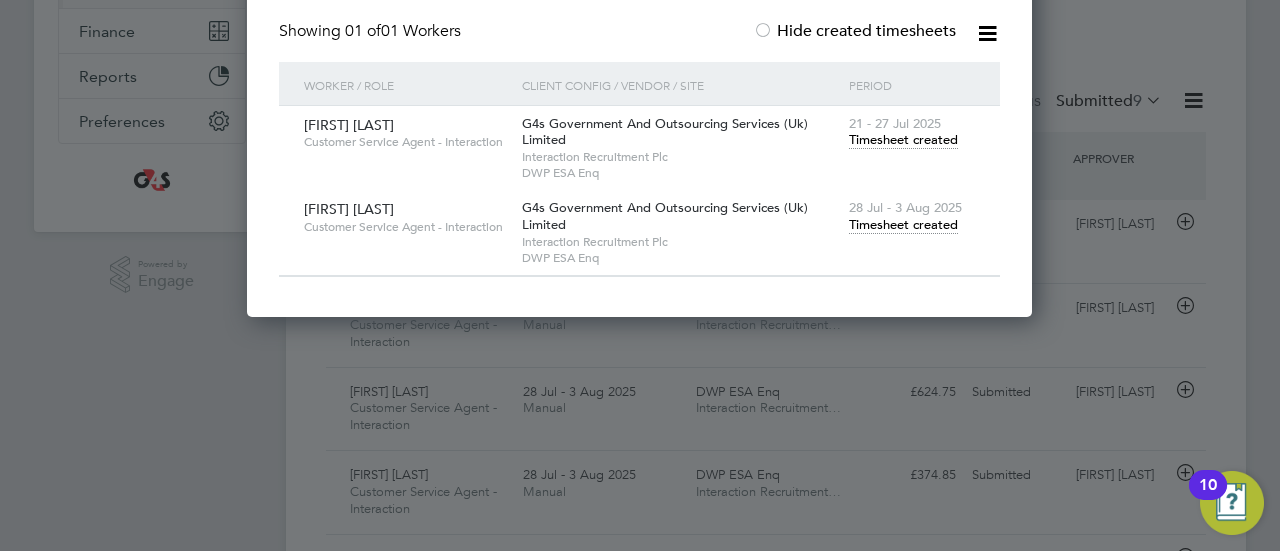 click on "Timesheet created" at bounding box center (903, 225) 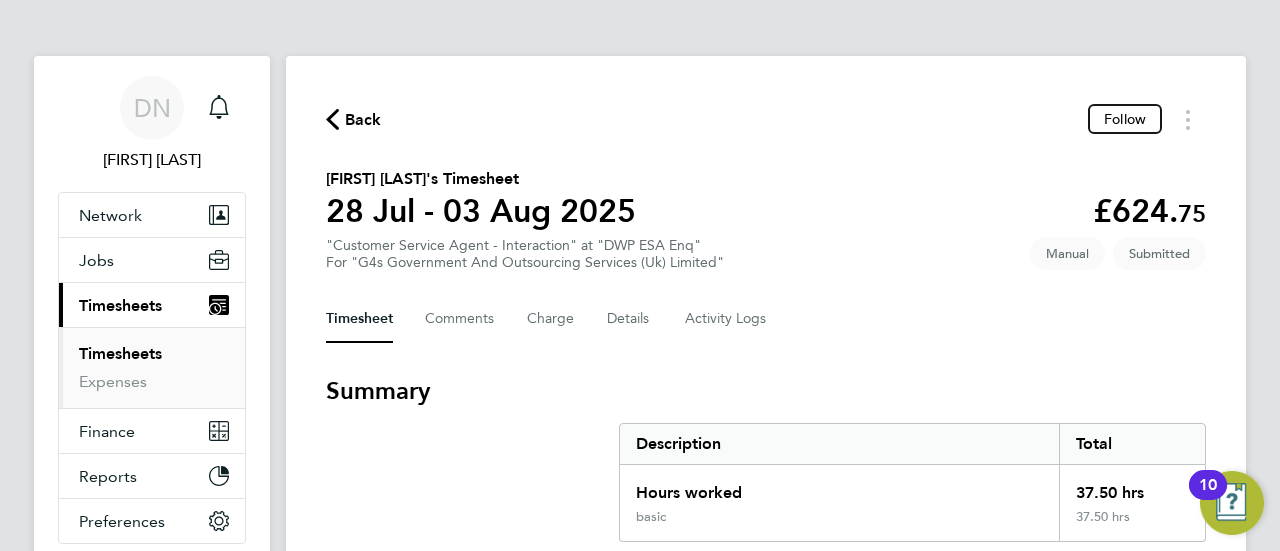 click on "Back" 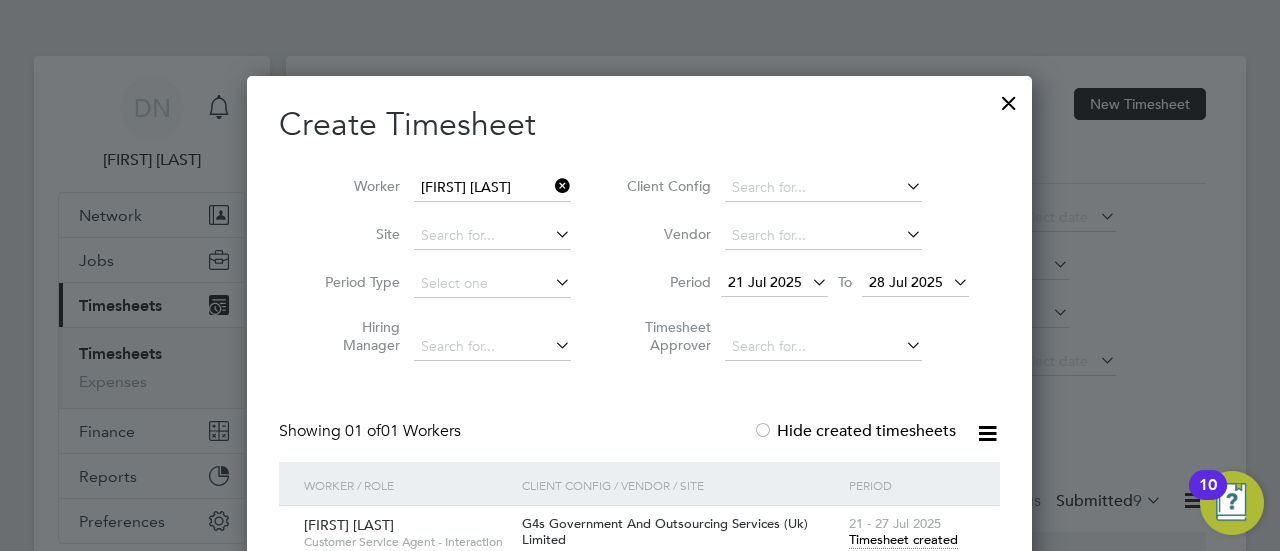 click at bounding box center (551, 186) 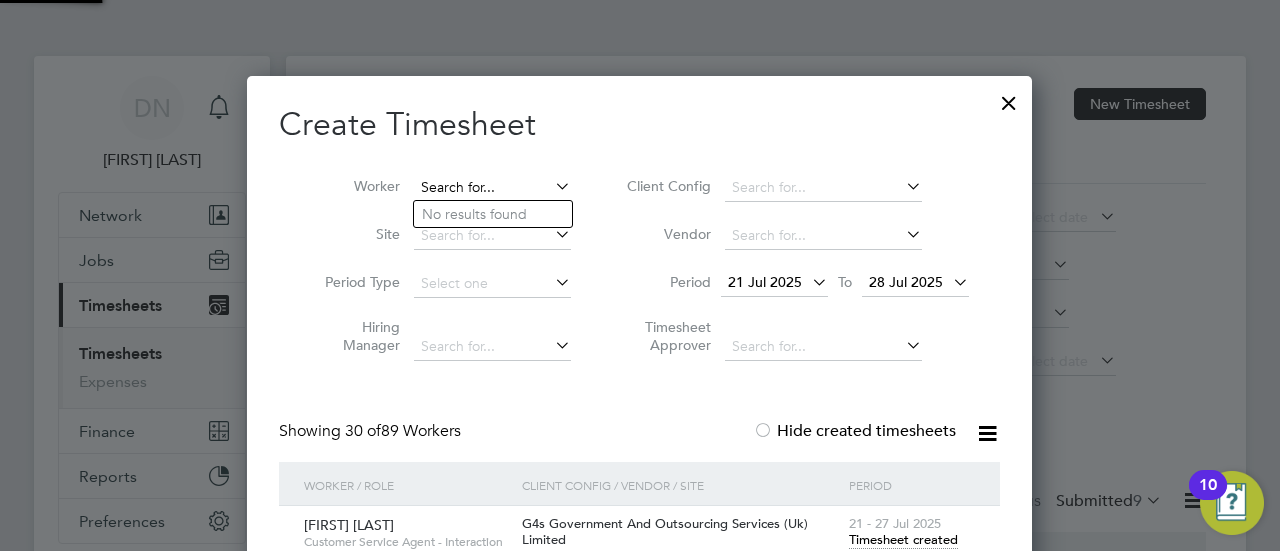 click at bounding box center (492, 188) 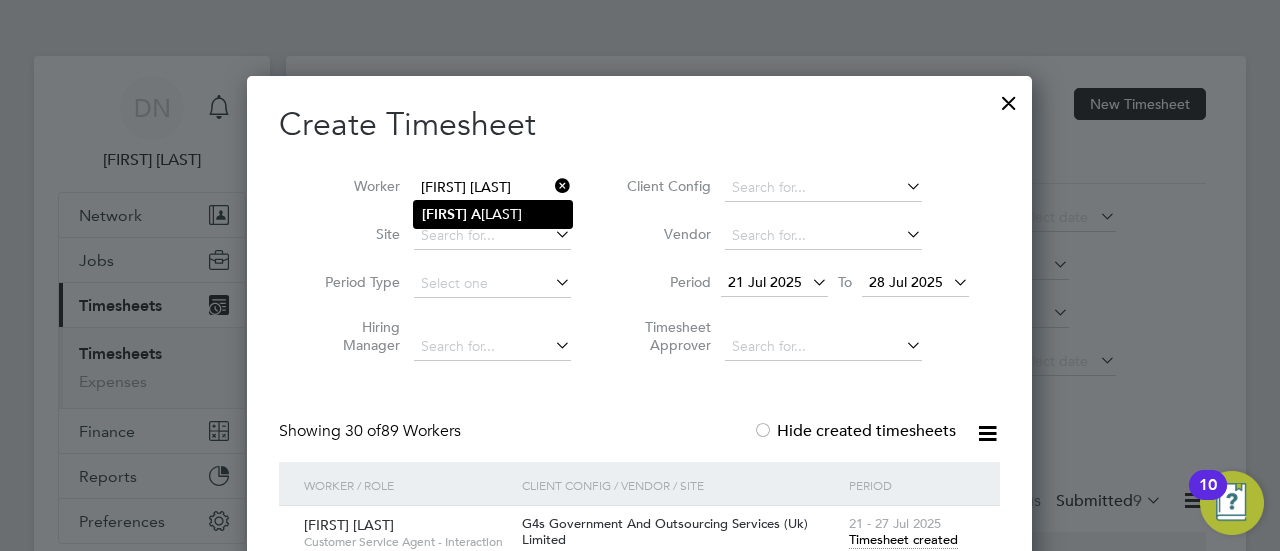 click on "[FIRST]   [LAST]" 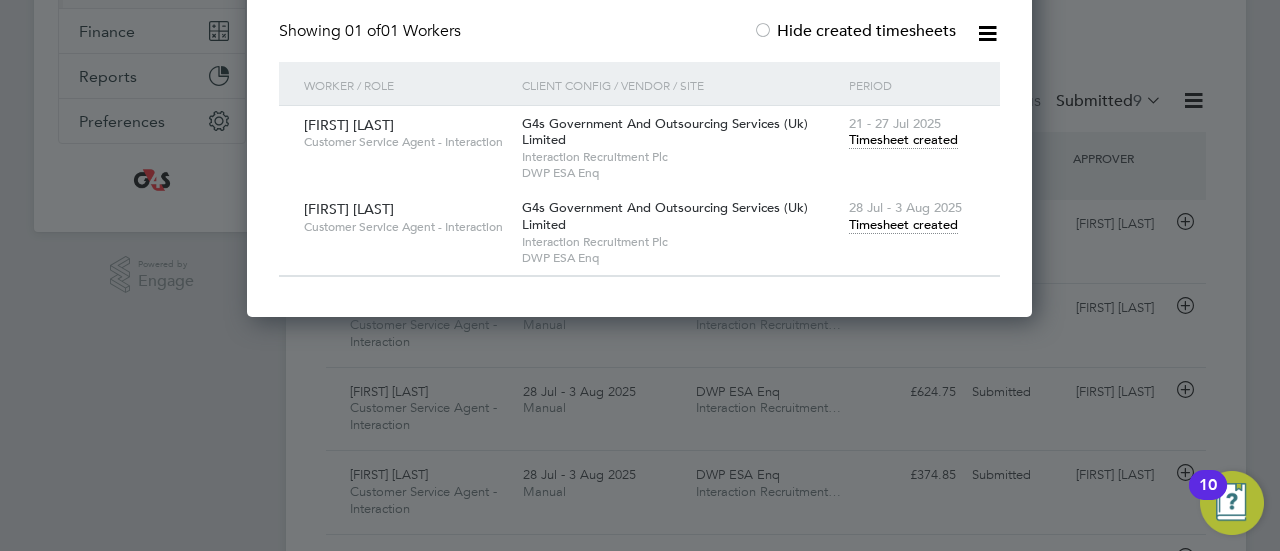click on "Timesheet created" at bounding box center (903, 225) 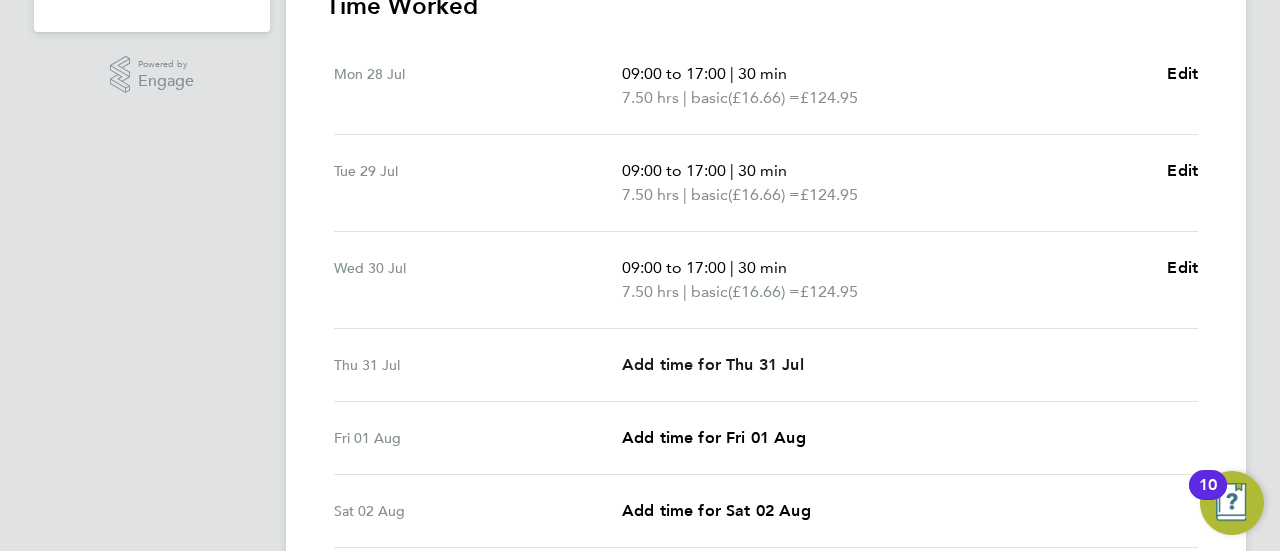 click on "Add time for Thu 31 Jul" at bounding box center [713, 364] 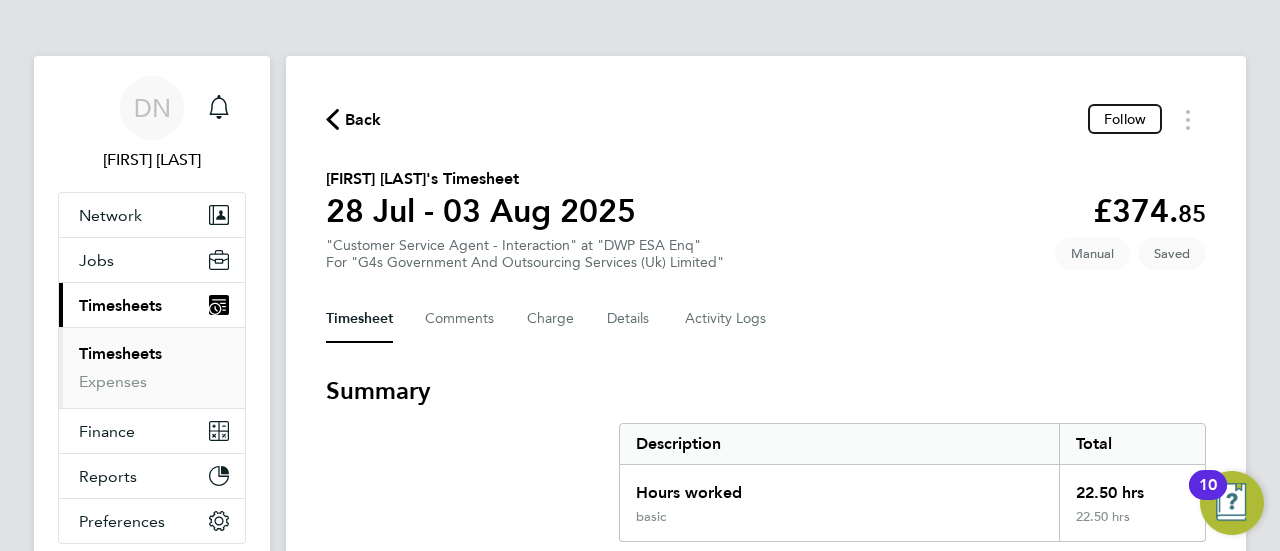 select on "30" 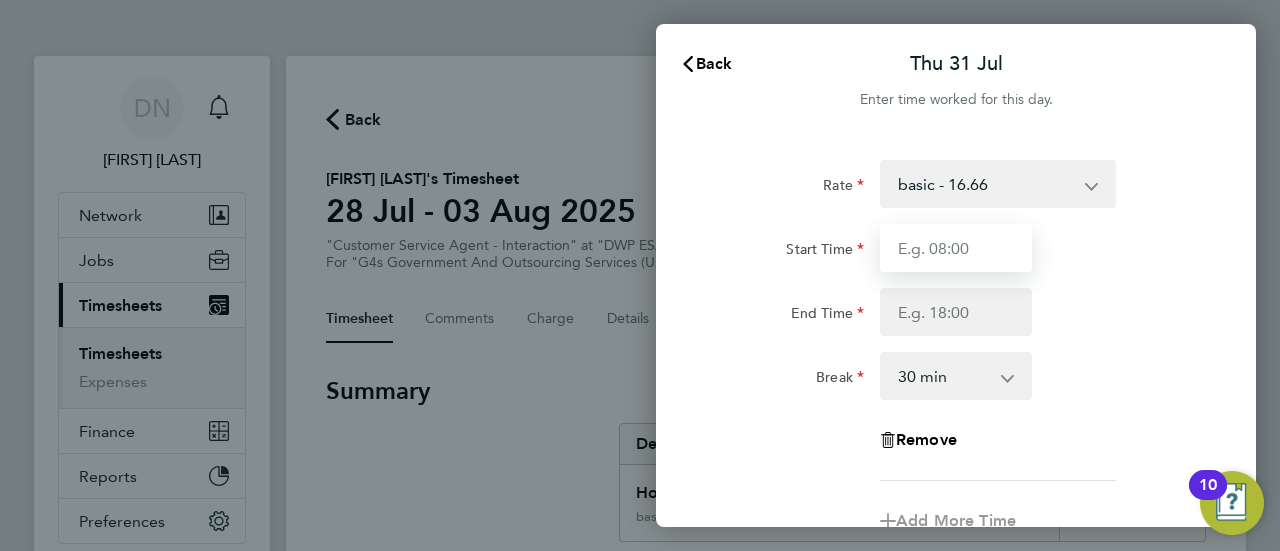 click on "Start Time" at bounding box center [956, 248] 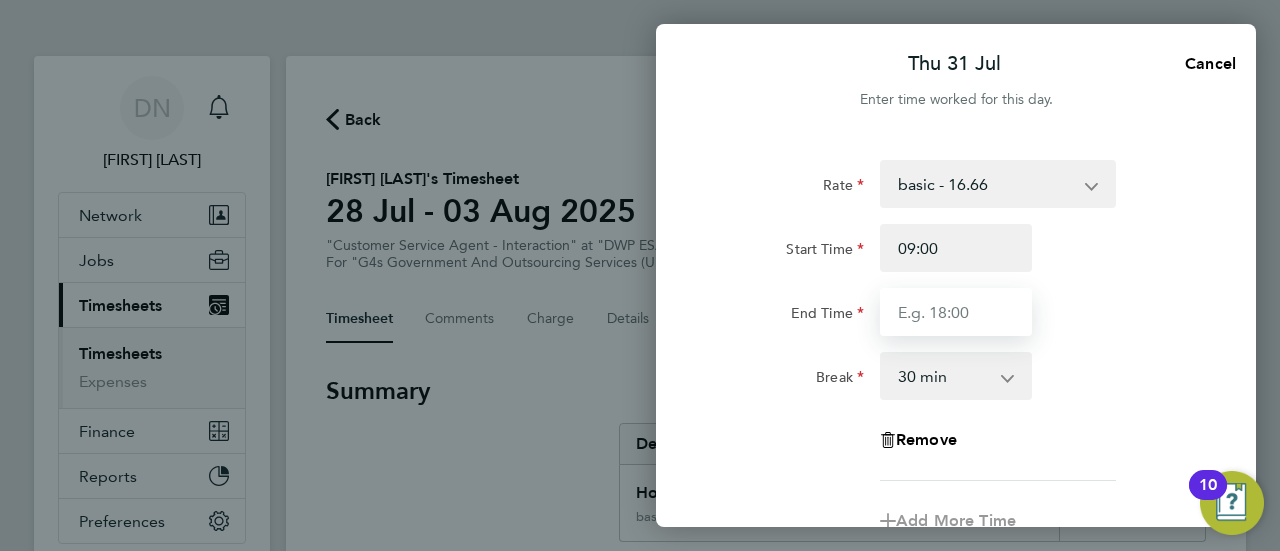 click on "End Time" at bounding box center (956, 312) 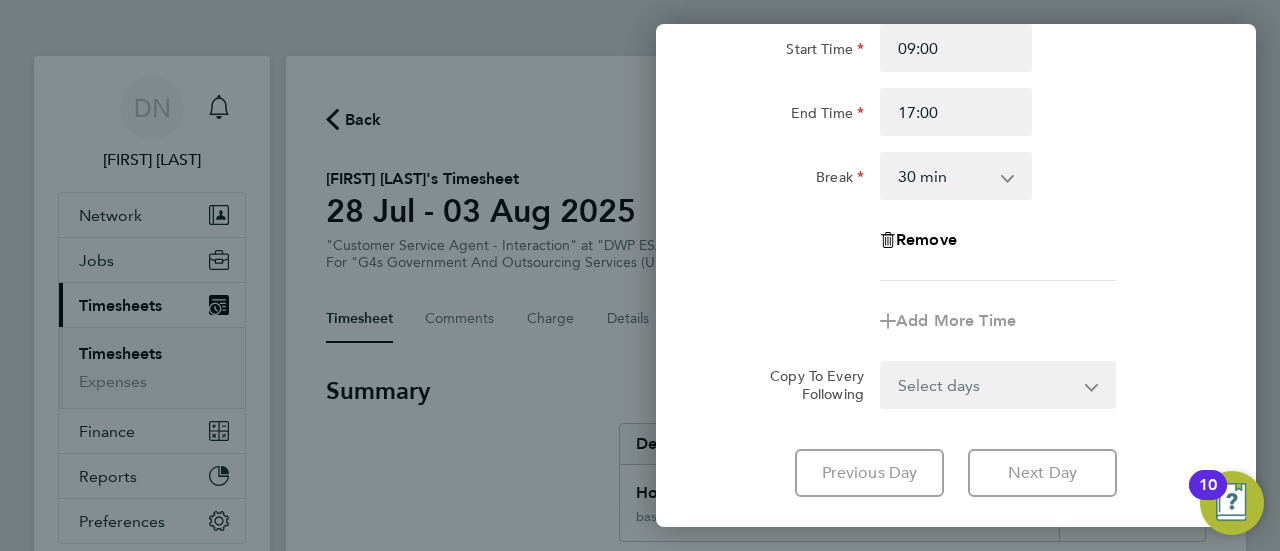 click on "Rate  basic - 16.66   System Issue Not Paid   x1.5 - 24.73   System Issue Paid - 16.66   Bank Holiday   Sick   x2 - 32.79   Annual Leave
Start Time 09:00 End Time 17:00 Break  0 min   15 min   30 min   45 min   60 min   75 min   90 min
Remove
Add More Time  Copy To Every Following  Select days   Day   Weekend (Sat-Sun)   Friday   Saturday   Sunday" 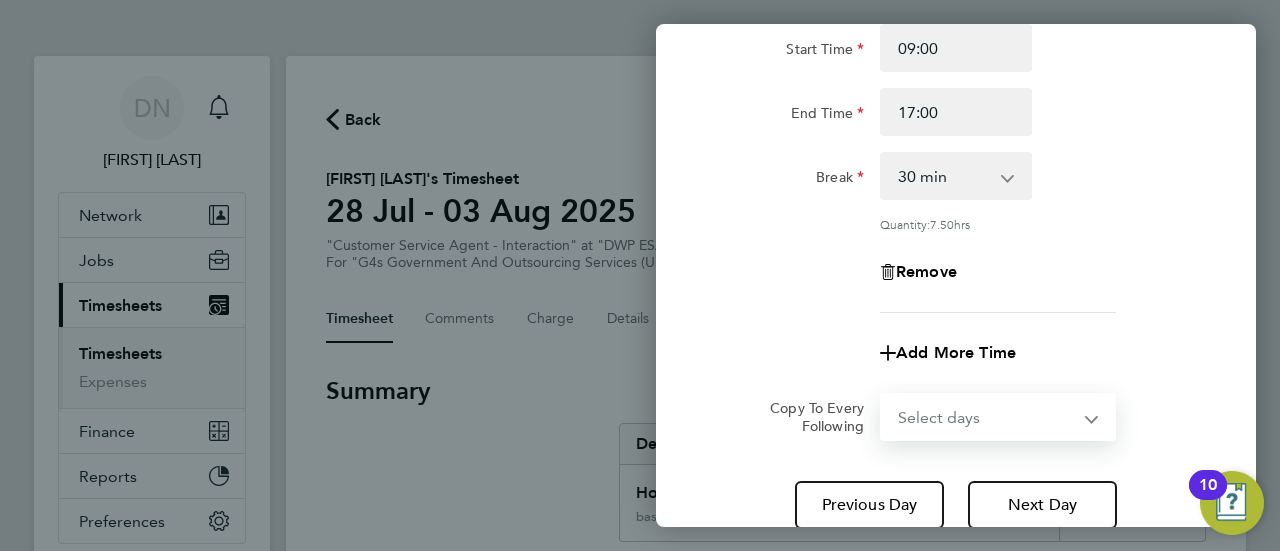 select on "FRI" 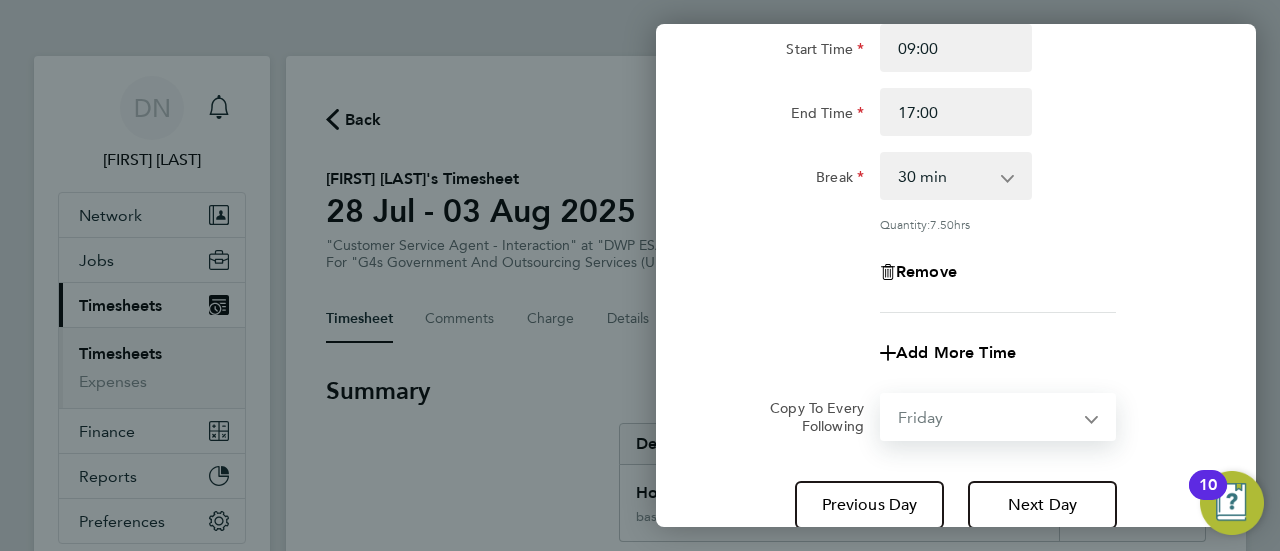 click on "Select days   Day   Weekend (Sat-Sun)   Friday   Saturday   Sunday" at bounding box center [987, 417] 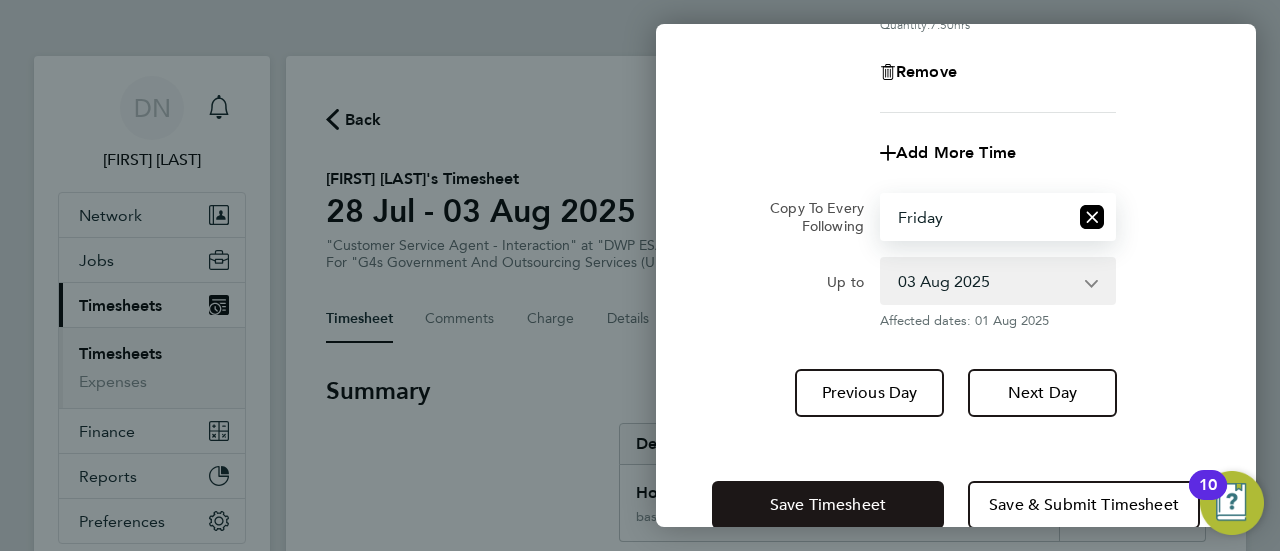 click on "Save Timesheet" 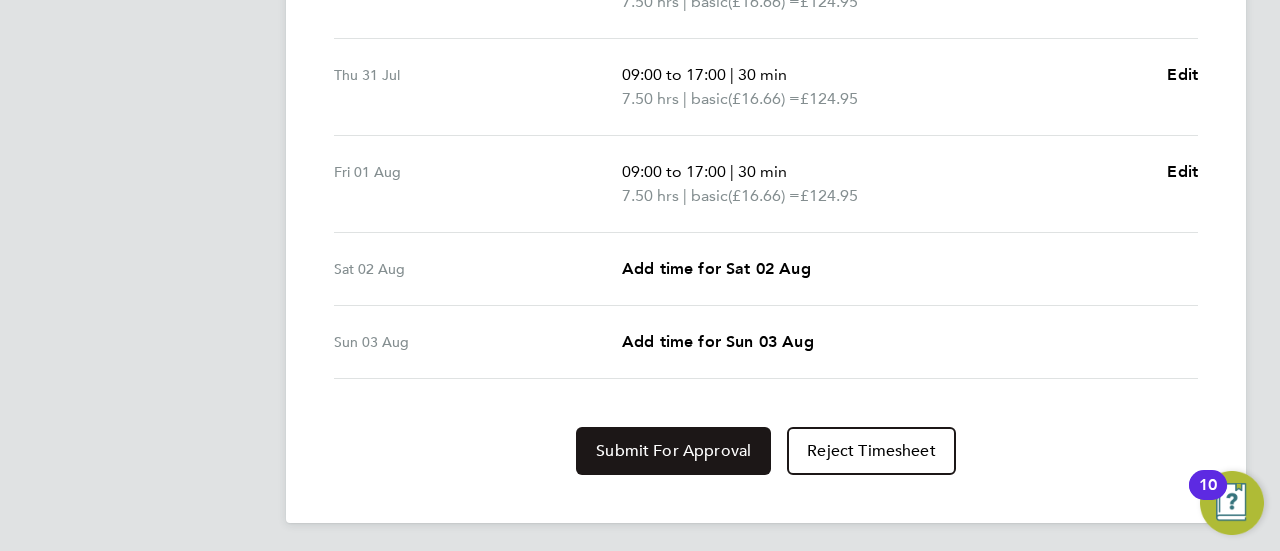 click on "Submit For Approval" 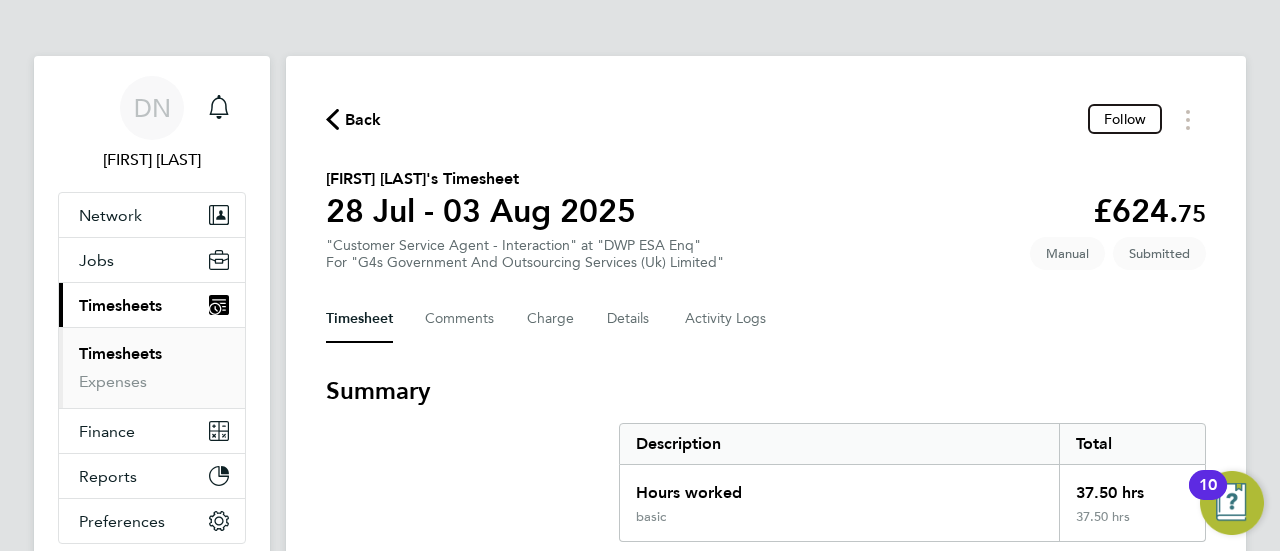 click on "Back" 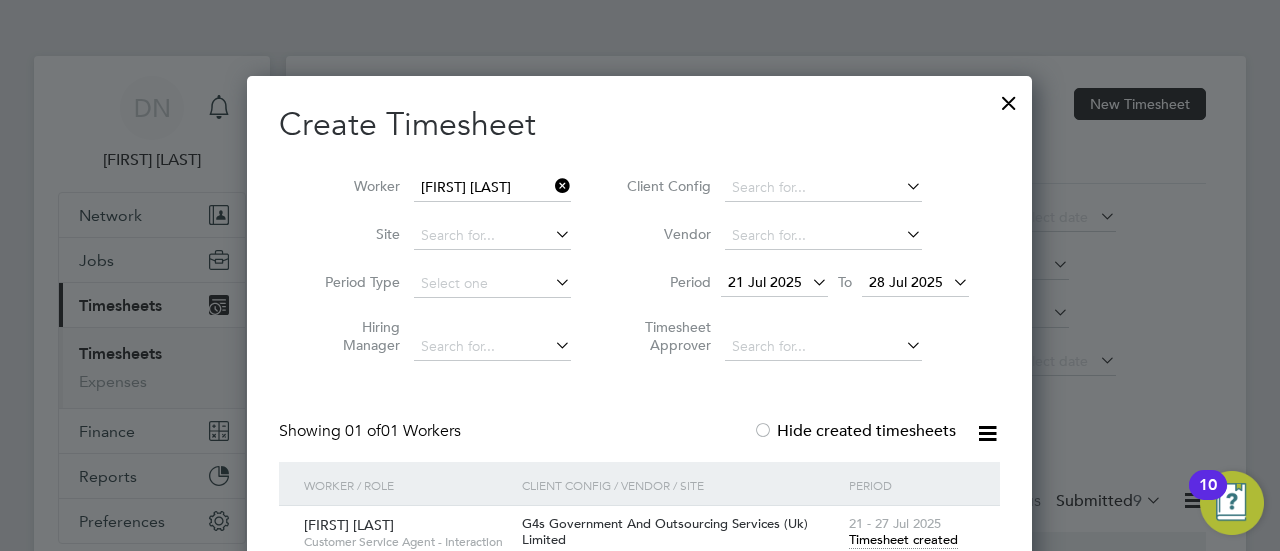 click at bounding box center [551, 186] 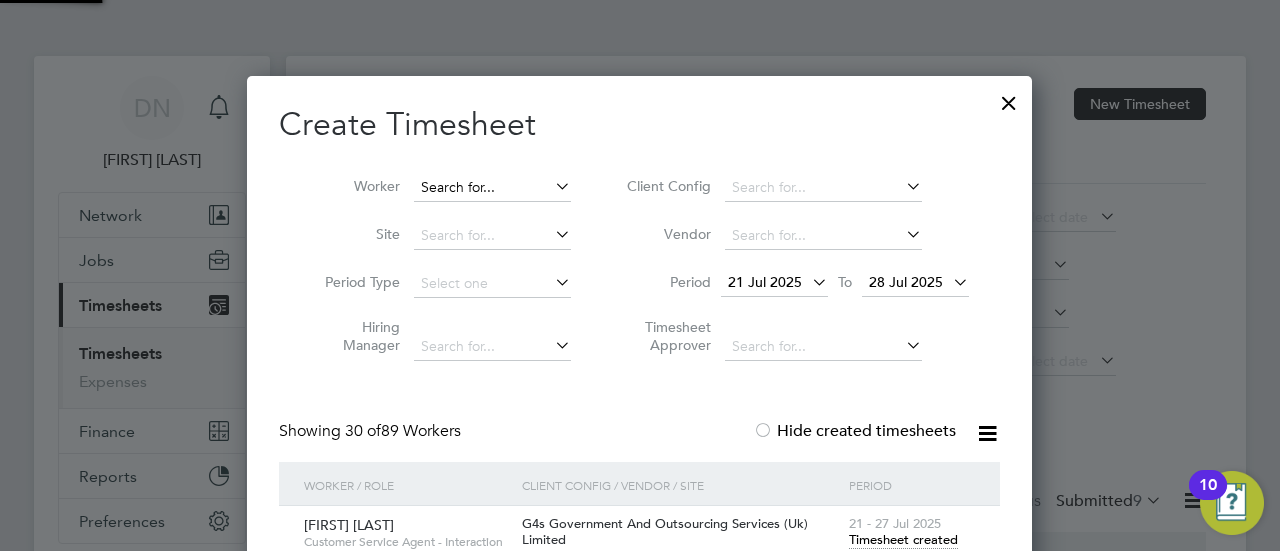 click at bounding box center (492, 188) 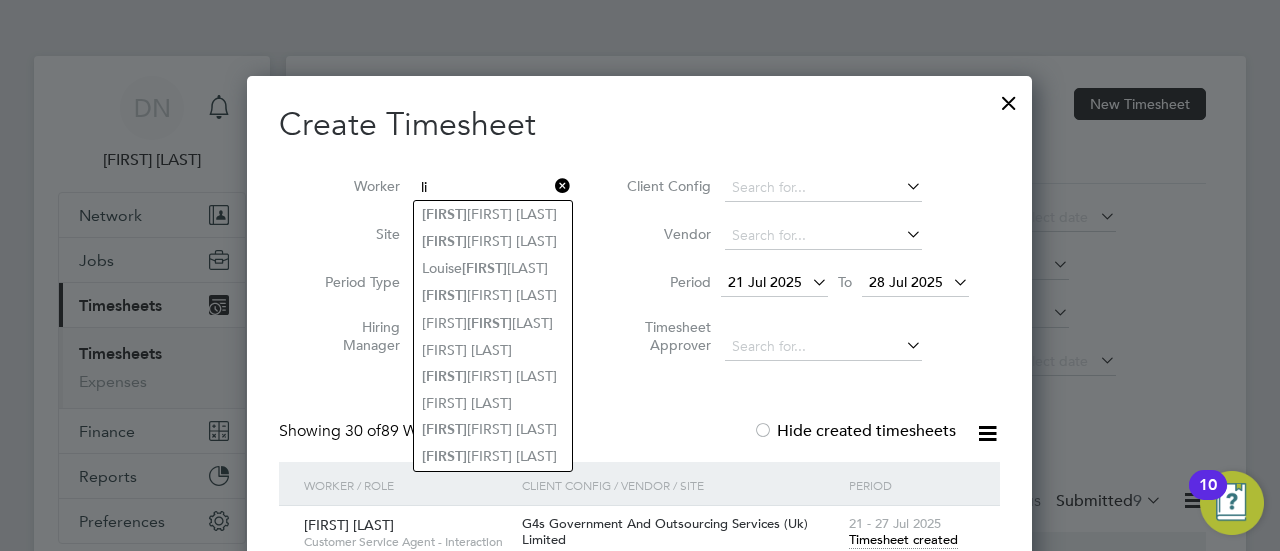 drag, startPoint x: 501, startPoint y: 183, endPoint x: 443, endPoint y: 184, distance: 58.00862 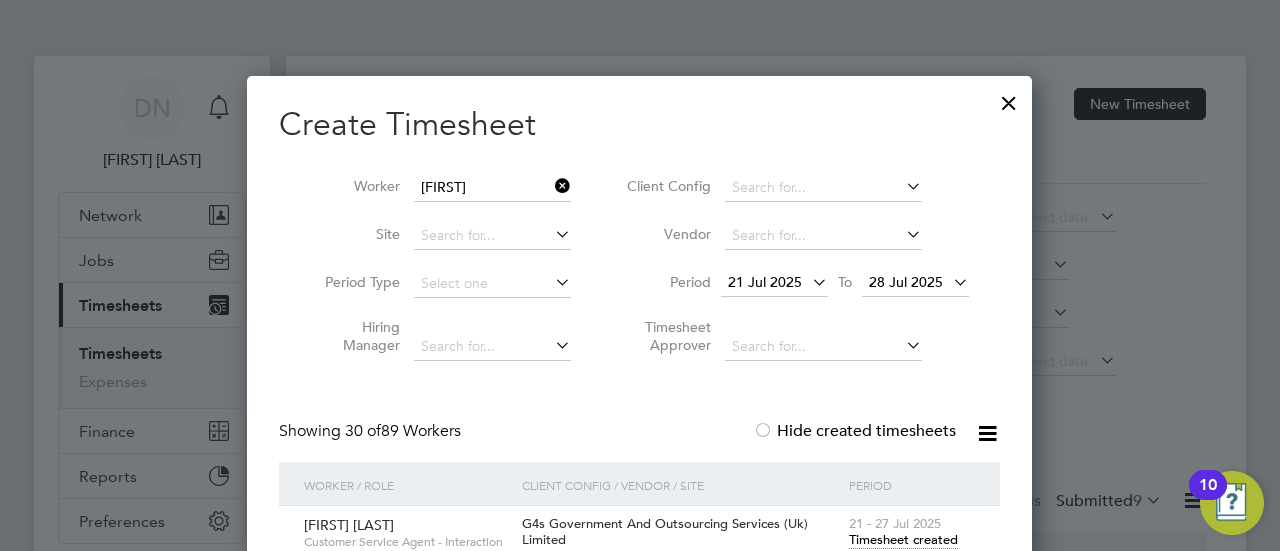 click on "[FIRST] [LAST]" 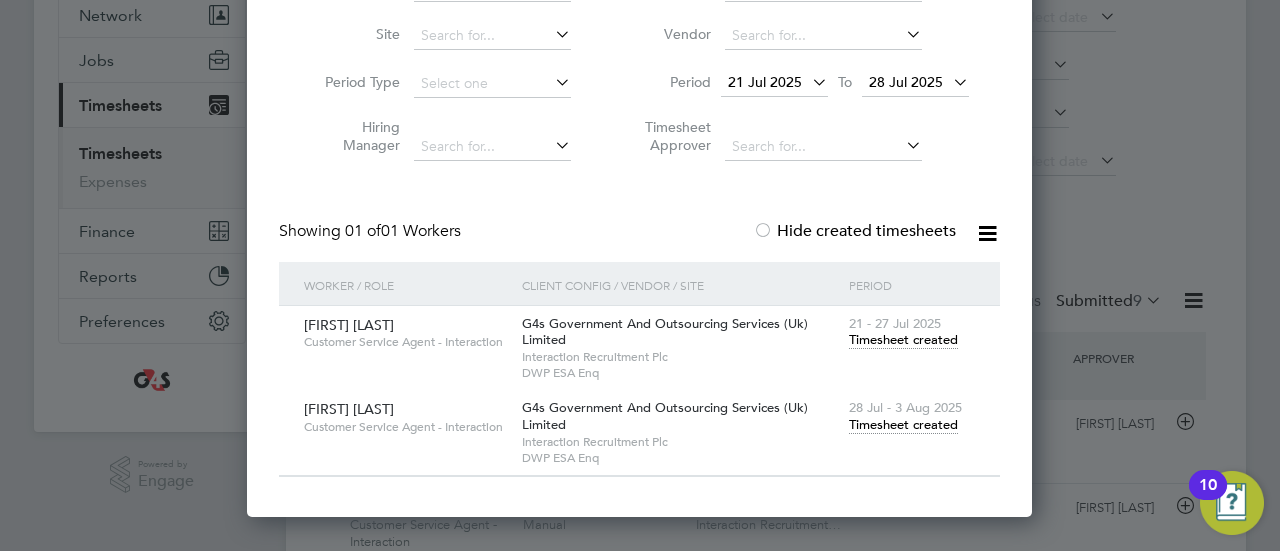 click on "Timesheet created" at bounding box center [903, 425] 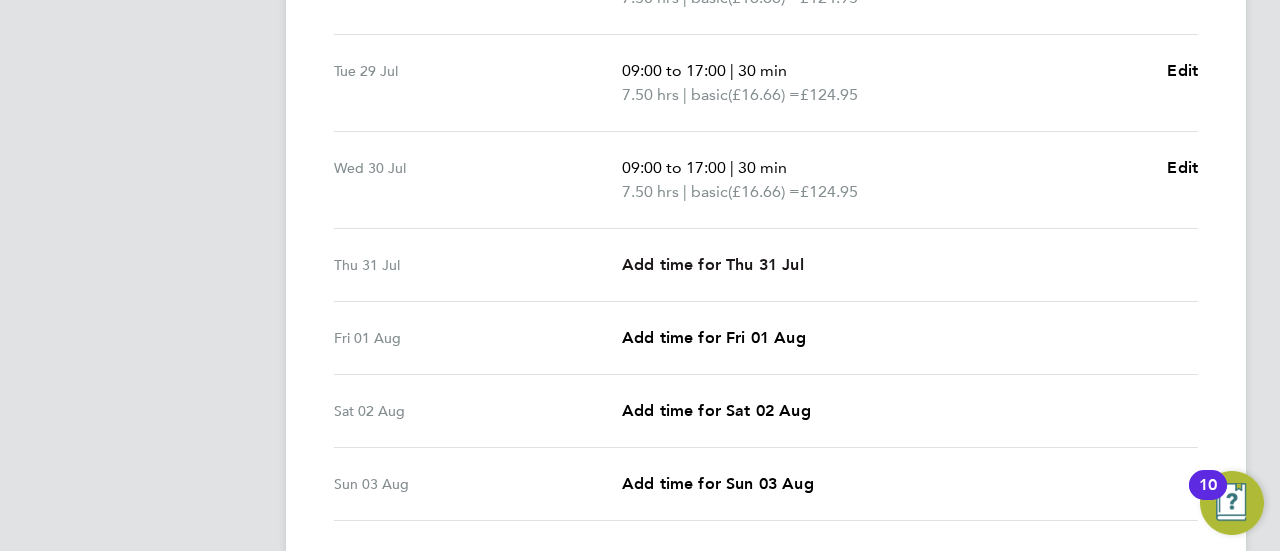 click on "Add time for Thu 31 Jul" at bounding box center [713, 264] 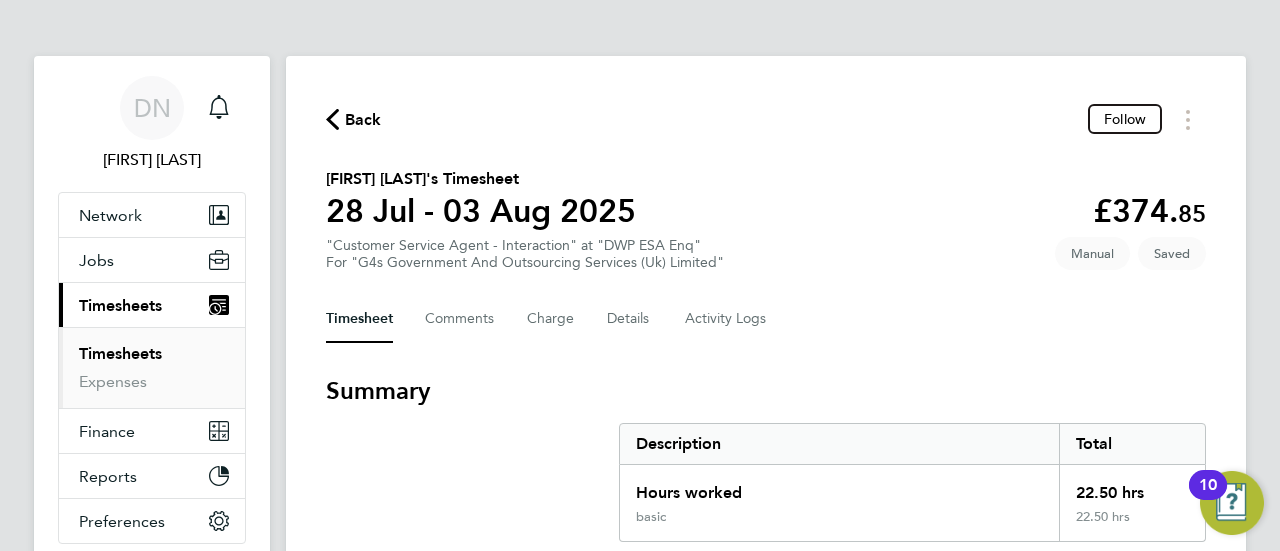 select on "30" 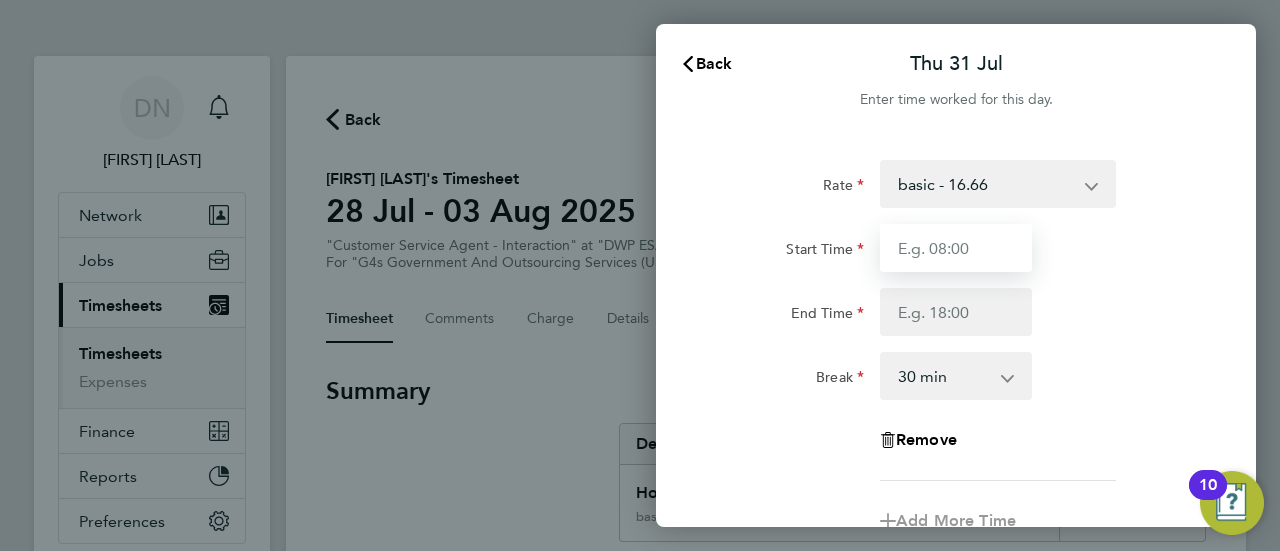 click on "Start Time" at bounding box center (956, 248) 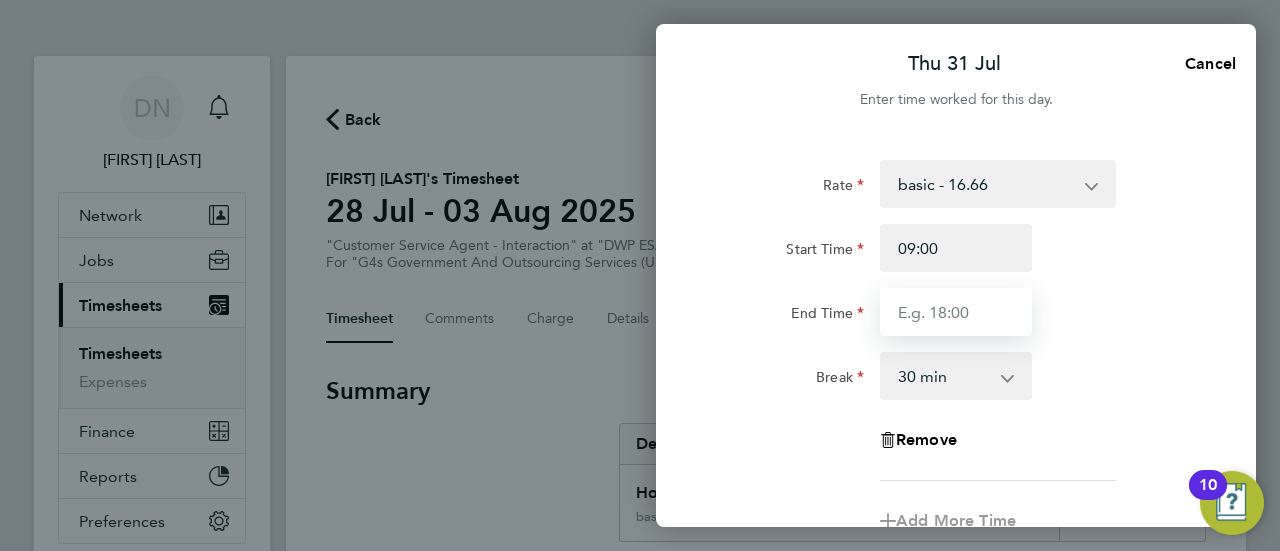 drag, startPoint x: 914, startPoint y: 313, endPoint x: 924, endPoint y: 325, distance: 15.6205 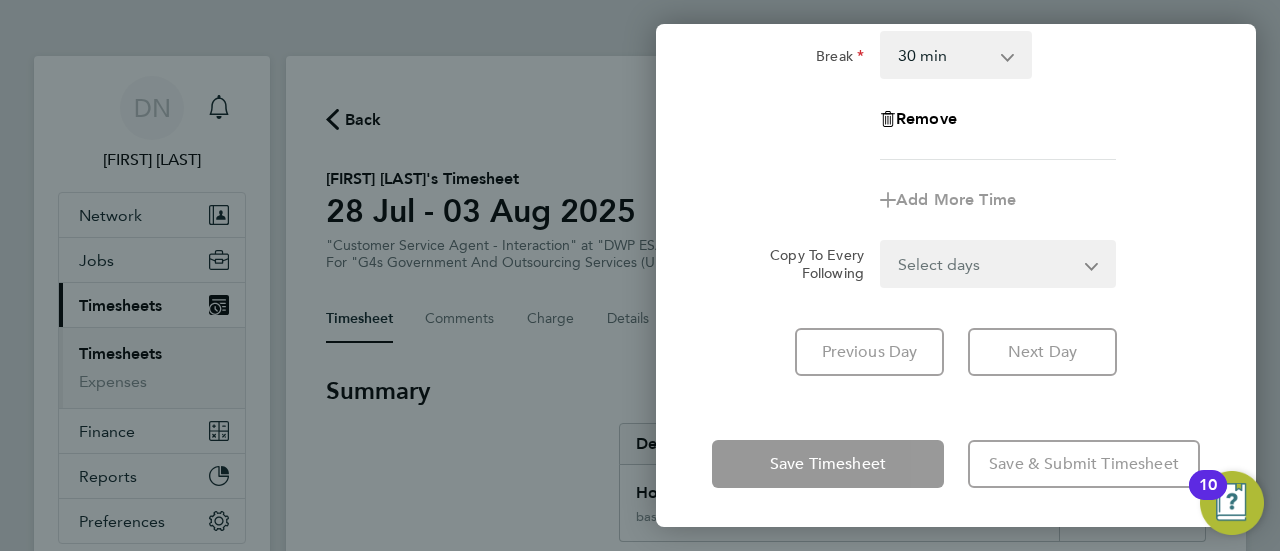 click on "Select days   Day   Weekend (Sat-Sun)   Friday   Saturday   Sunday" at bounding box center (987, 264) 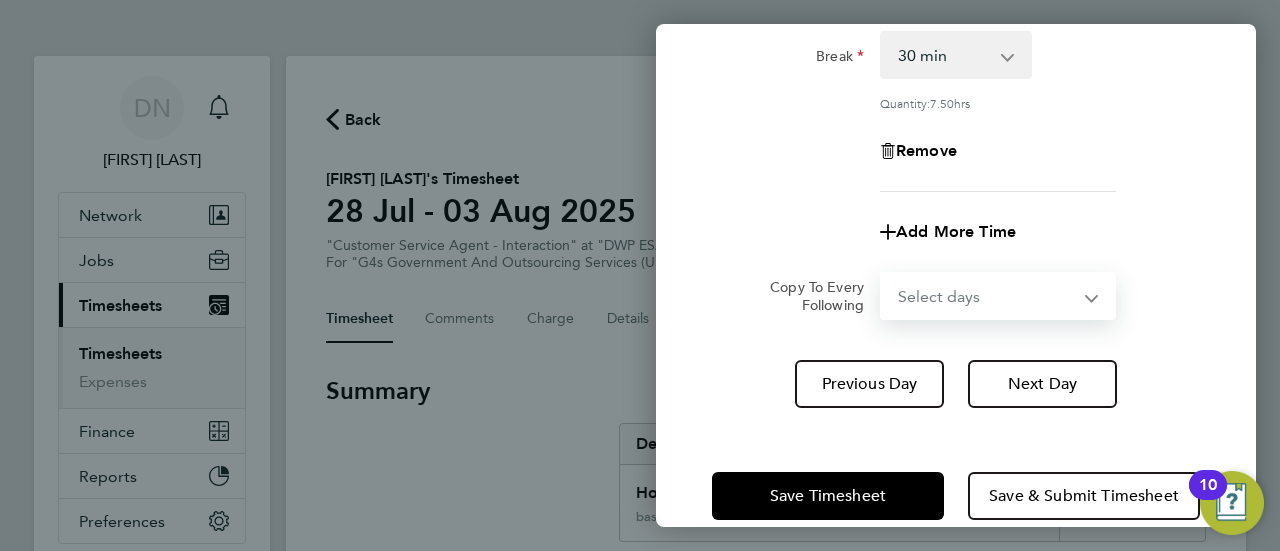 select on "FRI" 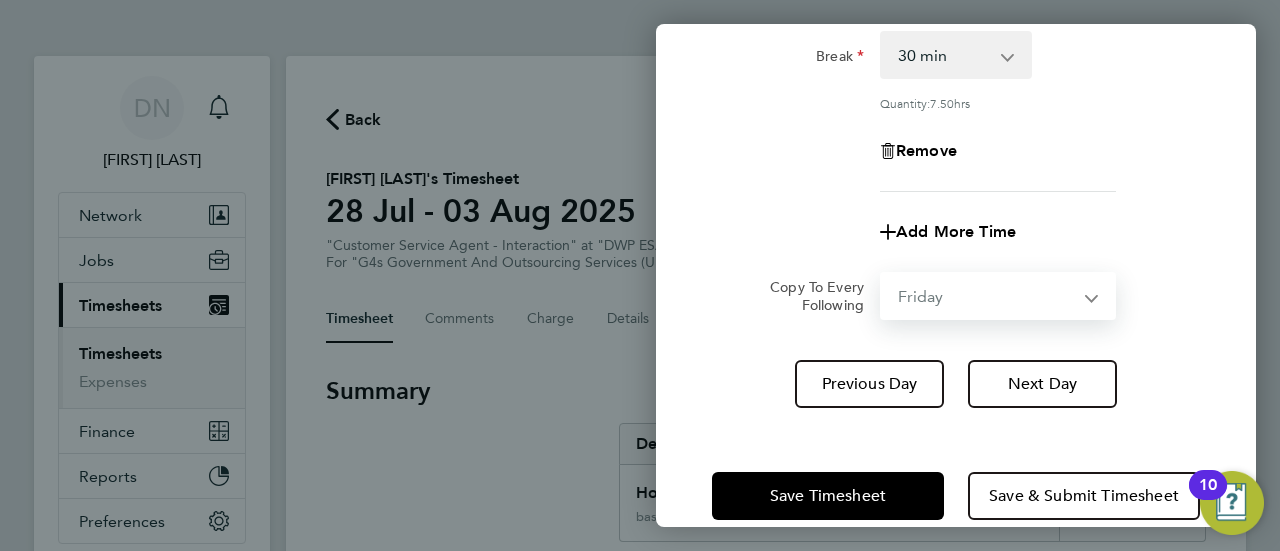 click on "Select days   Day   Weekend (Sat-Sun)   Friday   Saturday   Sunday" at bounding box center [987, 296] 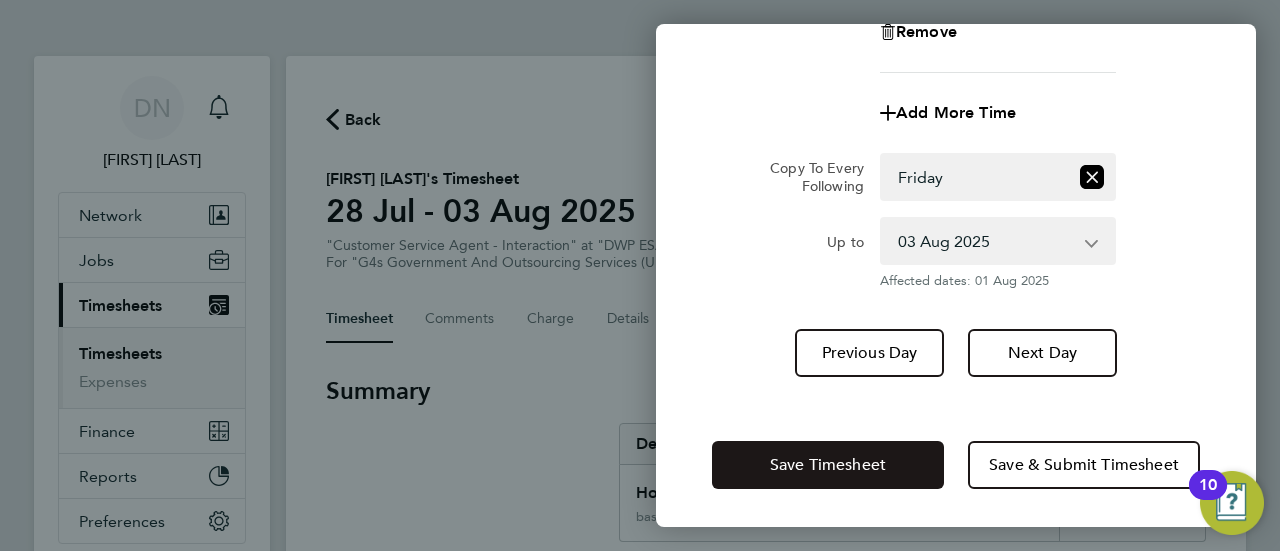 click on "Save Timesheet" 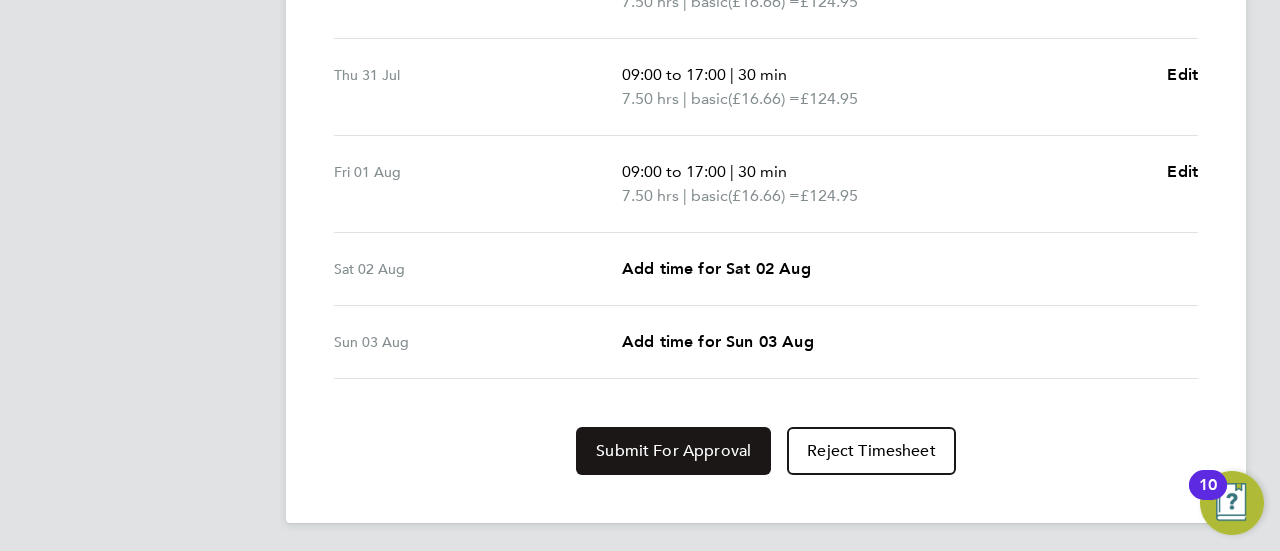 click on "Submit For Approval" 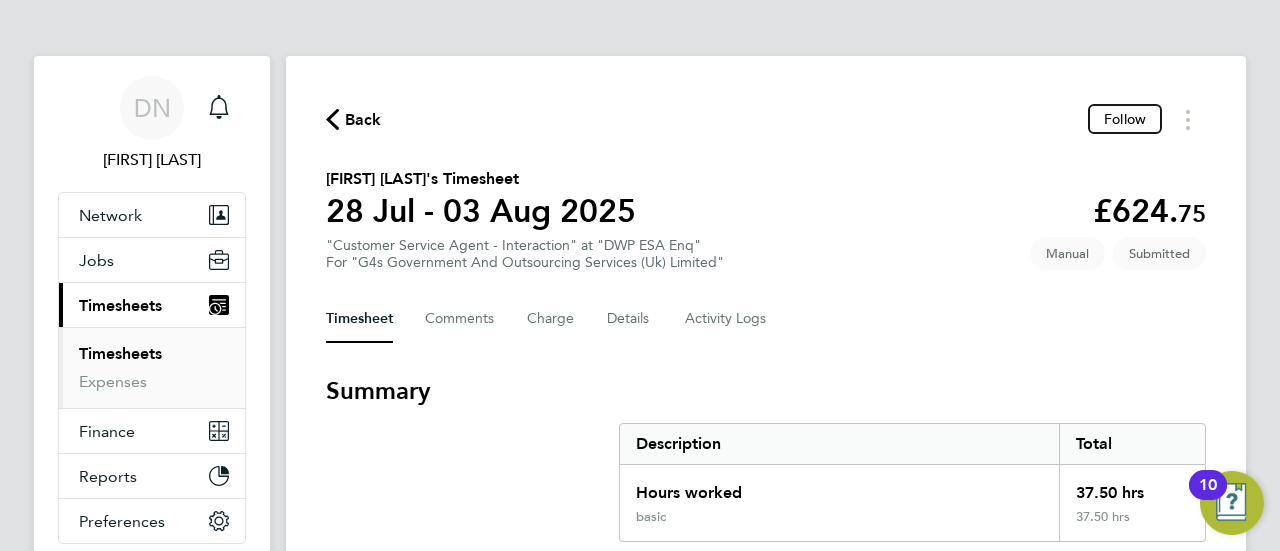 drag, startPoint x: 348, startPoint y: 117, endPoint x: 412, endPoint y: 141, distance: 68.35203 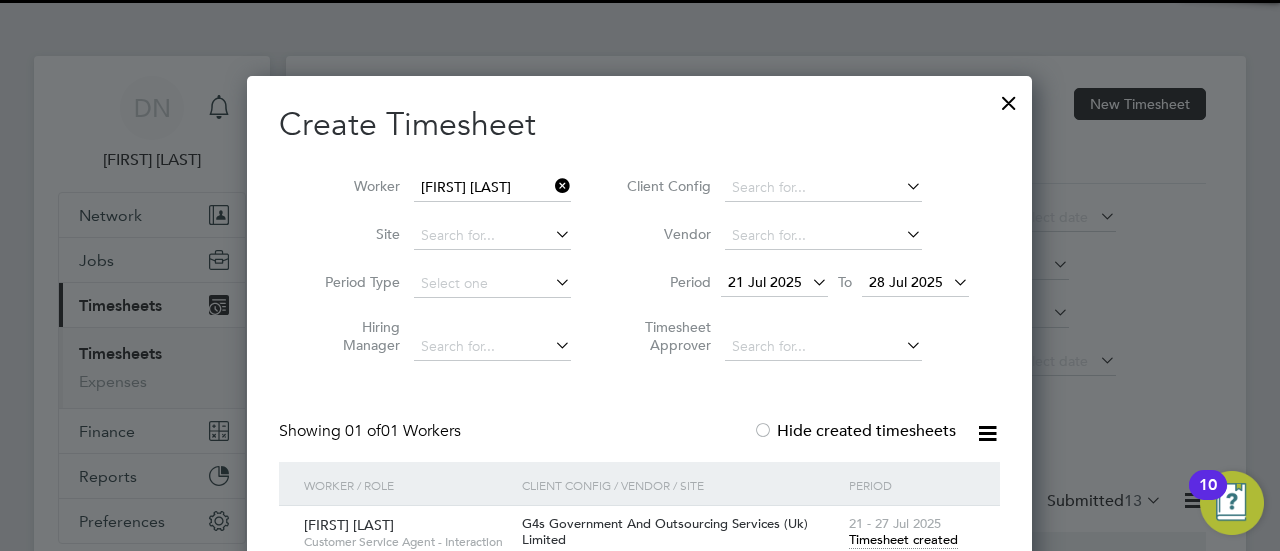 click at bounding box center (551, 186) 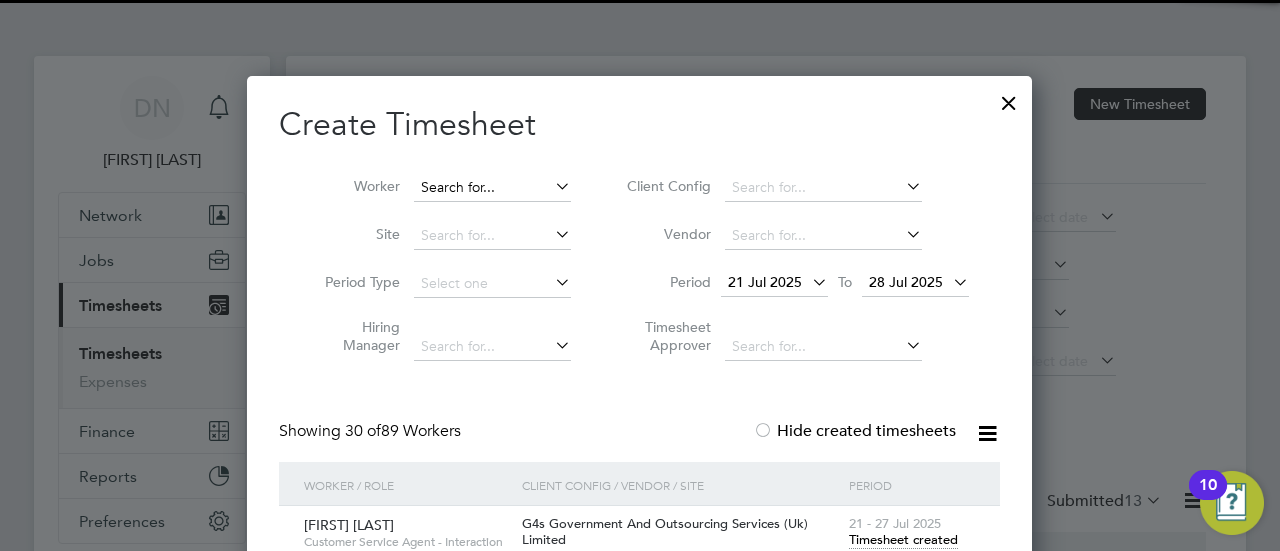 click at bounding box center (492, 188) 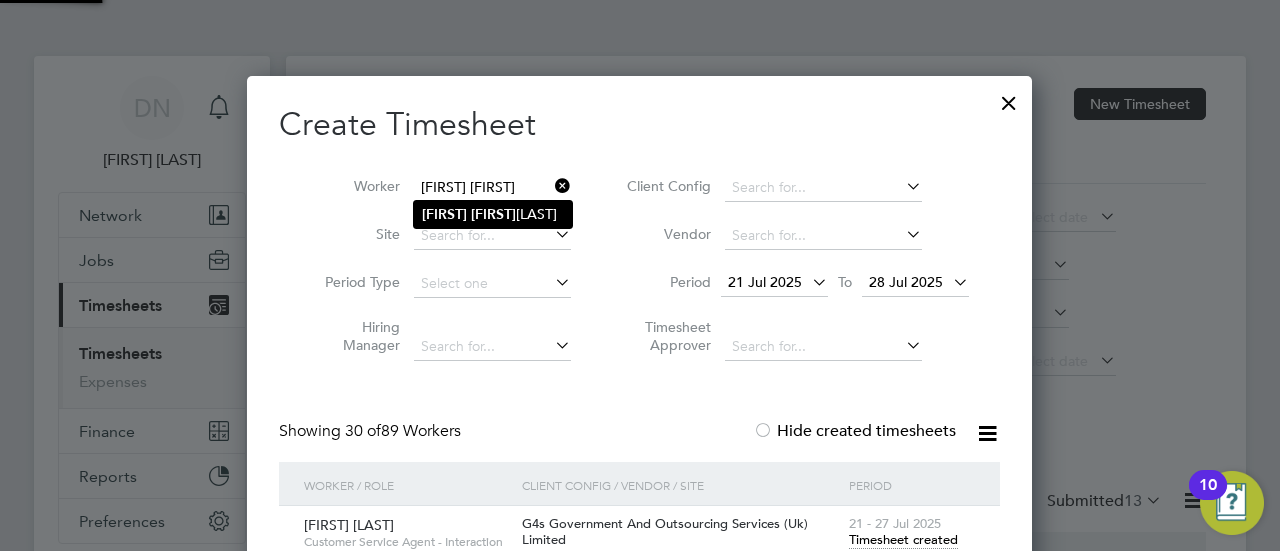 click on "[FIRST]   [LAST]" 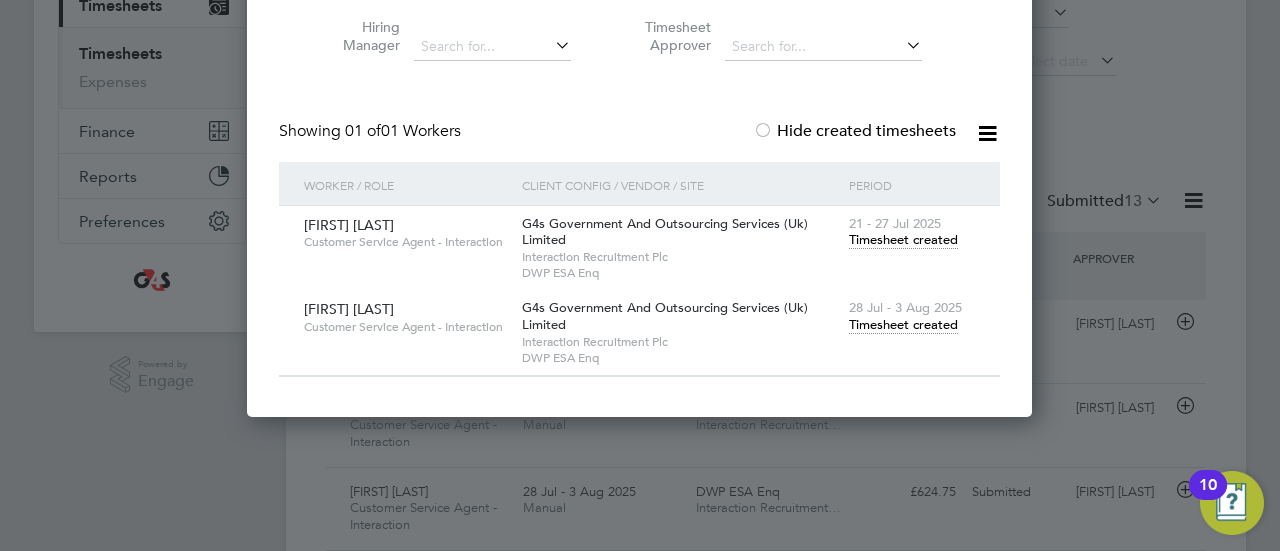 click on "Timesheet created" at bounding box center [903, 325] 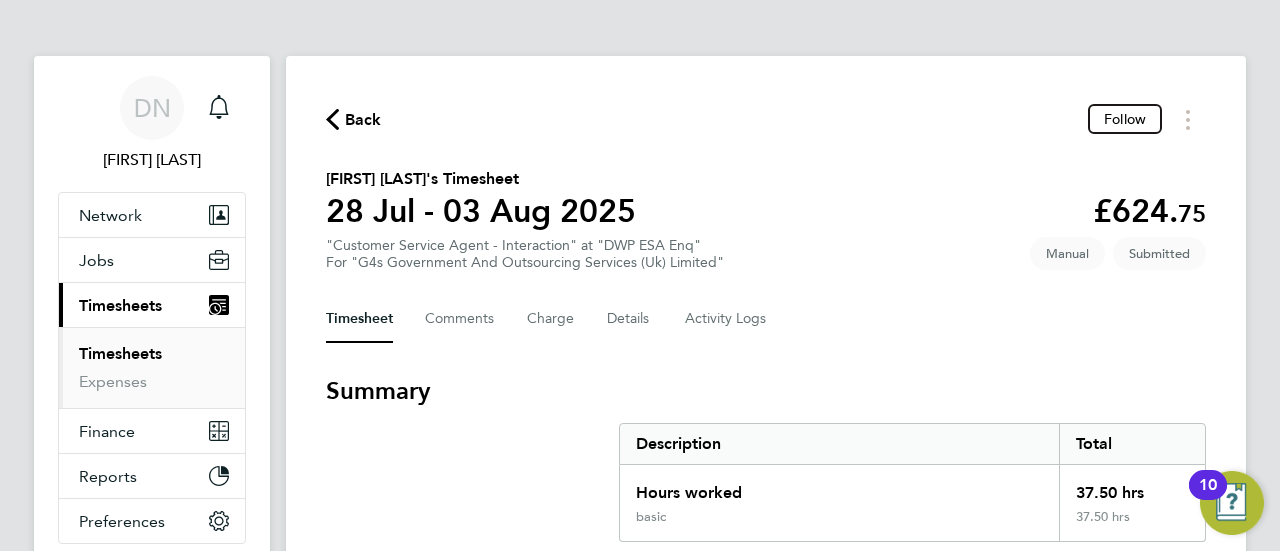 click on "Back" 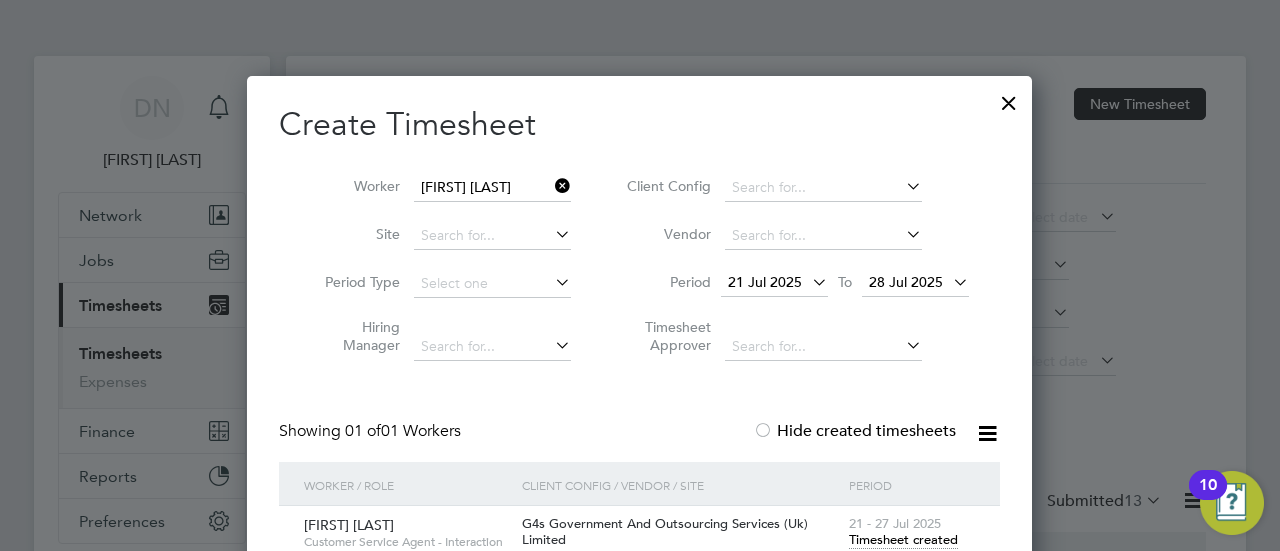 click at bounding box center [551, 186] 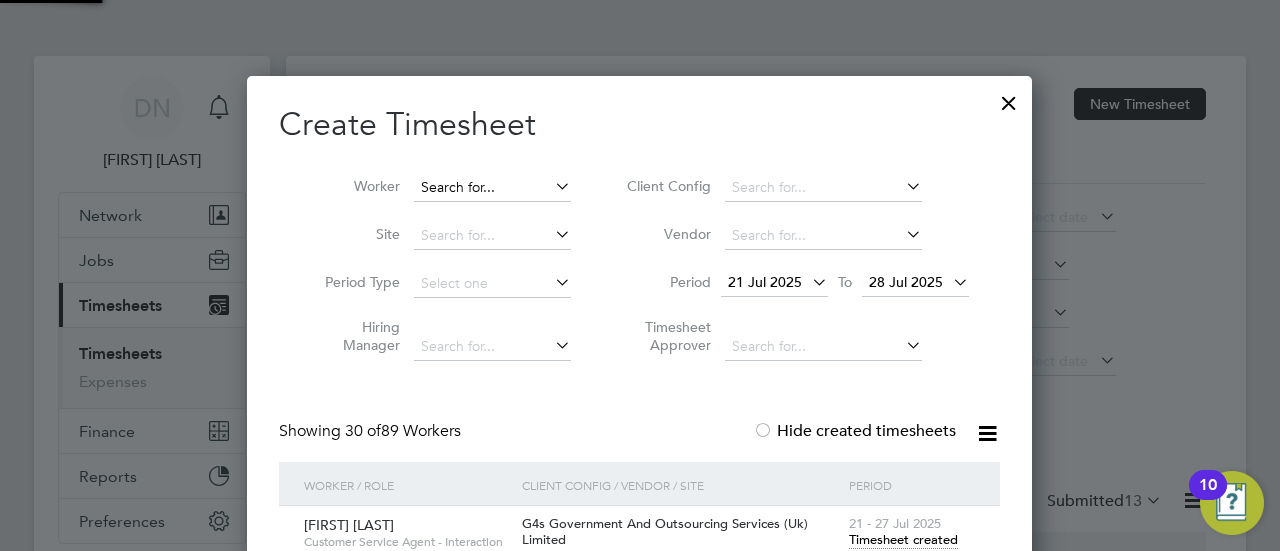 click at bounding box center [492, 188] 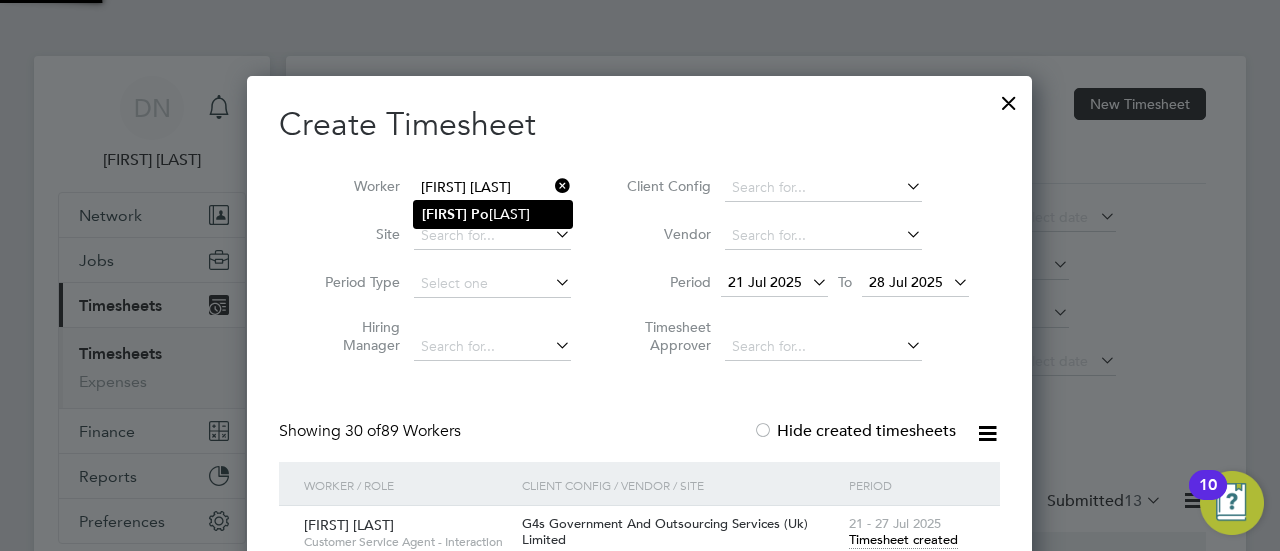 click on "[FIRST]   [LAST]" 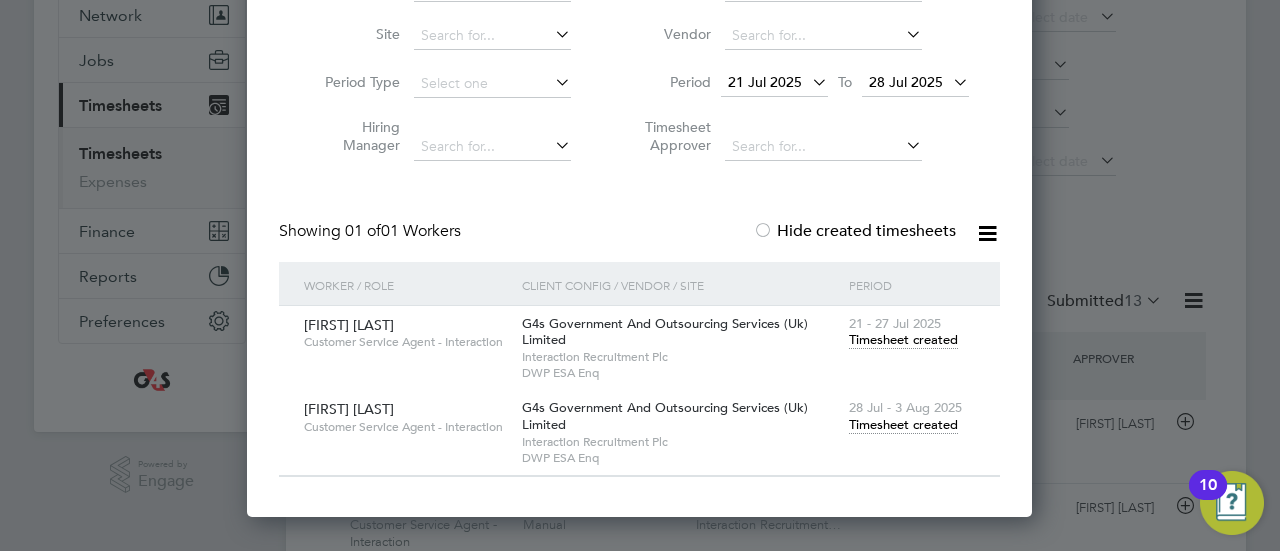 click on "Timesheet created" at bounding box center [903, 425] 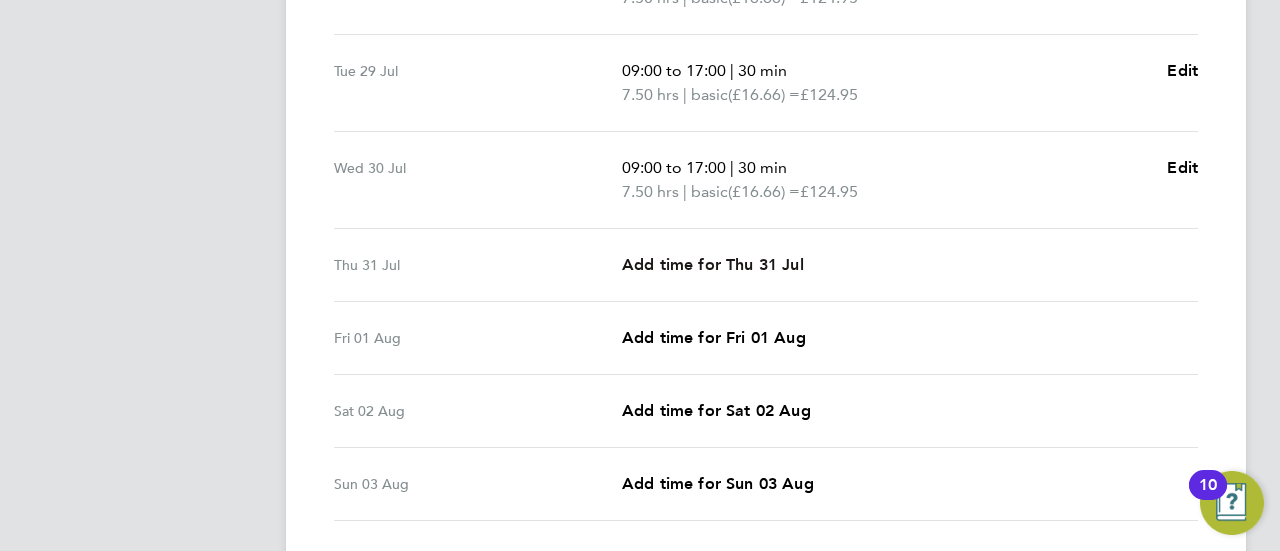 click on "Add time for Thu 31 Jul" at bounding box center [713, 264] 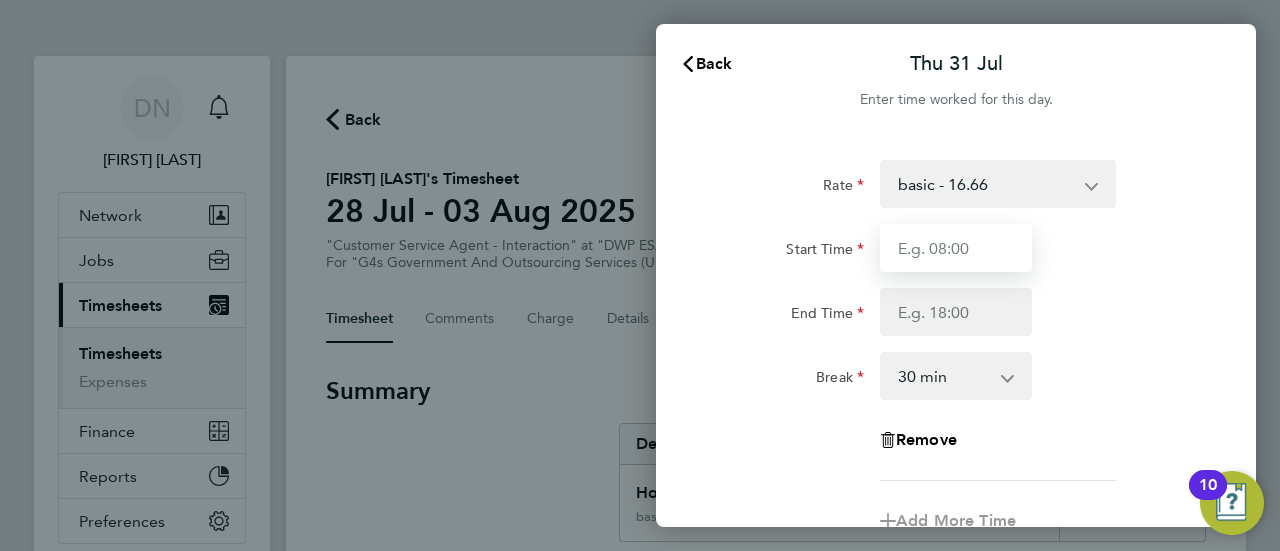 click on "Start Time" at bounding box center [956, 248] 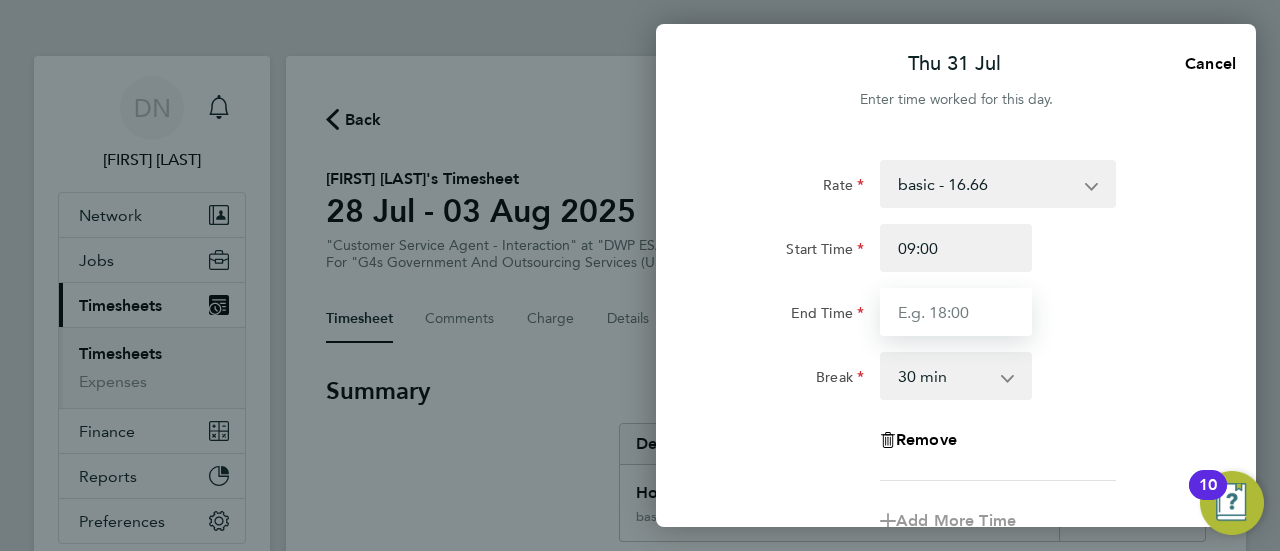 click on "End Time" at bounding box center [956, 312] 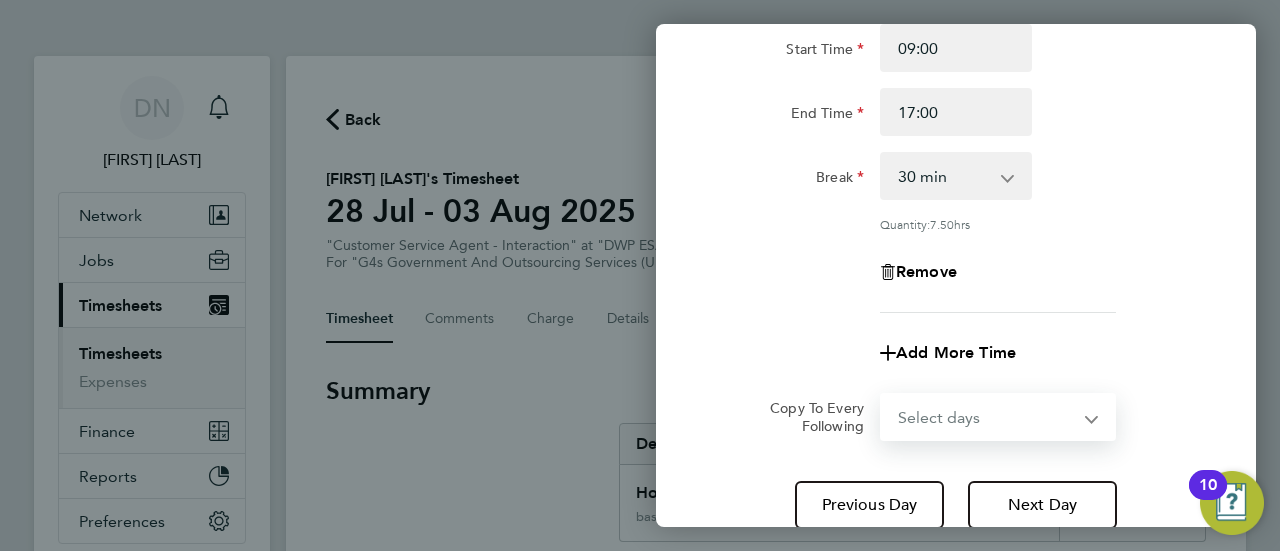 click on "Rate  basic - 16.66   Bank Holiday   Annual Leave   x2 - 32.79   Sick   System Issue Paid - 16.66   System Issue Not Paid   x1.5 - 24.73
Start Time 09:00 End Time 17:00 Break  0 min   15 min   30 min   45 min   60 min   75 min   90 min
Quantity:  7.50  hrs
Remove
Add More Time  Copy To Every Following  Select days   Day   Weekend (Sat-Sun)   Friday   Saturday   Sunday" 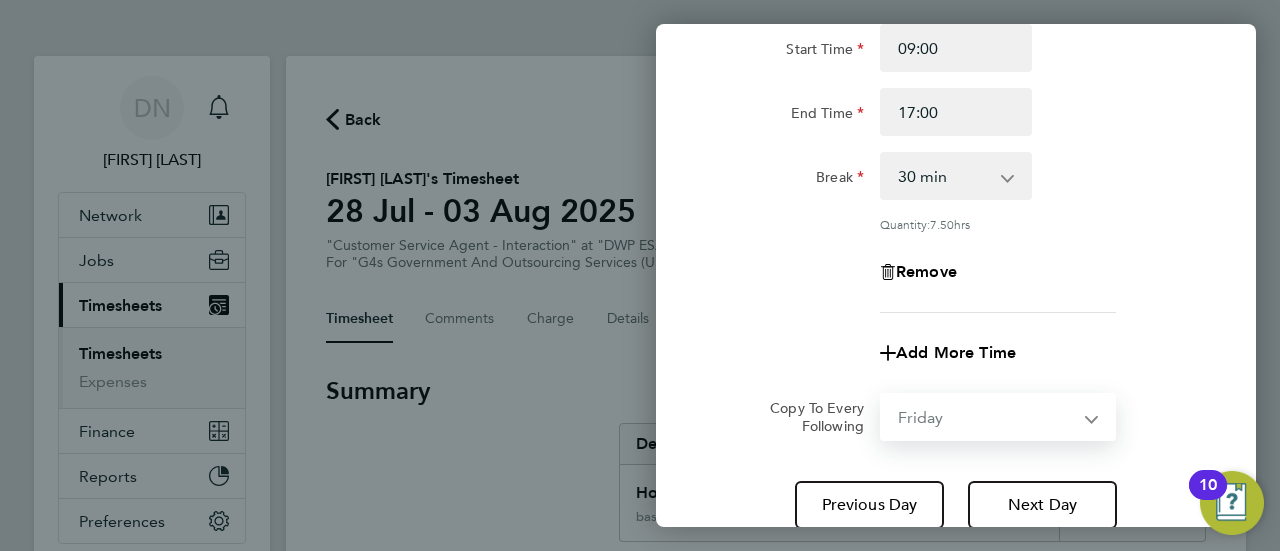 click on "Select days   Day   Weekend (Sat-Sun)   Friday   Saturday   Sunday" at bounding box center [987, 417] 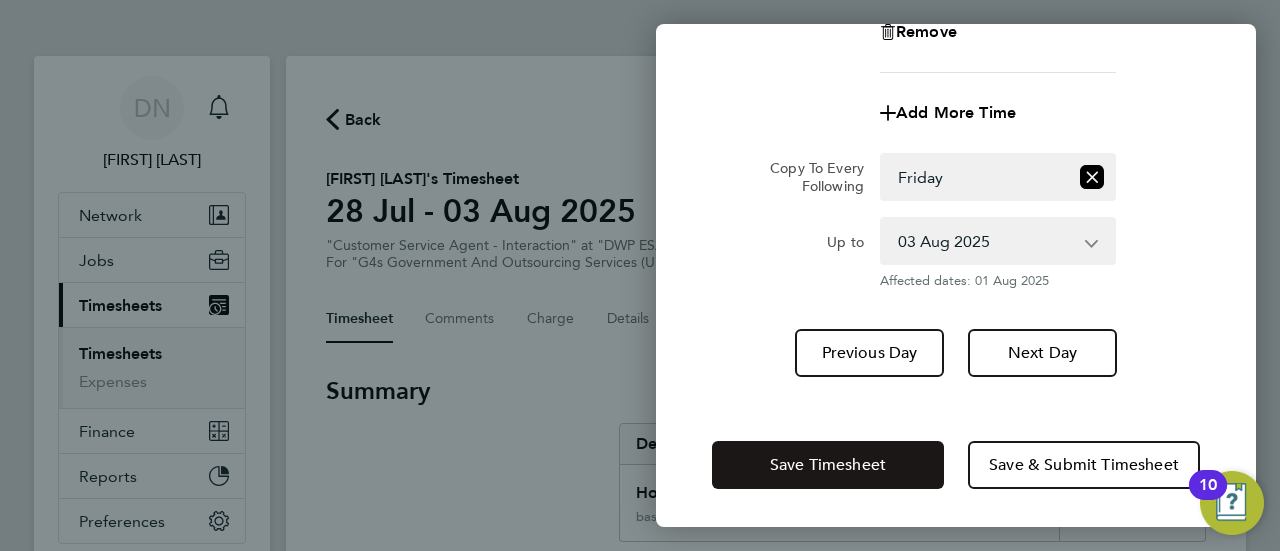 click on "Save Timesheet   Save & Submit Timesheet" 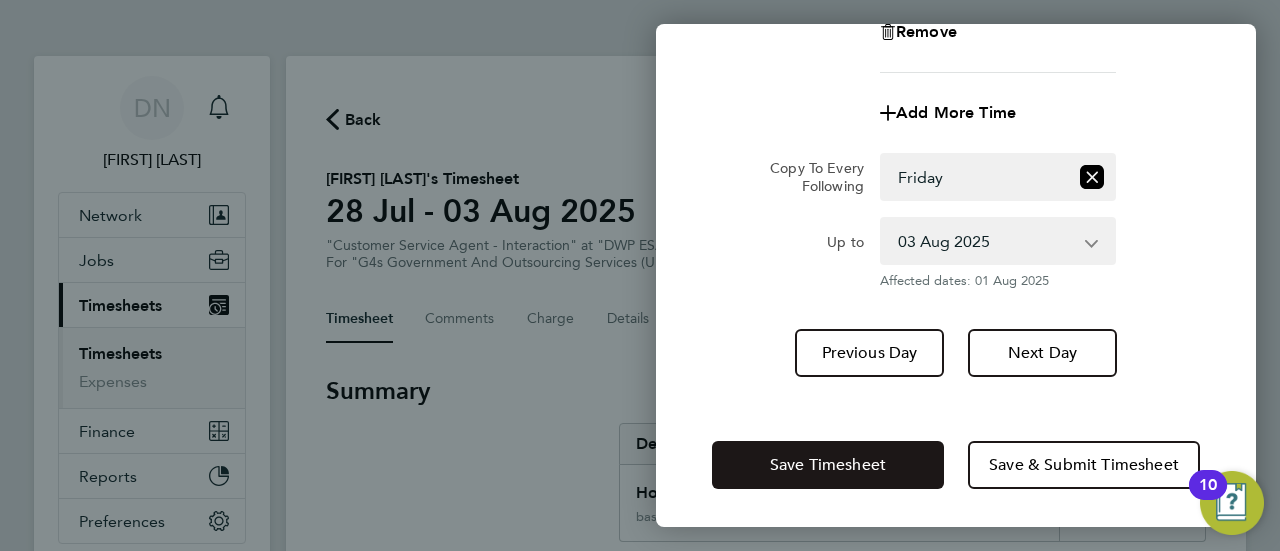 click on "Save Timesheet" 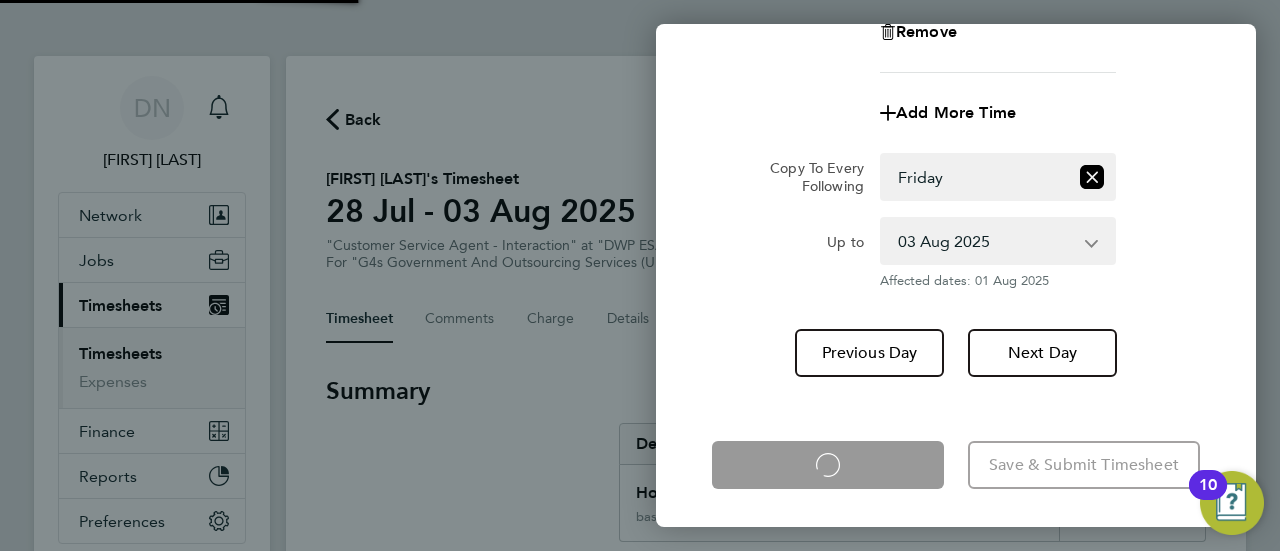 click on "Thu [DATE]  Cancel  Enter time worked for this day.  Rate  basic - 16.66   Bank Holiday   Annual Leave   x2 - 32.79   Sick   System Issue Paid - 16.66   System Issue Not Paid   x1.5 - 24.73
Start Time 09:00 End Time 17:00 Break  0 min   15 min   30 min   45 min   60 min   75 min   90 min
Quantity:  7.50  hrs
Remove
Add More Time  Copy To Every Following  Select days   Day   Weekend (Sat-Sun)   Friday   Saturday   Sunday
Up to  [DATE]   [DATE]   [DATE]
Affected dates: [DATE]   Previous Day   Next Day   Save Timesheet
Loading   Save & Submit Timesheet" 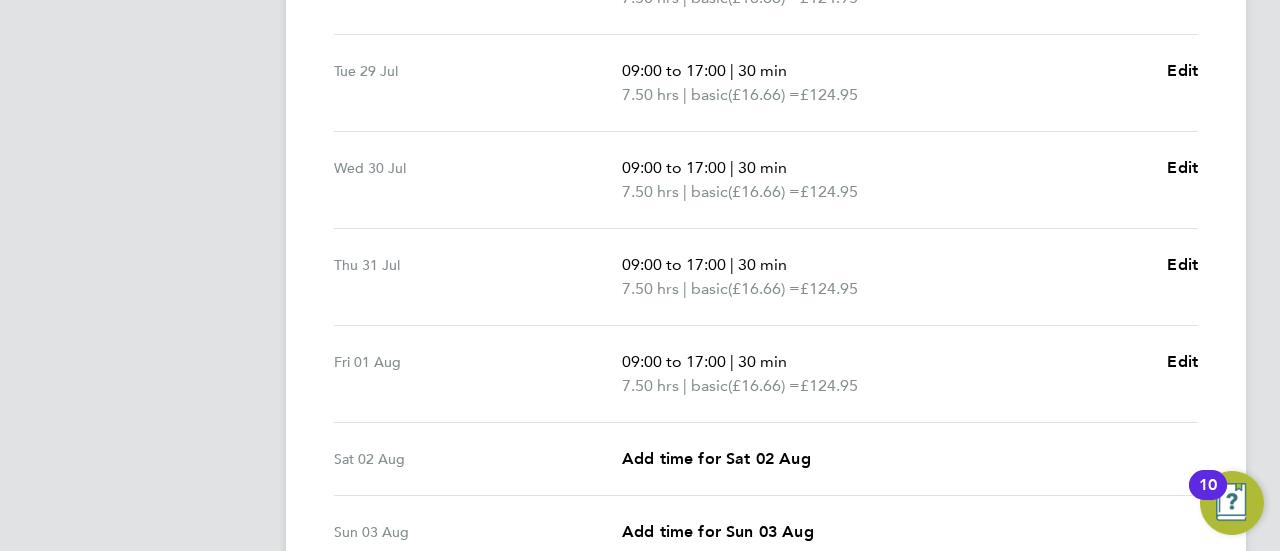 drag, startPoint x: 868, startPoint y: 386, endPoint x: 630, endPoint y: 171, distance: 320.73196 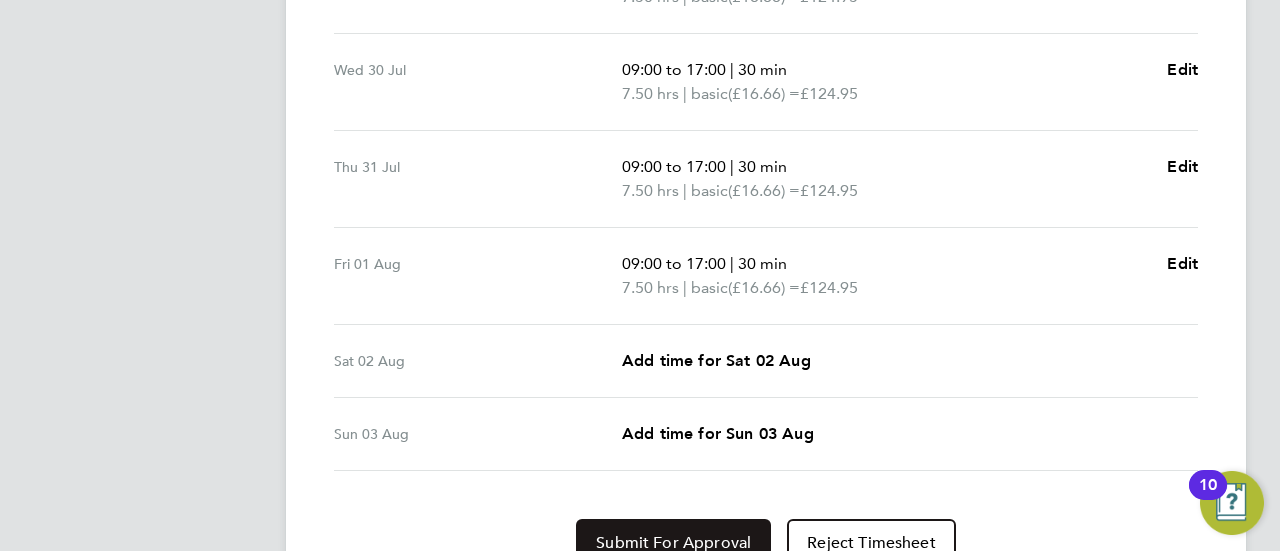 scroll, scrollTop: 890, scrollLeft: 0, axis: vertical 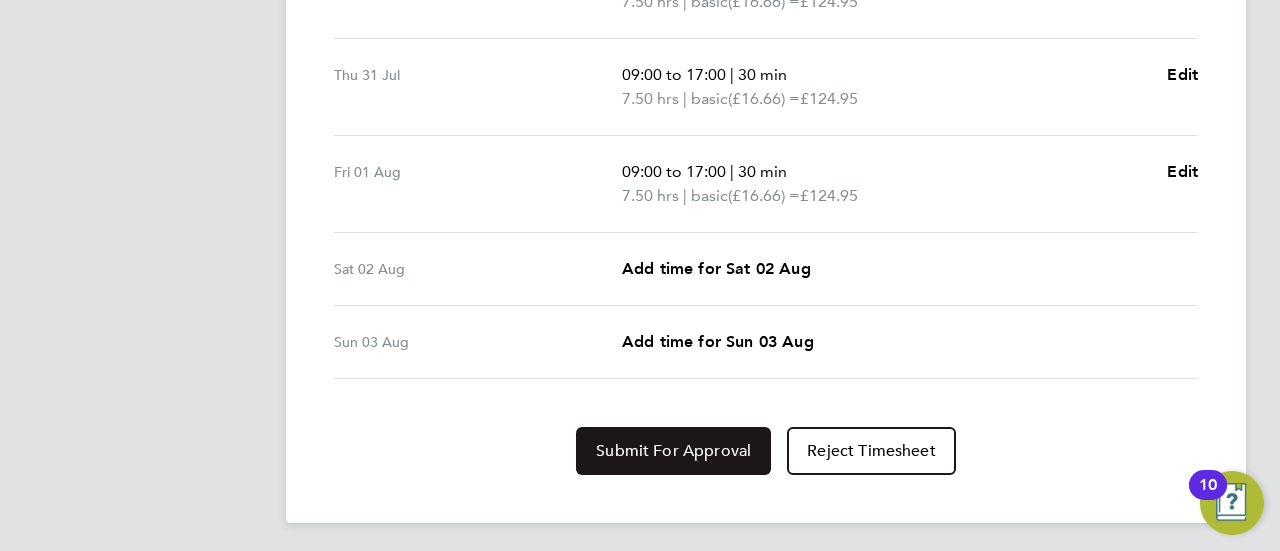 click on "Submit For Approval" 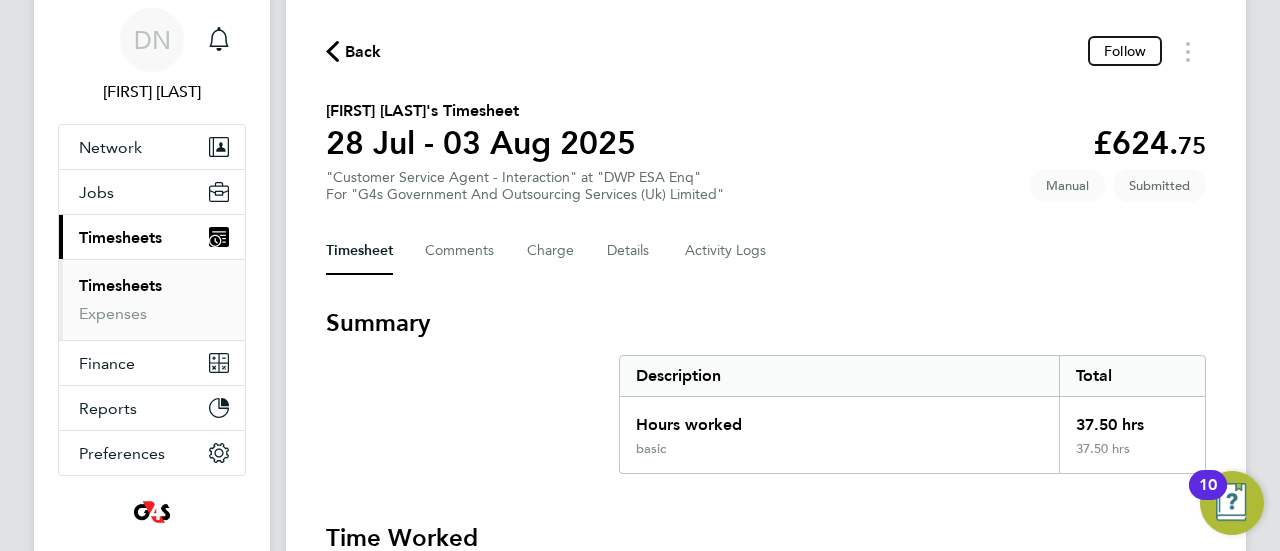 scroll, scrollTop: 0, scrollLeft: 0, axis: both 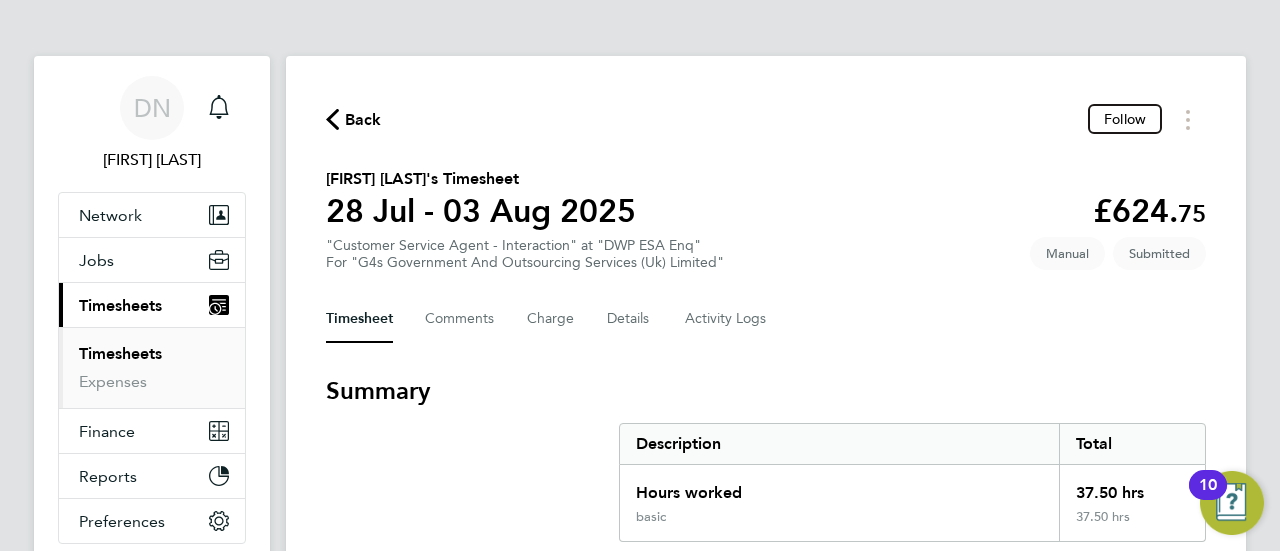 click on "Back" 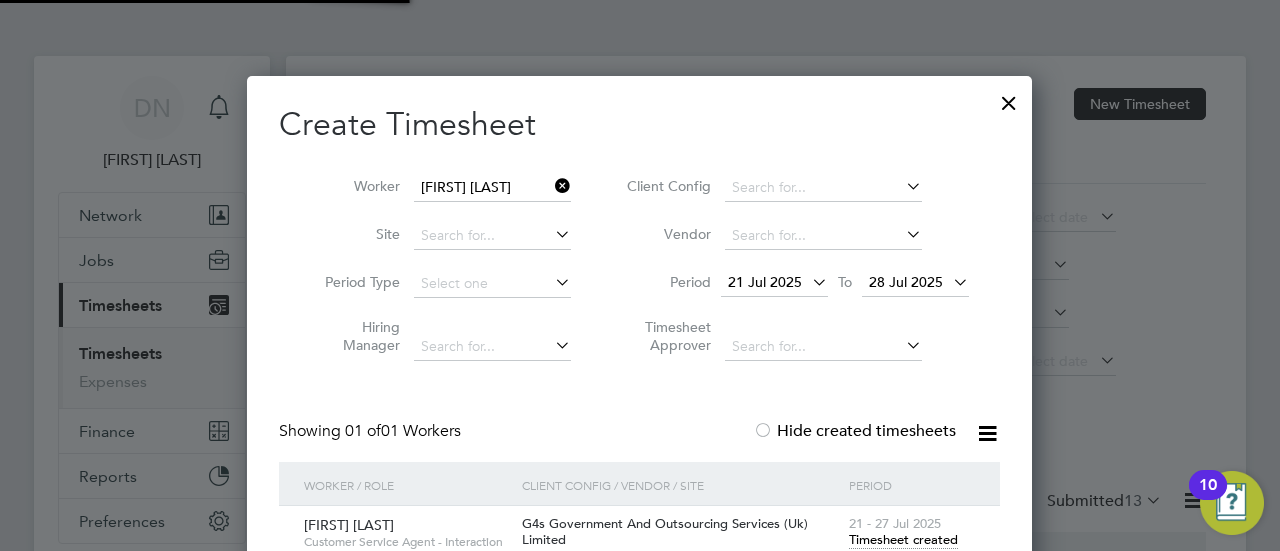 scroll, scrollTop: 640, scrollLeft: 786, axis: both 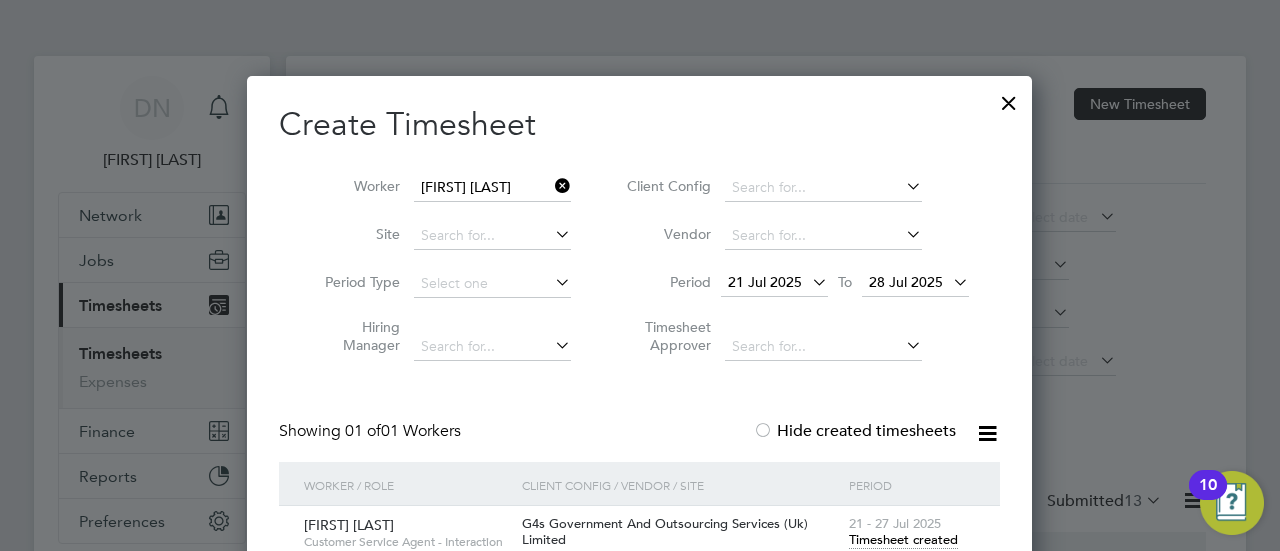 click at bounding box center (551, 186) 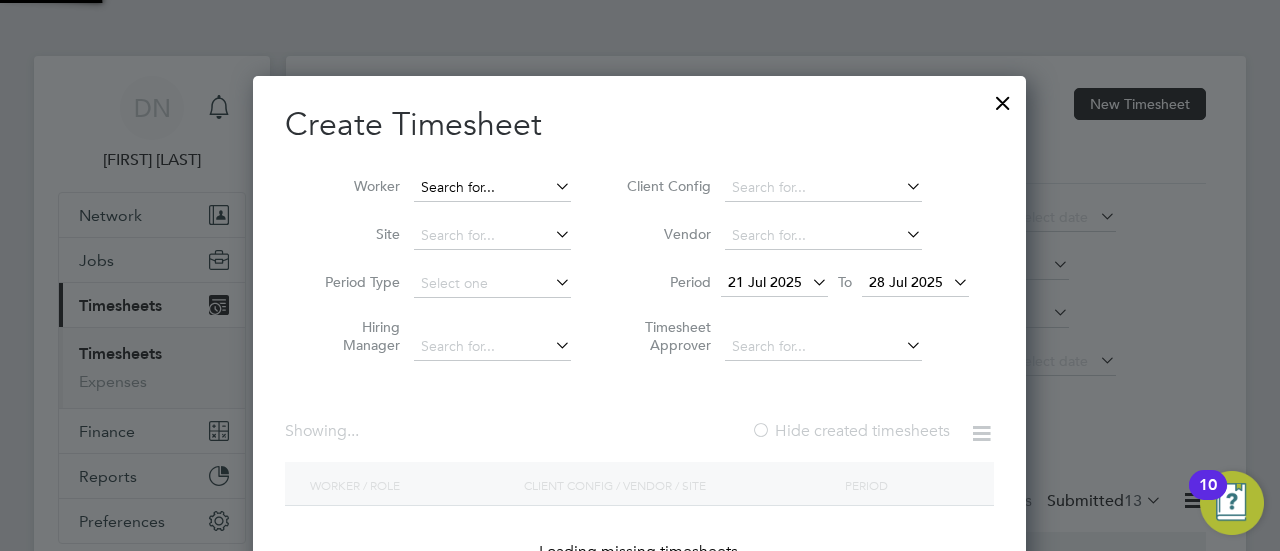 click at bounding box center (492, 188) 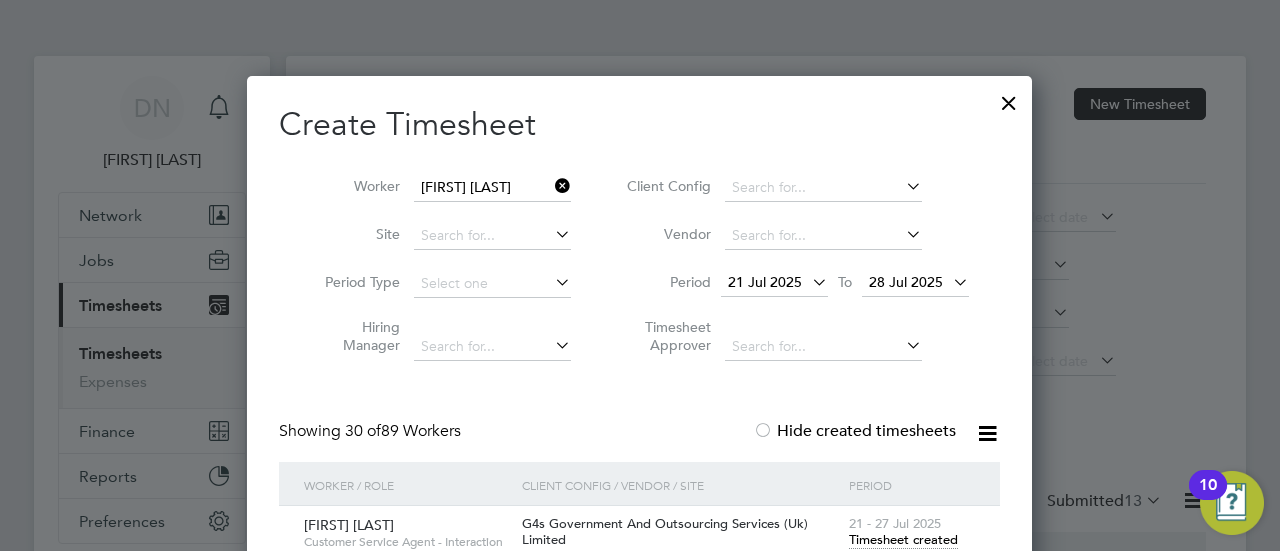 click on "[FIRST]" 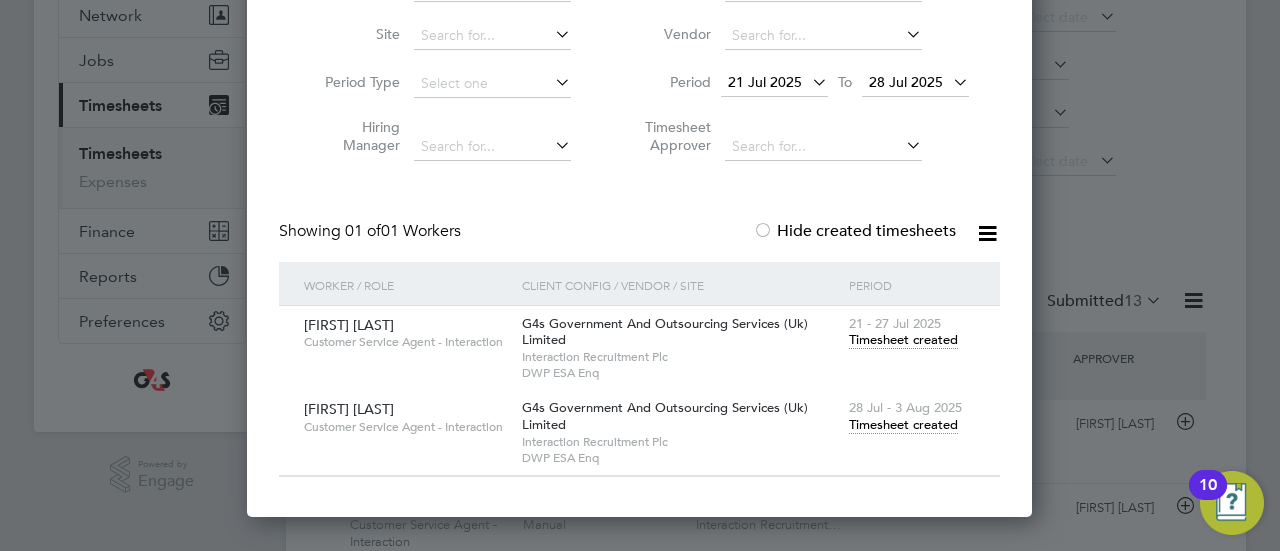 click on "Timesheet created" at bounding box center [903, 425] 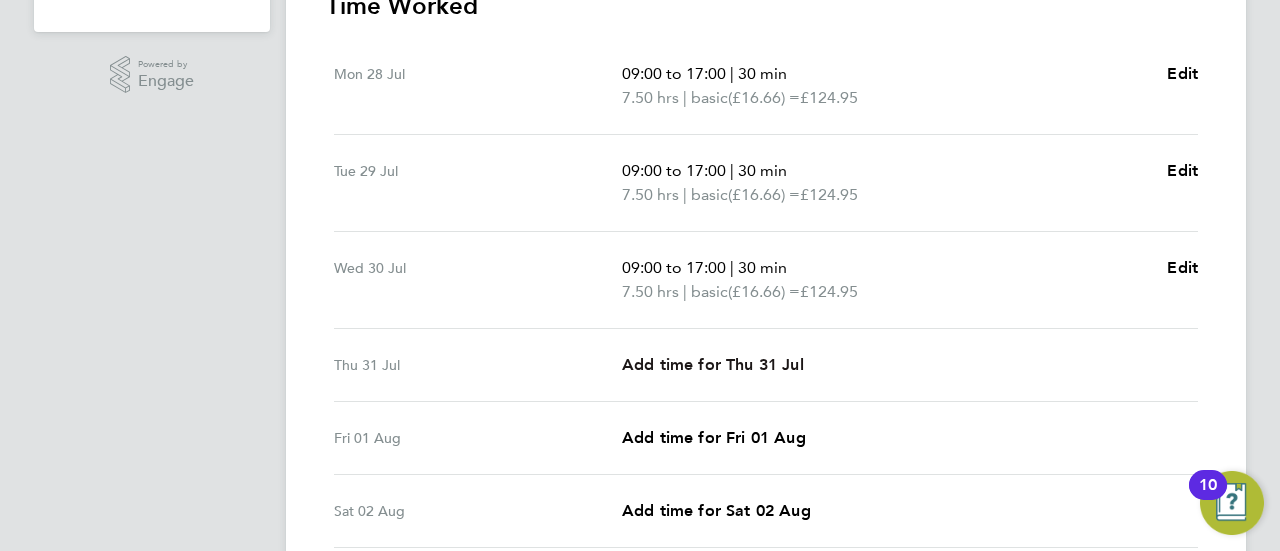 click on "Add time for Thu 31 Jul" at bounding box center [713, 364] 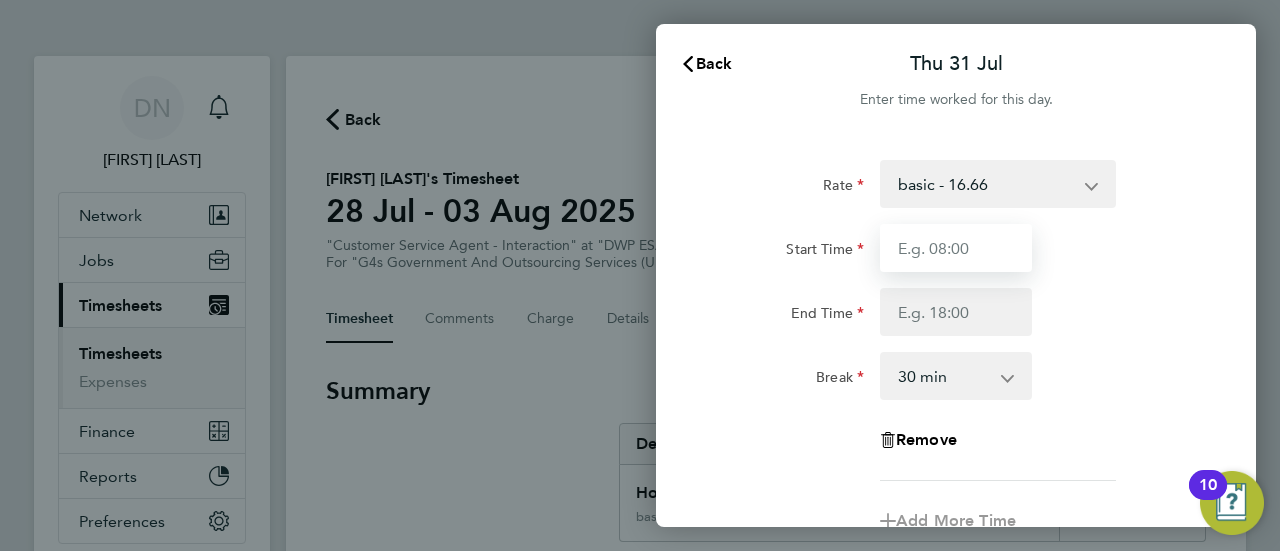 click on "Start Time" at bounding box center (956, 248) 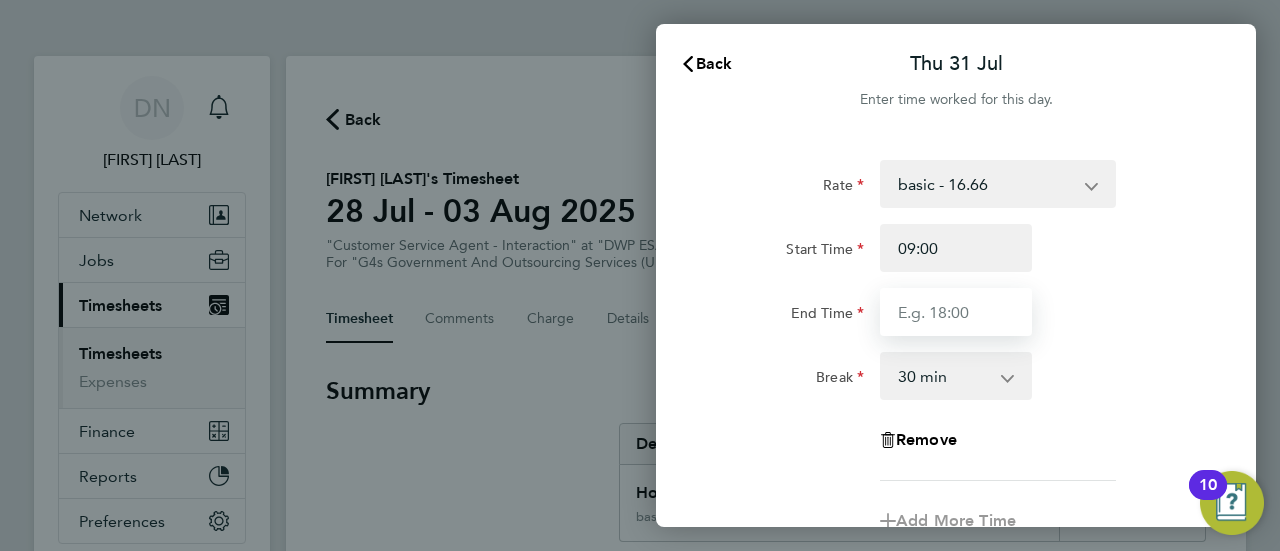 click on "End Time" at bounding box center [956, 312] 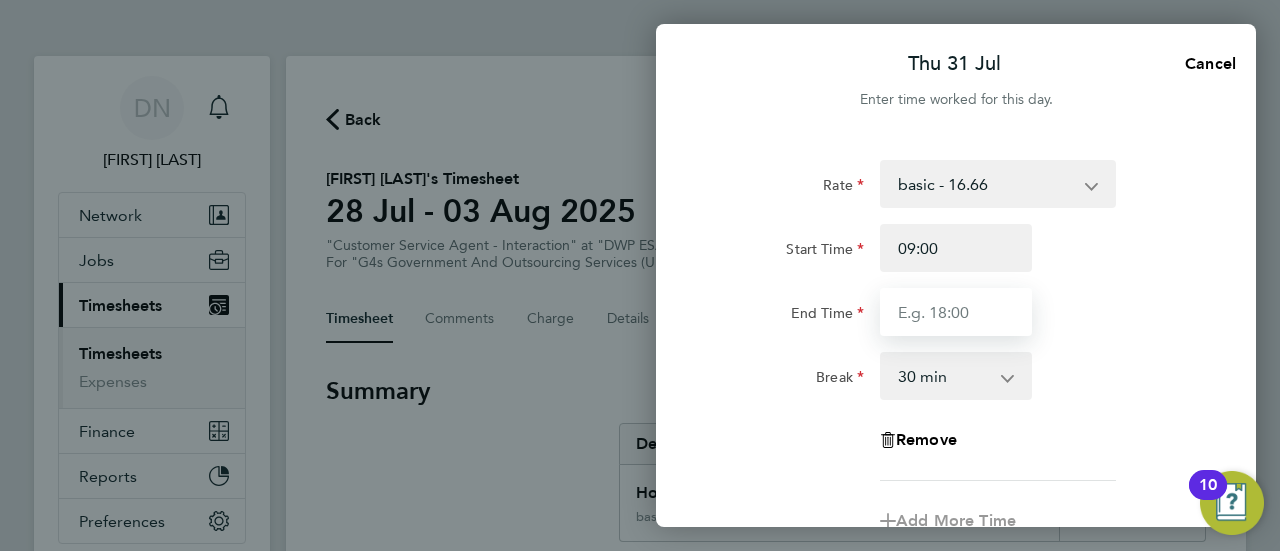 type on "17:00" 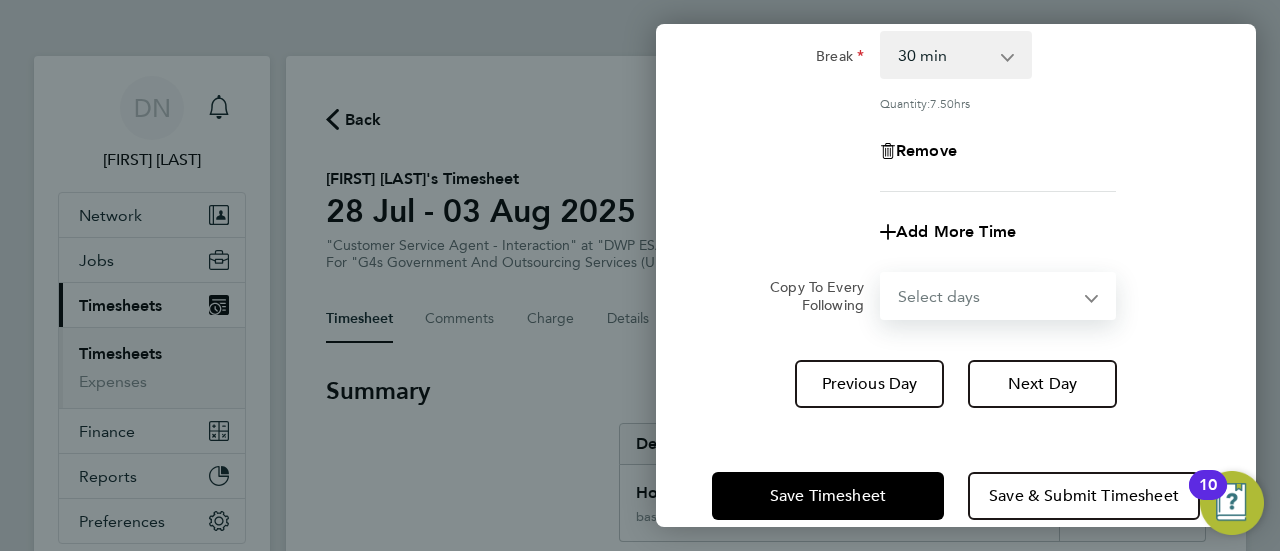 click on "Rate  basic - 16.66   Annual Leave   x2 - 32.79   System Issue Paid - 16.66   System Issue Not Paid   Sick   x1.5 - 24.73   Bank Holiday
Start Time 09:00 End Time 17:00 Break  0 min   15 min   30 min   45 min   60 min   75 min   90 min
Quantity:  7.50  hrs
Remove
Add More Time  Copy To Every Following  Select days   Day   Weekend (Sat-Sun)   Friday   Saturday   Sunday" 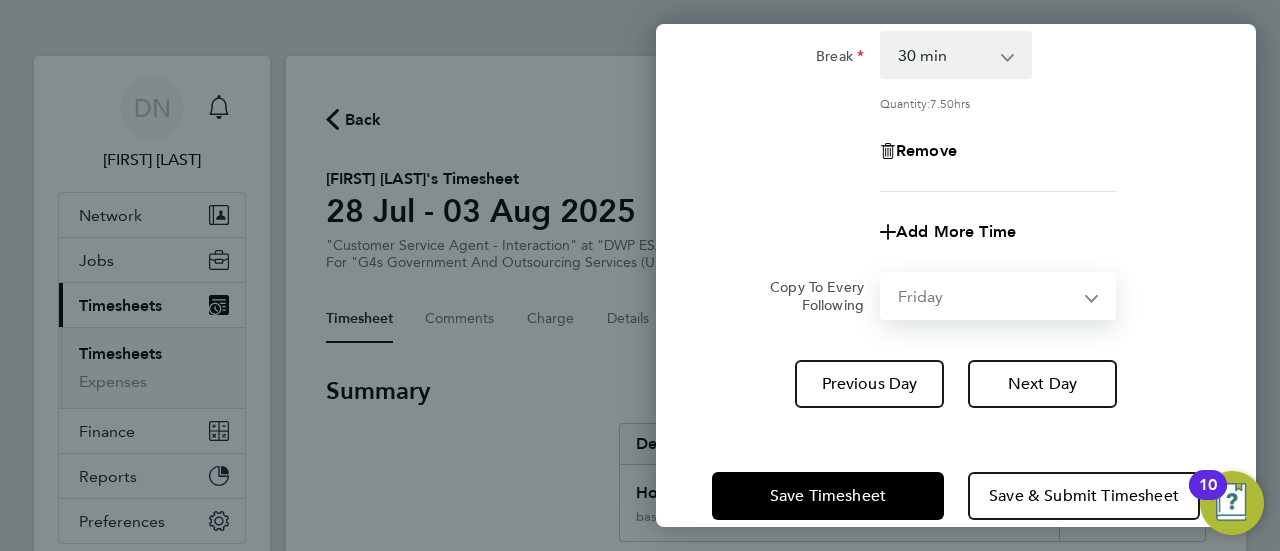 click on "Select days   Day   Weekend (Sat-Sun)   Friday   Saturday   Sunday" at bounding box center (987, 296) 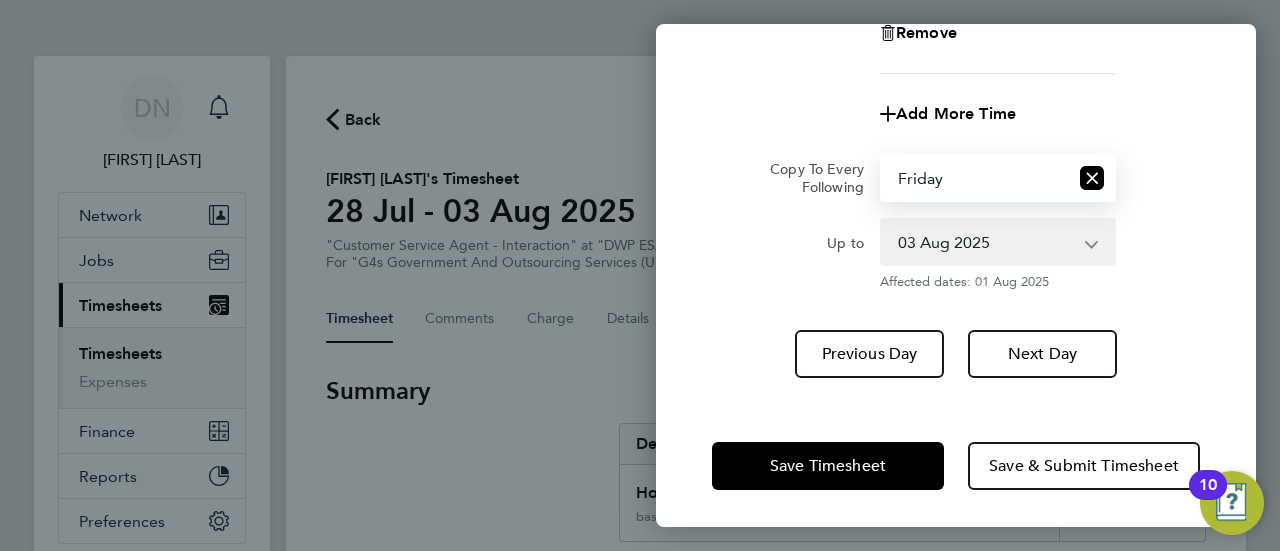 scroll, scrollTop: 440, scrollLeft: 0, axis: vertical 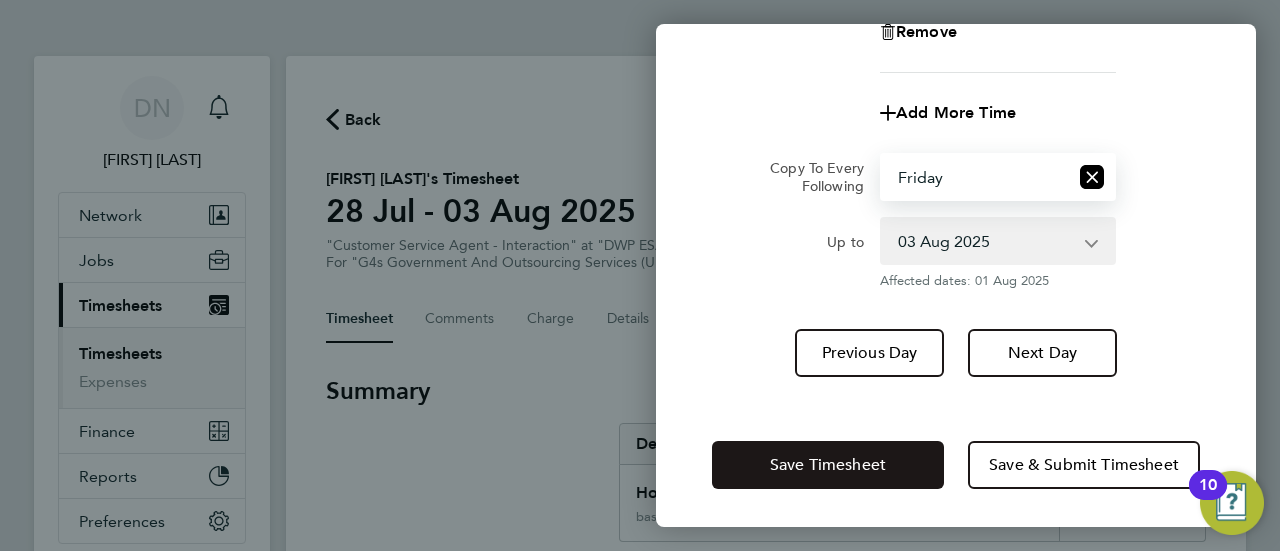 click on "Save Timesheet" 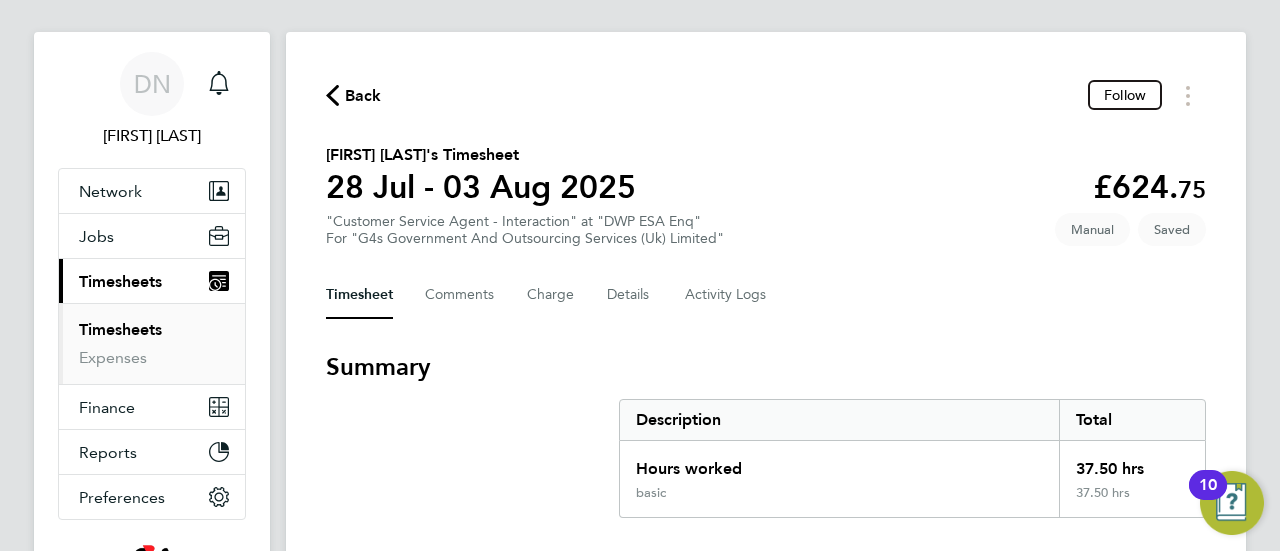 scroll, scrollTop: 0, scrollLeft: 0, axis: both 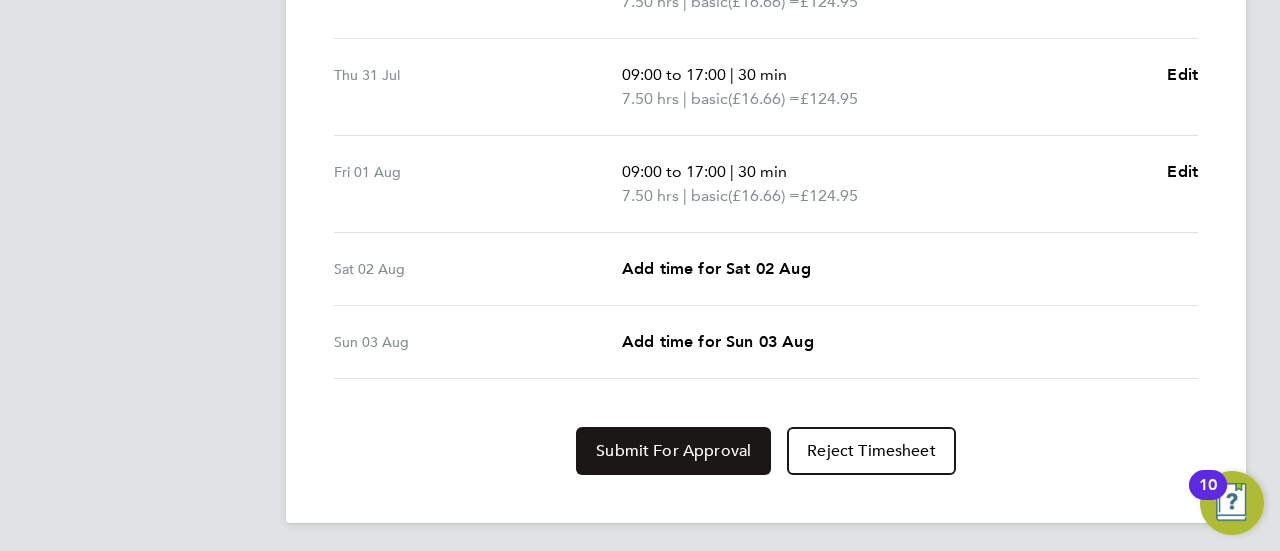 click on "Submit For Approval" 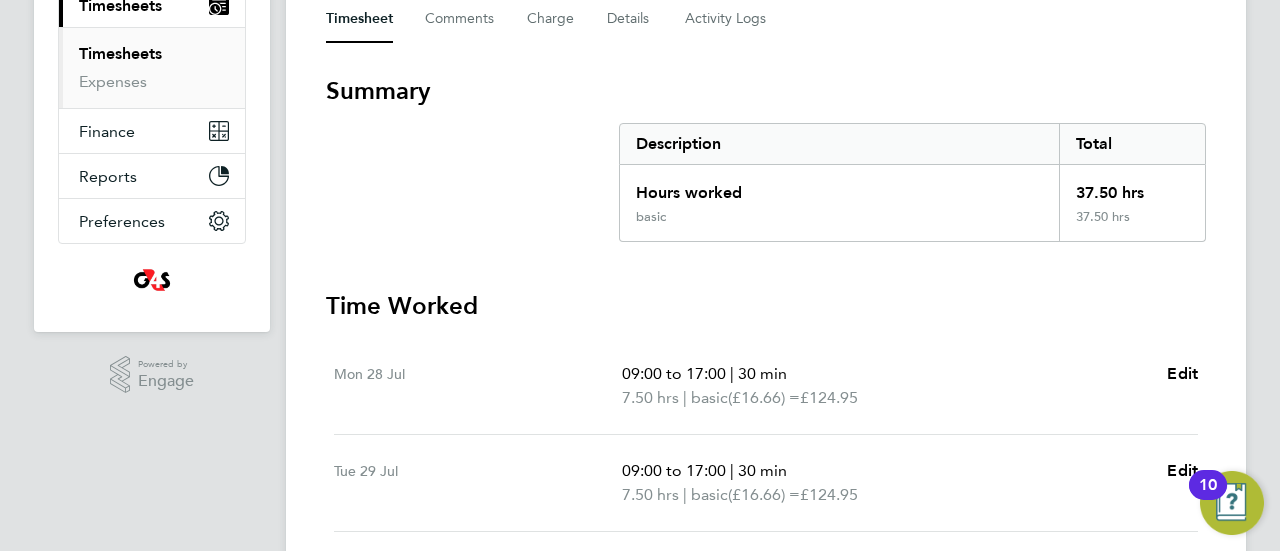 scroll, scrollTop: 0, scrollLeft: 0, axis: both 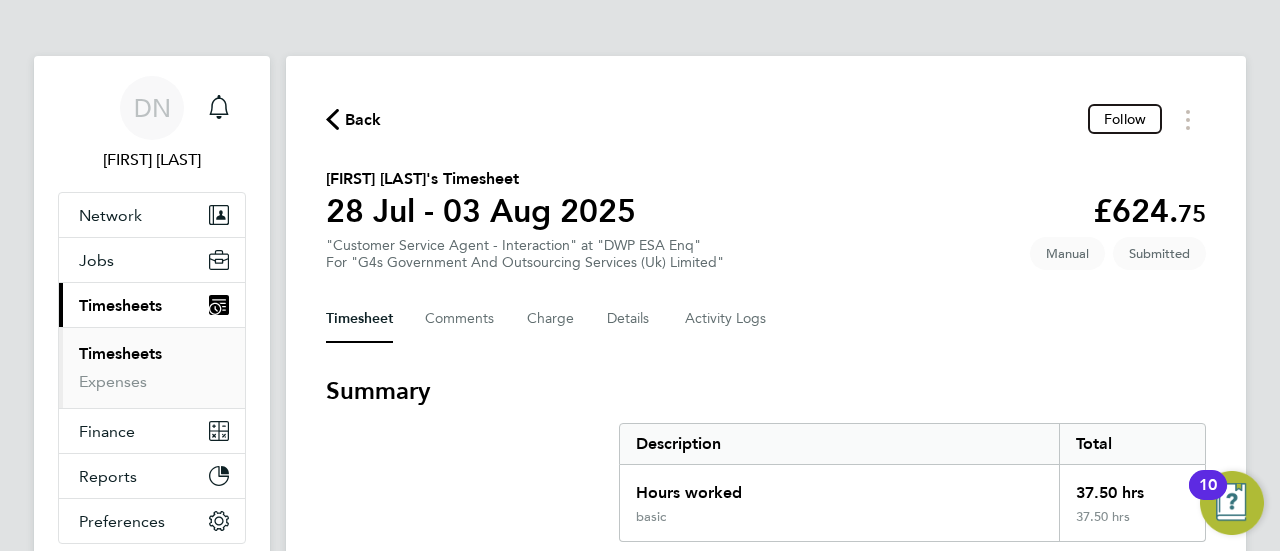 click on "Back" 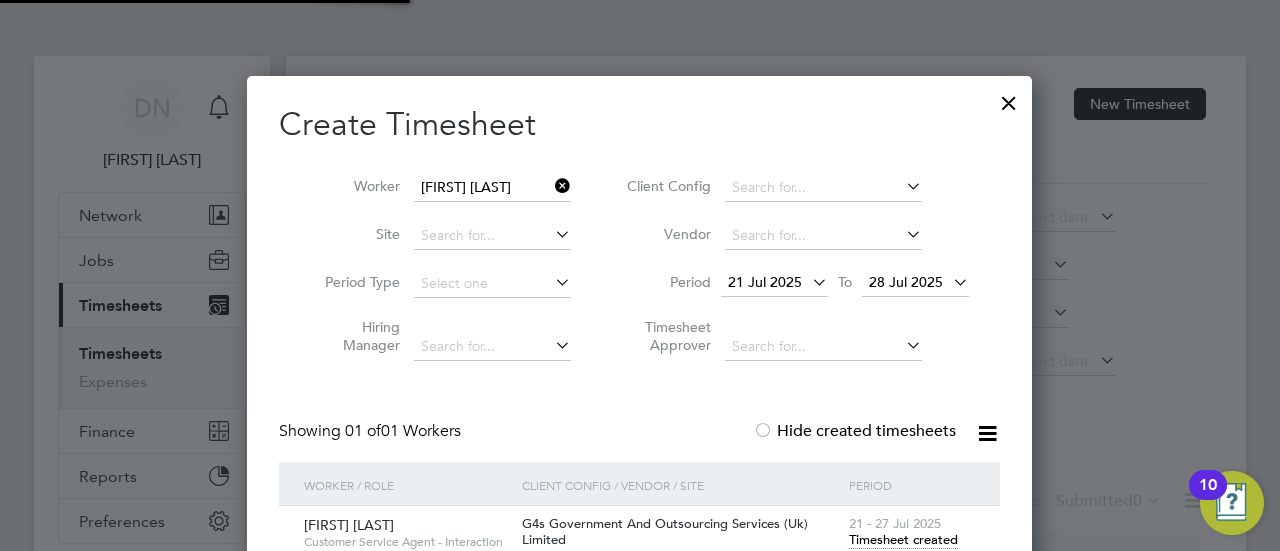 scroll, scrollTop: 640, scrollLeft: 786, axis: both 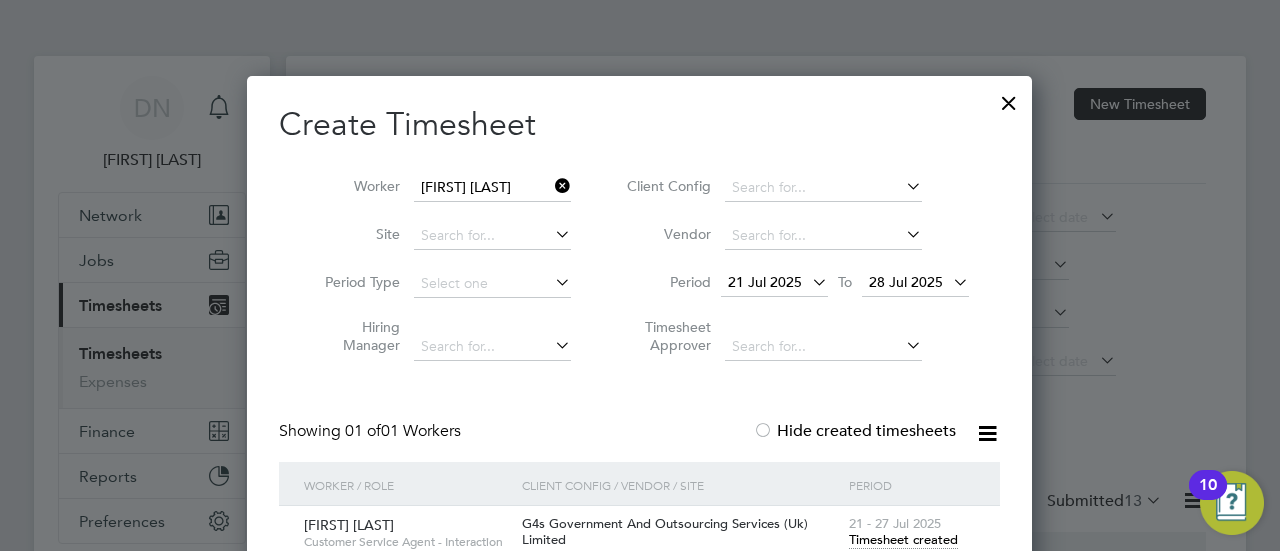 click at bounding box center (551, 186) 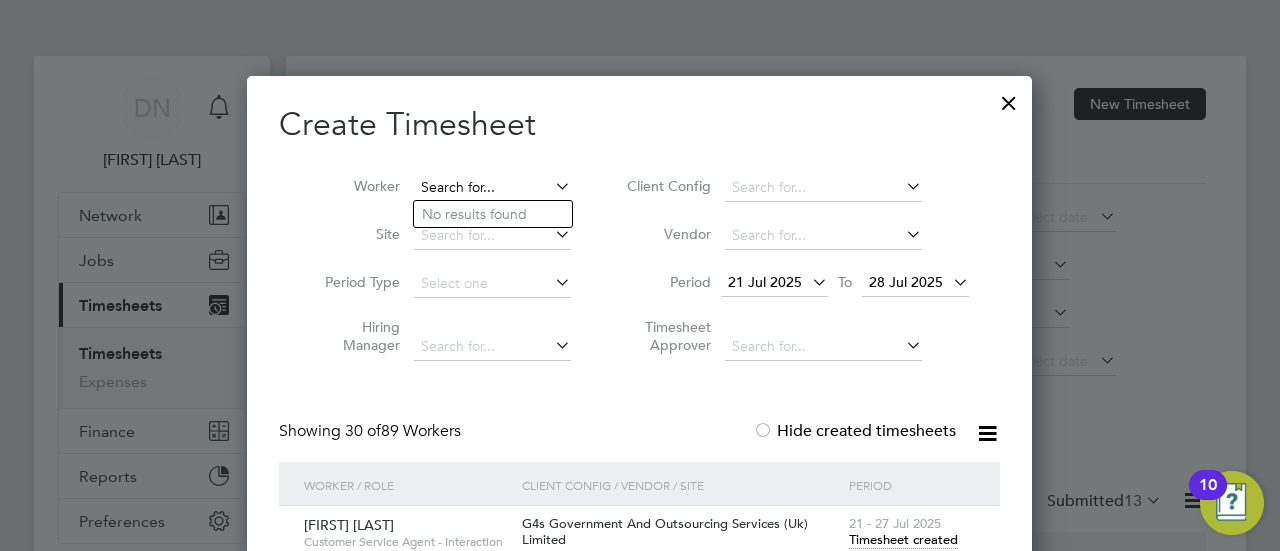 click at bounding box center (492, 188) 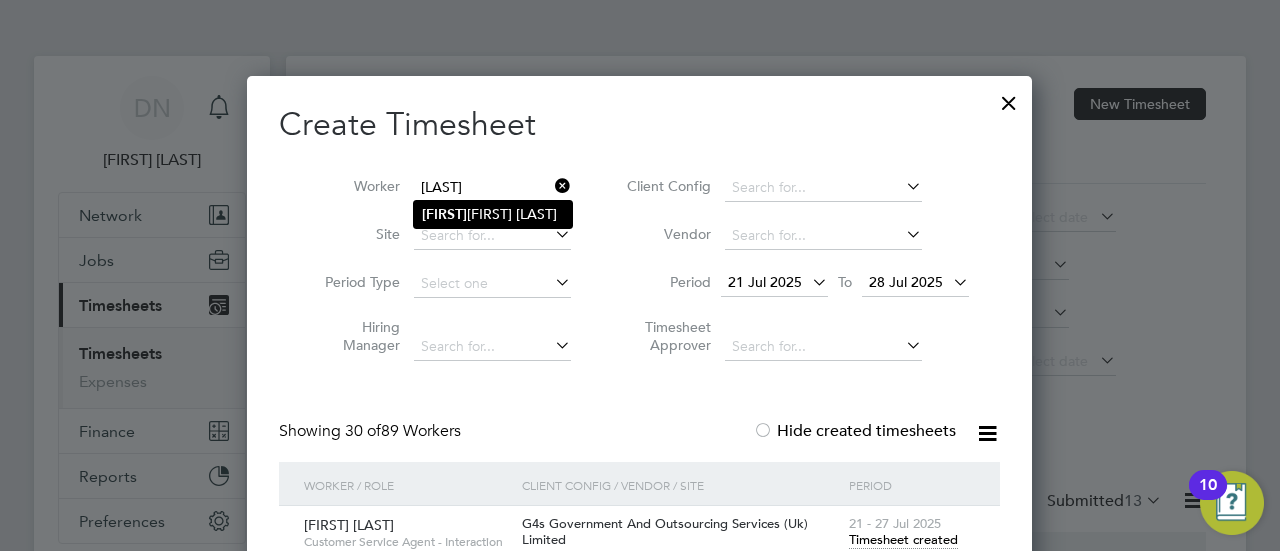 click on "[FIRST] [LAST]" 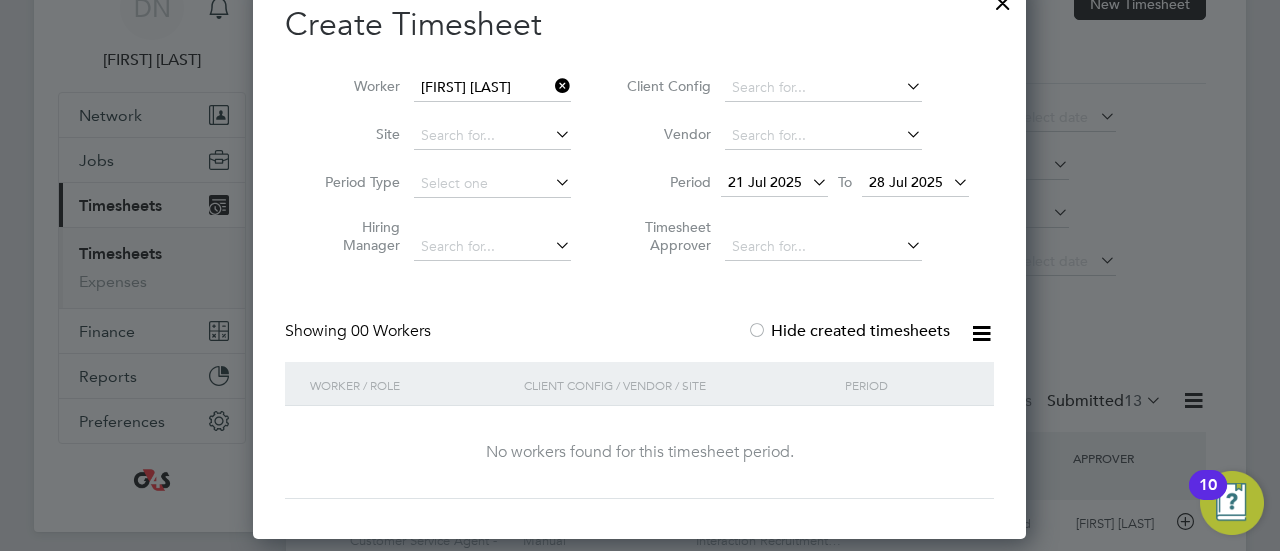 click at bounding box center [551, 86] 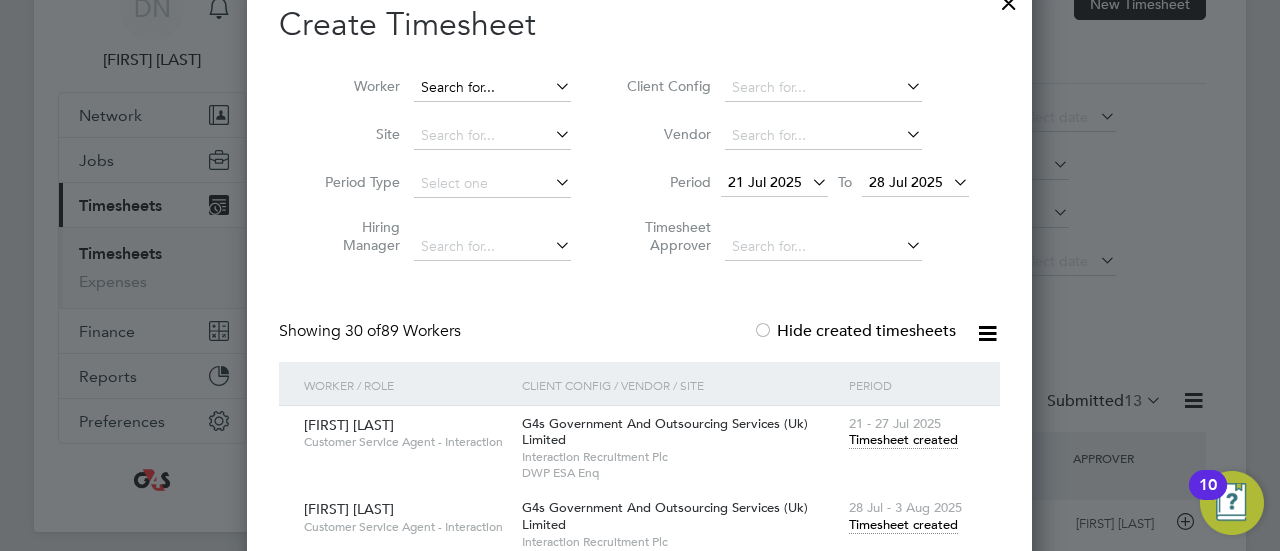 click at bounding box center (492, 88) 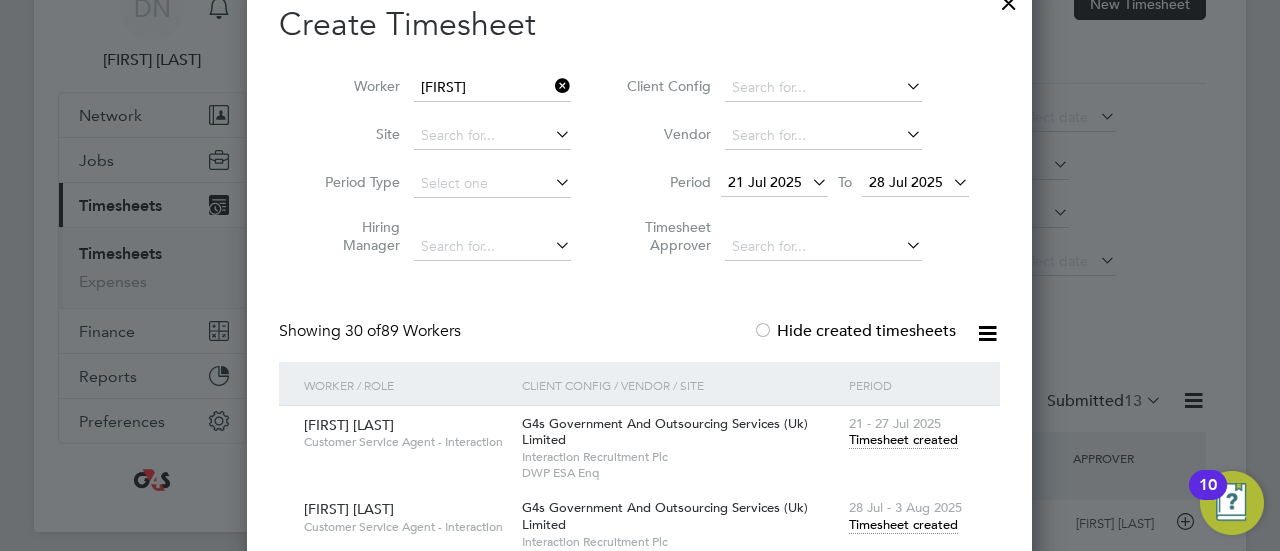 click on "[FIRST]  [LAST]" 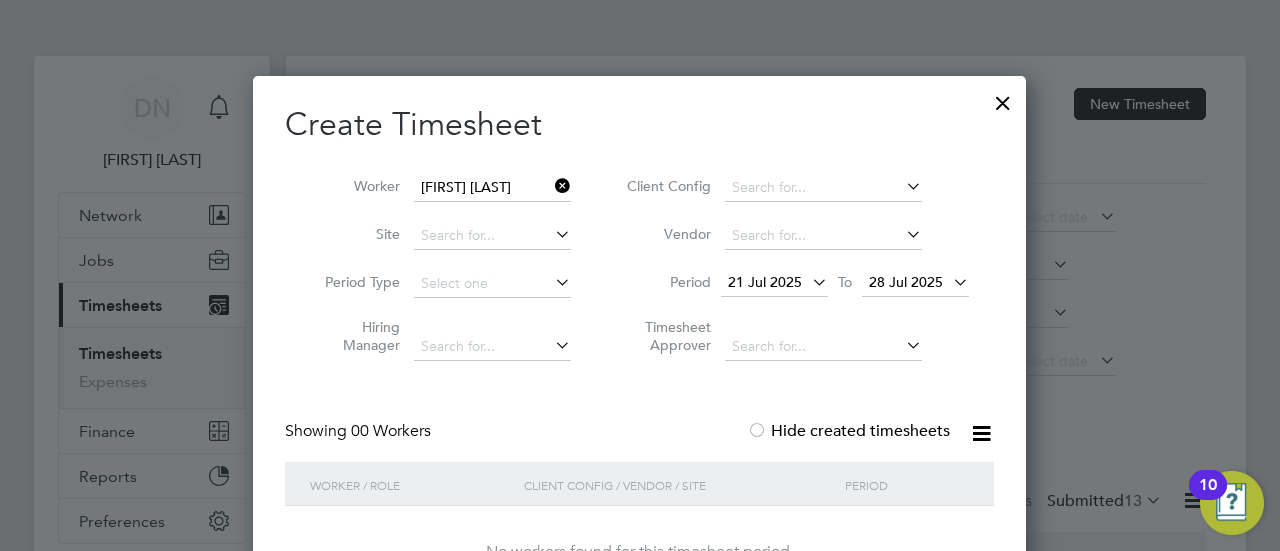 click at bounding box center [551, 186] 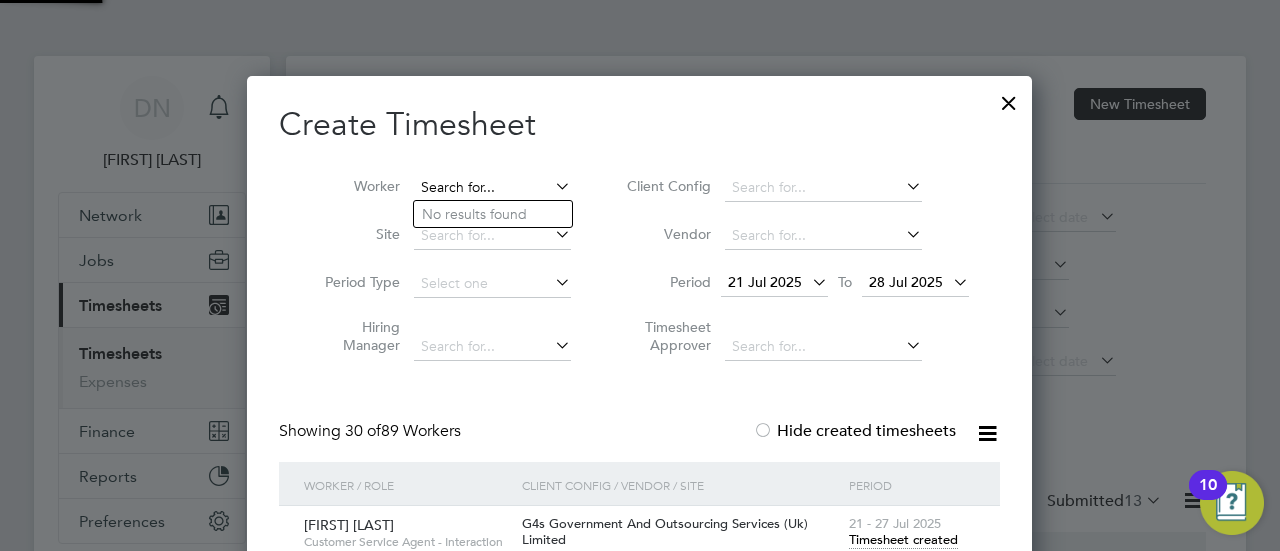 click at bounding box center (492, 188) 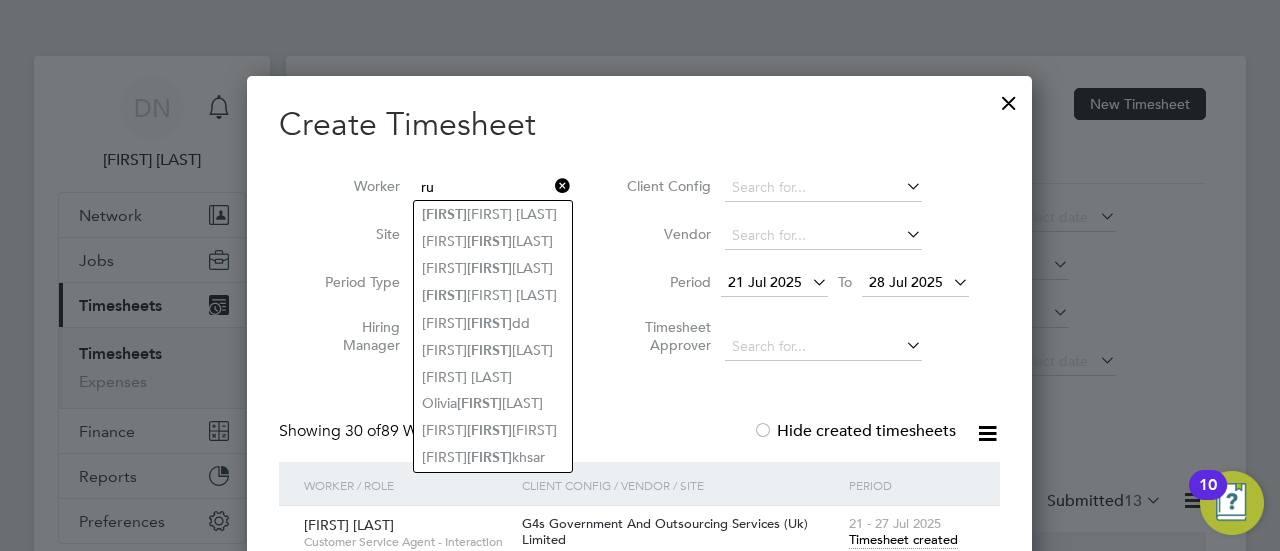 type on "ru" 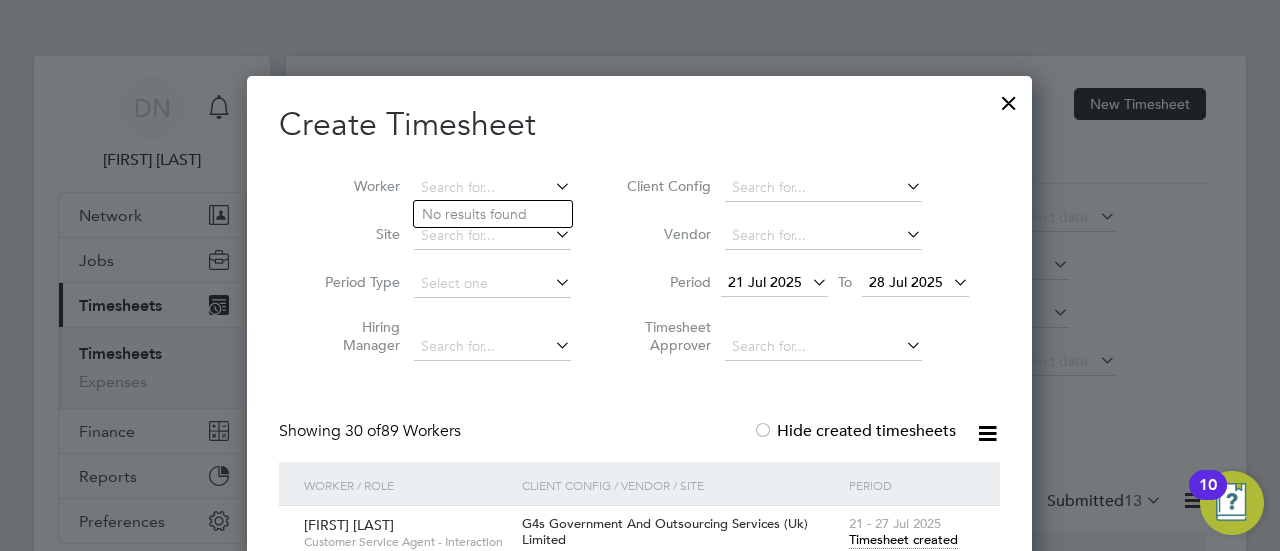 scroll, scrollTop: 5478, scrollLeft: 786, axis: both 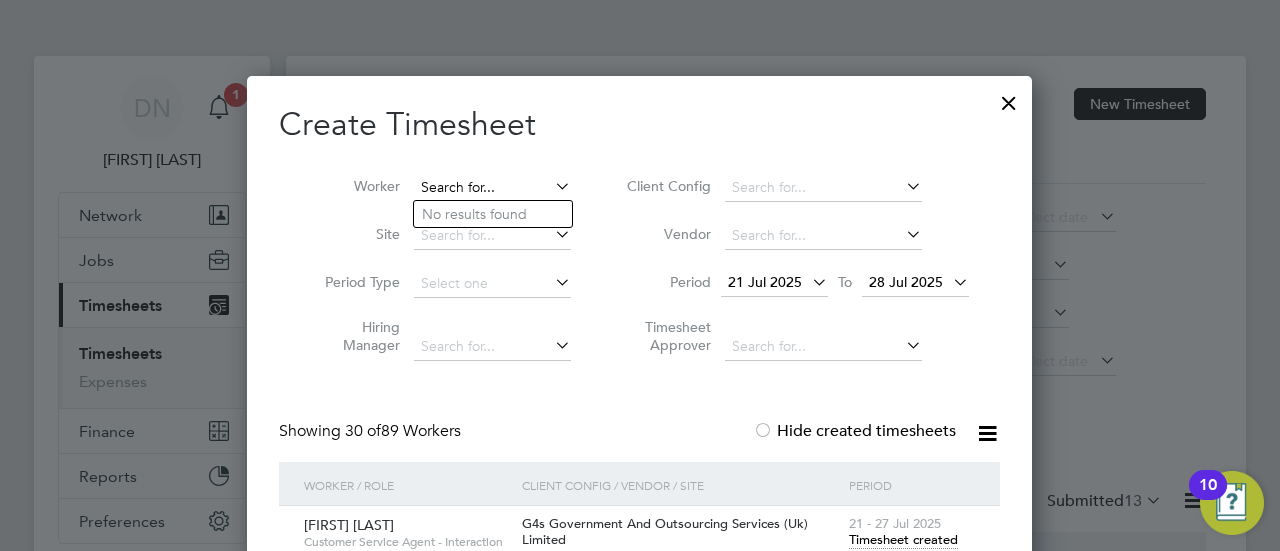 click at bounding box center [492, 188] 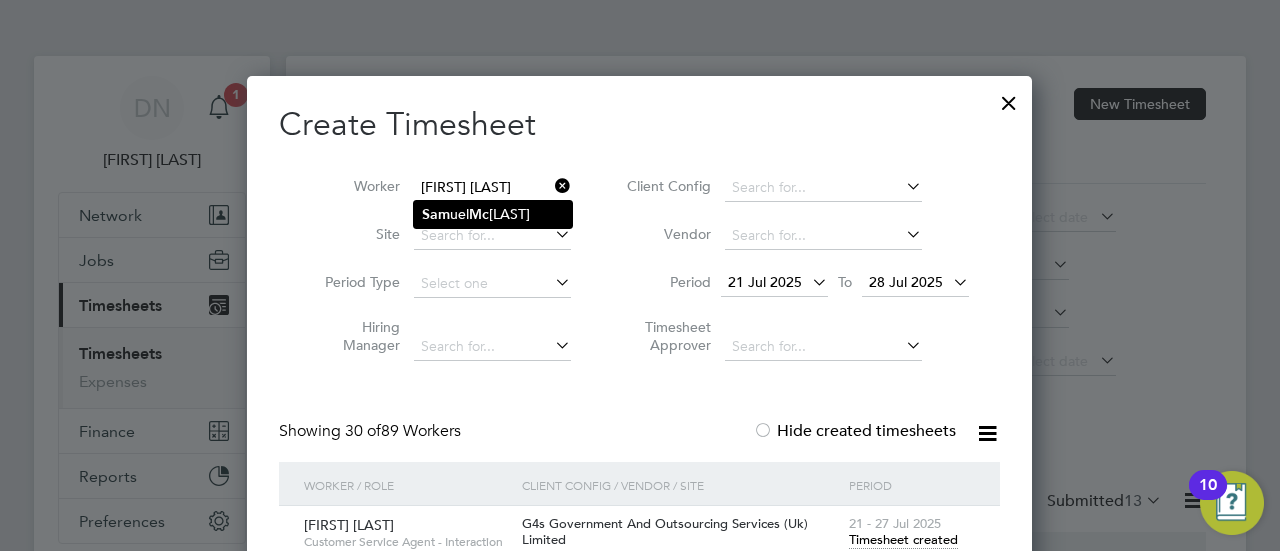click on "[FIRST]   [LAST]" 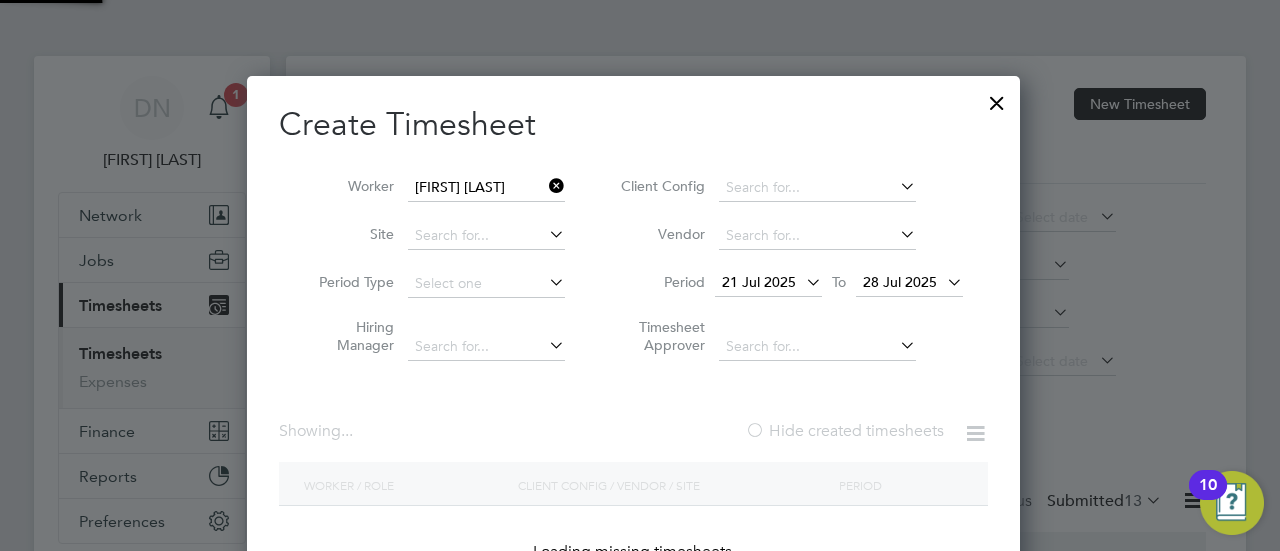 scroll, scrollTop: 10, scrollLeft: 9, axis: both 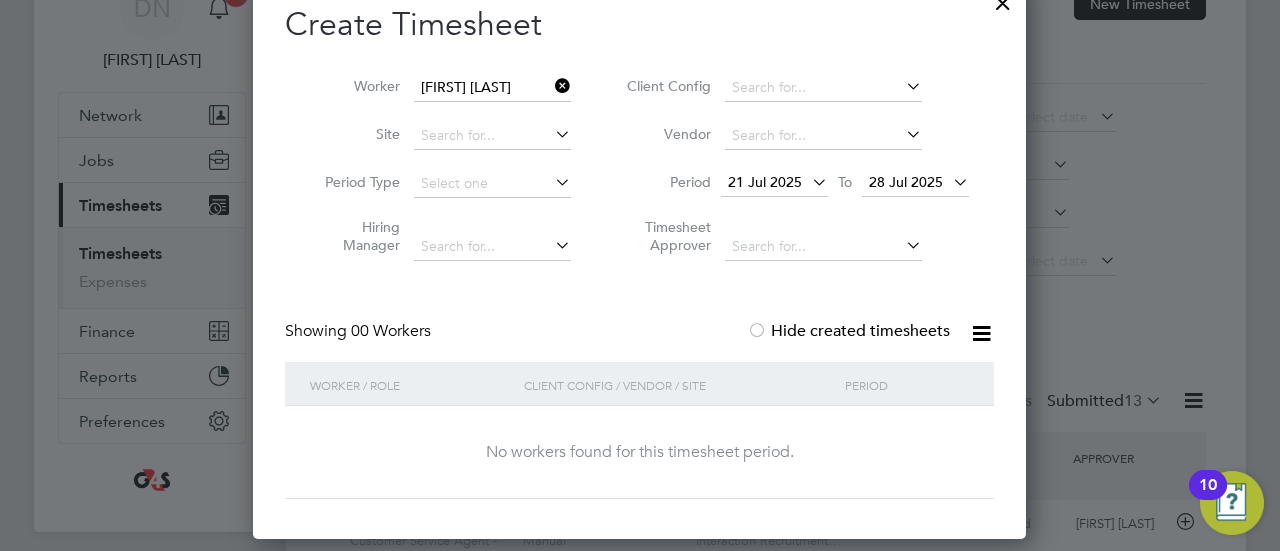 click at bounding box center (551, 86) 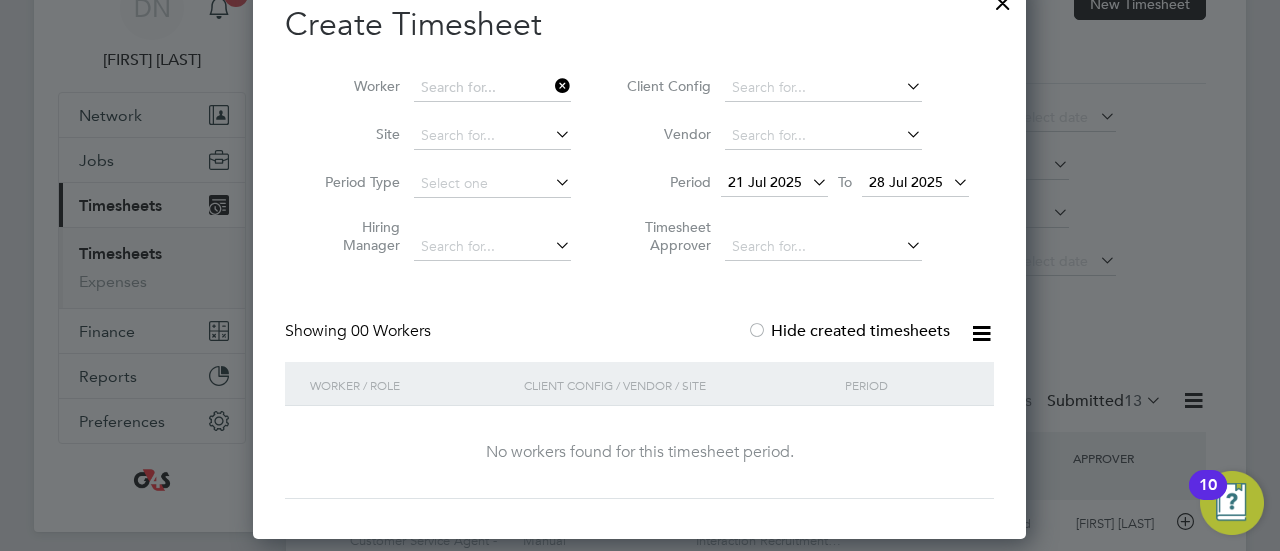 scroll, scrollTop: 10, scrollLeft: 9, axis: both 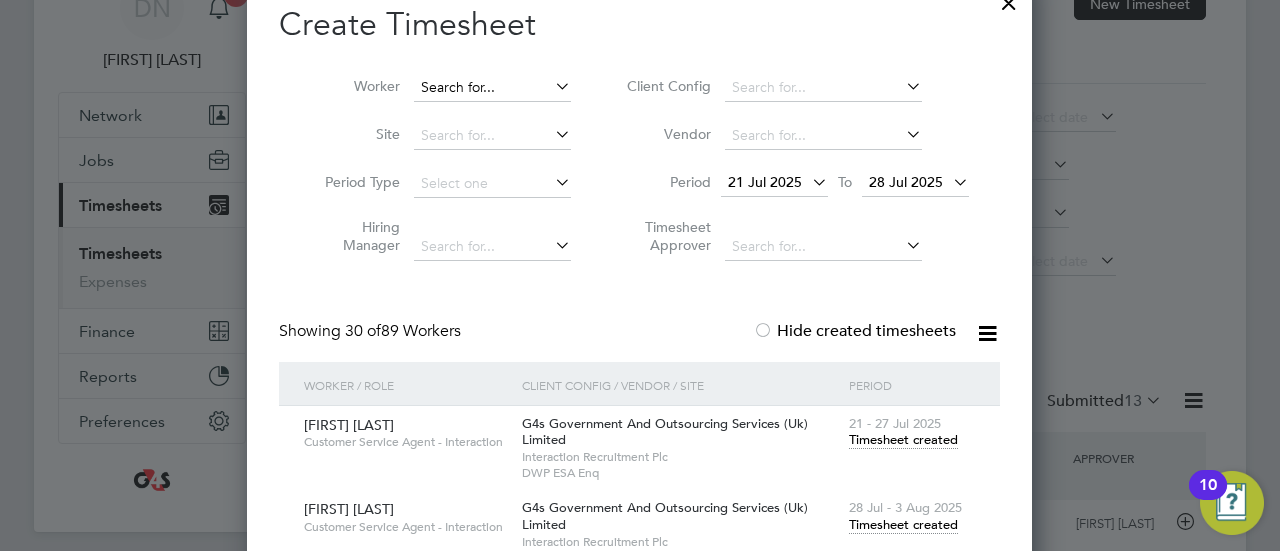 click at bounding box center [492, 88] 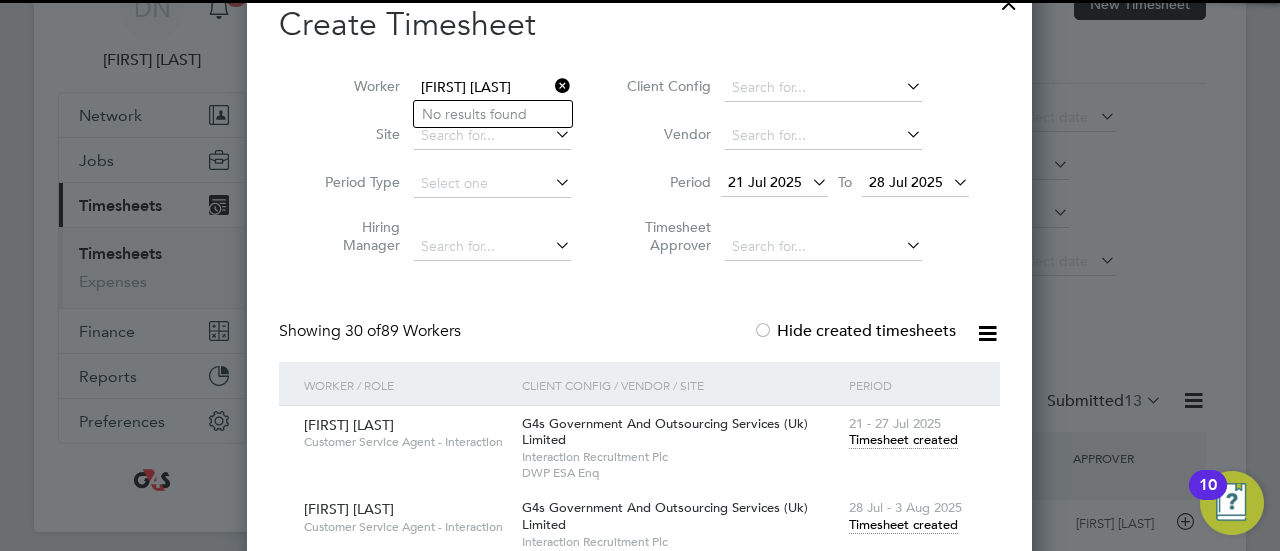 type on "[FIRST] [LAST]" 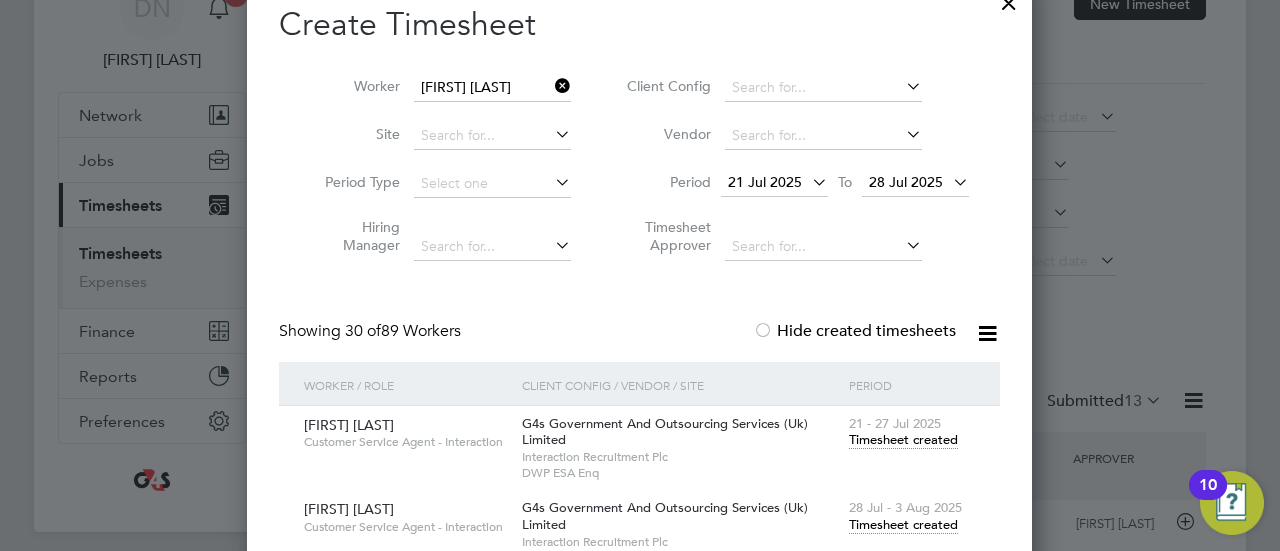 click at bounding box center [551, 86] 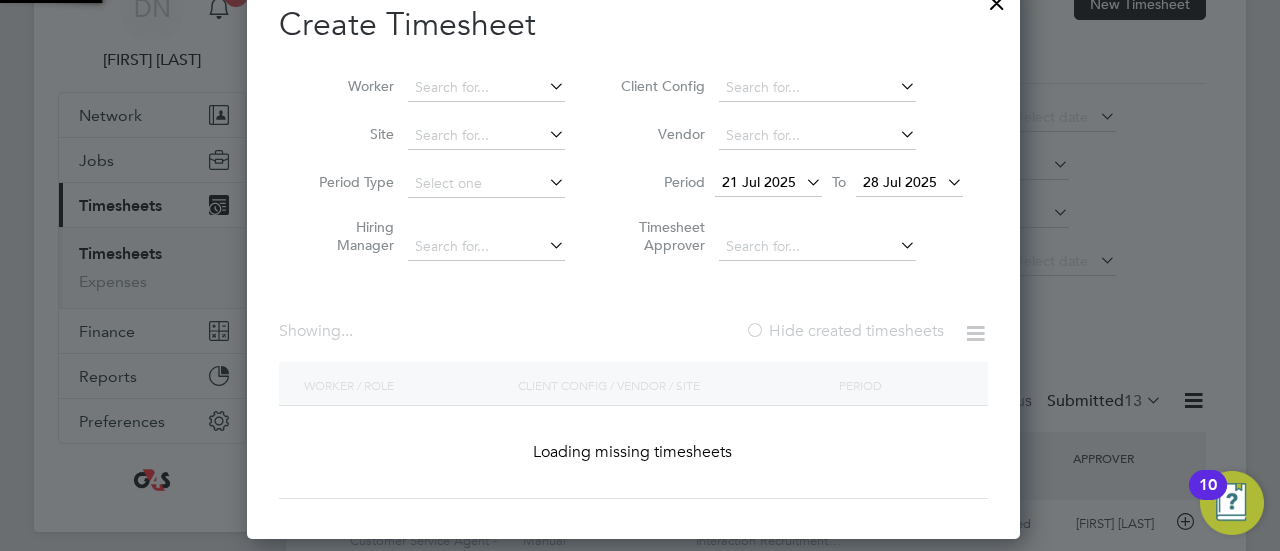 scroll, scrollTop: 10, scrollLeft: 9, axis: both 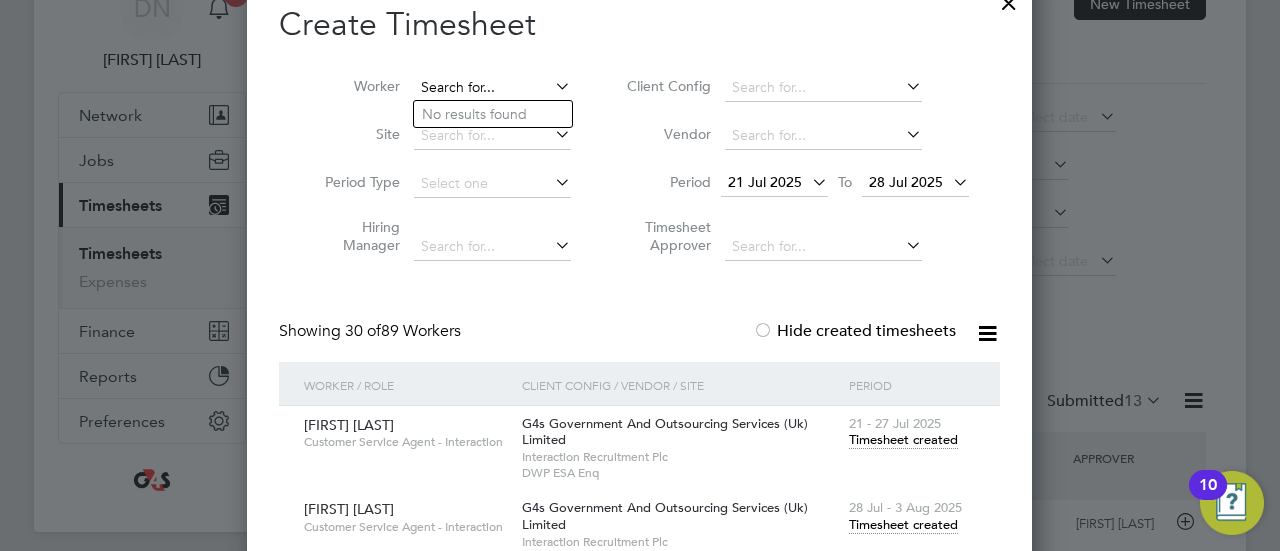 click at bounding box center (492, 88) 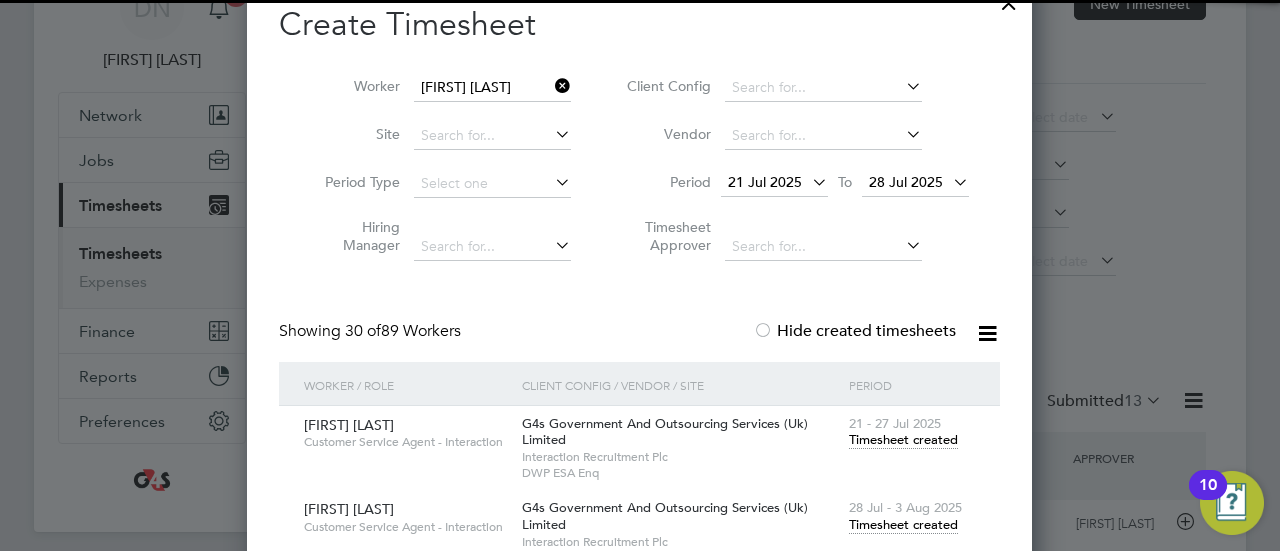 click on "[FIRST]   [LAST]" 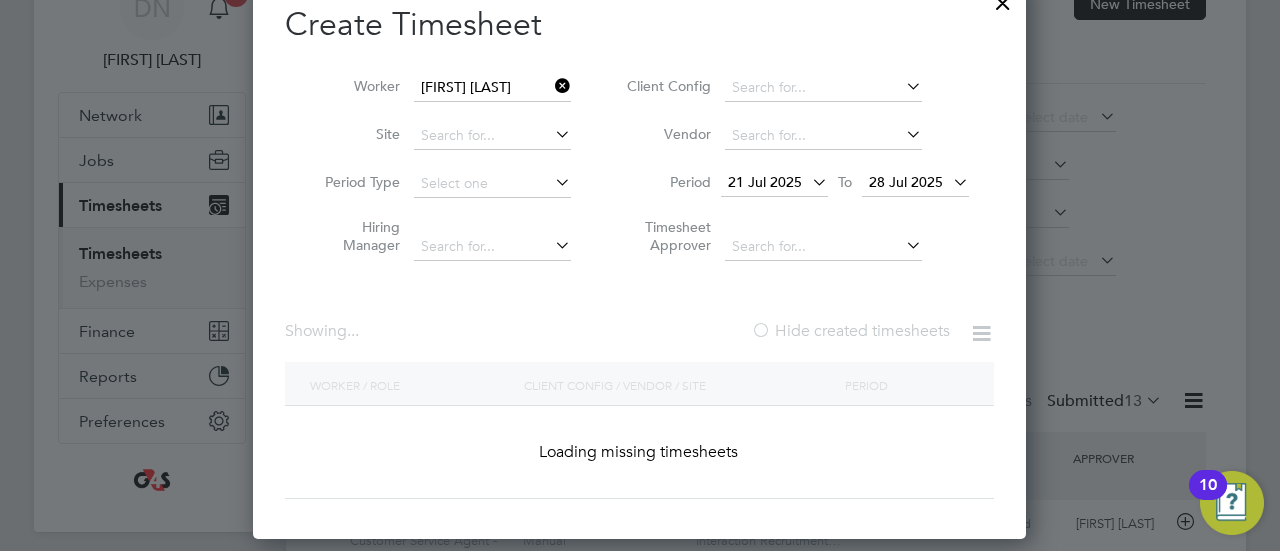 scroll, scrollTop: 10, scrollLeft: 9, axis: both 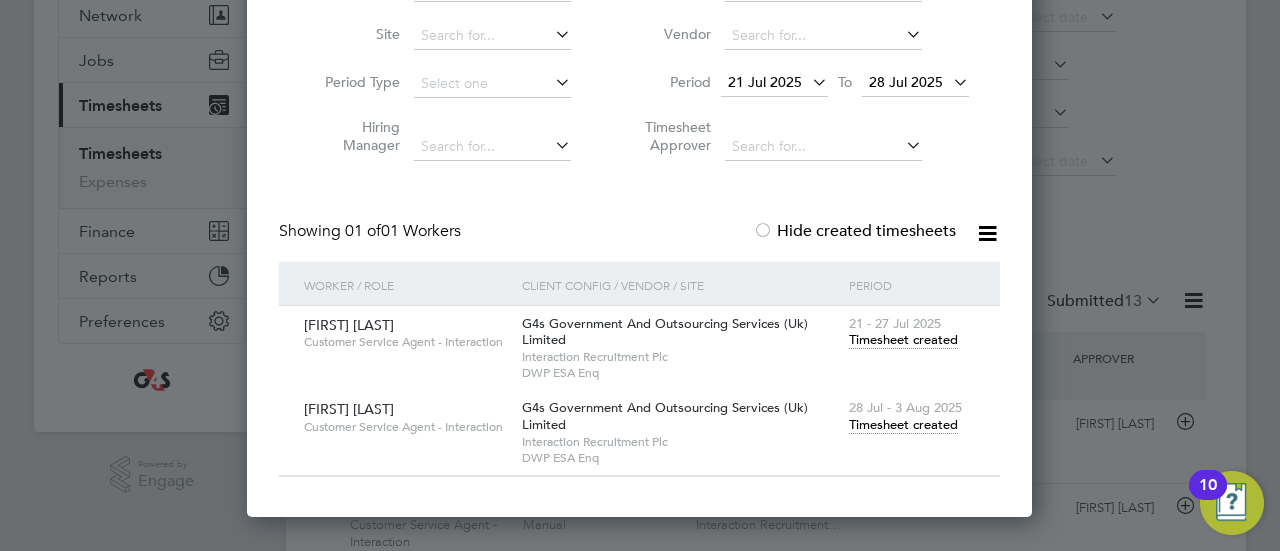 click on "Timesheet created" at bounding box center (903, 425) 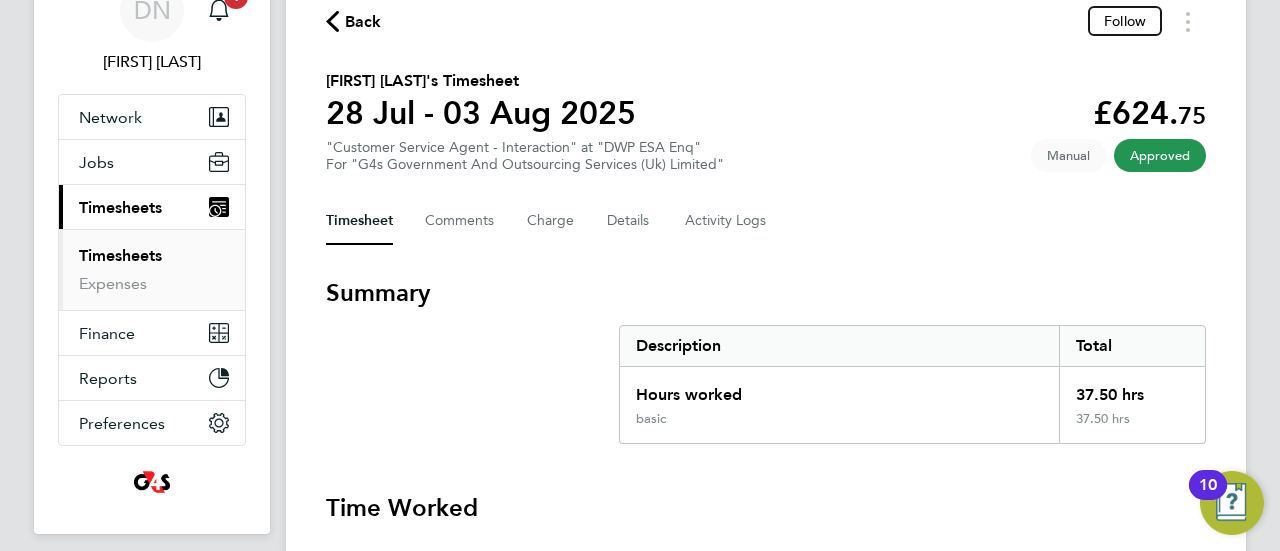 scroll, scrollTop: 94, scrollLeft: 0, axis: vertical 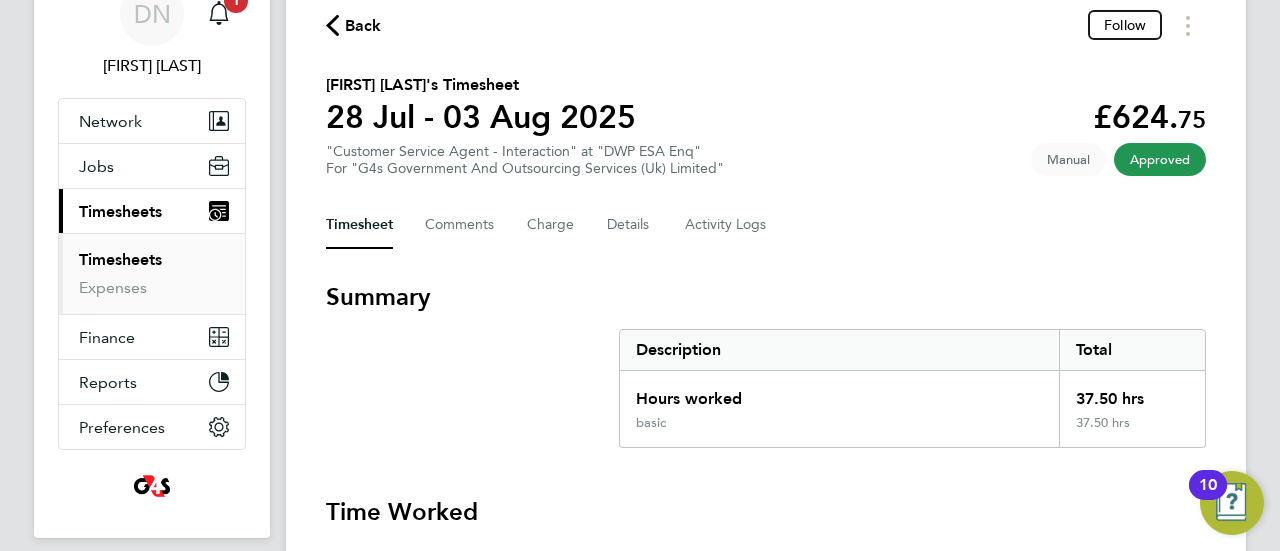 click on "Back" 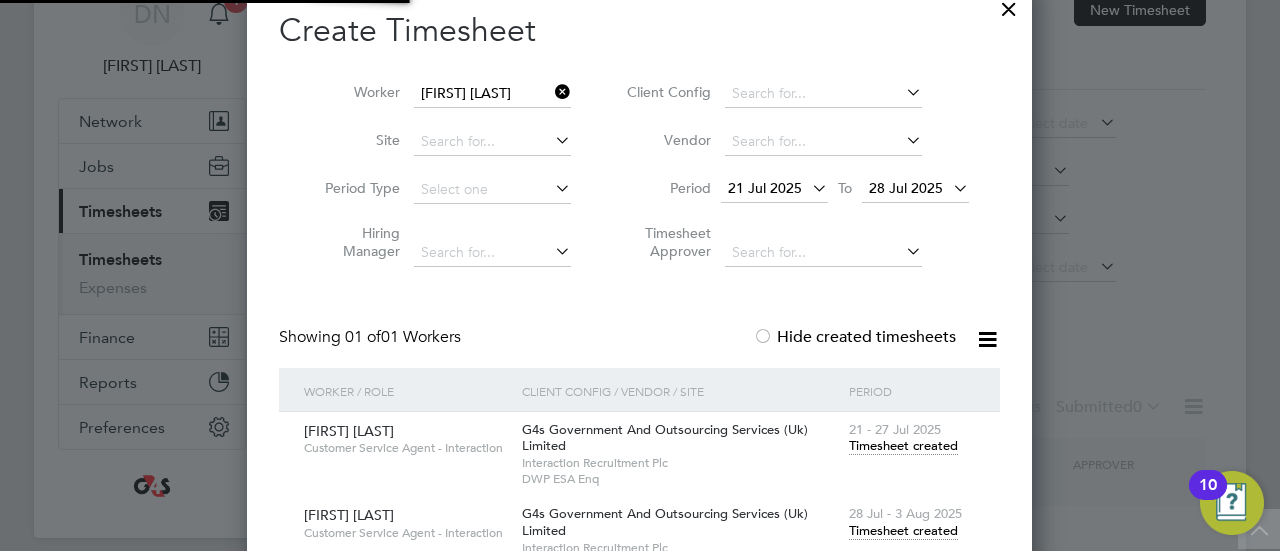 scroll, scrollTop: 0, scrollLeft: 0, axis: both 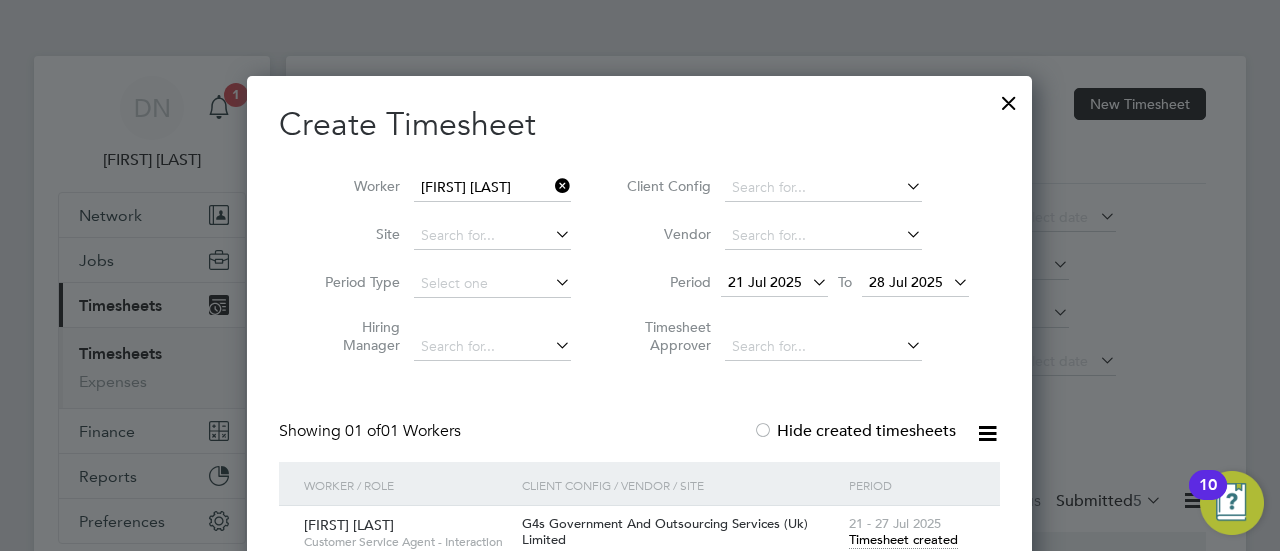 click at bounding box center [551, 186] 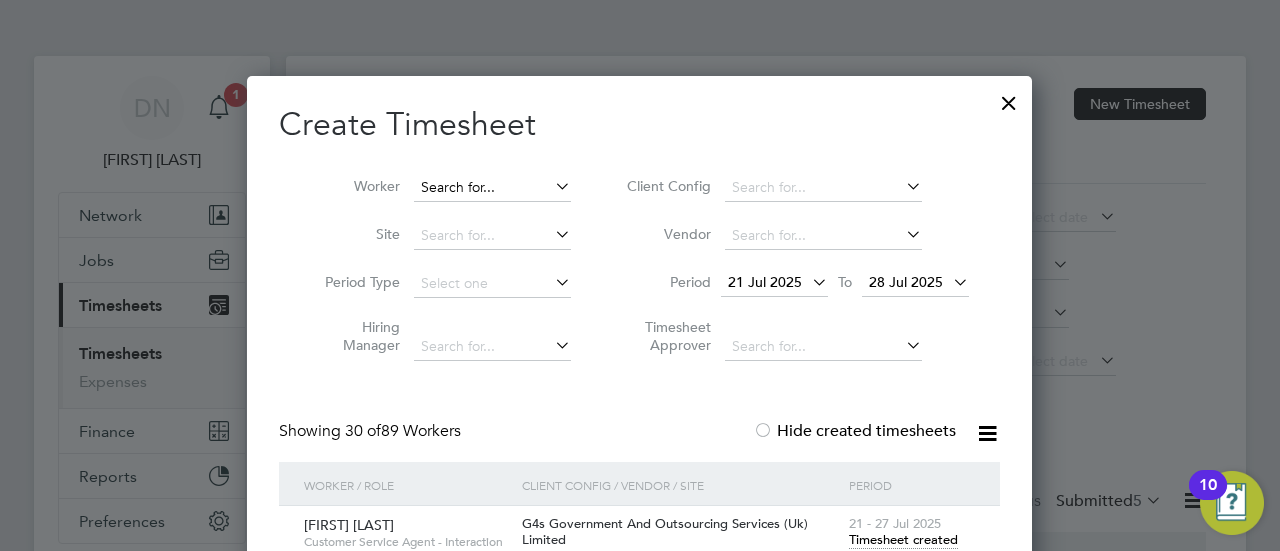 click at bounding box center (492, 188) 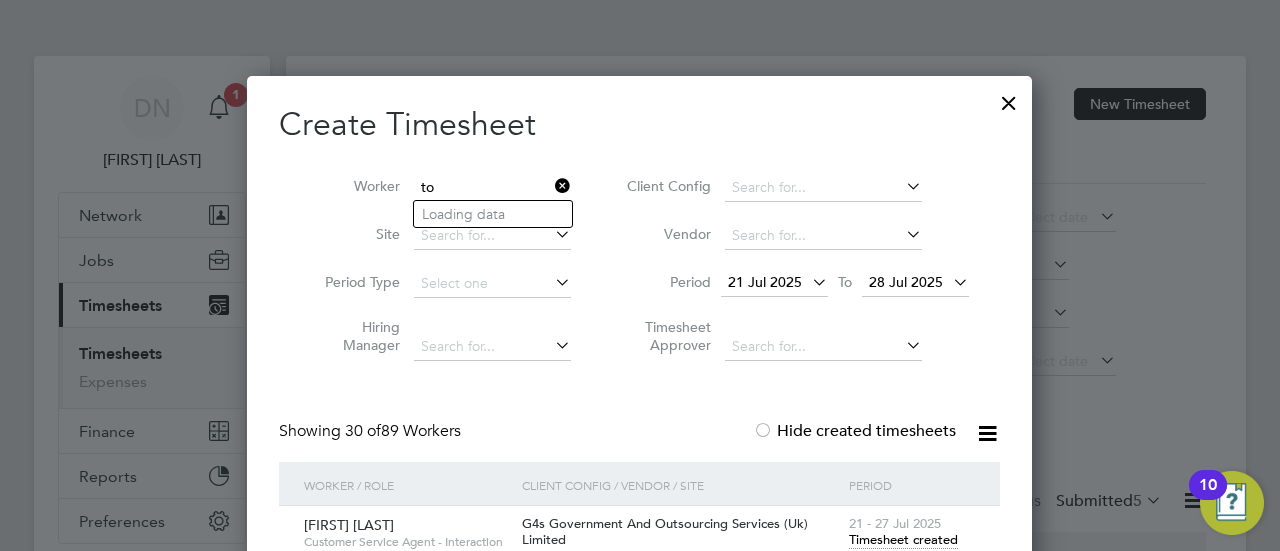 type on "t" 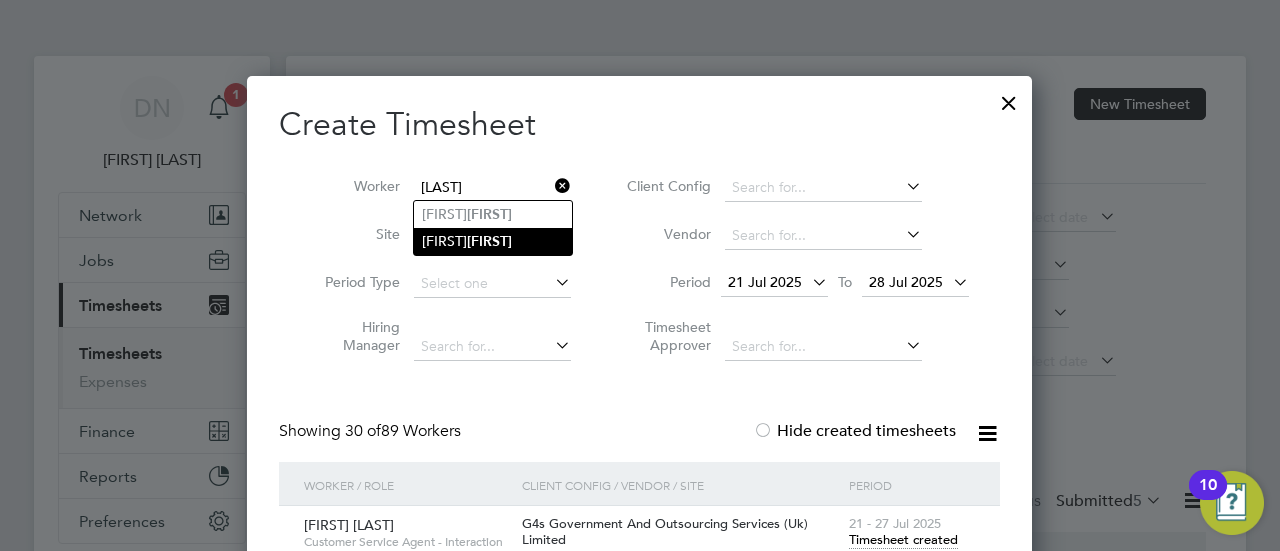 click on "[FIRST]" 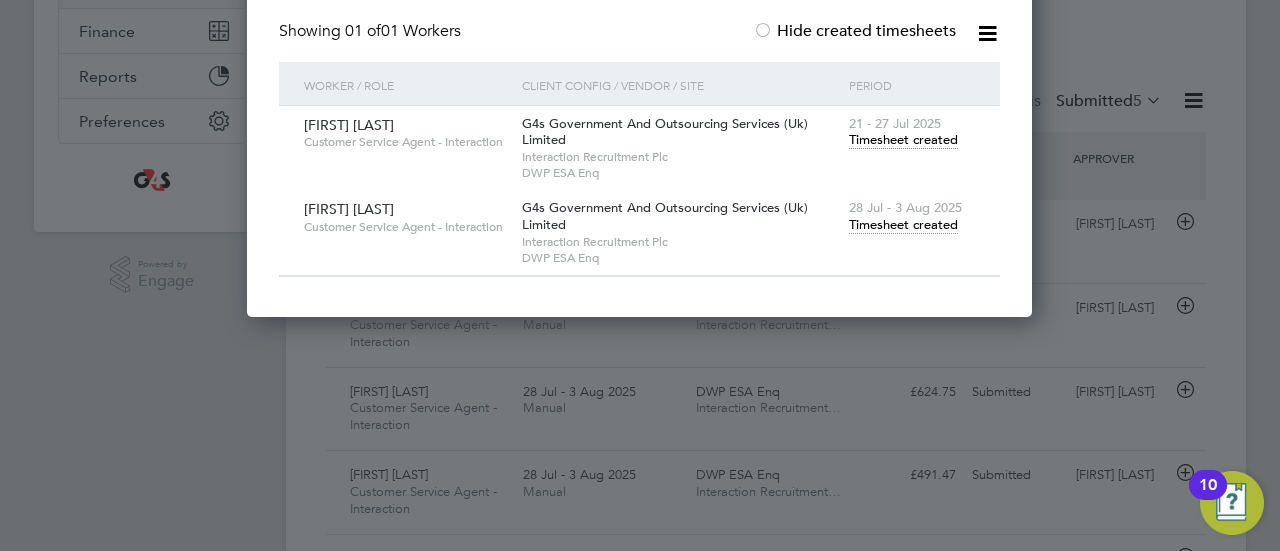 click on "Timesheet created" at bounding box center (903, 225) 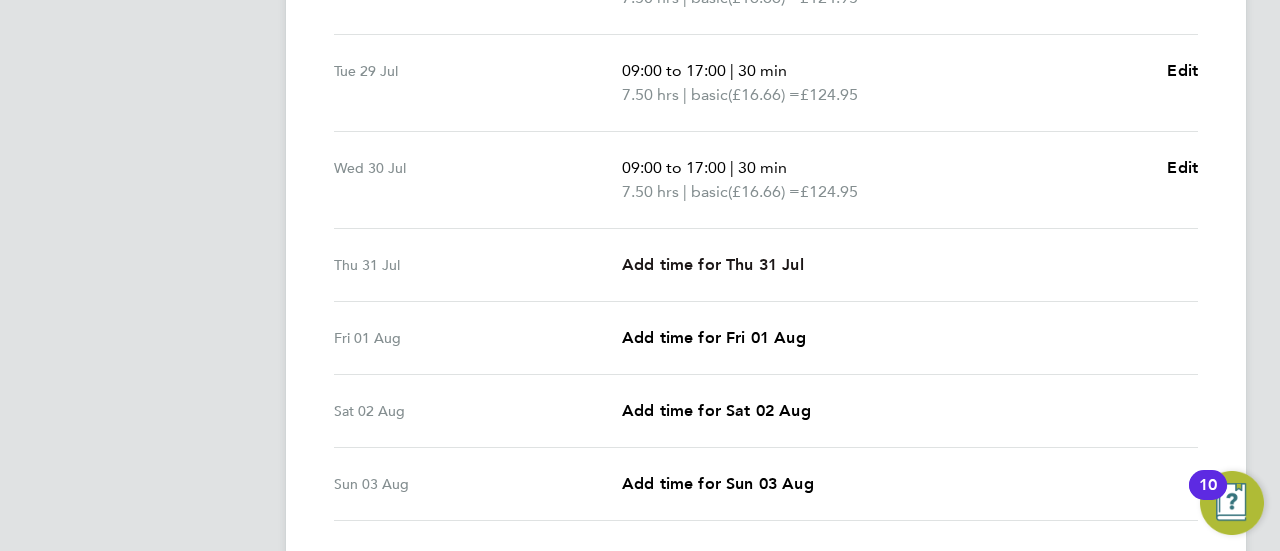 click on "Add time for Thu 31 Jul" at bounding box center (713, 264) 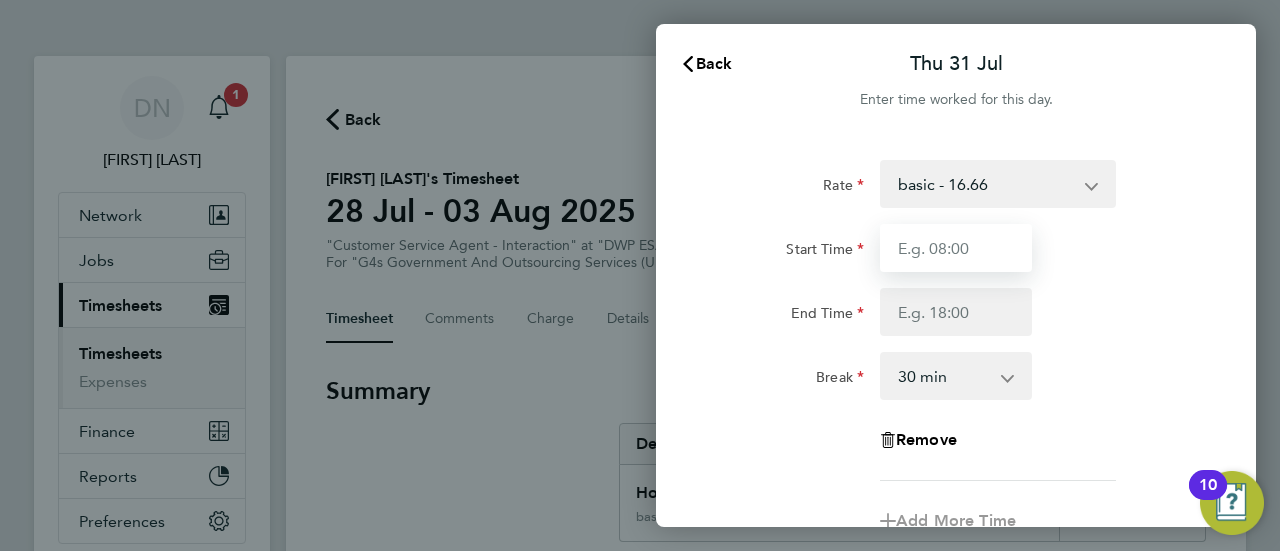 click on "Start Time" at bounding box center [956, 248] 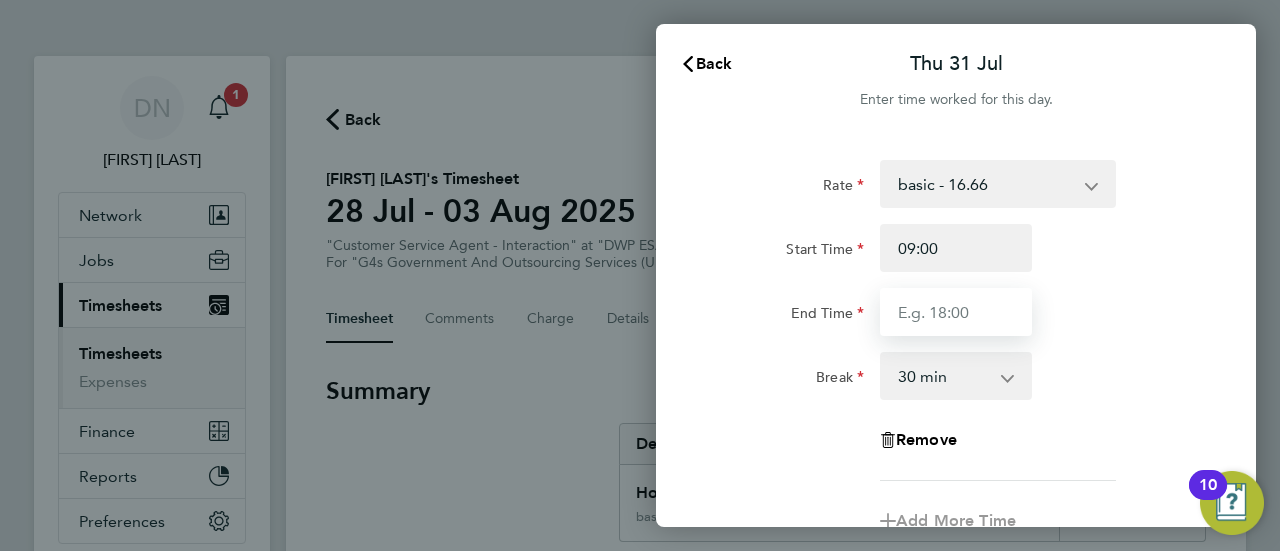 click on "End Time" at bounding box center [956, 312] 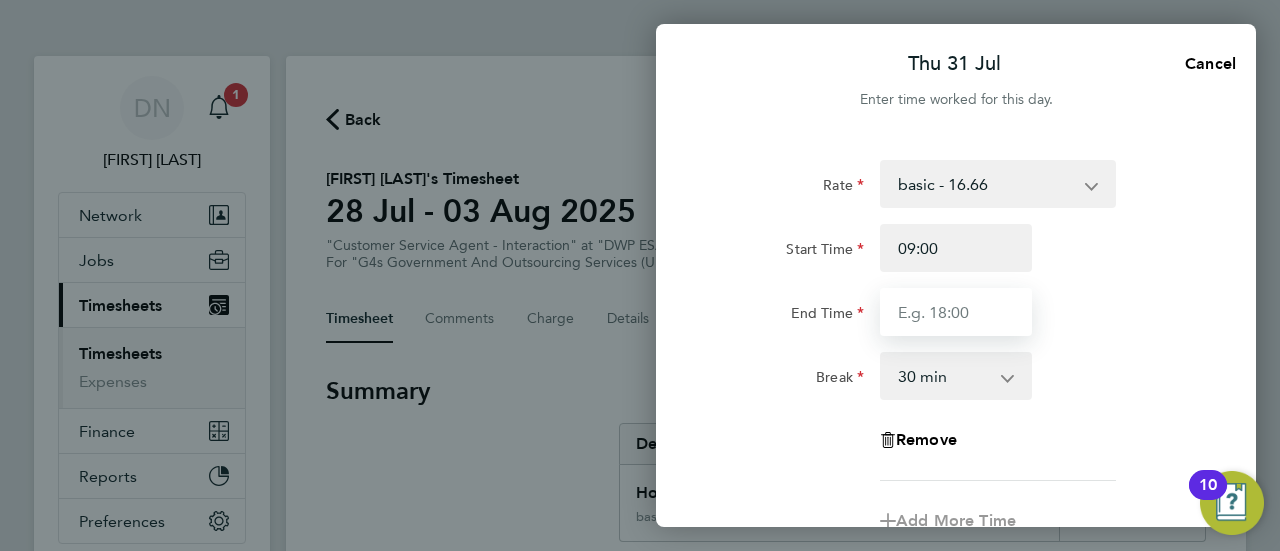 type on "17:00" 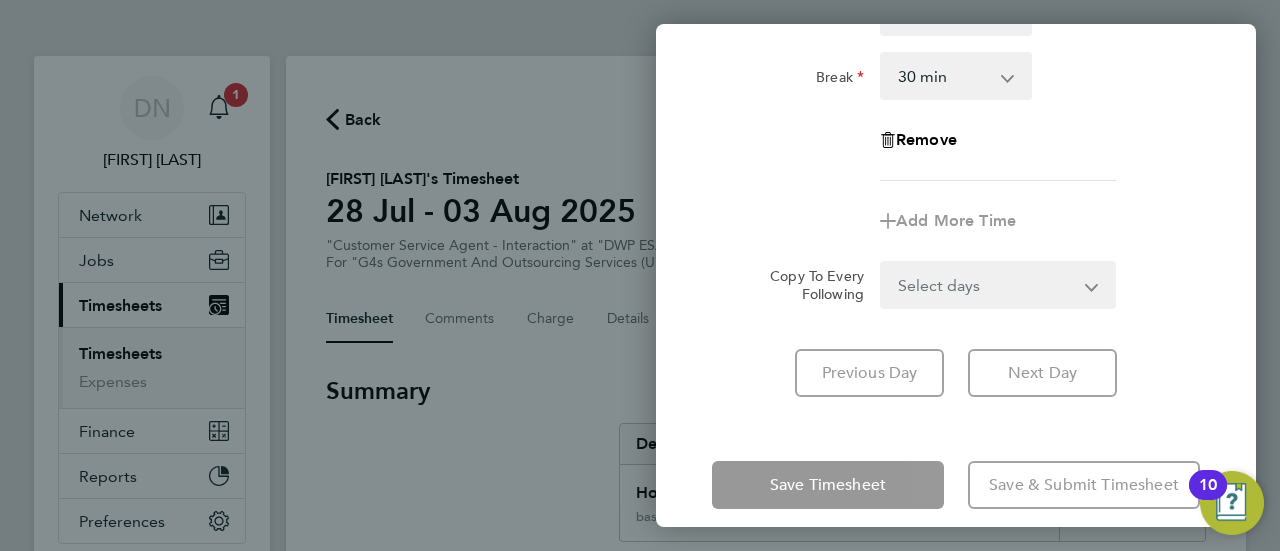 click on "Select days   Day   Weekend (Sat-Sun)   Friday   Saturday   Sunday" 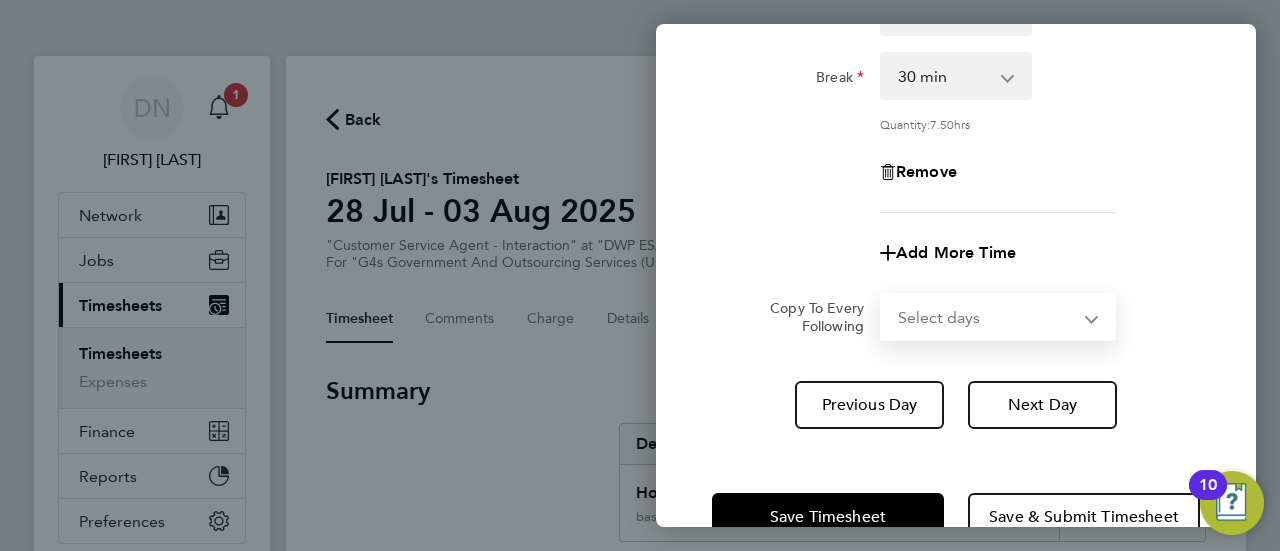 select on "FRI" 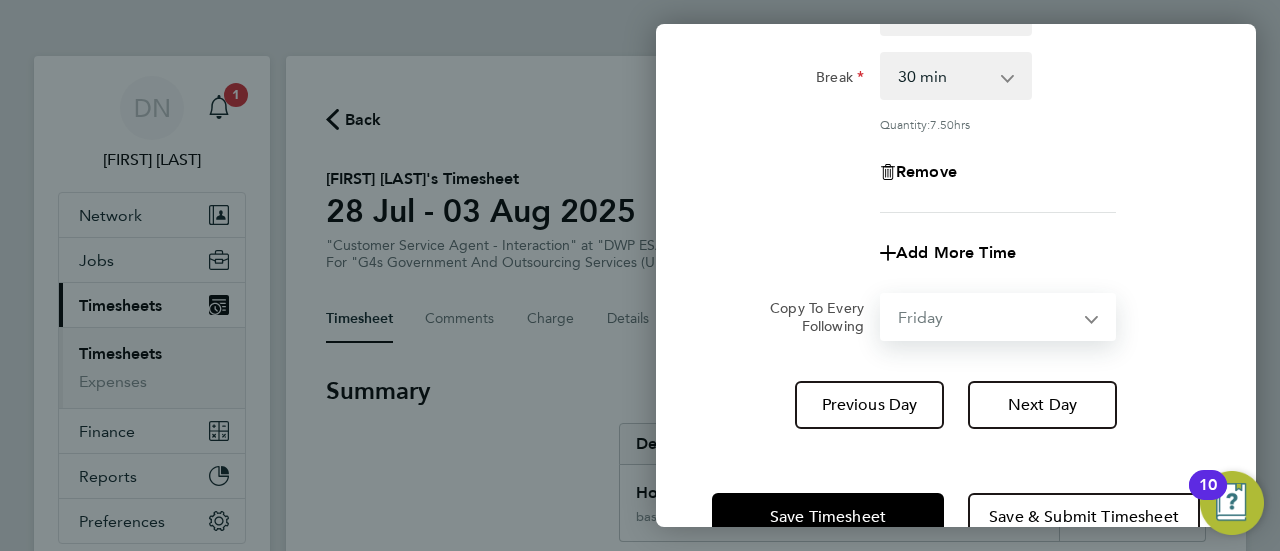 click on "Select days   Day   Weekend (Sat-Sun)   Friday   Saturday   Sunday" at bounding box center (987, 317) 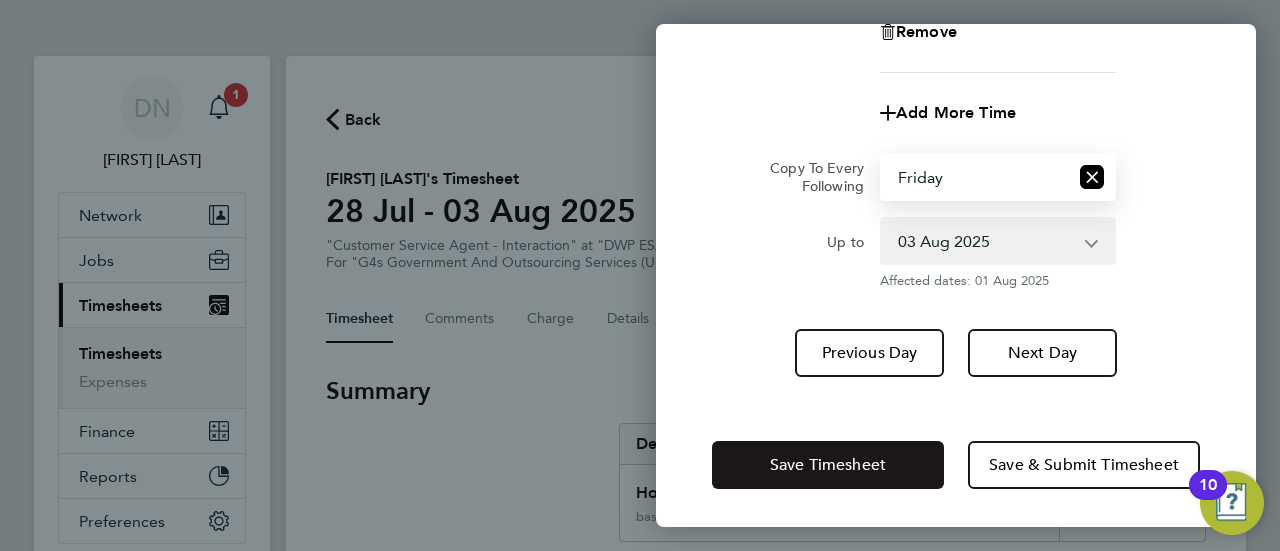 click on "Save Timesheet" 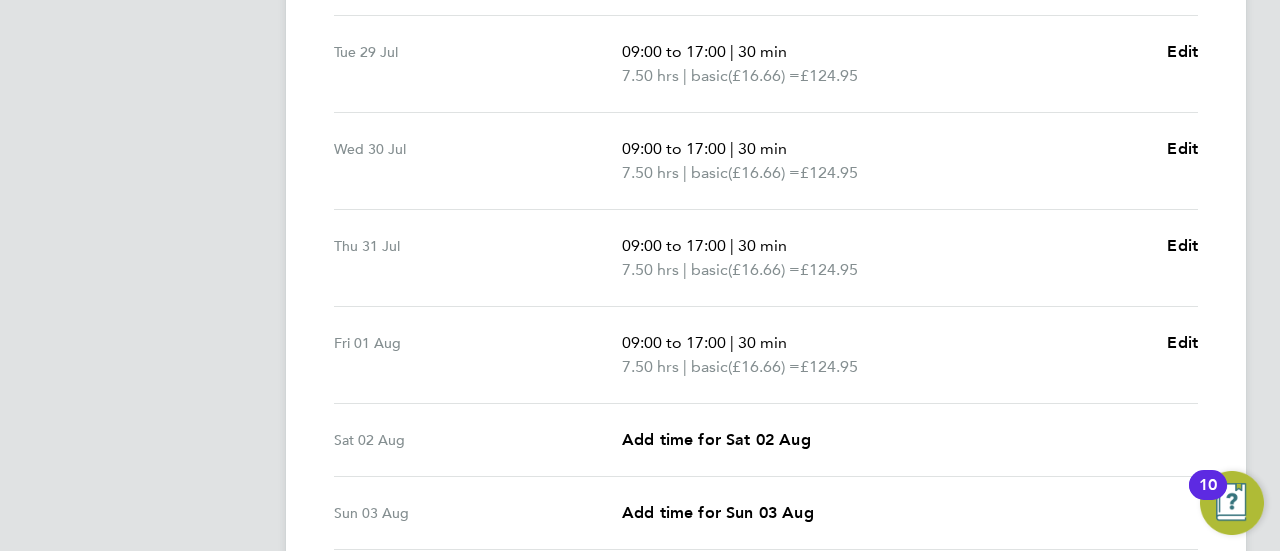scroll, scrollTop: 890, scrollLeft: 0, axis: vertical 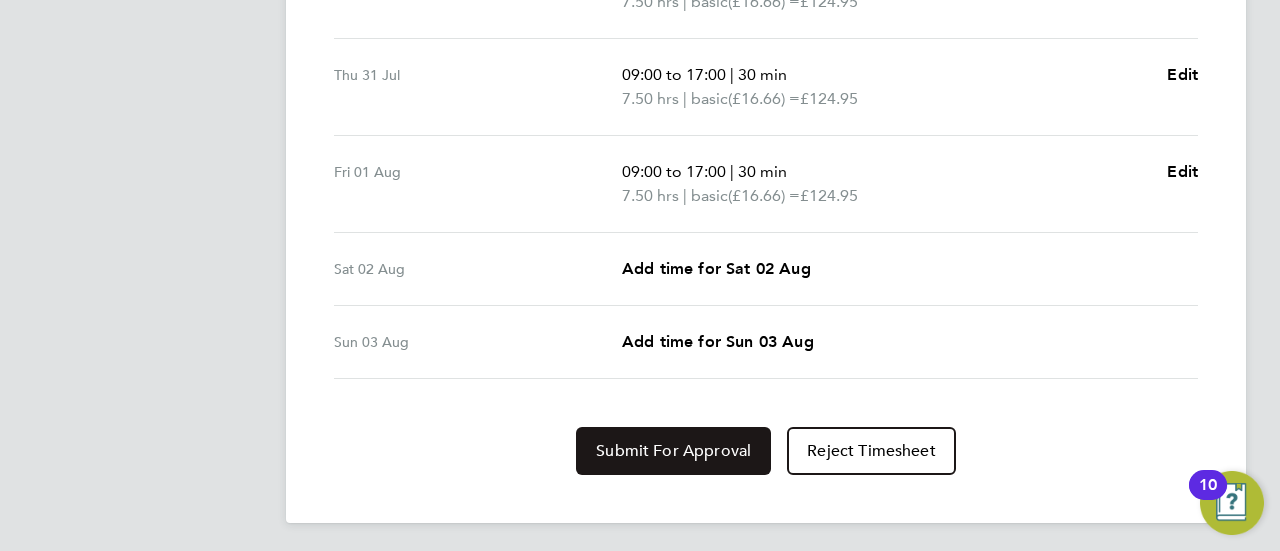 click on "Submit For Approval" 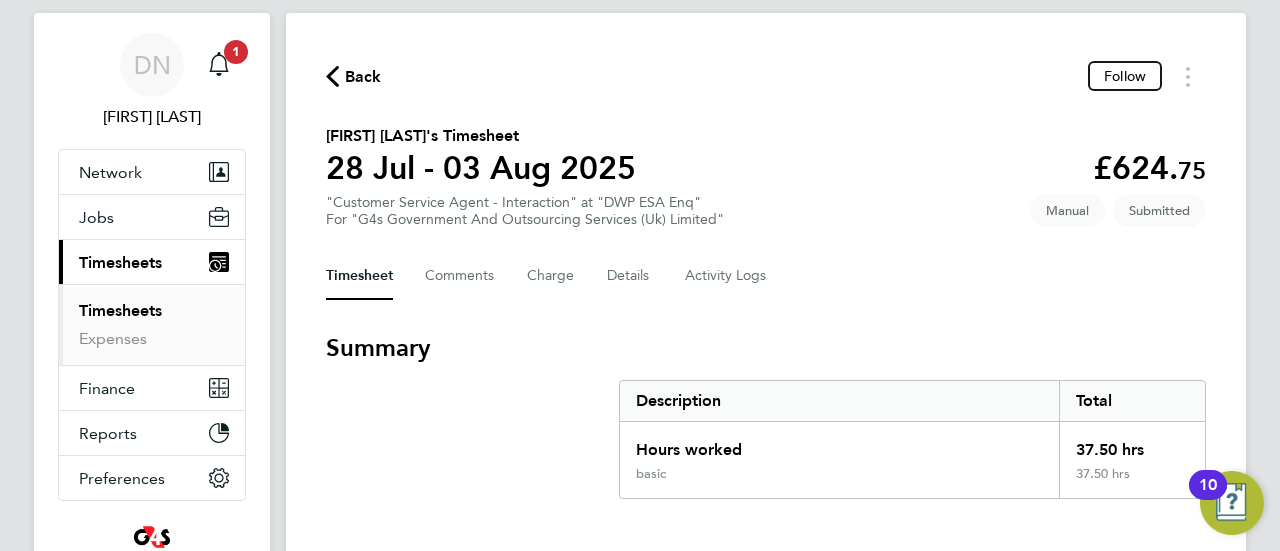 scroll, scrollTop: 0, scrollLeft: 0, axis: both 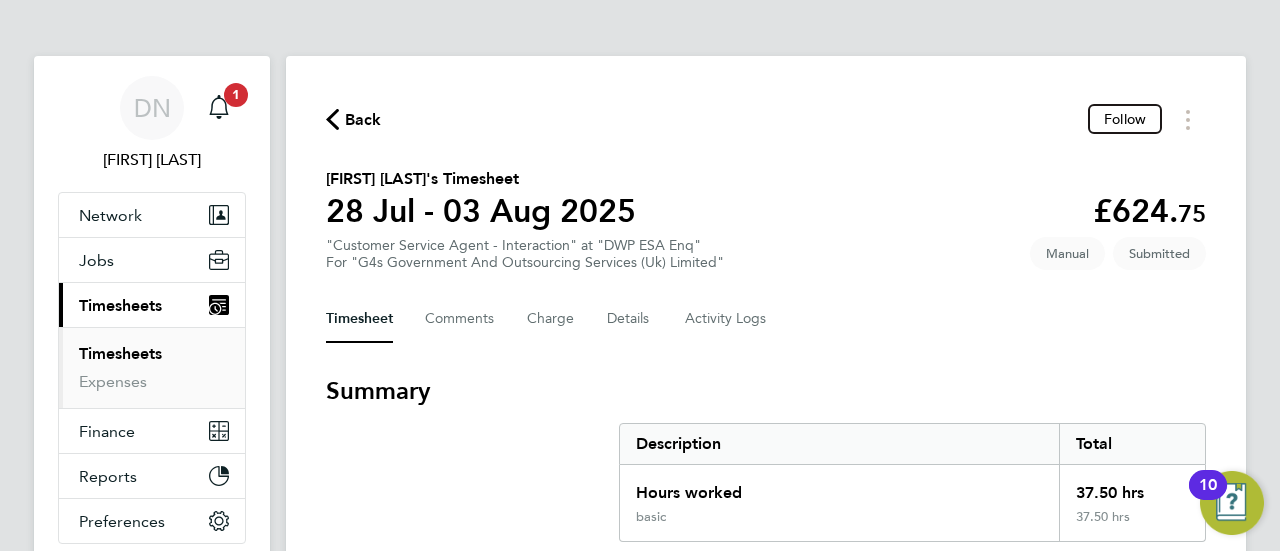 click on "Back" 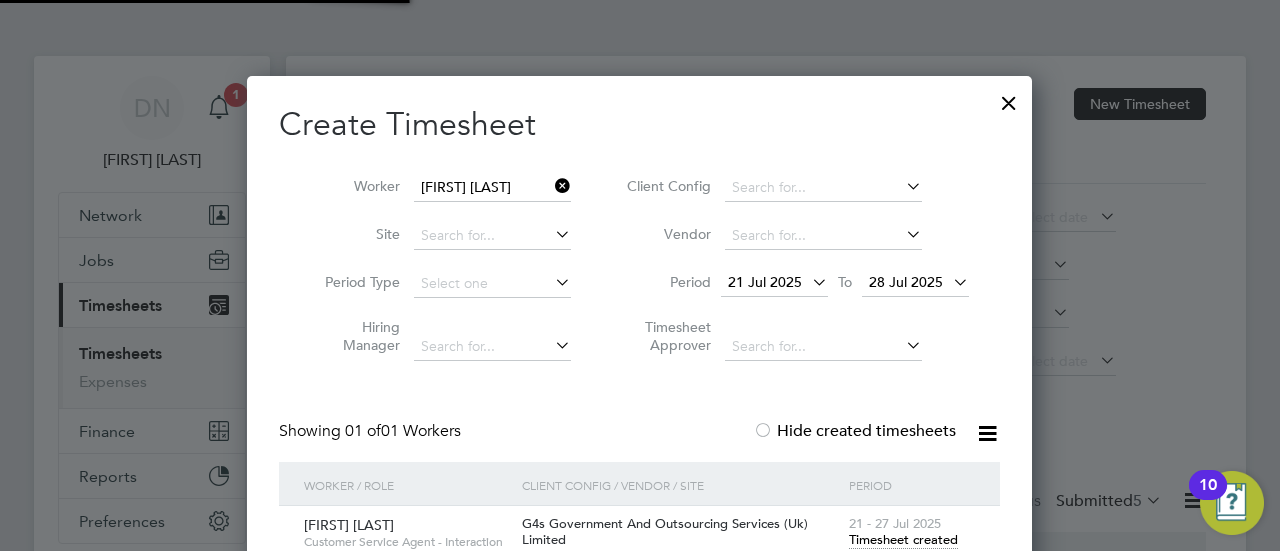 scroll, scrollTop: 640, scrollLeft: 786, axis: both 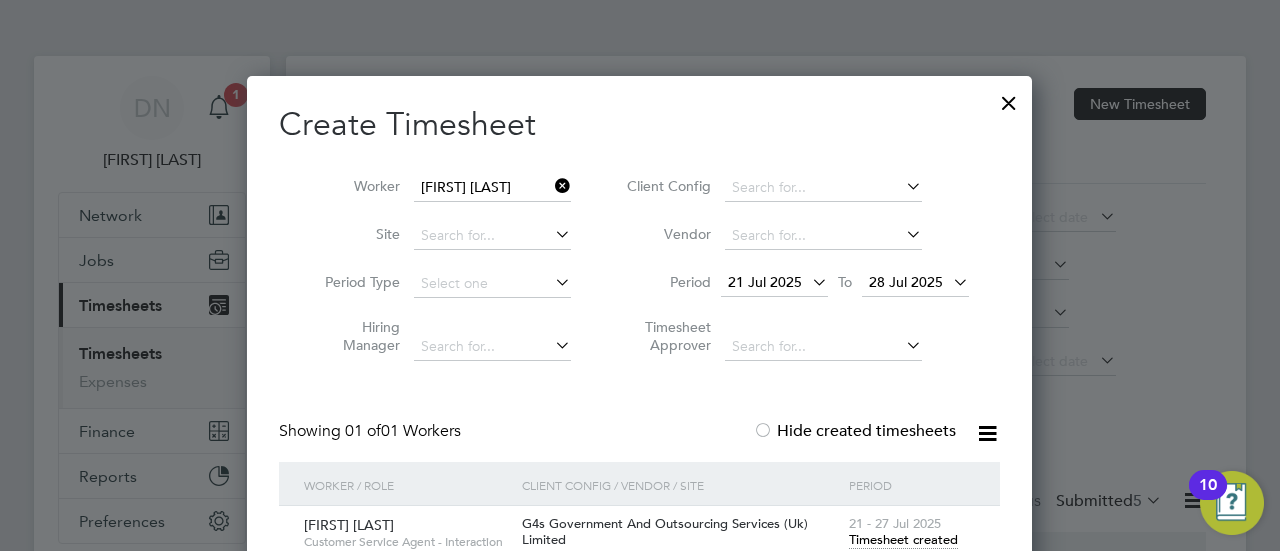 click at bounding box center (551, 186) 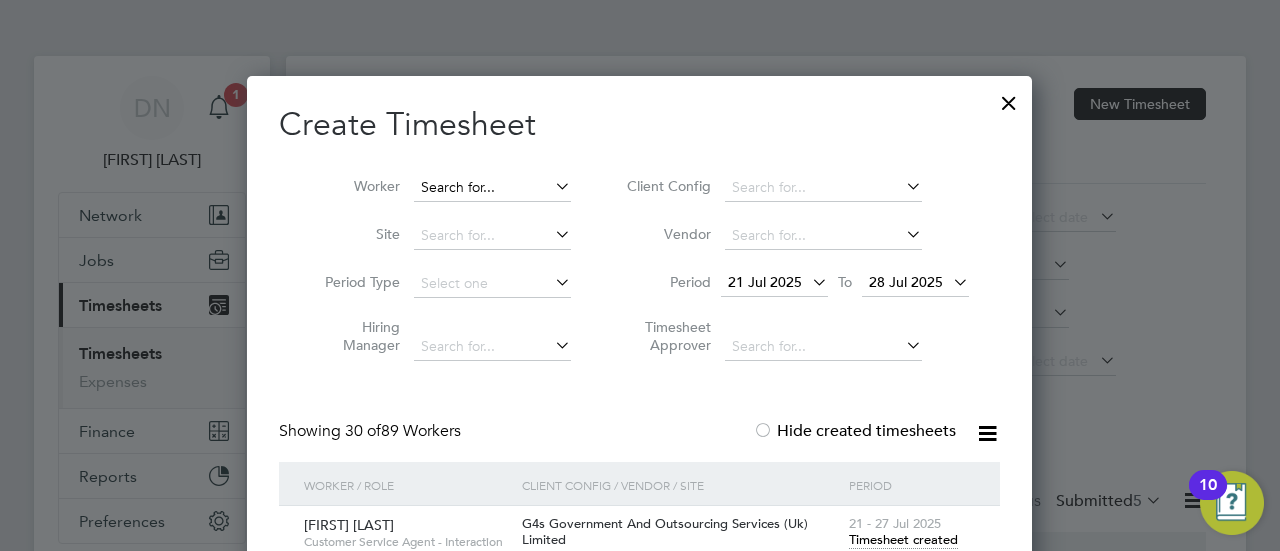 click at bounding box center [492, 188] 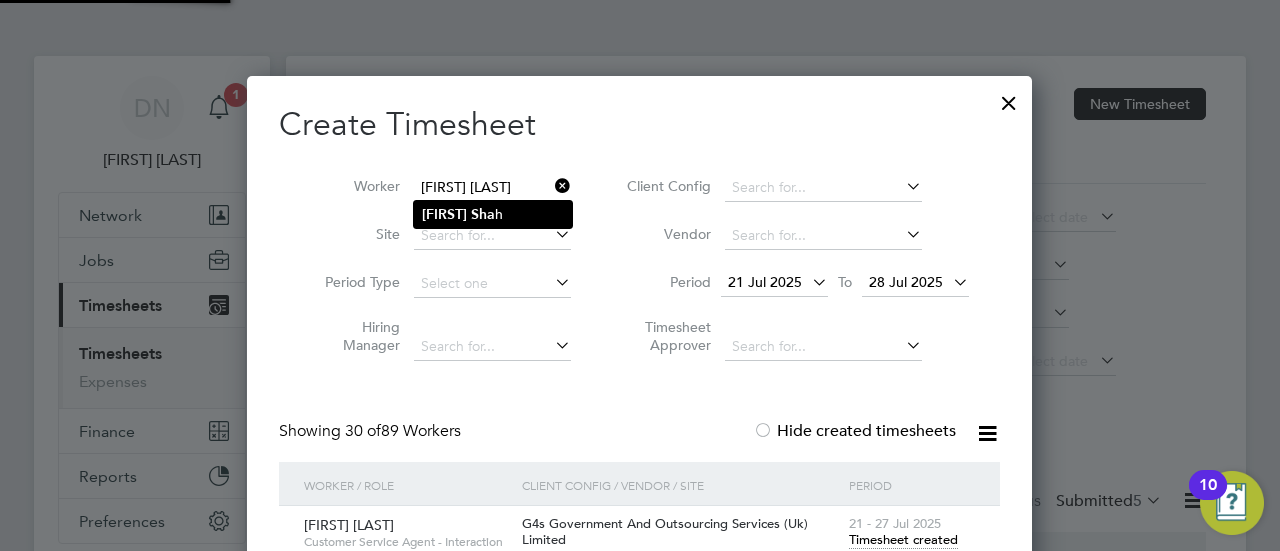 click on "[FIRST]   [LAST]" 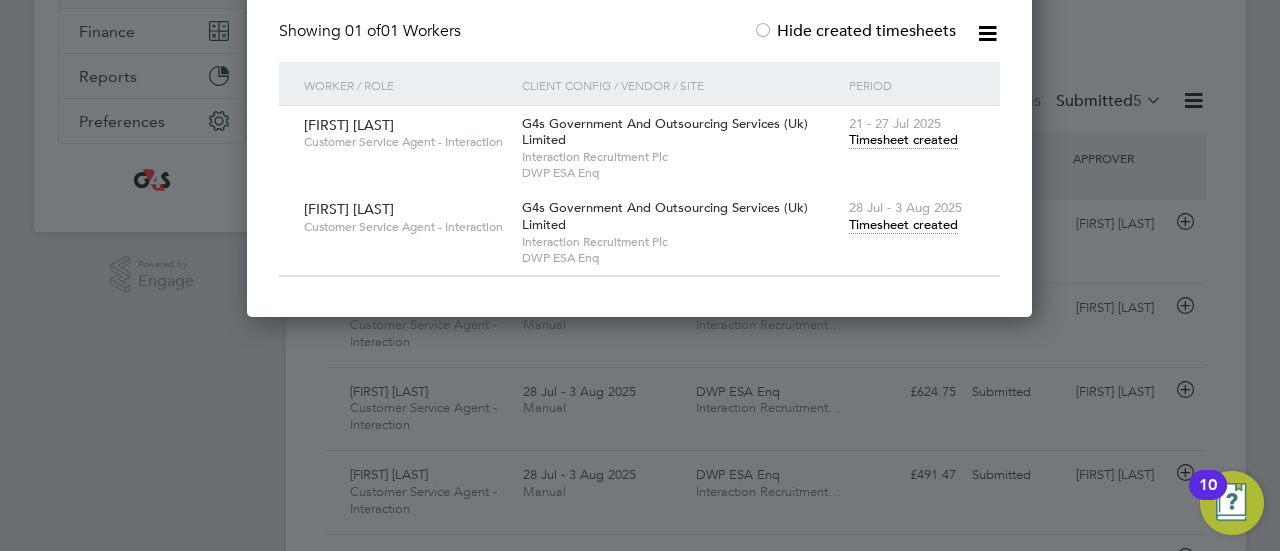 click on "Timesheet created" at bounding box center [903, 225] 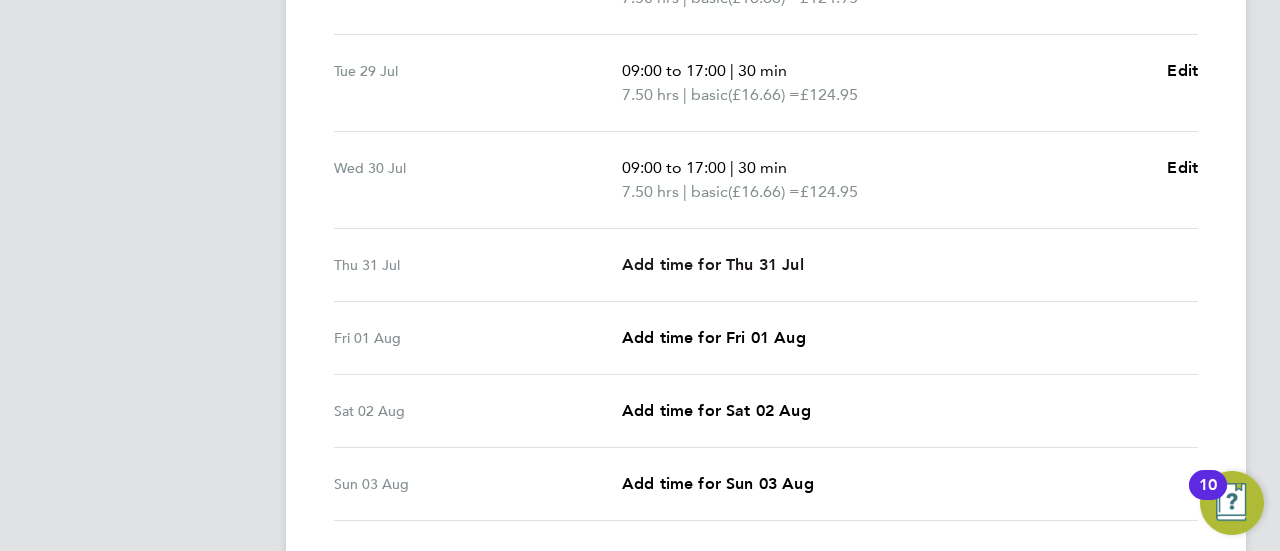 click on "Add time for Thu 31 Jul" at bounding box center [713, 264] 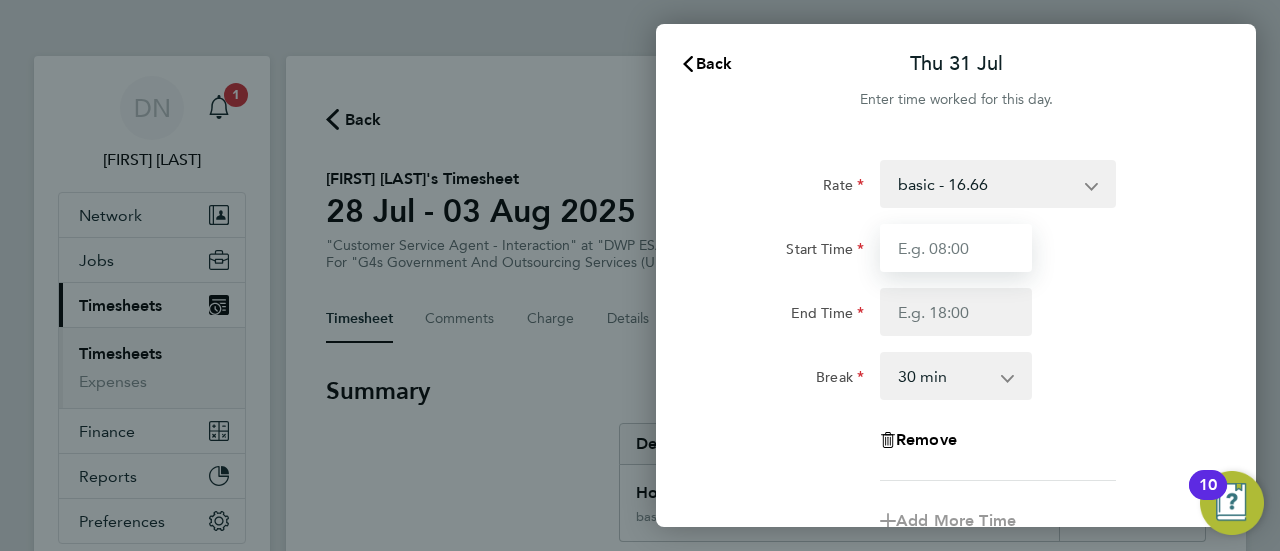 click on "Start Time" at bounding box center (956, 248) 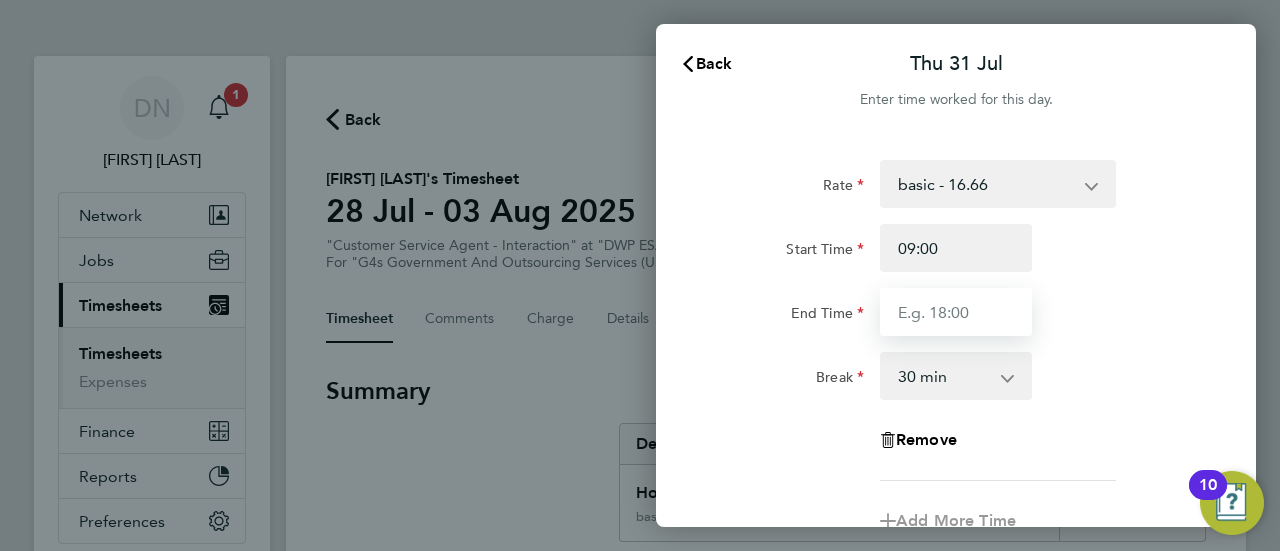 click on "End Time" at bounding box center [956, 312] 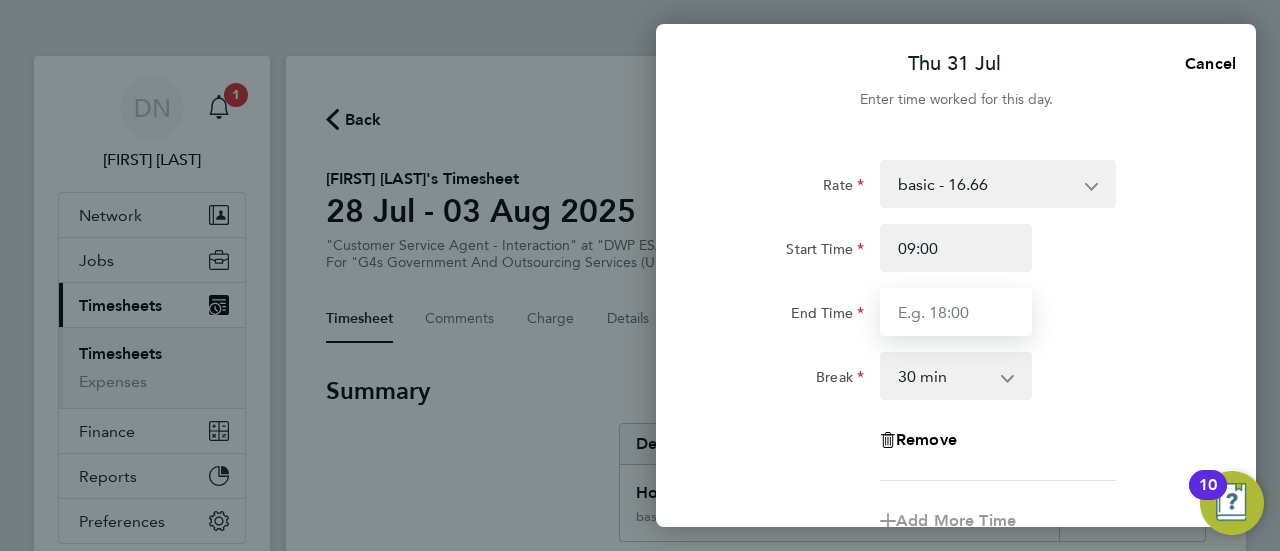 type on "17:00" 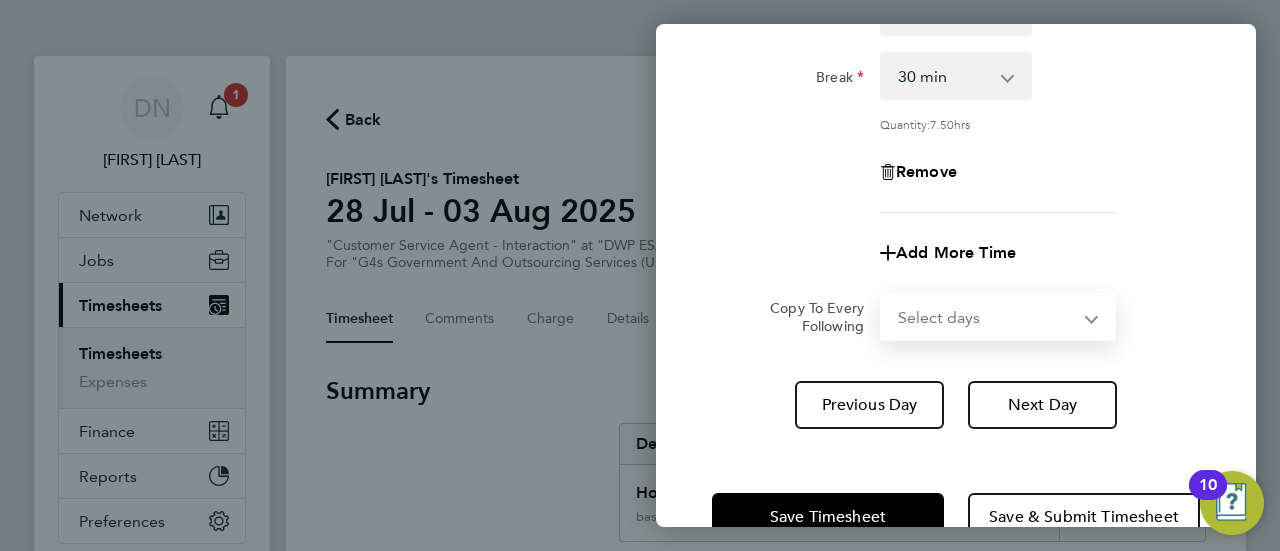 click on "Select days   Day   Weekend (Sat-Sun)   Friday   Saturday   Sunday" at bounding box center [987, 317] 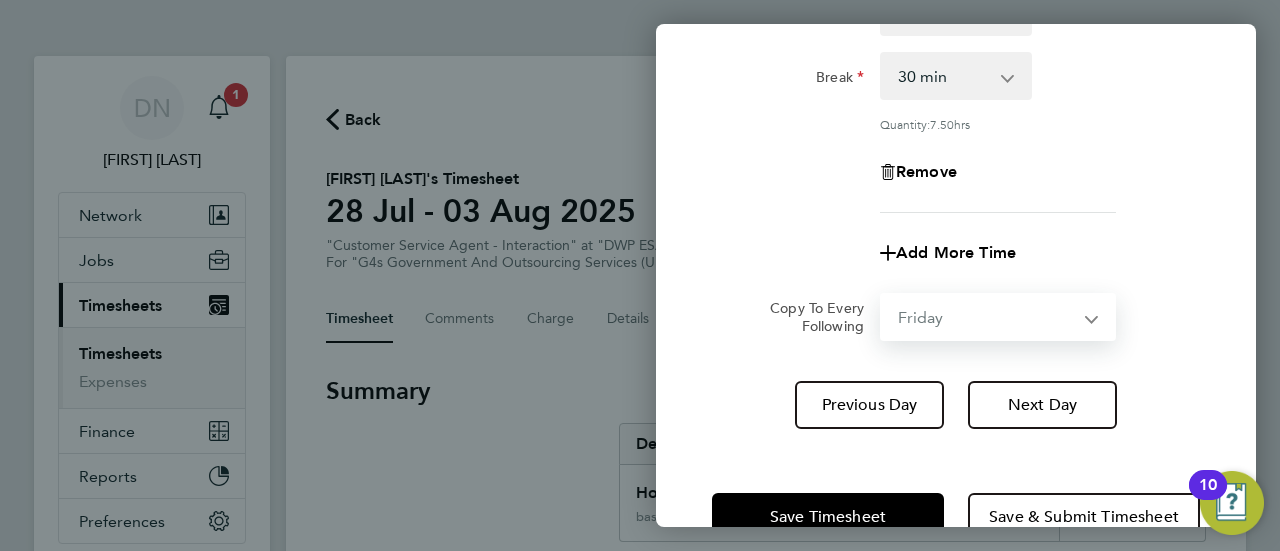 click on "Select days   Day   Weekend (Sat-Sun)   Friday   Saturday   Sunday" at bounding box center (987, 317) 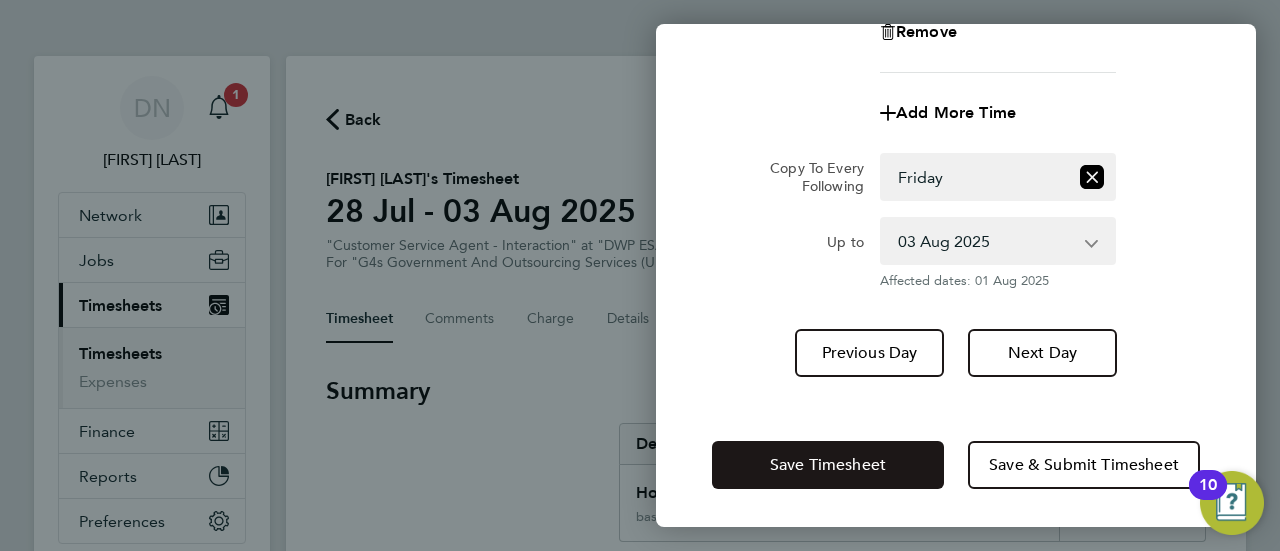 click on "Save Timesheet" 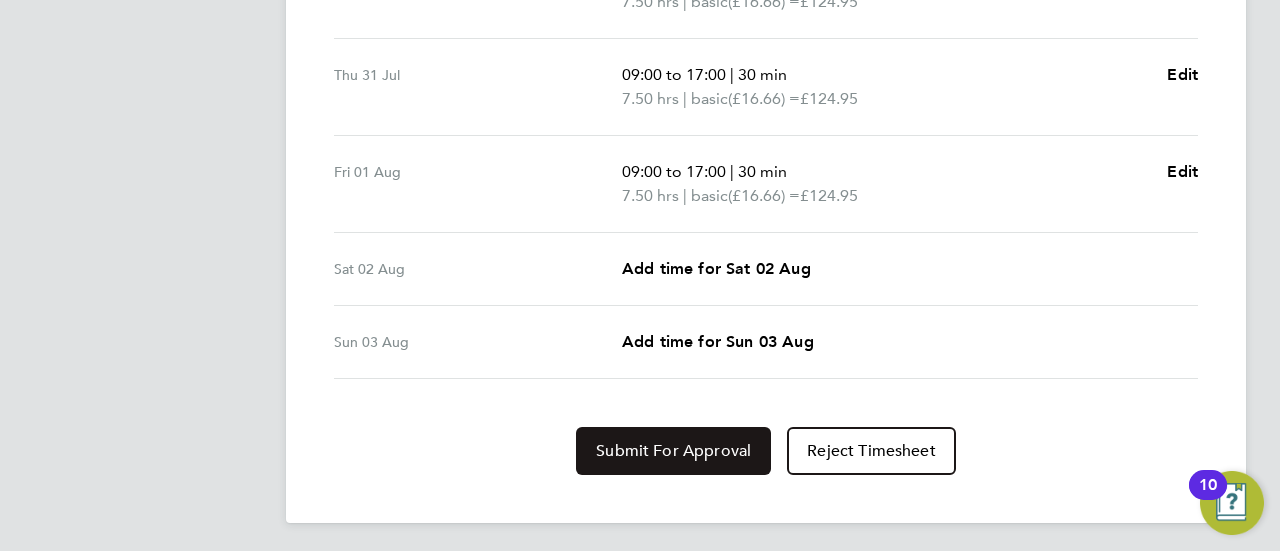 click on "Submit For Approval" 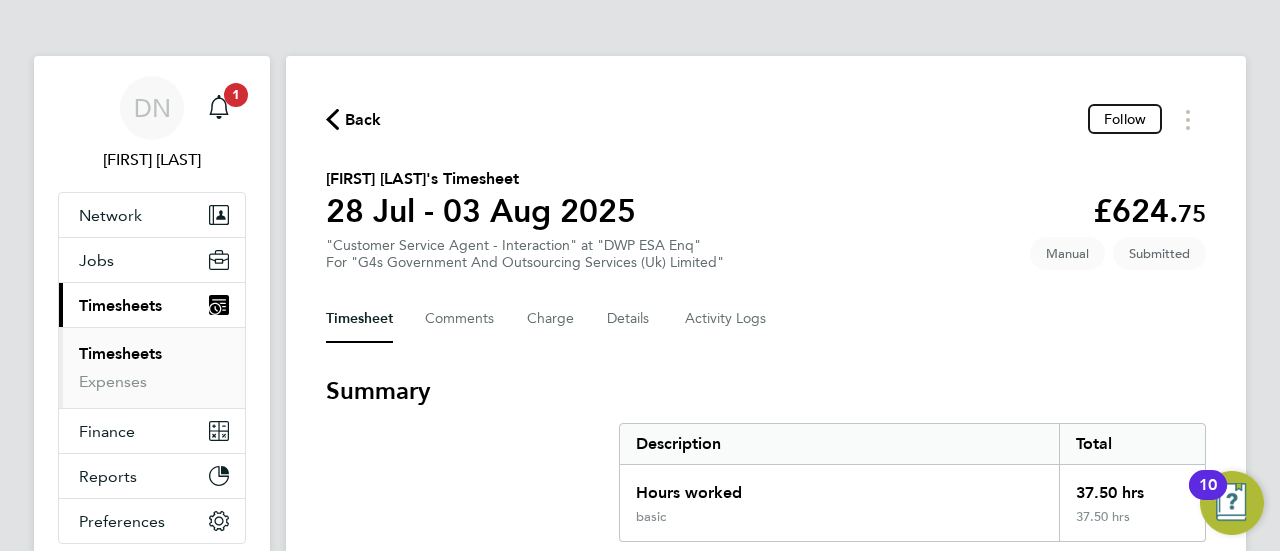 click on "Back" 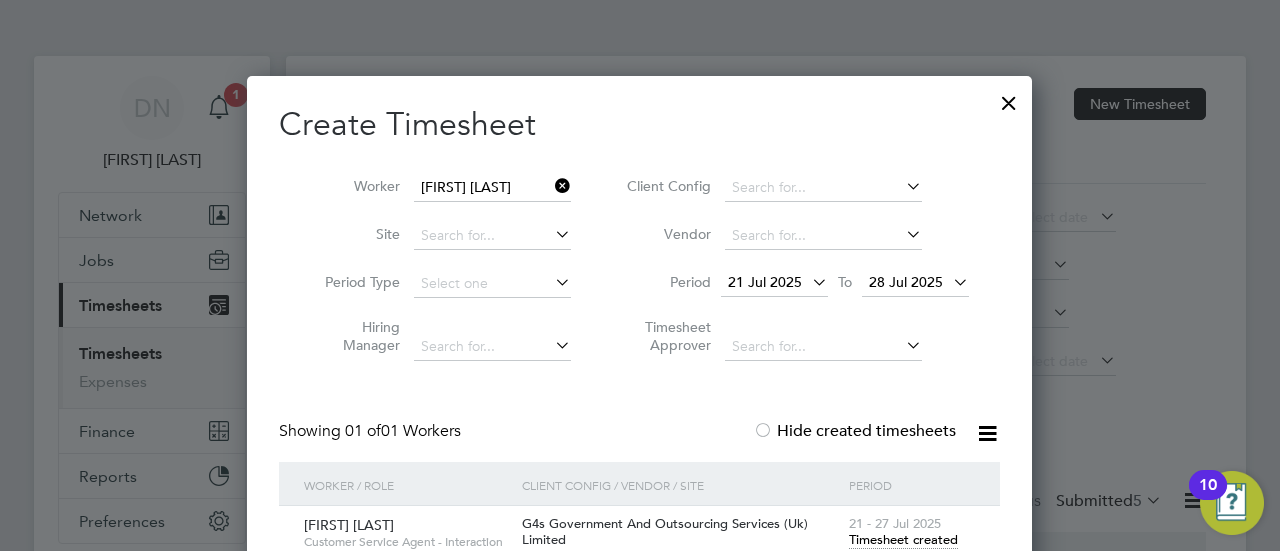 click at bounding box center [551, 186] 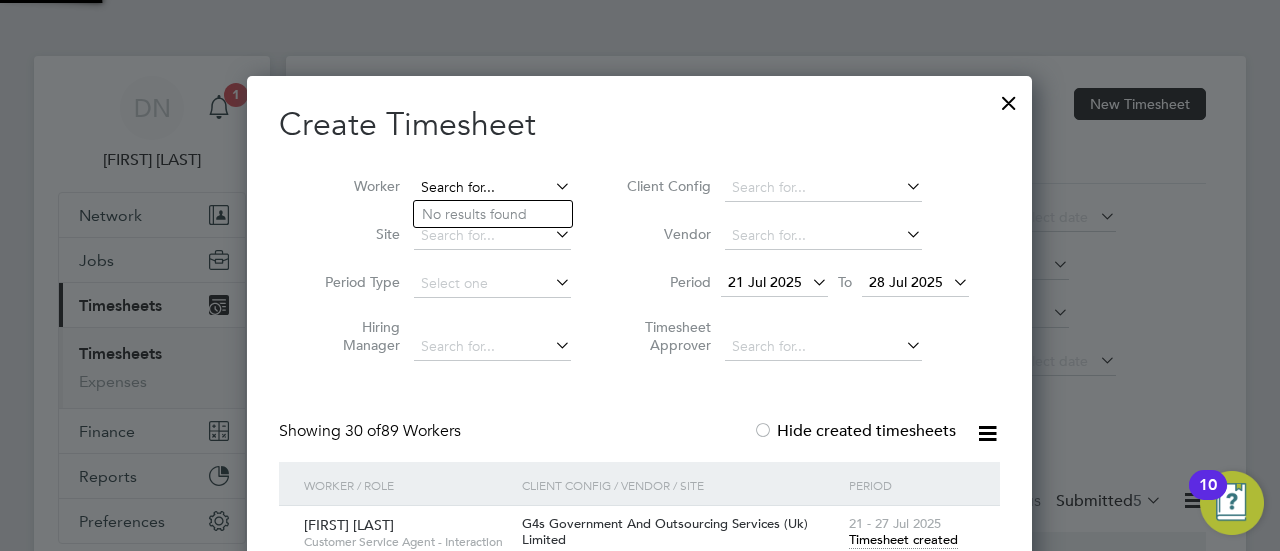click at bounding box center [492, 188] 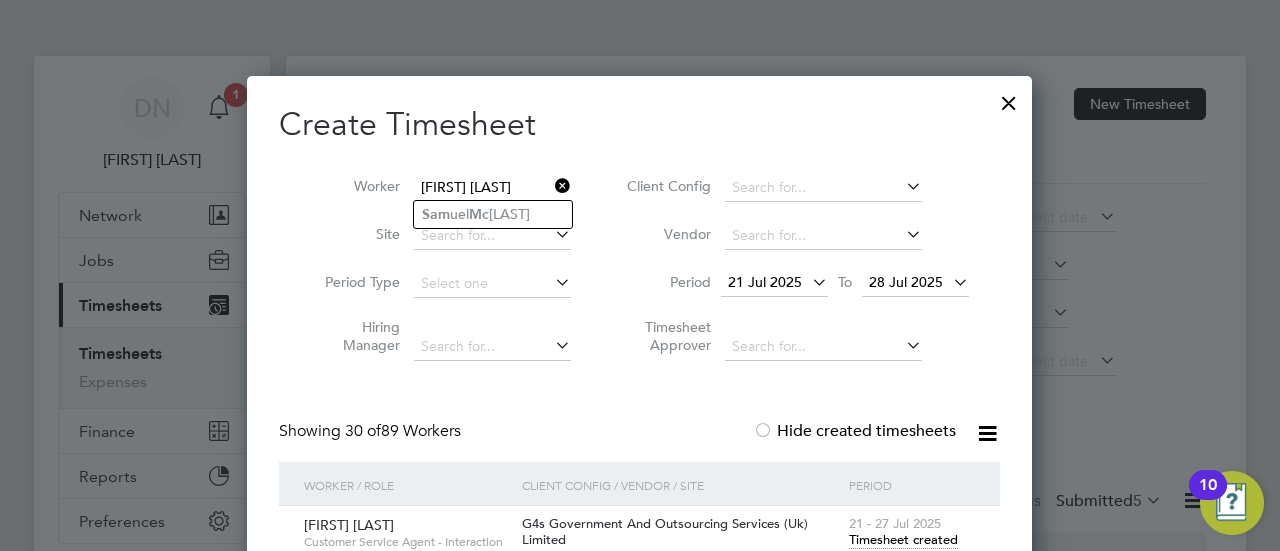 type on "[FIRST] [LAST]" 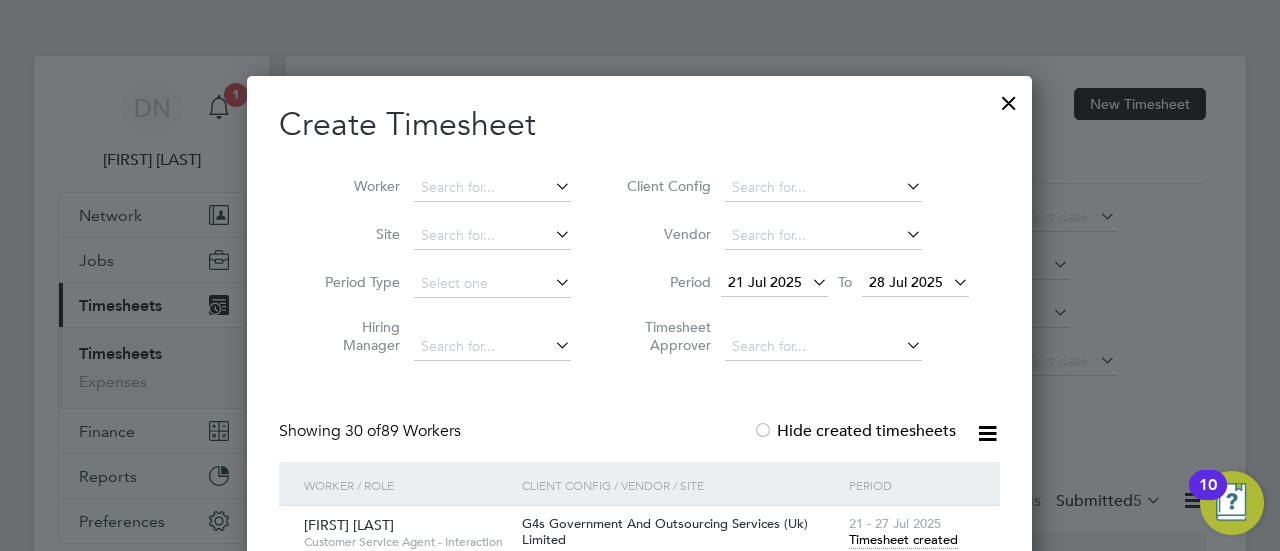 scroll, scrollTop: 5478, scrollLeft: 786, axis: both 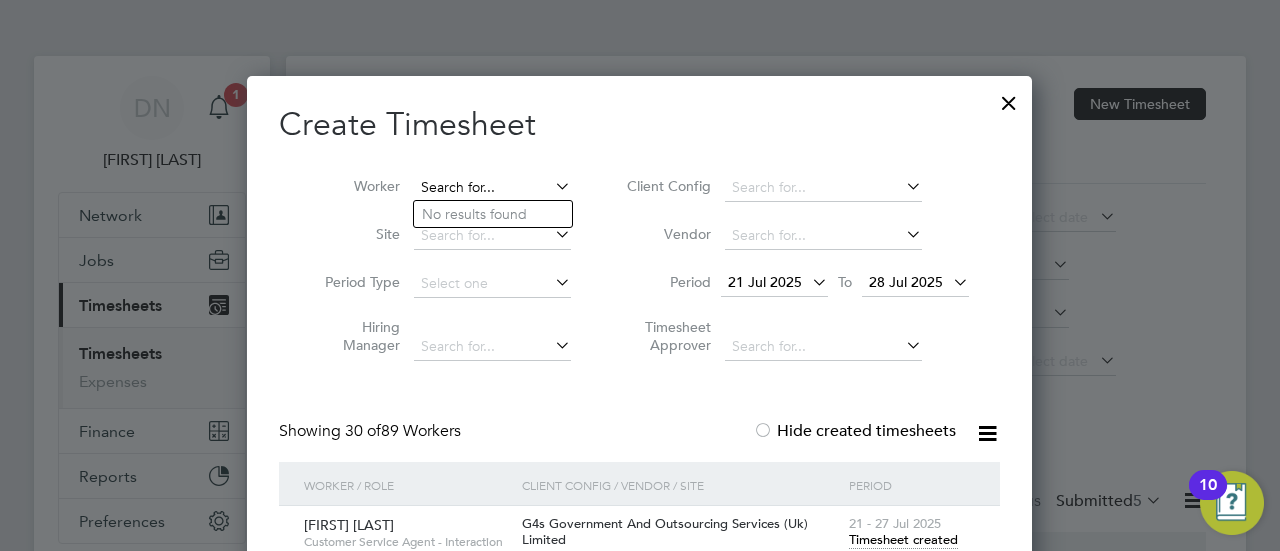 click at bounding box center [492, 188] 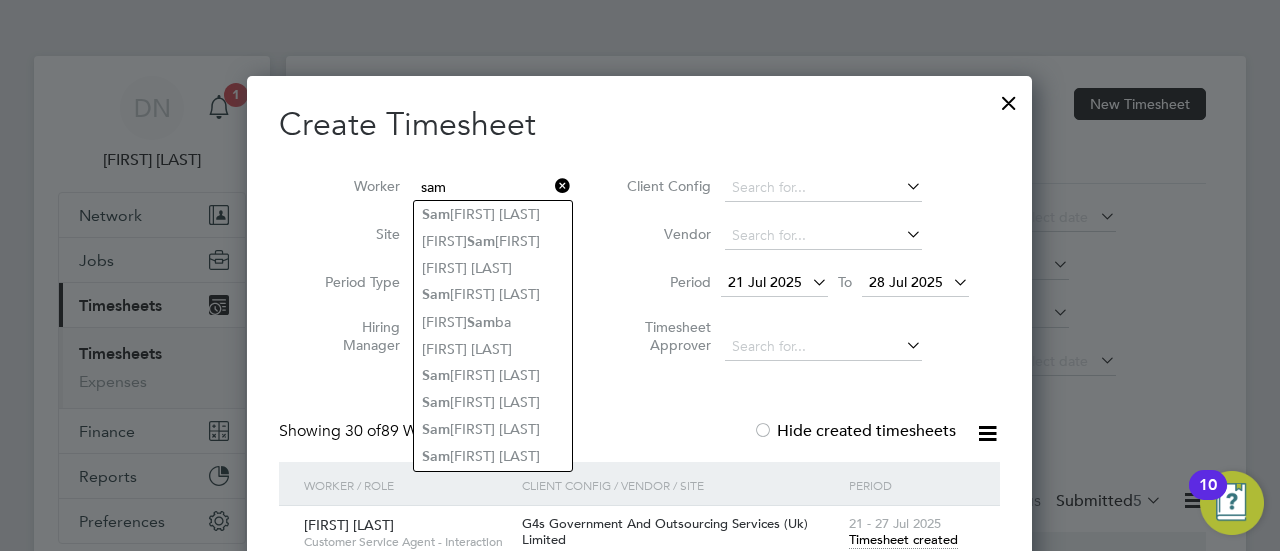 type on "sam" 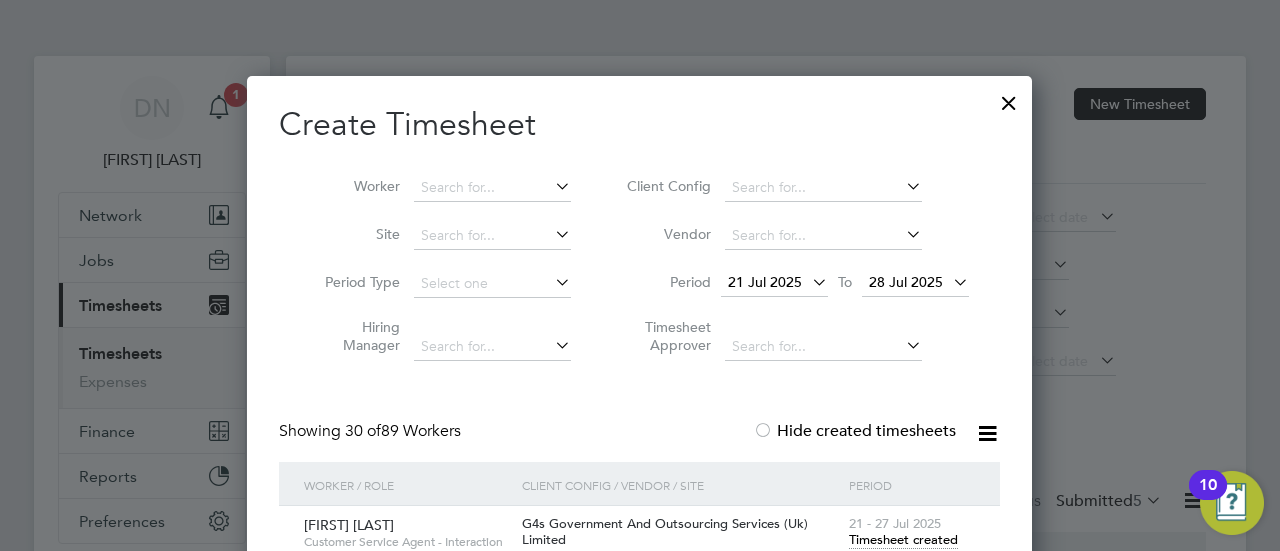 scroll, scrollTop: 5478, scrollLeft: 786, axis: both 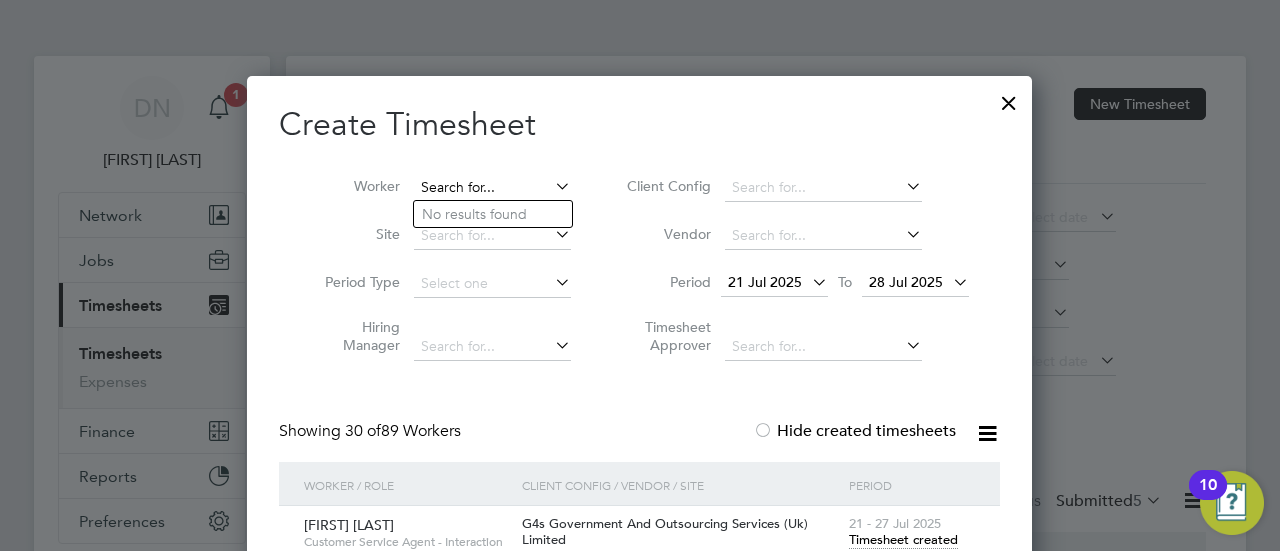 click at bounding box center [492, 188] 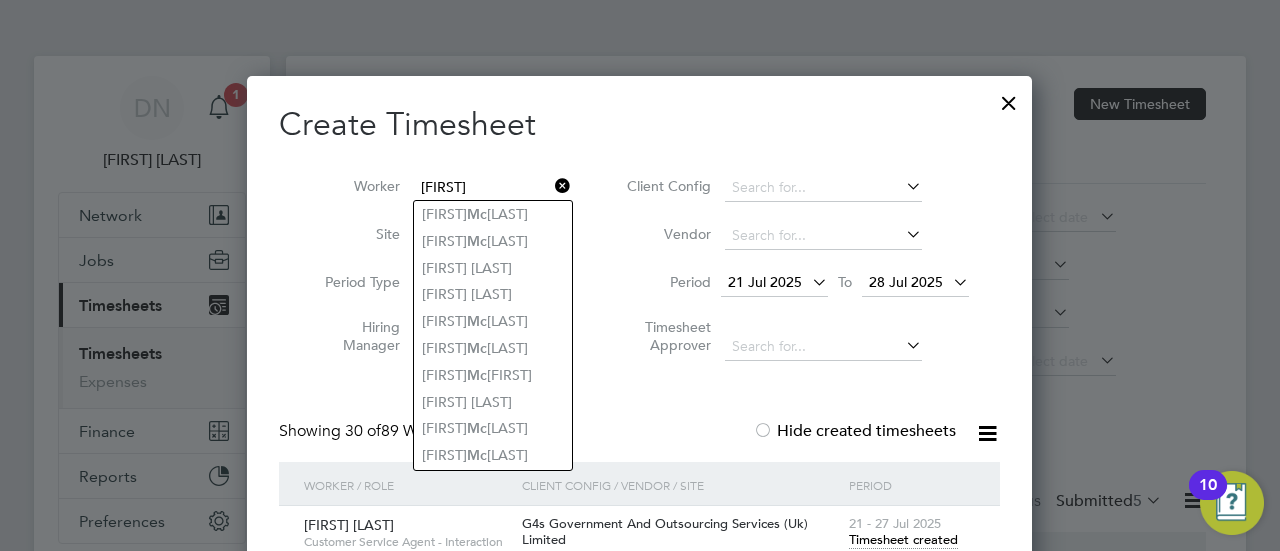 type on "[FIRST]" 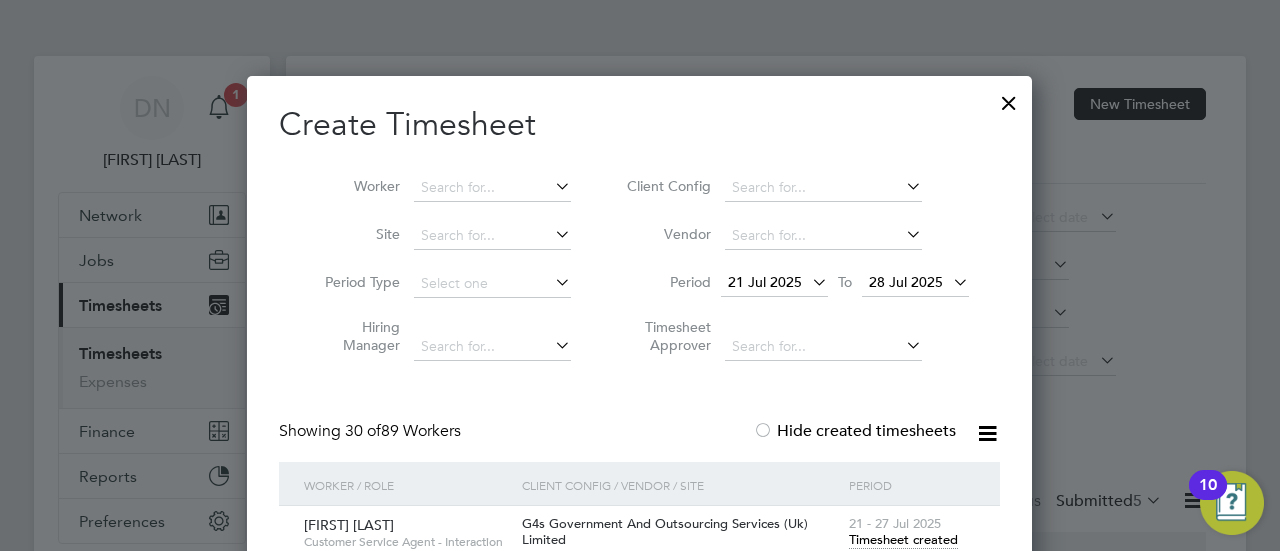 scroll, scrollTop: 5478, scrollLeft: 786, axis: both 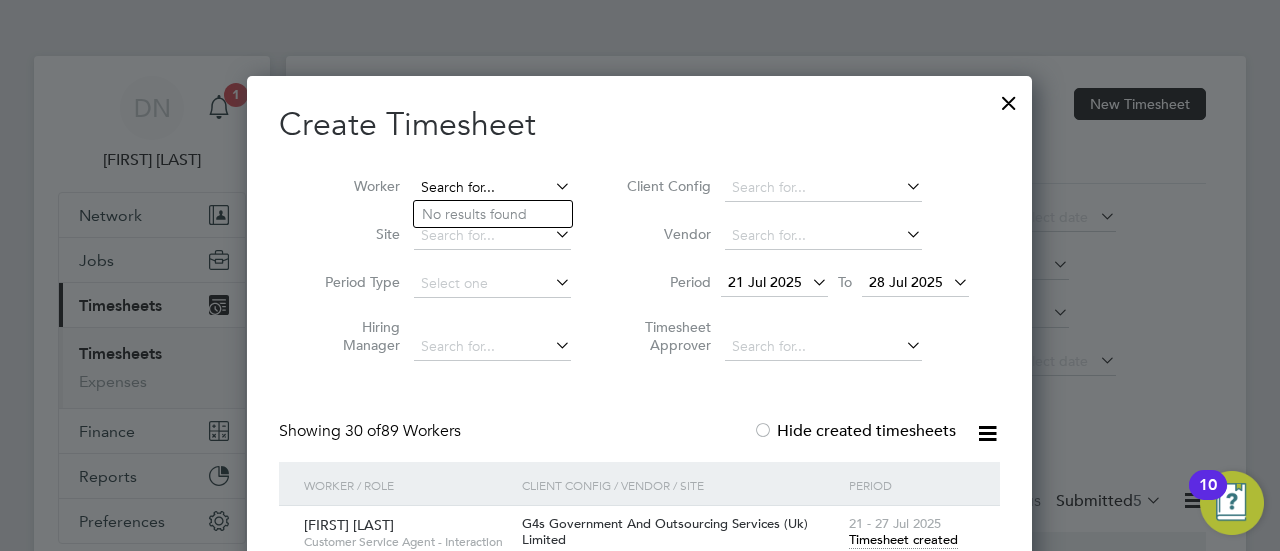 click at bounding box center (492, 188) 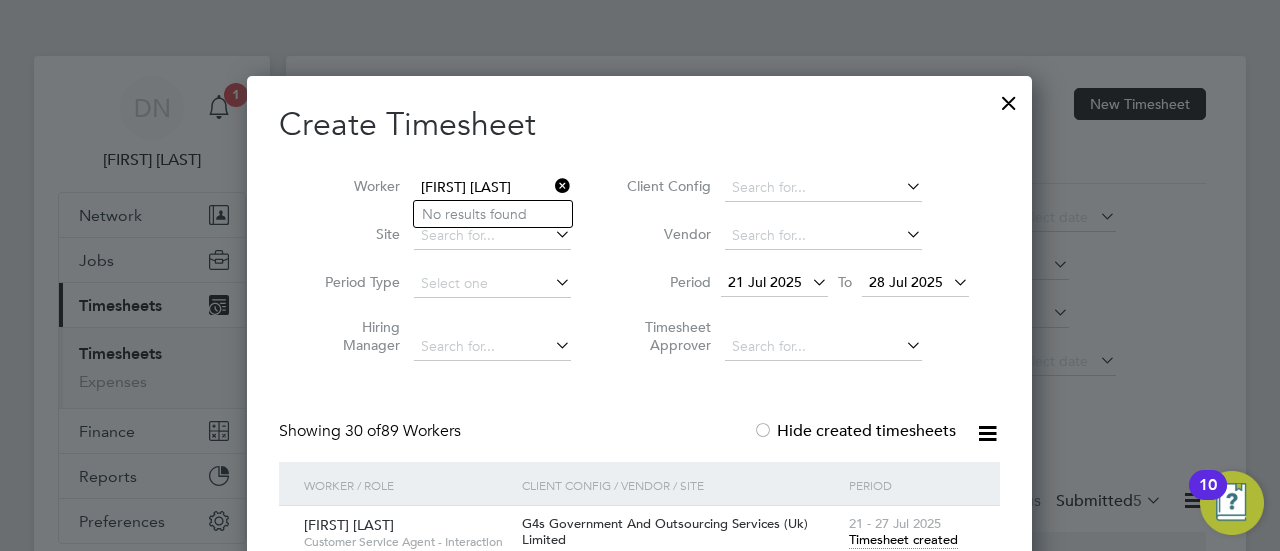 type on "[FIRST] [LAST]" 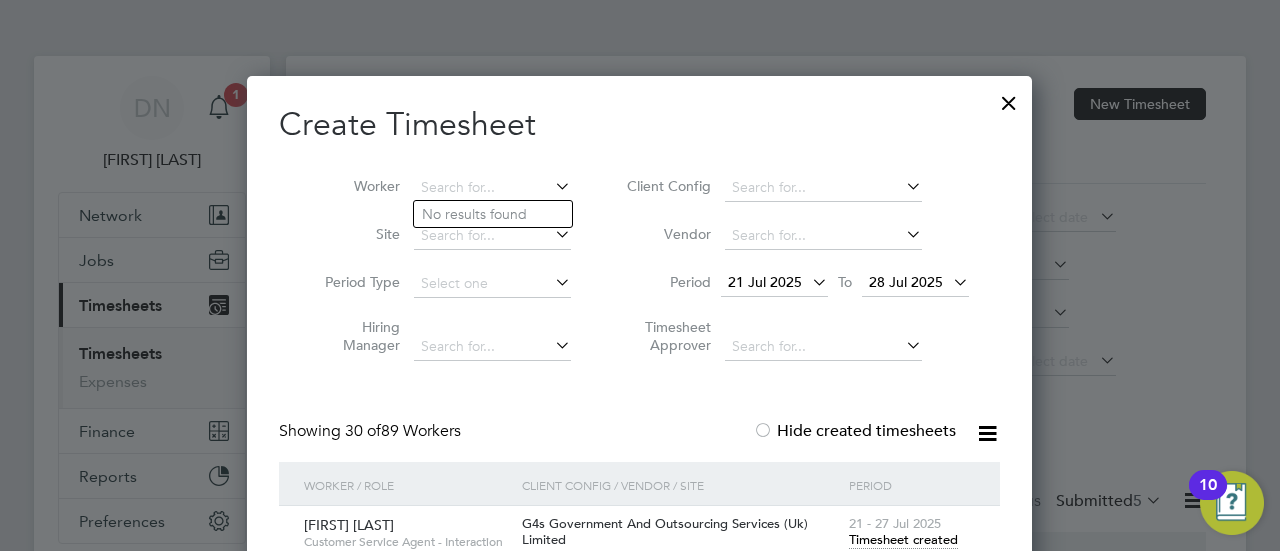 scroll, scrollTop: 5478, scrollLeft: 786, axis: both 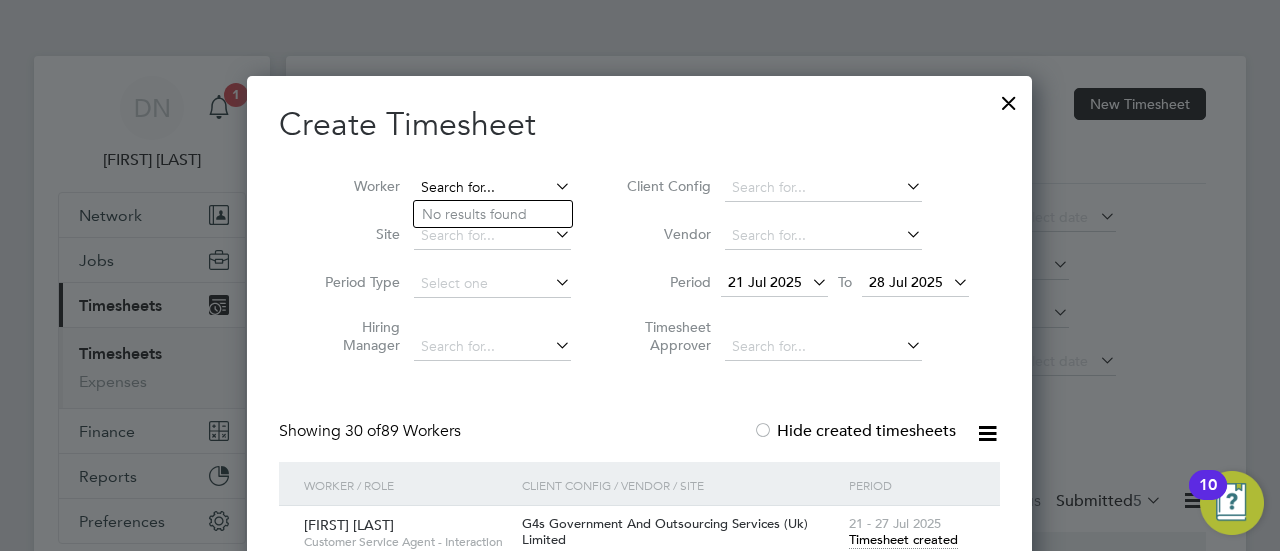 click at bounding box center [492, 188] 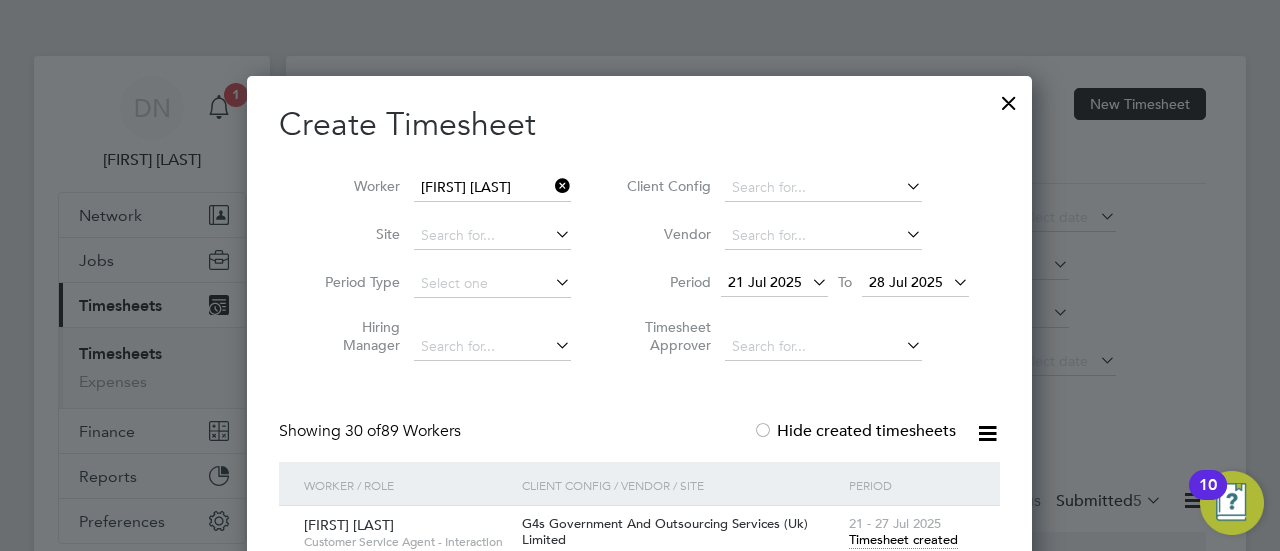 click on "[FIRST]   [LAST] [LAST]" 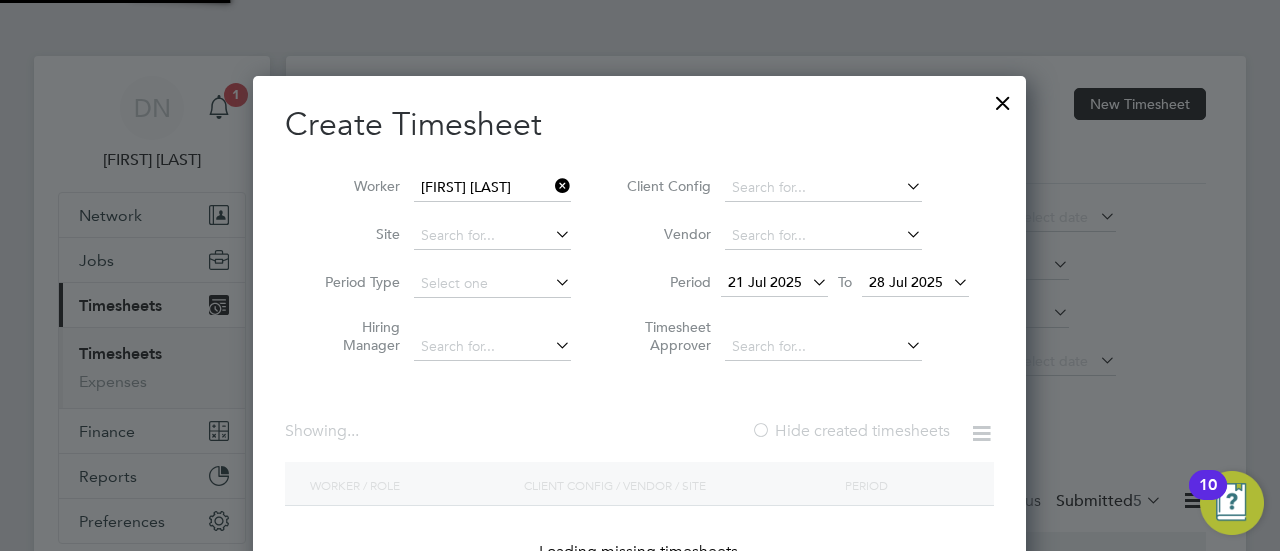 scroll, scrollTop: 10, scrollLeft: 9, axis: both 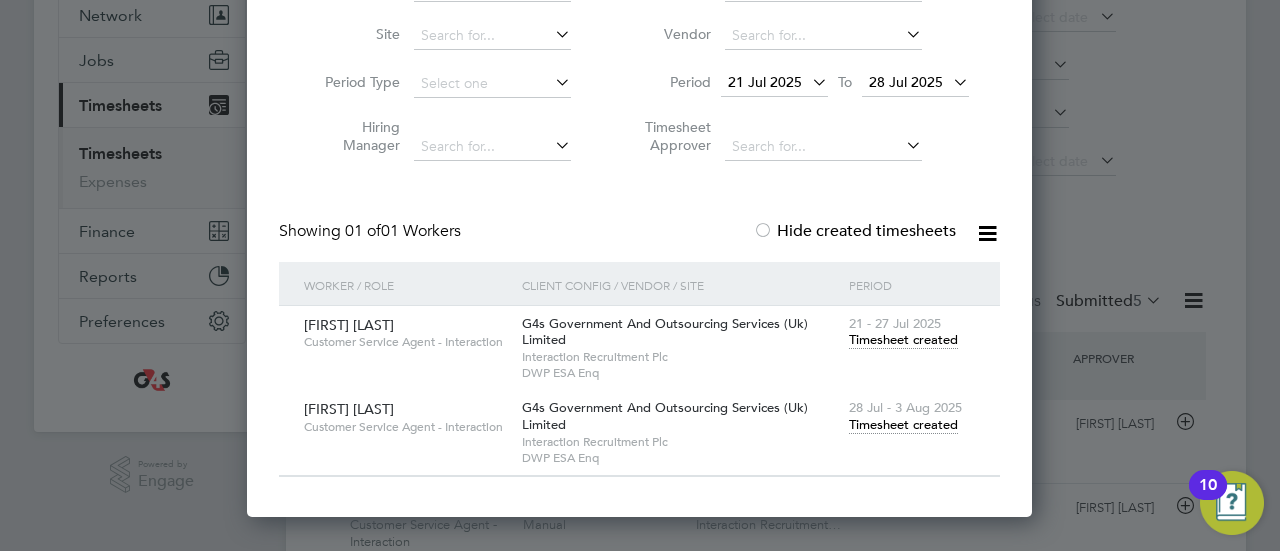 click on "Timesheet created" at bounding box center [903, 425] 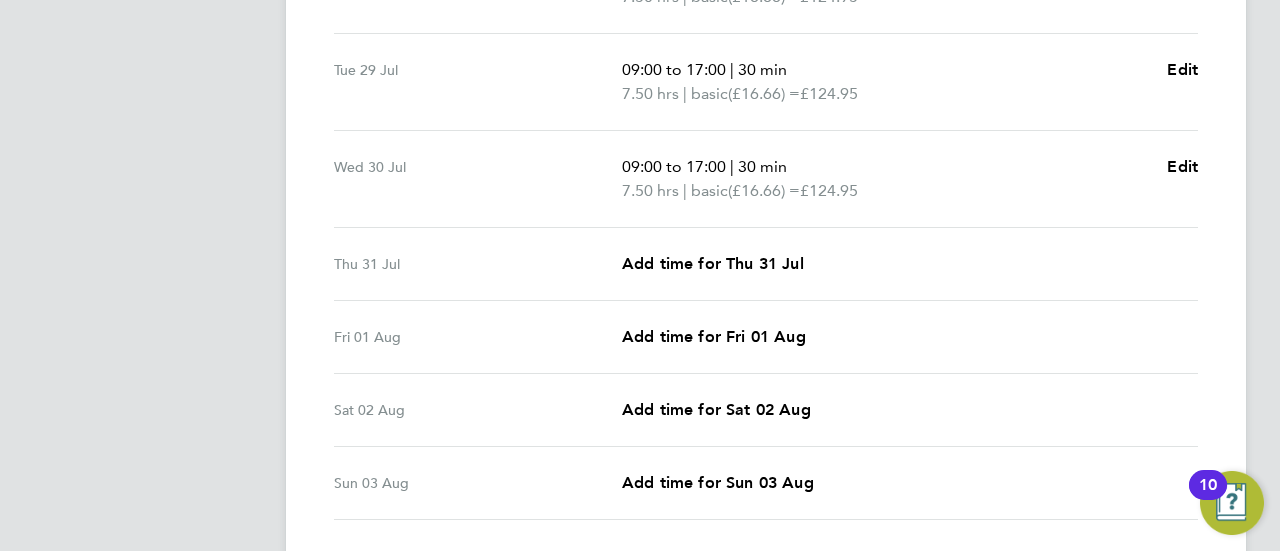 scroll, scrollTop: 642, scrollLeft: 0, axis: vertical 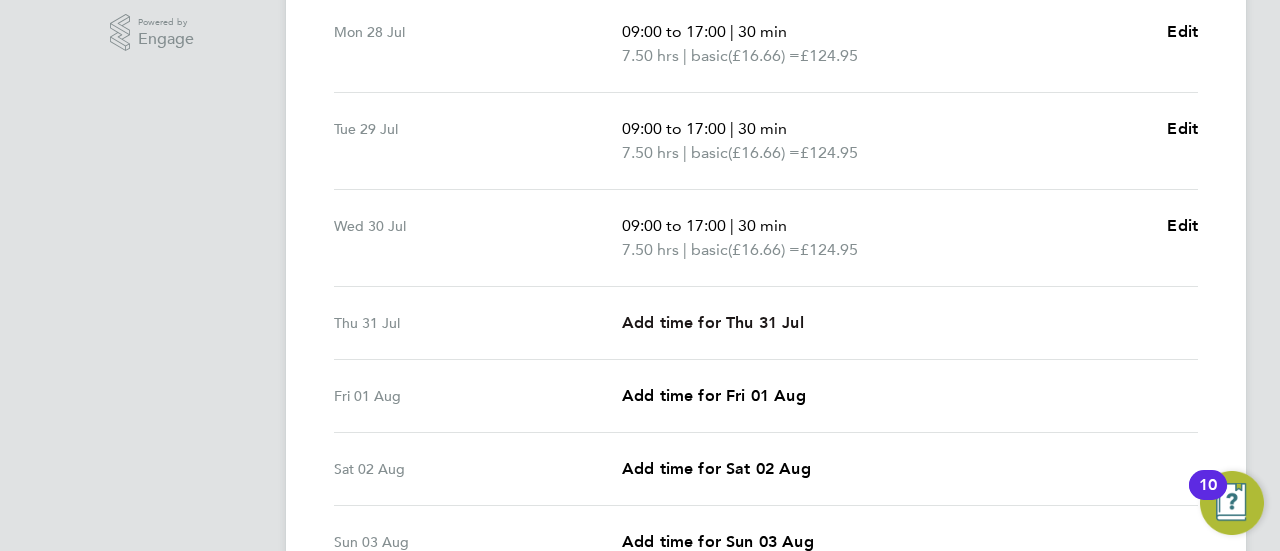 click on "Add time for Thu 31 Jul" at bounding box center [713, 322] 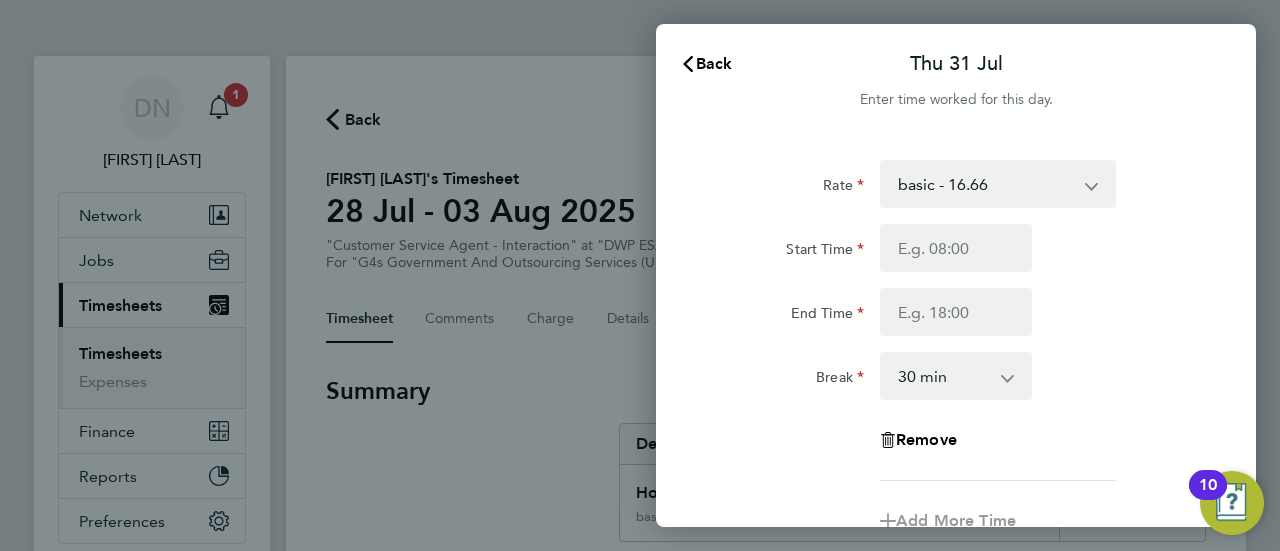 scroll, scrollTop: 0, scrollLeft: 0, axis: both 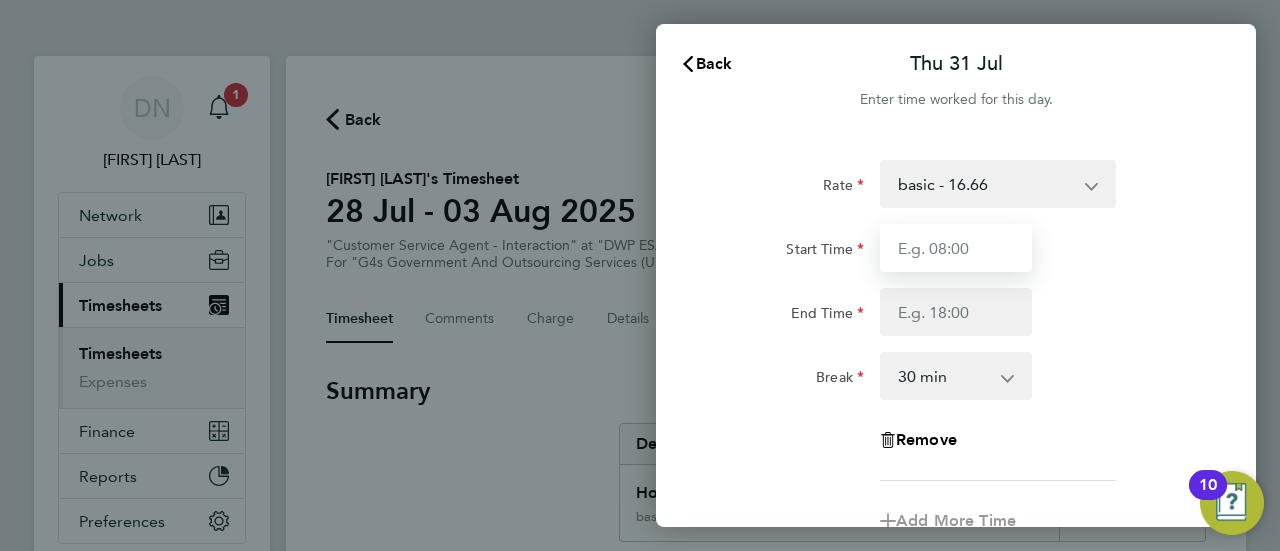 drag, startPoint x: 900, startPoint y: 257, endPoint x: 923, endPoint y: 258, distance: 23.021729 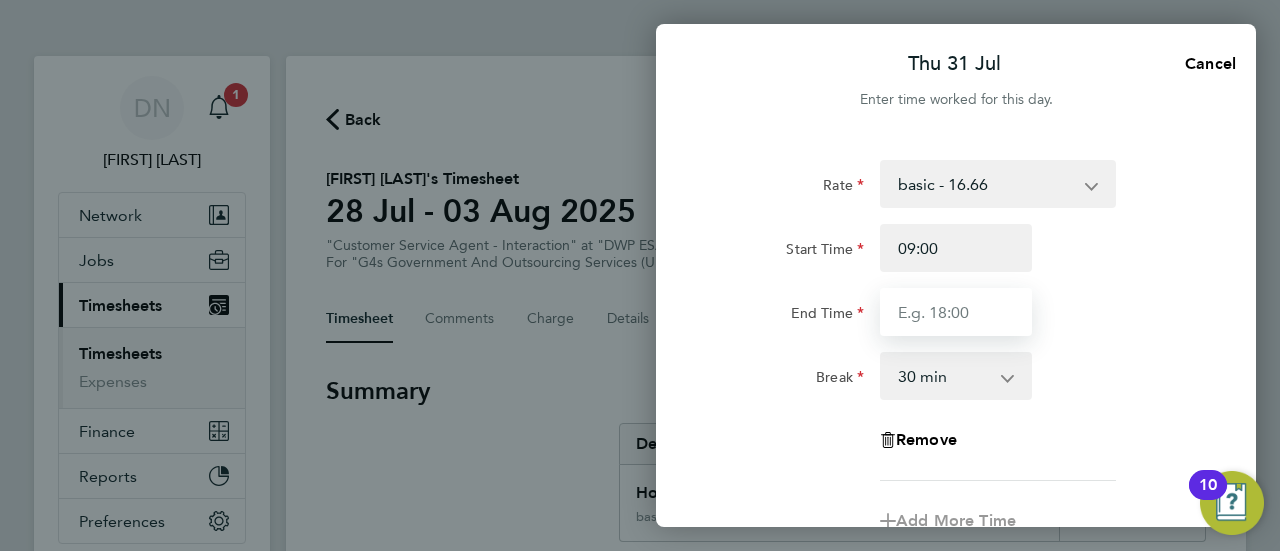 drag, startPoint x: 898, startPoint y: 304, endPoint x: 924, endPoint y: 320, distance: 30.528675 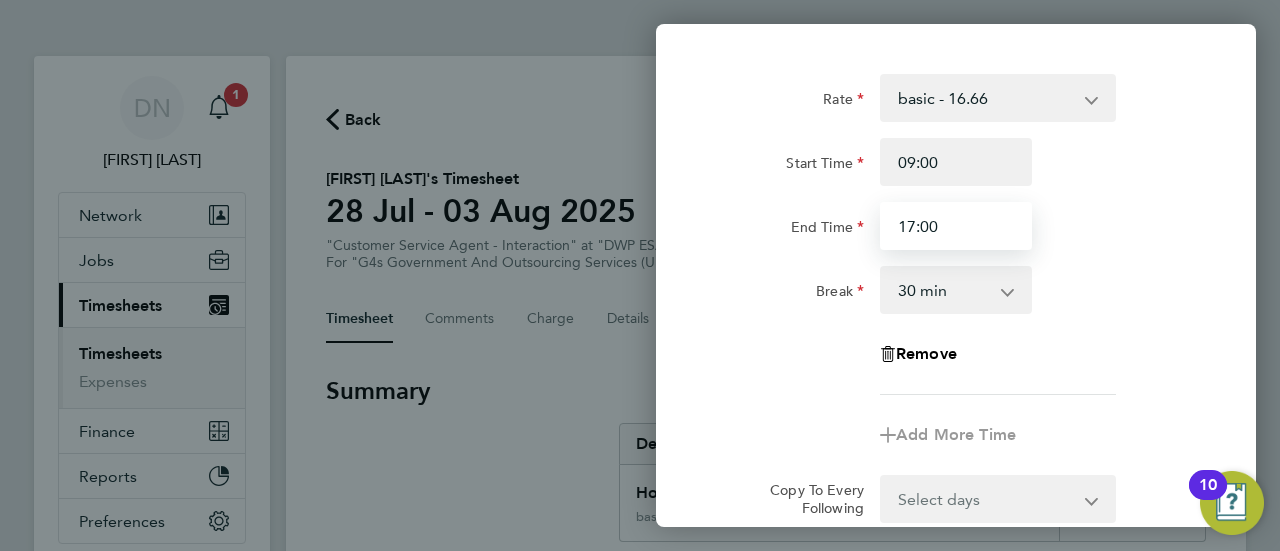scroll, scrollTop: 321, scrollLeft: 0, axis: vertical 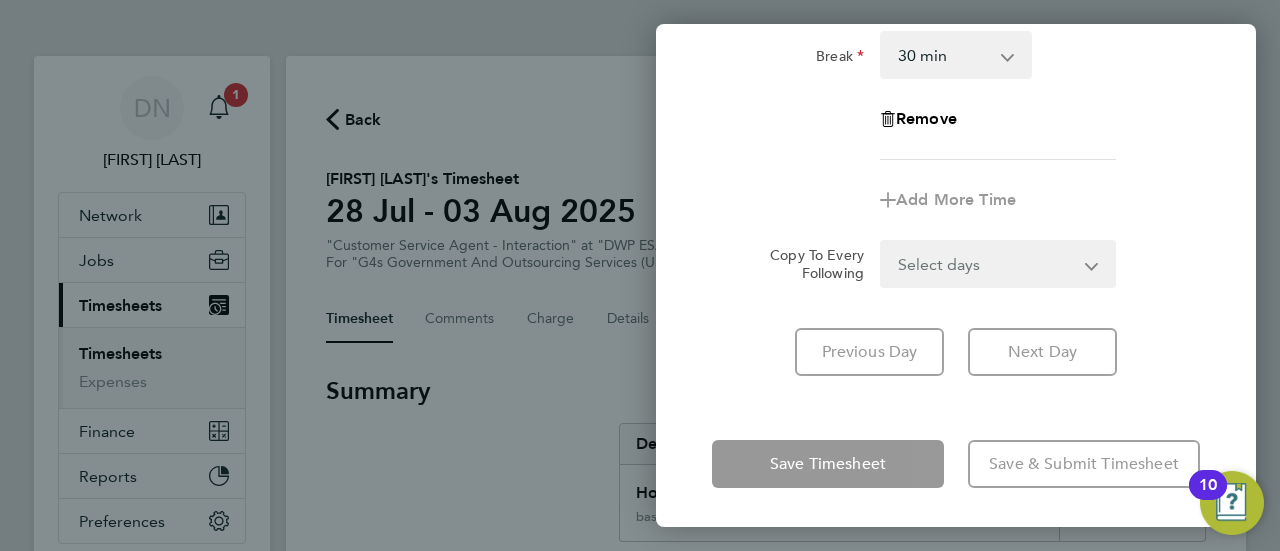 click on "Rate  basic - 16.66   System Issue Paid - 16.66   x1.5 - 24.73   System Issue Not Paid   x2 - 32.79   Bank Holiday   Annual Leave   Sick
Start Time 09:00 End Time 17:00 Break  0 min   15 min   30 min   45 min   60 min   75 min   90 min
Remove
Add More Time  Copy To Every Following  Select days   Day   Weekend (Sat-Sun)   Friday   Saturday   Sunday" 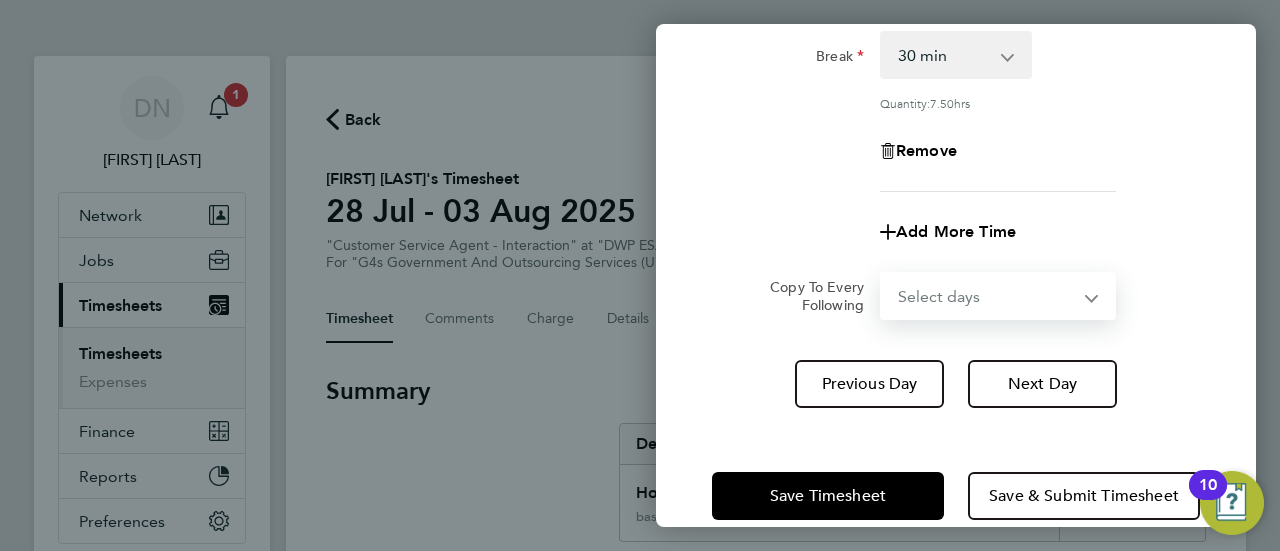 select on "FRI" 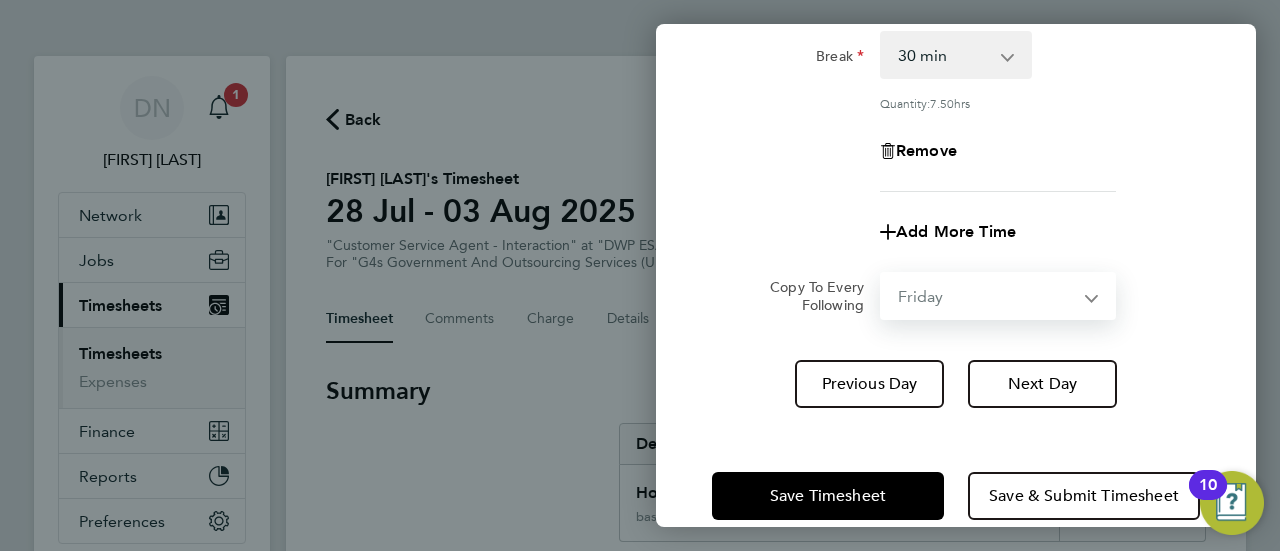 click on "Select days   Day   Weekend (Sat-Sun)   Friday   Saturday   Sunday" at bounding box center [987, 296] 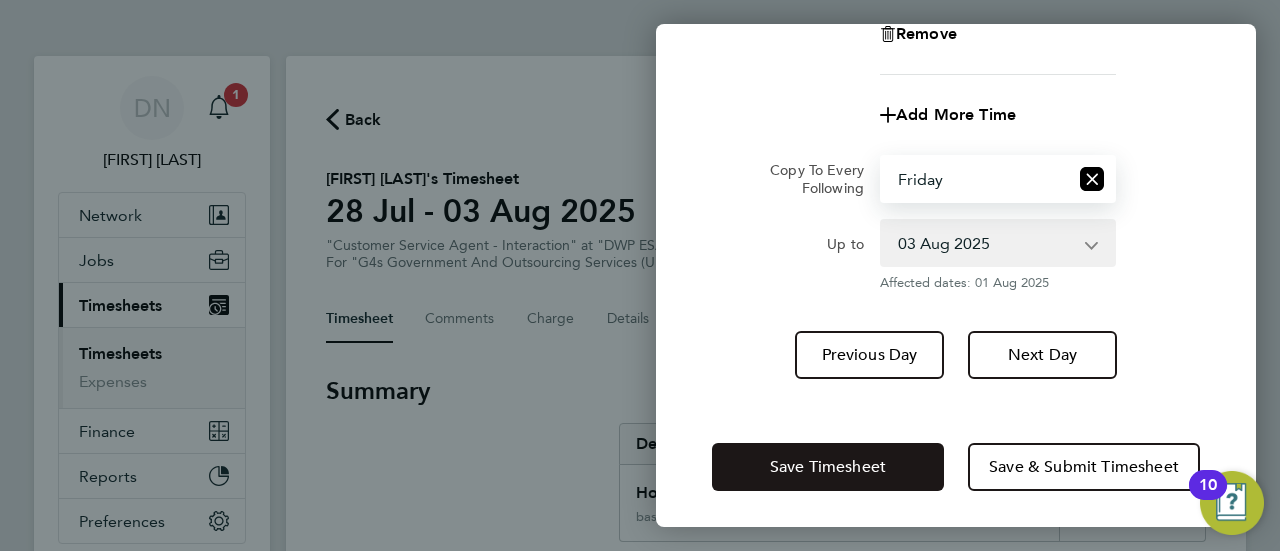 scroll, scrollTop: 440, scrollLeft: 0, axis: vertical 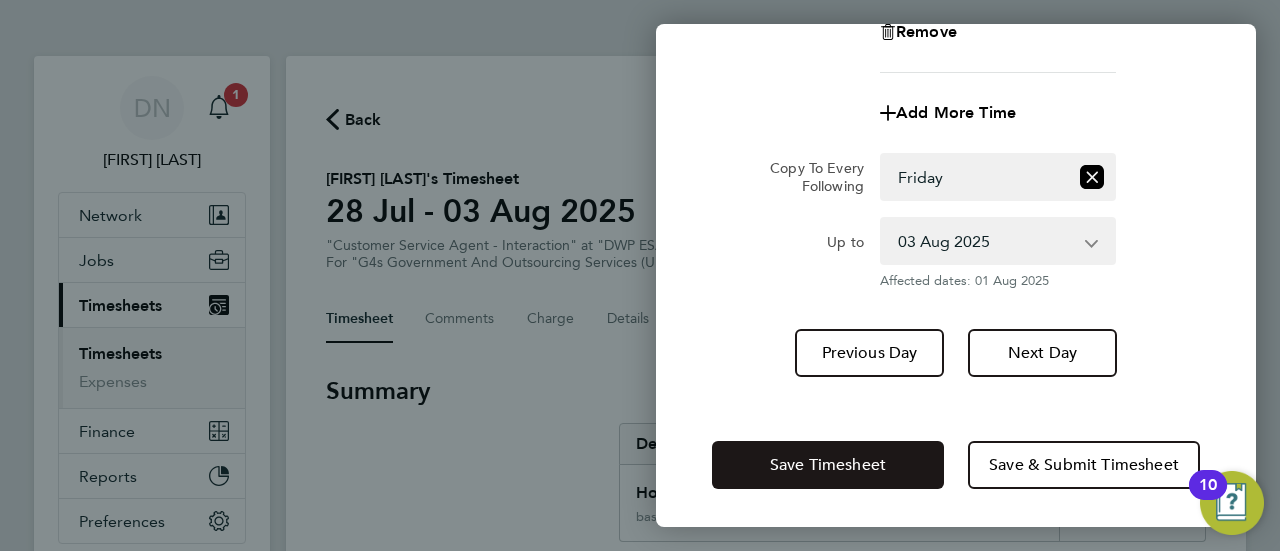click on "Save Timesheet" 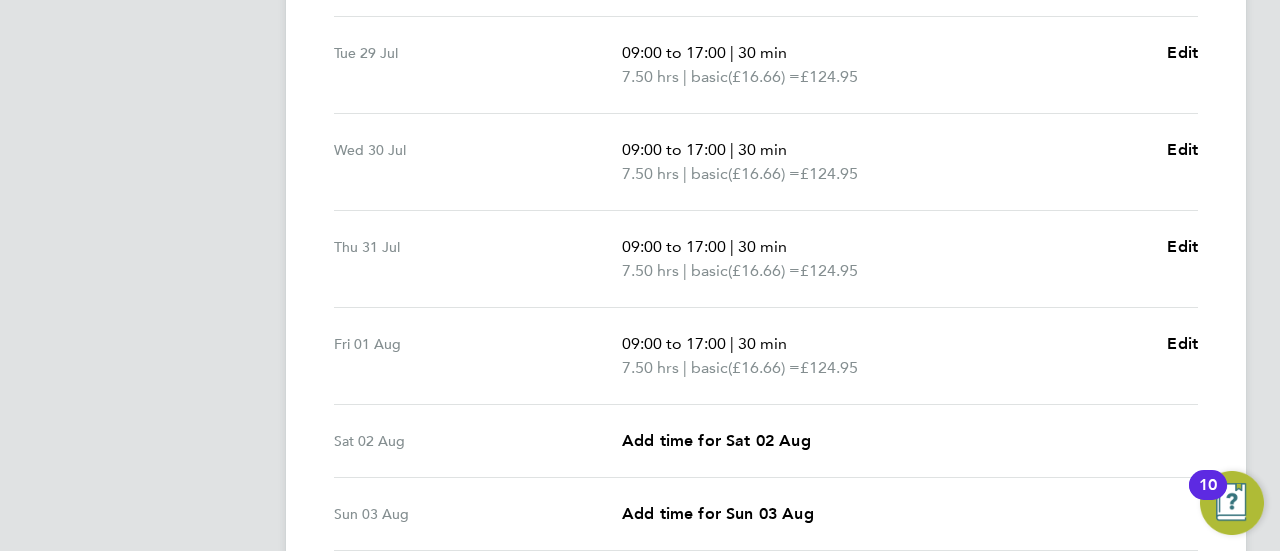 scroll, scrollTop: 890, scrollLeft: 0, axis: vertical 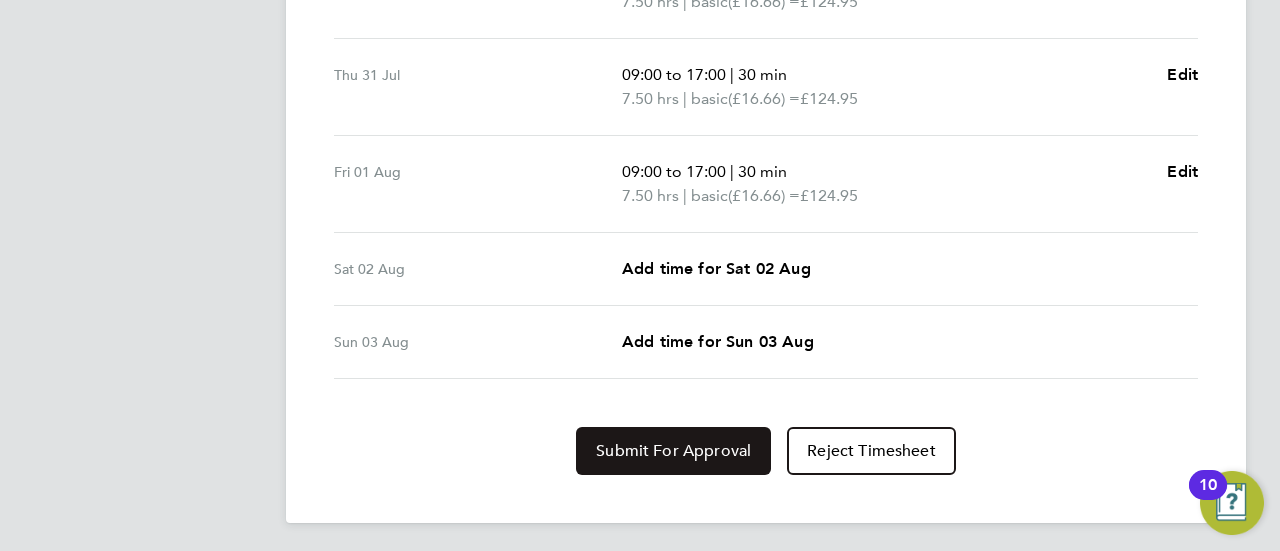 click on "Submit For Approval" 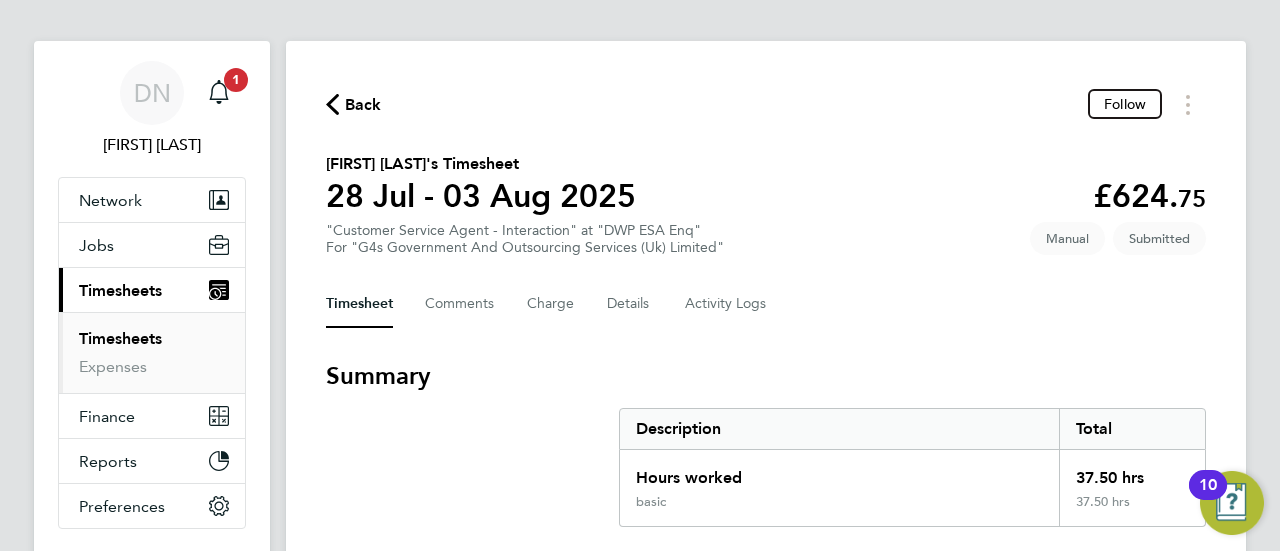 scroll, scrollTop: 0, scrollLeft: 0, axis: both 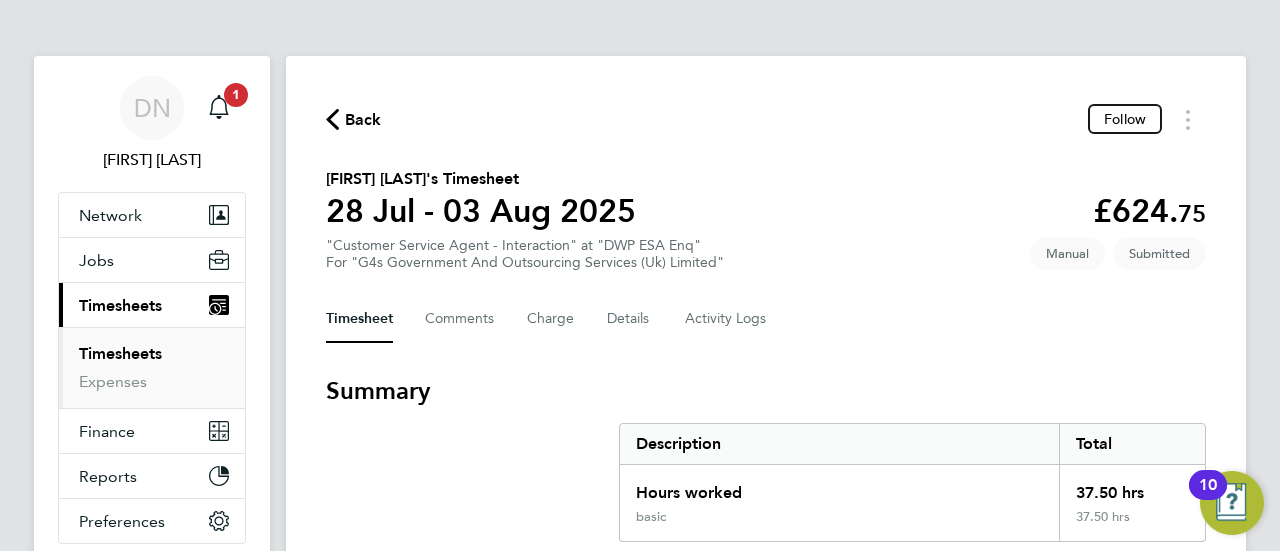 click on "Back" 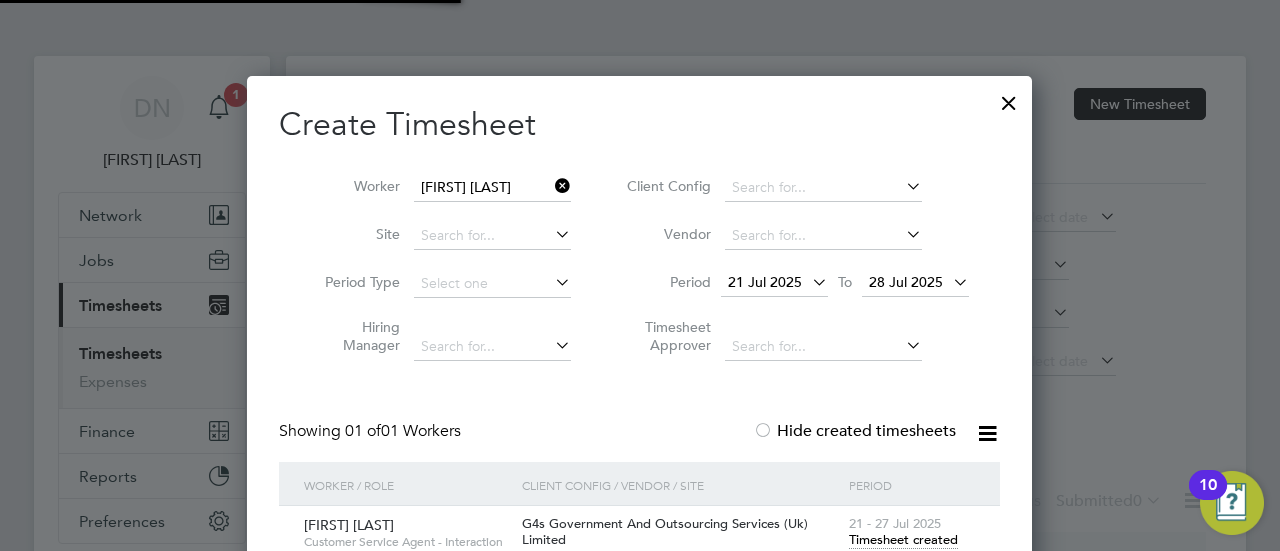 scroll, scrollTop: 640, scrollLeft: 786, axis: both 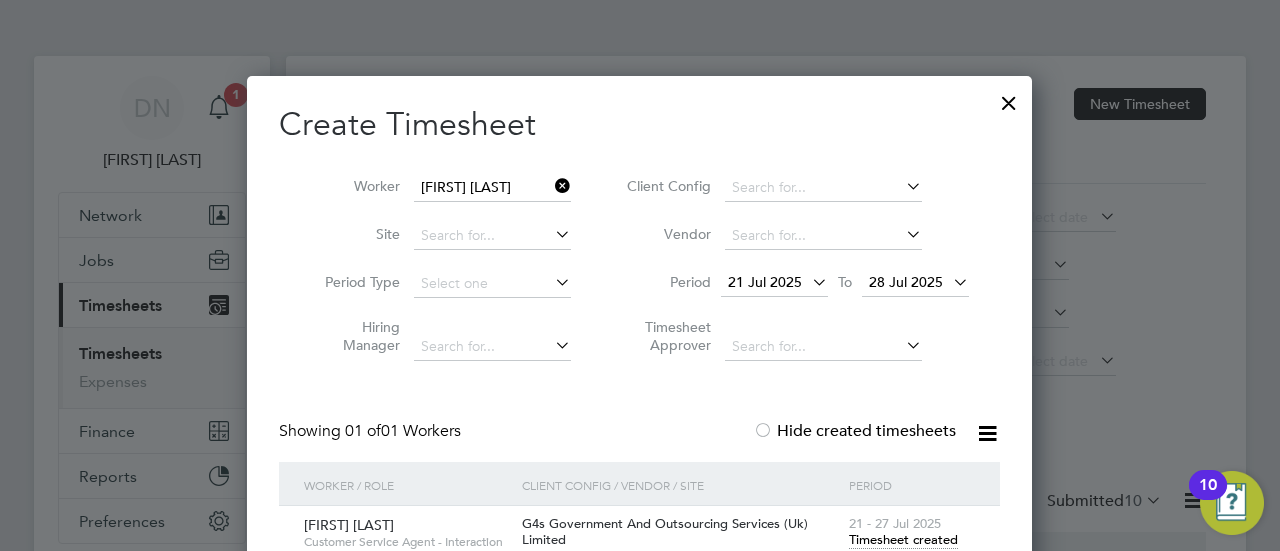 click at bounding box center [551, 186] 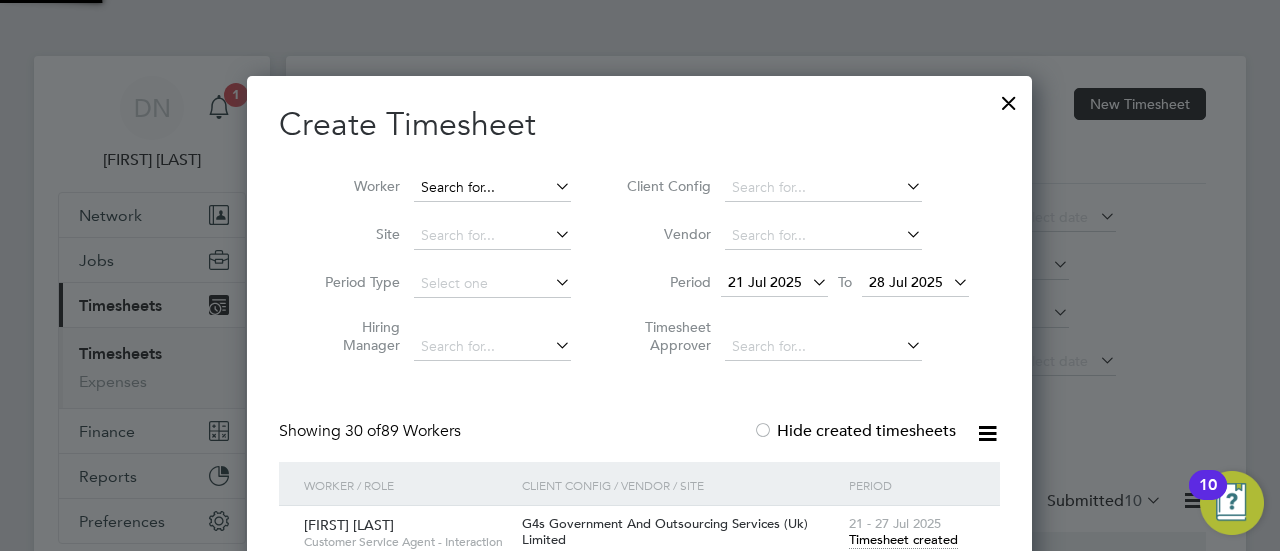 click at bounding box center (492, 188) 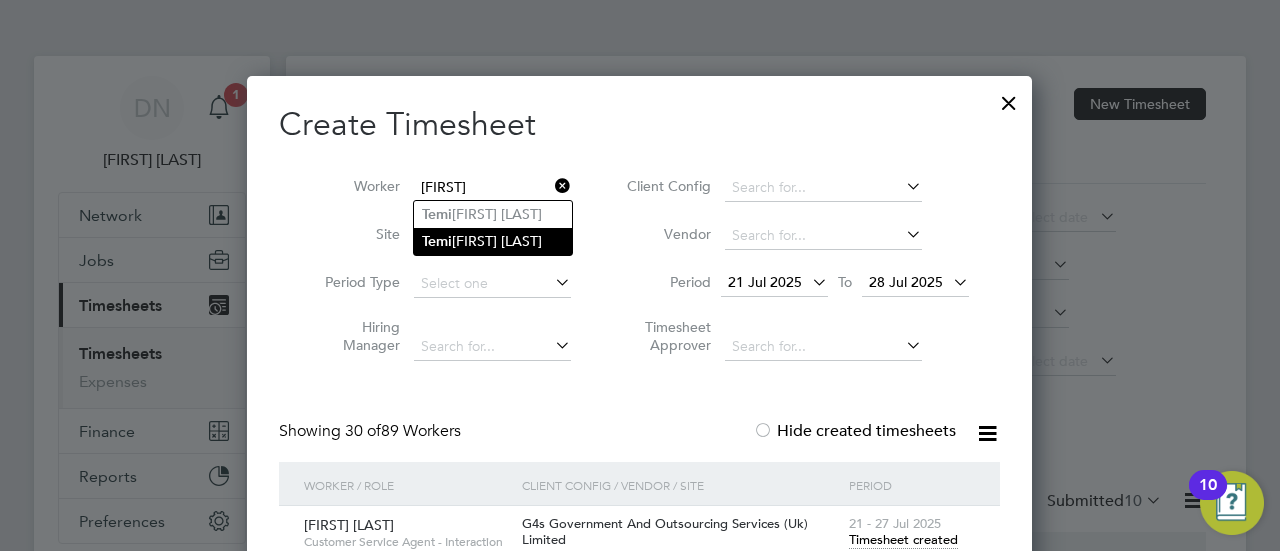 click on "[FIRST] [LAST]" 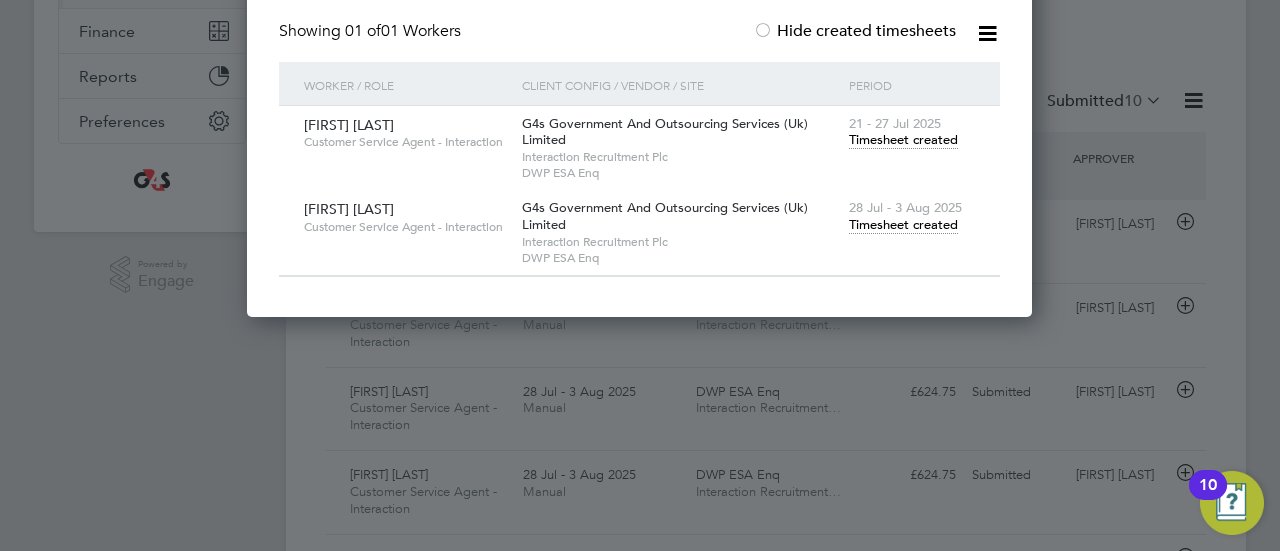 click on "Timesheet created" at bounding box center (903, 225) 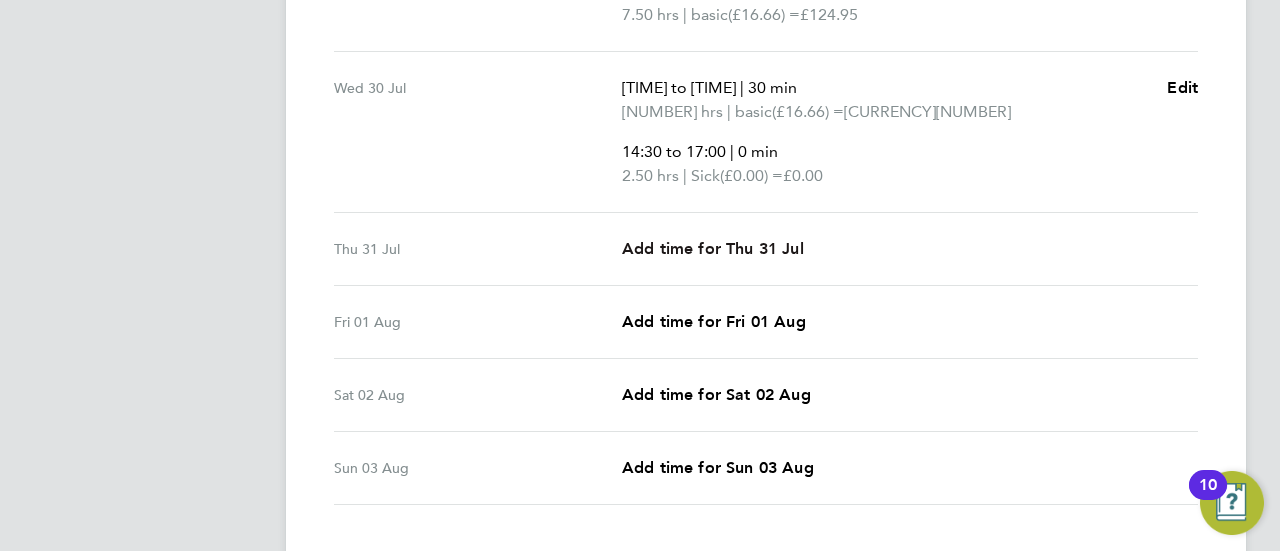 click on "Add time for Thu 31 Jul" at bounding box center [713, 248] 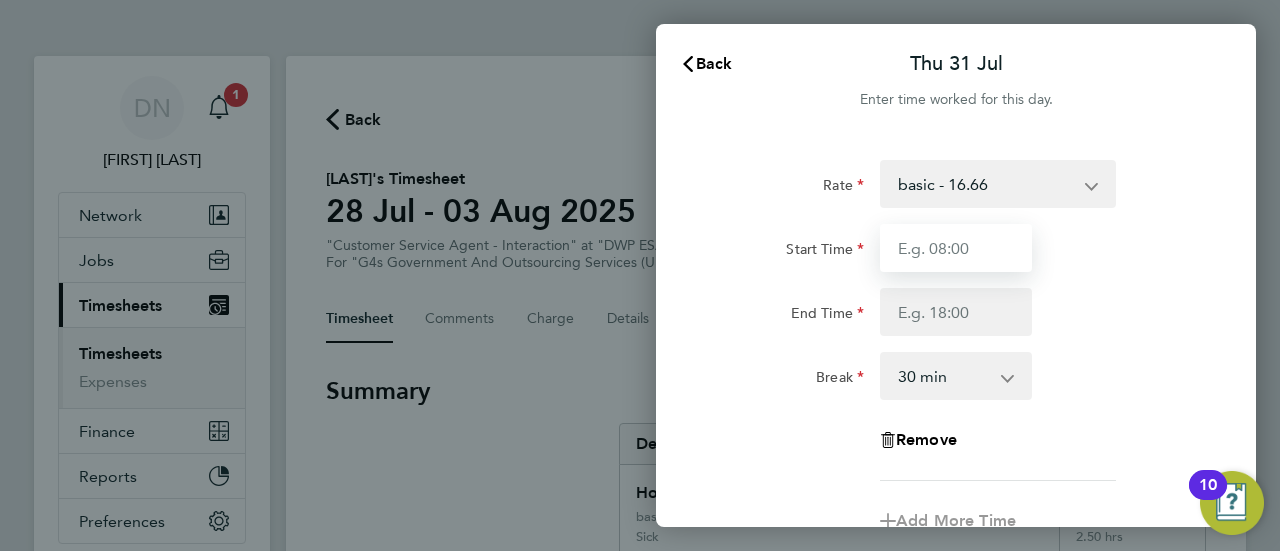 click on "Start Time" at bounding box center [956, 248] 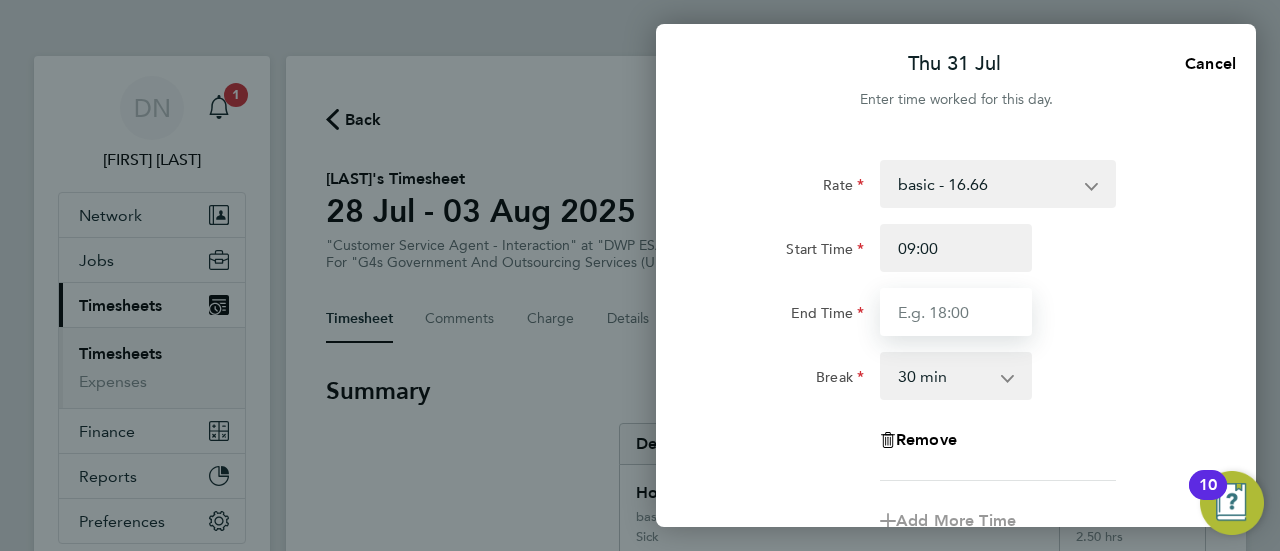 click on "End Time" at bounding box center (956, 312) 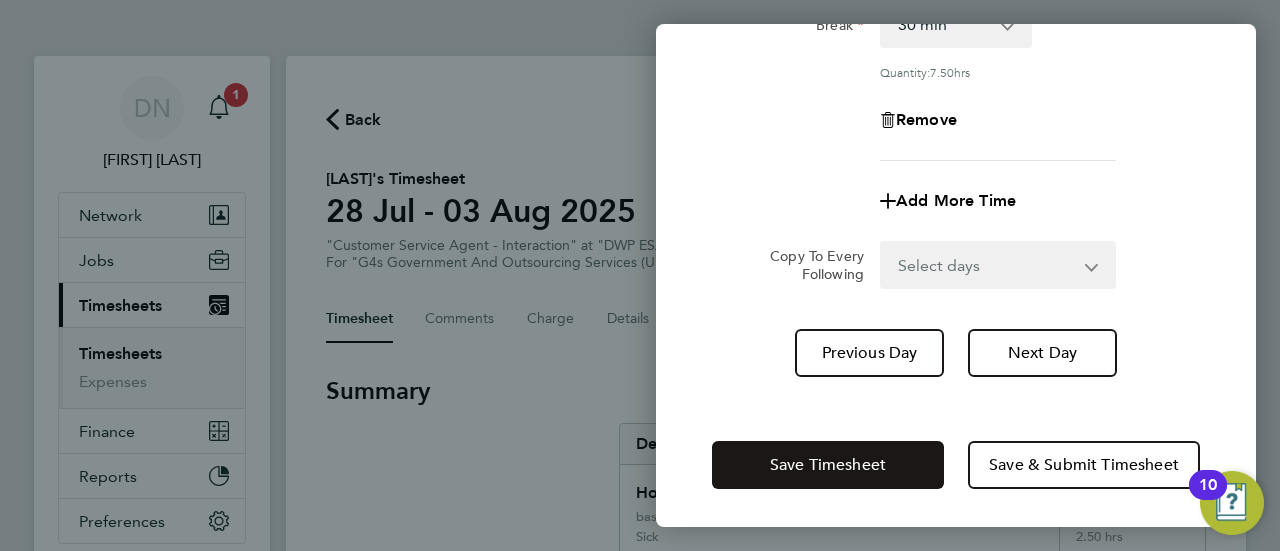 click on "Save Timesheet" 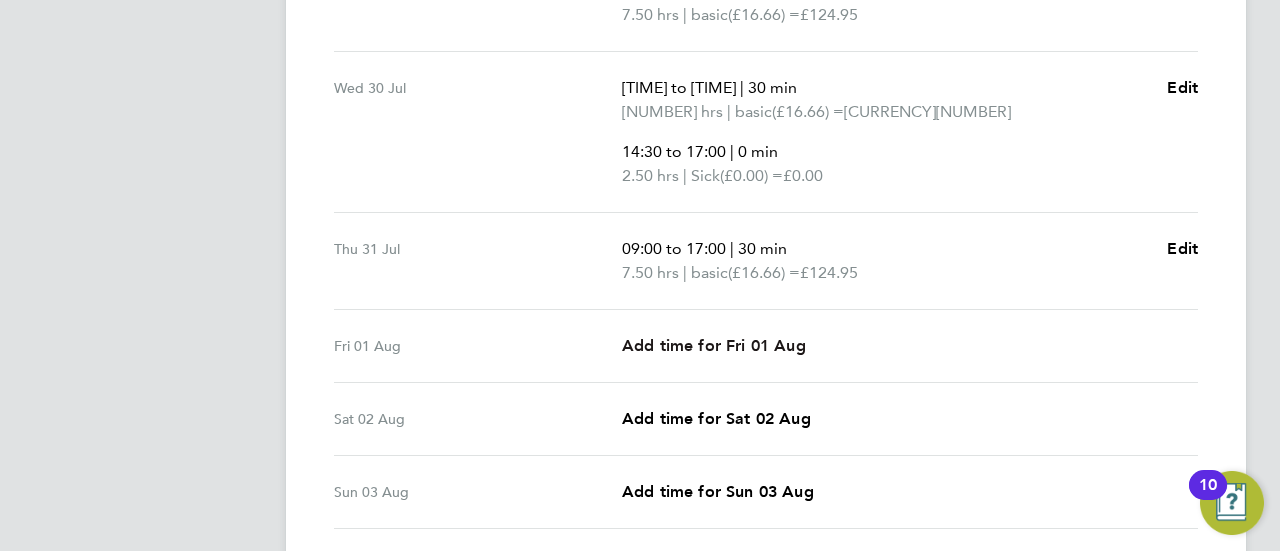 click on "Add time for Fri 01 Aug" at bounding box center [714, 345] 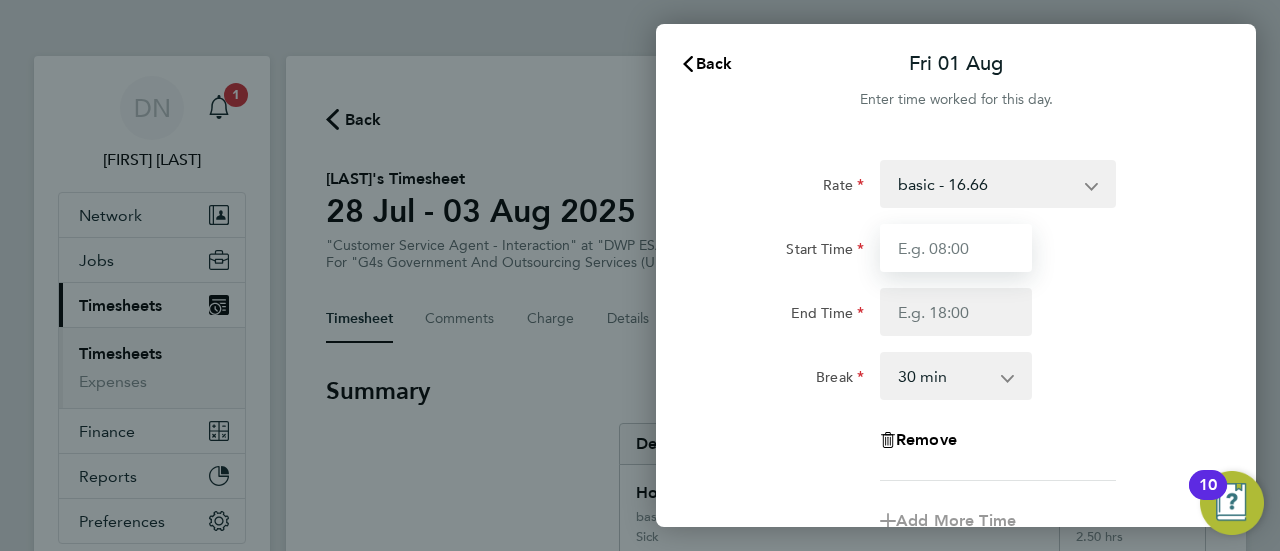 click on "Start Time" at bounding box center [956, 248] 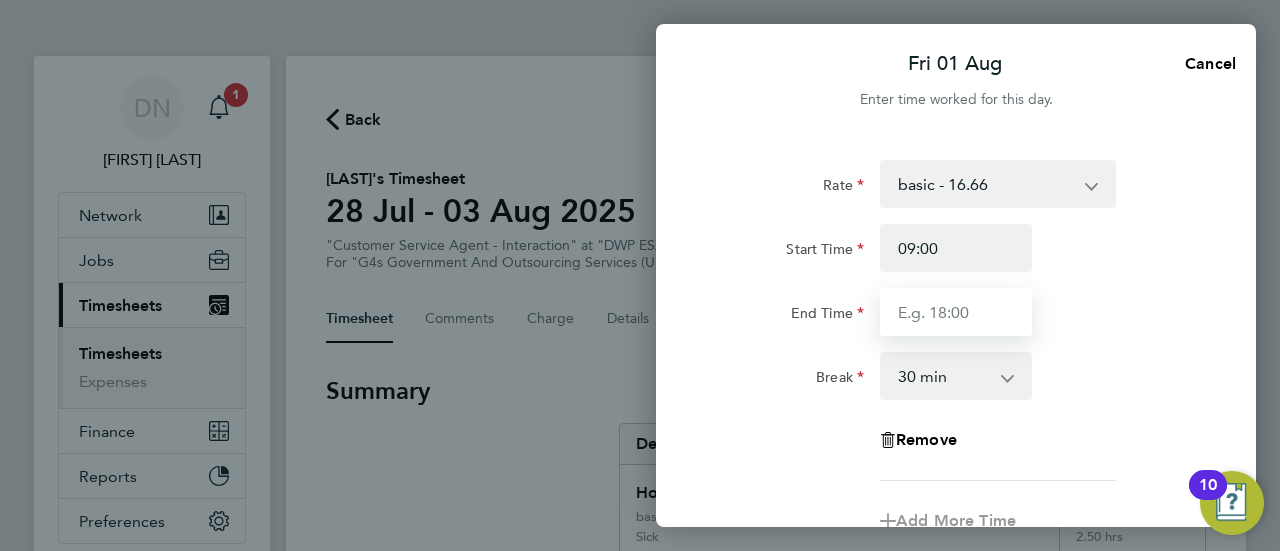 click on "End Time" at bounding box center [956, 312] 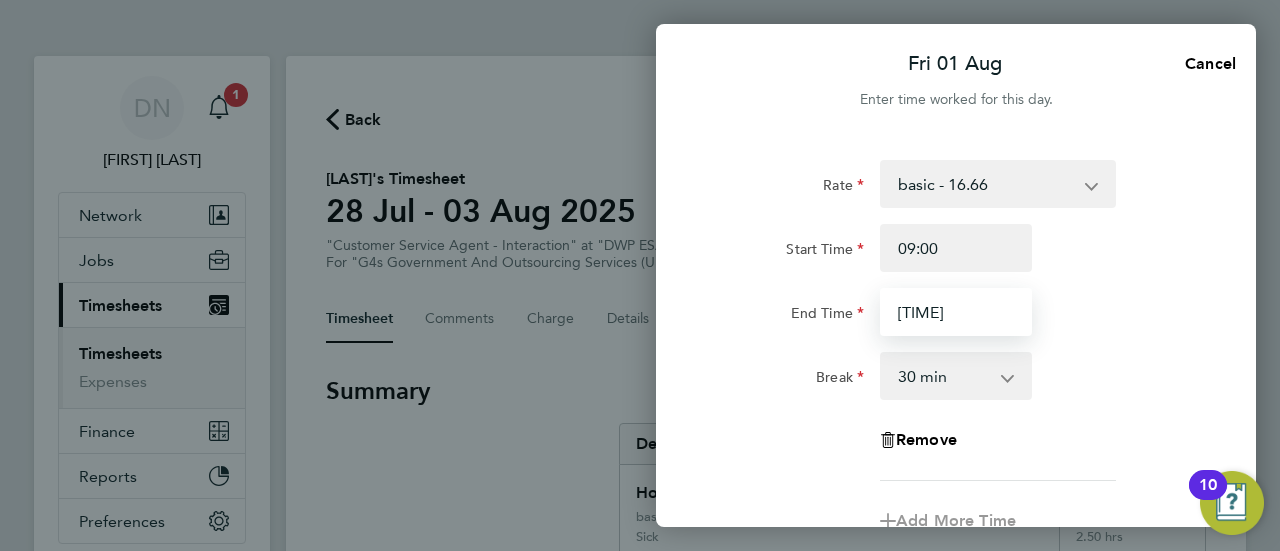 type on "[TIME]" 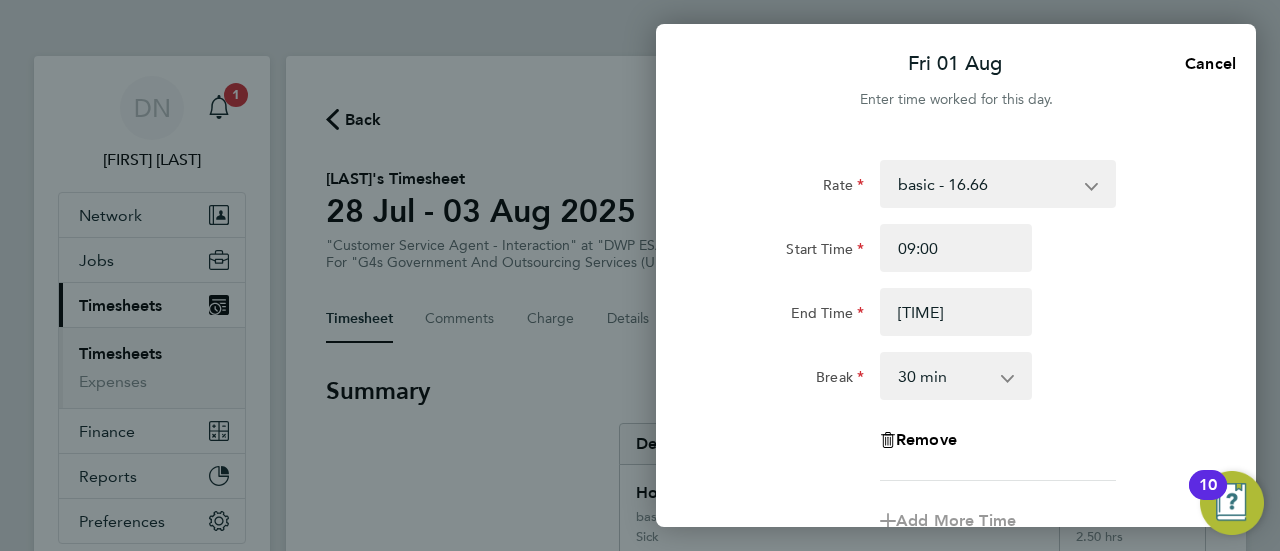 click on "End Time [TIME]" 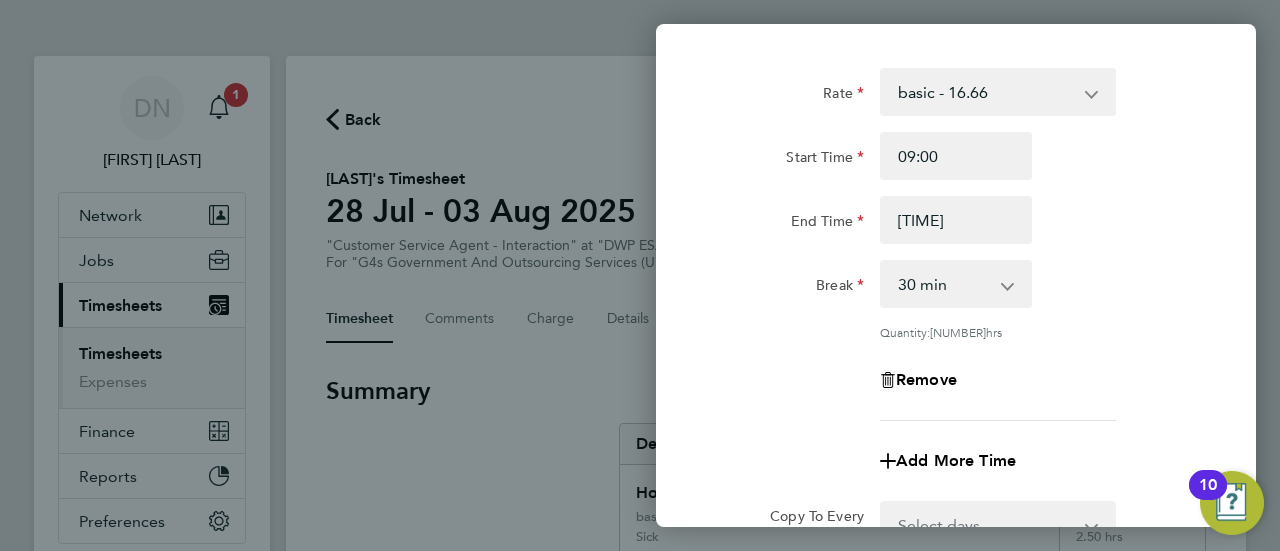 scroll, scrollTop: 200, scrollLeft: 0, axis: vertical 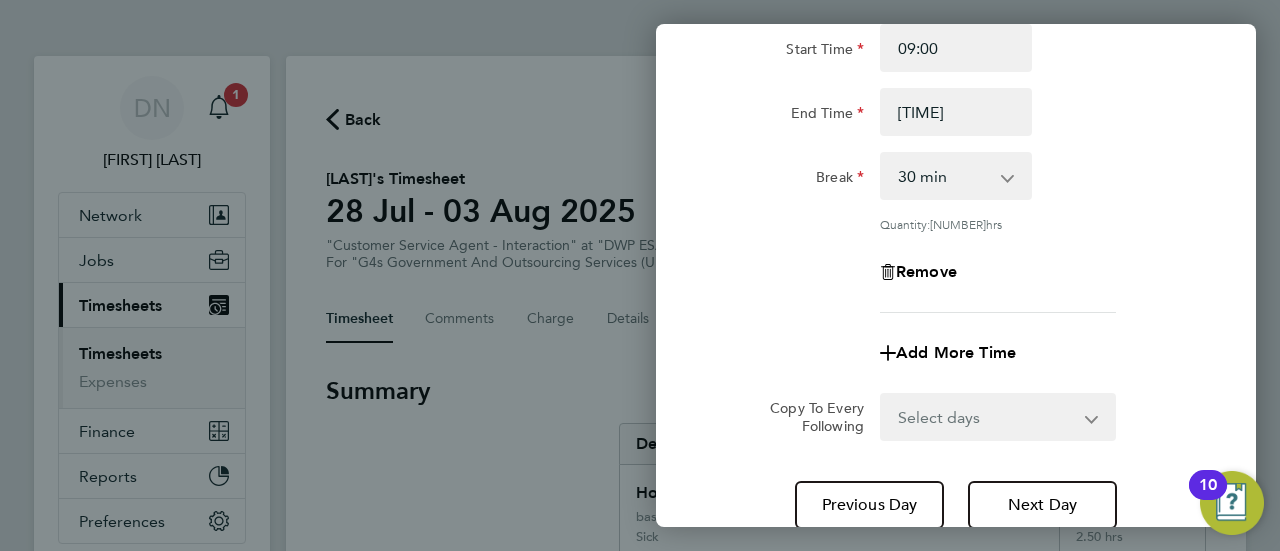 click on "0 min   15 min   30 min   45 min   60 min   75 min" at bounding box center [944, 176] 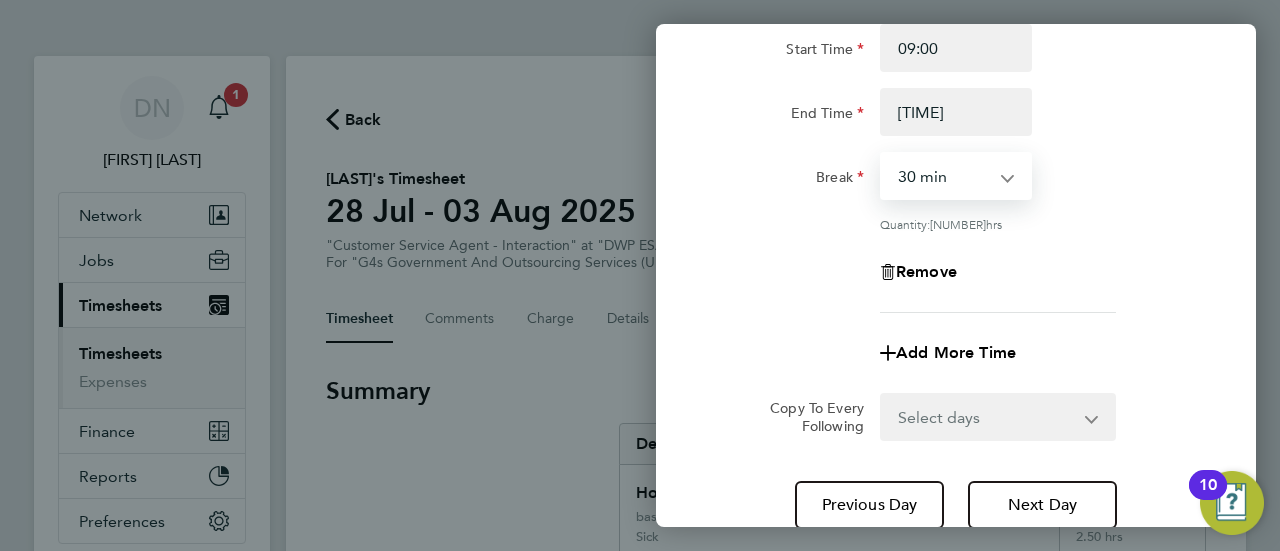 select on "0" 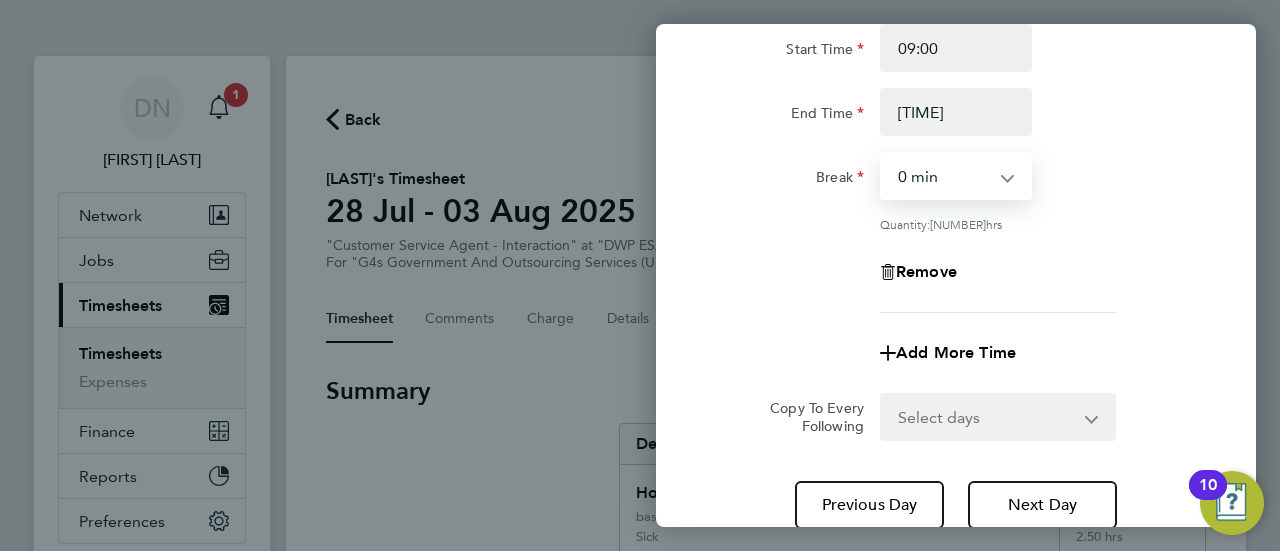 click on "0 min   15 min   30 min   45 min   60 min   75 min" at bounding box center [944, 176] 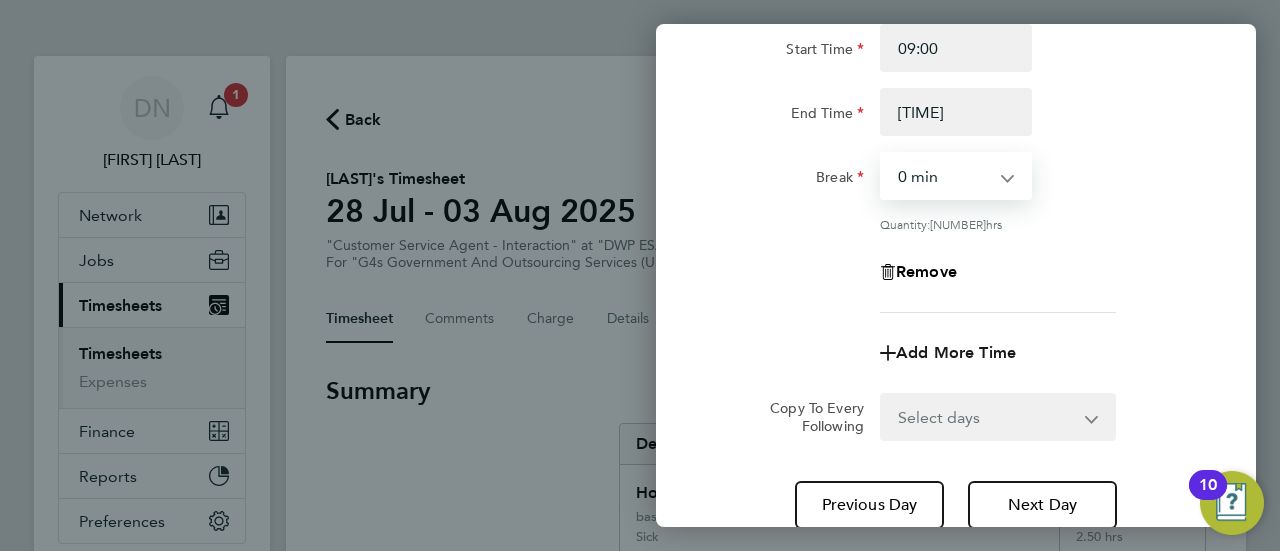 click on "Add More Time" 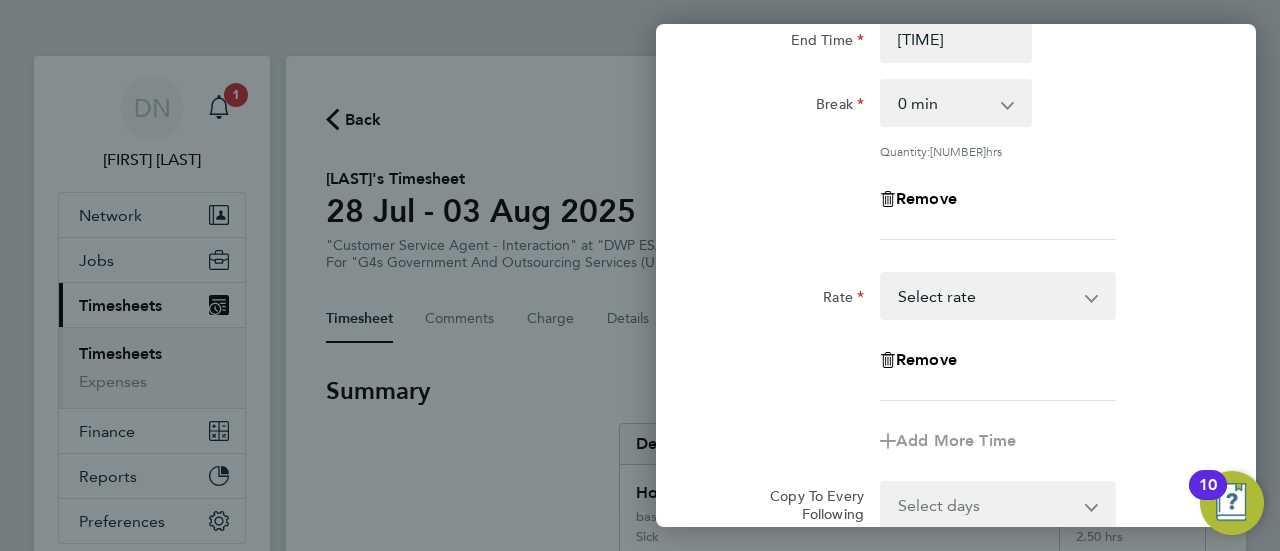 scroll, scrollTop: 300, scrollLeft: 0, axis: vertical 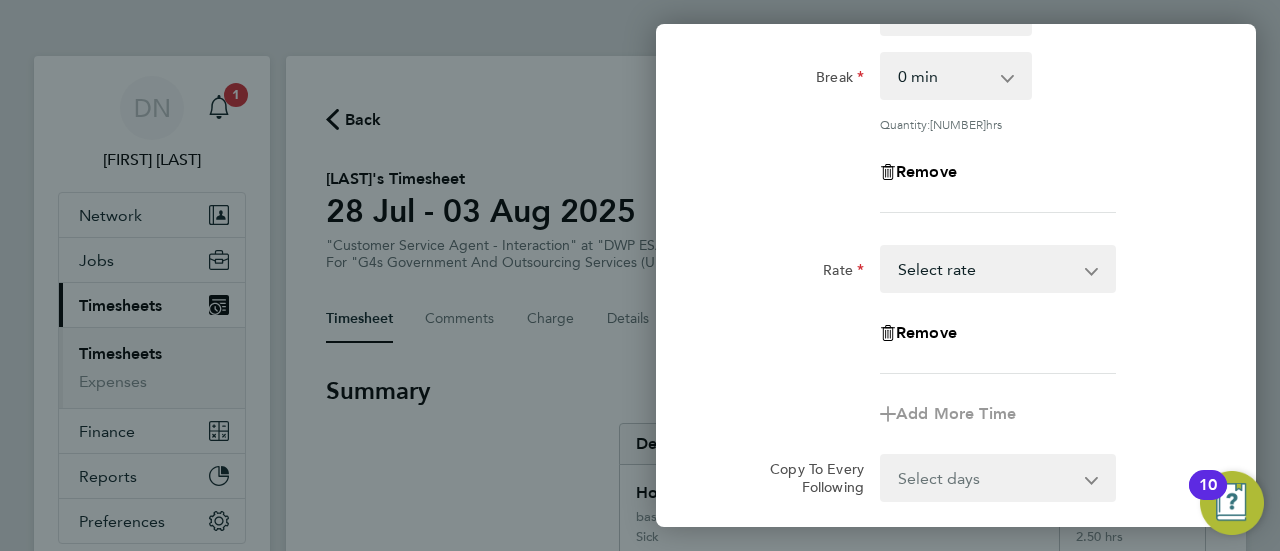 click on "x2 - 32.79   System Issue Not Paid   System Issue Paid - 16.66   Bank Holiday   basic - 16.66   Annual Leave   x1.5 - 24.73   Sick   Select rate" at bounding box center (986, 269) 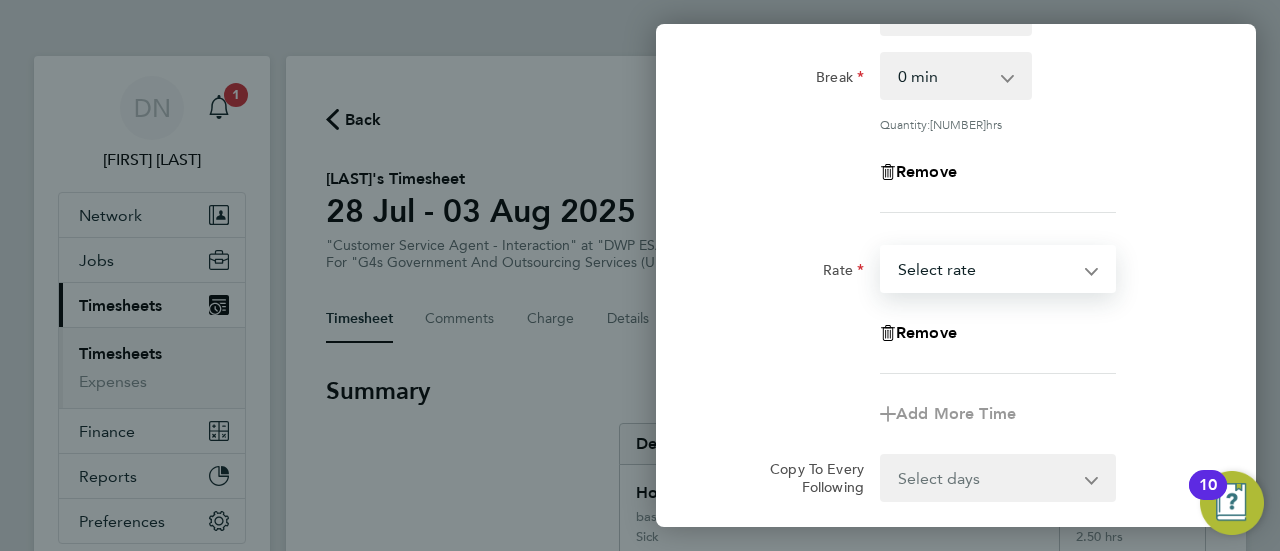 select on "30" 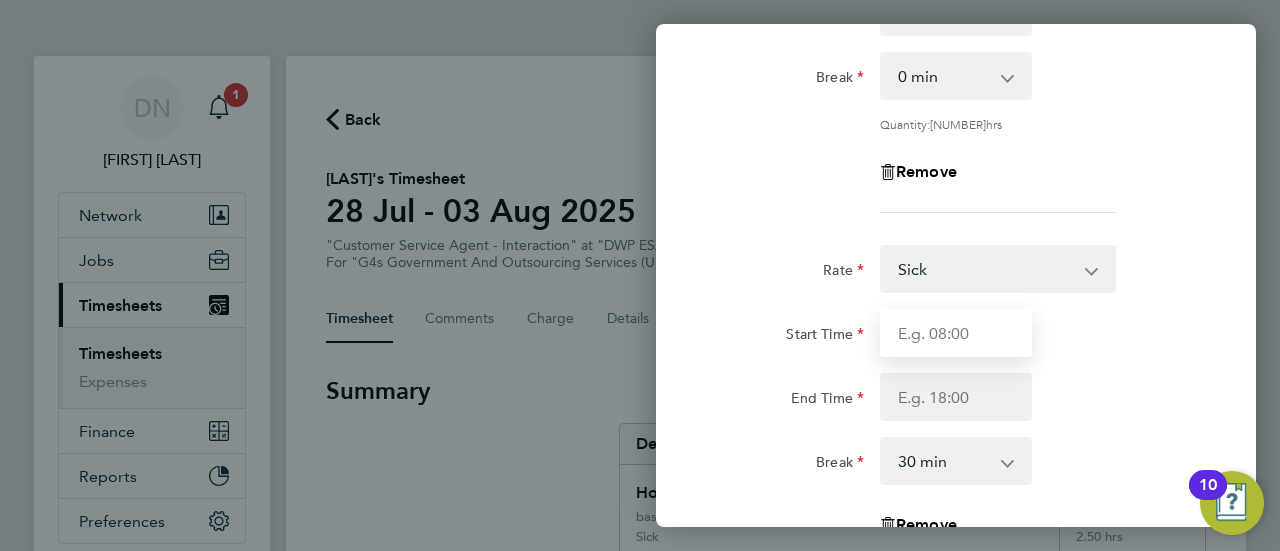 click on "Start Time" at bounding box center (956, 333) 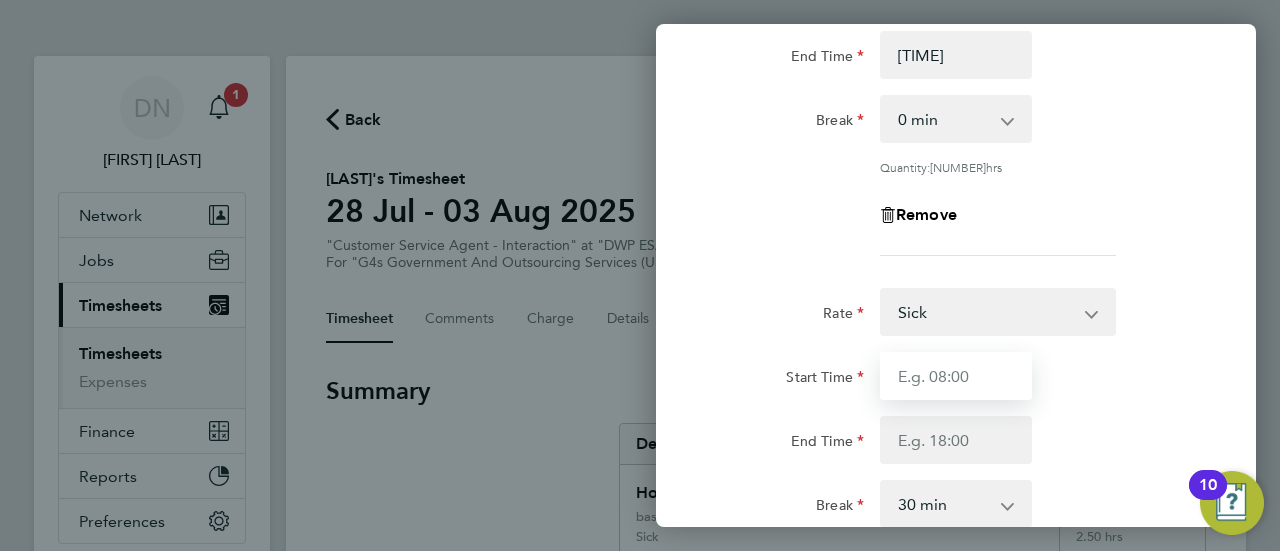 scroll, scrollTop: 300, scrollLeft: 0, axis: vertical 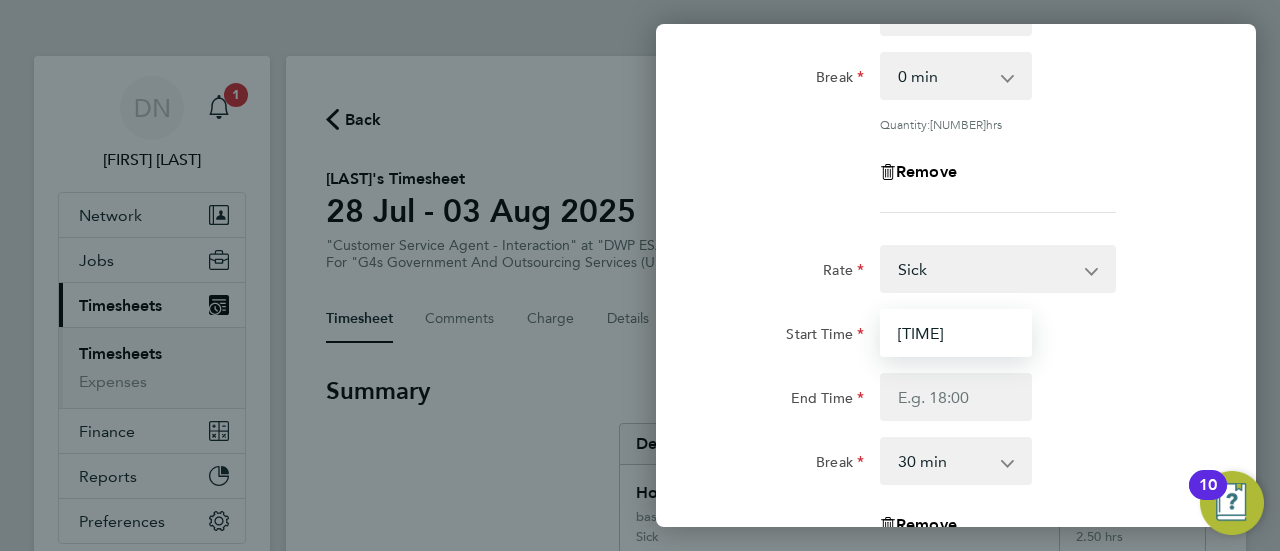 type on "[TIME]" 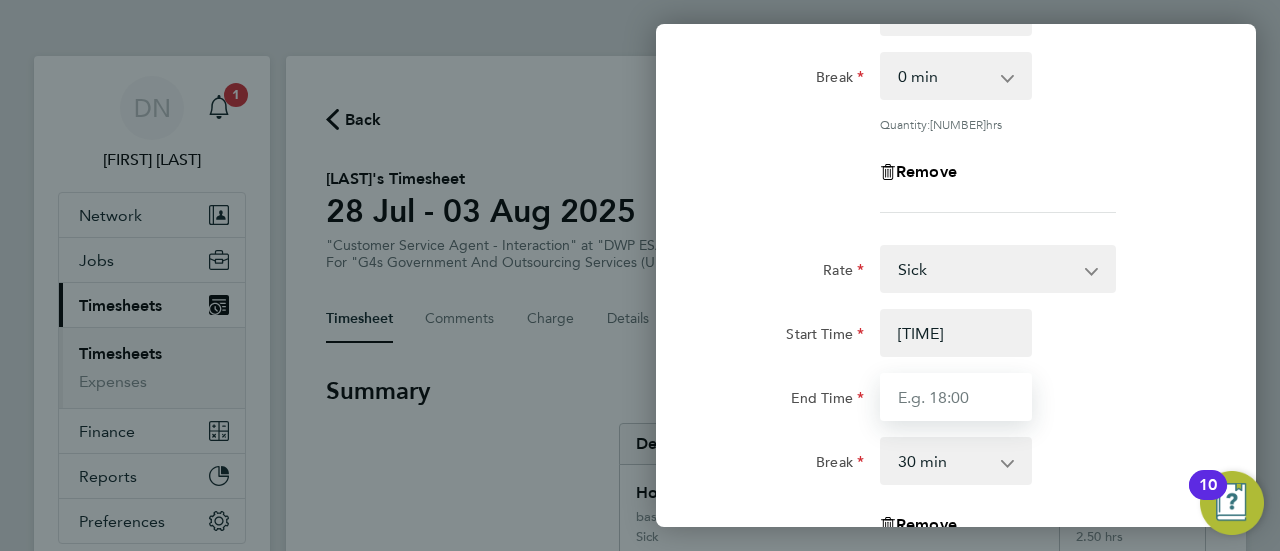 click on "End Time" at bounding box center (956, 397) 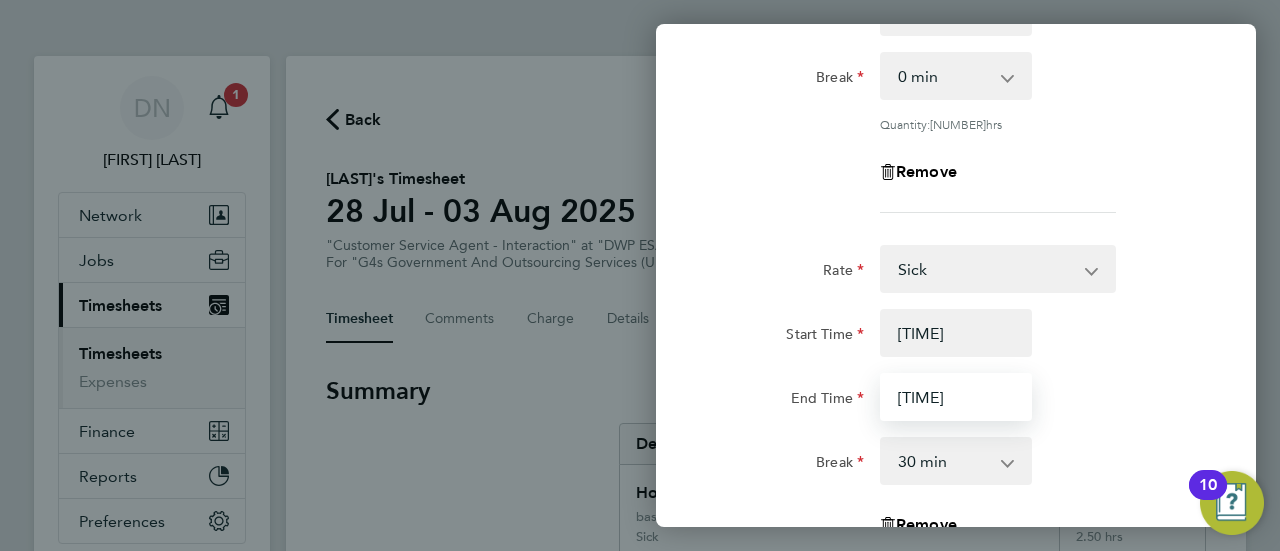 type on "[TIME]" 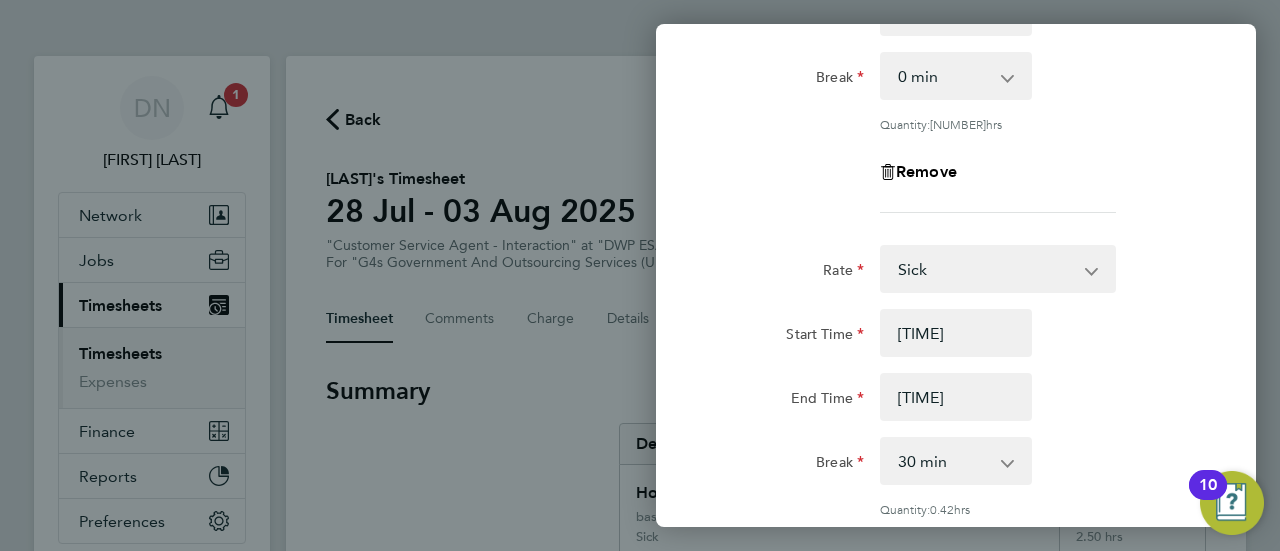 click on "End Time 11:14" 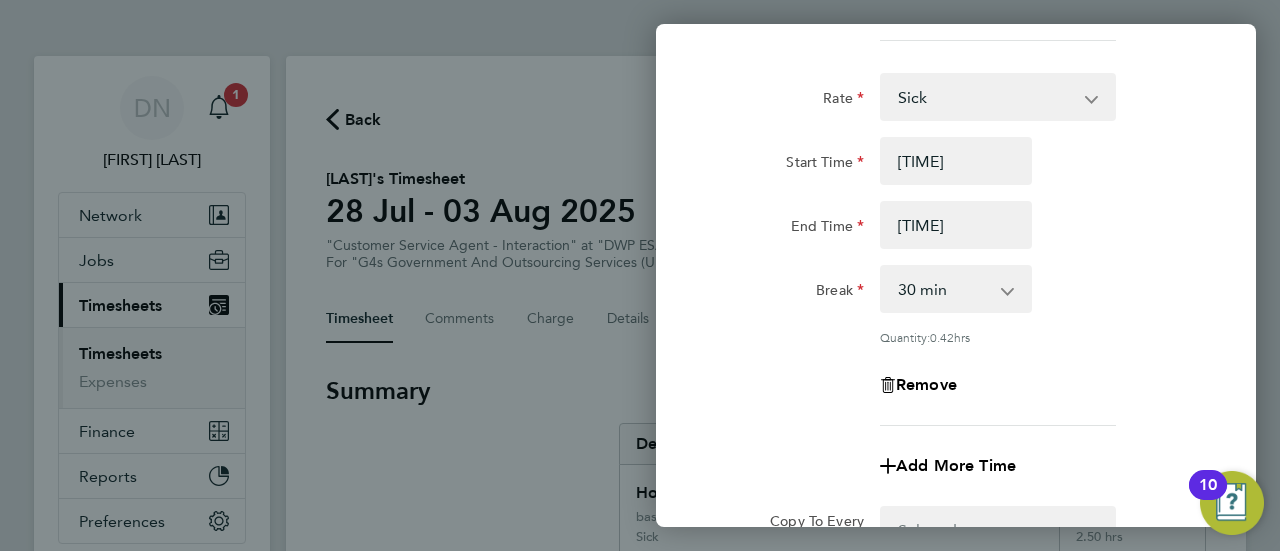 scroll, scrollTop: 500, scrollLeft: 0, axis: vertical 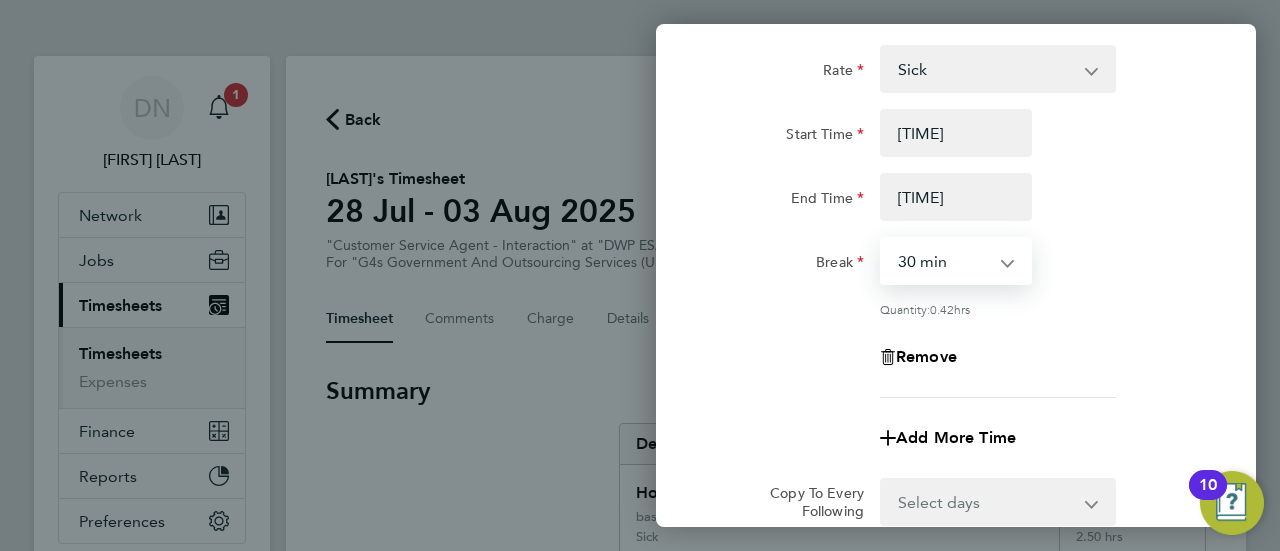 click on "0 min   15 min   30 min   45 min" at bounding box center [944, 261] 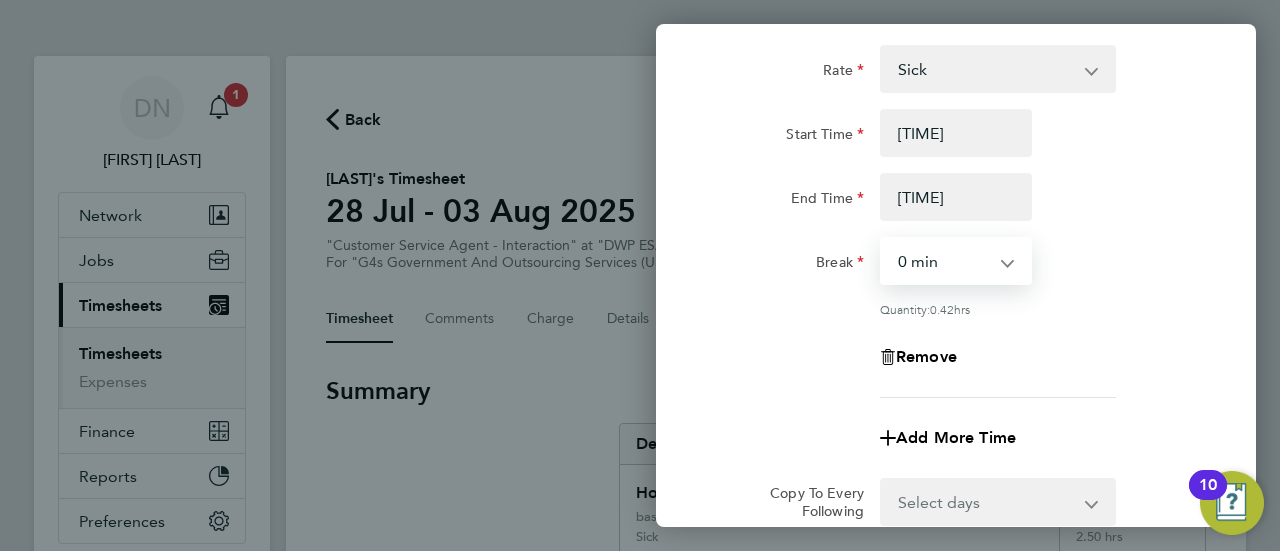 click on "0 min   15 min   30 min   45 min" at bounding box center [944, 261] 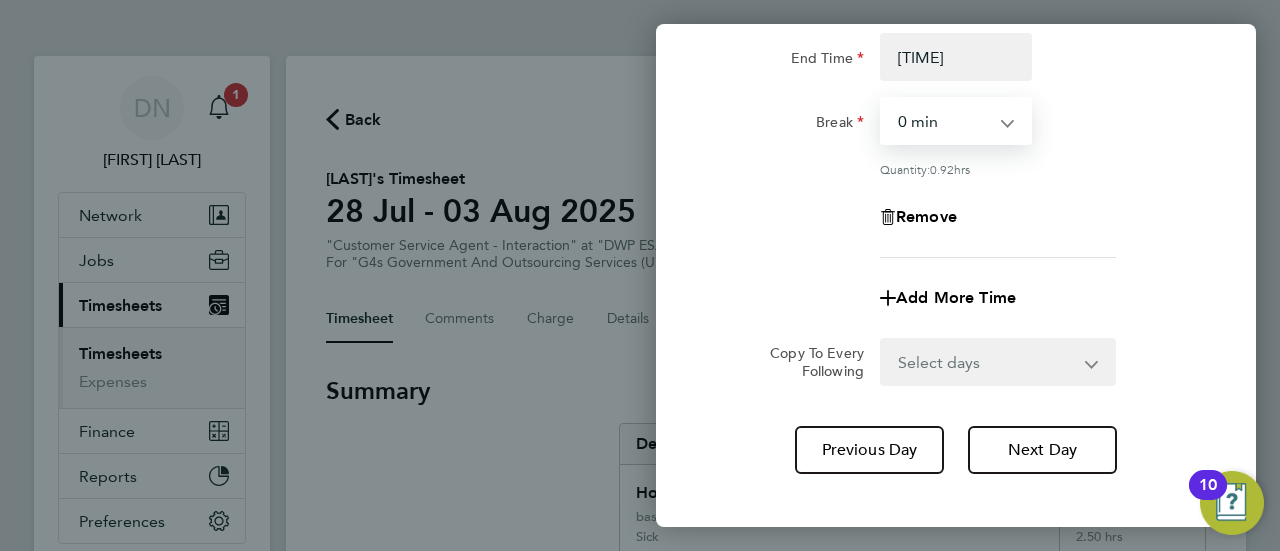 scroll, scrollTop: 700, scrollLeft: 0, axis: vertical 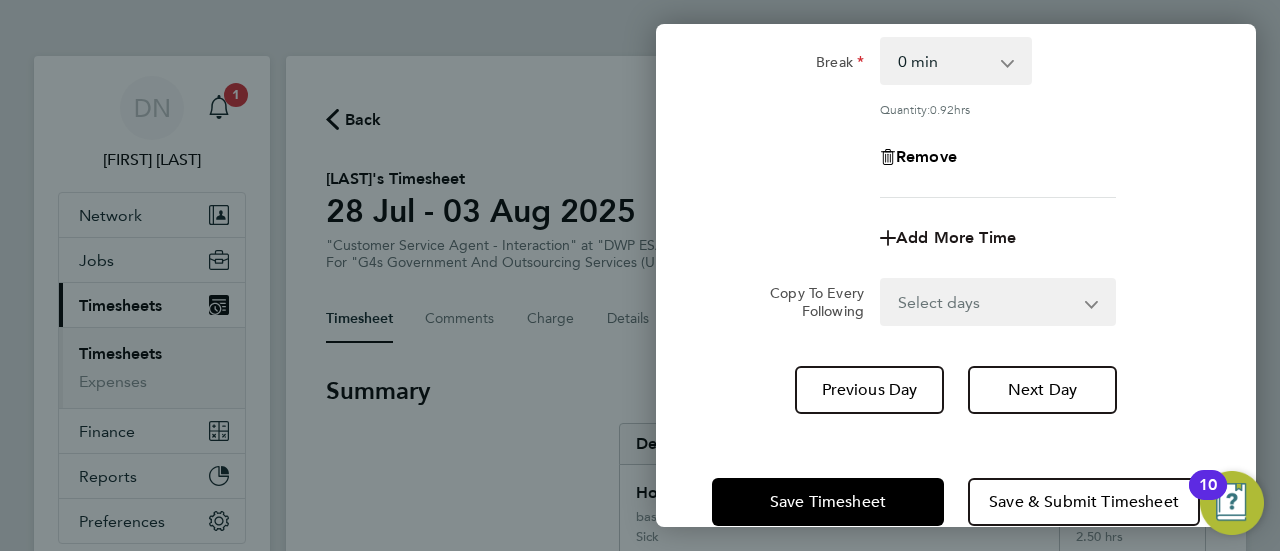 click on "Add More Time" 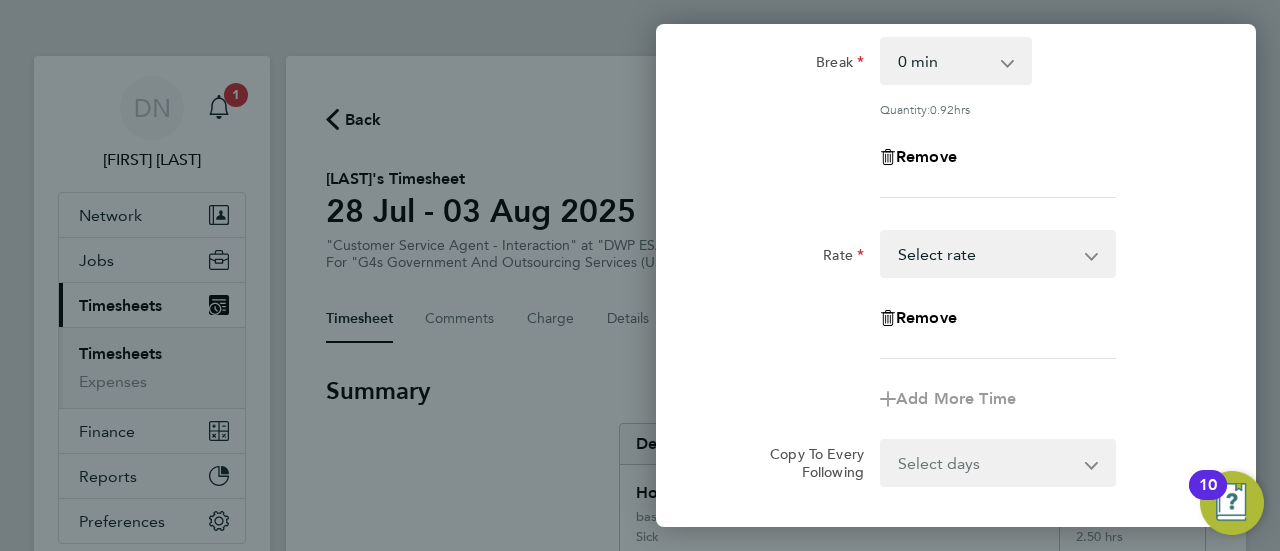 click on "x2 - 32.79   System Issue Not Paid   System Issue Paid - 16.66   Bank Holiday   basic - 16.66   Annual Leave   x1.5 - 24.73   Sick   Select rate" at bounding box center (986, 254) 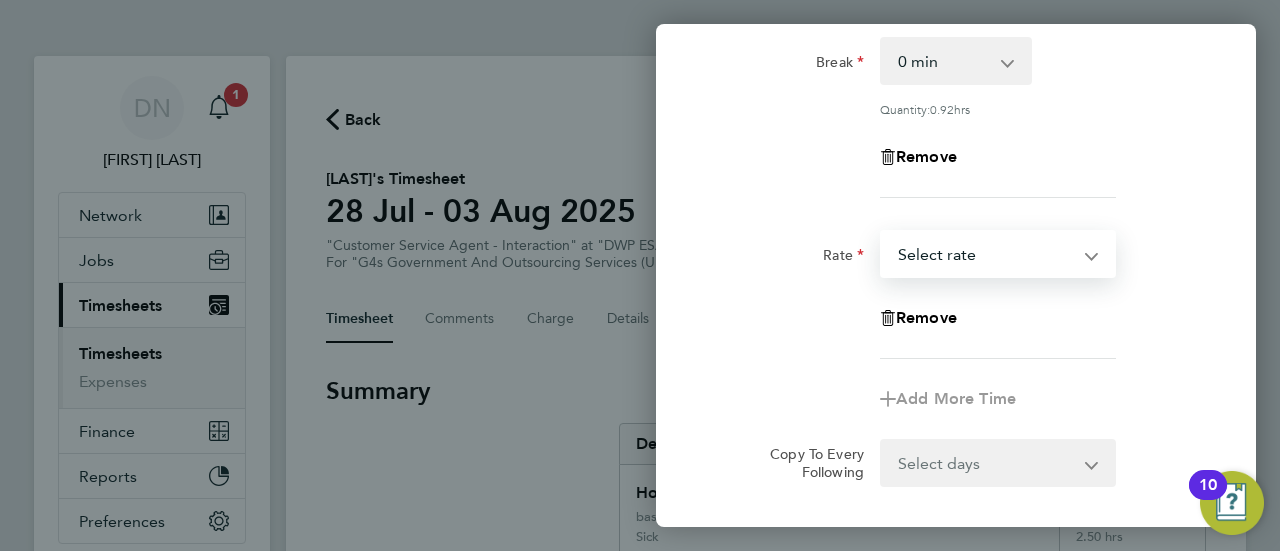 select on "30" 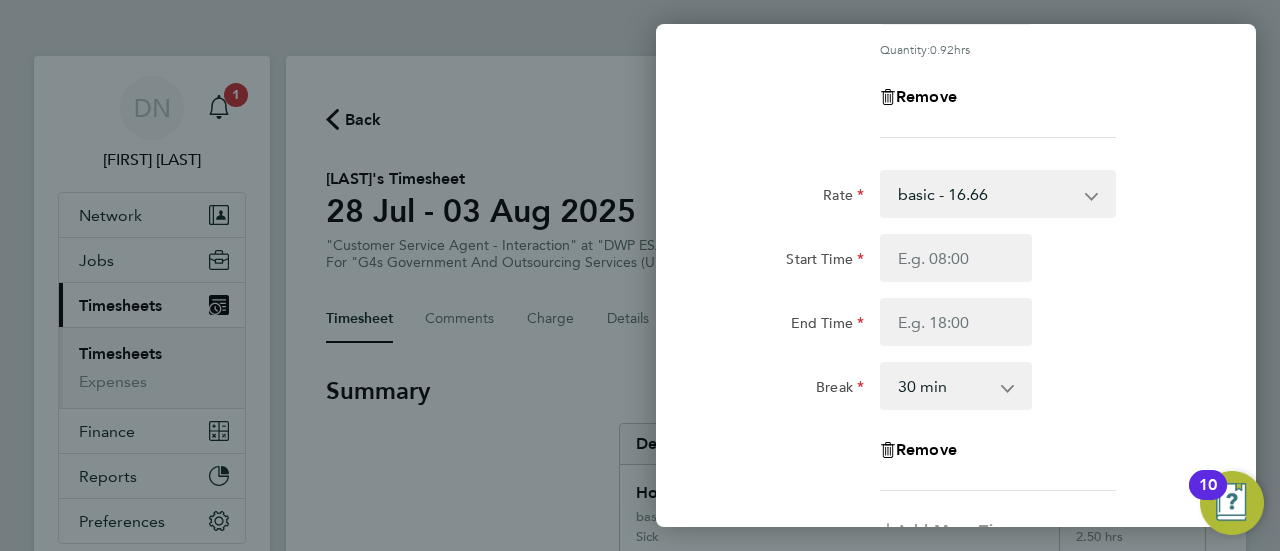 scroll, scrollTop: 800, scrollLeft: 0, axis: vertical 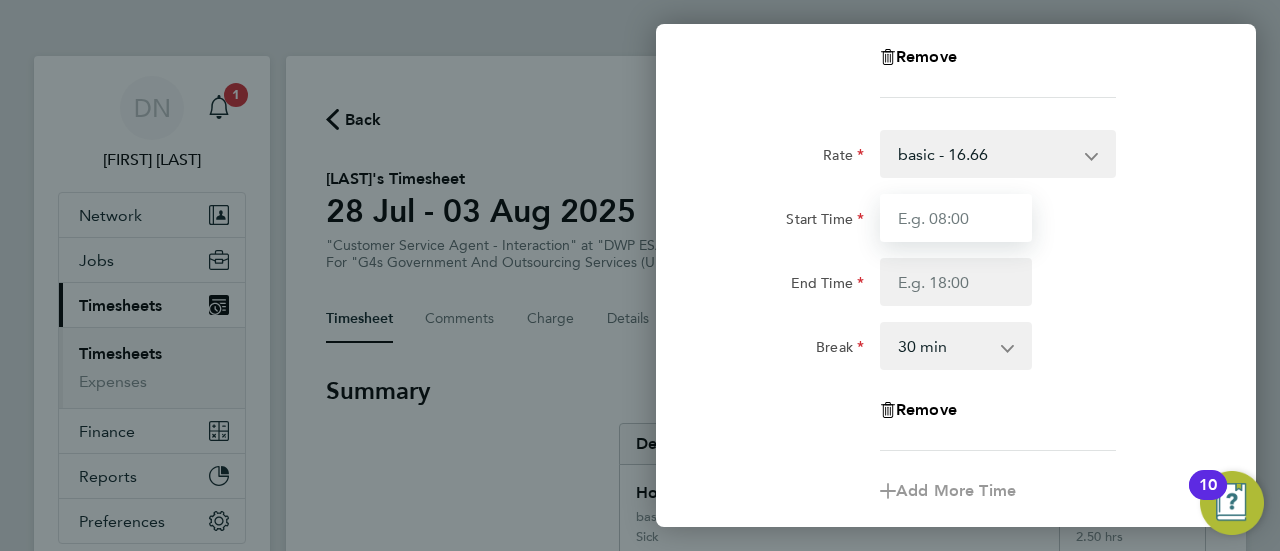 drag, startPoint x: 916, startPoint y: 221, endPoint x: 936, endPoint y: 223, distance: 20.09975 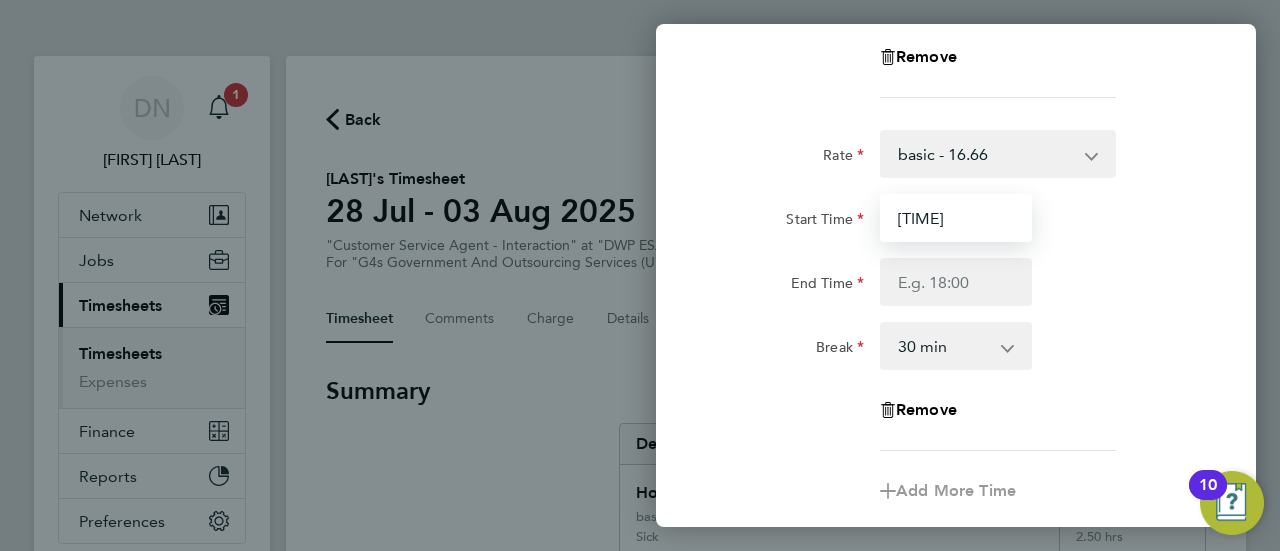 type on "[TIME]" 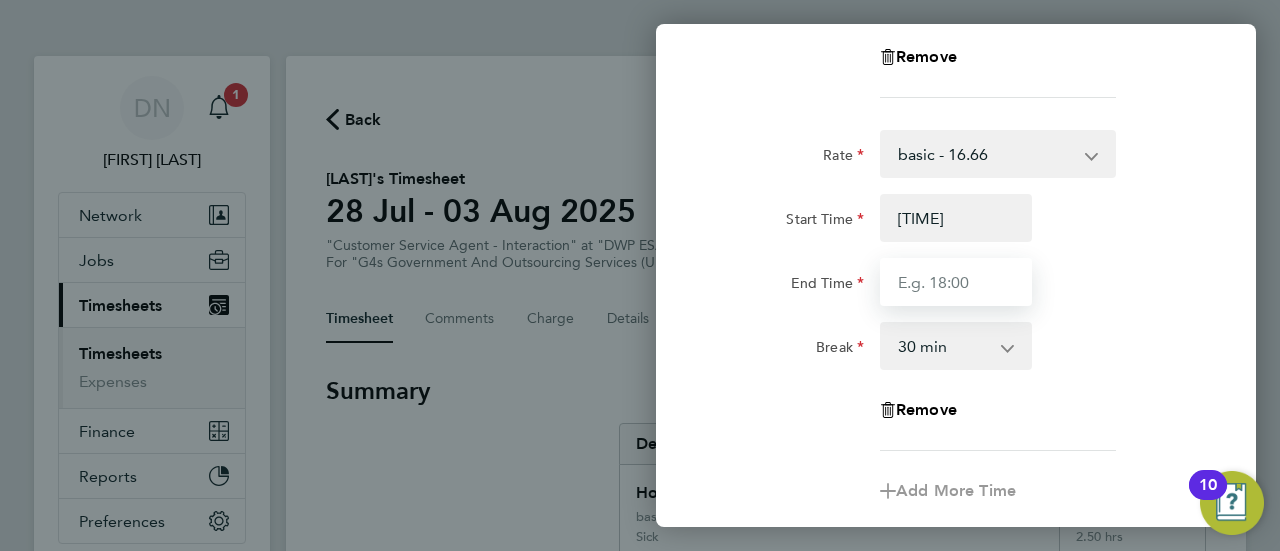 click on "End Time" at bounding box center (956, 282) 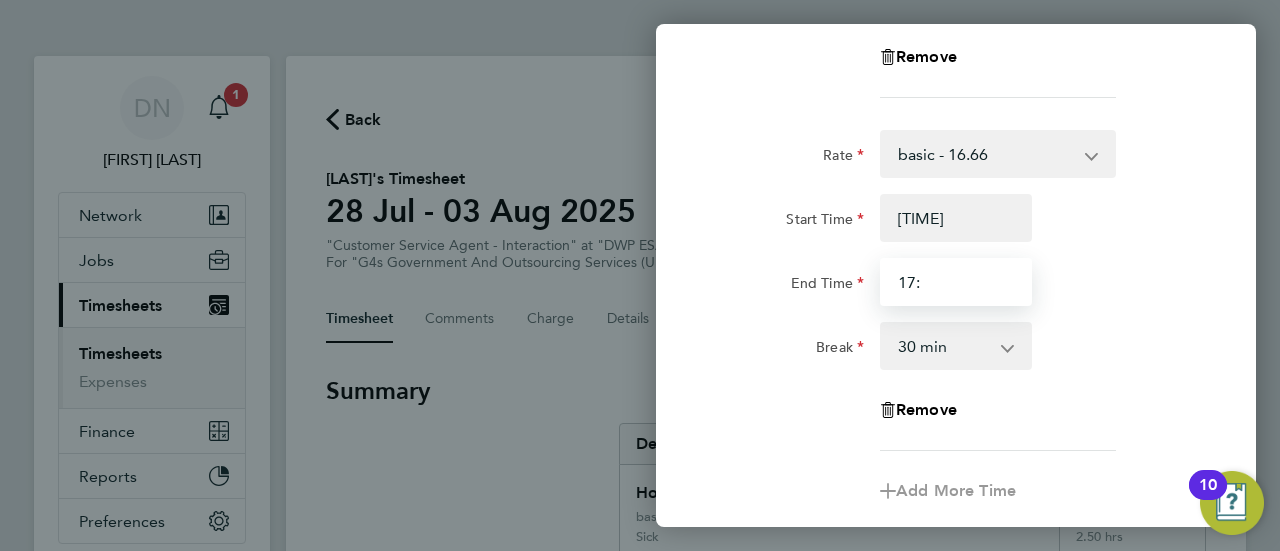 type on "17:00" 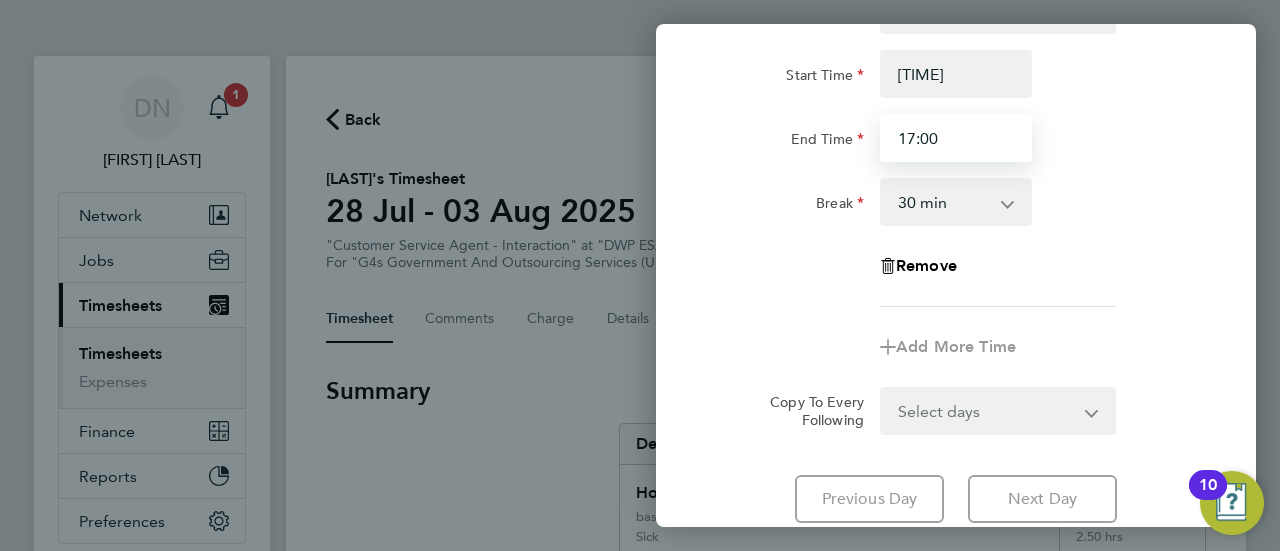 scroll, scrollTop: 1088, scrollLeft: 0, axis: vertical 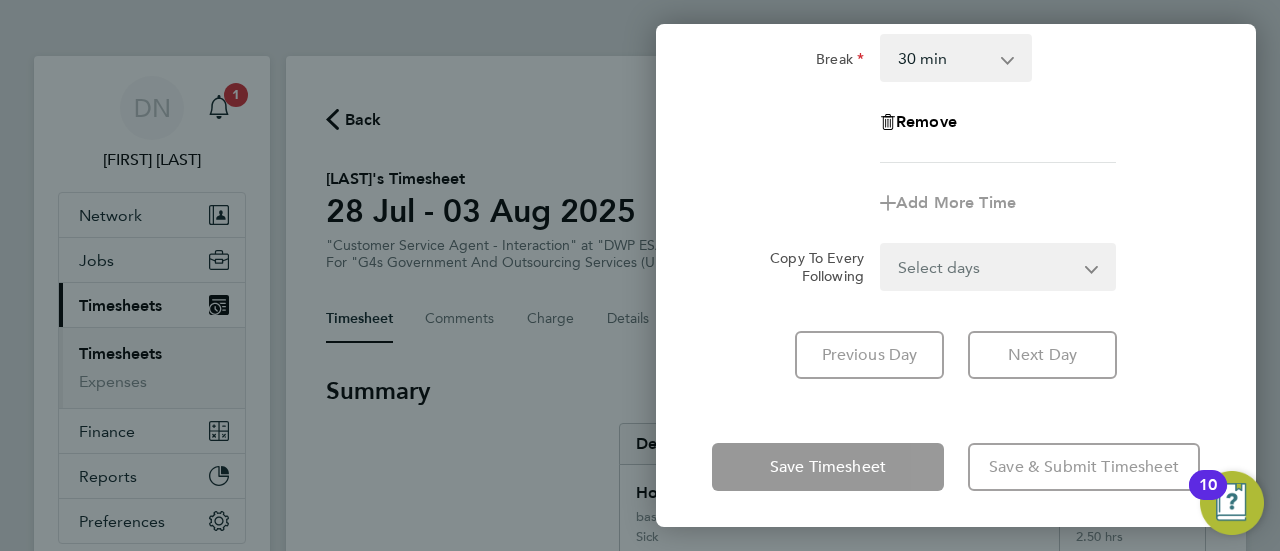click on "Save Timesheet   Save & Submit Timesheet" 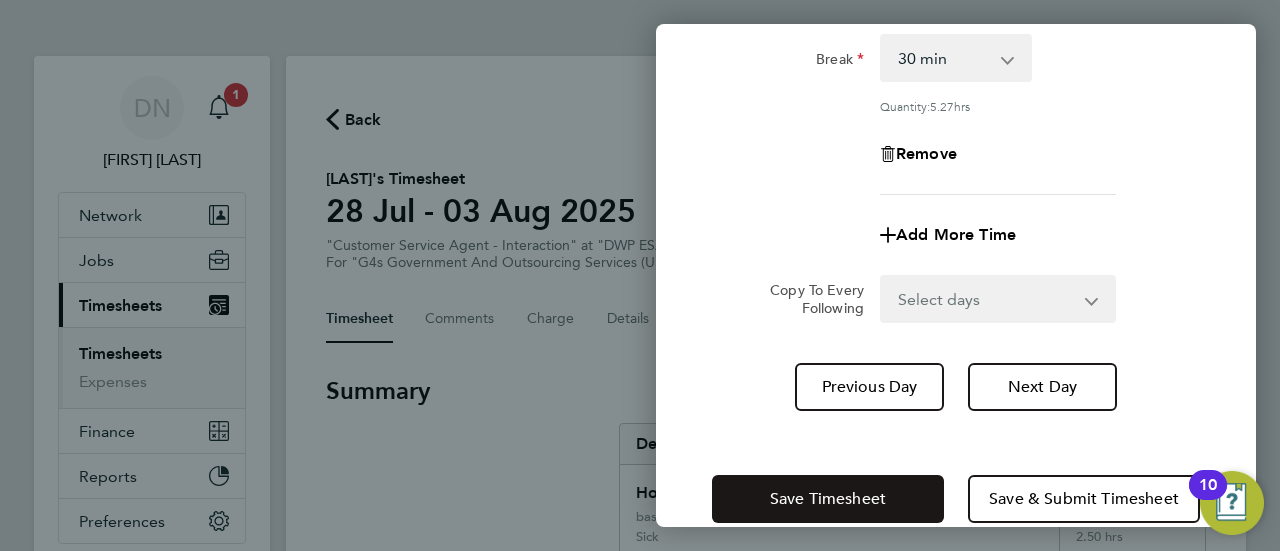 click on "Save Timesheet" 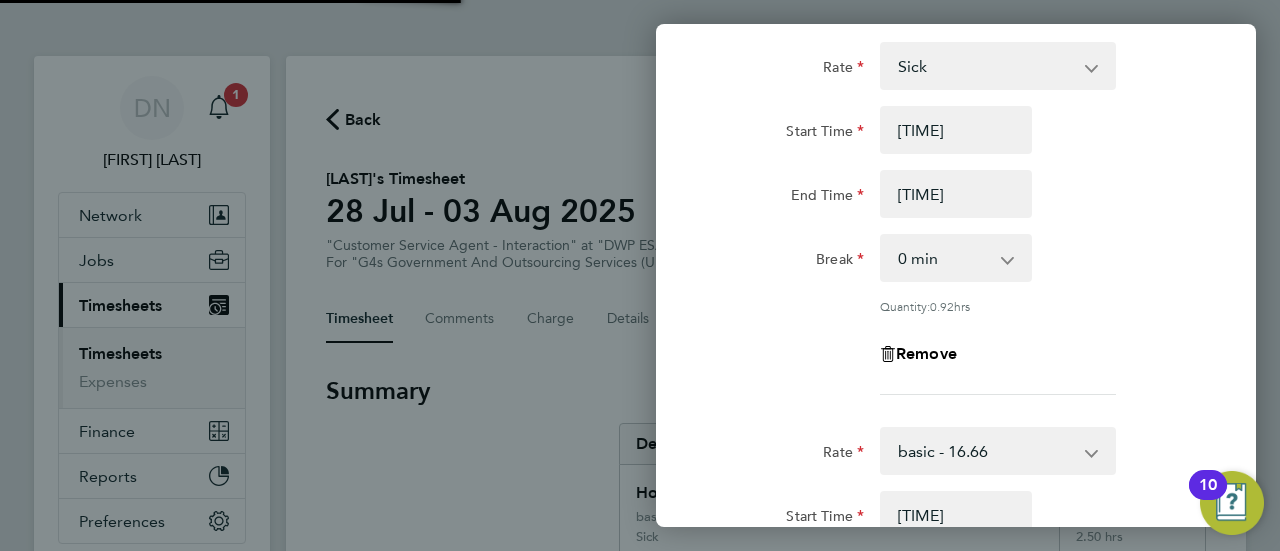 scroll, scrollTop: 688, scrollLeft: 0, axis: vertical 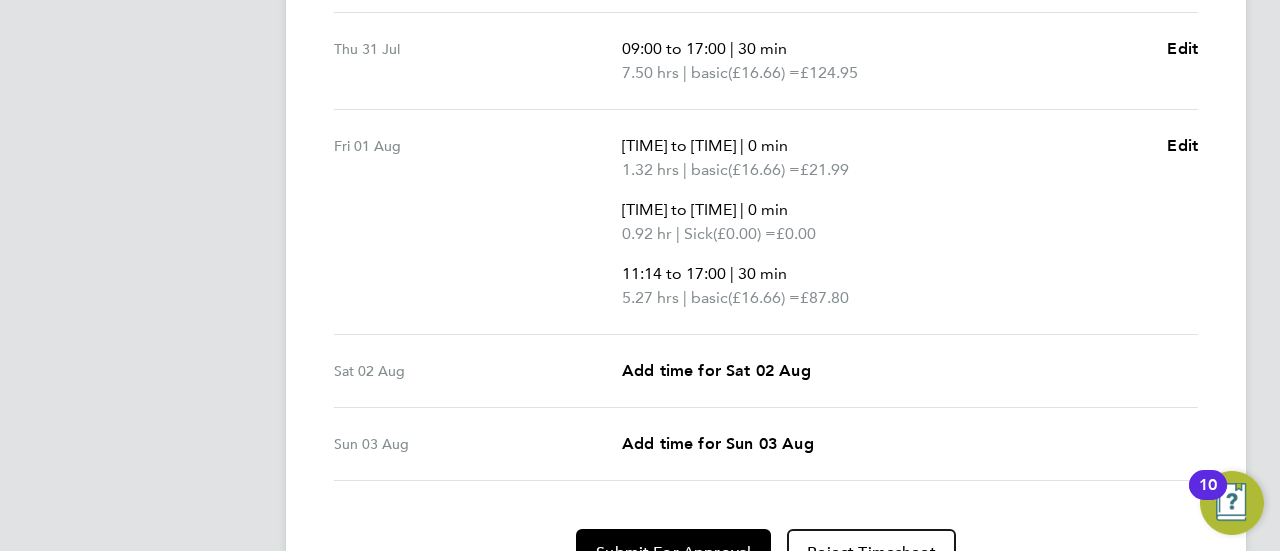 drag, startPoint x: 748, startPoint y: 269, endPoint x: 796, endPoint y: 271, distance: 48.04165 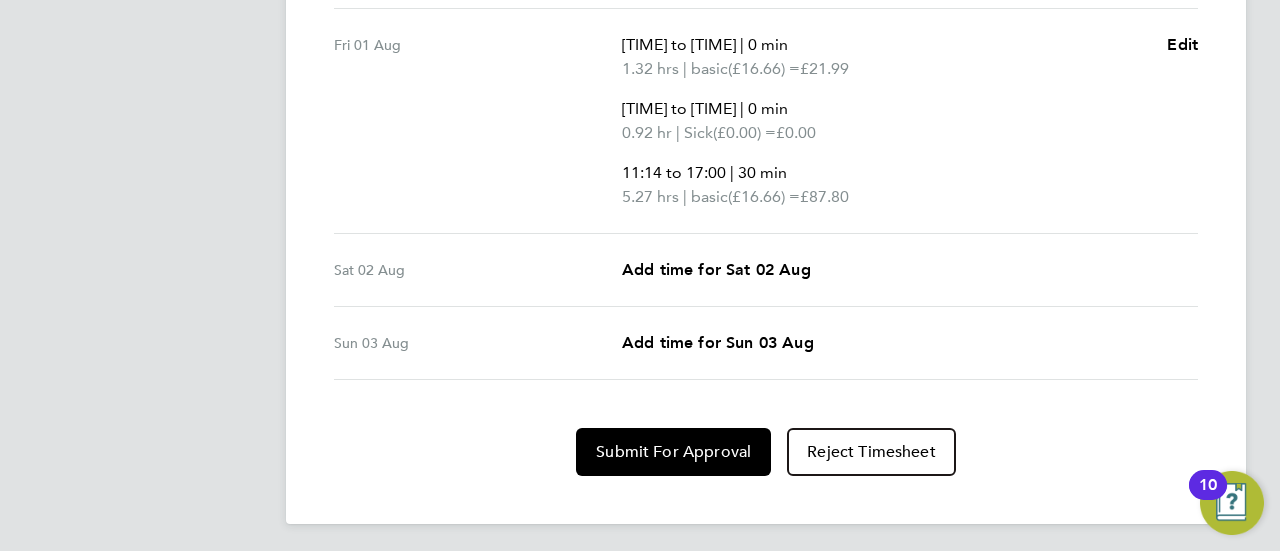 scroll, scrollTop: 1102, scrollLeft: 0, axis: vertical 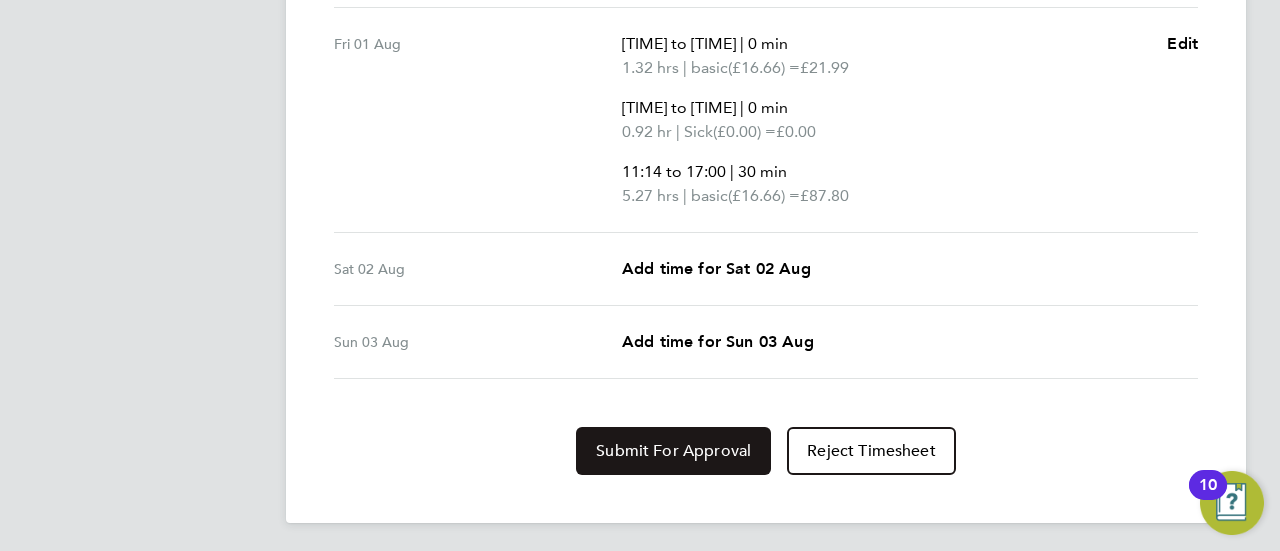 click on "Submit For Approval" 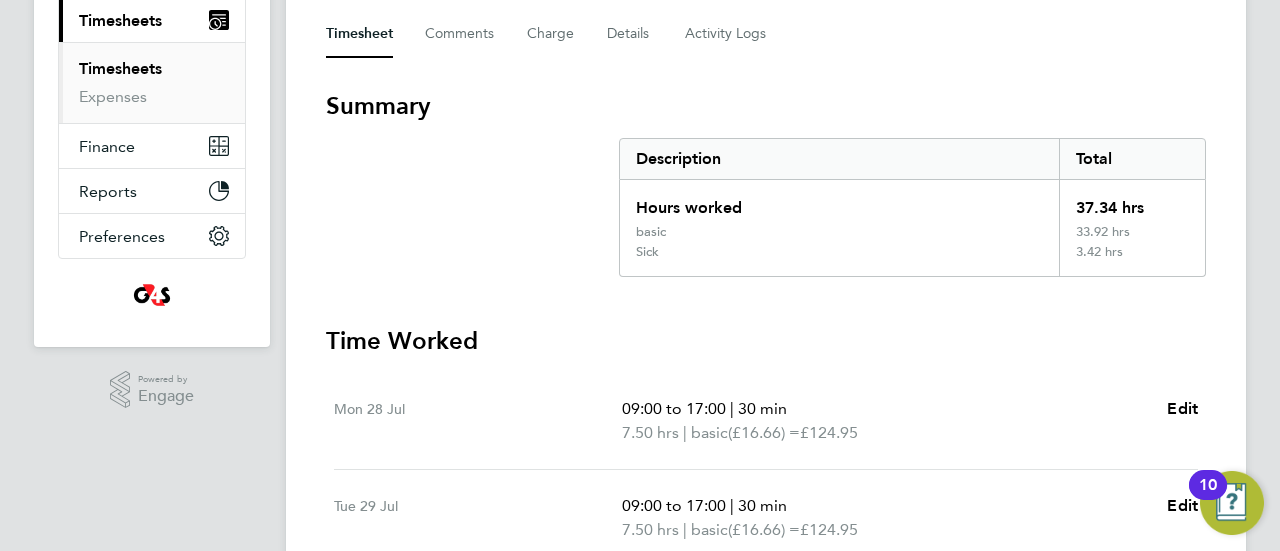 scroll, scrollTop: 2, scrollLeft: 0, axis: vertical 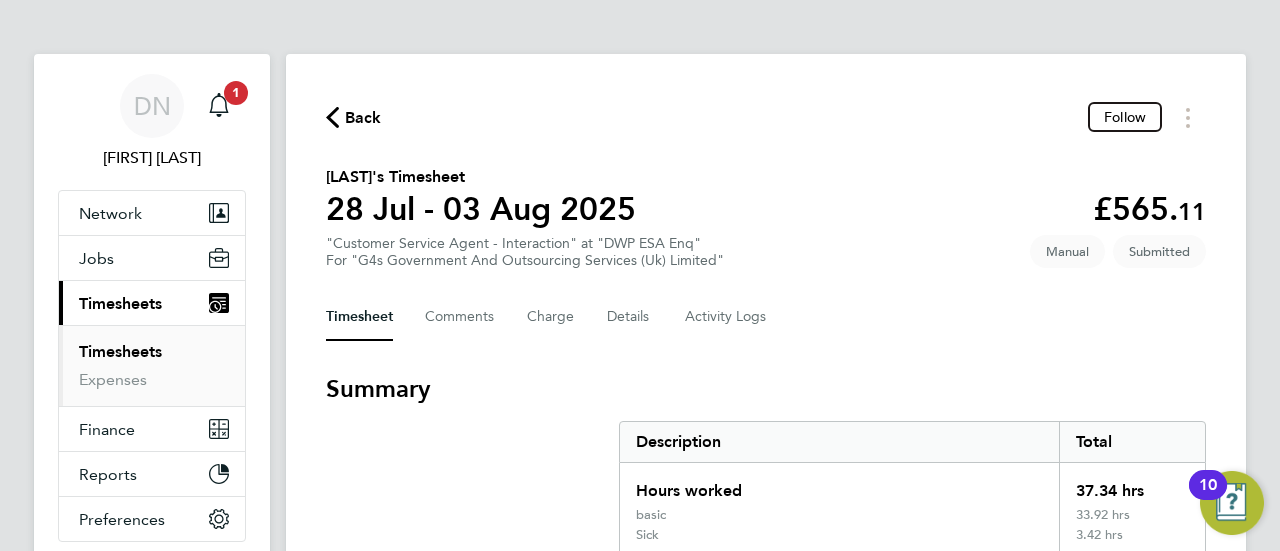 click on "Back" 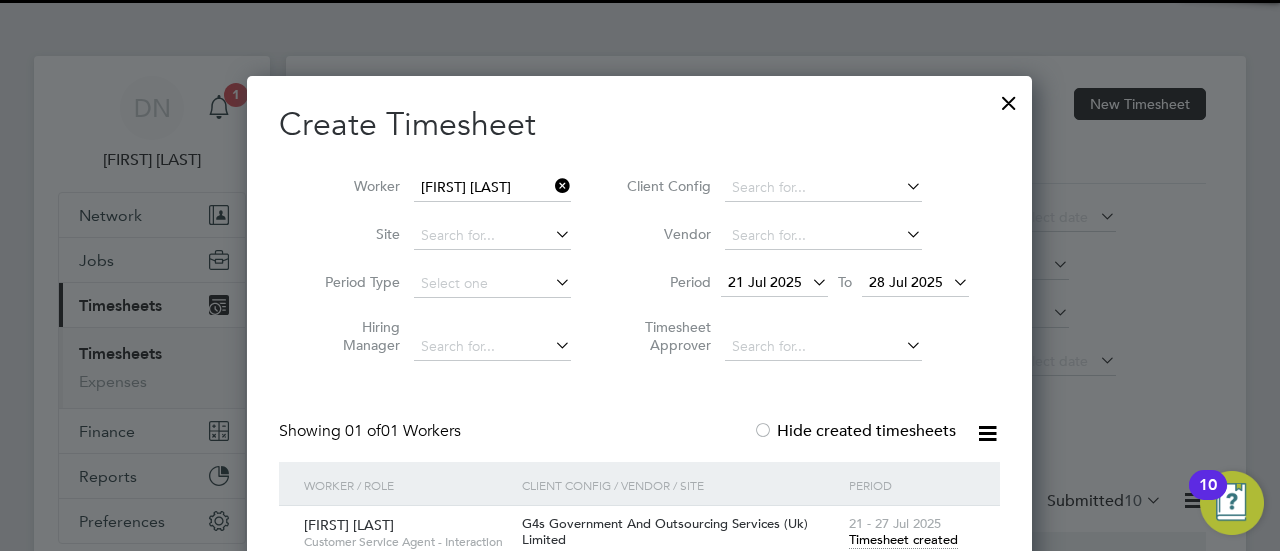 scroll, scrollTop: 640, scrollLeft: 786, axis: both 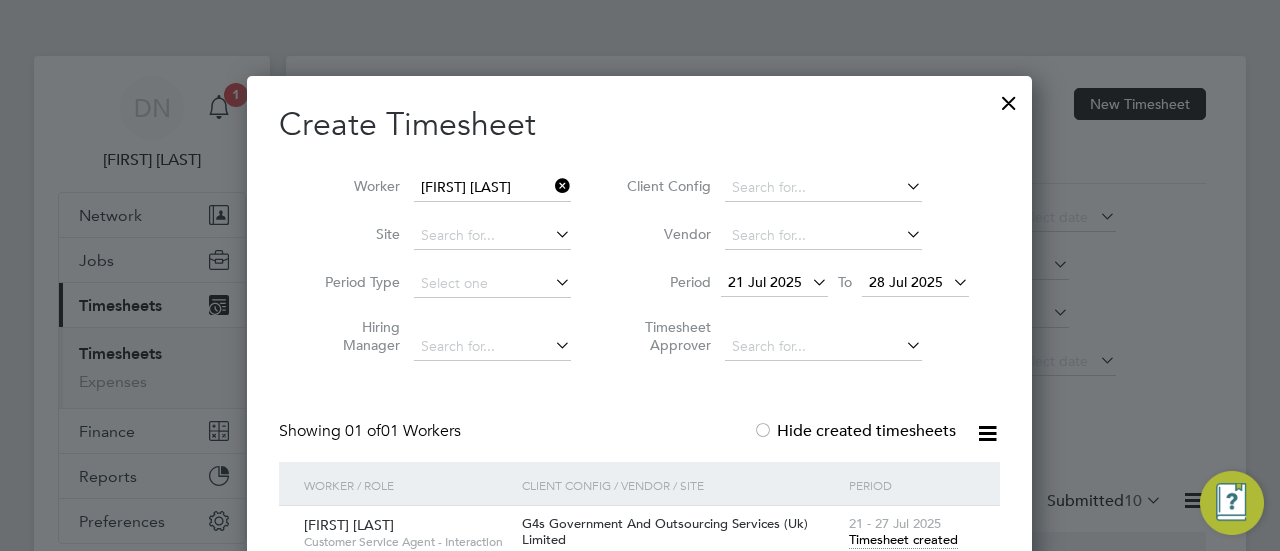 click at bounding box center (551, 186) 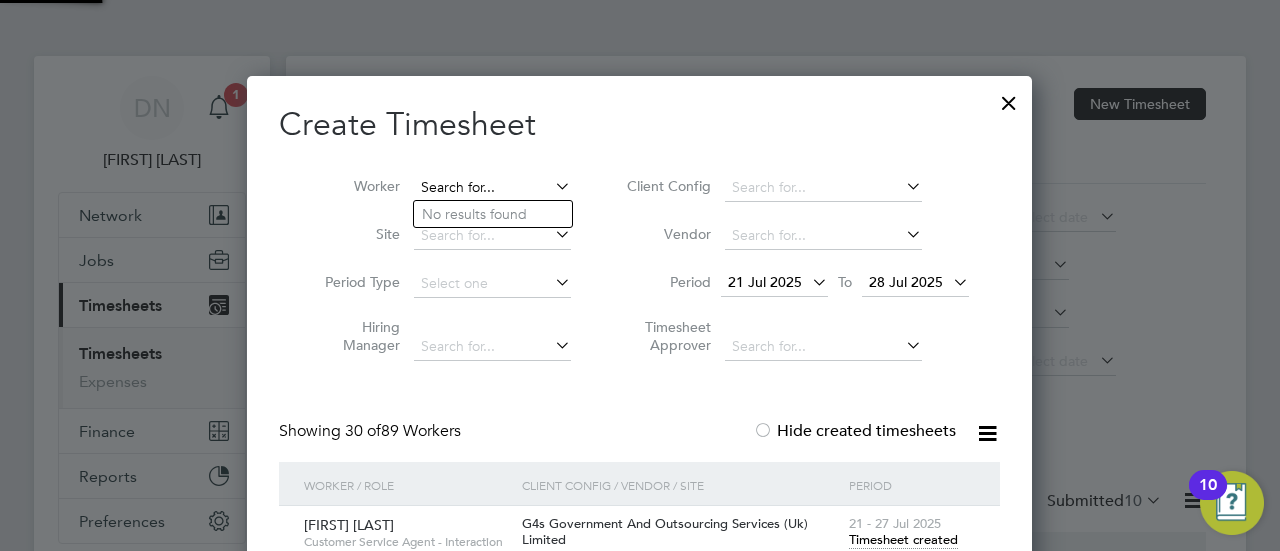 click at bounding box center [492, 188] 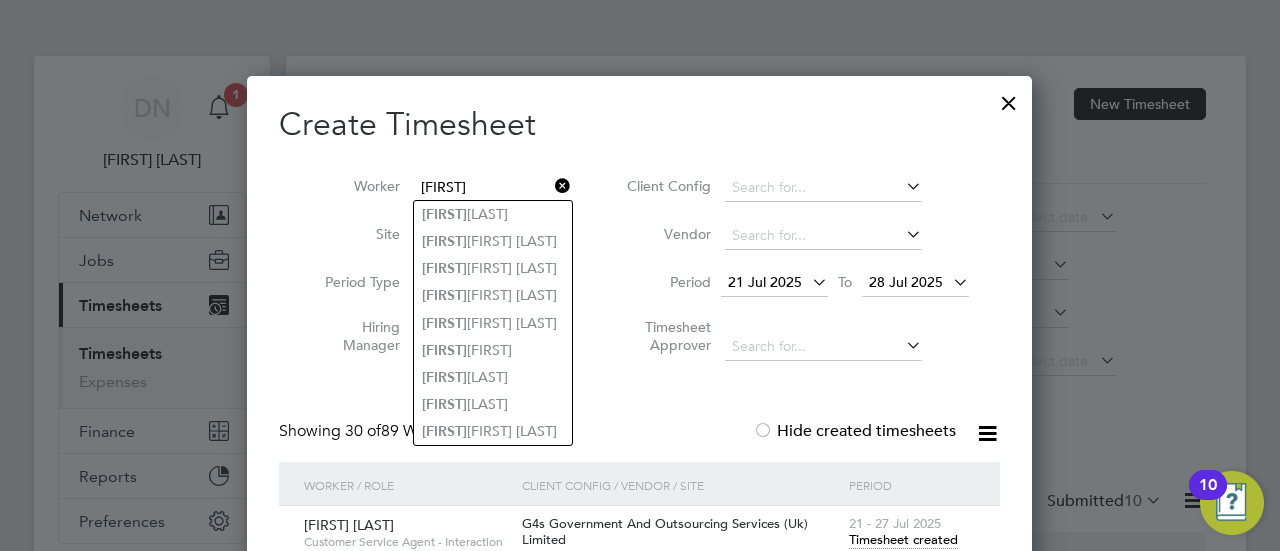 type on "[FIRST]" 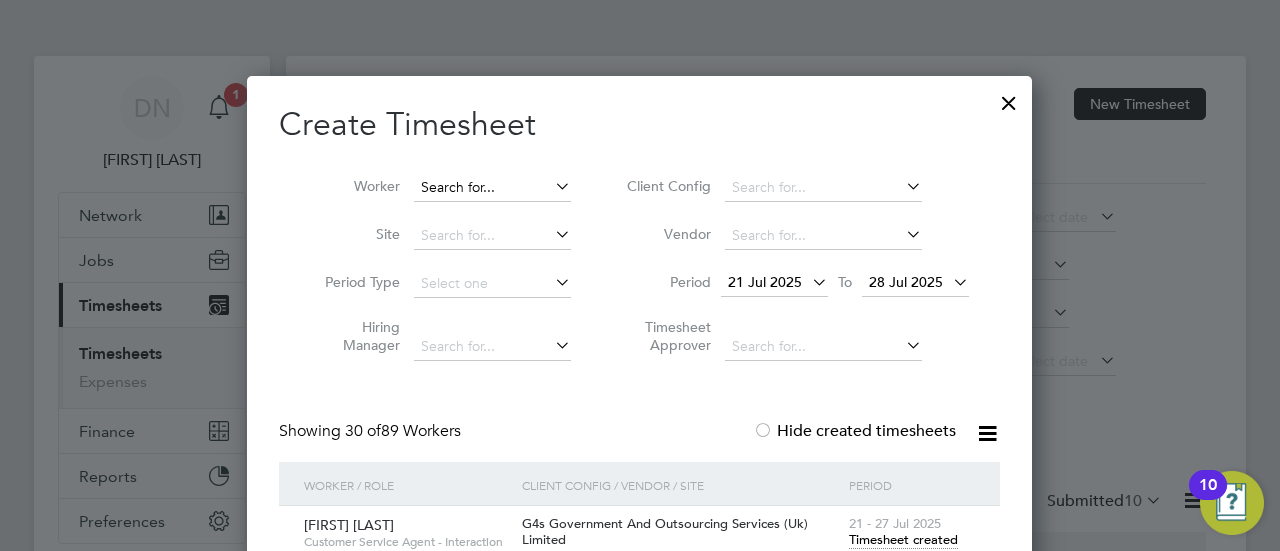 click at bounding box center [492, 188] 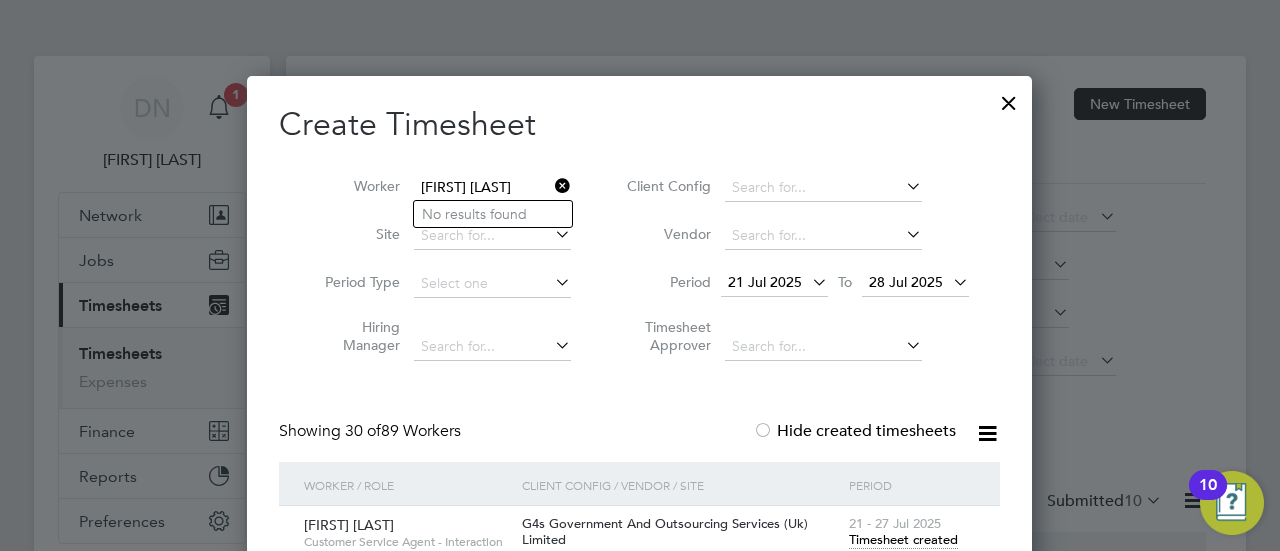 click on "[FIRST] [LAST]" at bounding box center (492, 188) 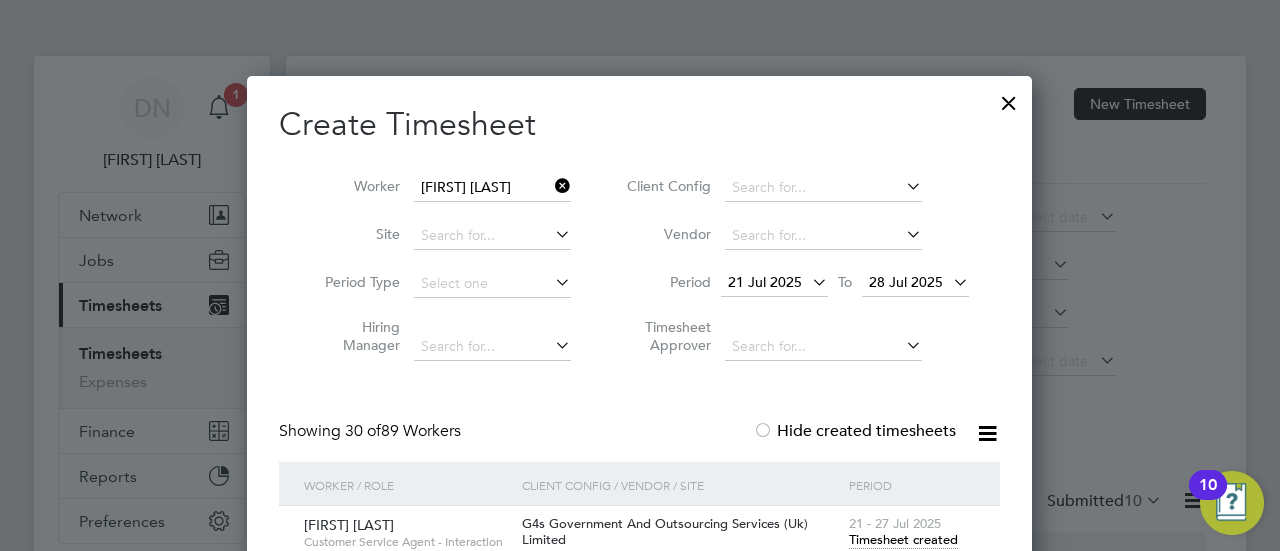 click on "[FIRST]   [LAST]" 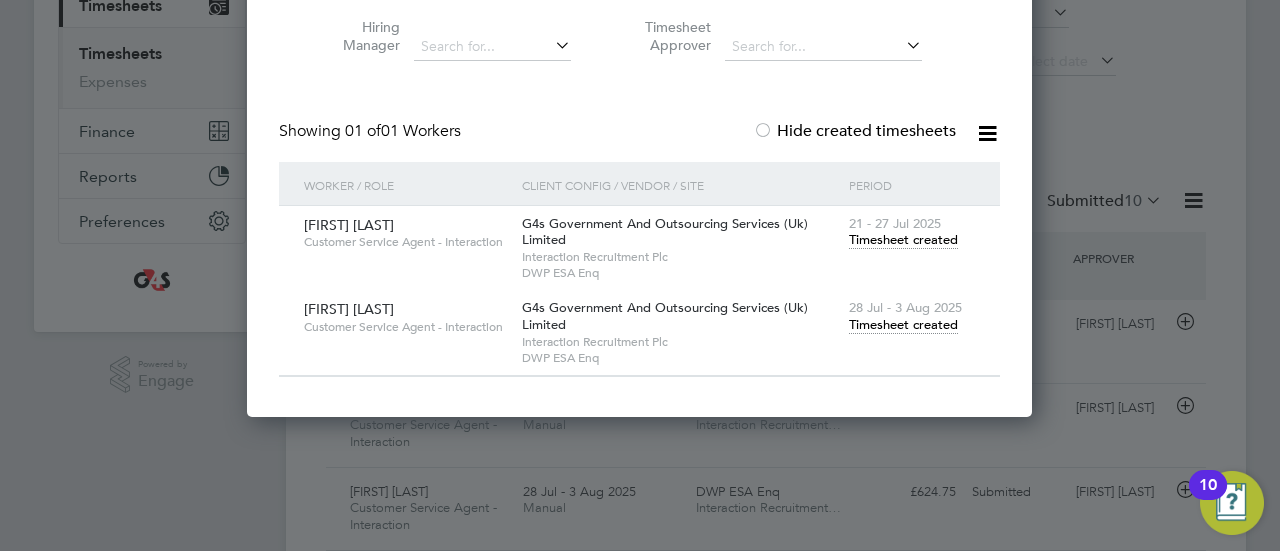 click on "Timesheet created" at bounding box center [903, 325] 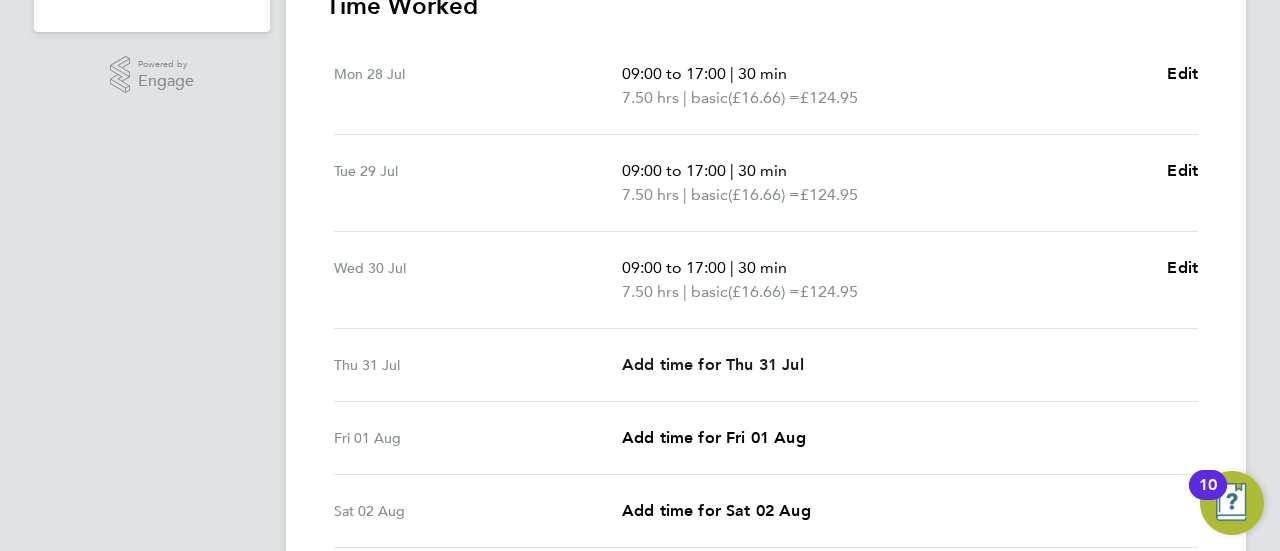 click on "Add time for Thu 31 Jul" at bounding box center (713, 364) 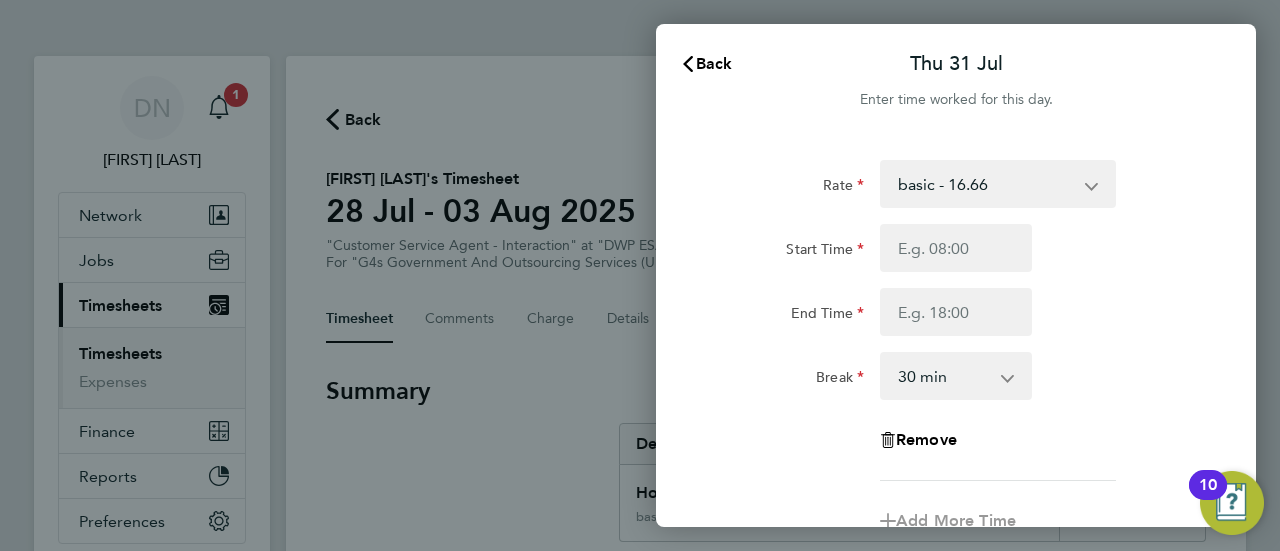 click on "Start Time End Time" 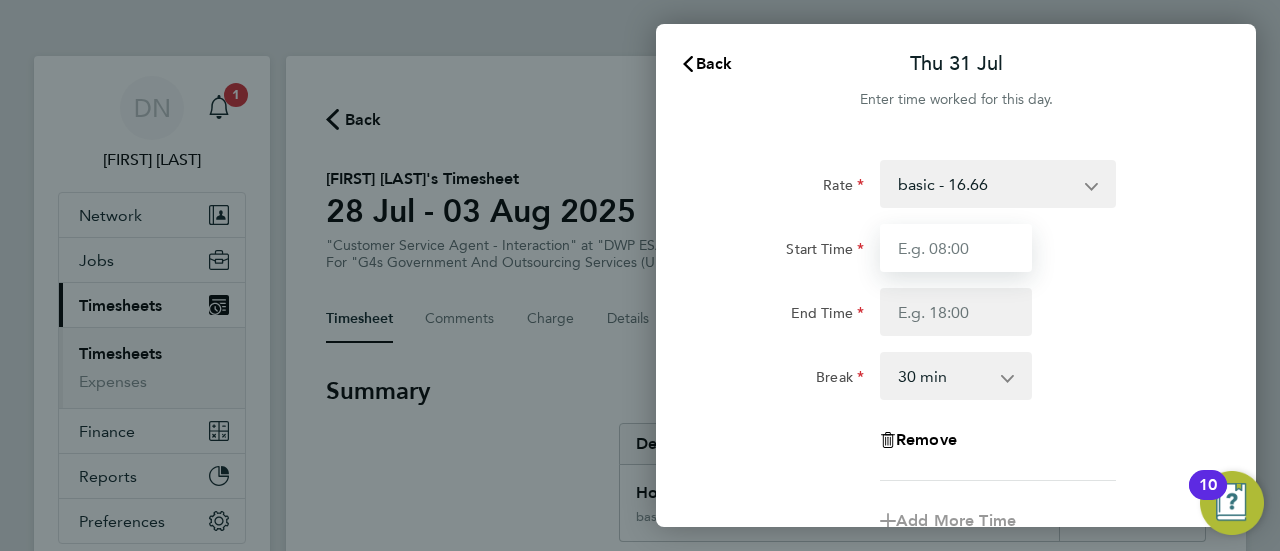 click on "Start Time" at bounding box center (956, 248) 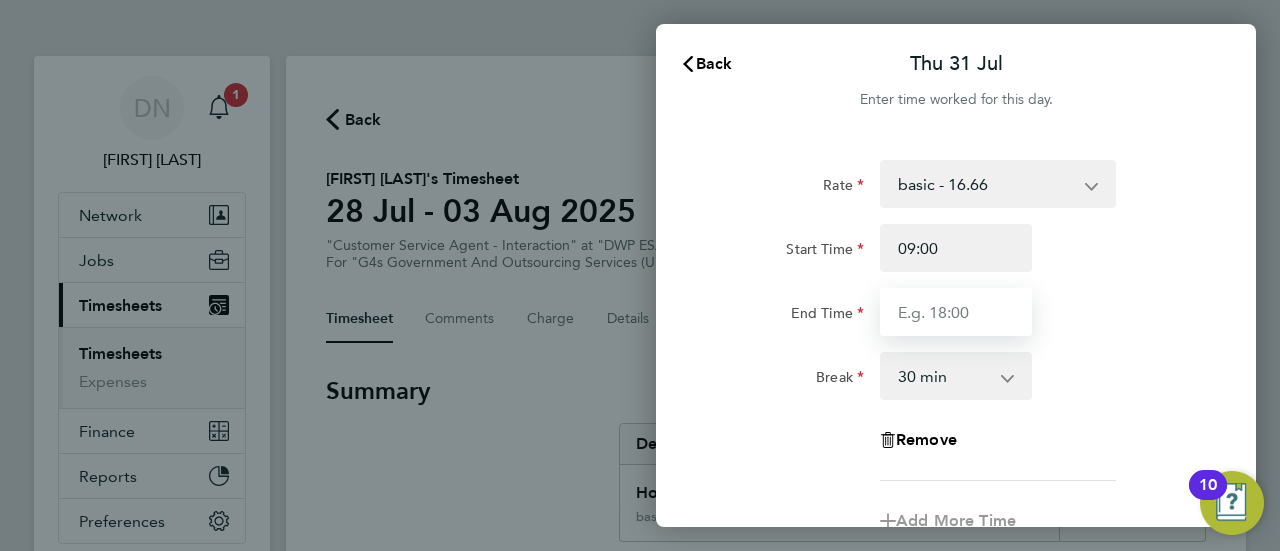 click on "End Time" at bounding box center (956, 312) 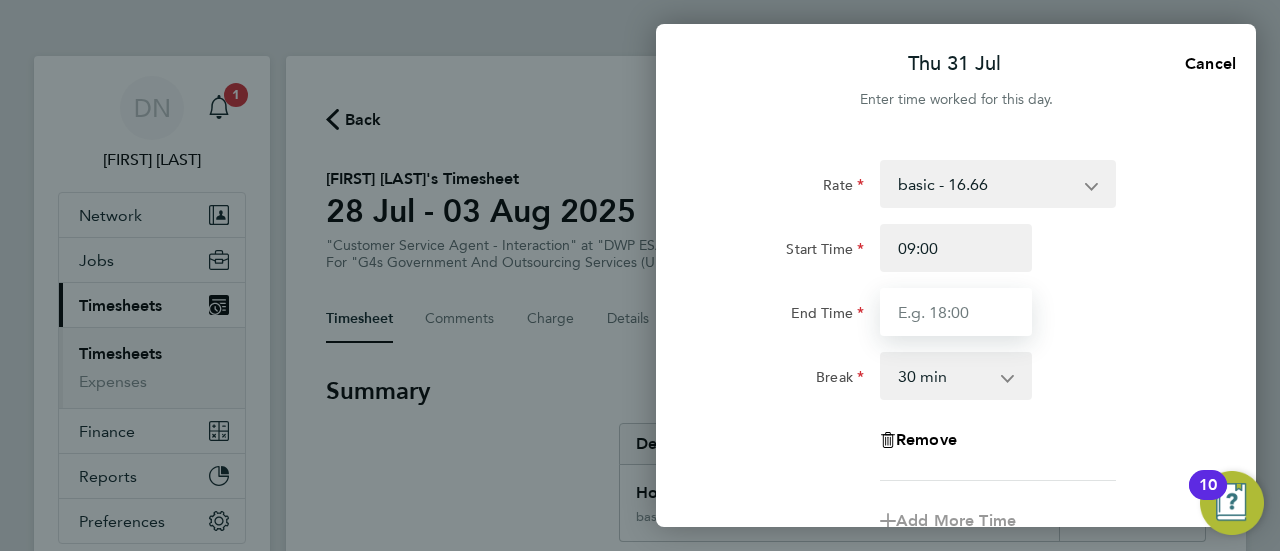 type on "17:00" 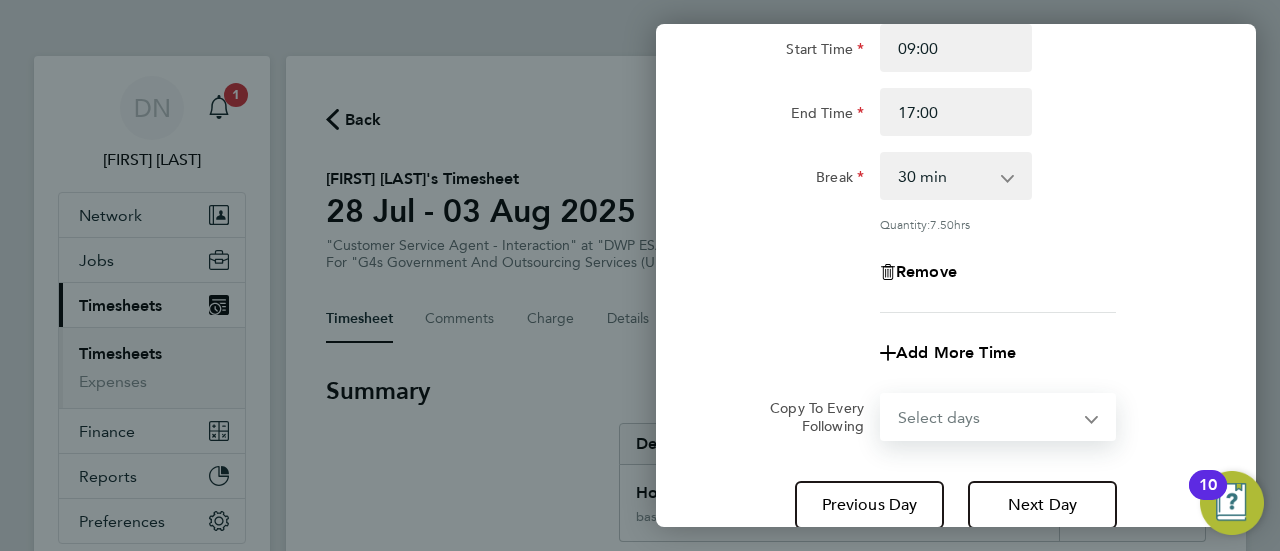 click on "Rate  basic - 16.66   x1.5 - 24.73   System Issue Not Paid   Annual Leave   System Issue Paid - 16.66   Bank Holiday   x2 - 32.79   Sick
Start Time 09:00 End Time 17:00 Break  0 min   15 min   30 min   45 min   60 min   75 min   90 min
Quantity:  7.50  hrs
Remove
Add More Time  Copy To Every Following  Select days   Day   Weekend (Sat-Sun)   Friday   Saturday   Sunday" 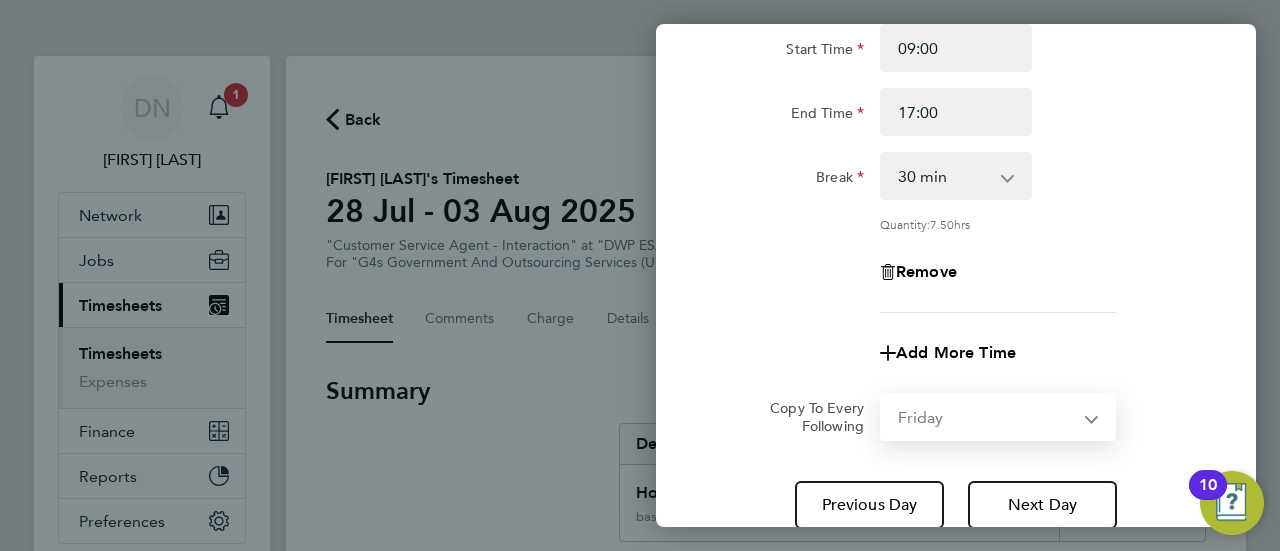 click on "Select days   Day   Weekend (Sat-Sun)   Friday   Saturday   Sunday" at bounding box center (987, 417) 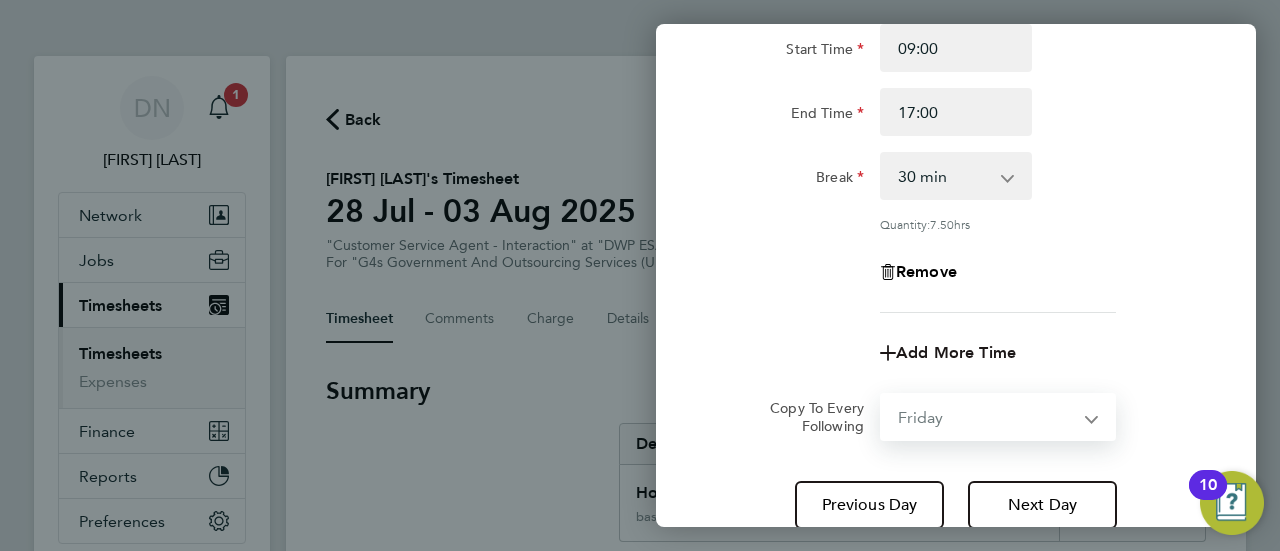 select on "2025-08-03" 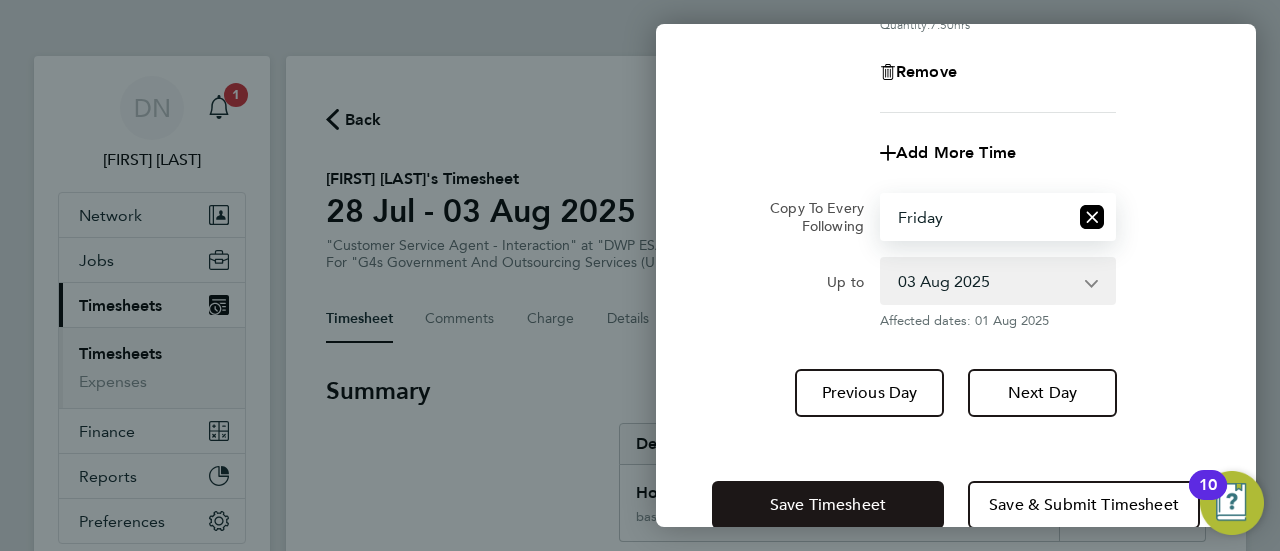 click on "Save Timesheet" 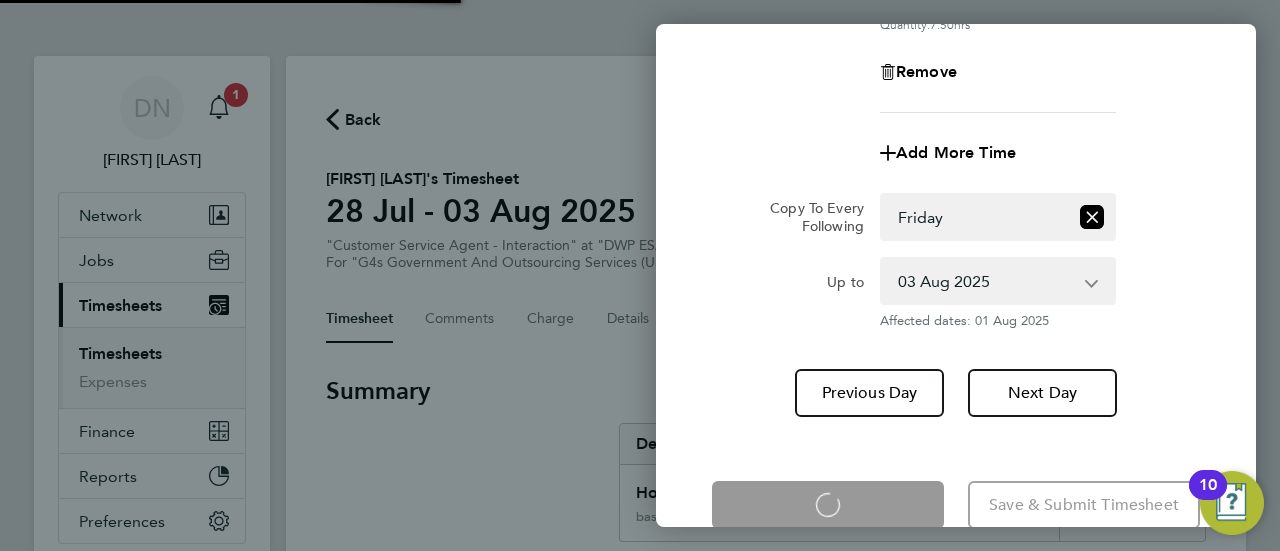 click on "Thu [DATE]  Cancel  Enter time worked for this day.  Rate  basic - 16.66   x1.5 - 24.73   System Issue Not Paid   Annual Leave   System Issue Paid - 16.66   Bank Holiday   x2 - 32.79   Sick
Start Time 09:00 End Time 17:00 Break  0 min   15 min   30 min   45 min   60 min   75 min   90 min
Quantity:  7.50  hrs
Remove
Add More Time  Copy To Every Following  Select days   Day   Weekend (Sat-Sun)   Friday   Saturday   Sunday
Up to  [DATE]   [DATE]   [DATE]
Affected dates: [DATE]   Previous Day   Next Day   Save Timesheet
Loading   Save & Submit Timesheet" 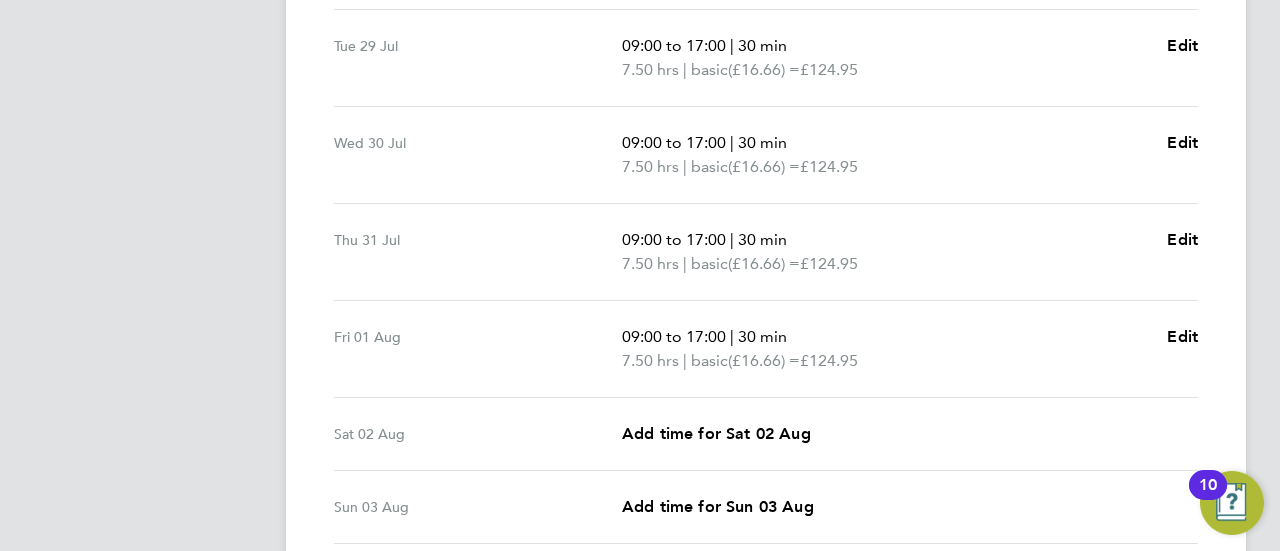 scroll, scrollTop: 790, scrollLeft: 0, axis: vertical 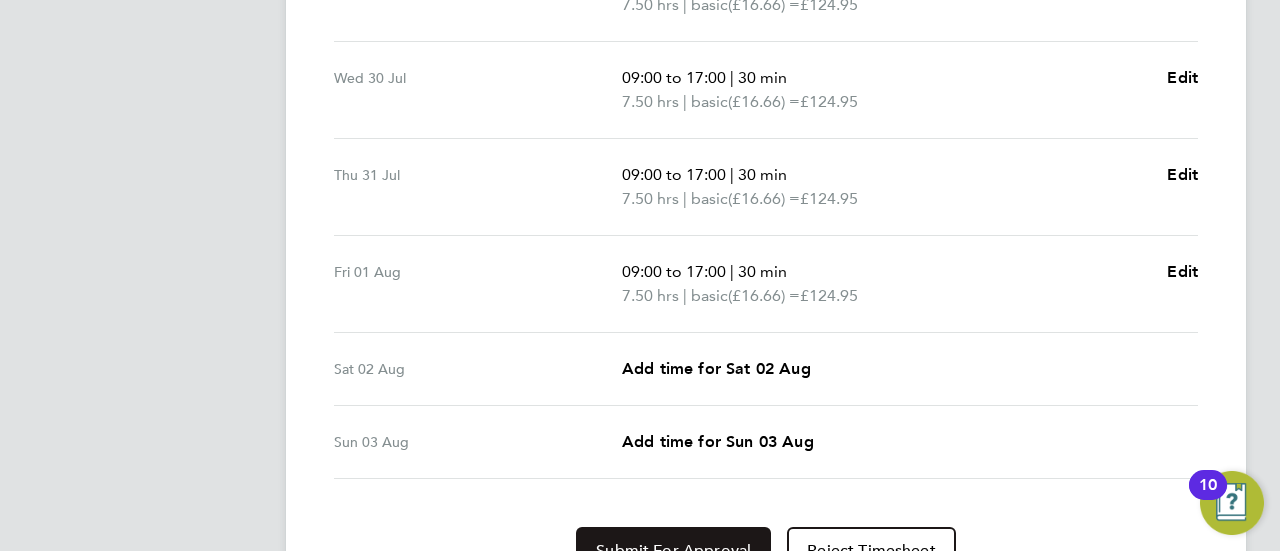 click on "Submit For Approval" 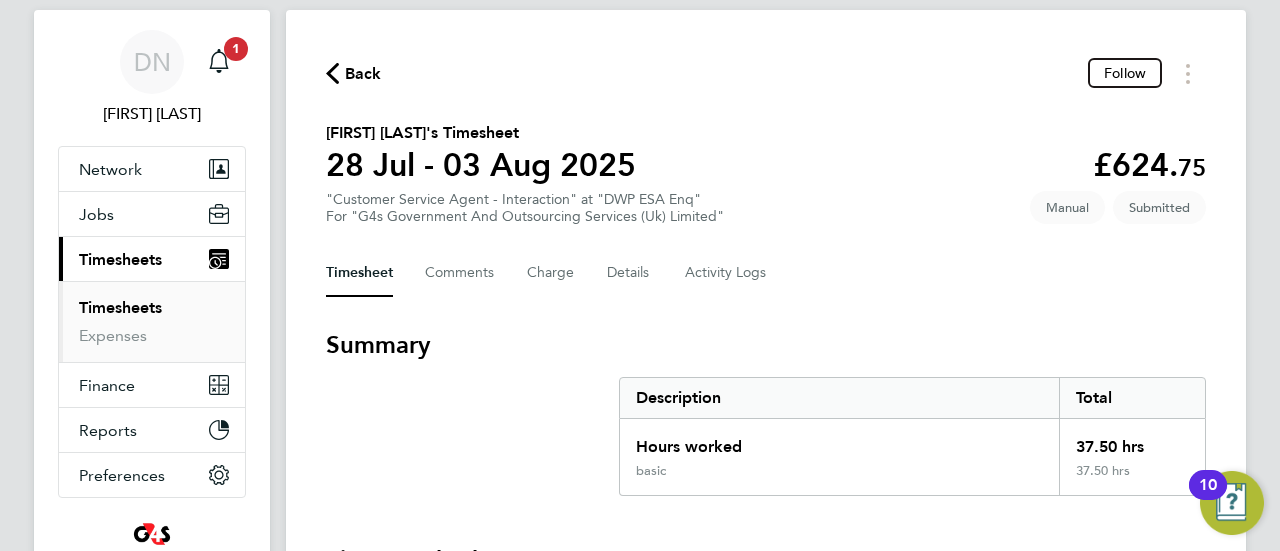 scroll, scrollTop: 0, scrollLeft: 0, axis: both 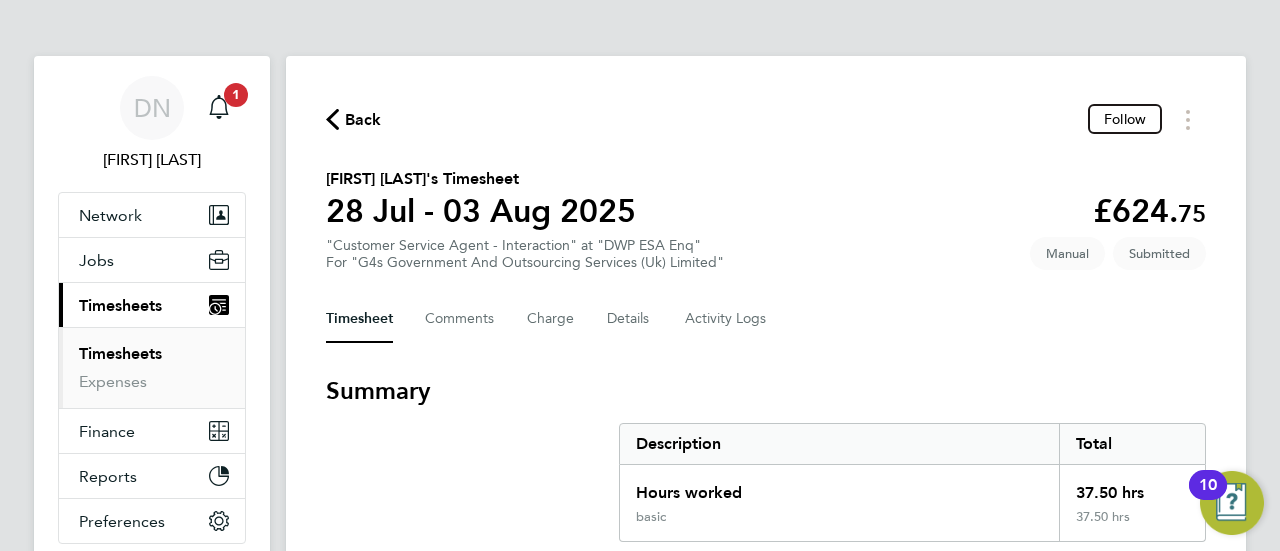 click on "Back" 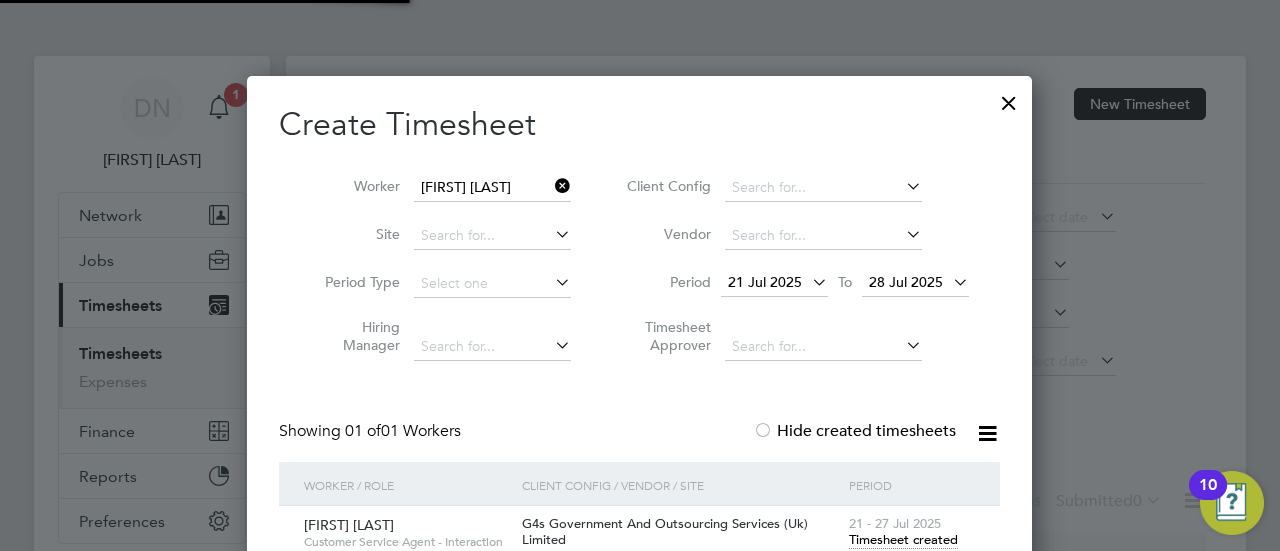 scroll, scrollTop: 640, scrollLeft: 786, axis: both 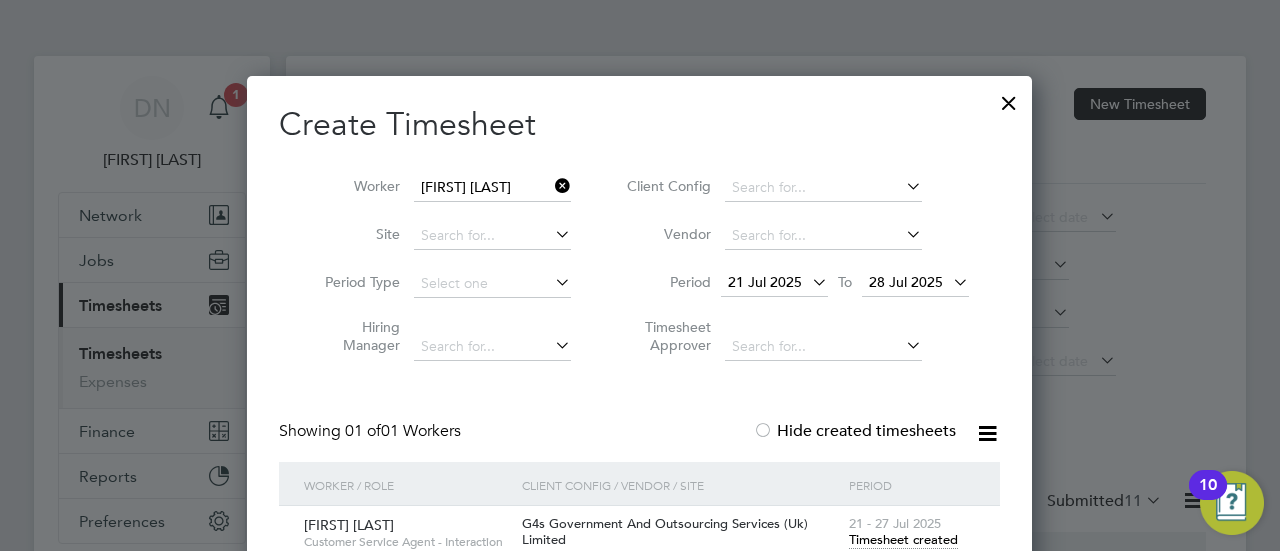 click at bounding box center [551, 186] 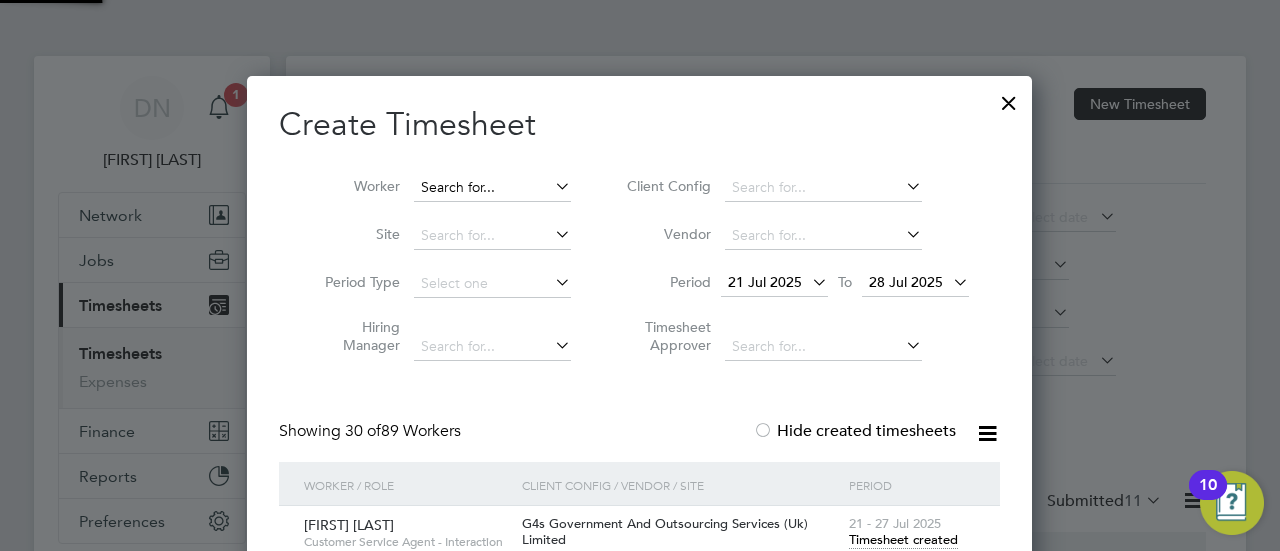 click at bounding box center (492, 188) 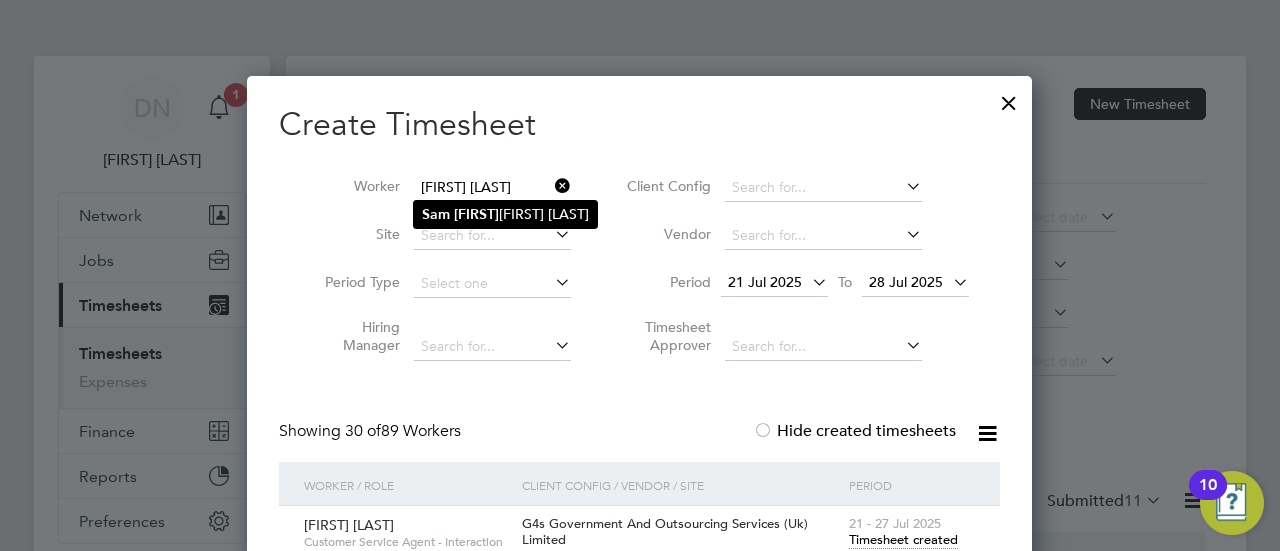 click on "[FIRST]   [LAST] [LAST]" 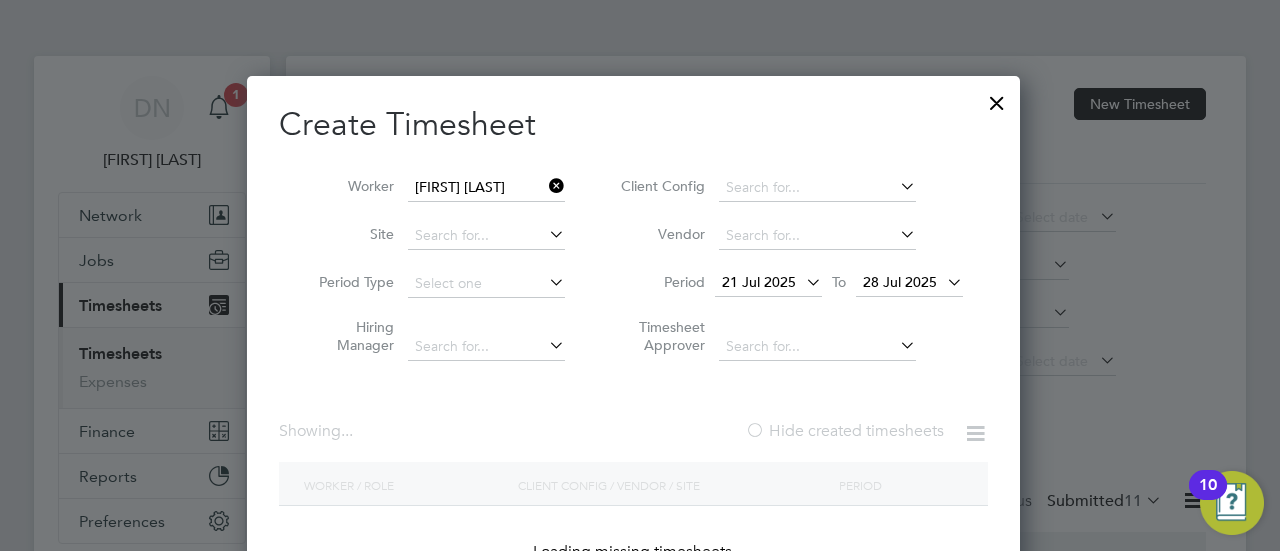type on "[FIRST] [LAST]" 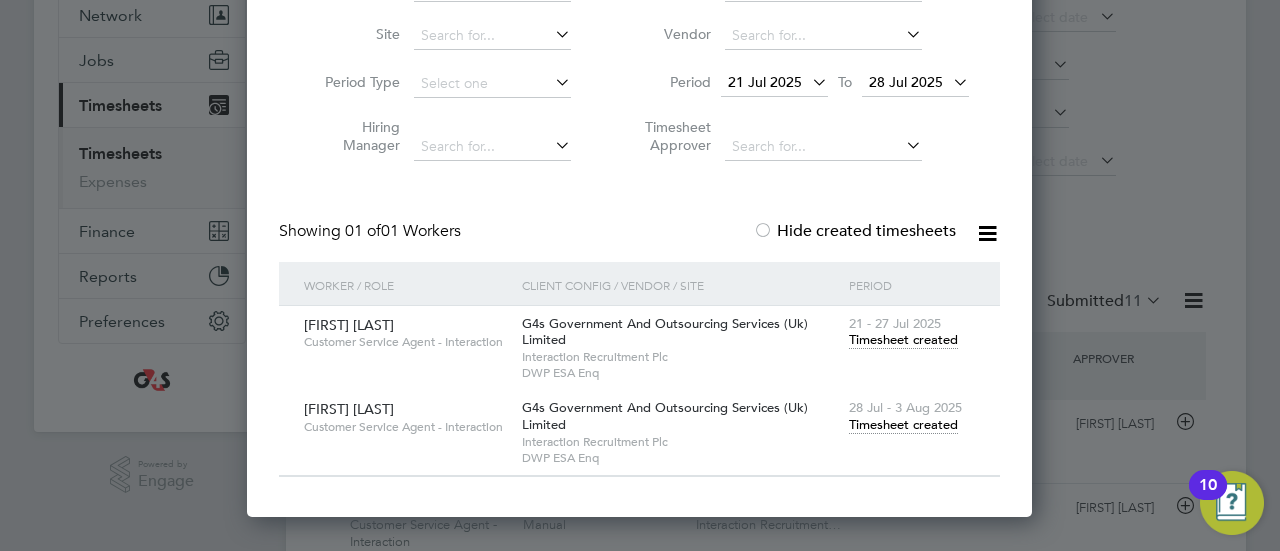 click on "Timesheet created" at bounding box center [903, 425] 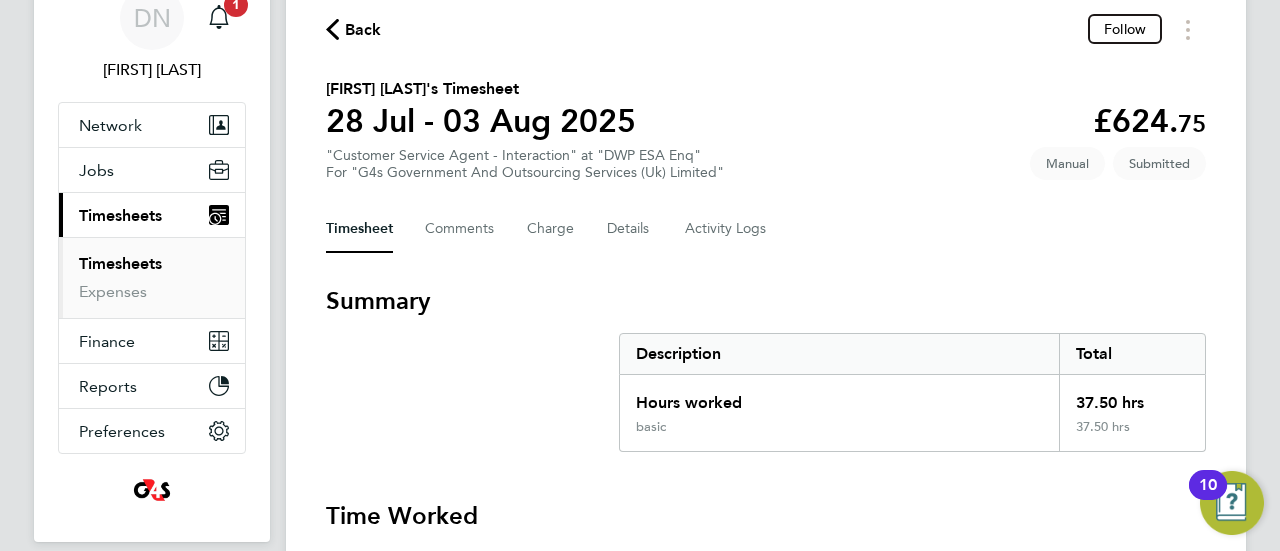 click on "Back" 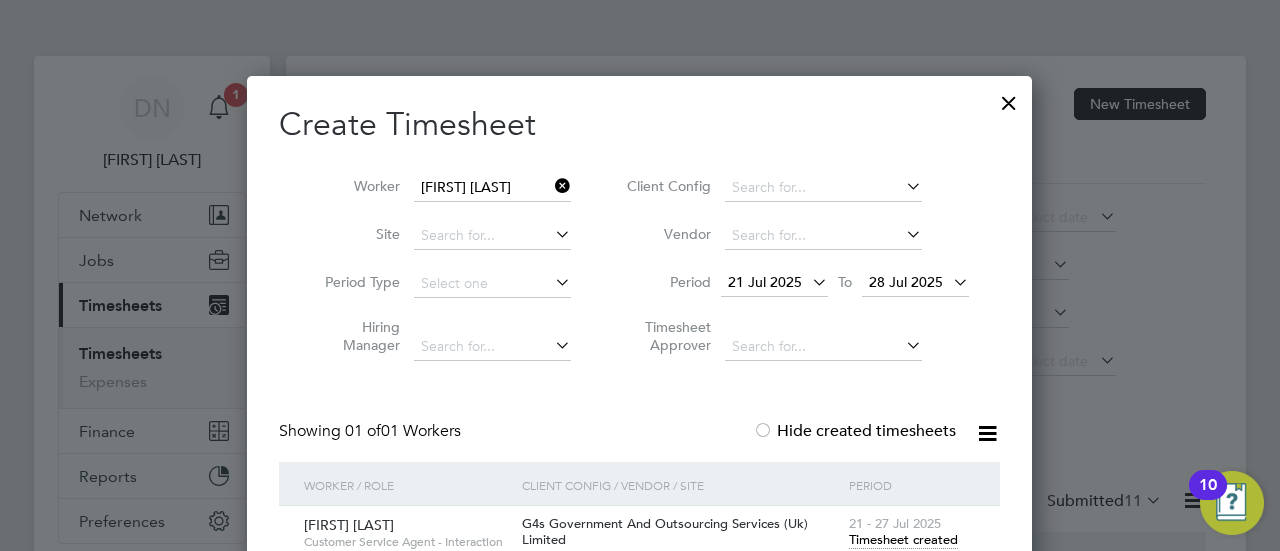 click at bounding box center [551, 186] 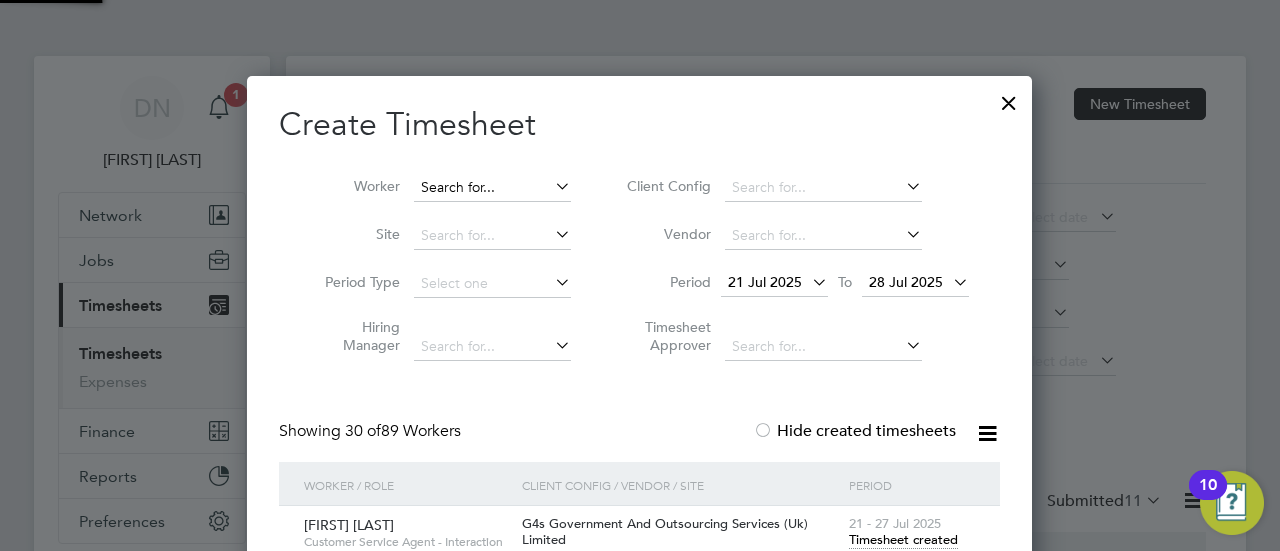 click at bounding box center [492, 188] 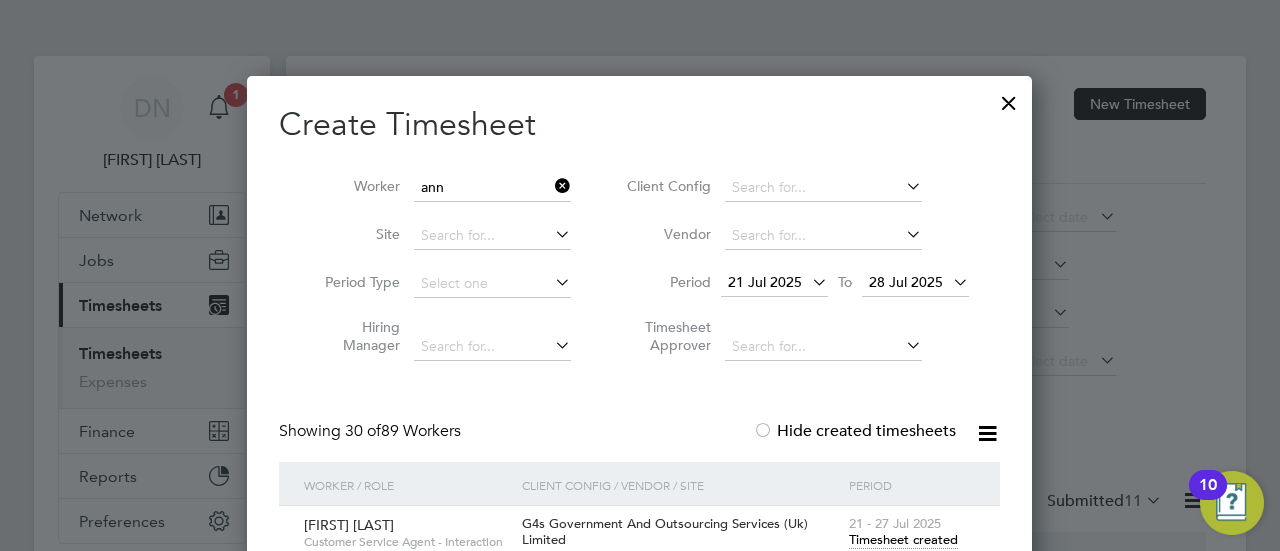 click on "[FIRST] [LAST]" 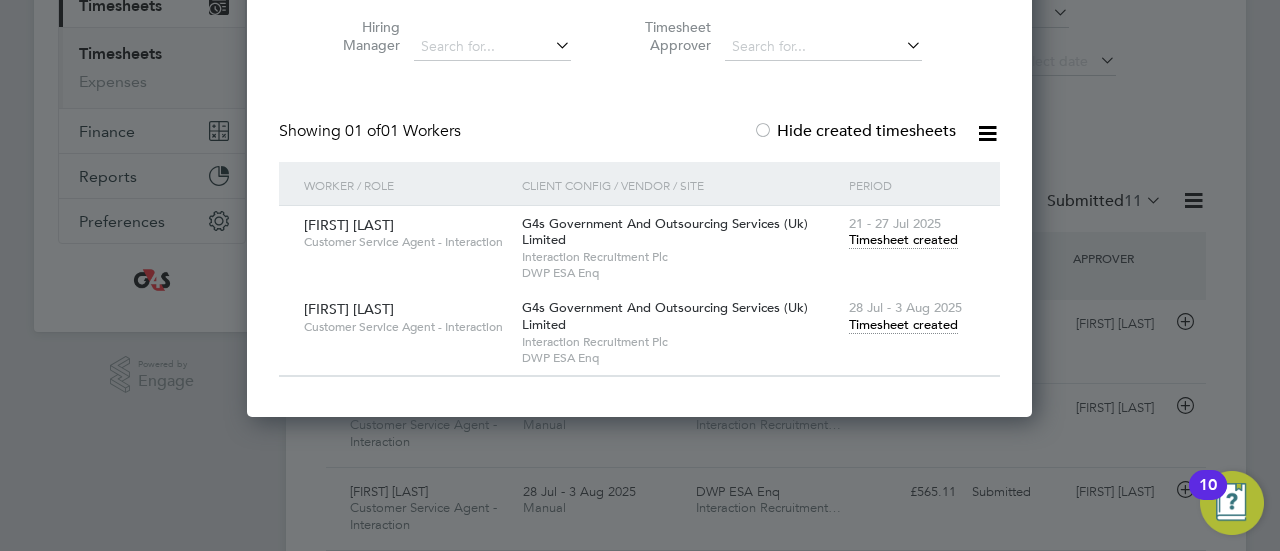 click on "G4s Government And Outsourcing Services (Uk) Limited" at bounding box center (665, 316) 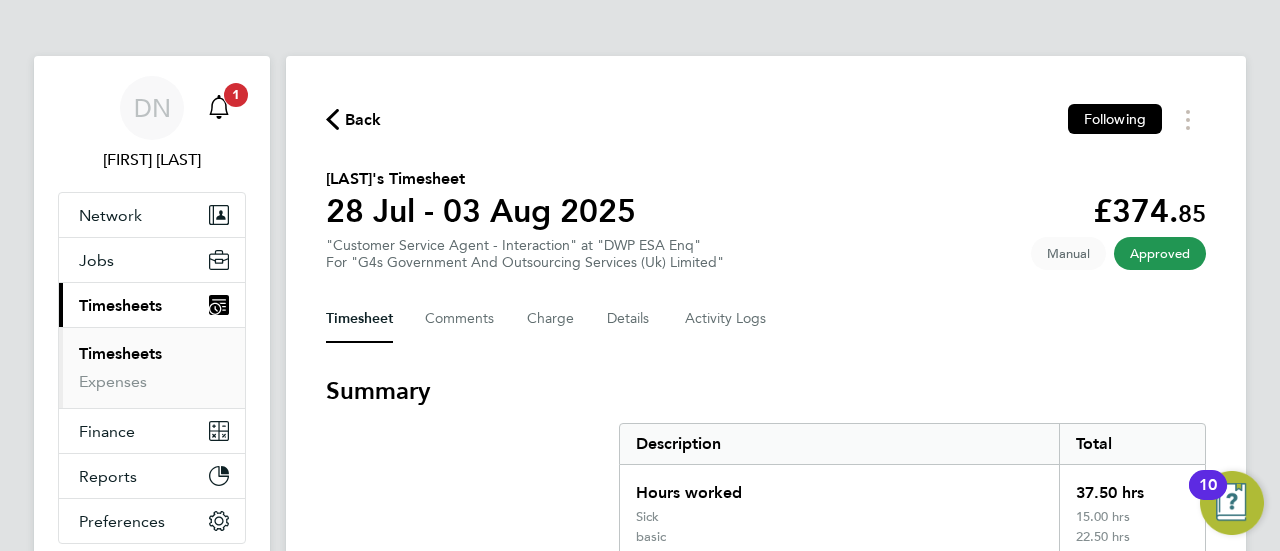 click on "1" at bounding box center [236, 93] 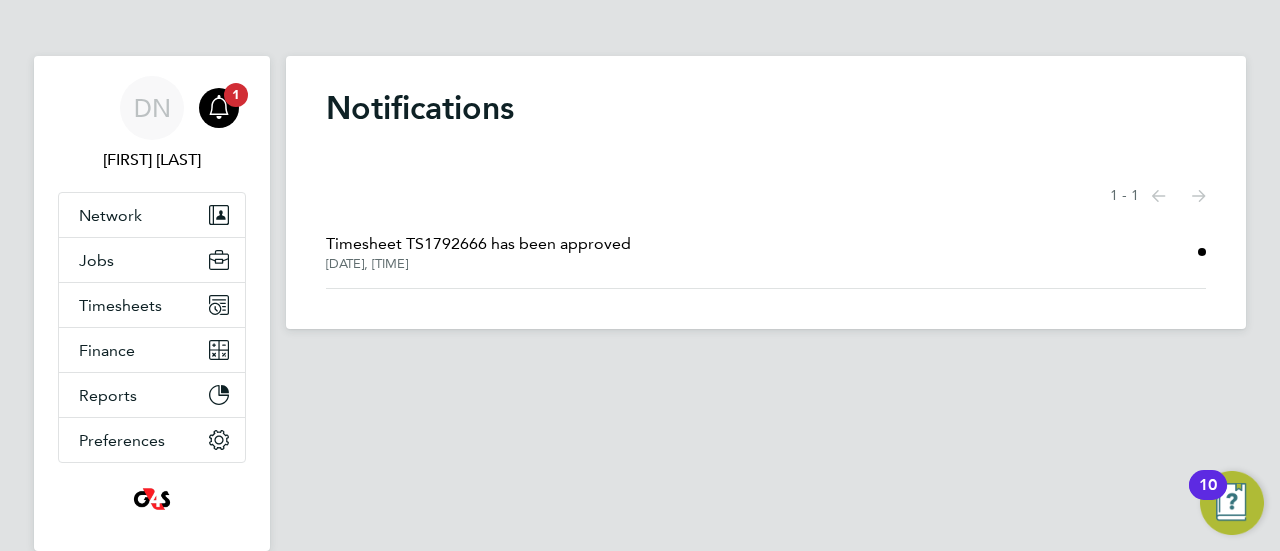 click on "Timesheet TS1792666 has been approved" 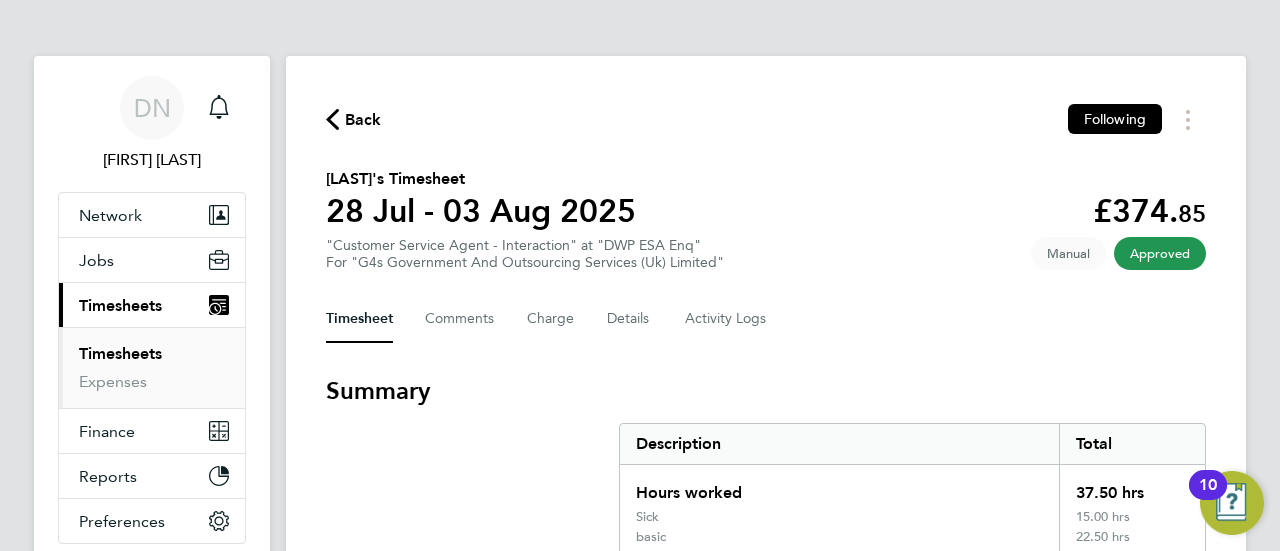 click on "Back" 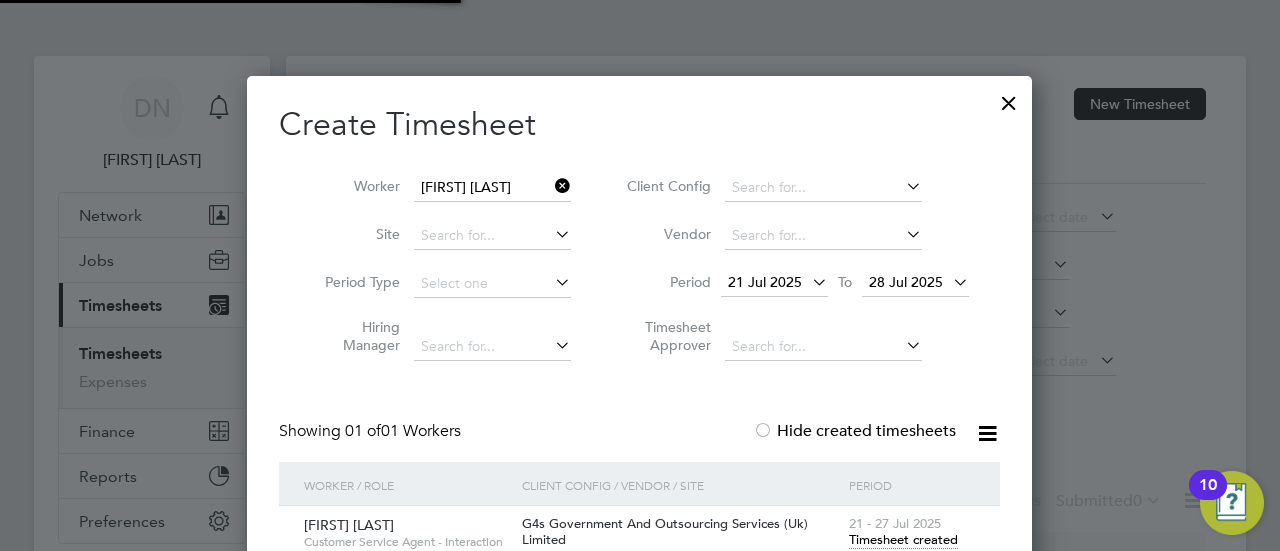 scroll, scrollTop: 640, scrollLeft: 786, axis: both 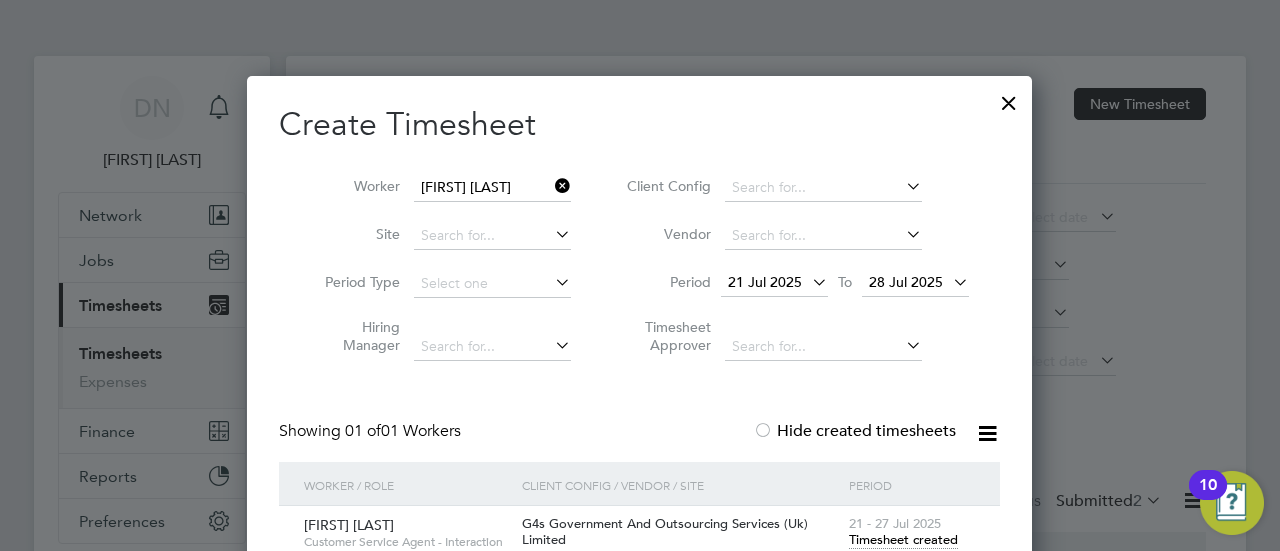 click at bounding box center [1009, 98] 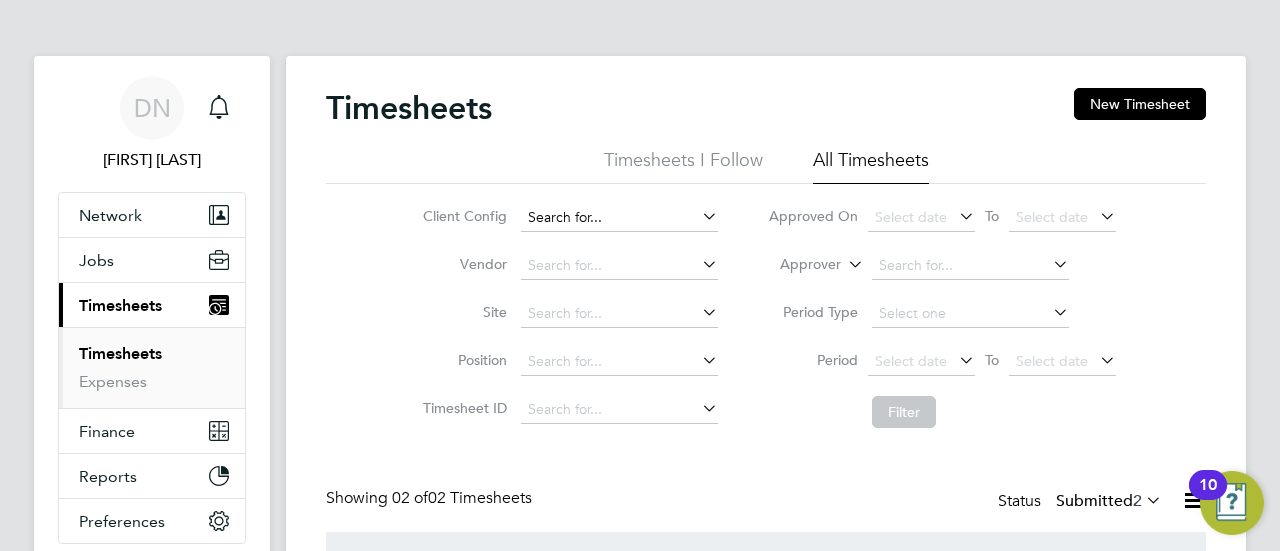 click 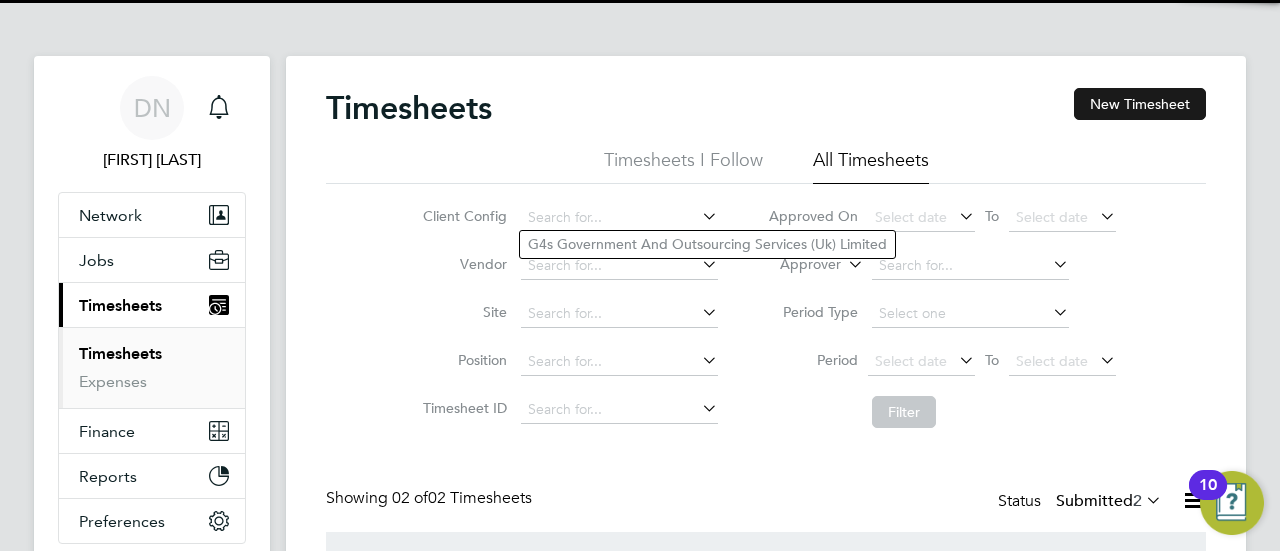 click on "New Timesheet" 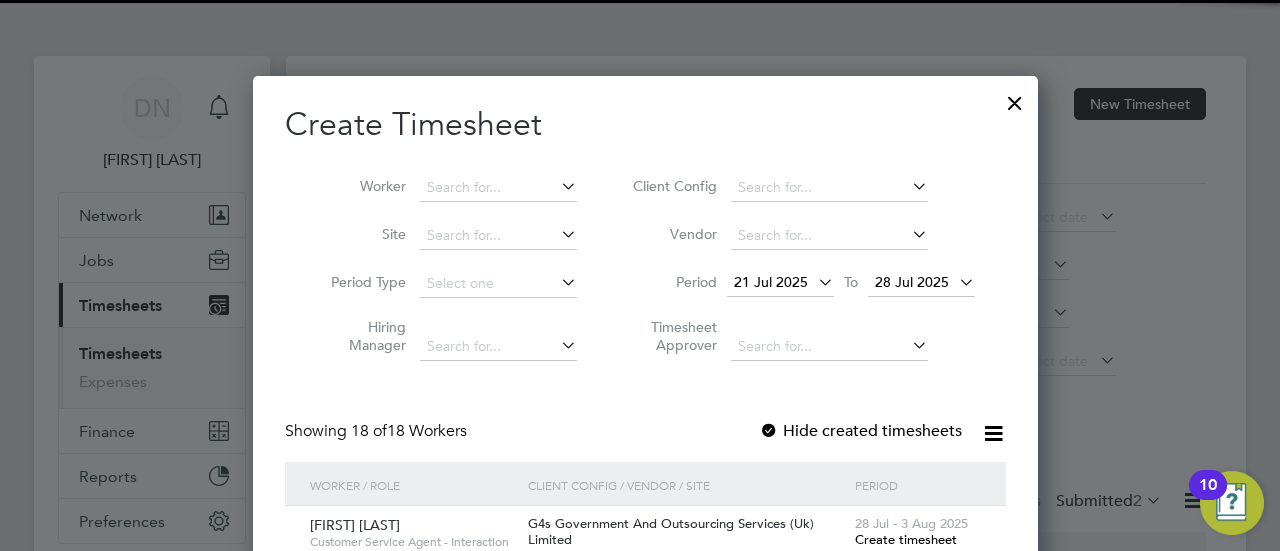 scroll, scrollTop: 10, scrollLeft: 10, axis: both 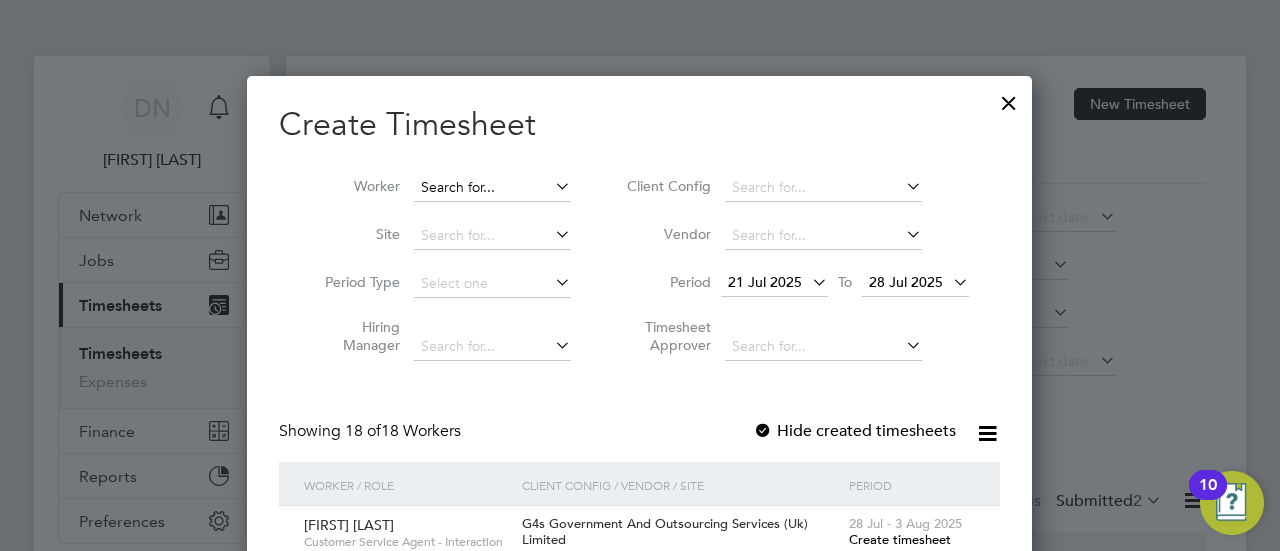 click at bounding box center [492, 188] 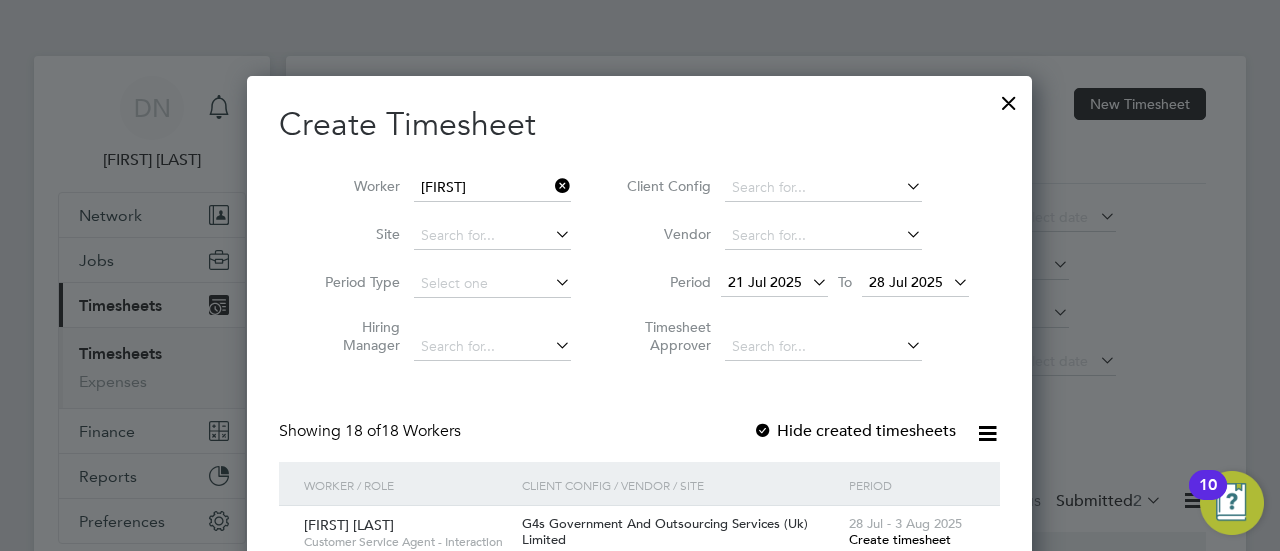 click on "[FIRST] [LAST]" 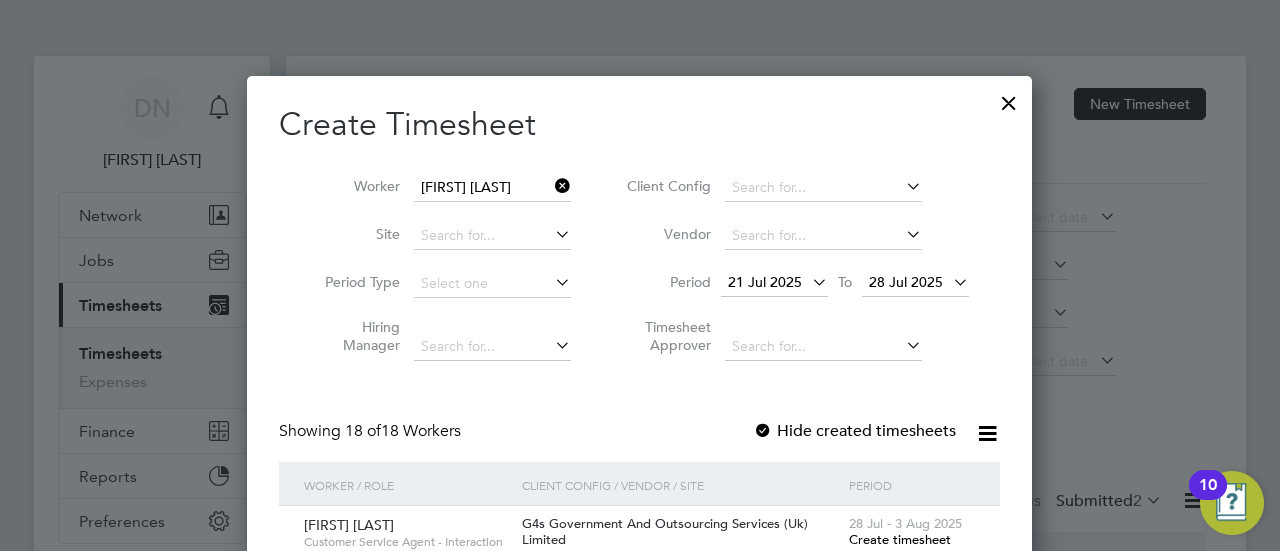 scroll, scrollTop: 10, scrollLeft: 9, axis: both 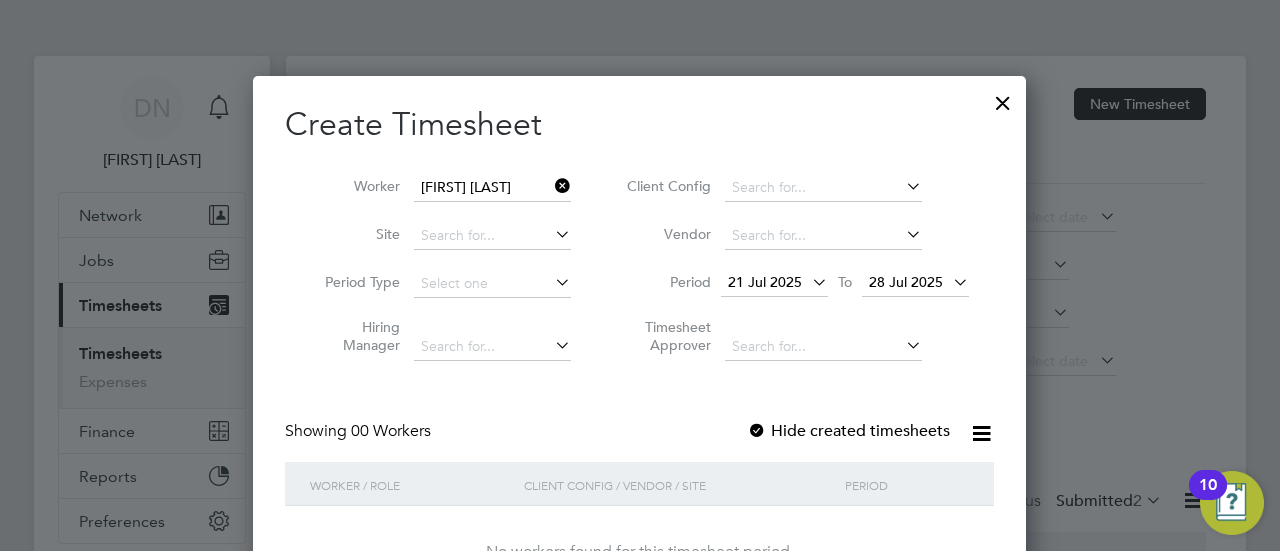 click on "21 Jul 2025" at bounding box center (765, 282) 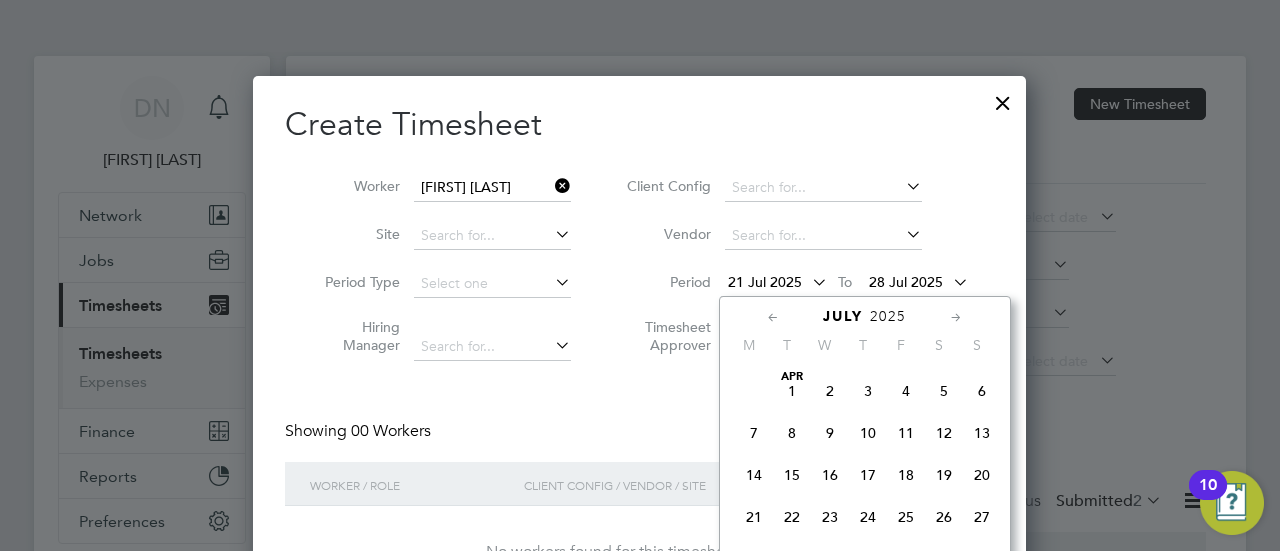 scroll, scrollTop: 729, scrollLeft: 0, axis: vertical 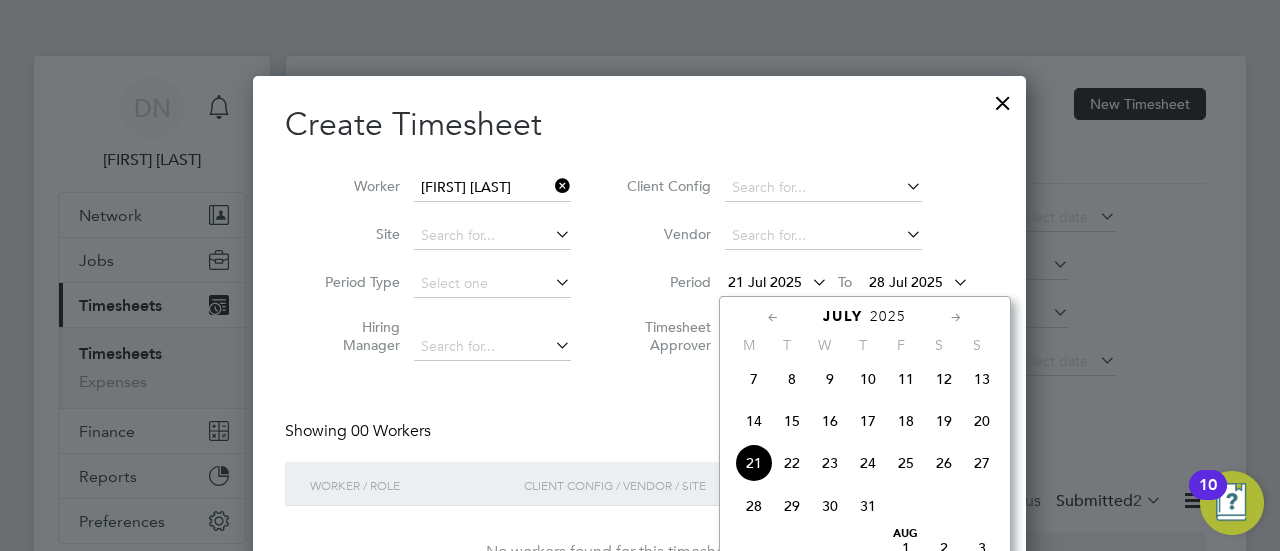 click on "28" 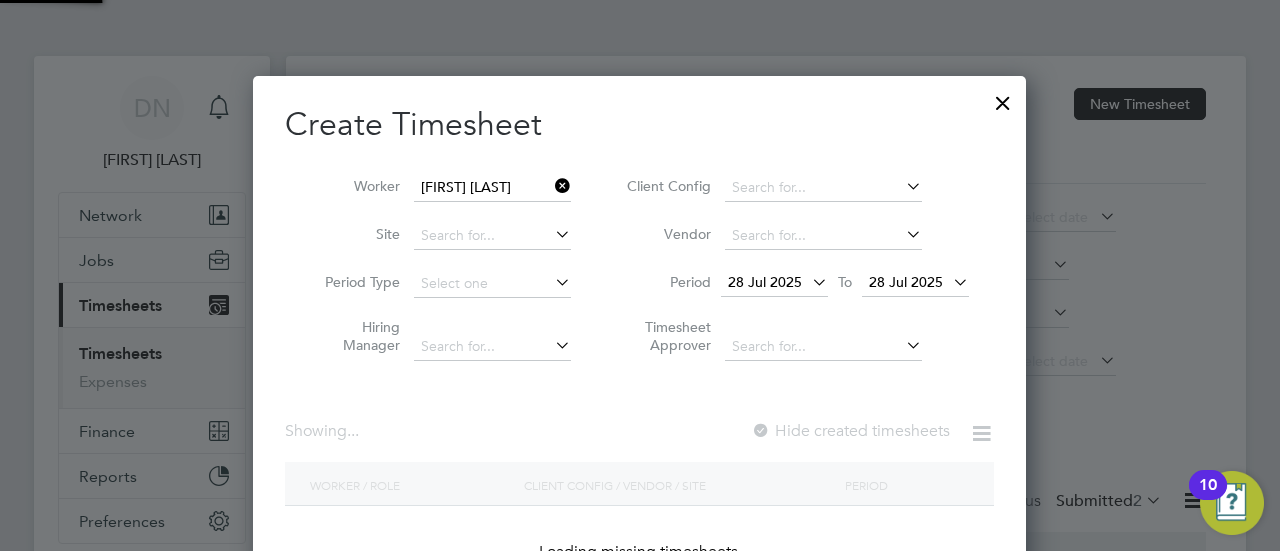 scroll, scrollTop: 31, scrollLeft: 9, axis: both 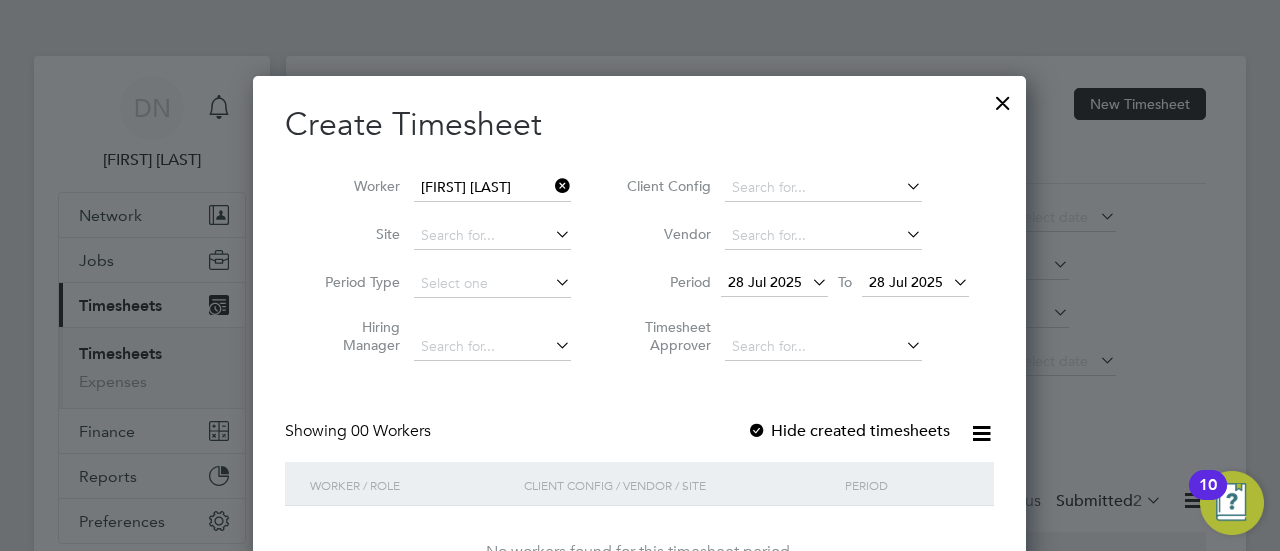 click at bounding box center (757, 432) 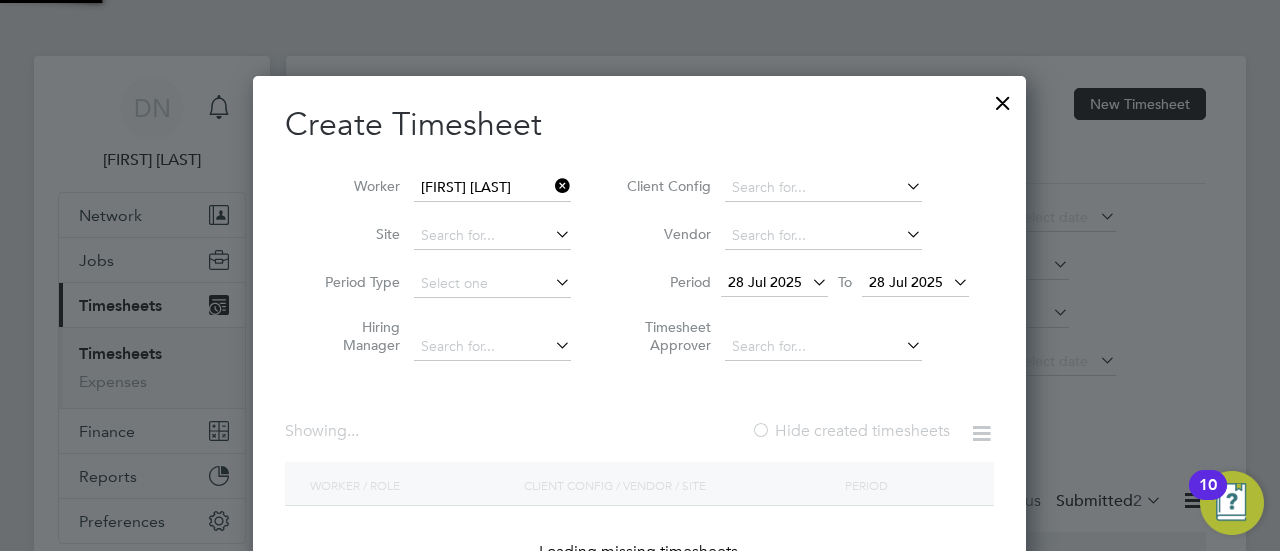 scroll, scrollTop: 10, scrollLeft: 9, axis: both 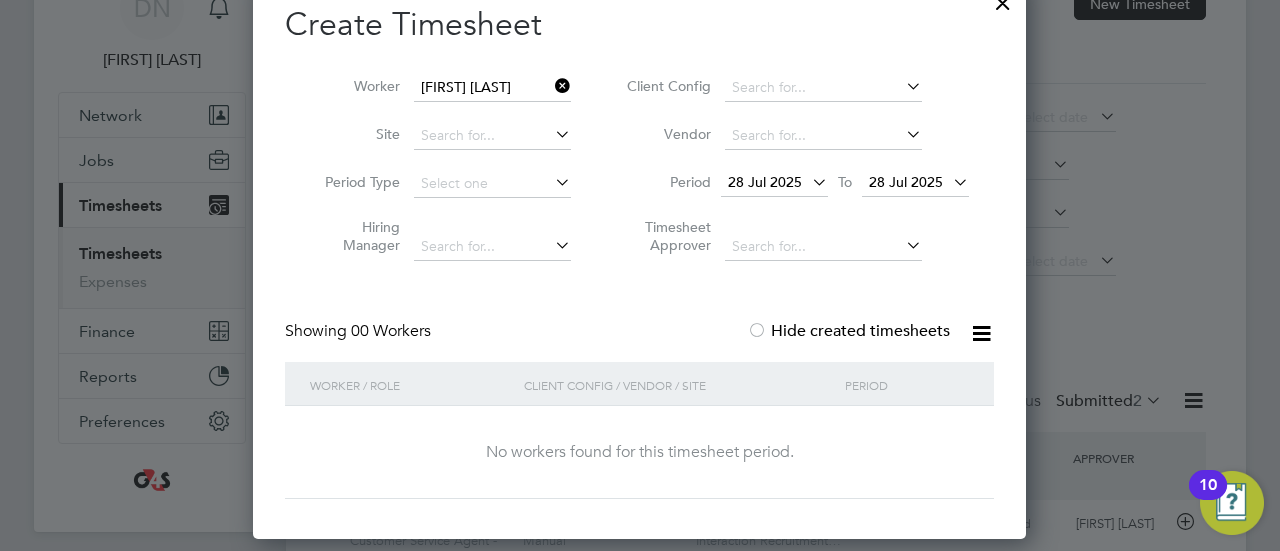 click at bounding box center (949, 182) 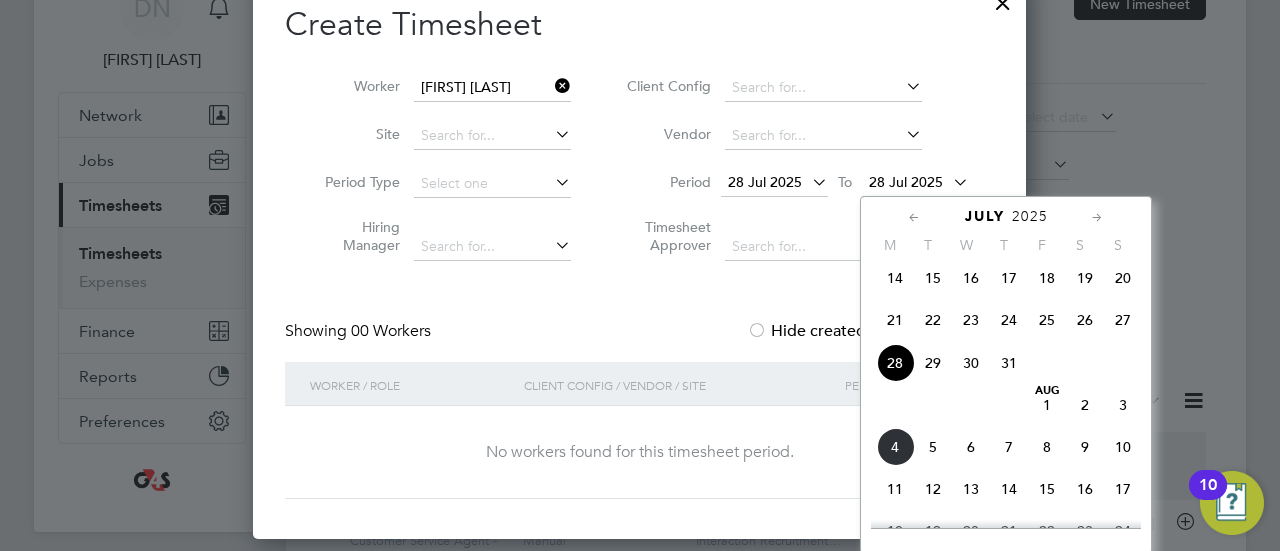 click on "3" 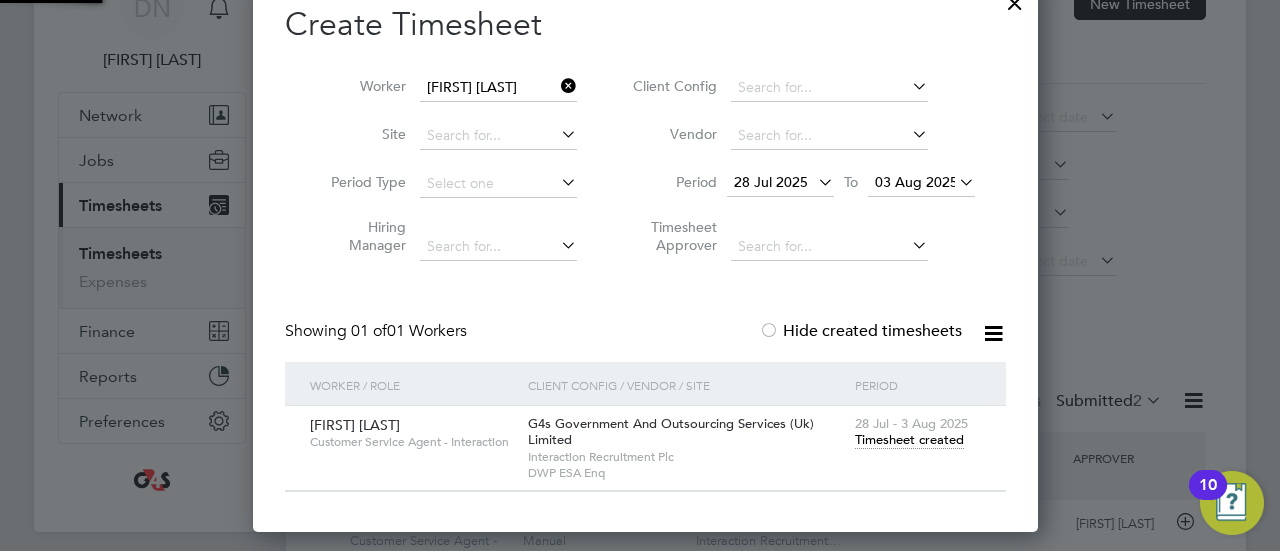 scroll, scrollTop: 10, scrollLeft: 10, axis: both 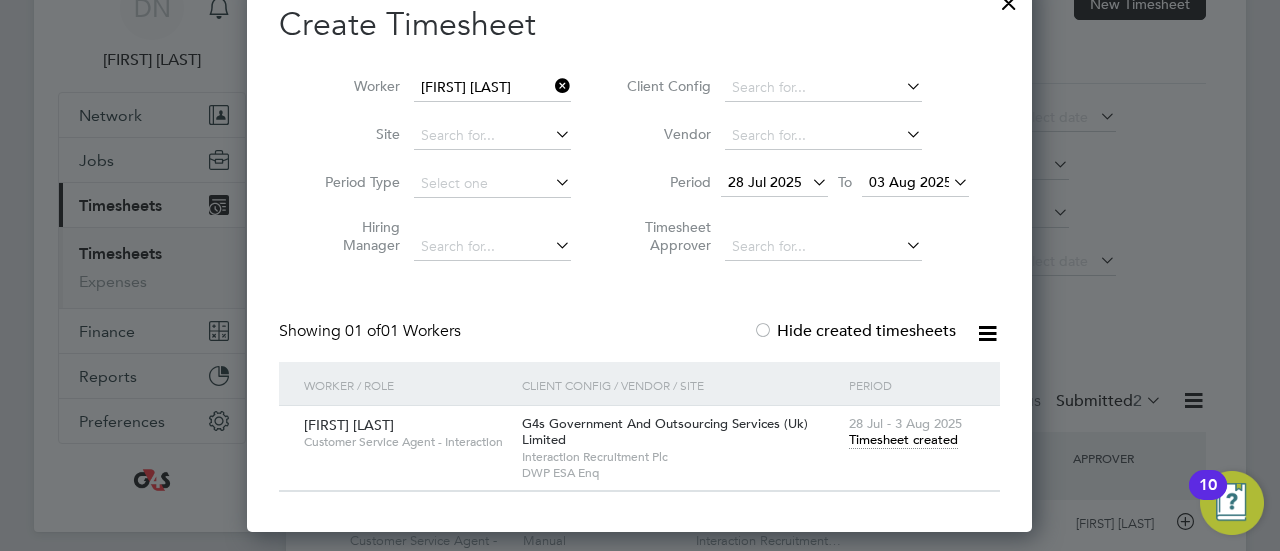 click on "Timesheet created" at bounding box center [903, 440] 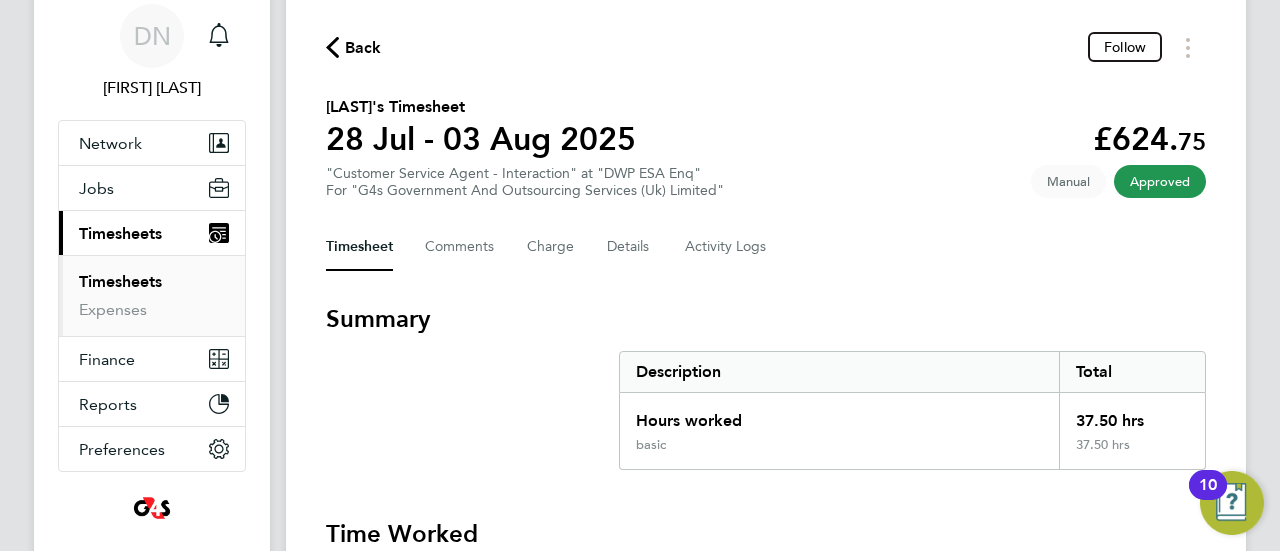scroll, scrollTop: 0, scrollLeft: 0, axis: both 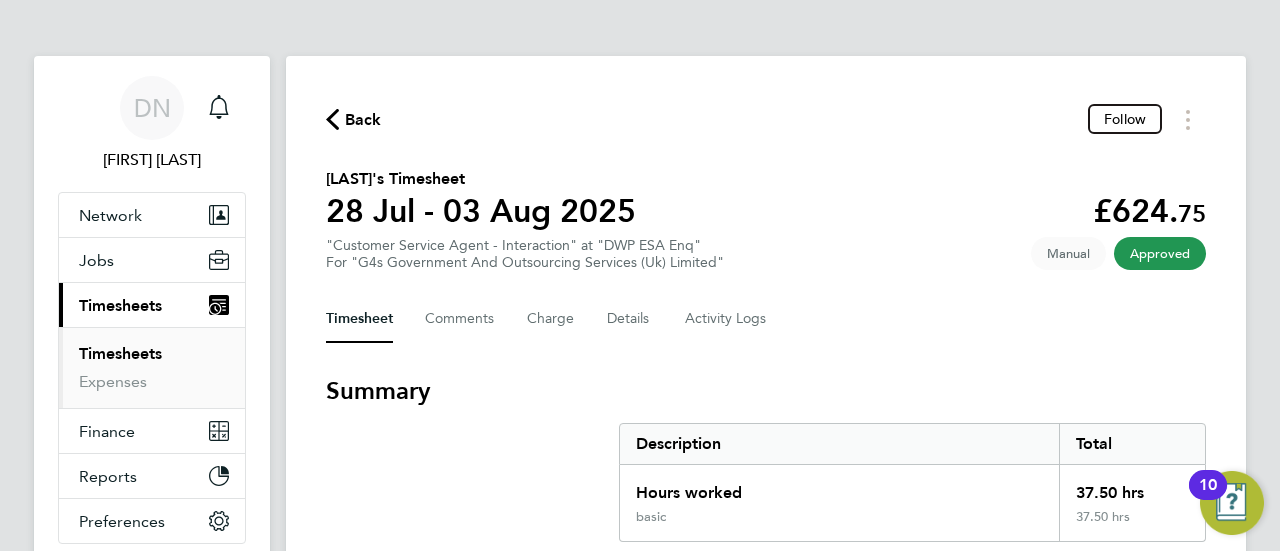 click on "Back" 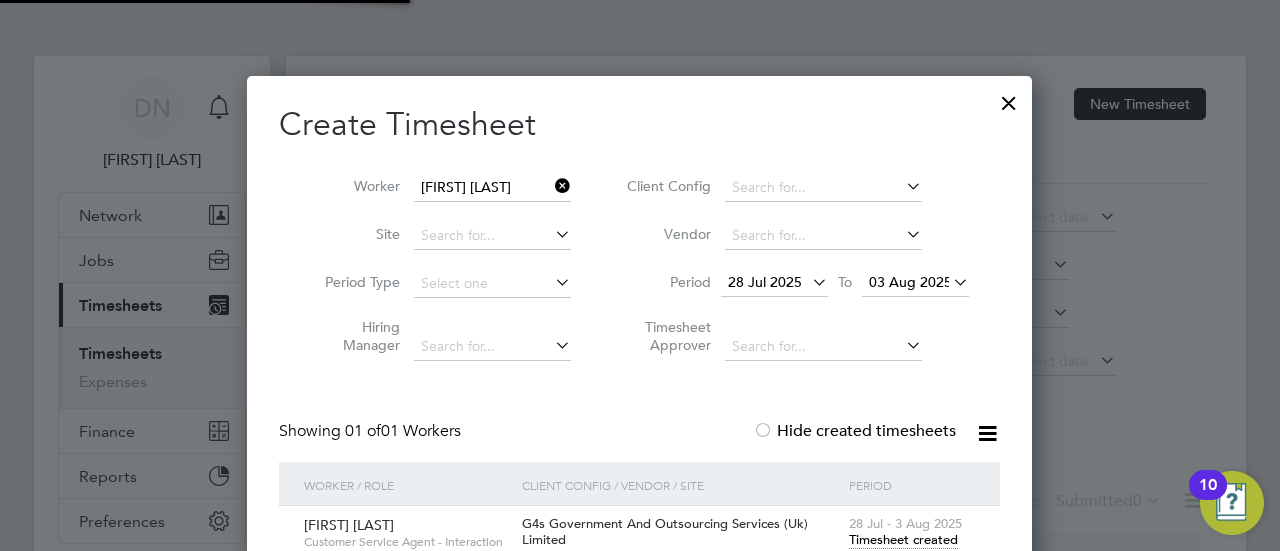 scroll, scrollTop: 556, scrollLeft: 786, axis: both 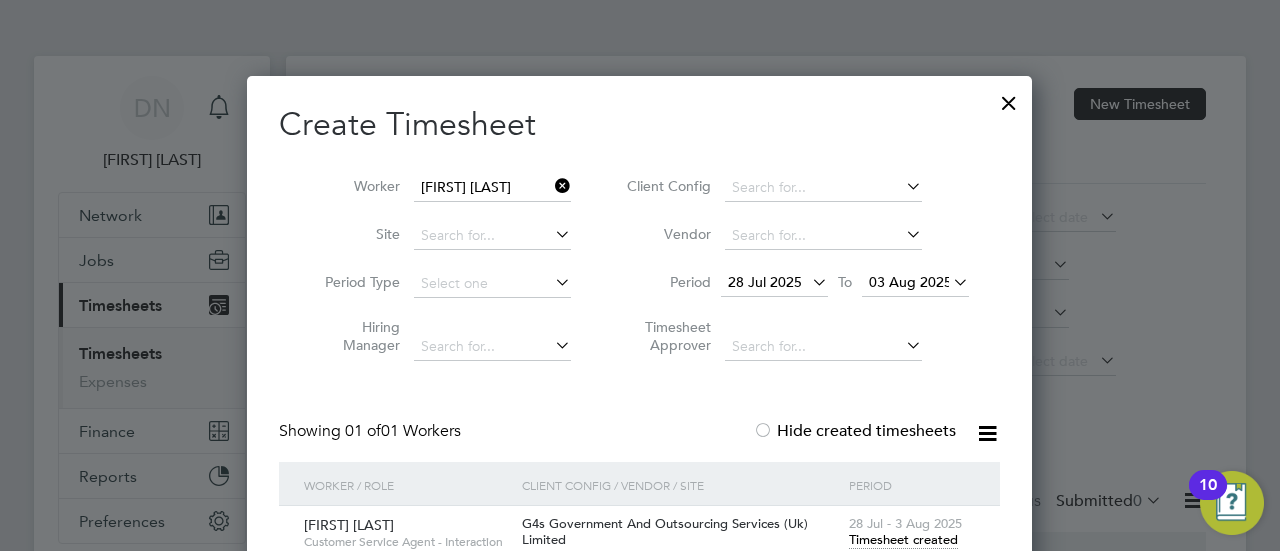 click at bounding box center (551, 186) 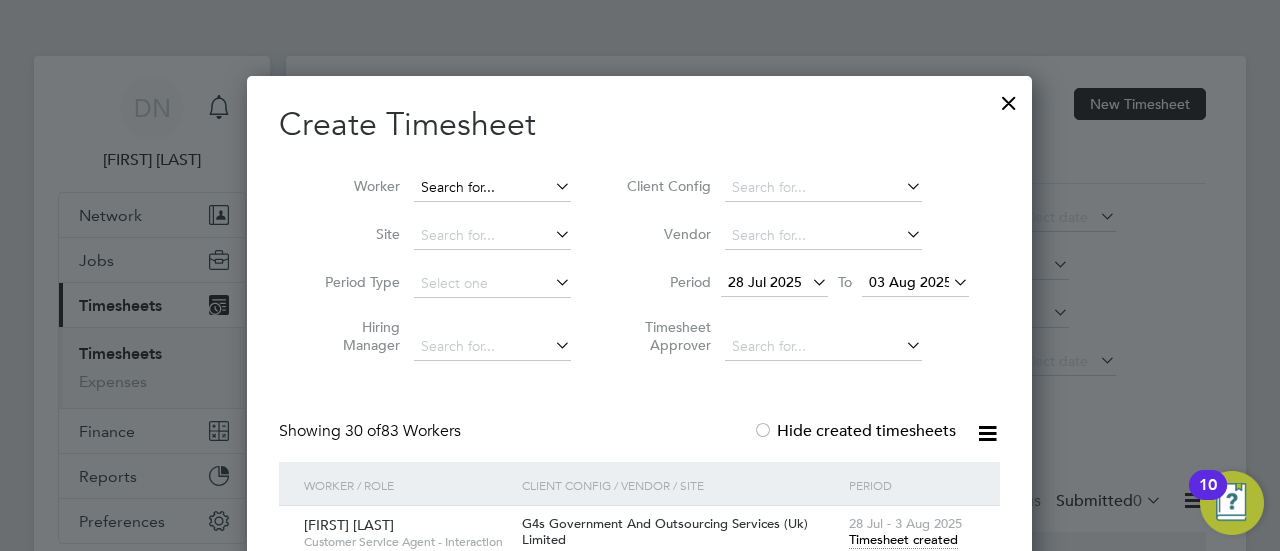 click at bounding box center [492, 188] 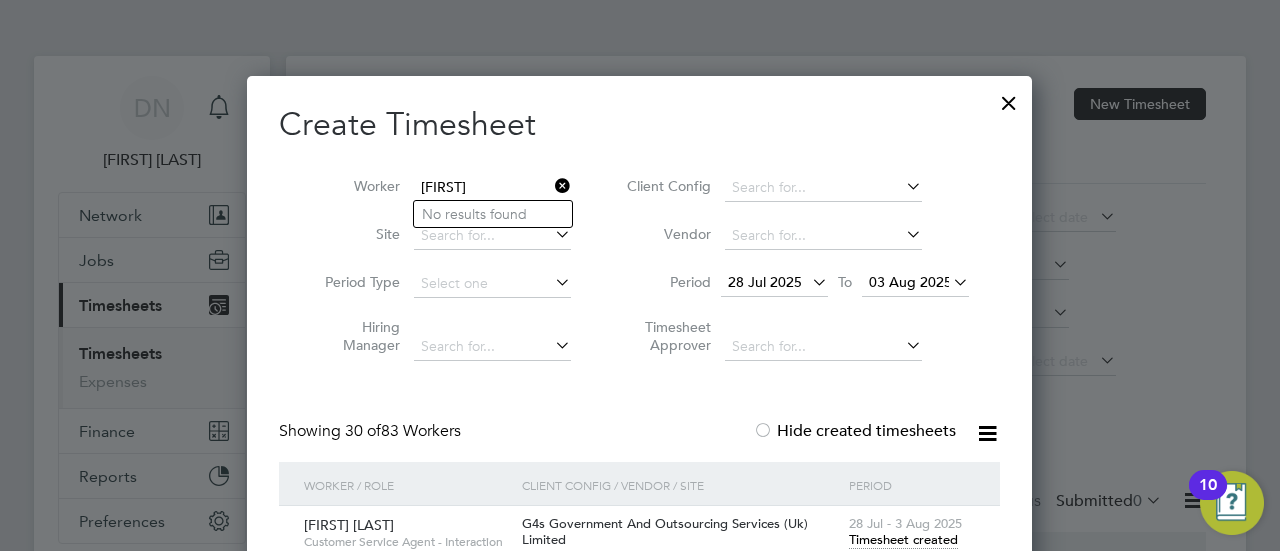 drag, startPoint x: 471, startPoint y: 179, endPoint x: 438, endPoint y: 176, distance: 33.13608 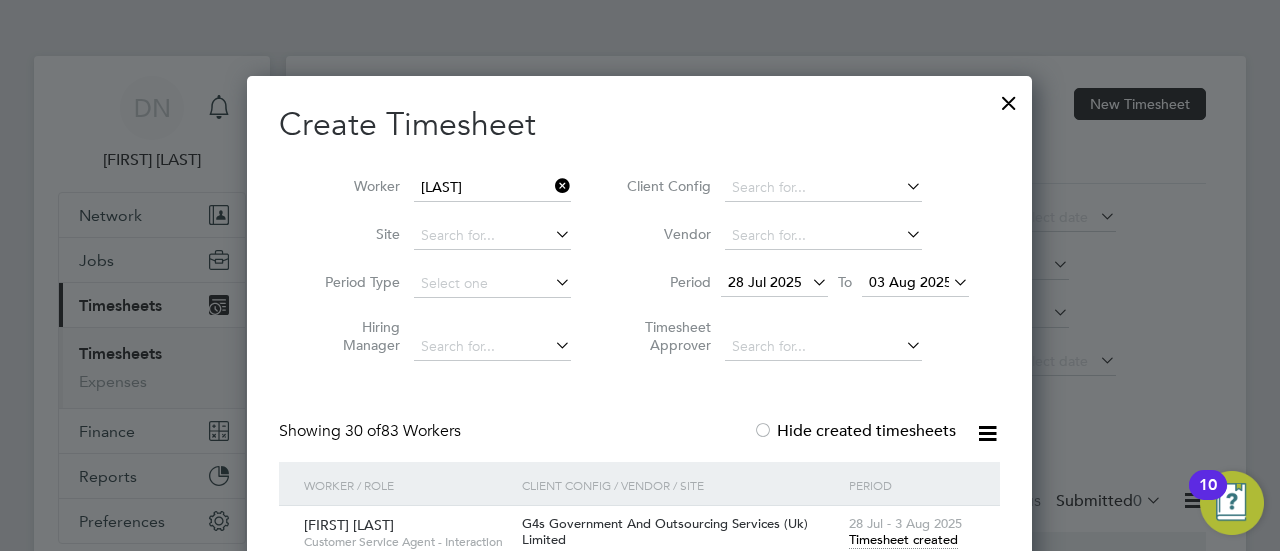 click on "[FIRST] [LAST]" 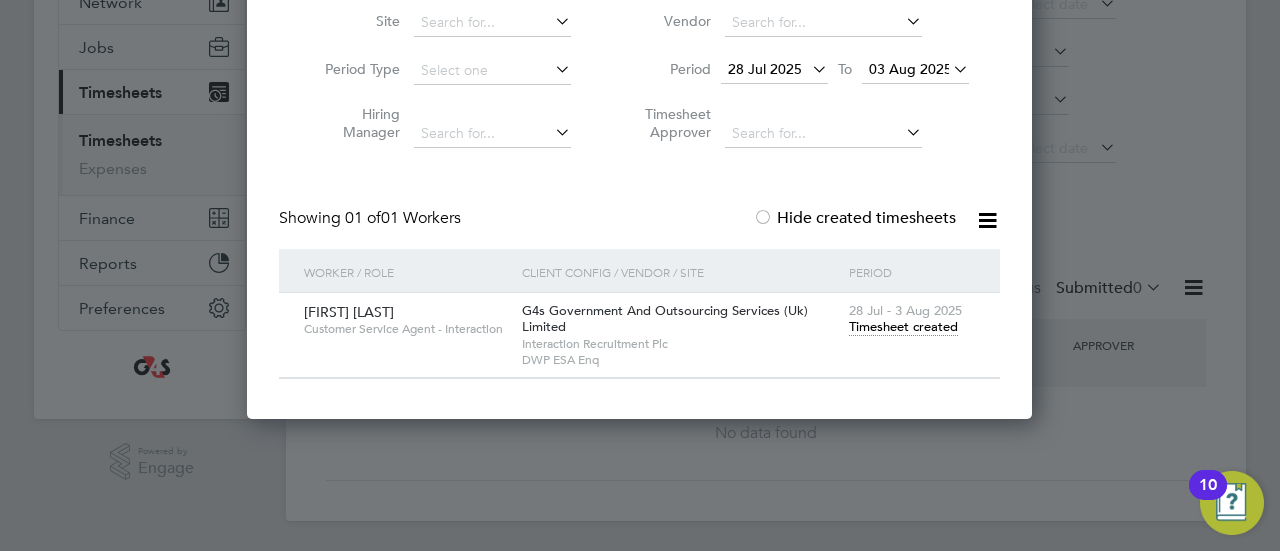 click on "Timesheet created" at bounding box center (903, 327) 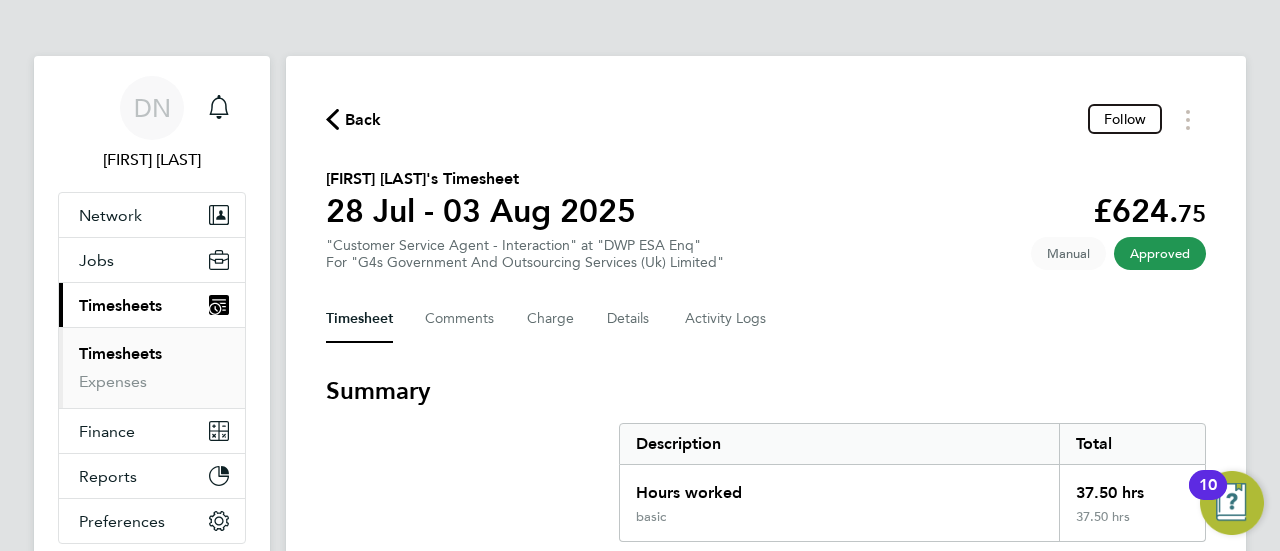 click on "Back" 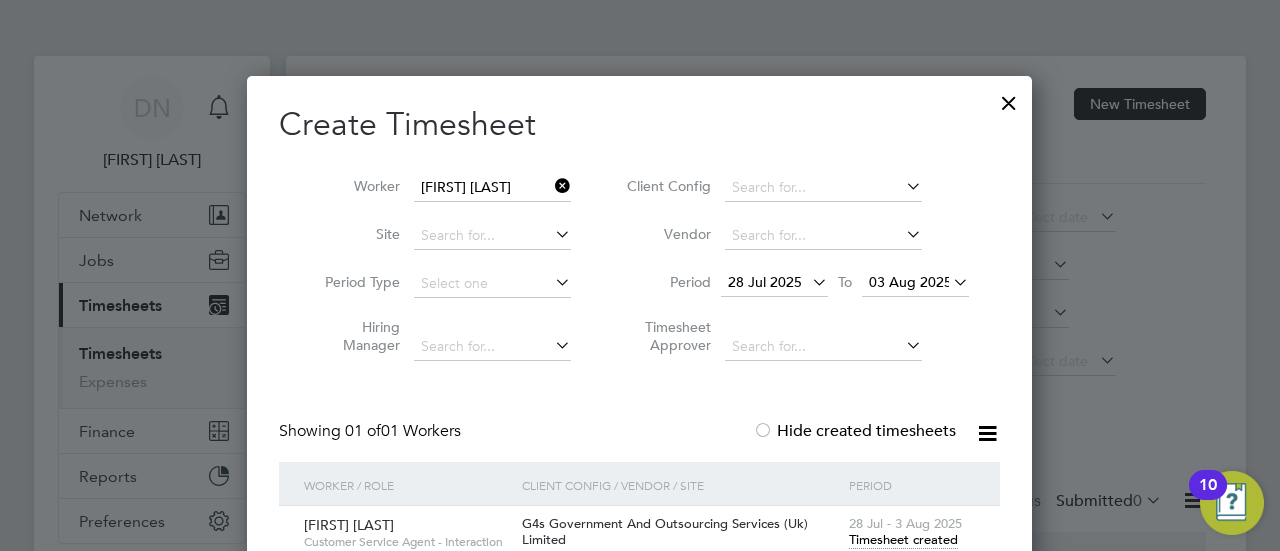 click at bounding box center [551, 186] 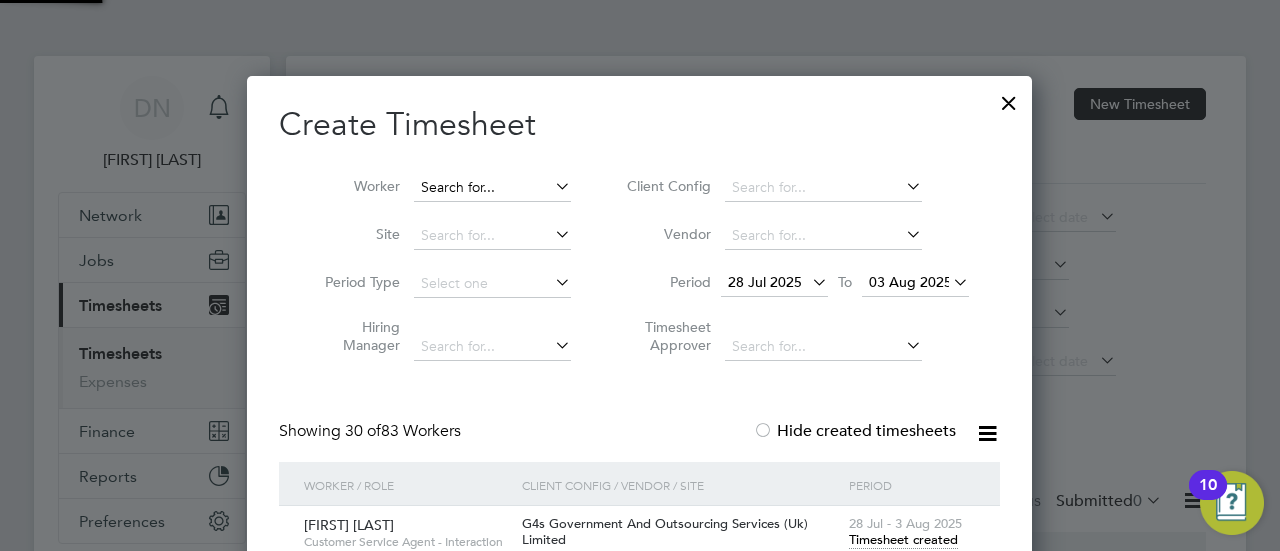 click at bounding box center [492, 188] 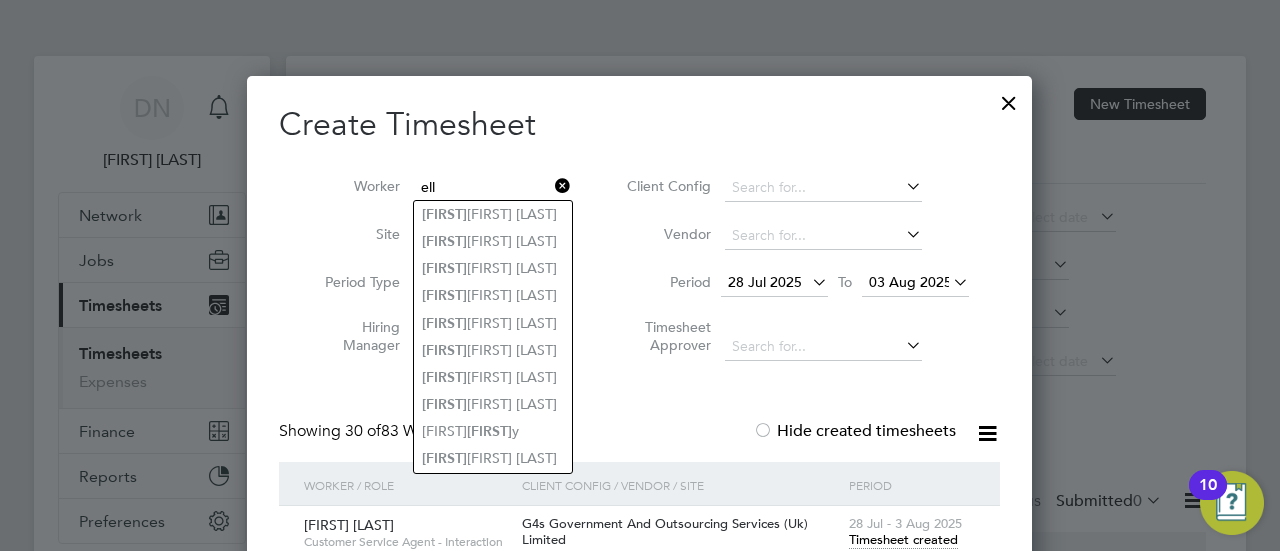type on "ell" 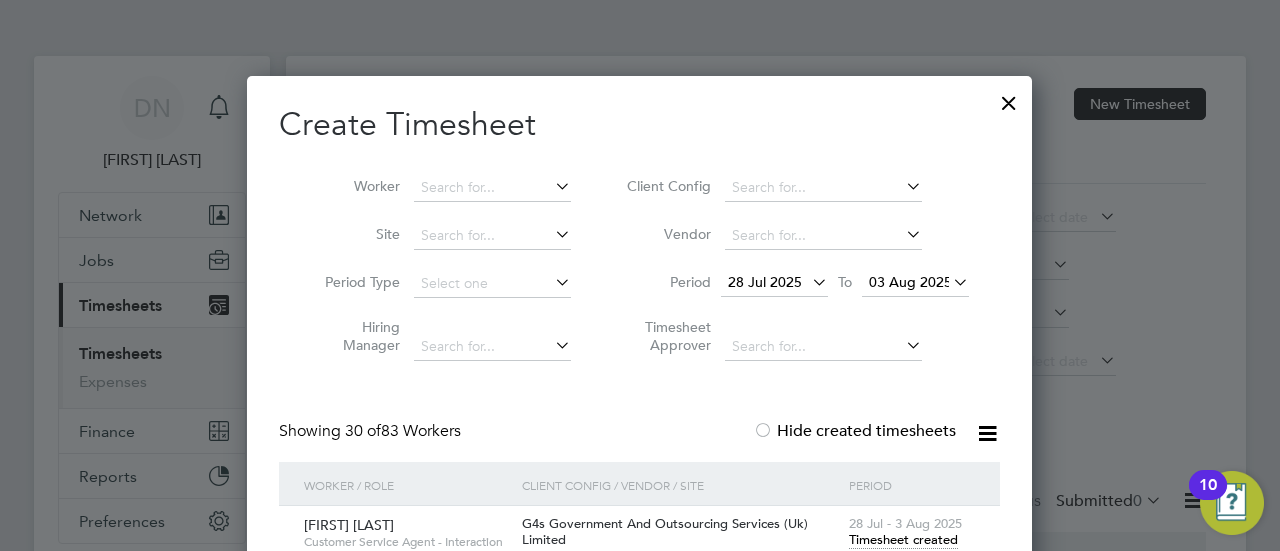 click on "Worker" at bounding box center [440, 188] 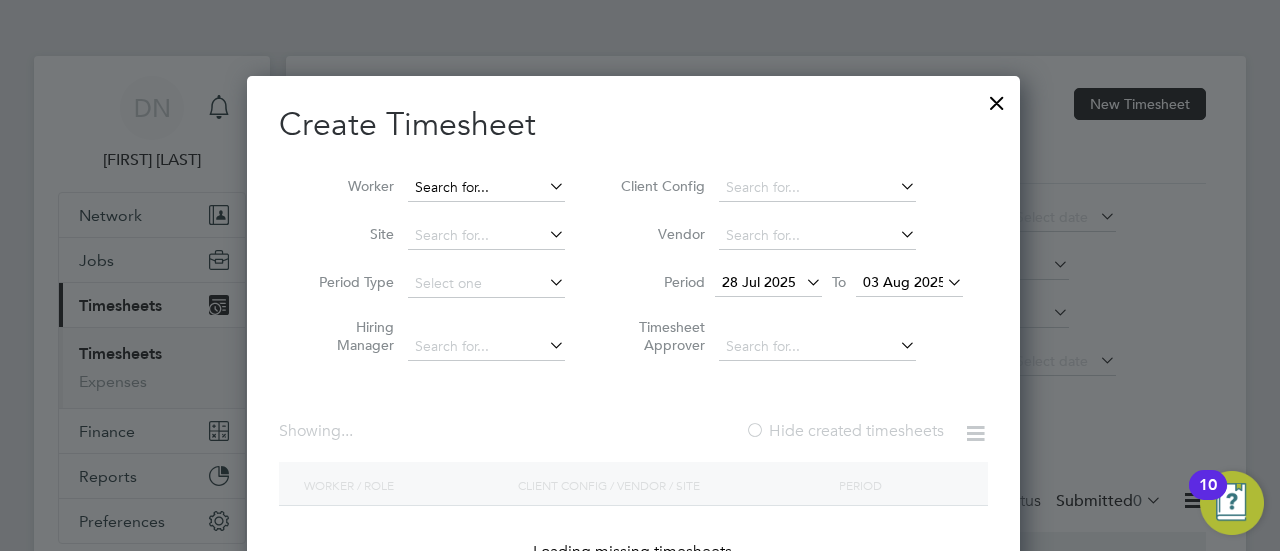 drag, startPoint x: 446, startPoint y: 173, endPoint x: 460, endPoint y: 183, distance: 17.20465 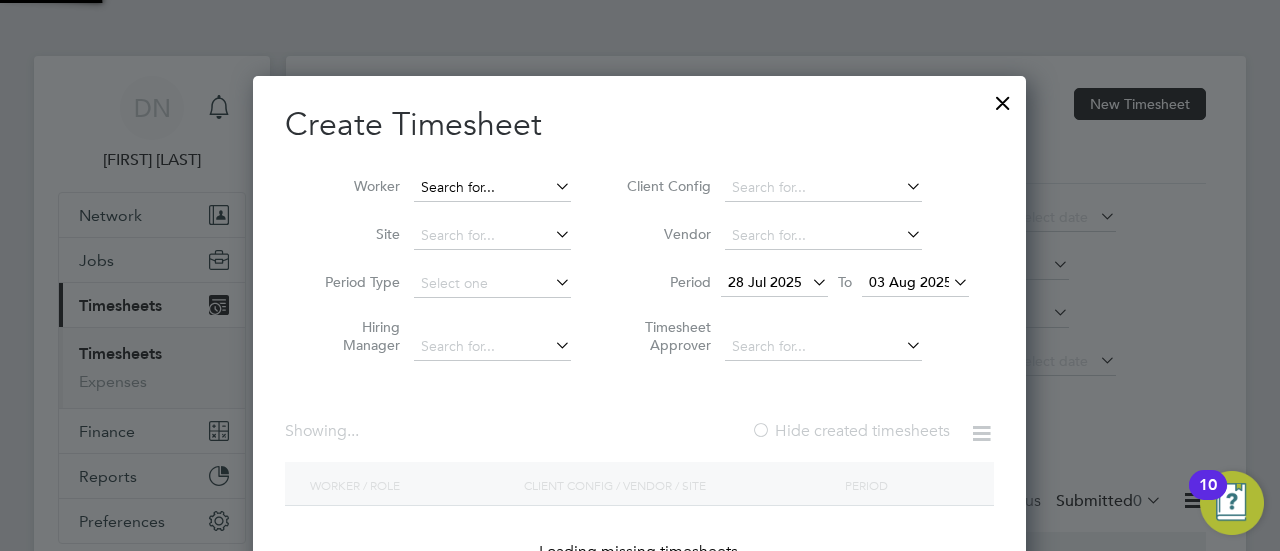 click at bounding box center (492, 188) 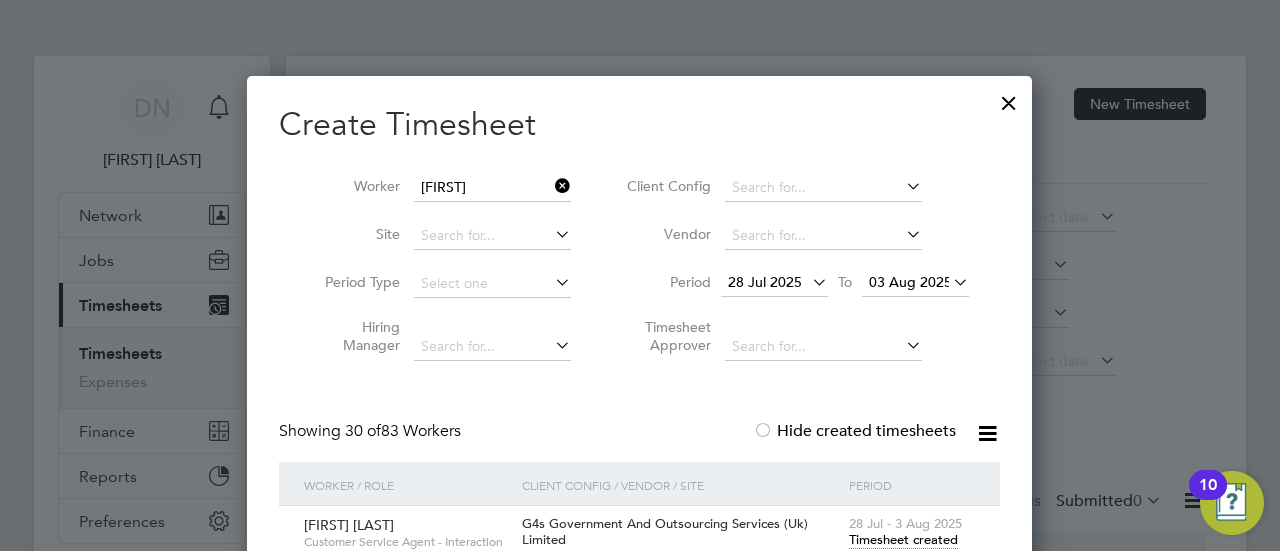 click on "[FIRST] [LAST]" 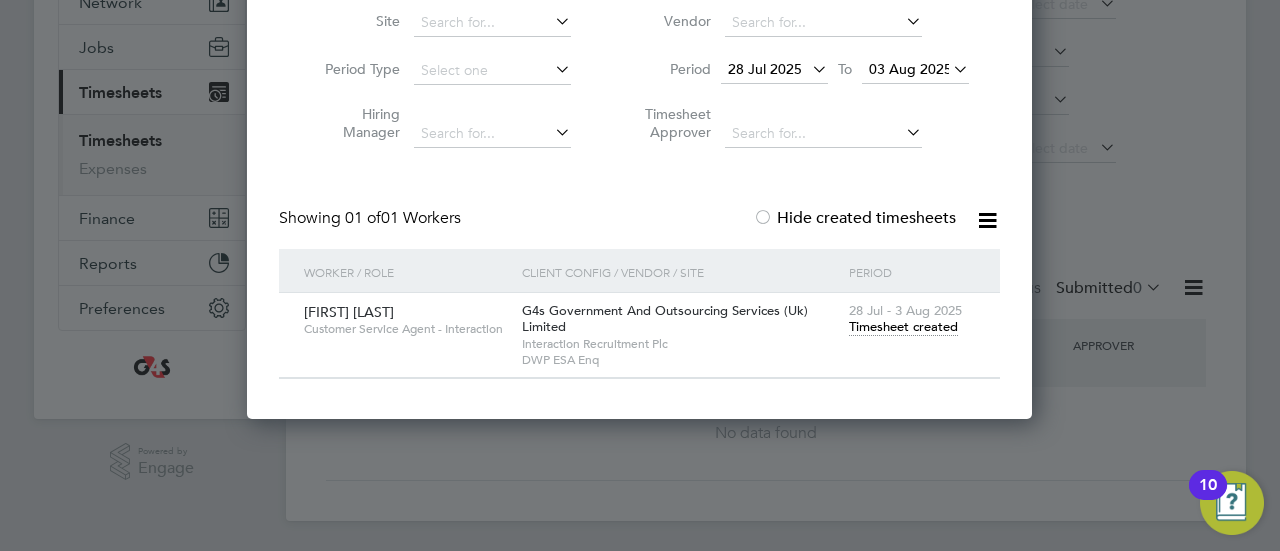 click on "Timesheet created" at bounding box center [903, 327] 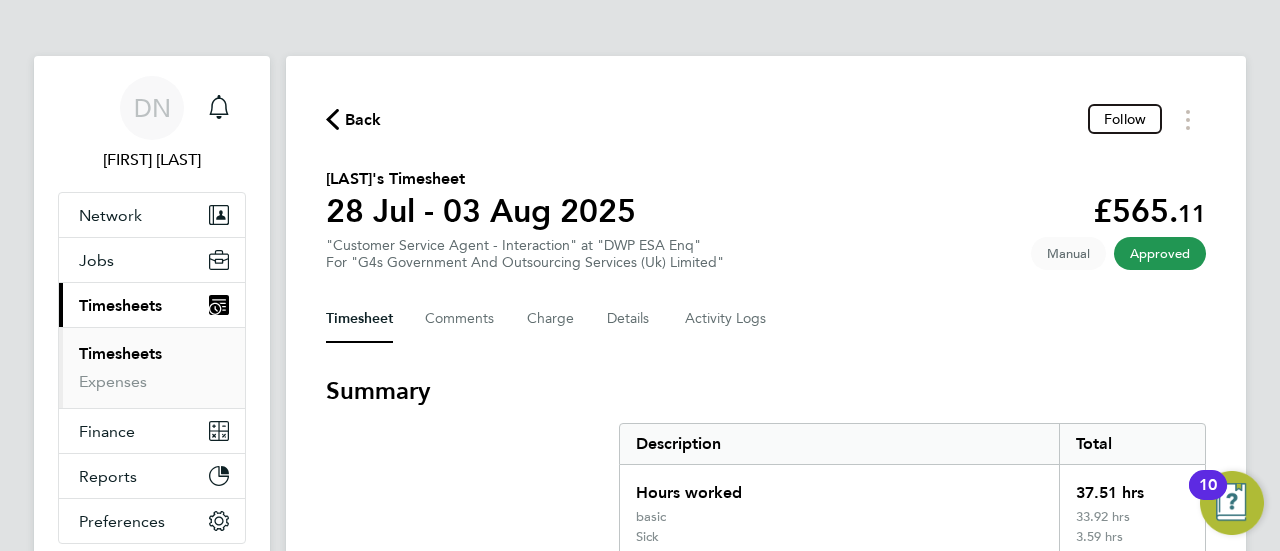 click on "Back" 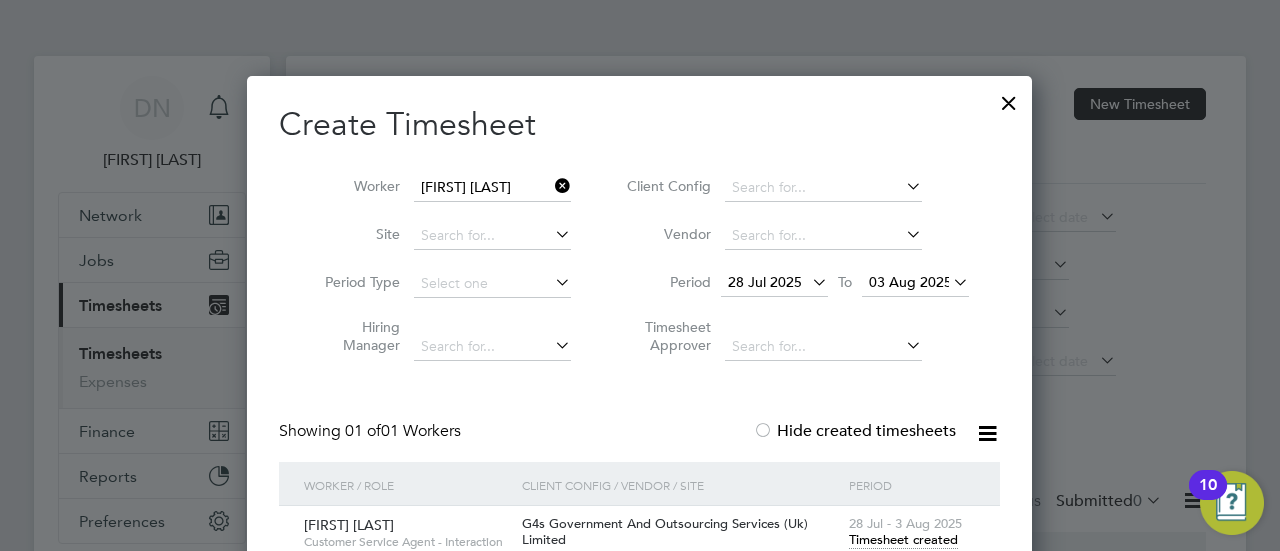 click at bounding box center [551, 186] 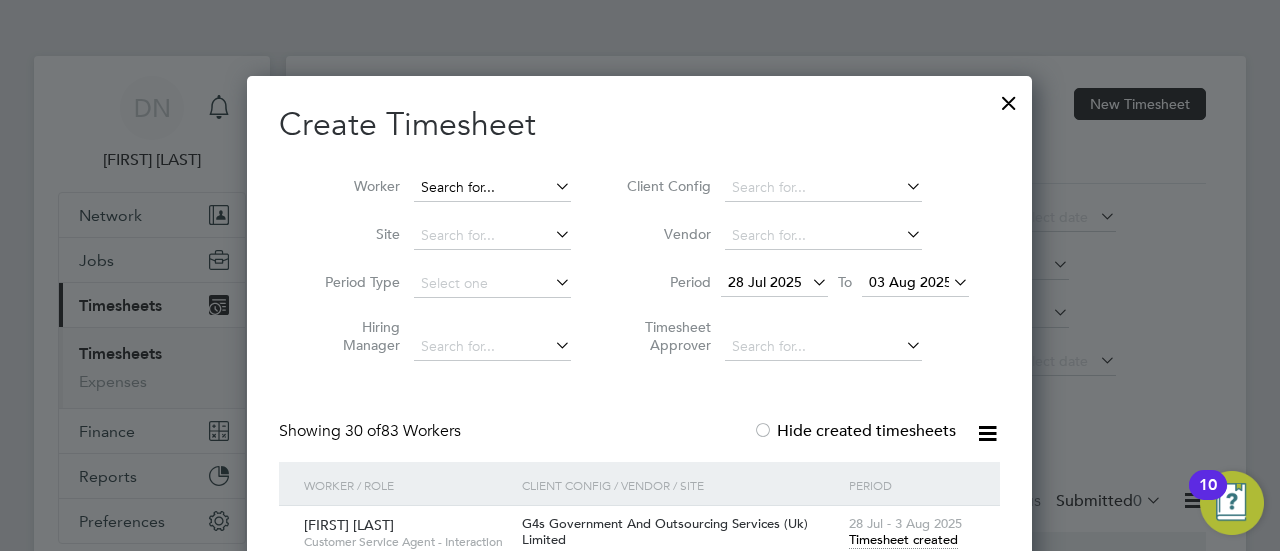 click at bounding box center (492, 188) 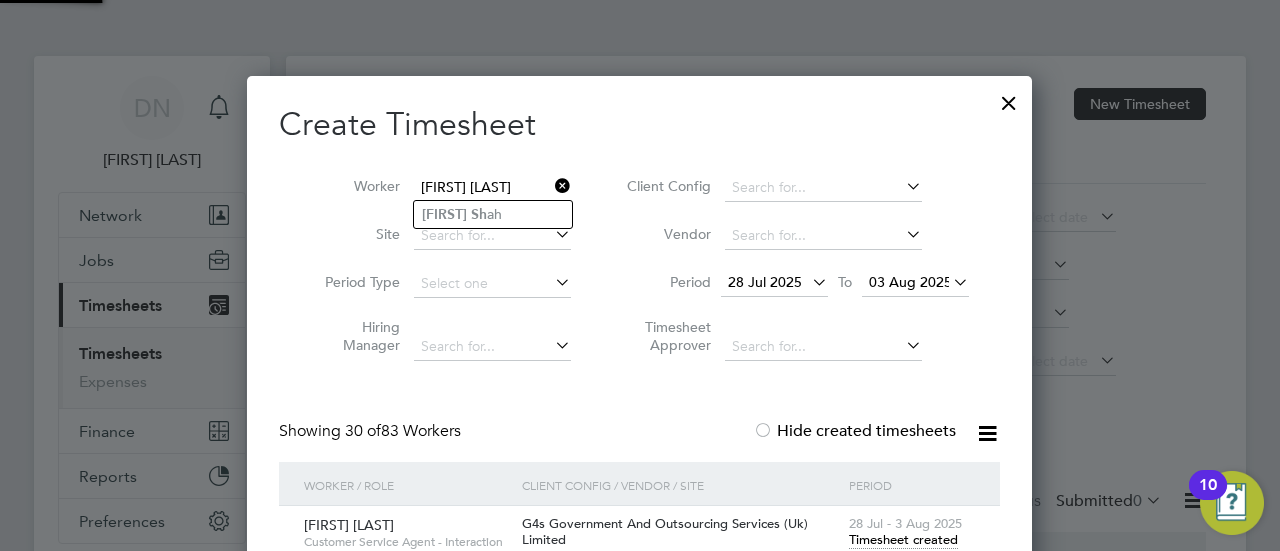 click on "[FIRST]   [LAST]" 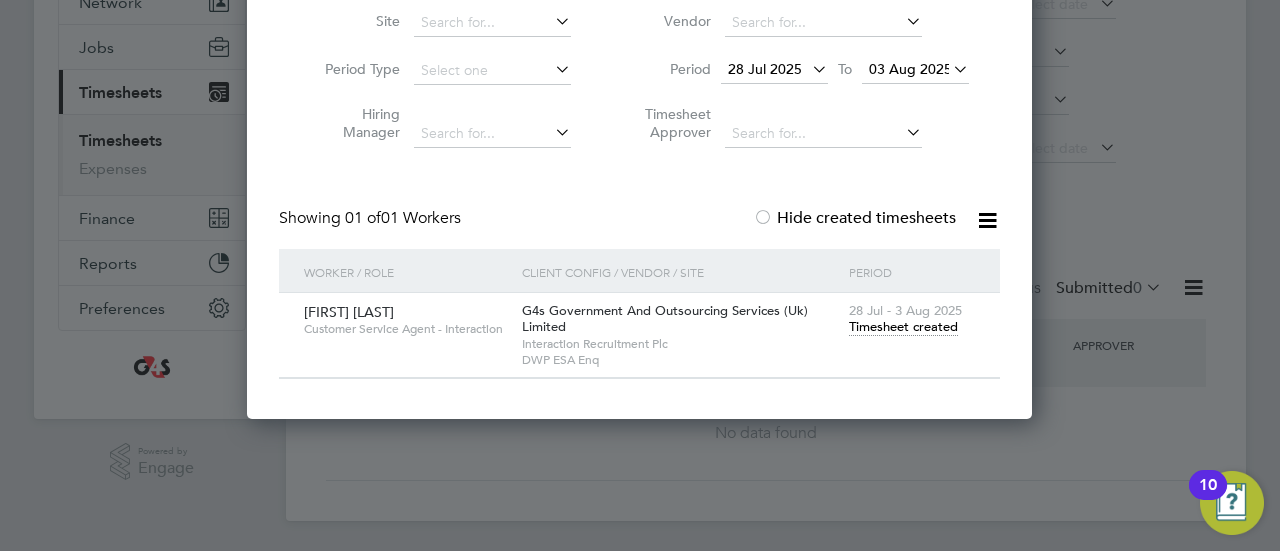 click on "Timesheet created" at bounding box center (903, 327) 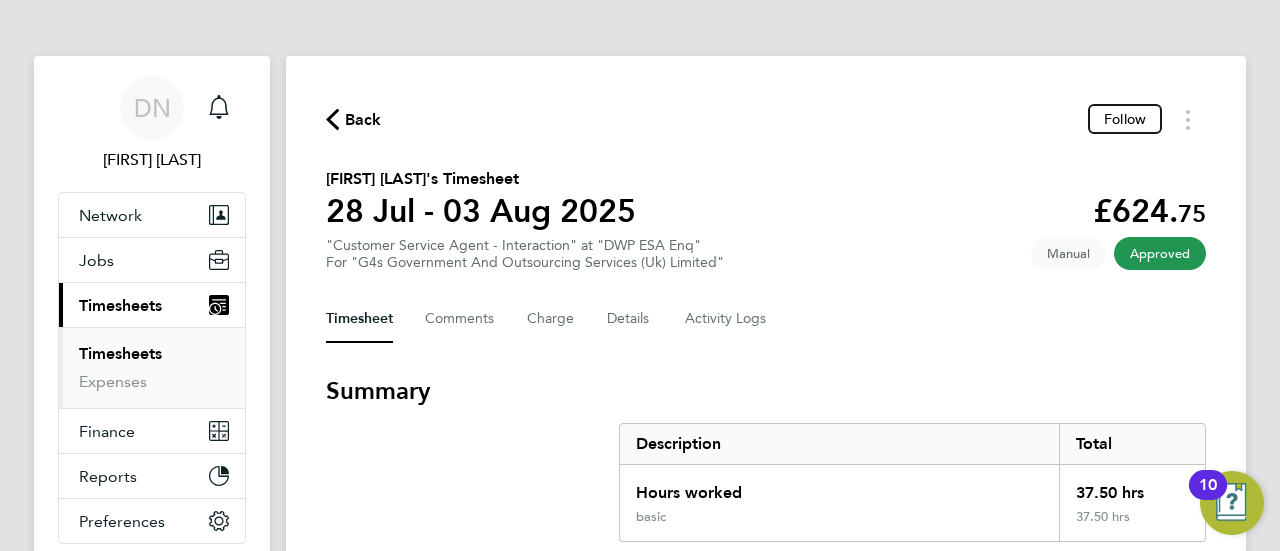 click on "Back" 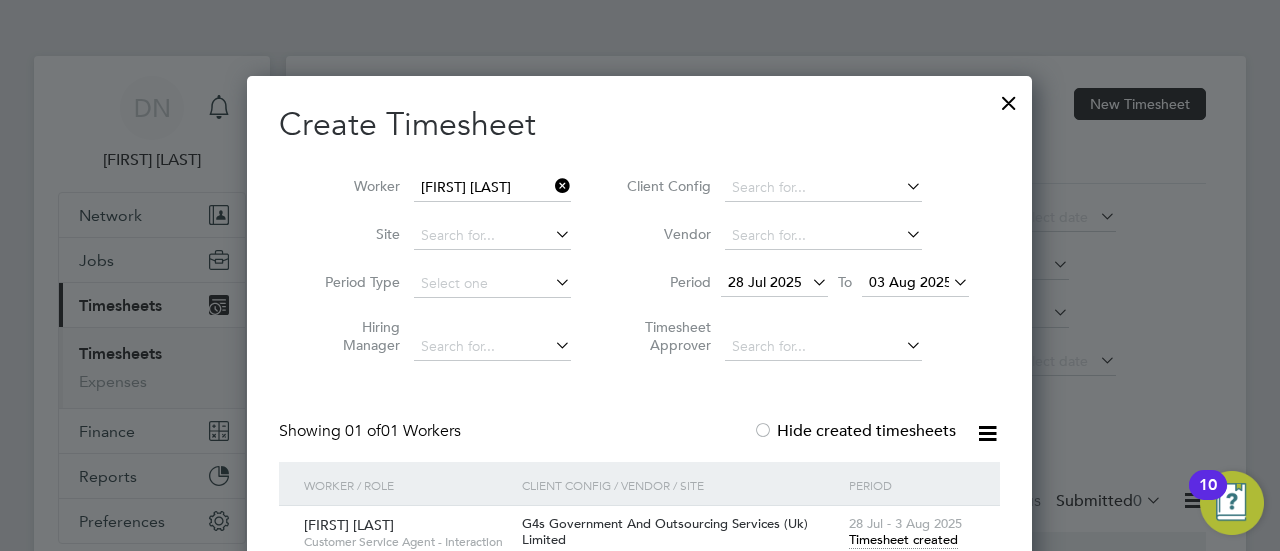 click at bounding box center [551, 186] 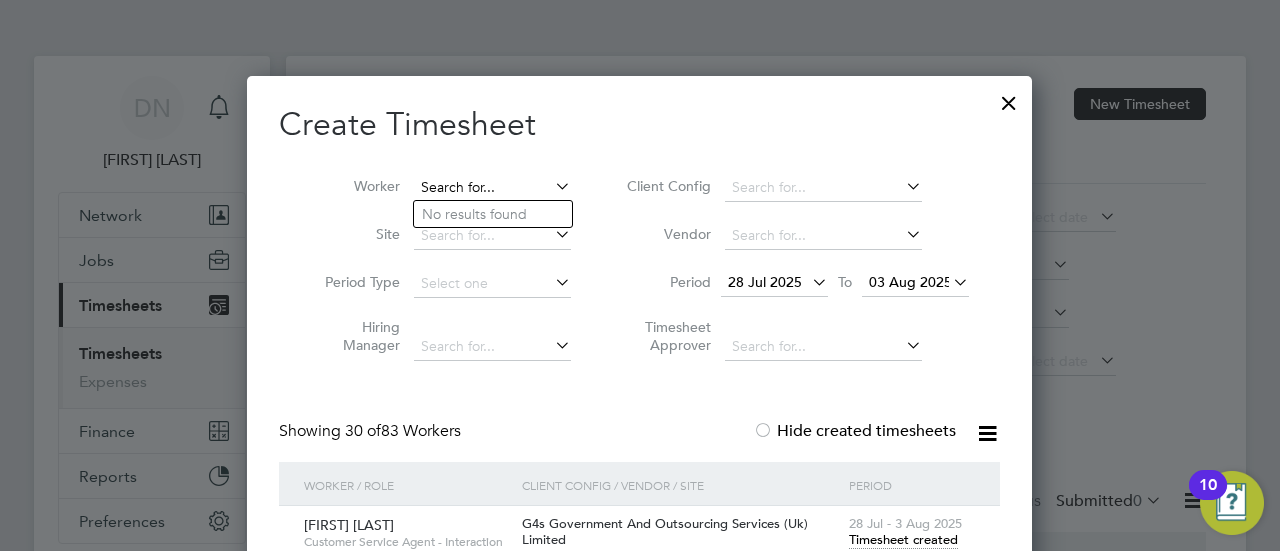 click at bounding box center (492, 188) 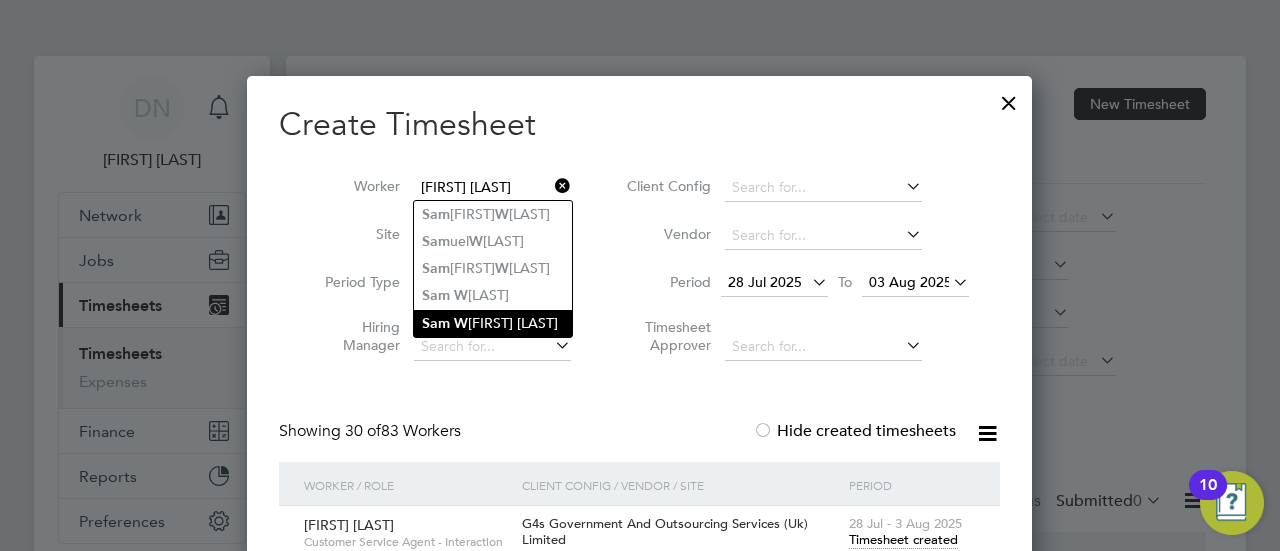 click on "[FIRST]   [LAST]" 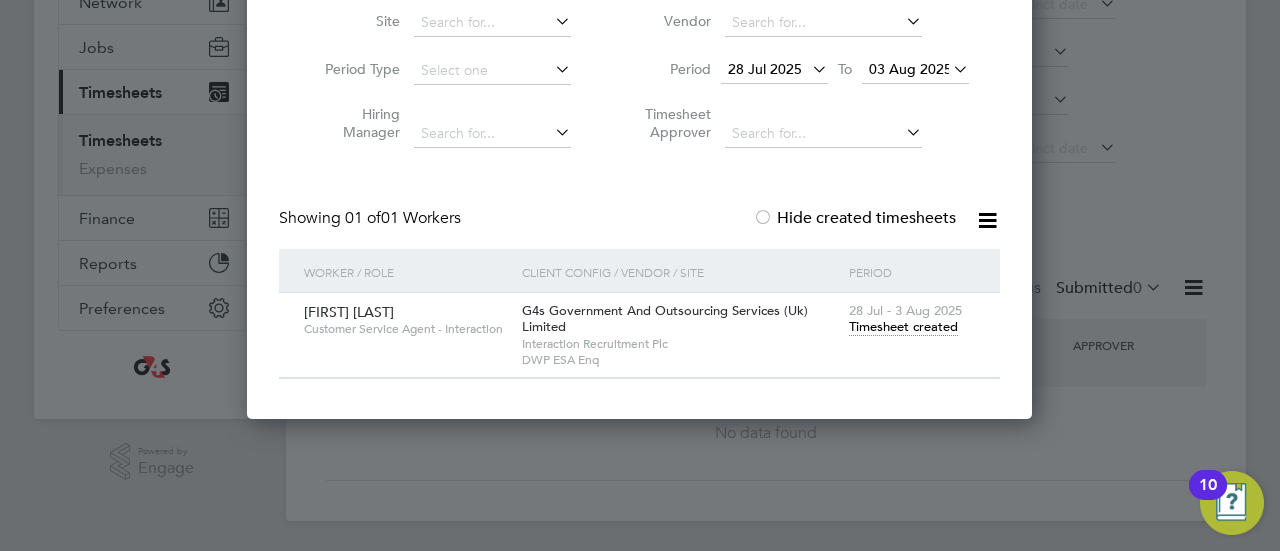 click on "Timesheet created" at bounding box center [903, 327] 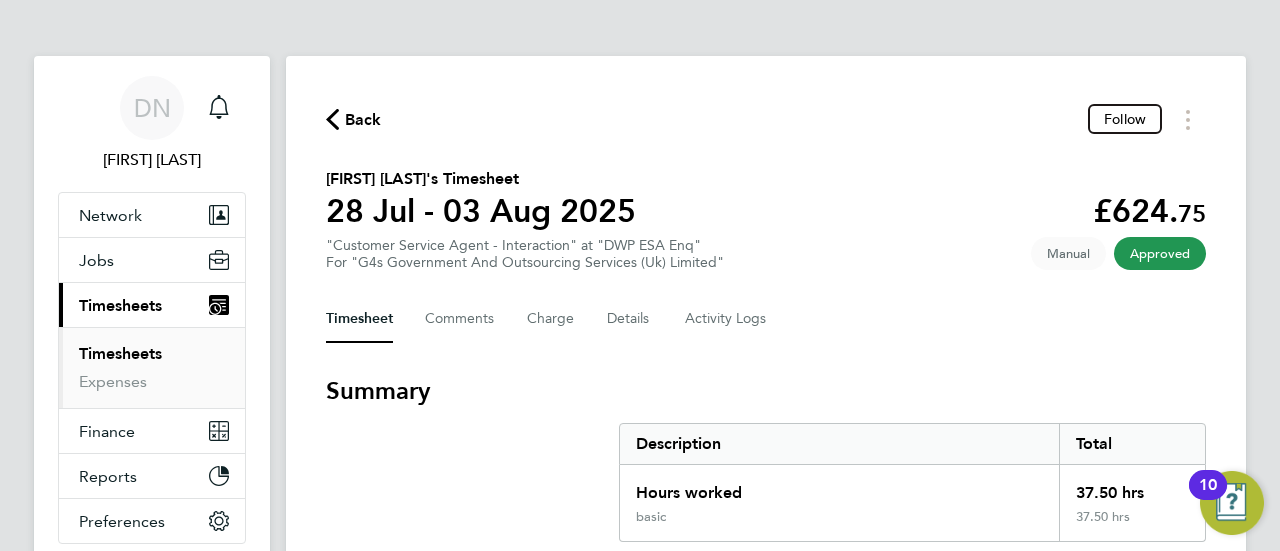 click on "Back" 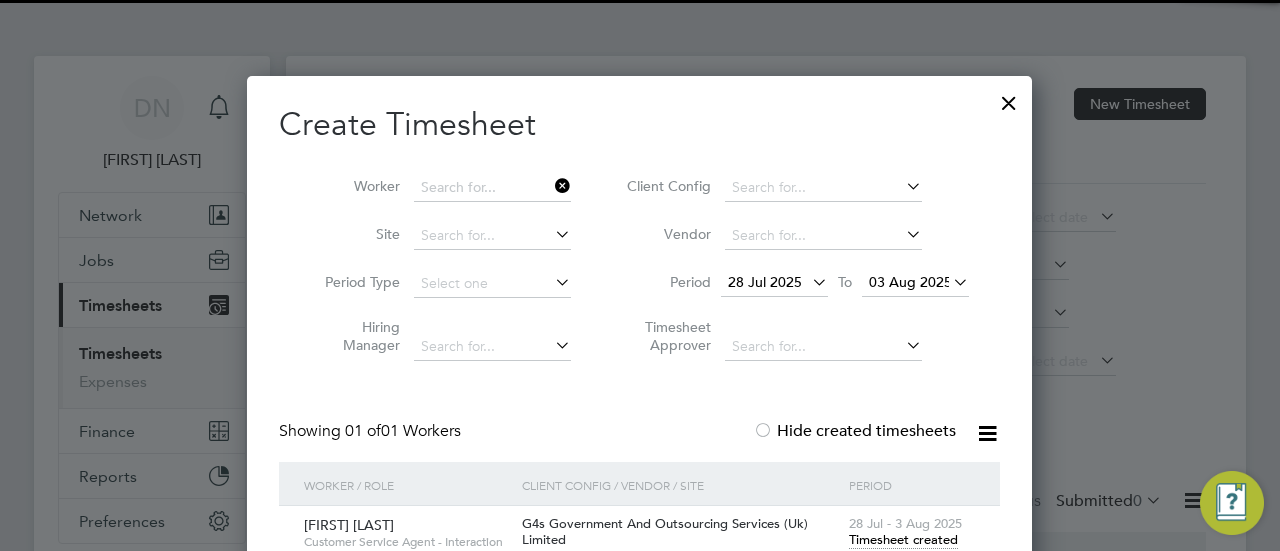 drag, startPoint x: 462, startPoint y: 183, endPoint x: 550, endPoint y: 183, distance: 88 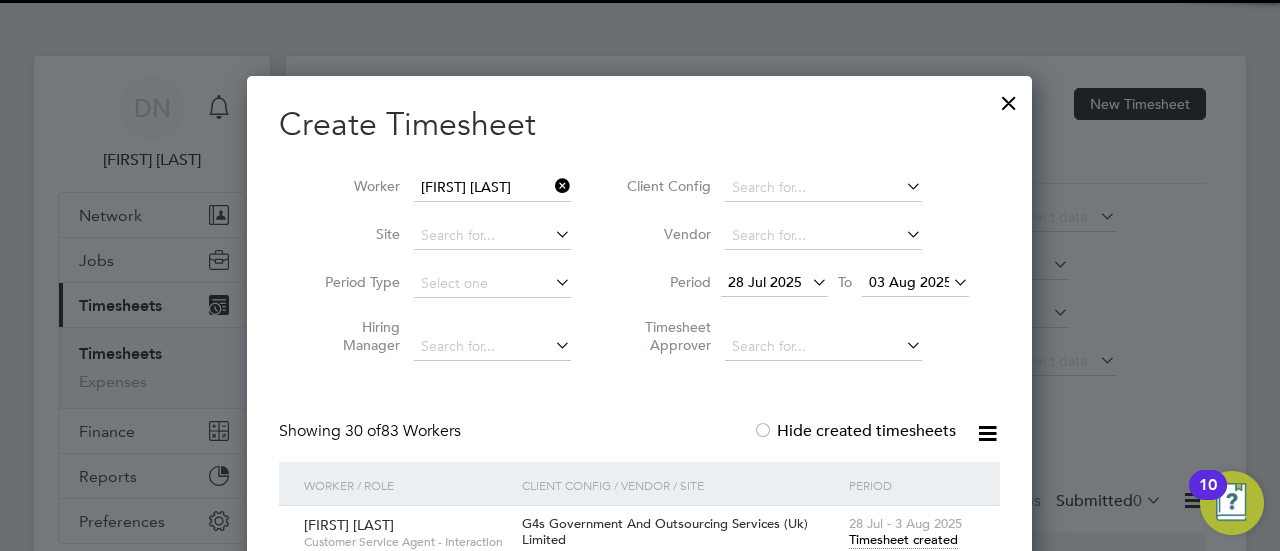 click on "[FIRST]   [LAST]" 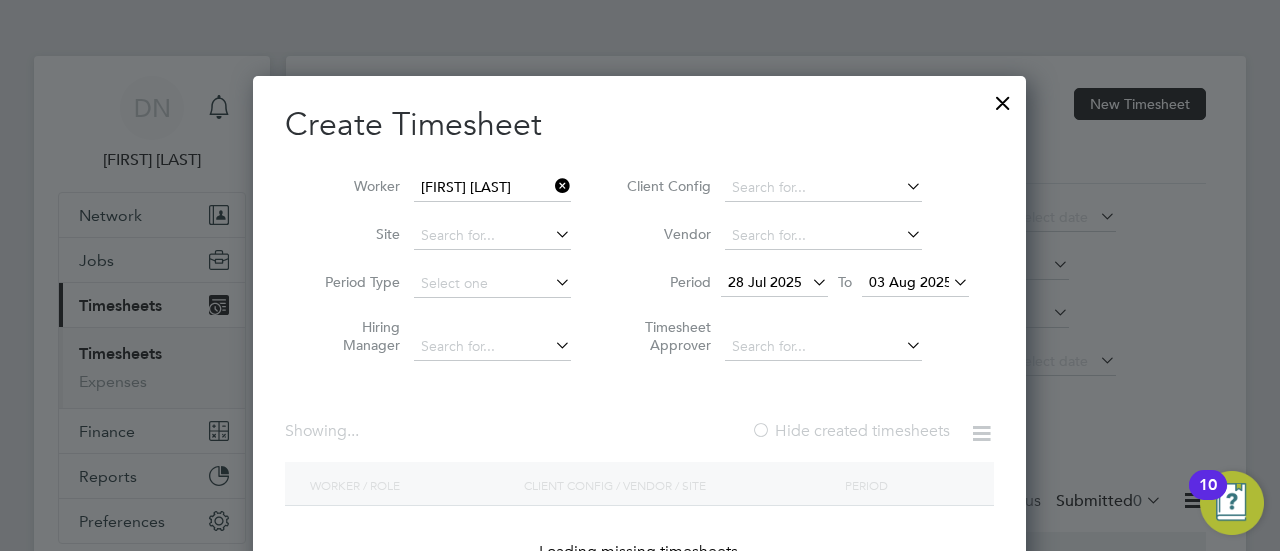 scroll, scrollTop: 10, scrollLeft: 10, axis: both 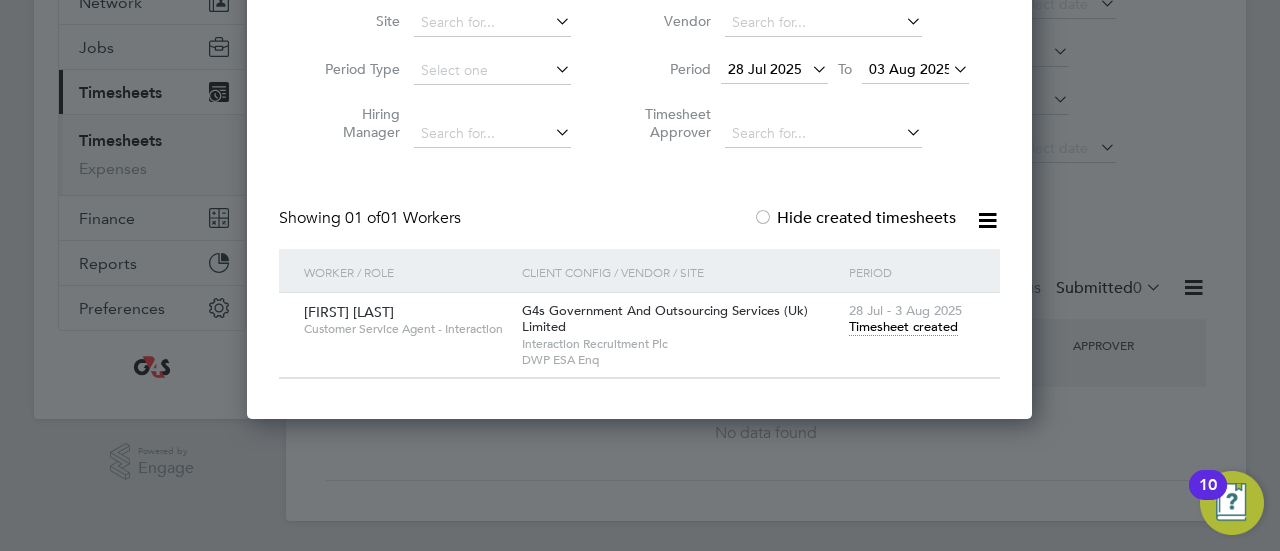 click on "[DATE] - [DATE] Timesheet created" at bounding box center [912, 320] 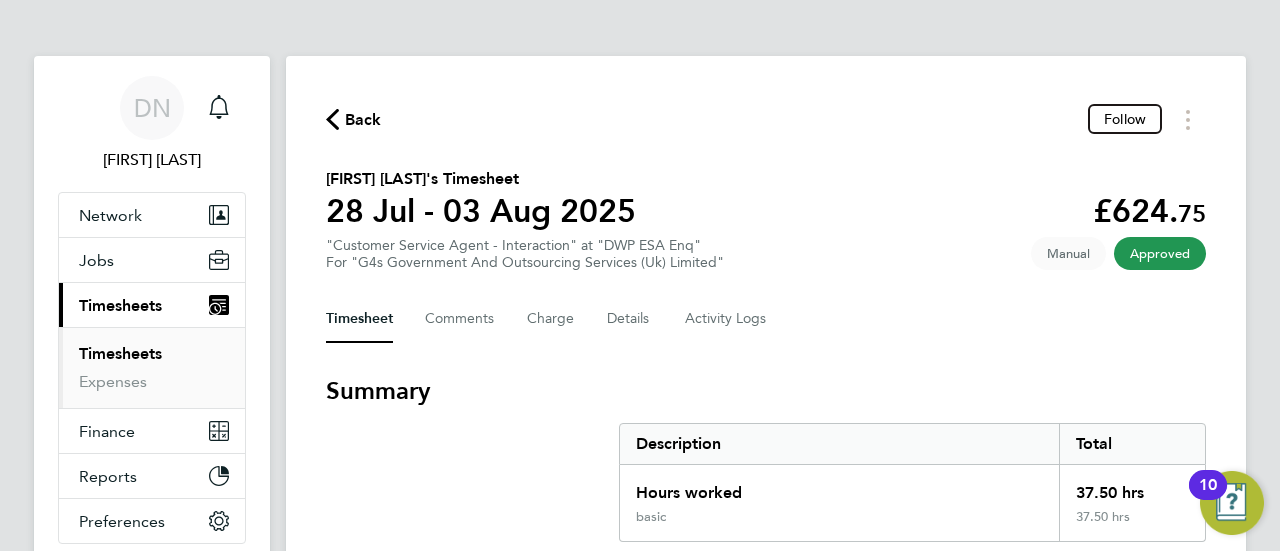 scroll, scrollTop: 0, scrollLeft: 0, axis: both 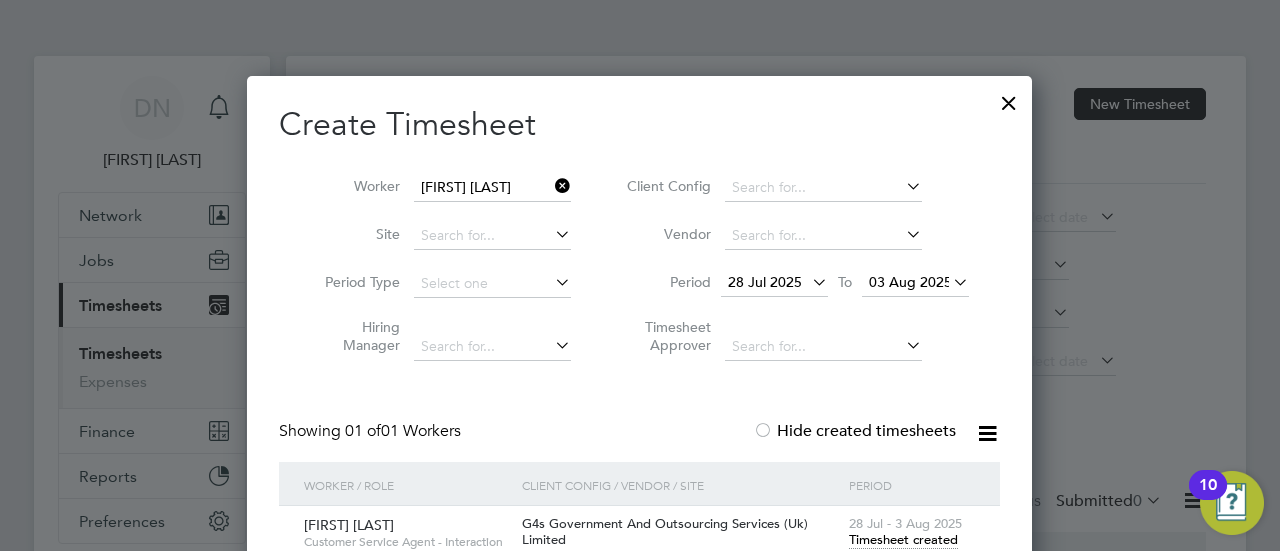 click at bounding box center [551, 186] 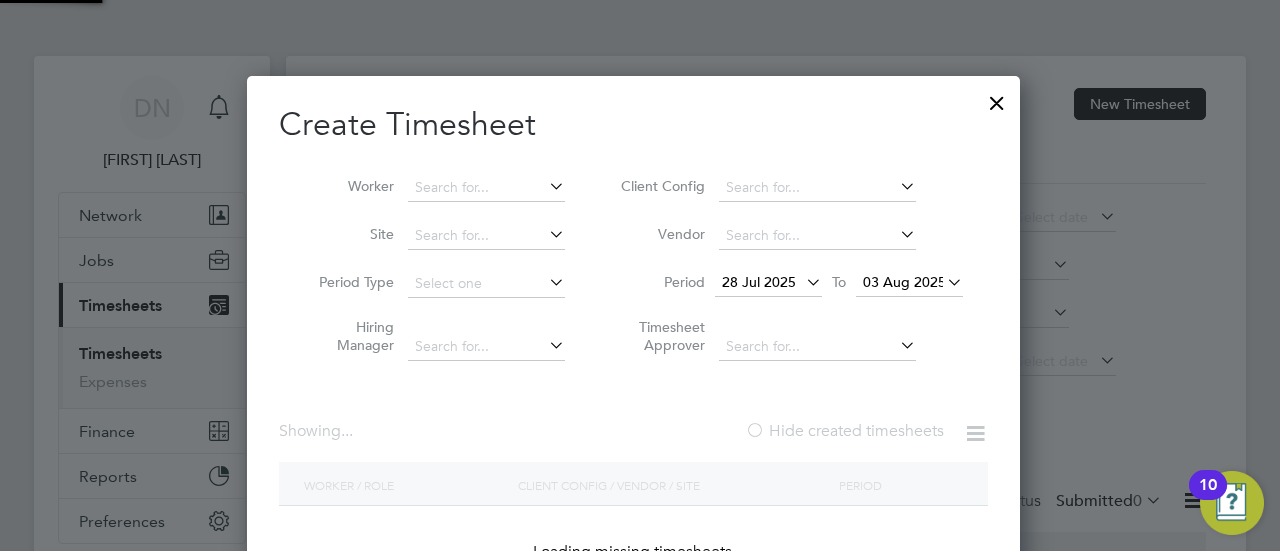 scroll, scrollTop: 10, scrollLeft: 9, axis: both 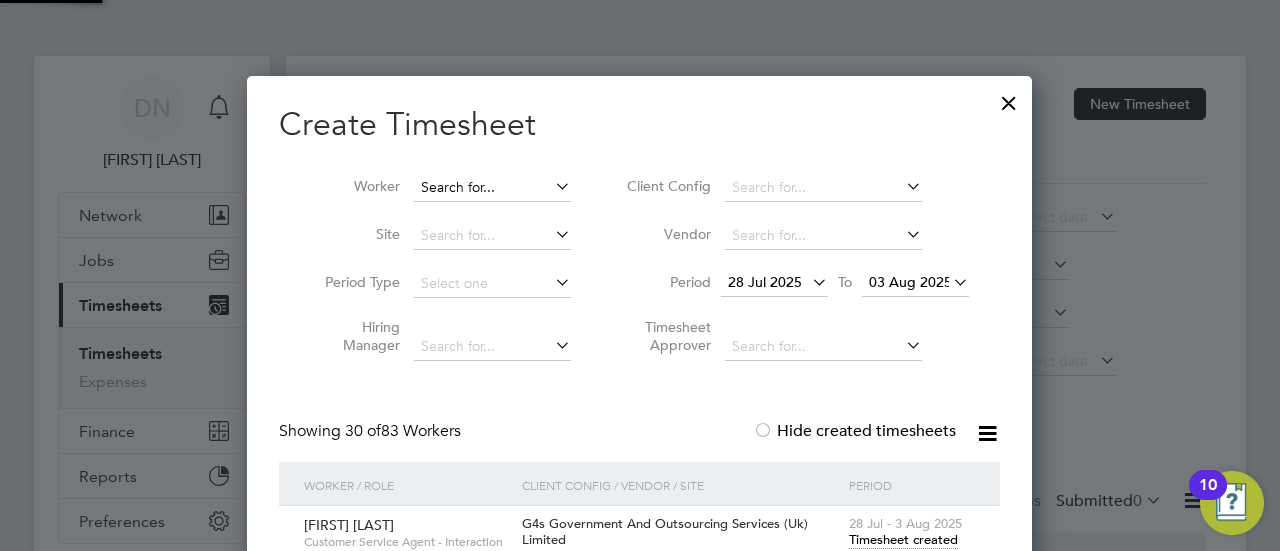 click at bounding box center [492, 188] 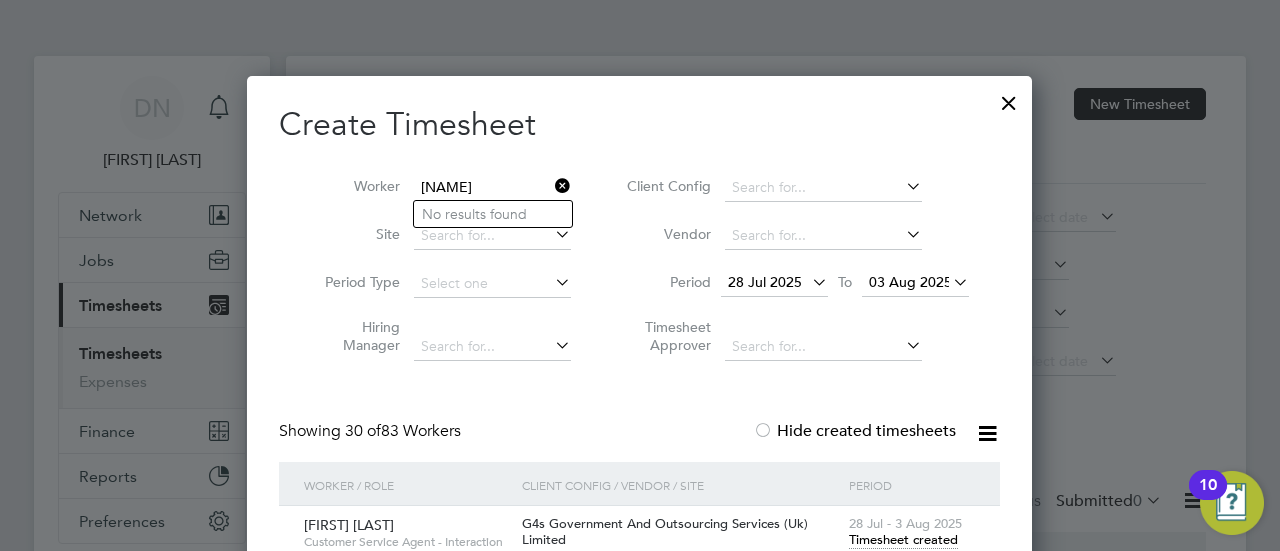 click on "[NAME]" at bounding box center (492, 188) 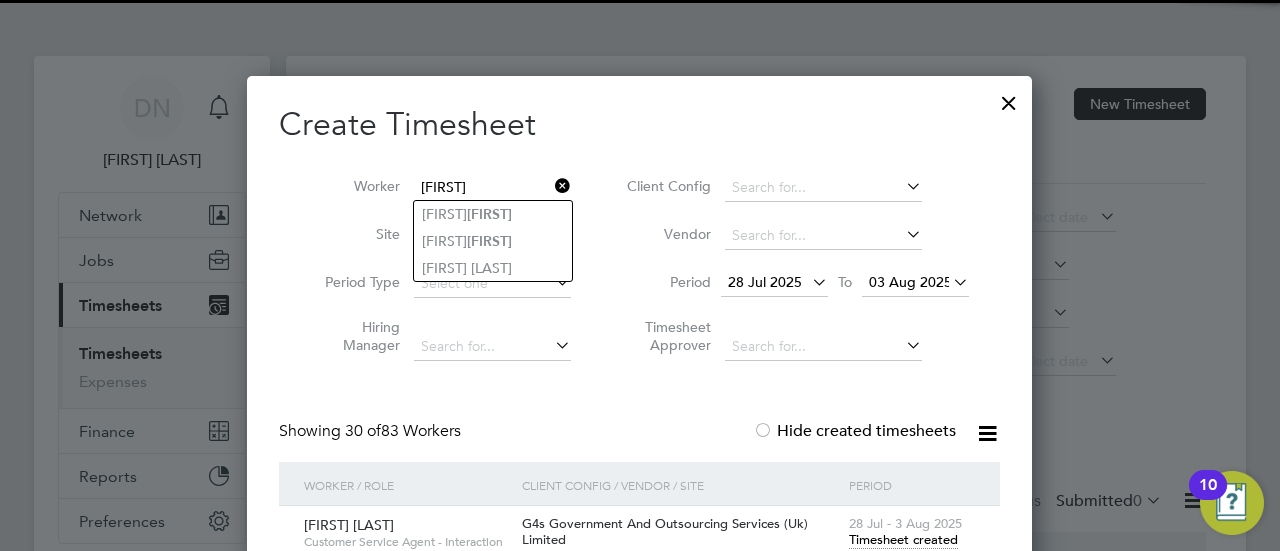 click on "[FIRST]" at bounding box center (492, 188) 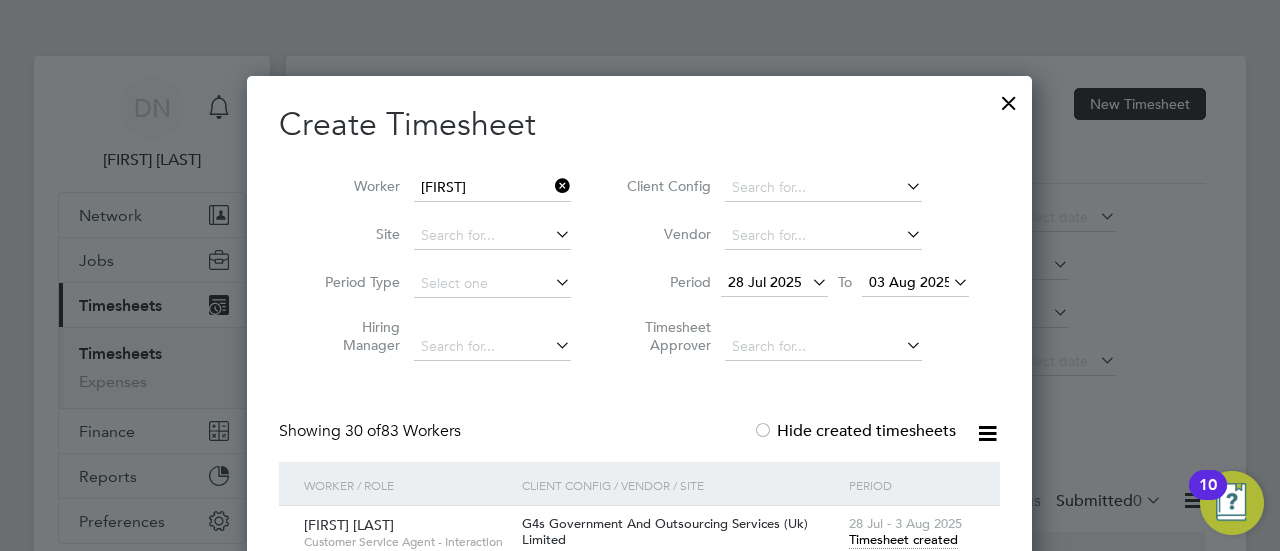 click on "[FIRST] [LAST]" 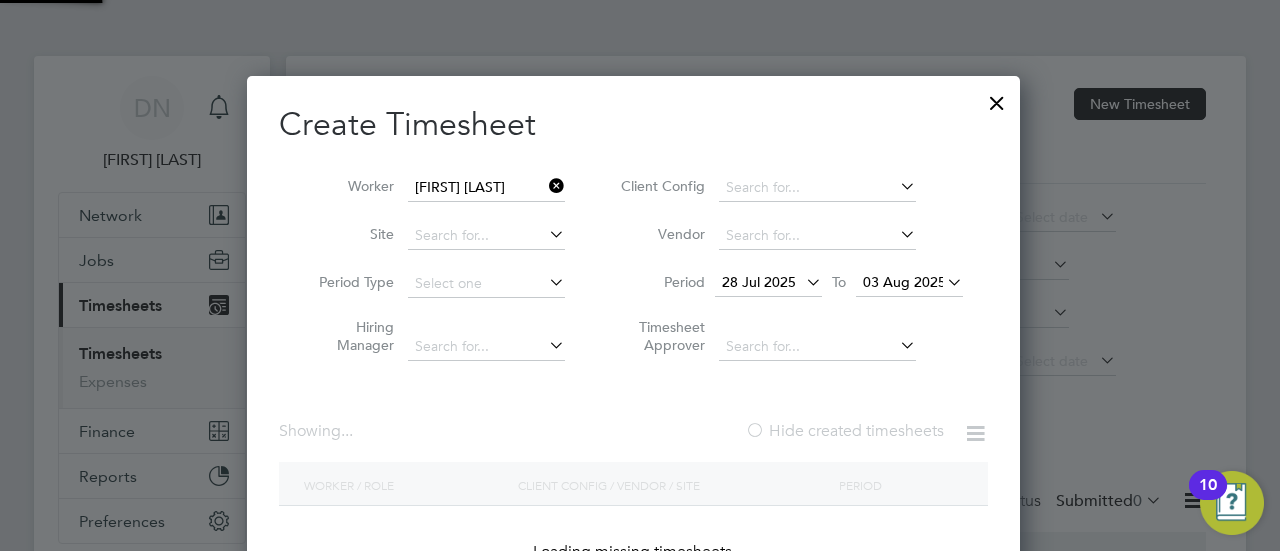 scroll, scrollTop: 10, scrollLeft: 9, axis: both 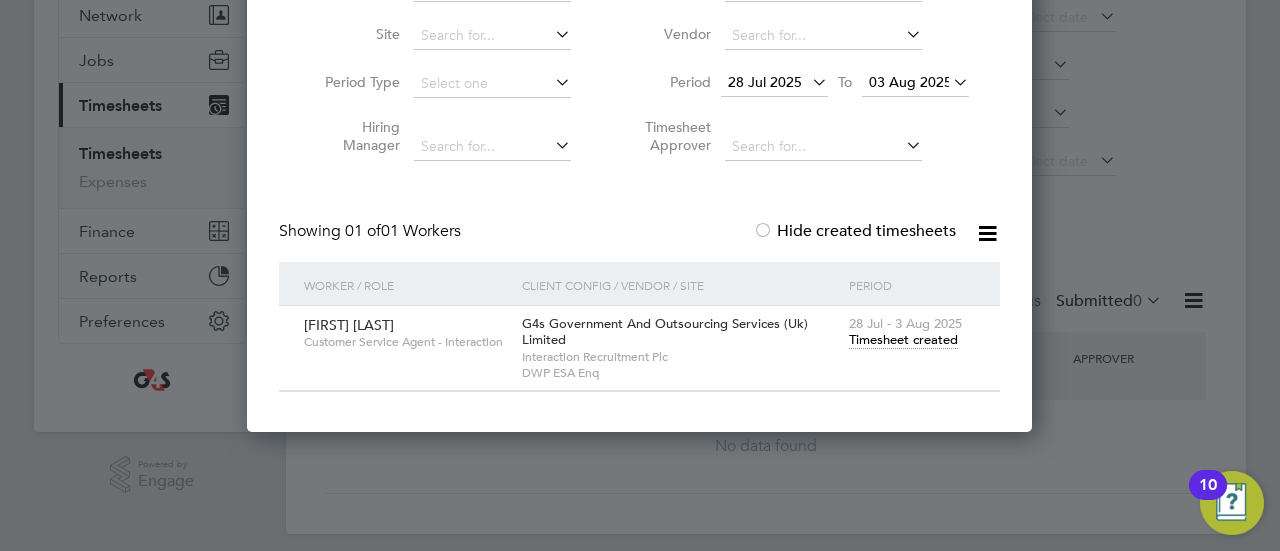 click on "Timesheet created" at bounding box center [903, 340] 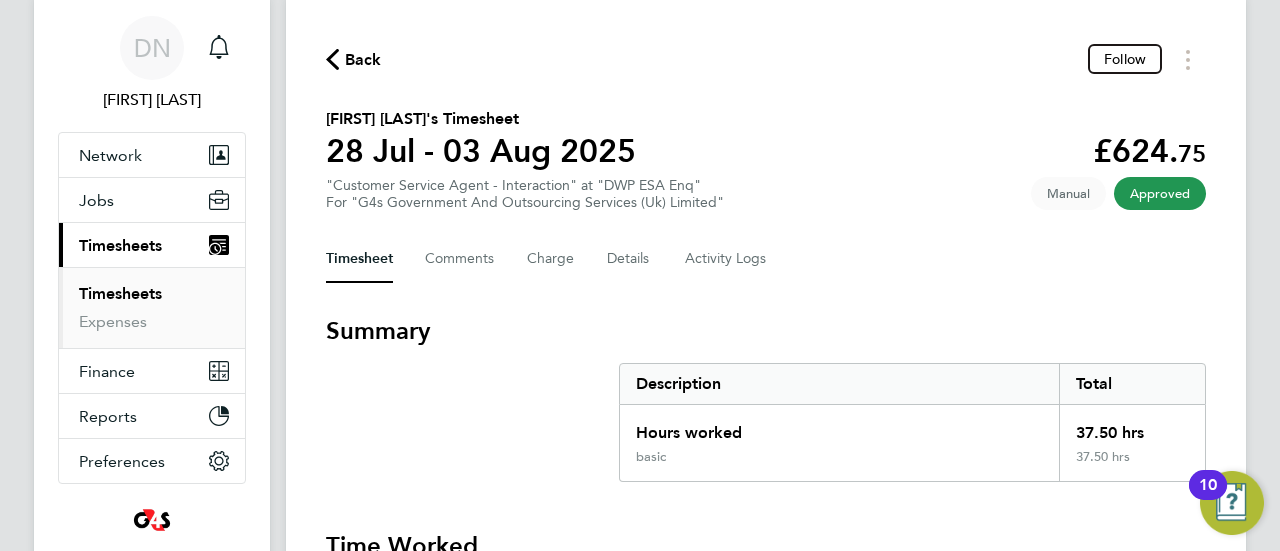 scroll, scrollTop: 0, scrollLeft: 0, axis: both 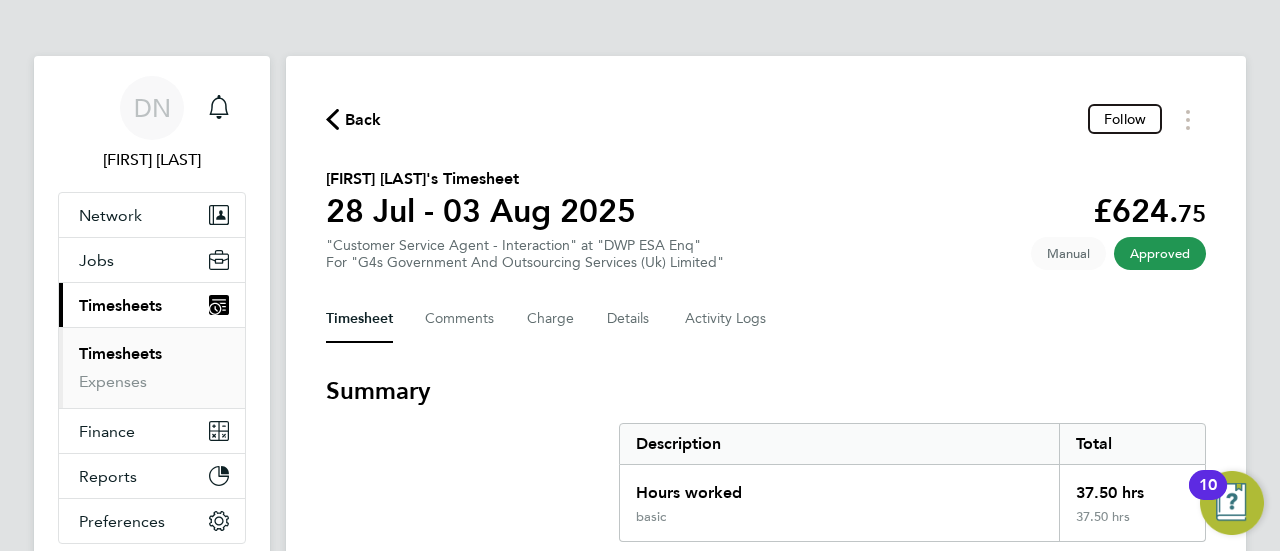 click on "Back" 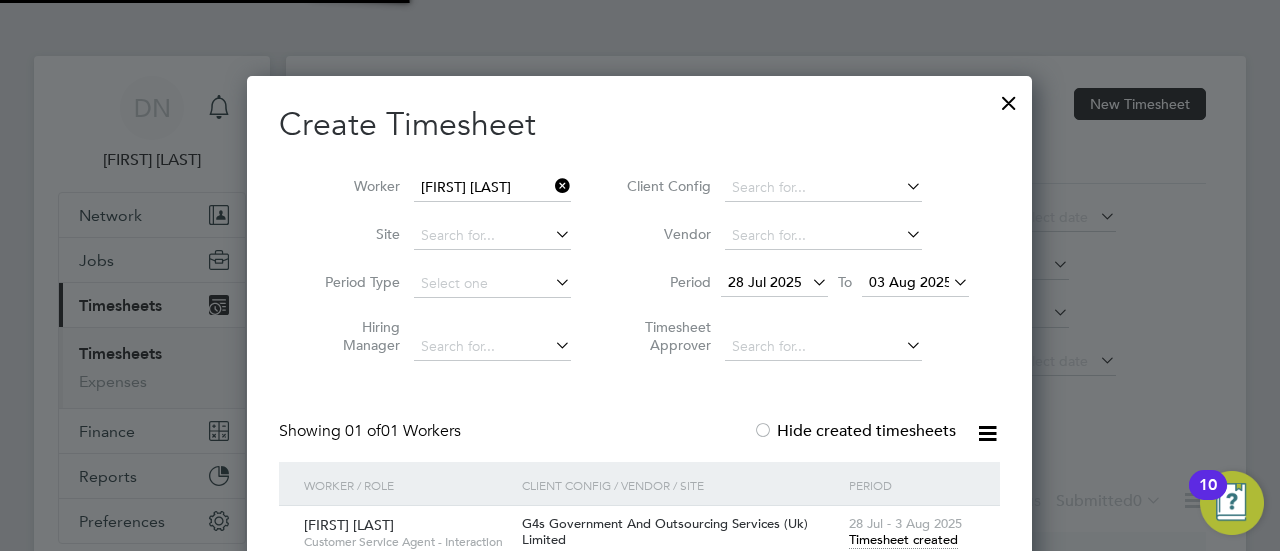 scroll, scrollTop: 556, scrollLeft: 786, axis: both 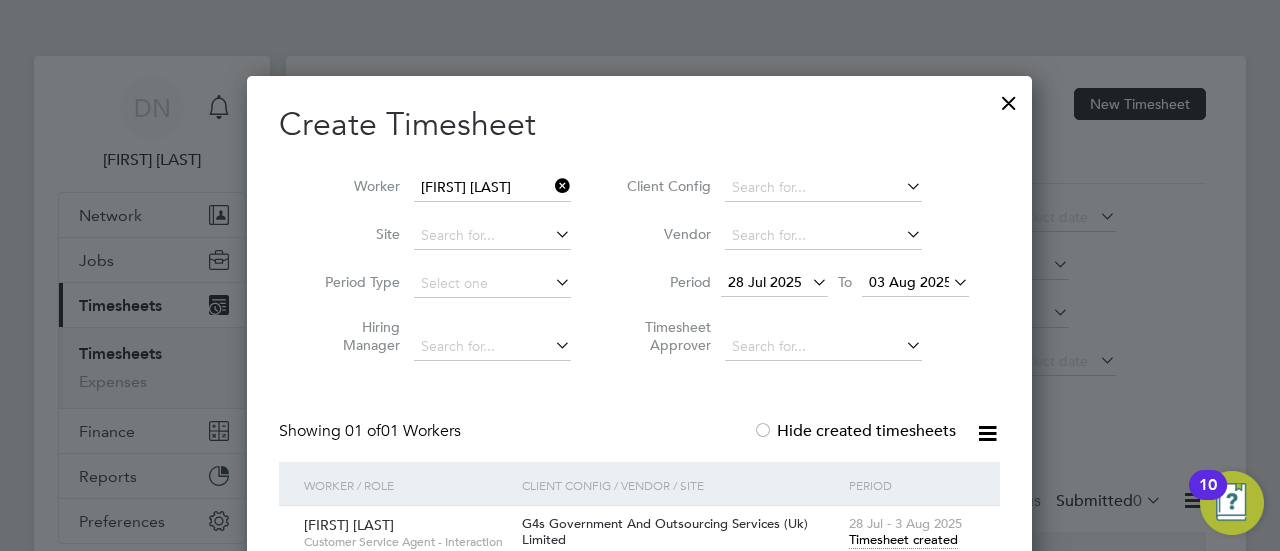 click at bounding box center (1009, 98) 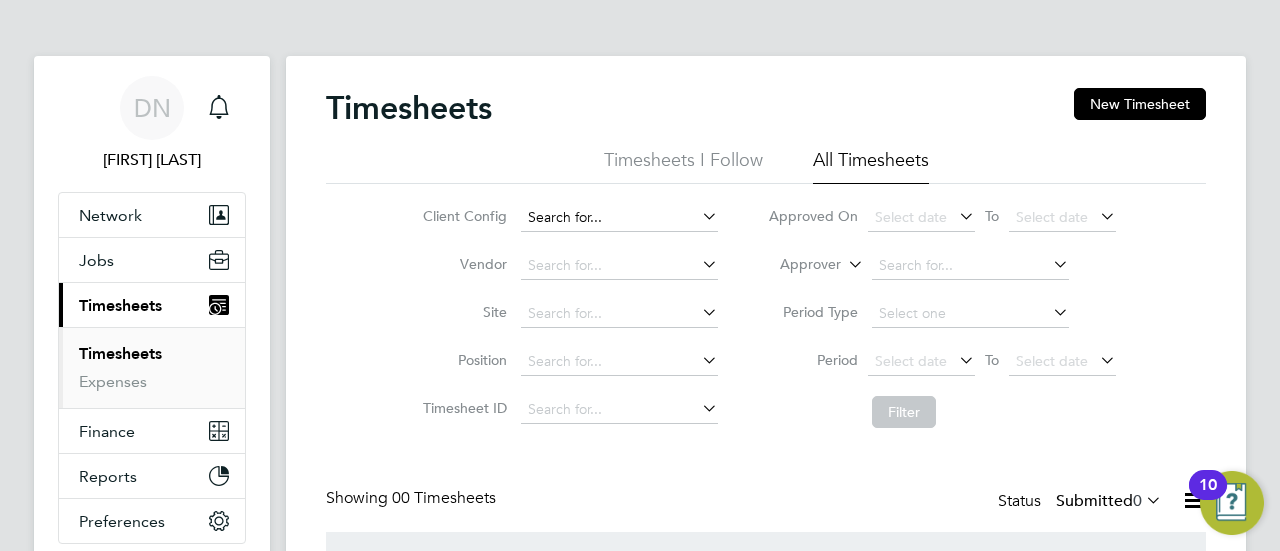 click 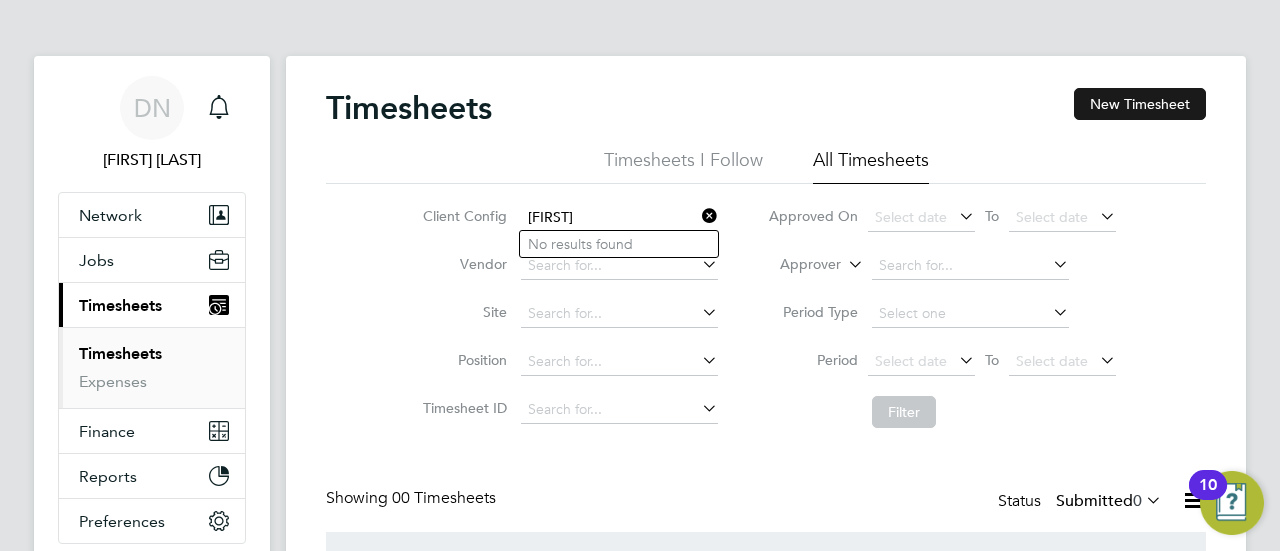 type on "[FIRST]" 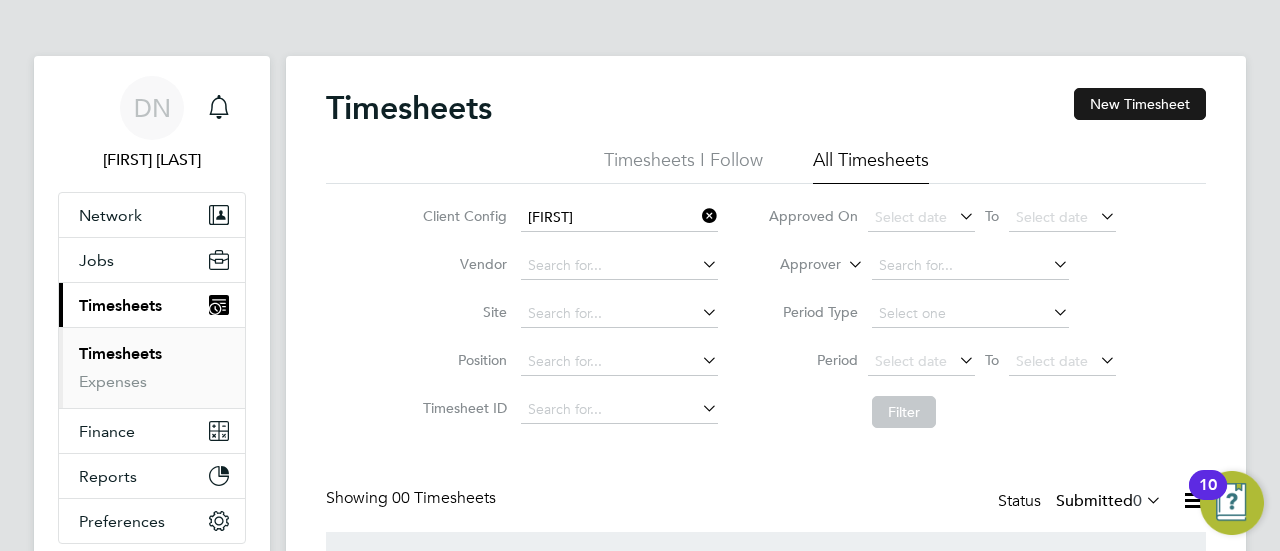 click on "New Timesheet" 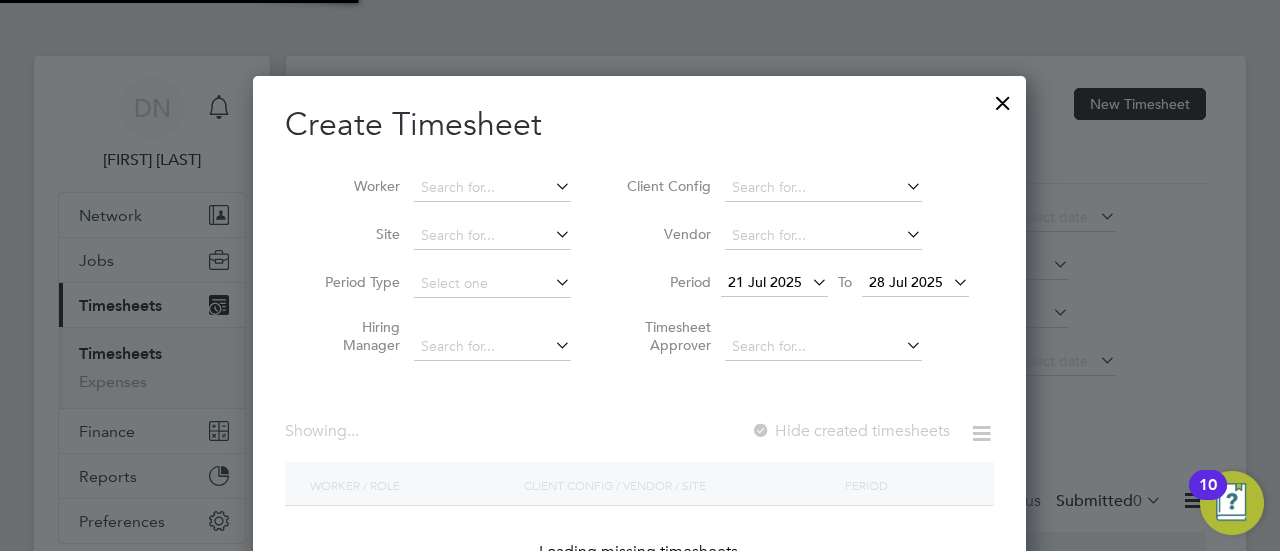 click 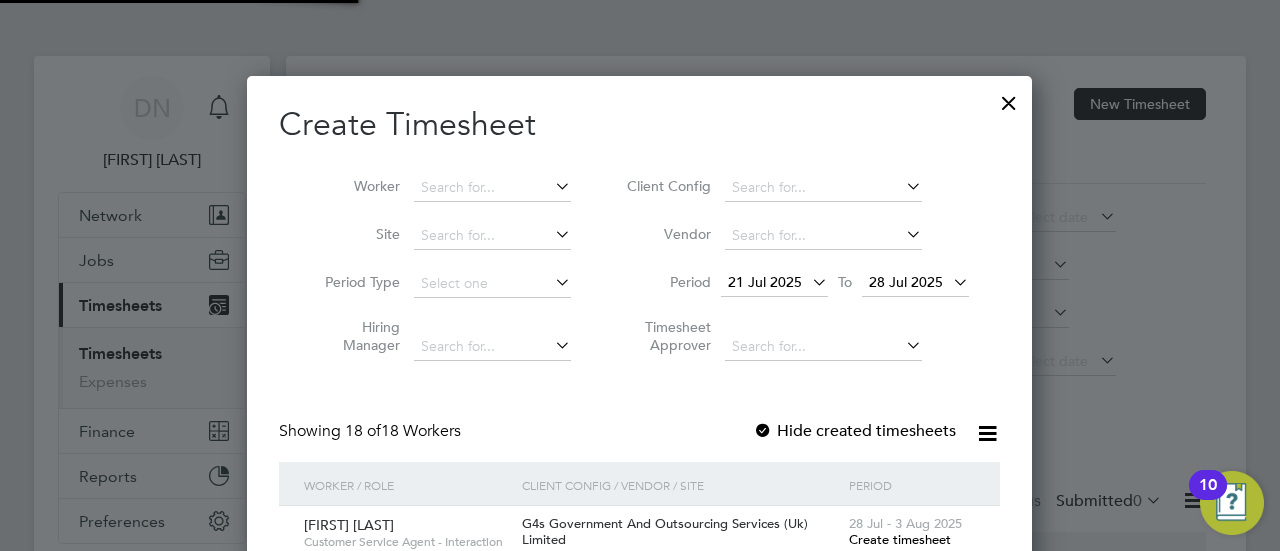 scroll, scrollTop: 10, scrollLeft: 10, axis: both 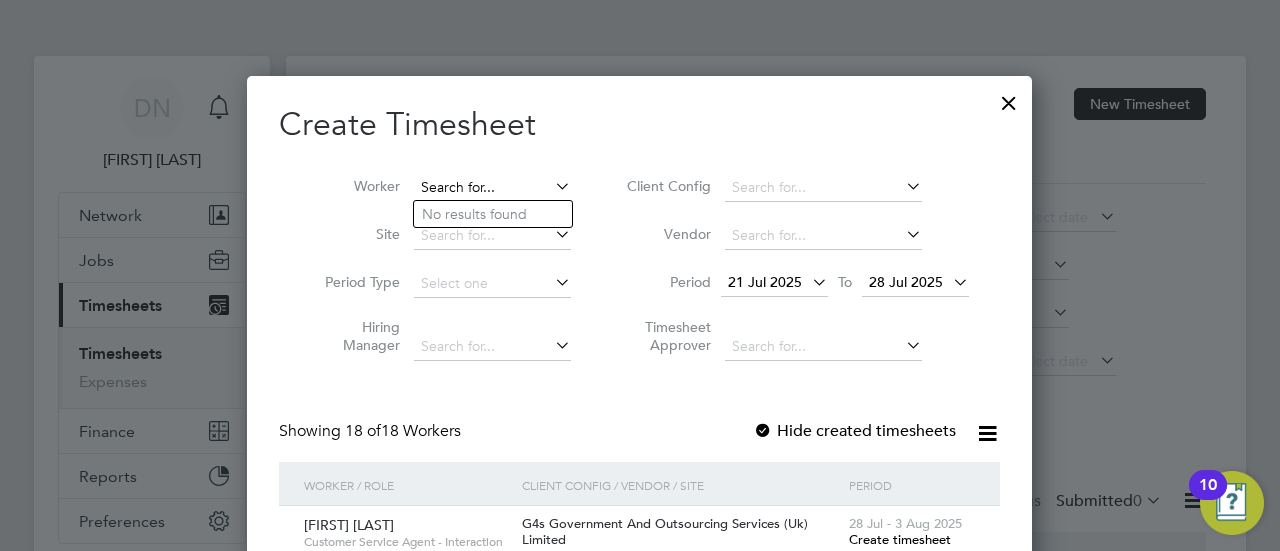 click at bounding box center [492, 188] 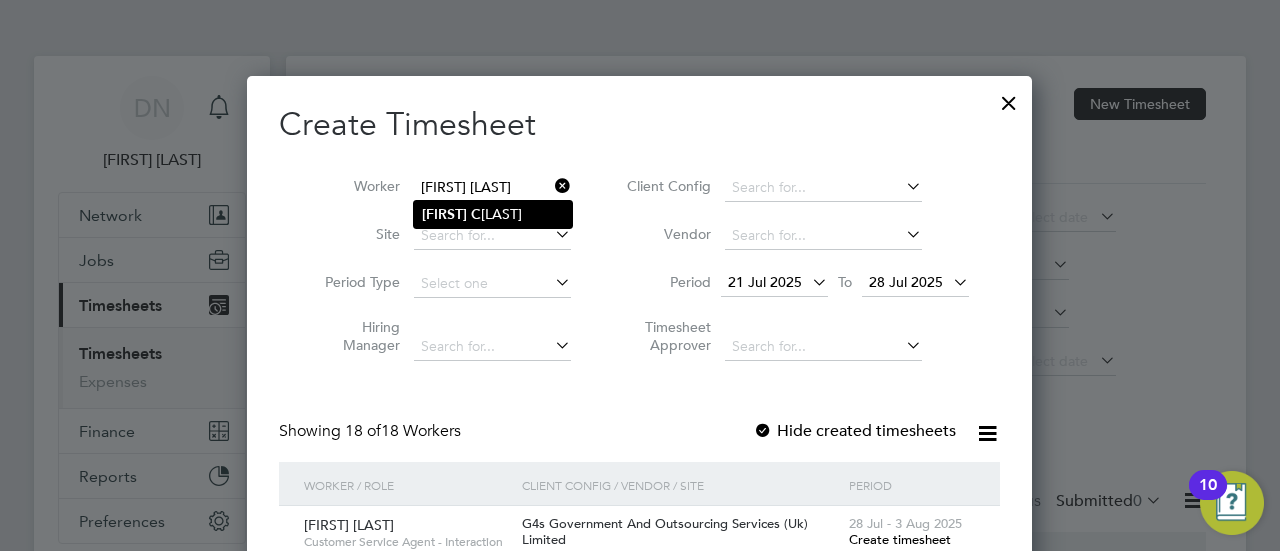 click on "[FIRST]   [LAST]" 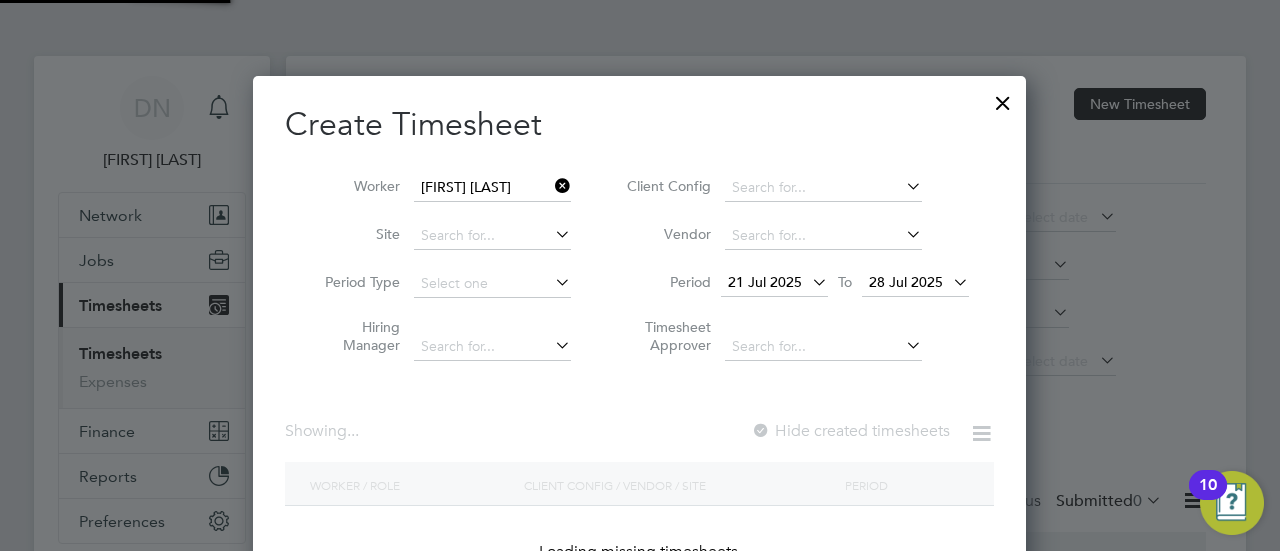 scroll, scrollTop: 10, scrollLeft: 9, axis: both 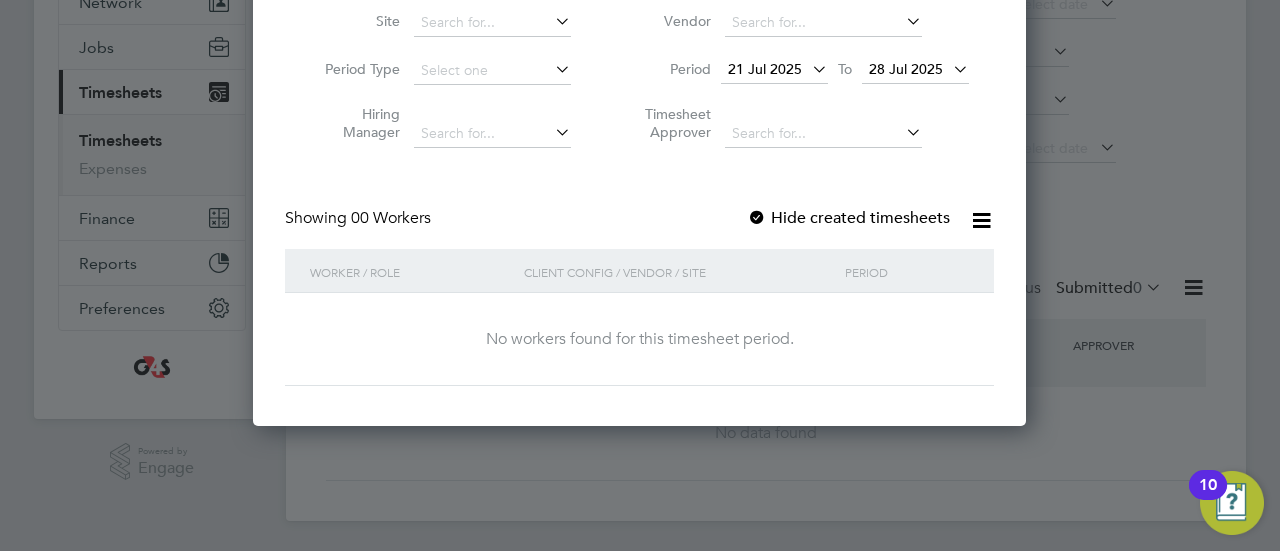 click on "Hide created timesheets" at bounding box center [848, 218] 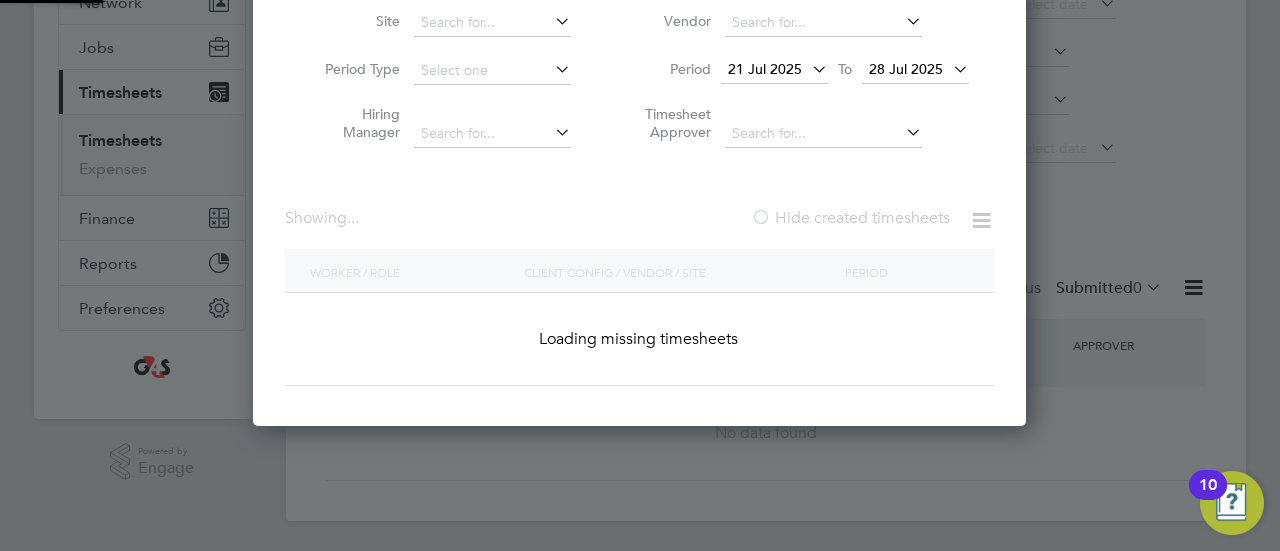 scroll, scrollTop: 10, scrollLeft: 9, axis: both 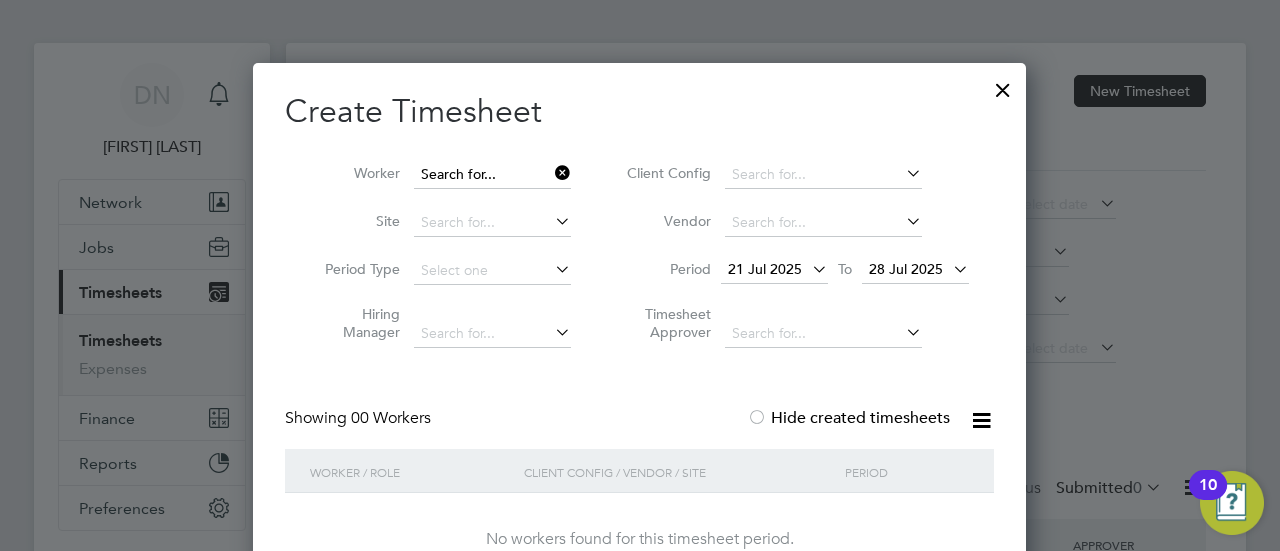 click at bounding box center (492, 175) 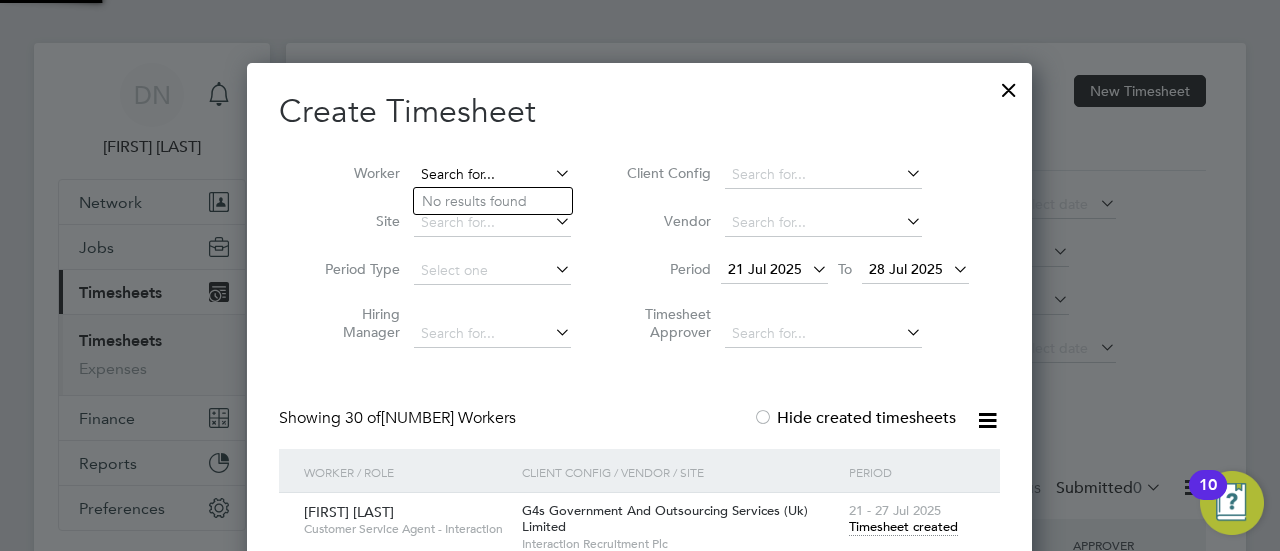 scroll, scrollTop: 10, scrollLeft: 10, axis: both 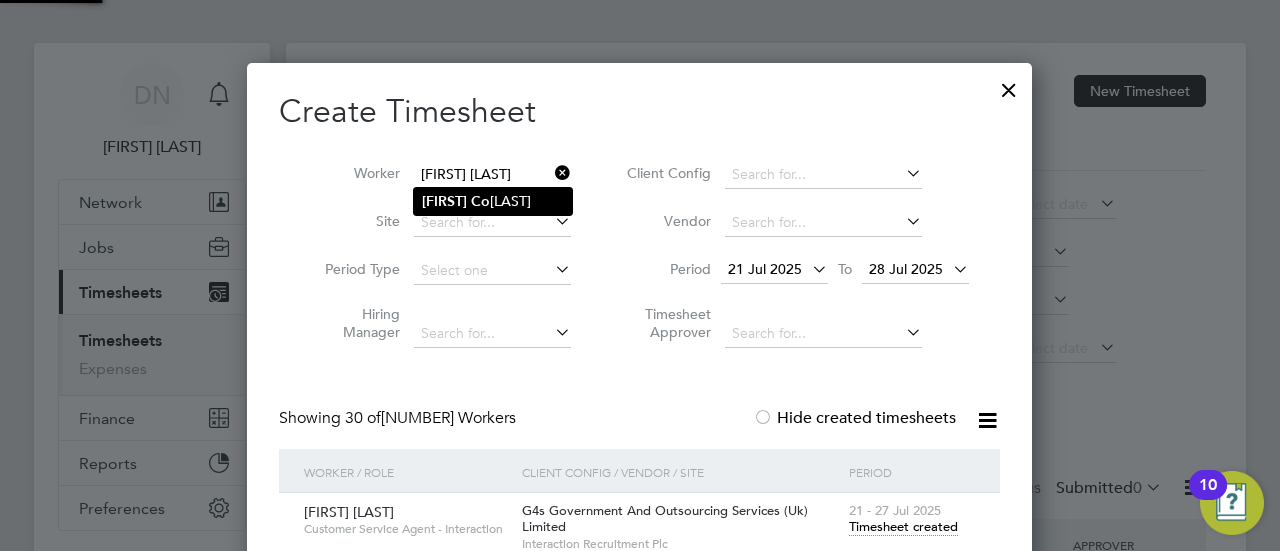 click on "[FIRST]   [LAST]" 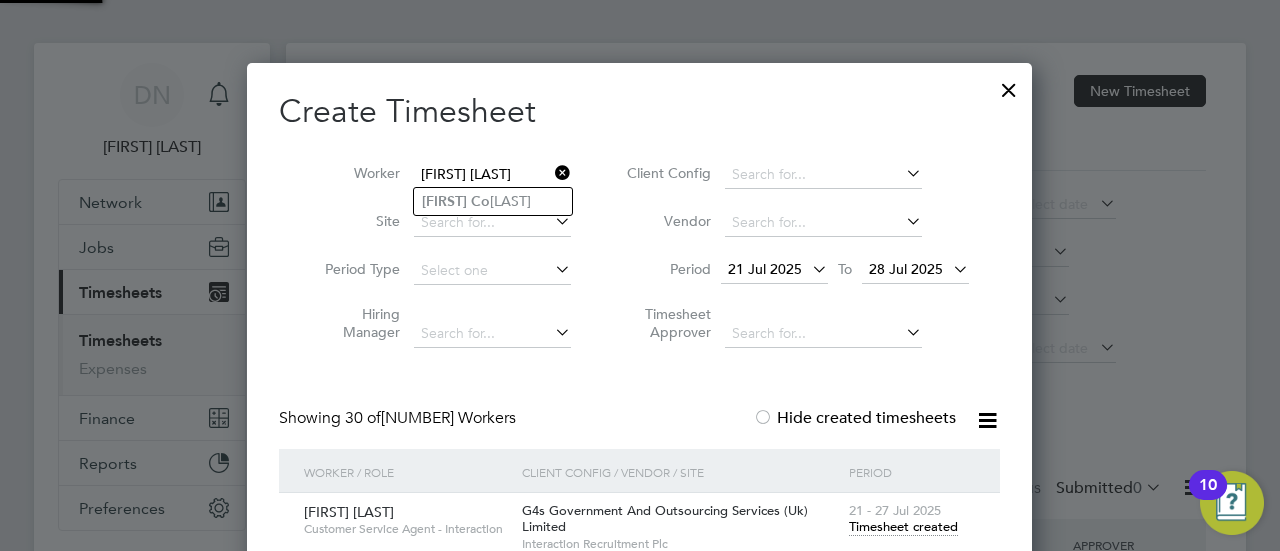 type on "[FIRST] [LAST]" 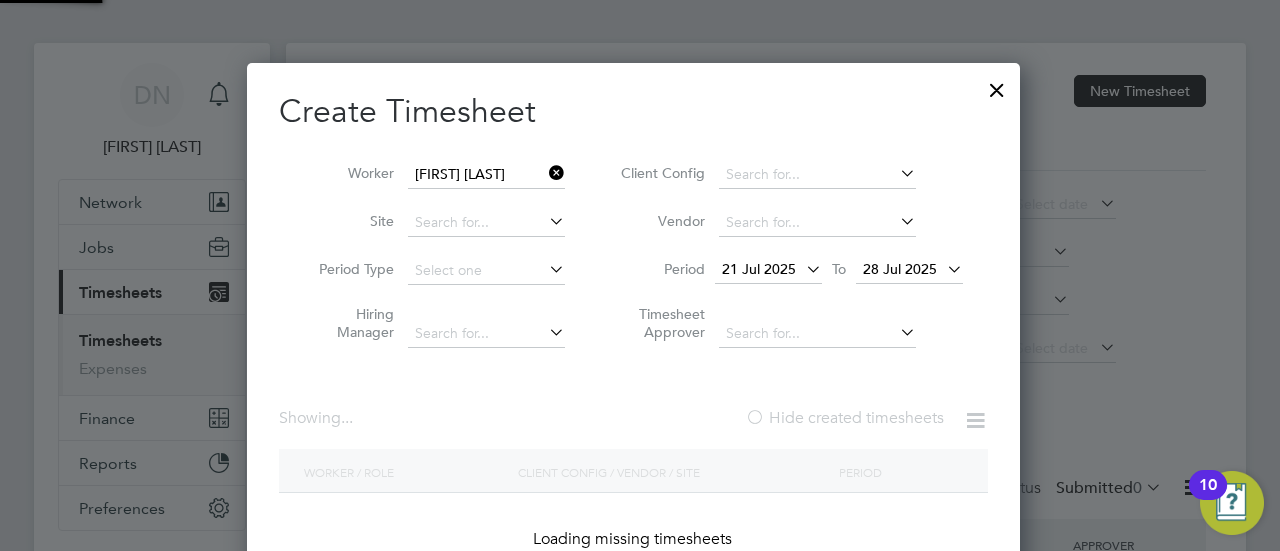 scroll, scrollTop: 10, scrollLeft: 9, axis: both 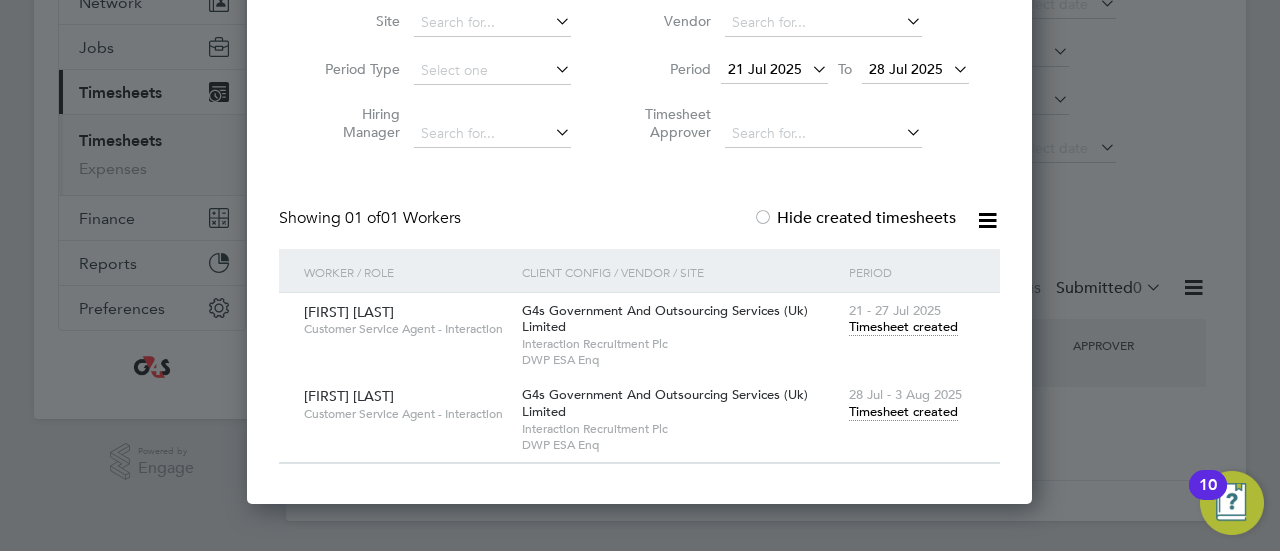click on "Timesheet created" at bounding box center (903, 412) 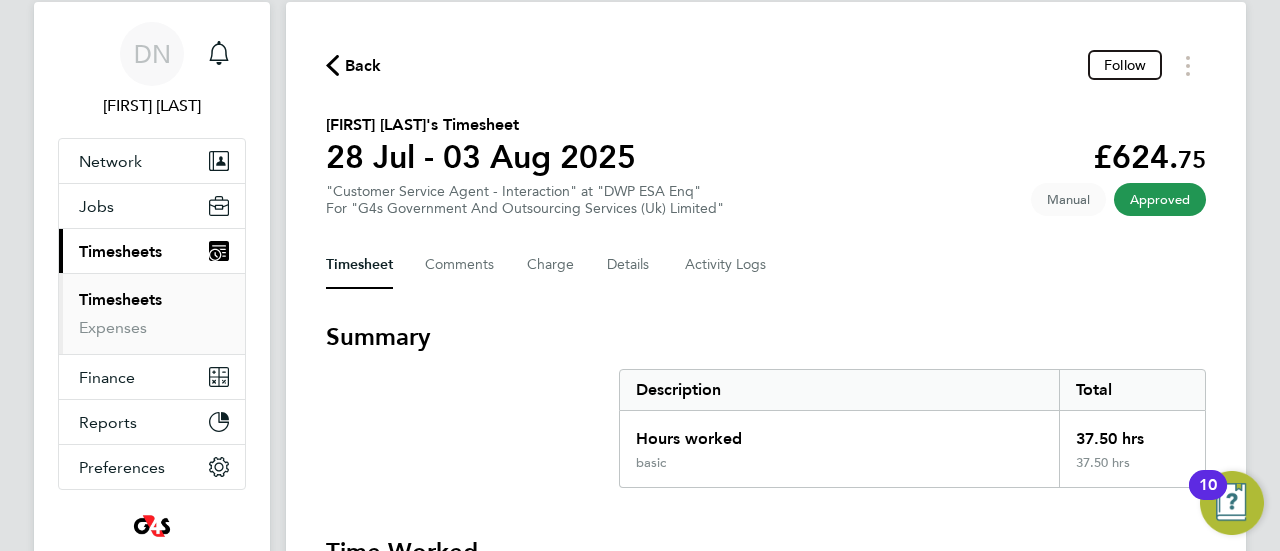 scroll, scrollTop: 0, scrollLeft: 0, axis: both 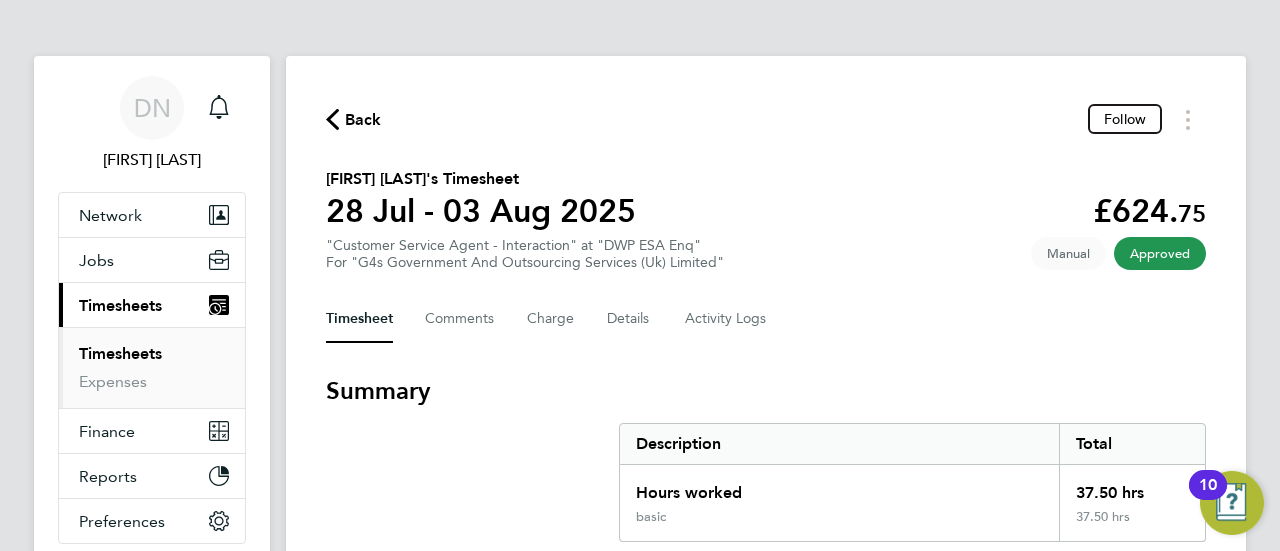 click 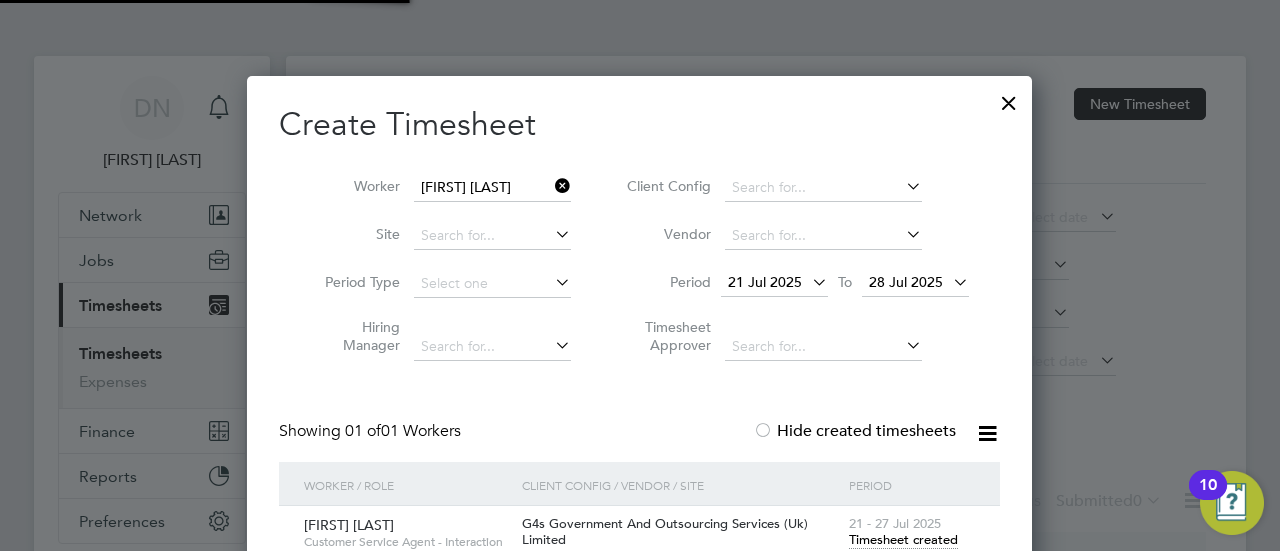 scroll, scrollTop: 640, scrollLeft: 786, axis: both 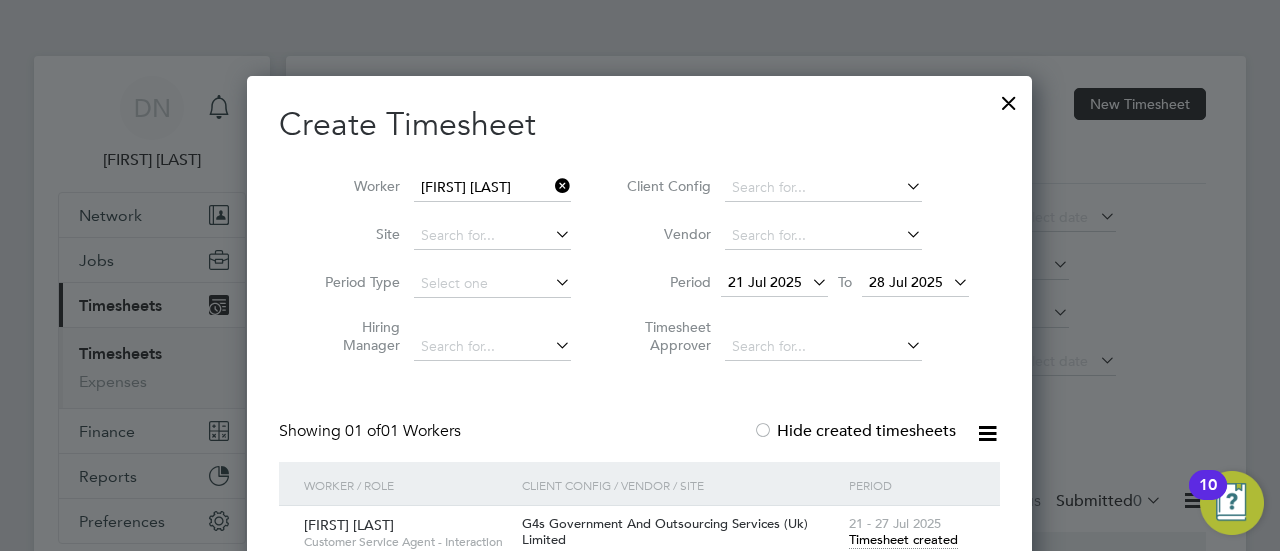click at bounding box center (551, 186) 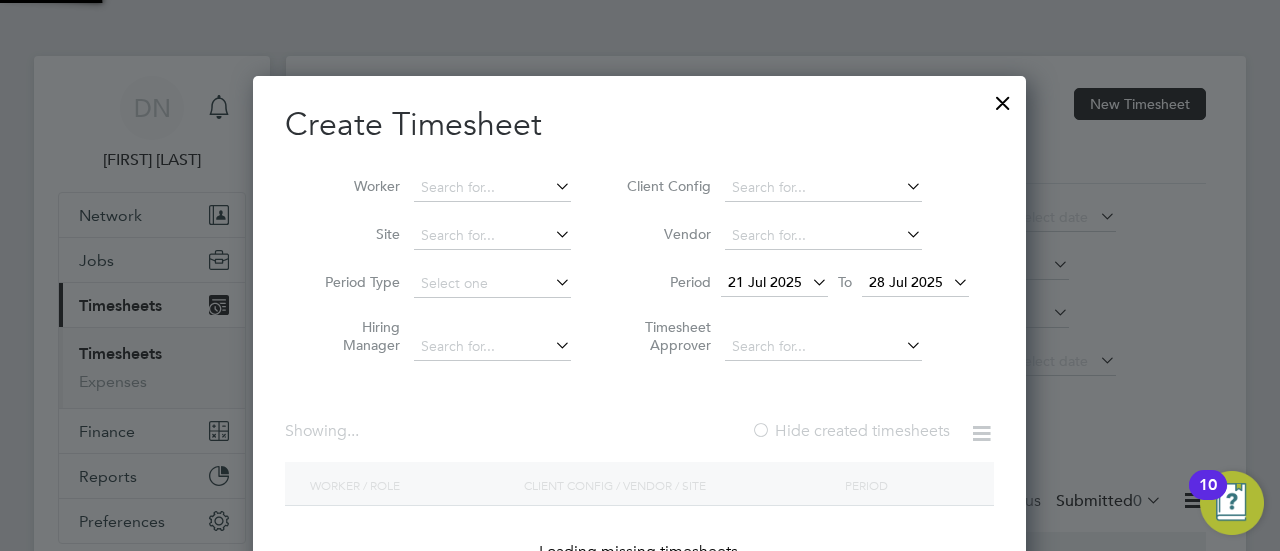 scroll, scrollTop: 10, scrollLeft: 9, axis: both 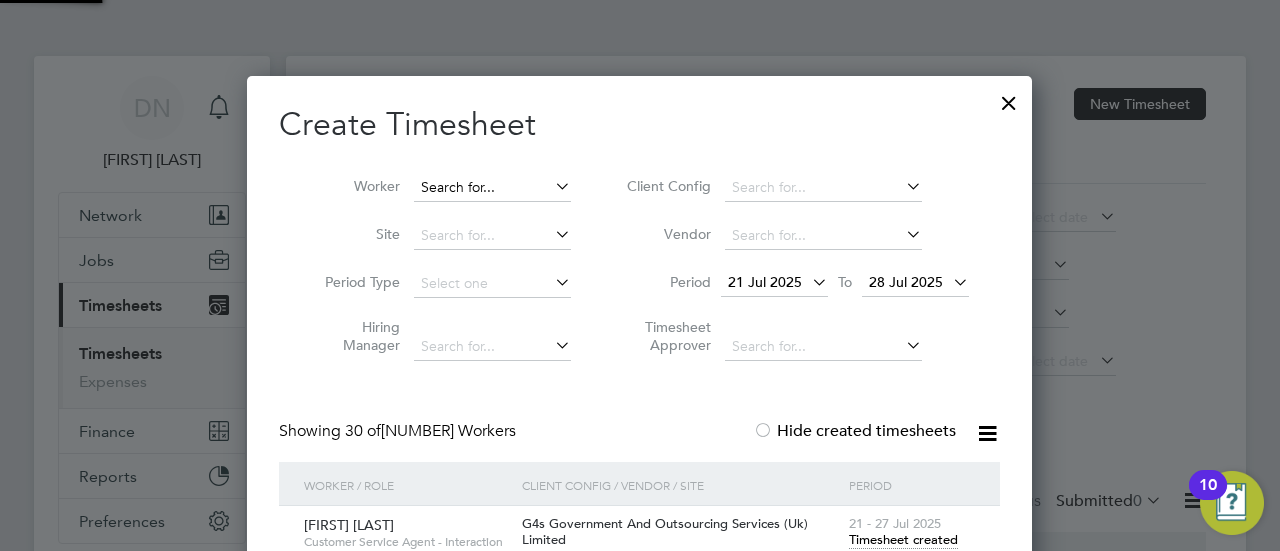 click at bounding box center [492, 188] 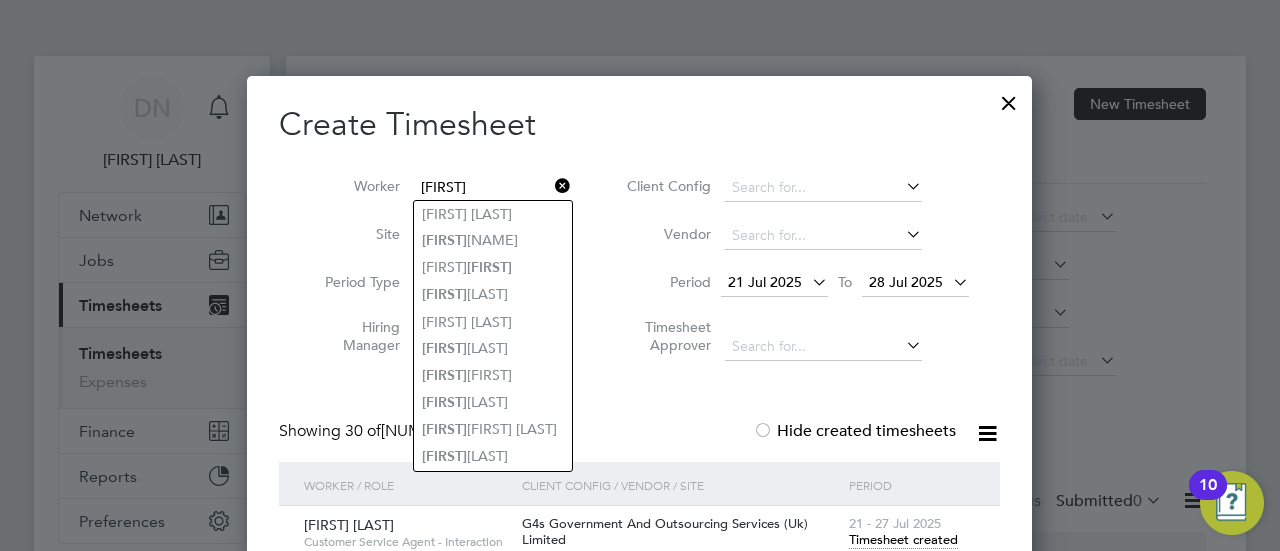 type on "[FIRST]" 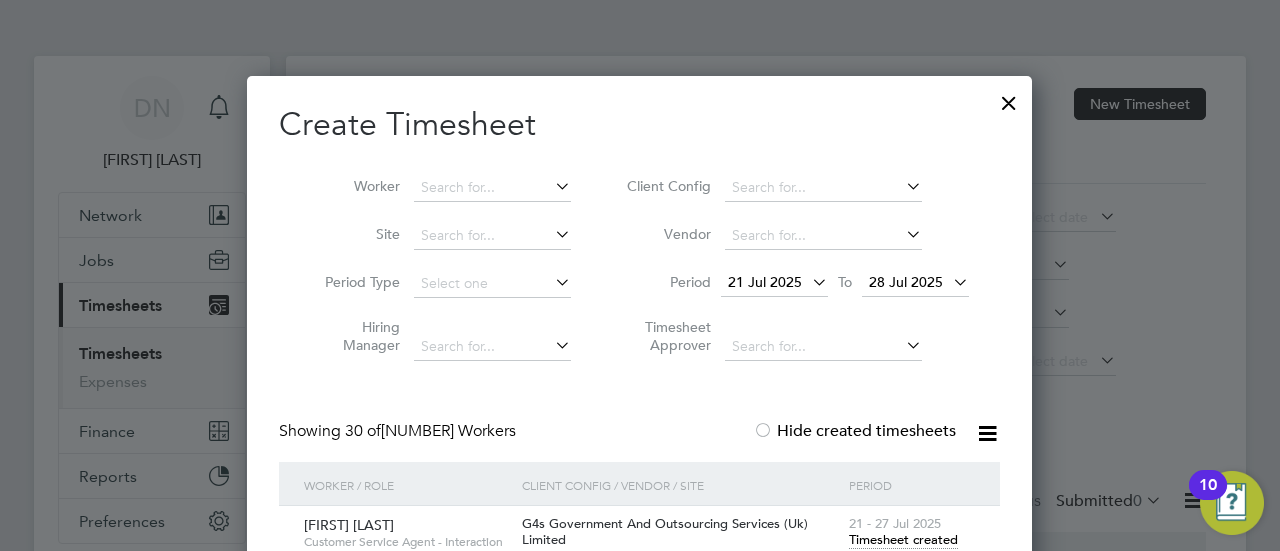 scroll, scrollTop: 5478, scrollLeft: 786, axis: both 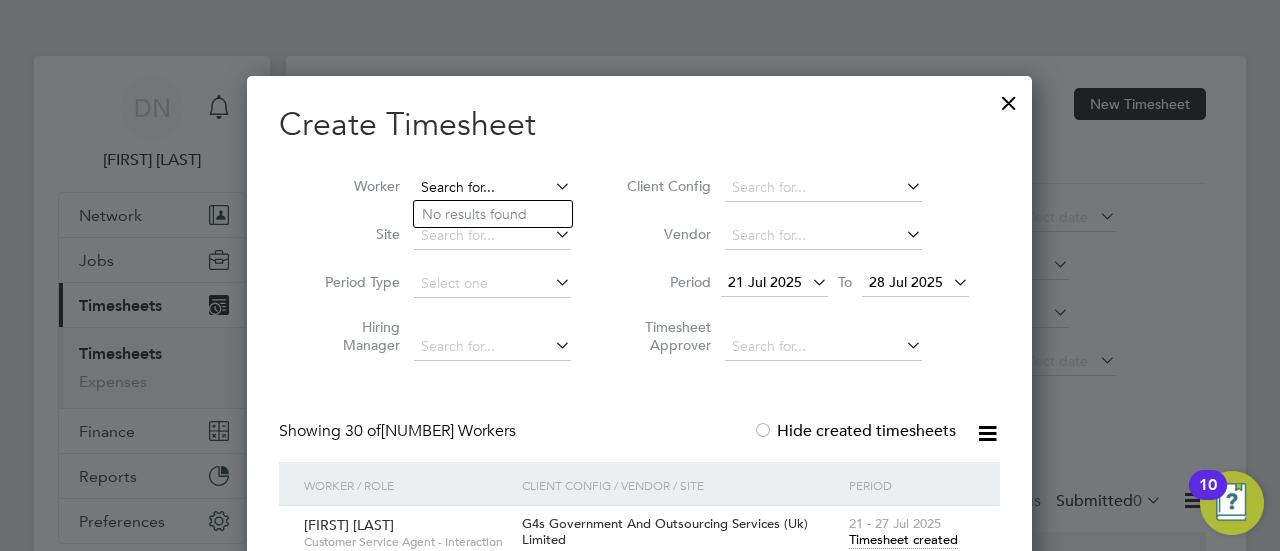 click at bounding box center (492, 188) 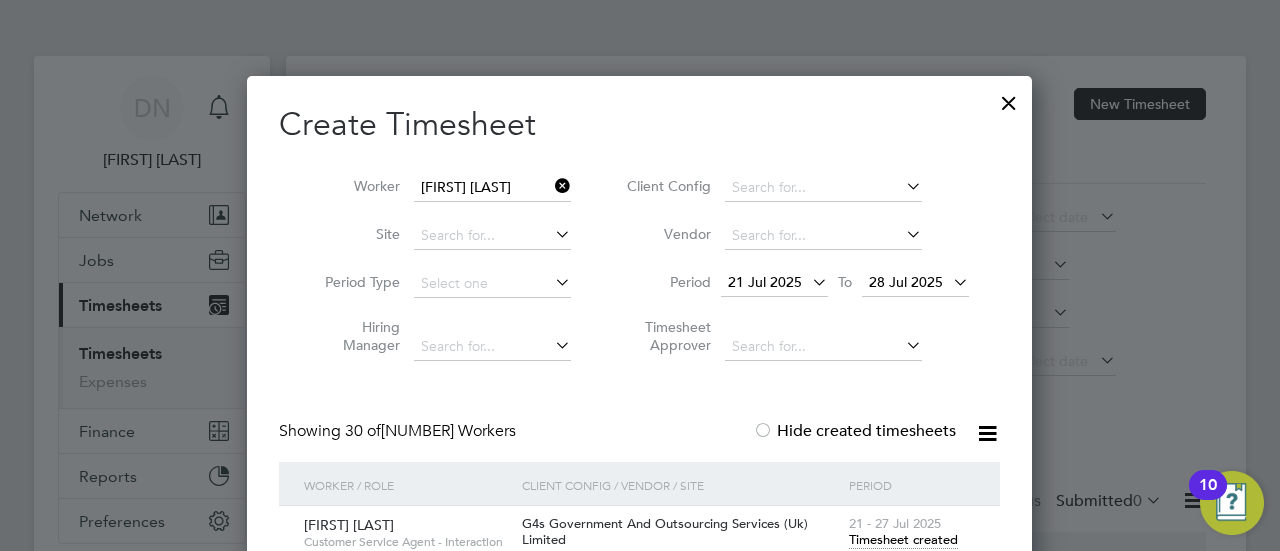 click on "[FIRST]   [LAST]" 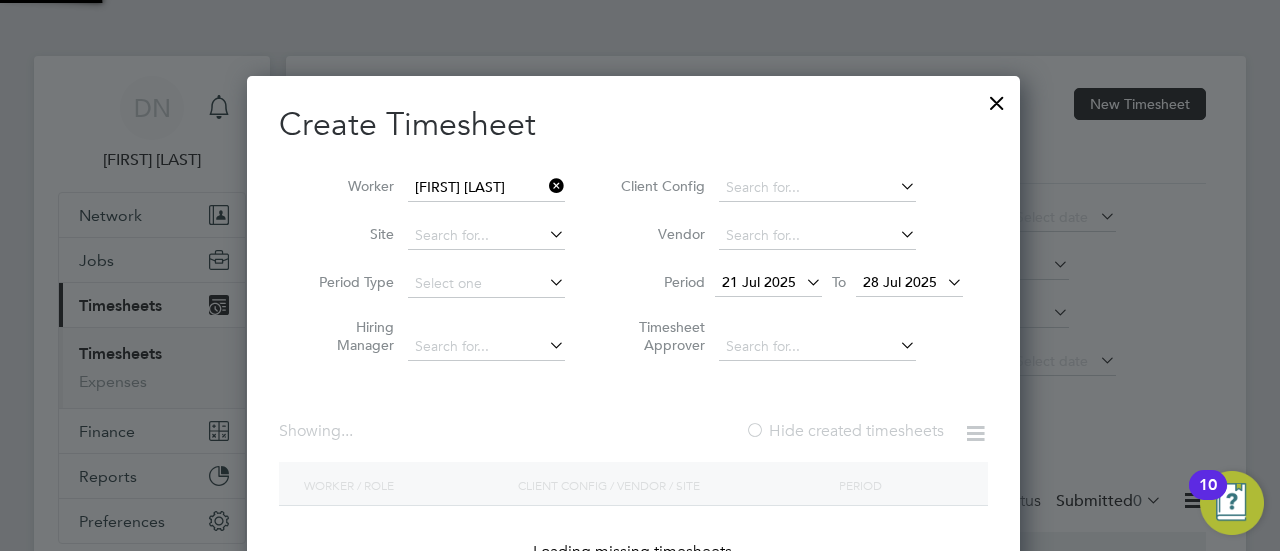 scroll, scrollTop: 10, scrollLeft: 9, axis: both 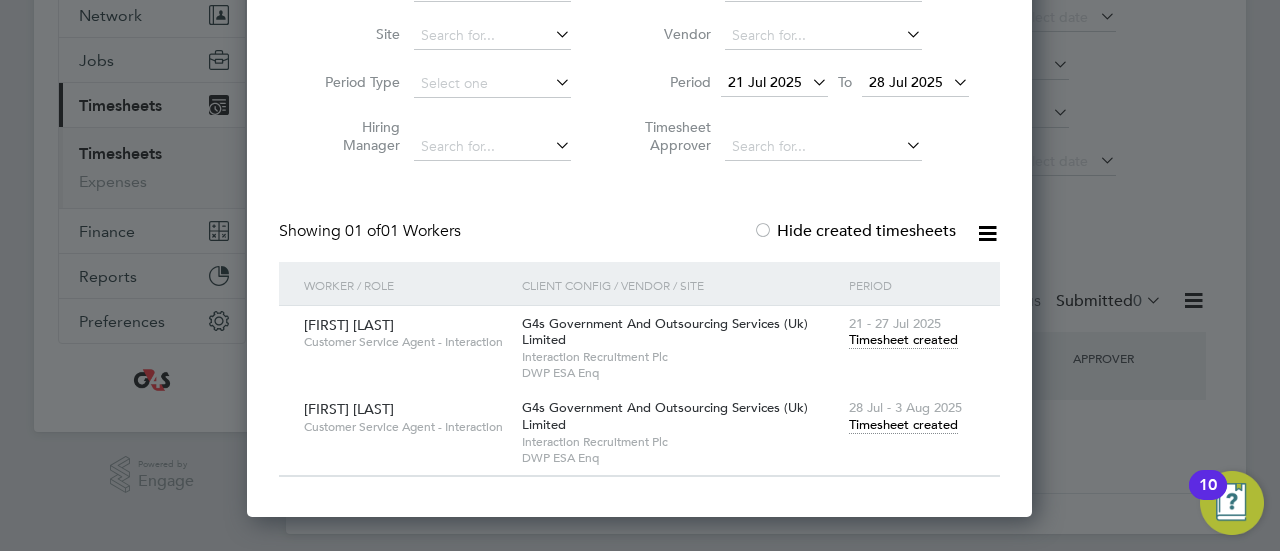 click on "Timesheet created" at bounding box center (903, 425) 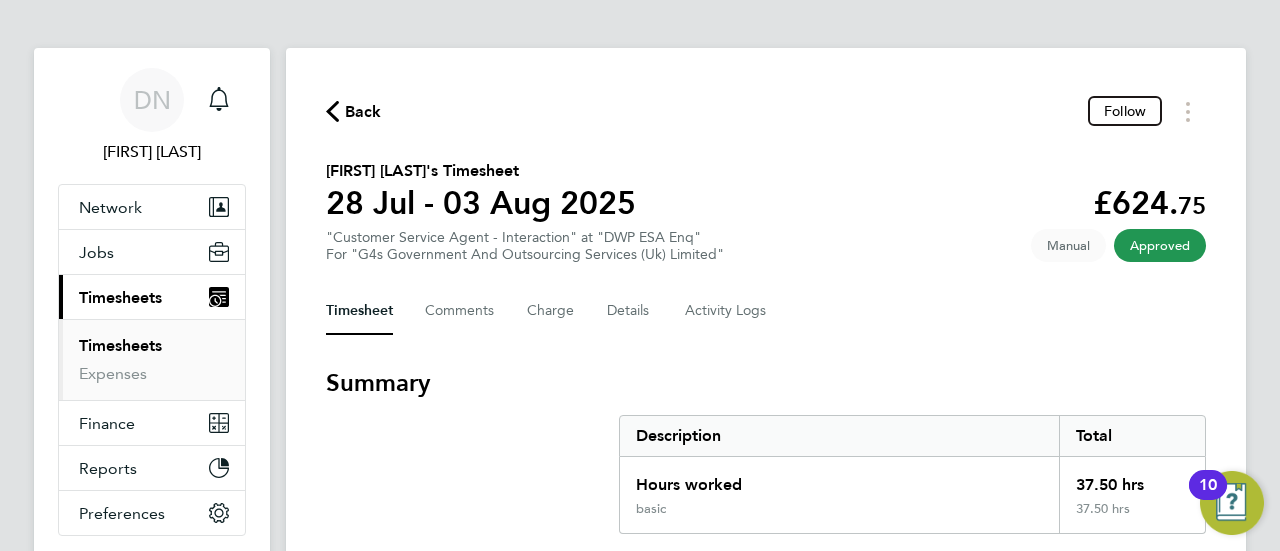 scroll, scrollTop: 0, scrollLeft: 0, axis: both 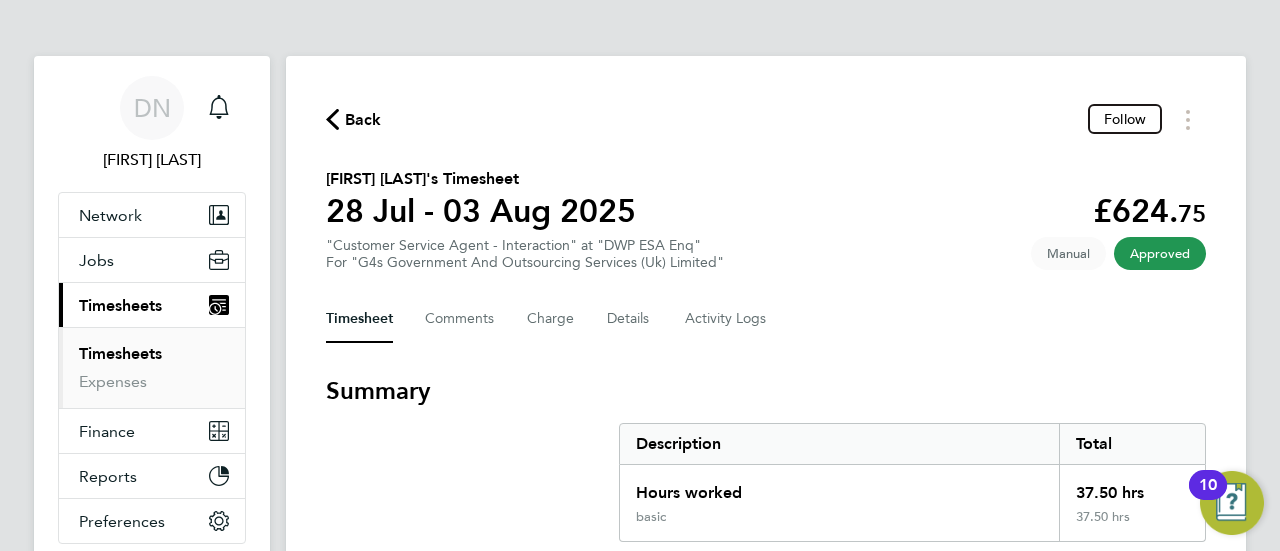 click on "Back" 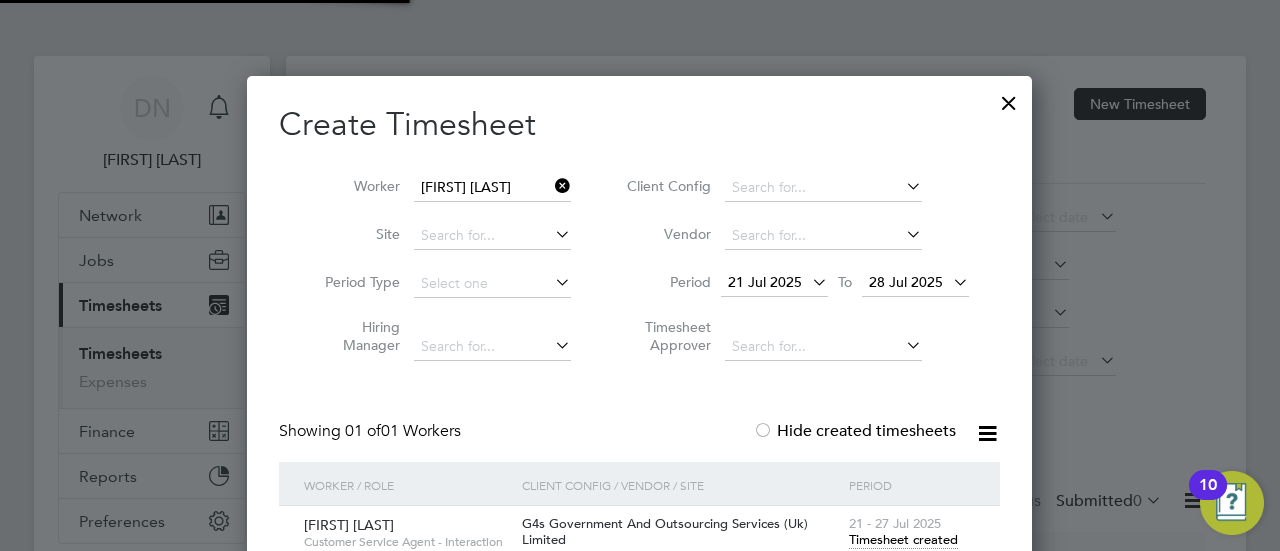 scroll, scrollTop: 640, scrollLeft: 786, axis: both 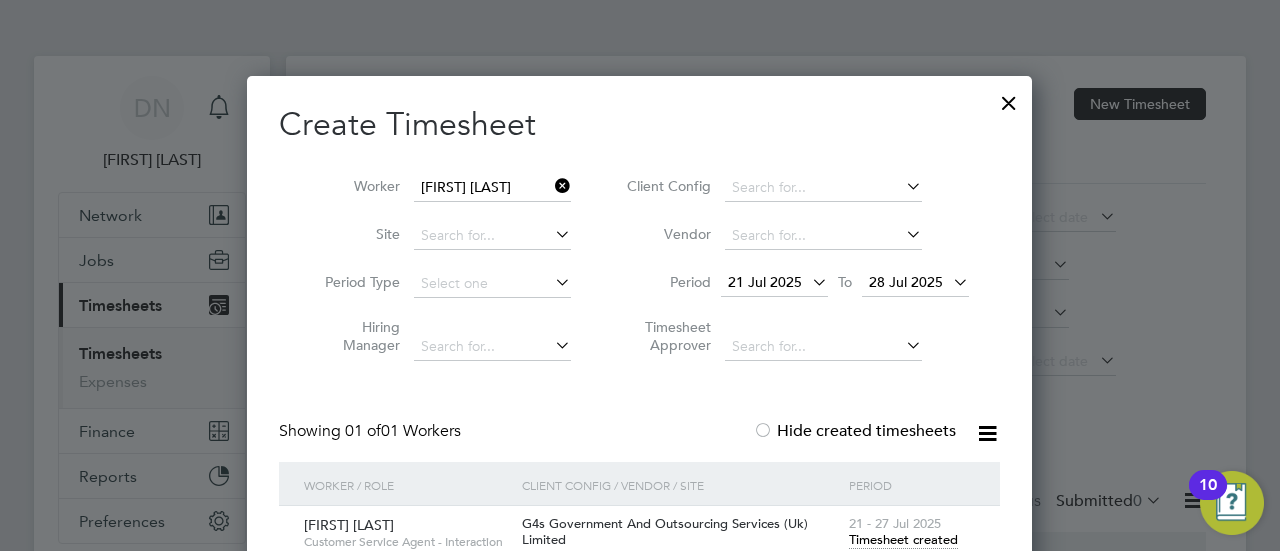 click at bounding box center [551, 186] 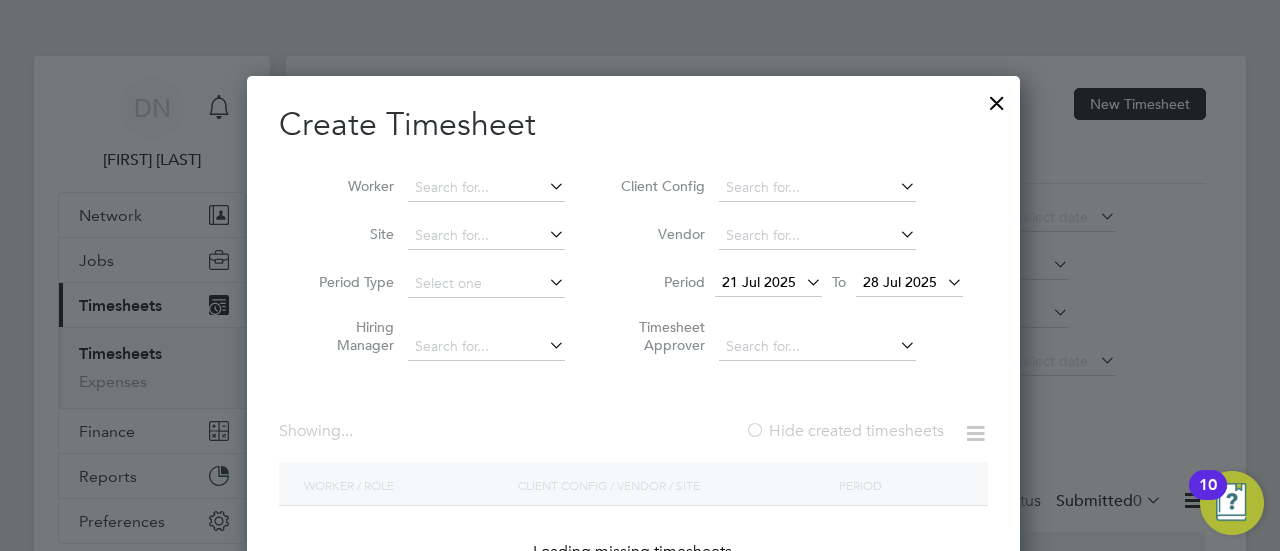 scroll, scrollTop: 10, scrollLeft: 9, axis: both 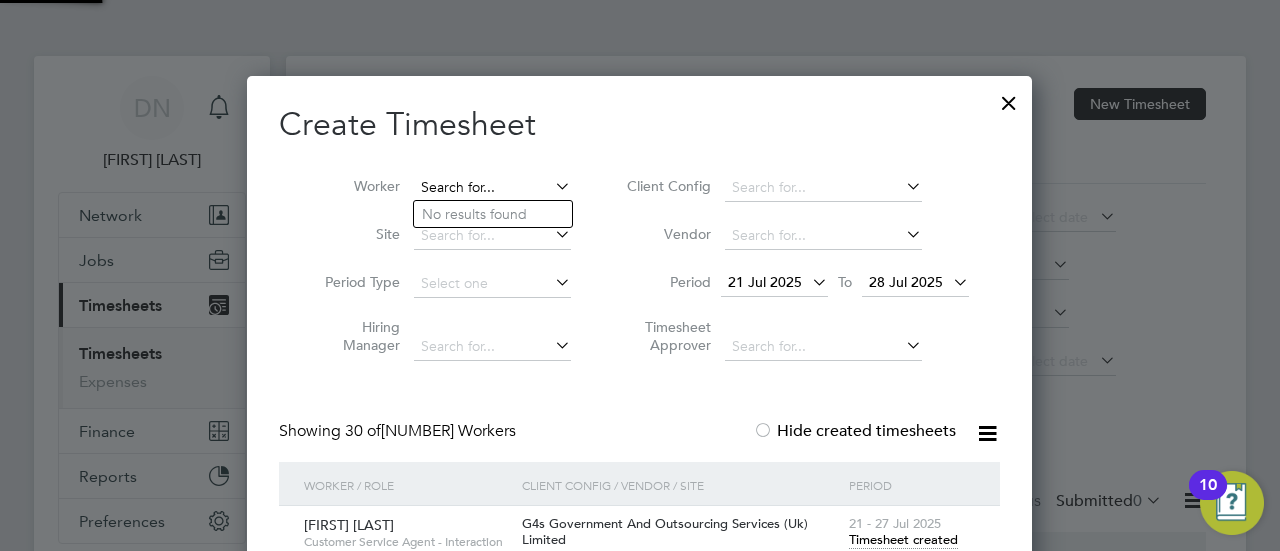 click at bounding box center (492, 188) 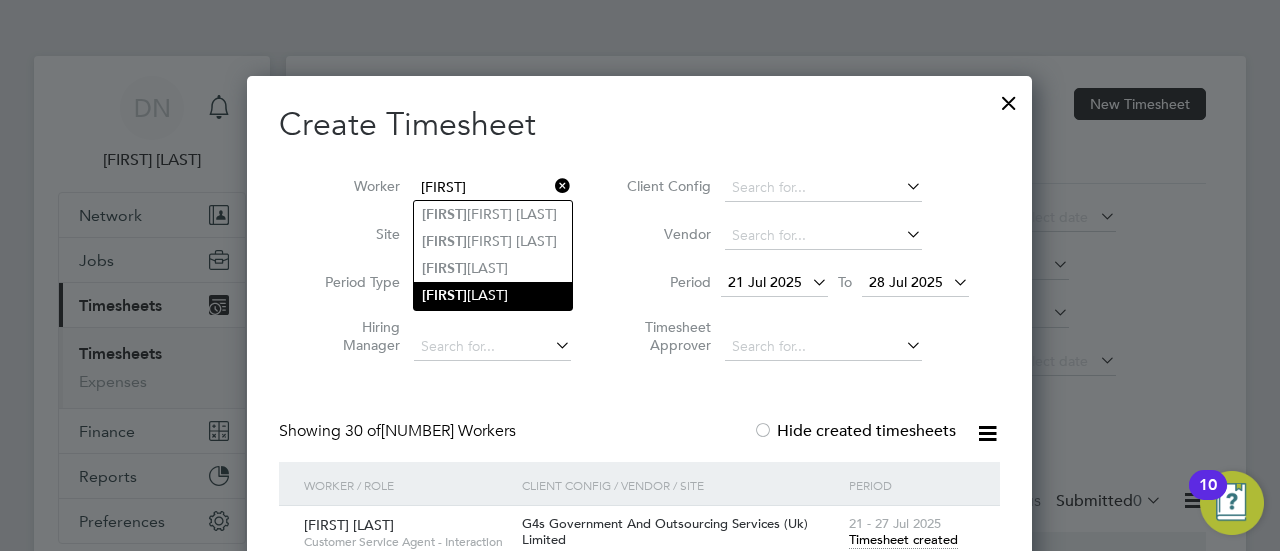 click on "[FIRST] [LAST]" 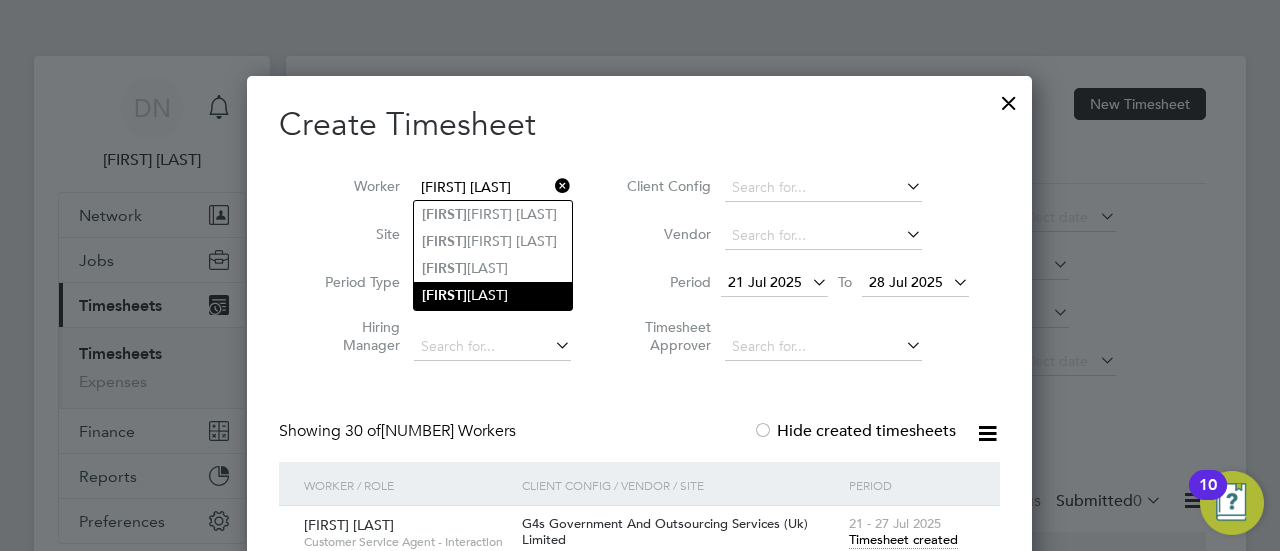 scroll, scrollTop: 10, scrollLeft: 9, axis: both 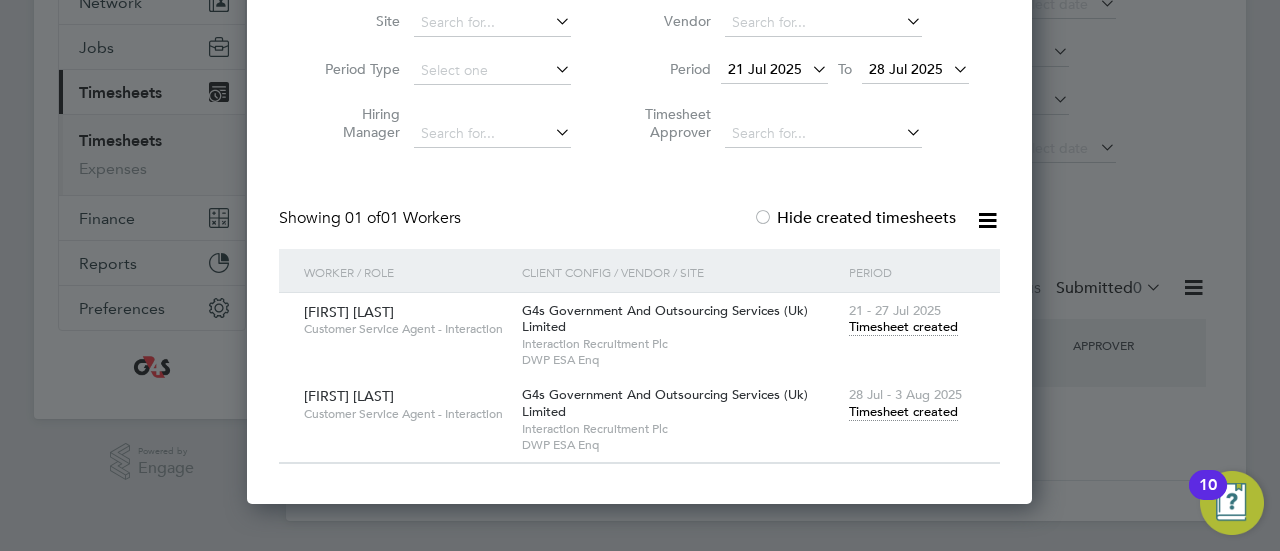 click on "Timesheet created" at bounding box center [903, 412] 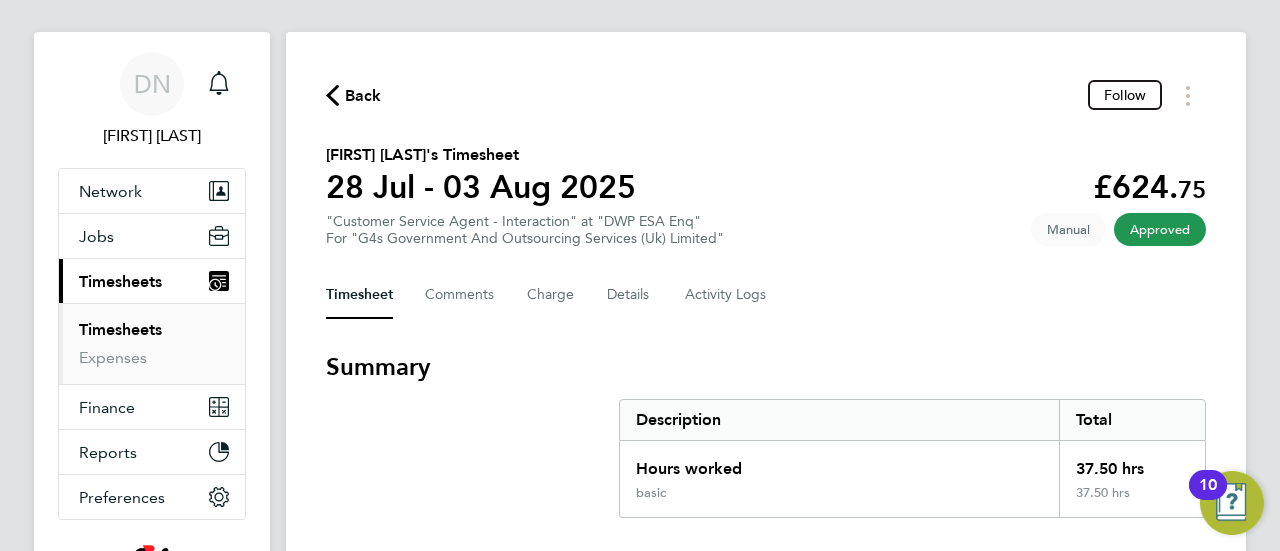 scroll, scrollTop: 0, scrollLeft: 0, axis: both 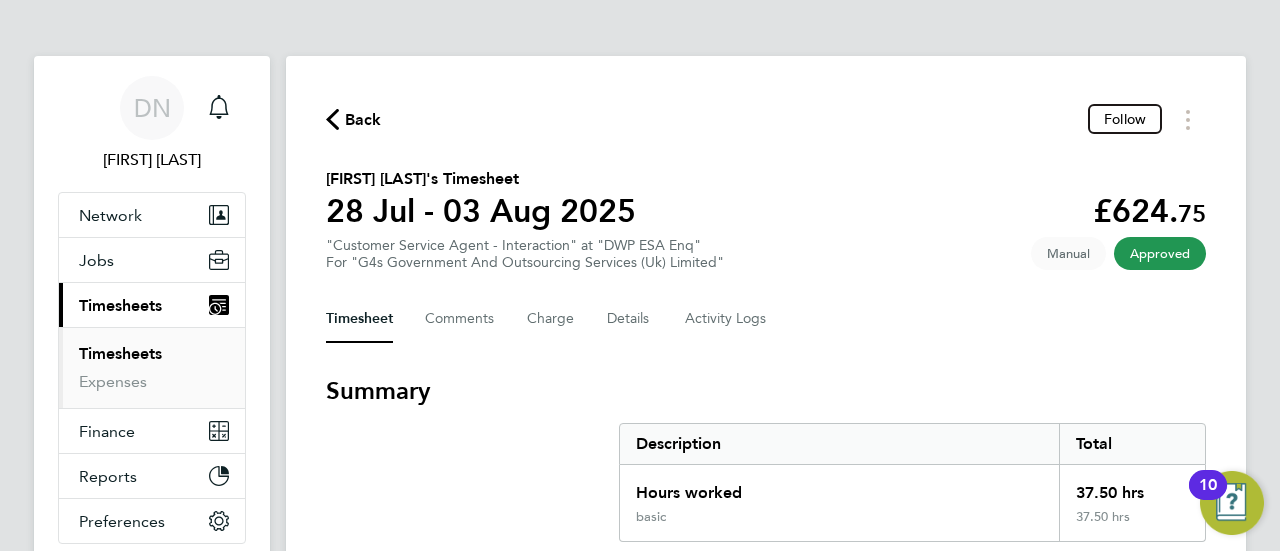 click on "Back" 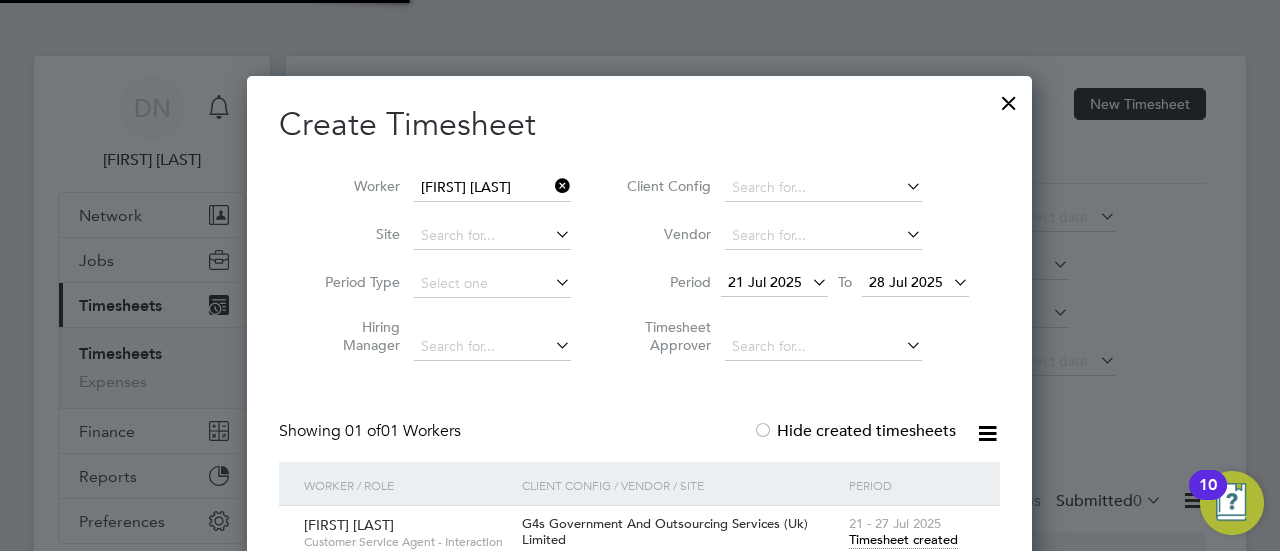 scroll, scrollTop: 640, scrollLeft: 786, axis: both 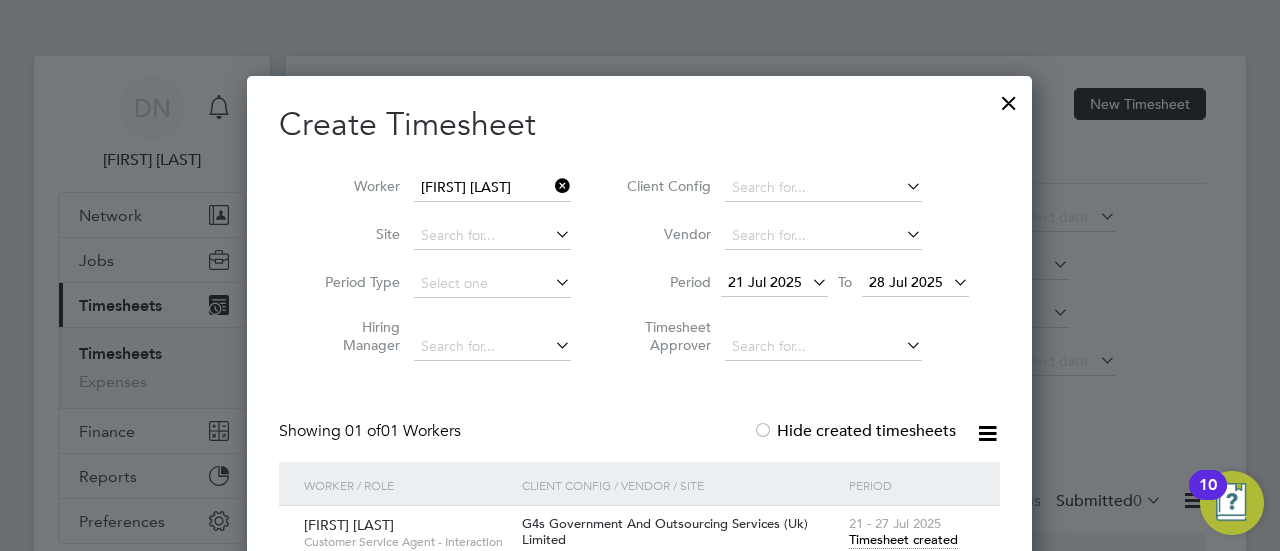 click at bounding box center (551, 186) 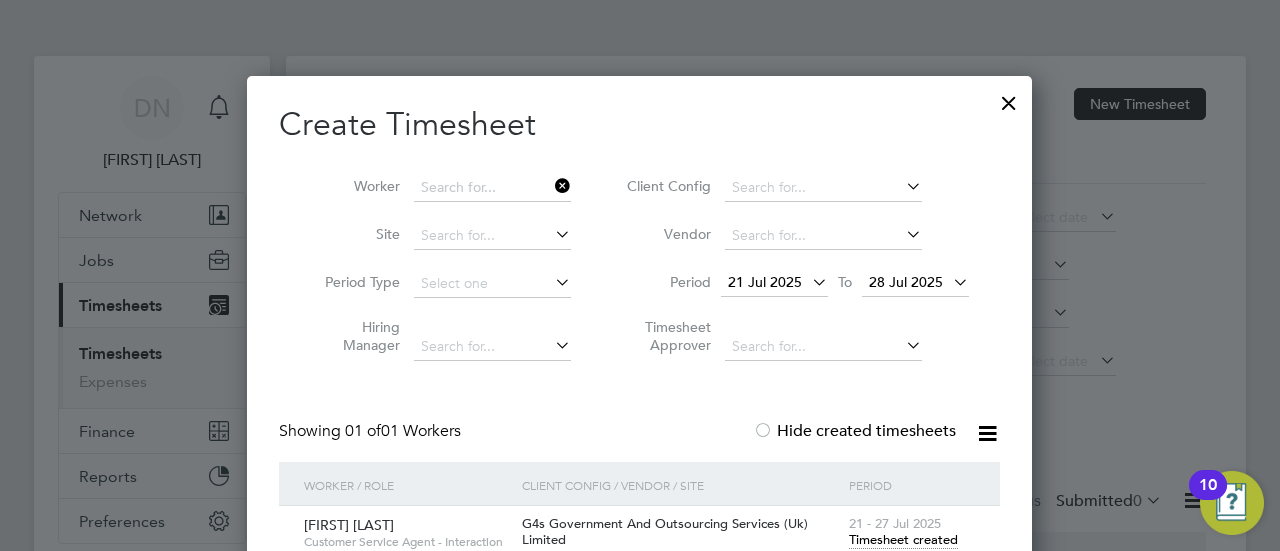 scroll, scrollTop: 10, scrollLeft: 9, axis: both 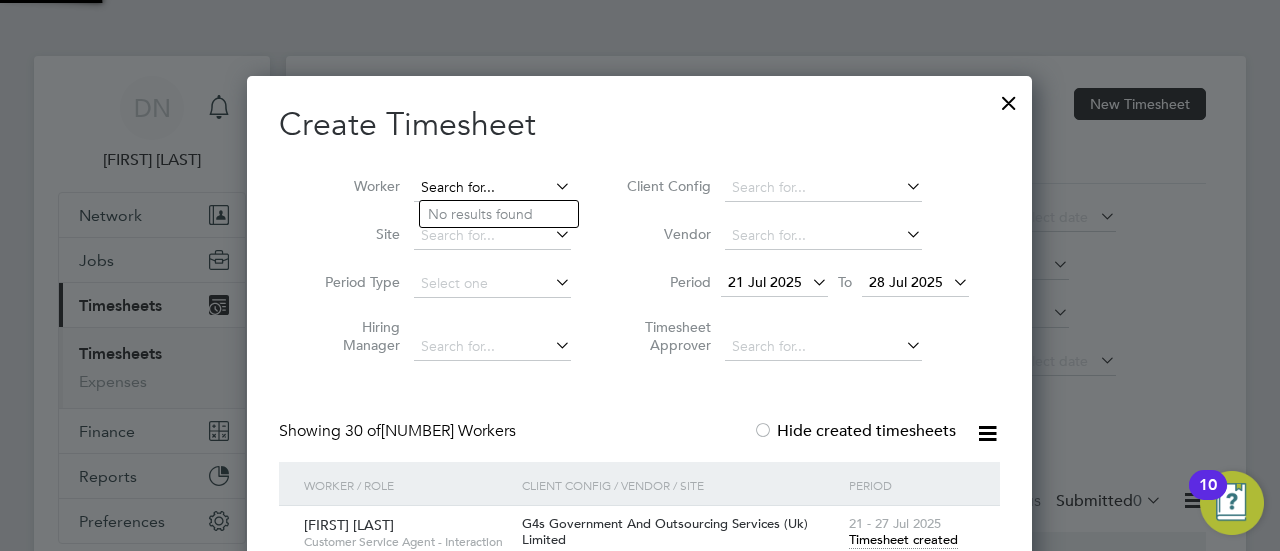 click at bounding box center (492, 188) 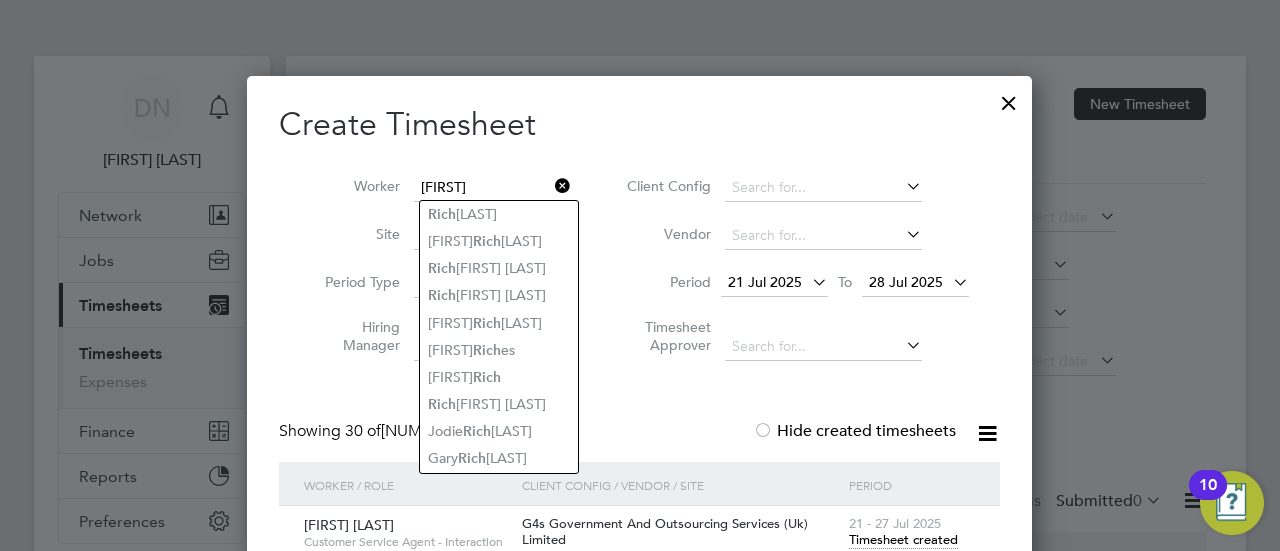 type on "[FIRST]" 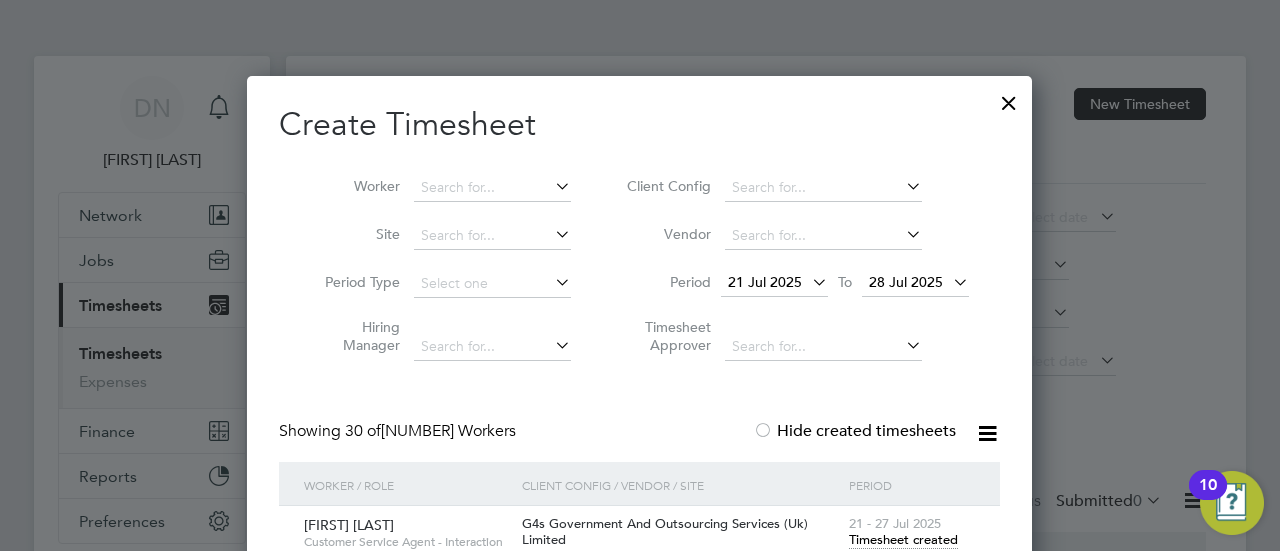 scroll, scrollTop: 5478, scrollLeft: 786, axis: both 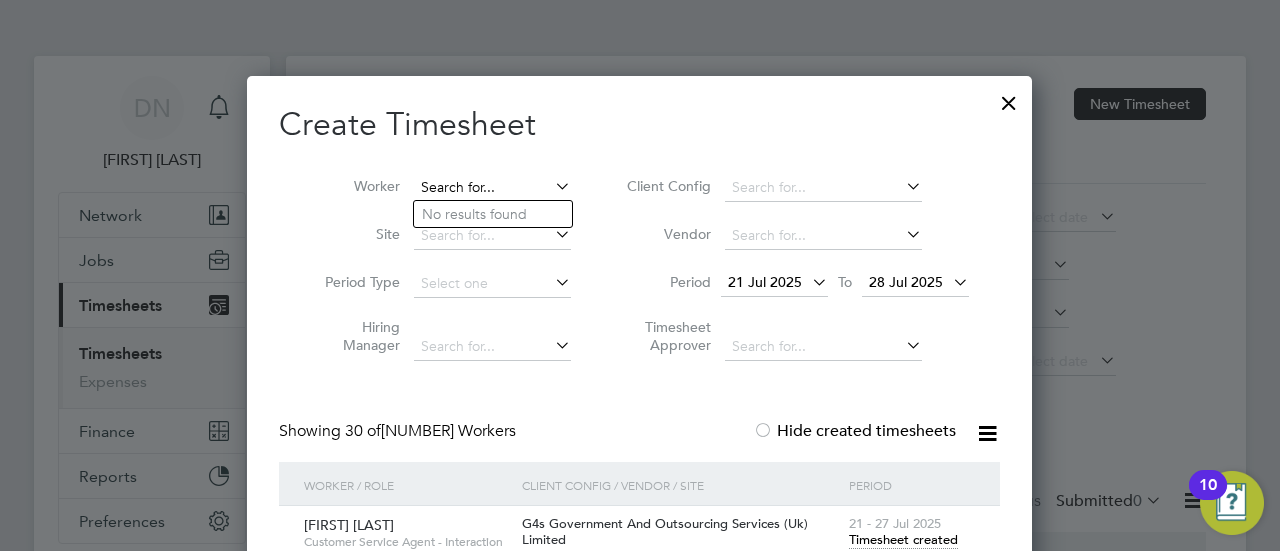 click at bounding box center (492, 188) 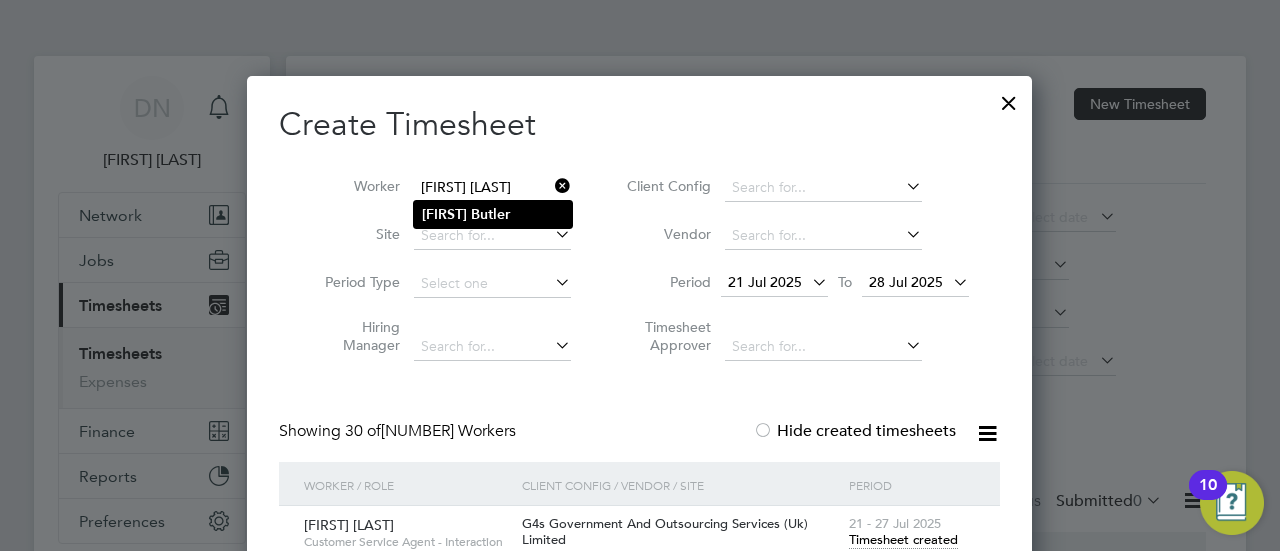 click on "[FIRST]" 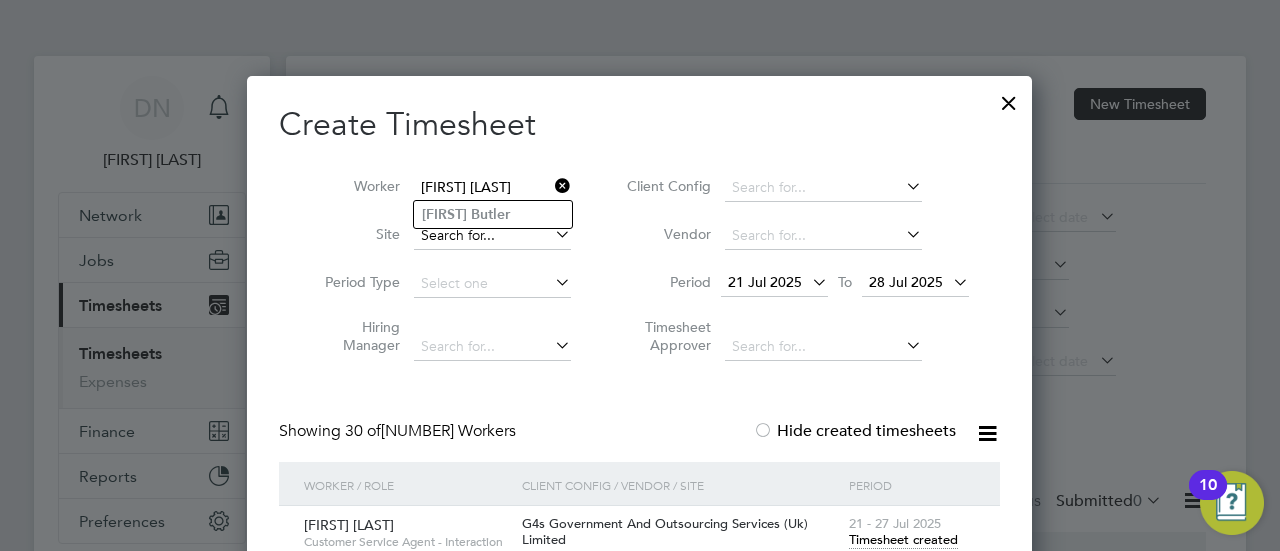 scroll, scrollTop: 10, scrollLeft: 9, axis: both 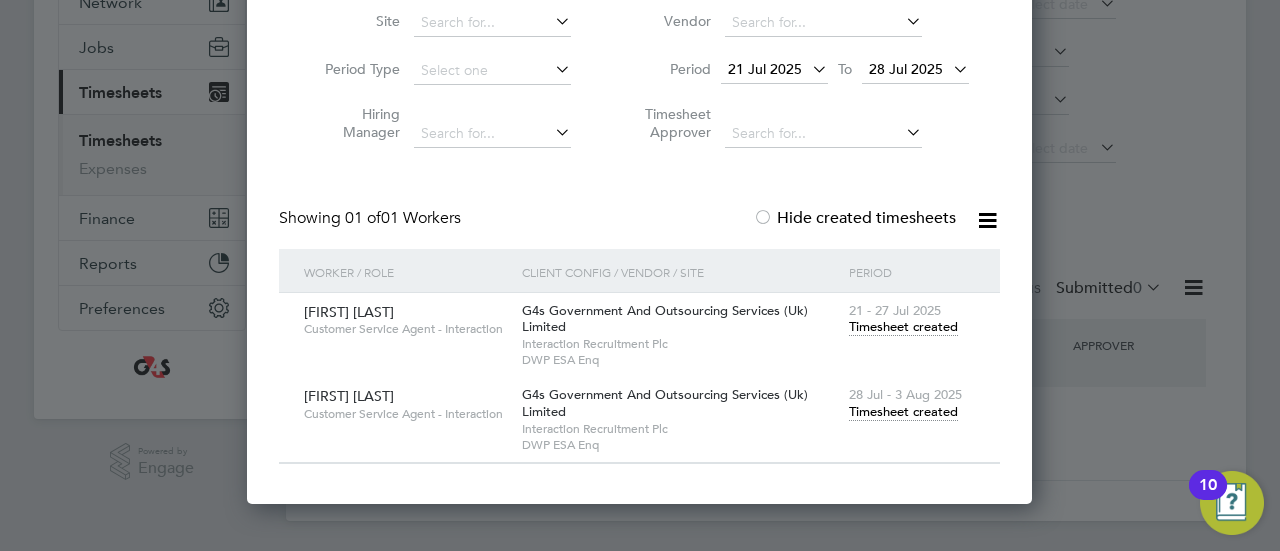 click on "28 Jul - 3 Aug 2025" at bounding box center (905, 394) 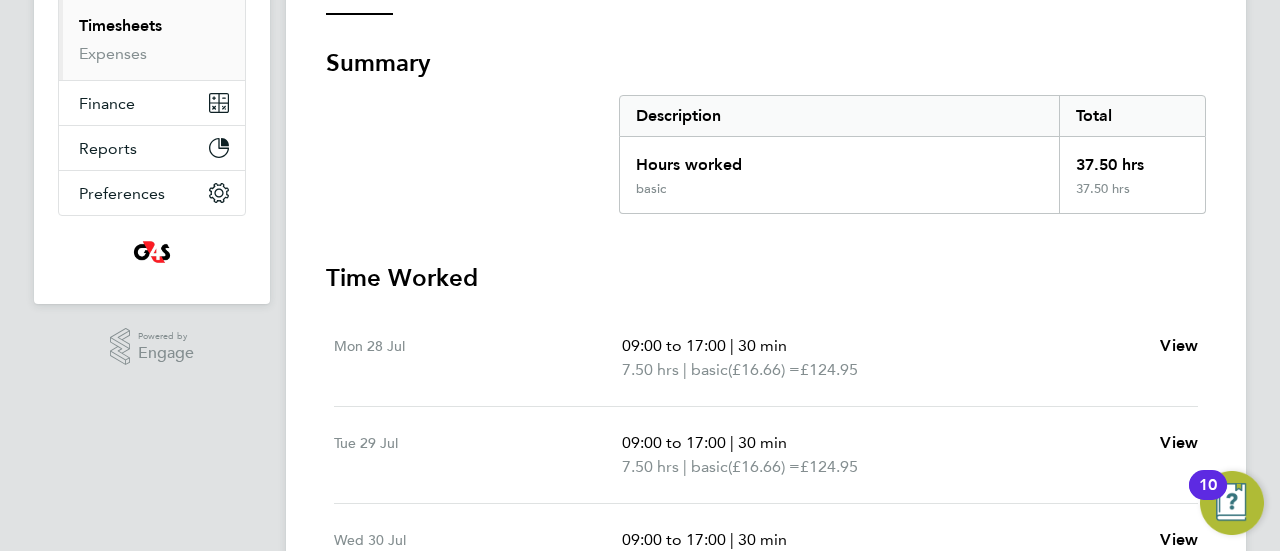 scroll, scrollTop: 0, scrollLeft: 0, axis: both 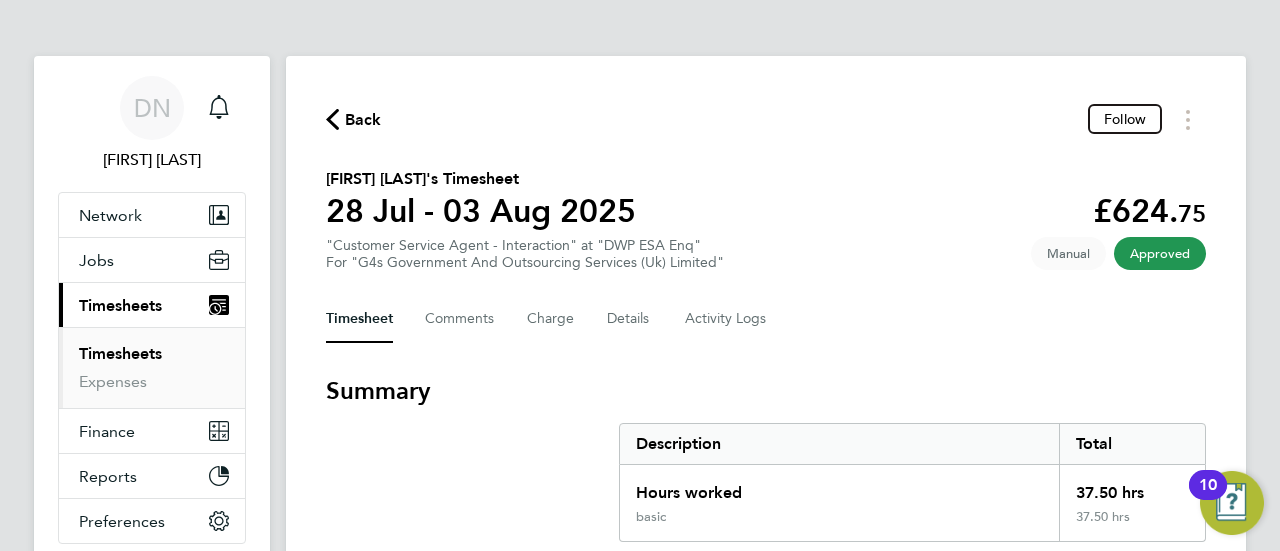 click on "Back" 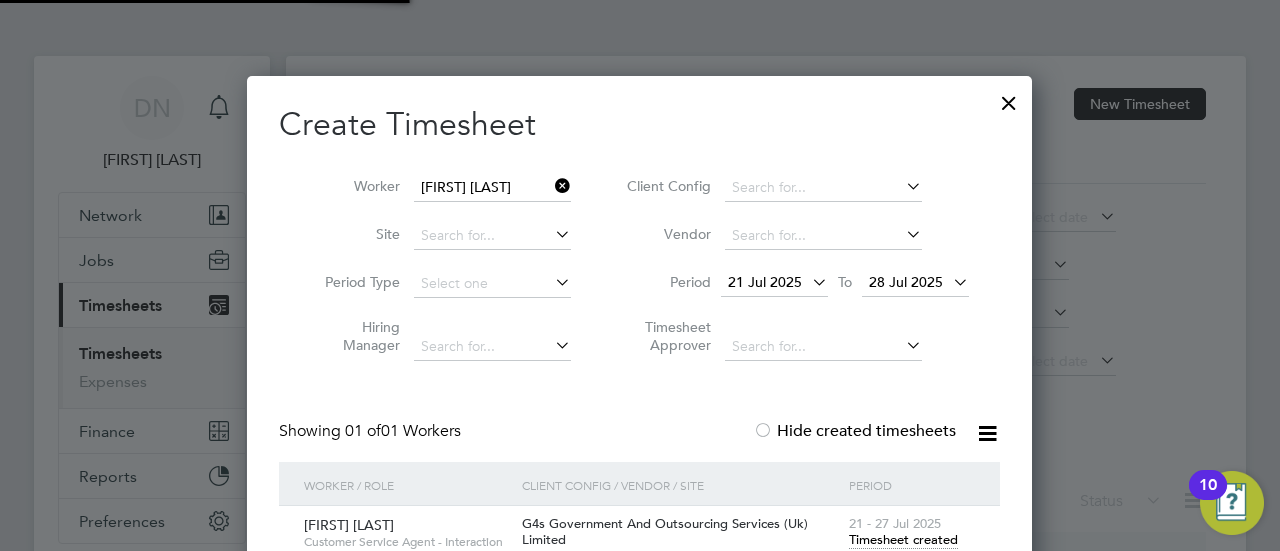 scroll, scrollTop: 640, scrollLeft: 786, axis: both 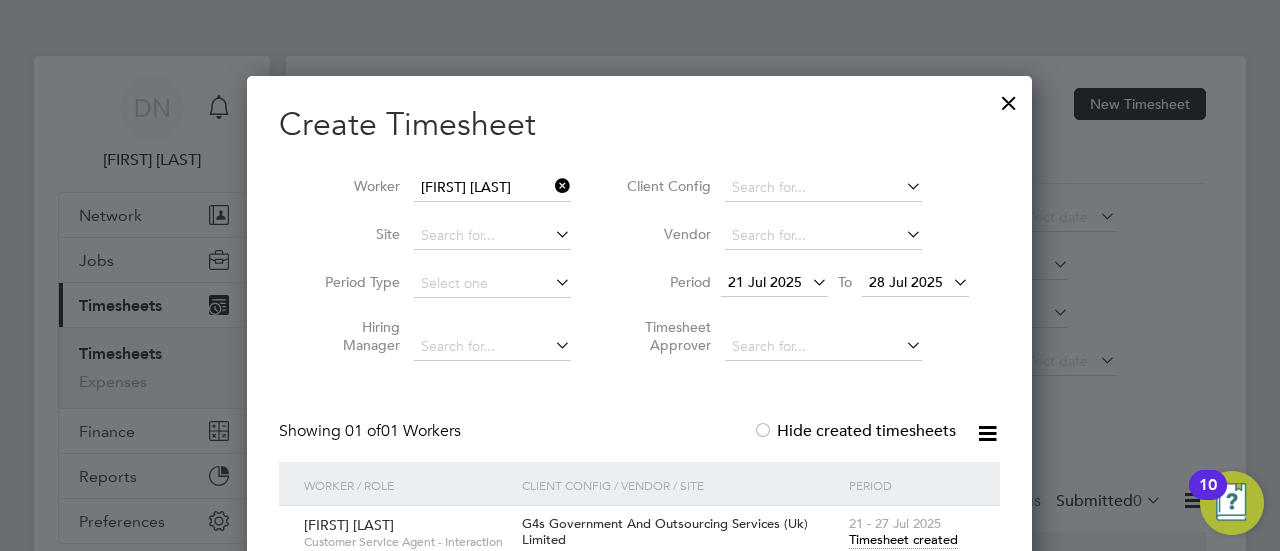 click at bounding box center [551, 186] 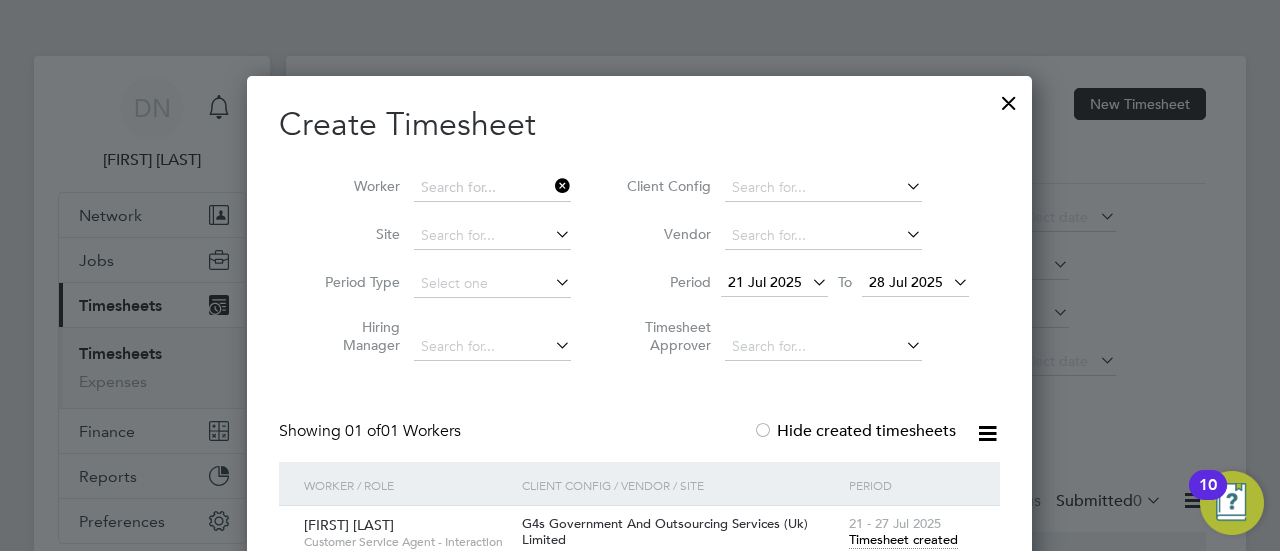 scroll, scrollTop: 10, scrollLeft: 9, axis: both 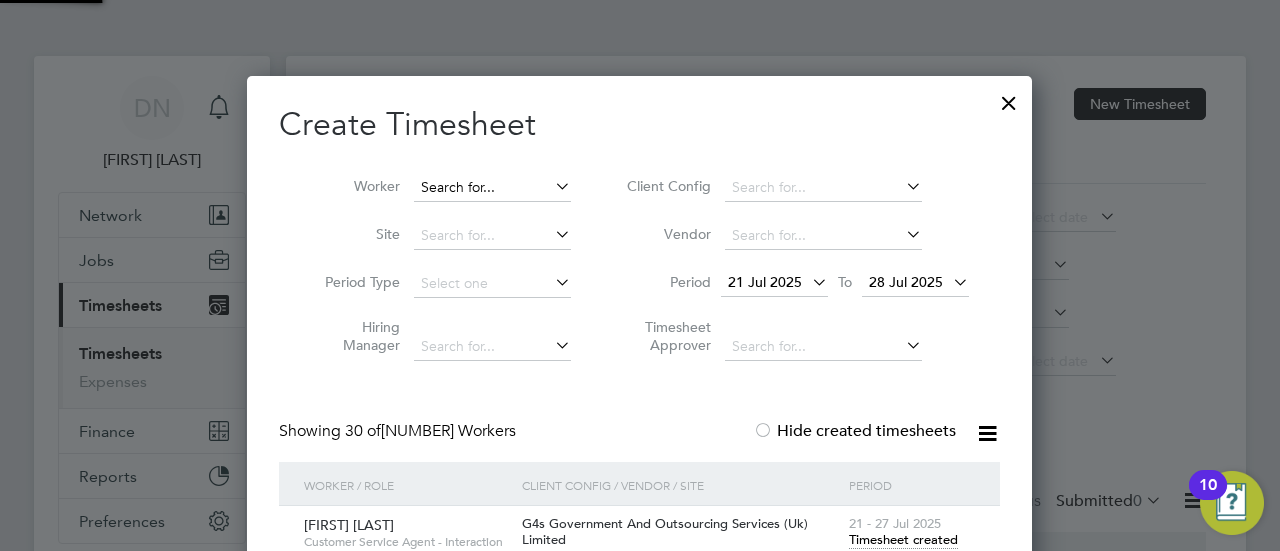 click at bounding box center (492, 188) 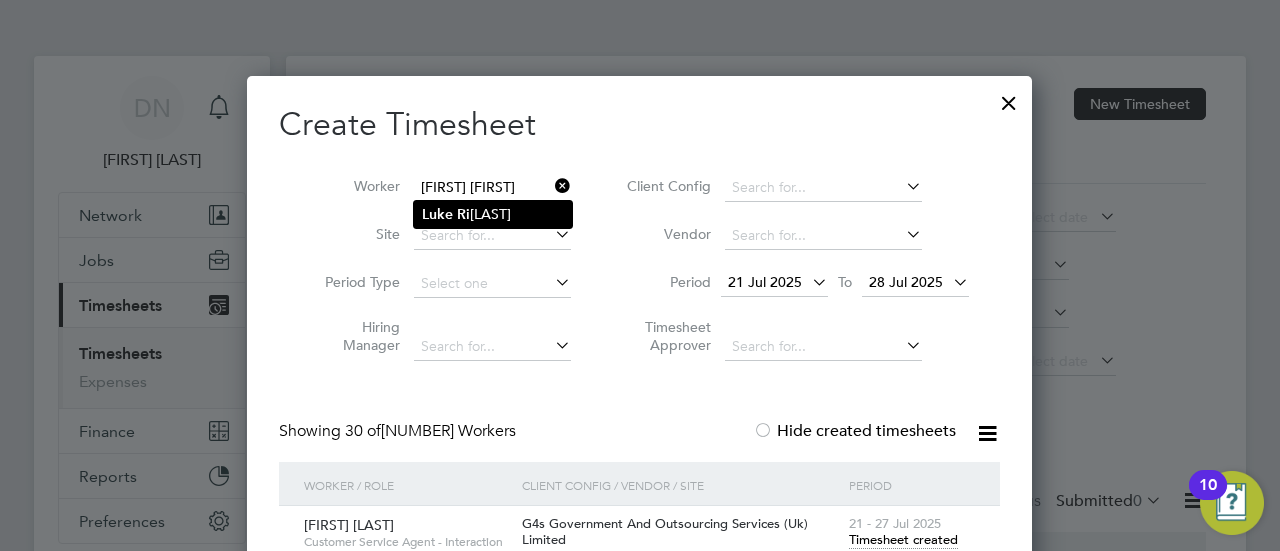 click on "Luke   Ri chardson" 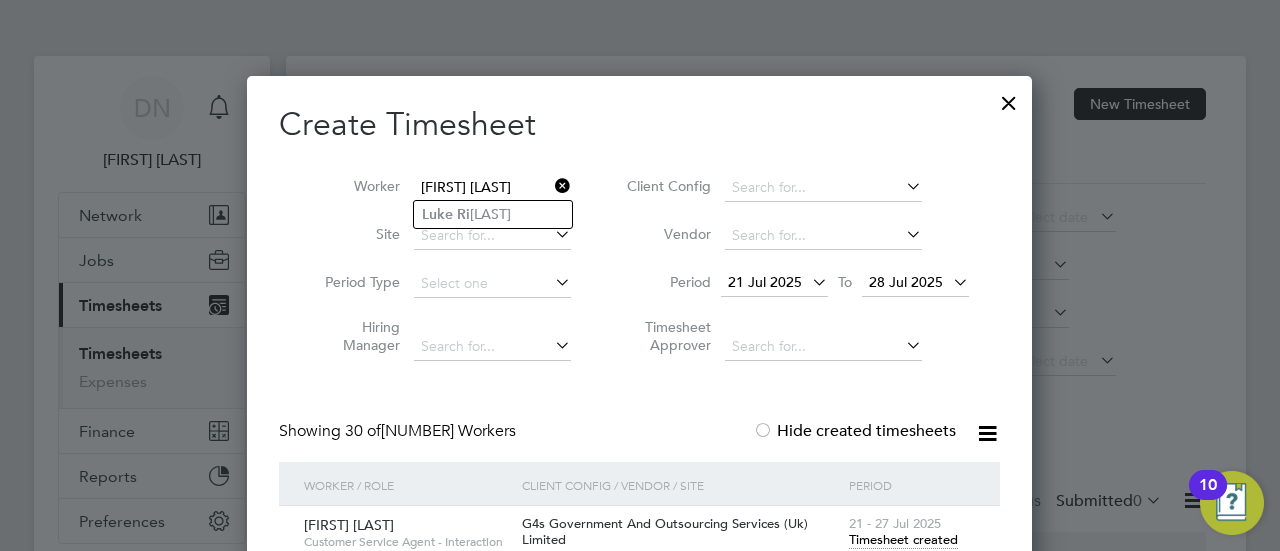 scroll, scrollTop: 10, scrollLeft: 9, axis: both 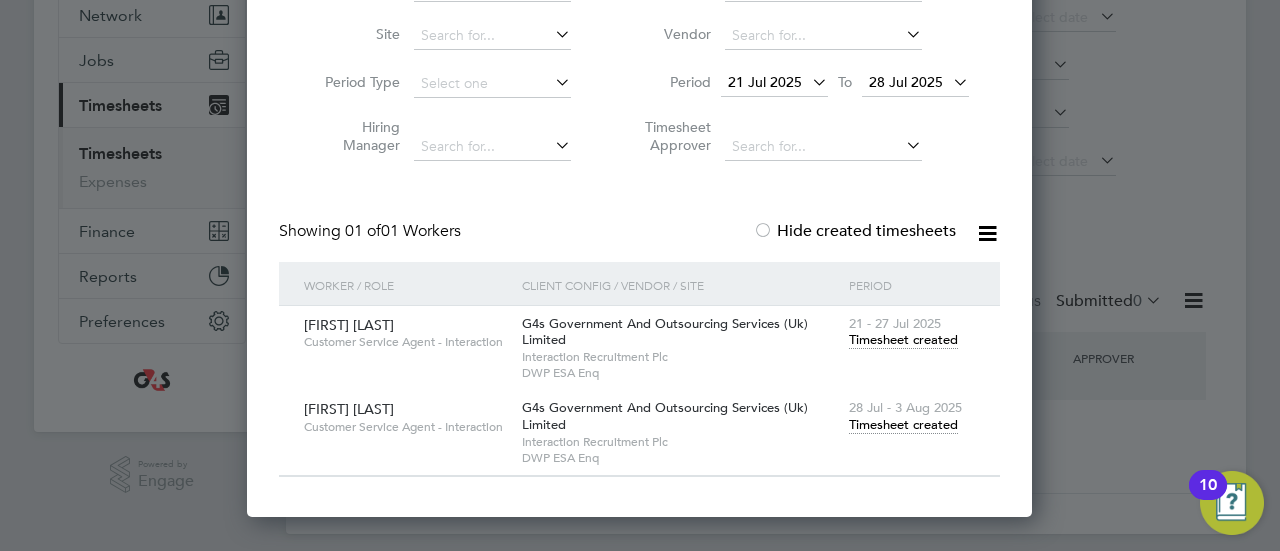 click on "Timesheet created" at bounding box center [903, 425] 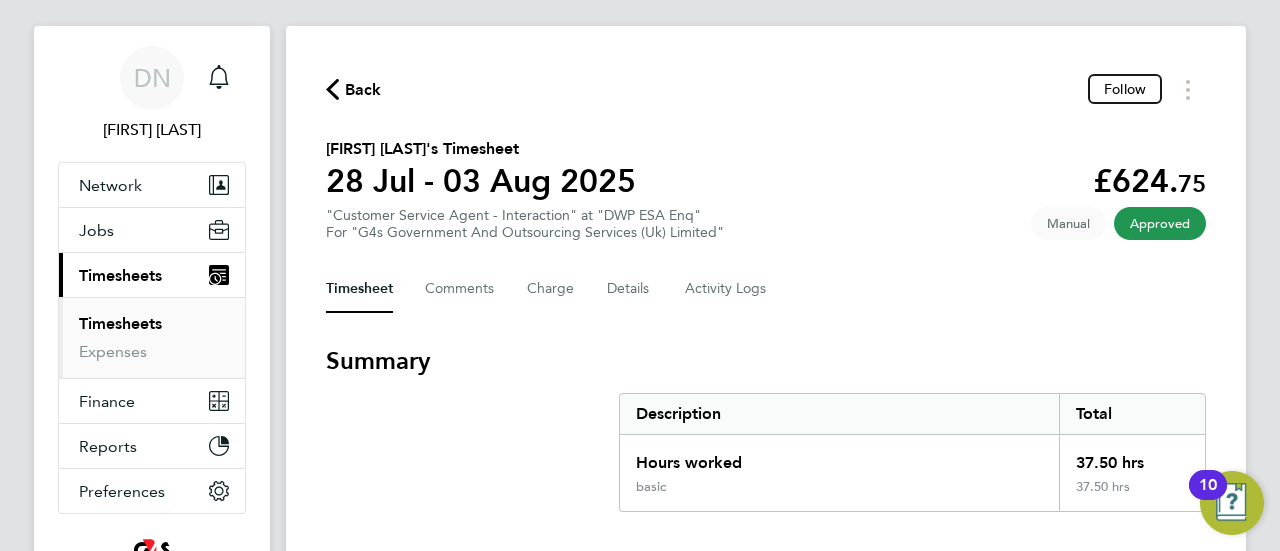 scroll, scrollTop: 0, scrollLeft: 0, axis: both 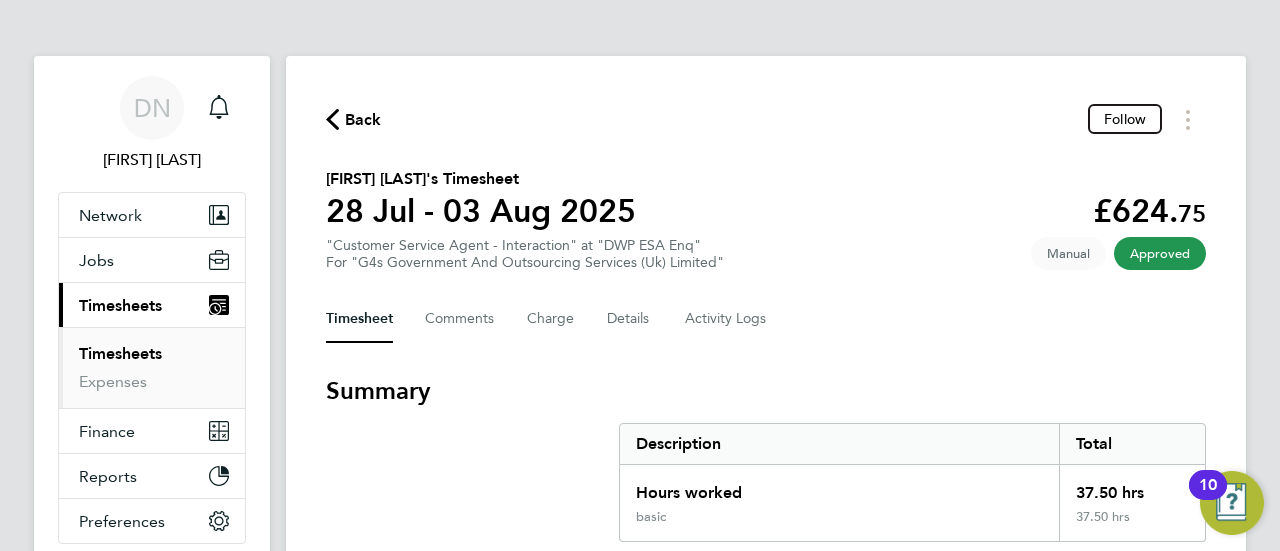 click on "Back" 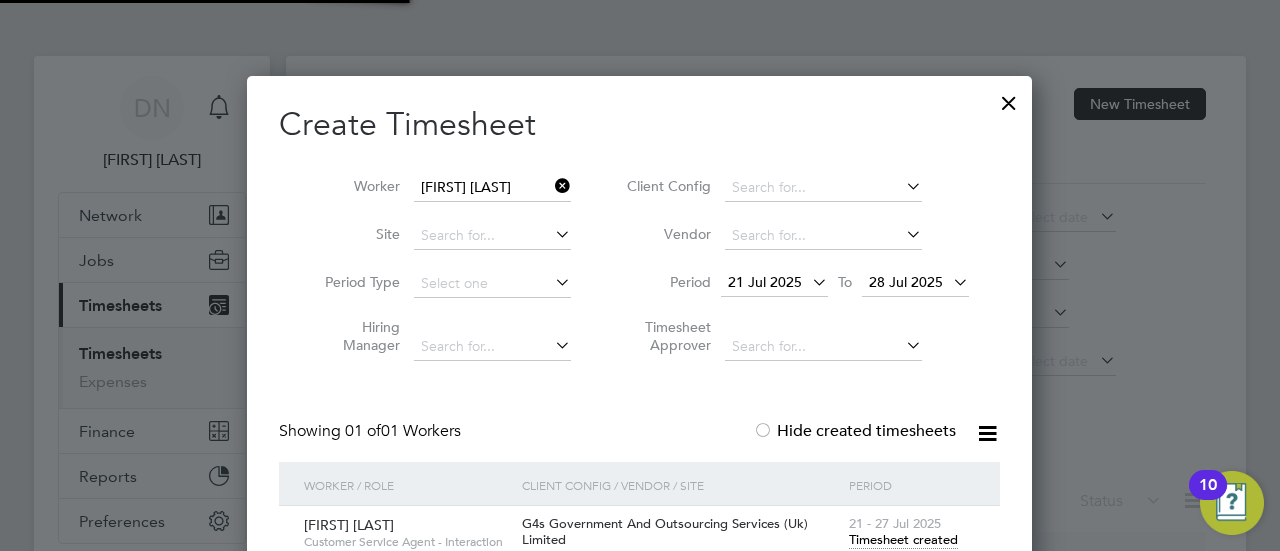 scroll, scrollTop: 640, scrollLeft: 786, axis: both 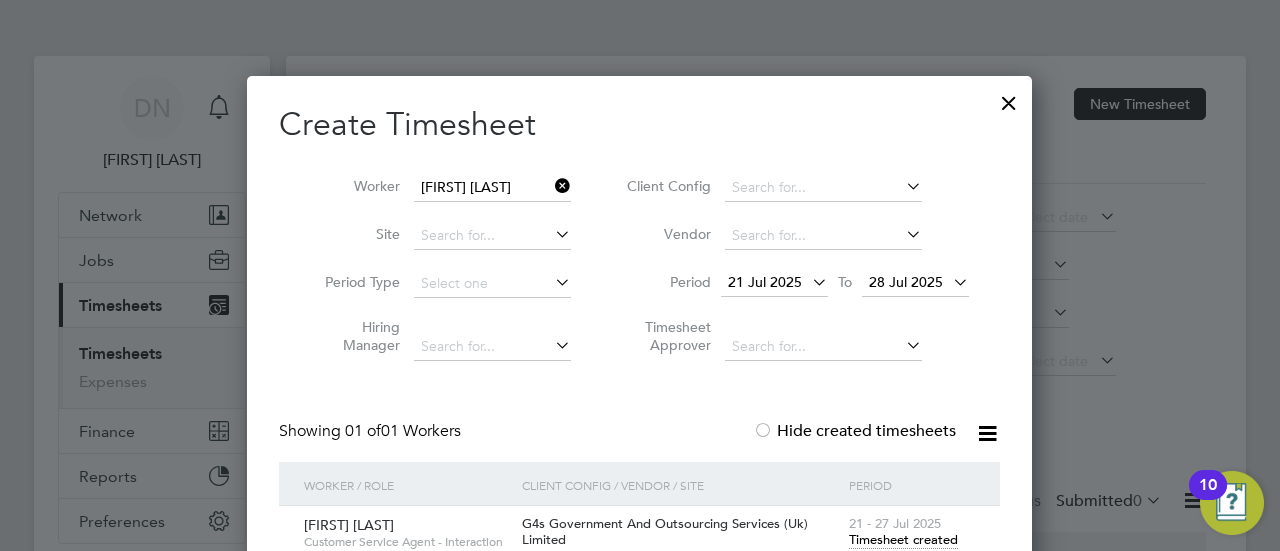 click at bounding box center (551, 186) 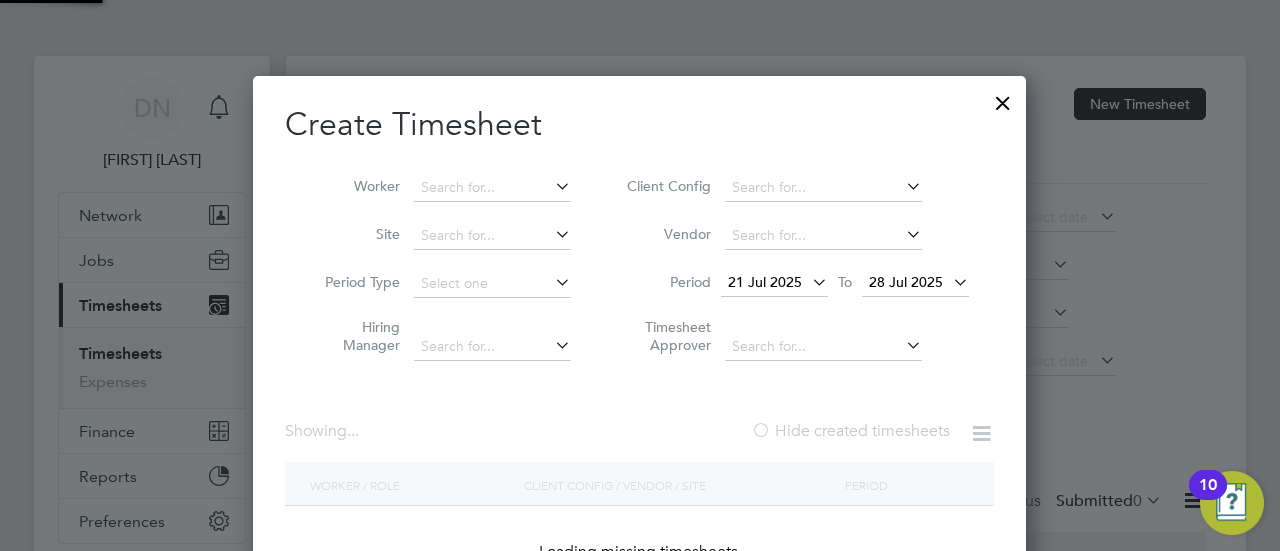 scroll, scrollTop: 10, scrollLeft: 9, axis: both 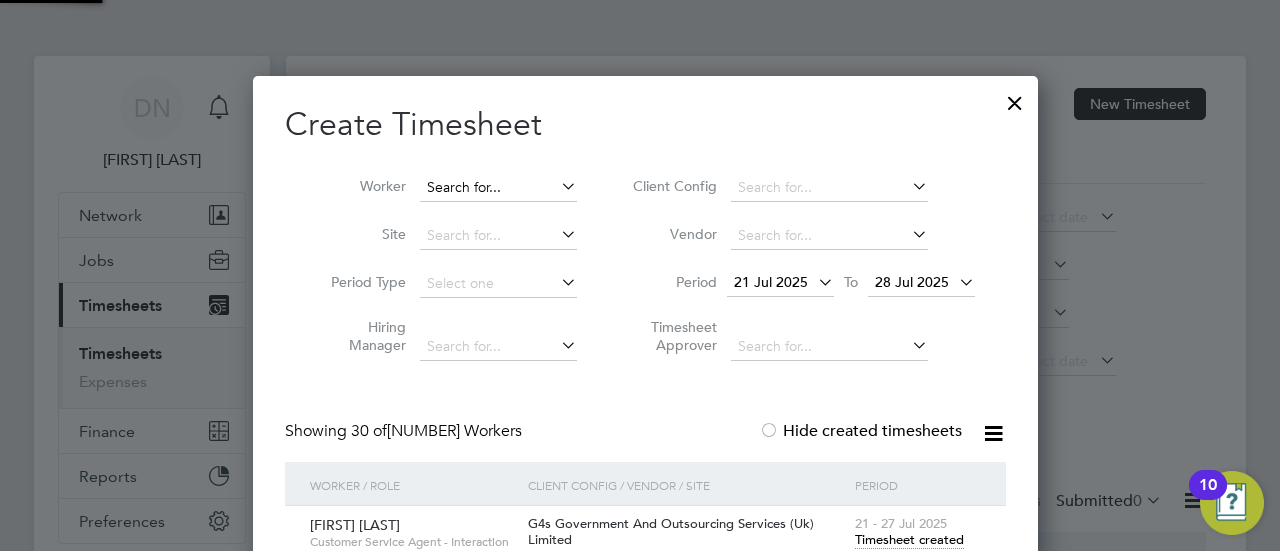 click at bounding box center (498, 188) 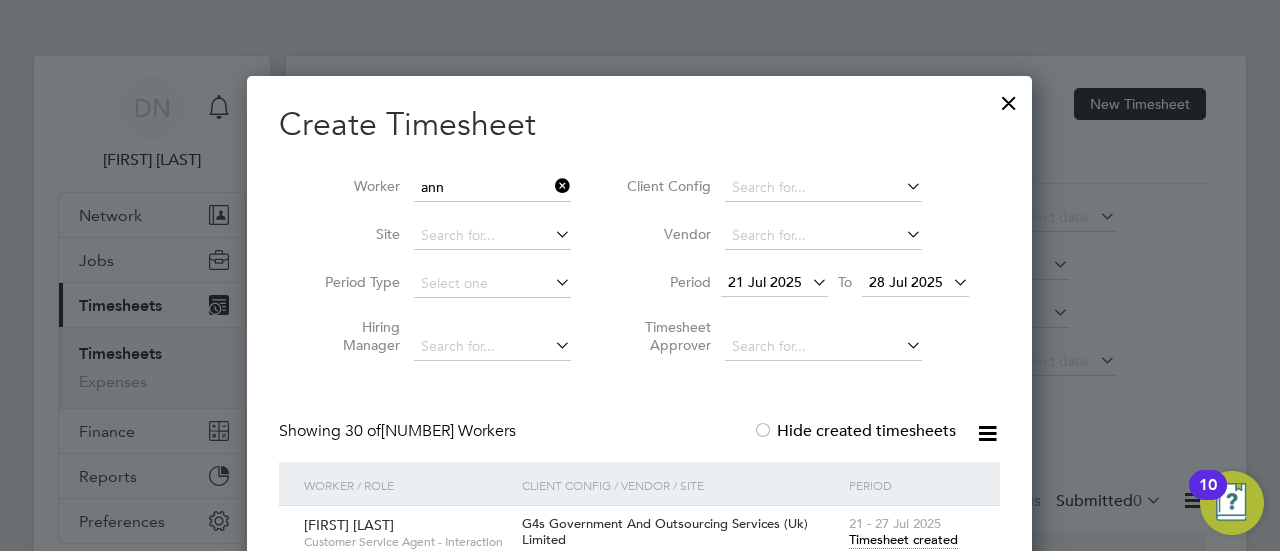 click on "[FIRST] [LAST]" 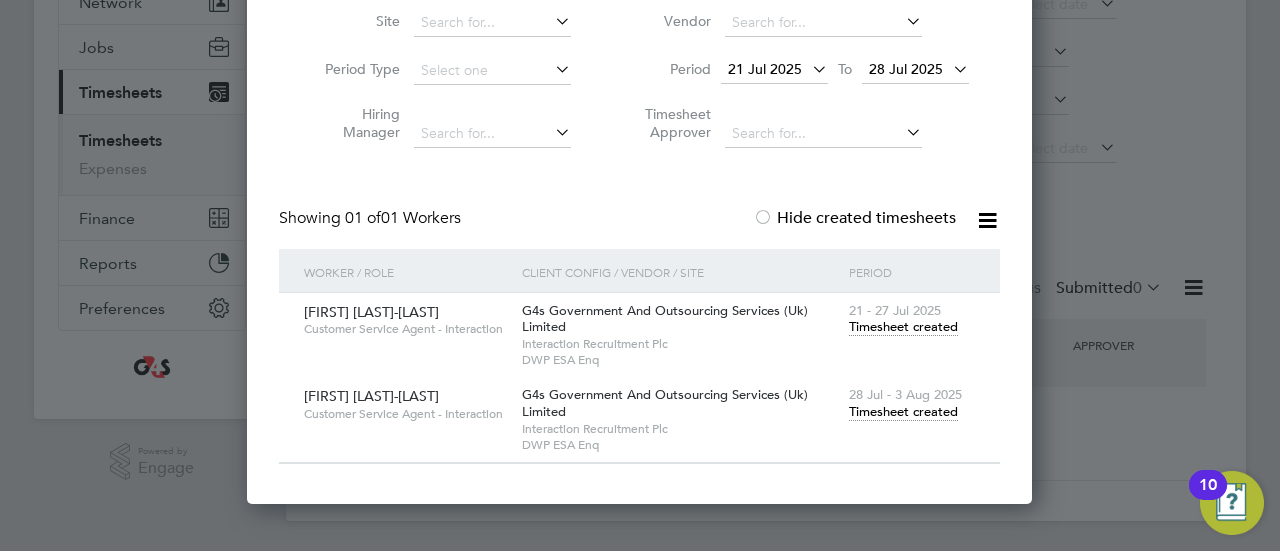 click on "Timesheet created" at bounding box center (903, 412) 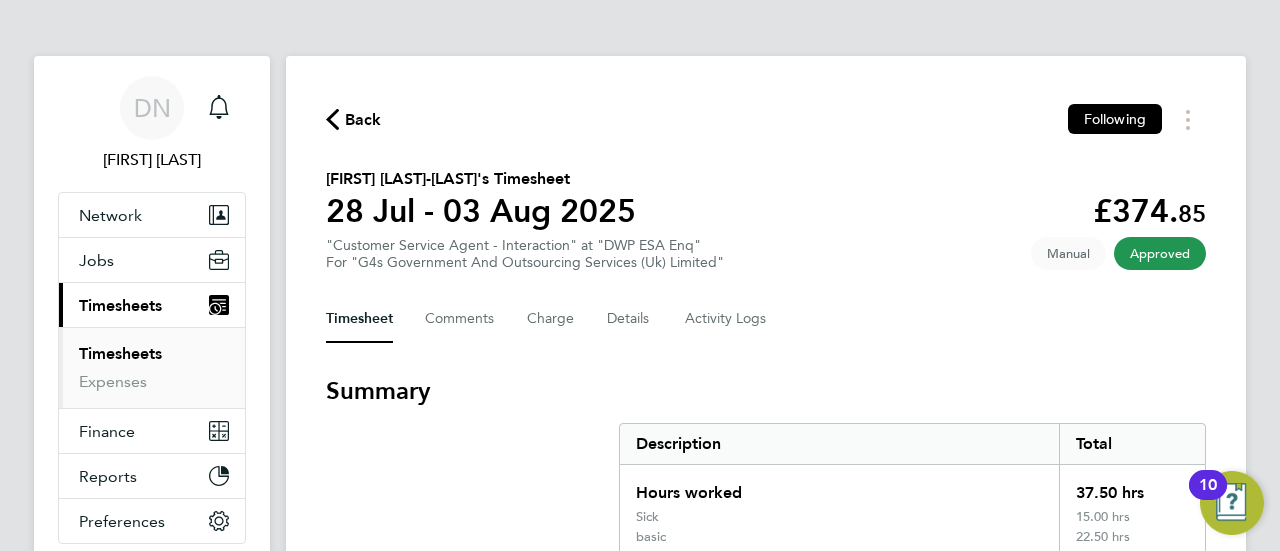 click on "Back" 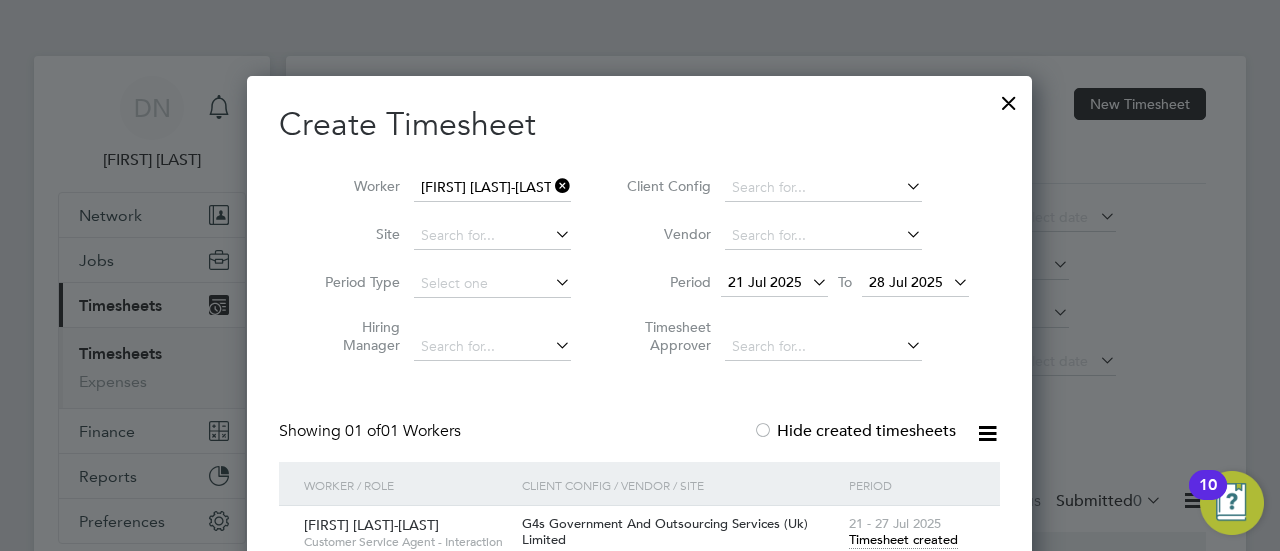 click at bounding box center [551, 186] 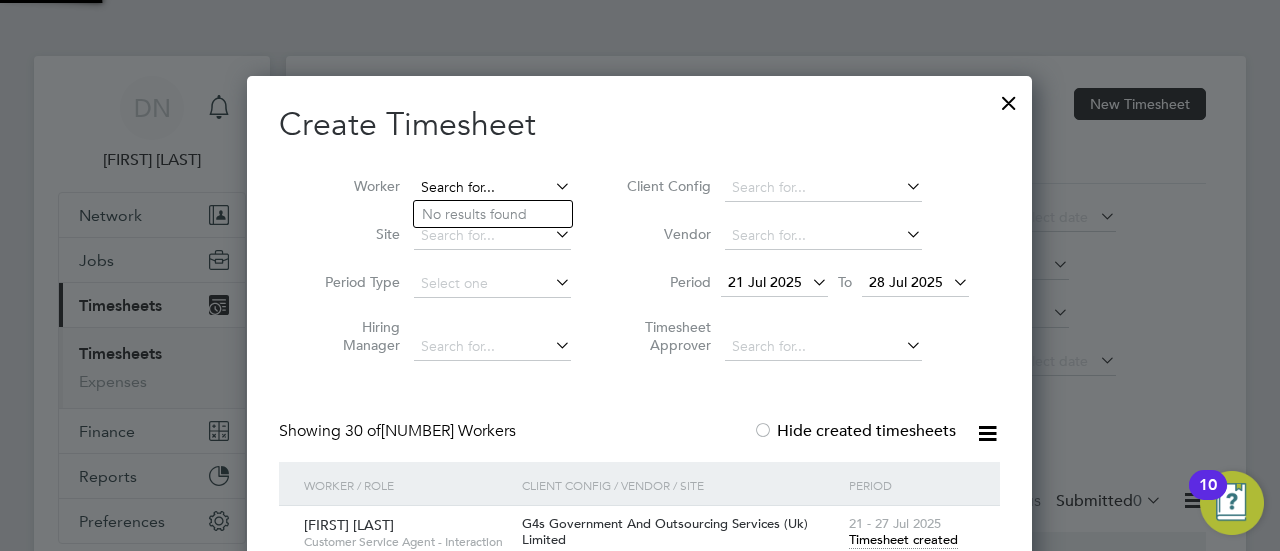 click at bounding box center (492, 188) 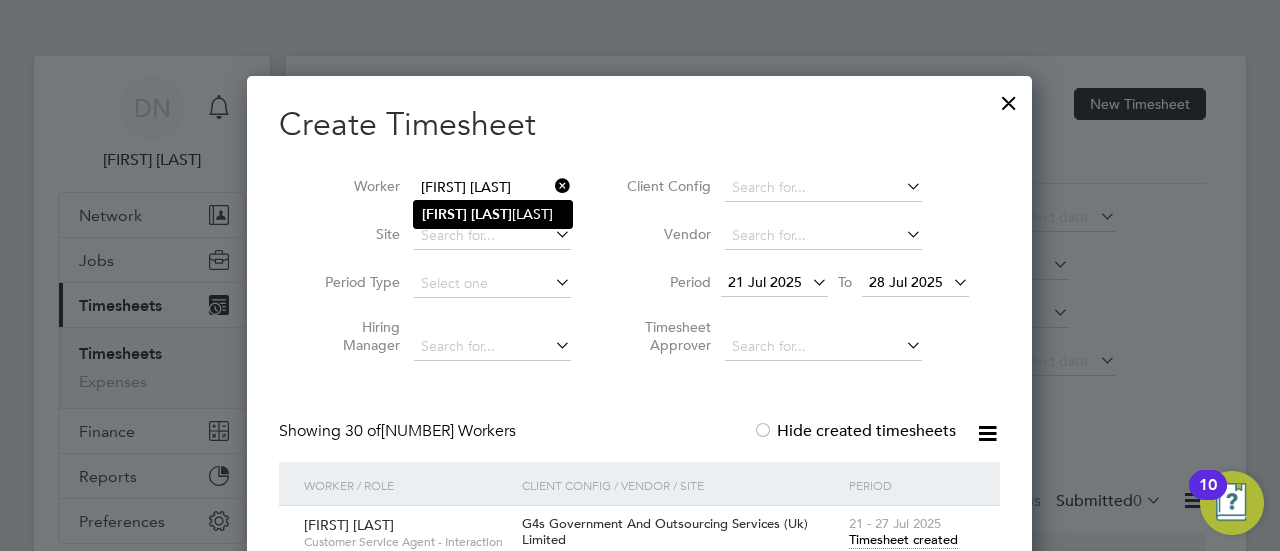 click on "Richard   But ler" 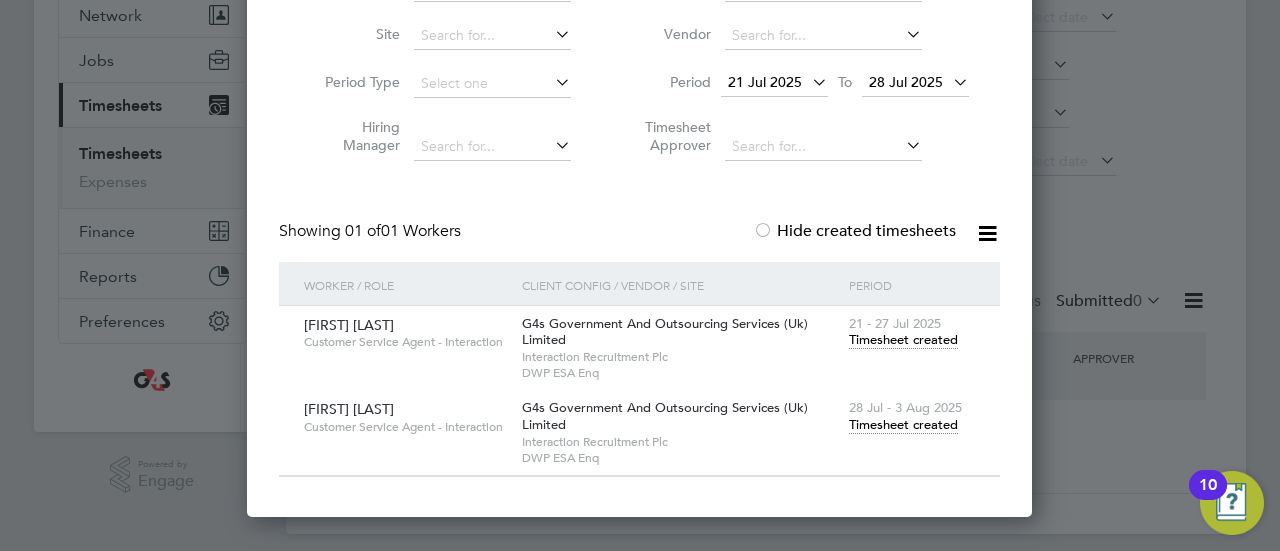 click on "Timesheet created" at bounding box center [903, 425] 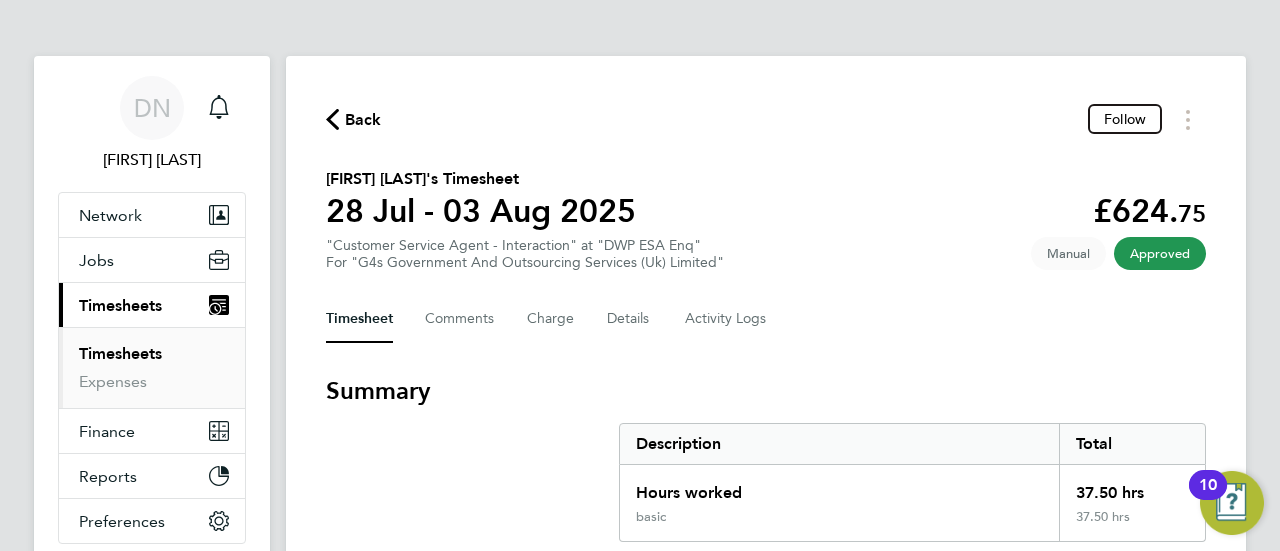 click on "Back" 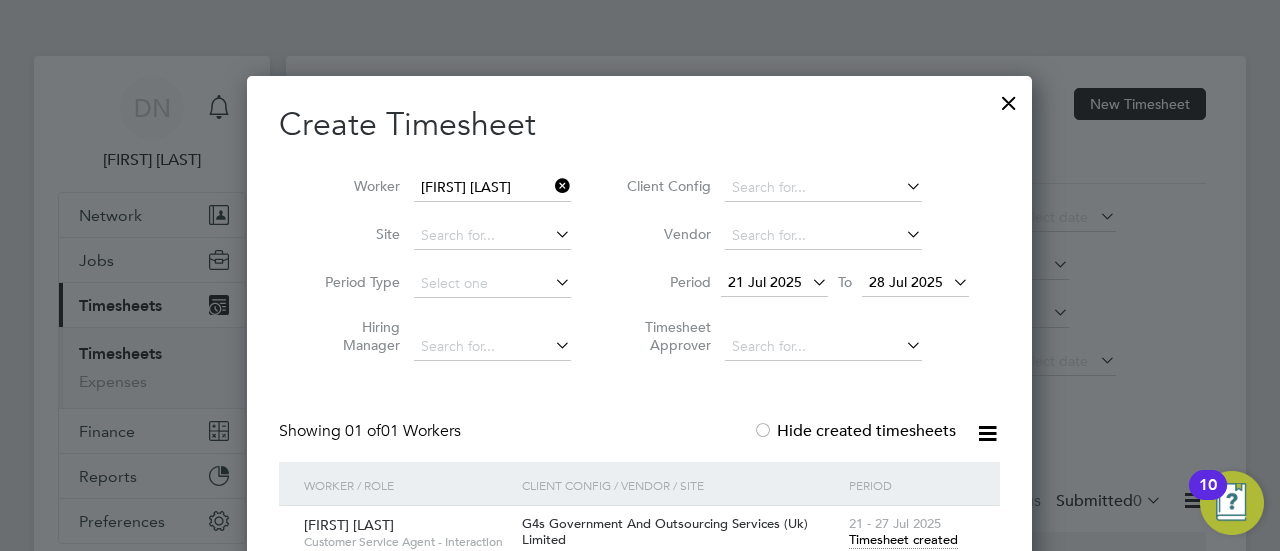click at bounding box center [551, 186] 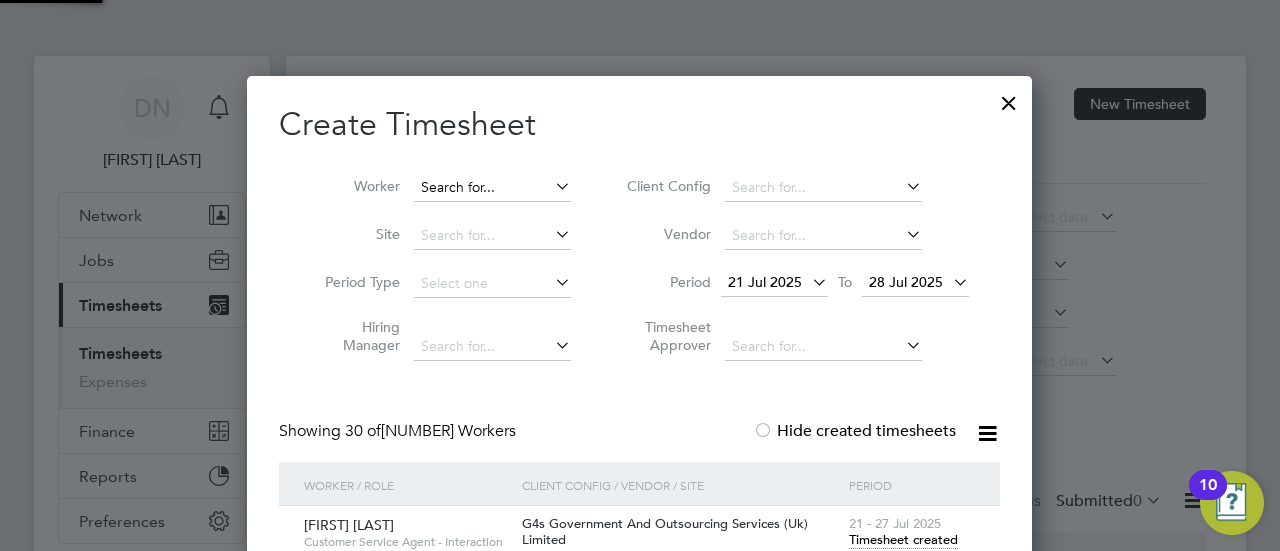 click at bounding box center (492, 188) 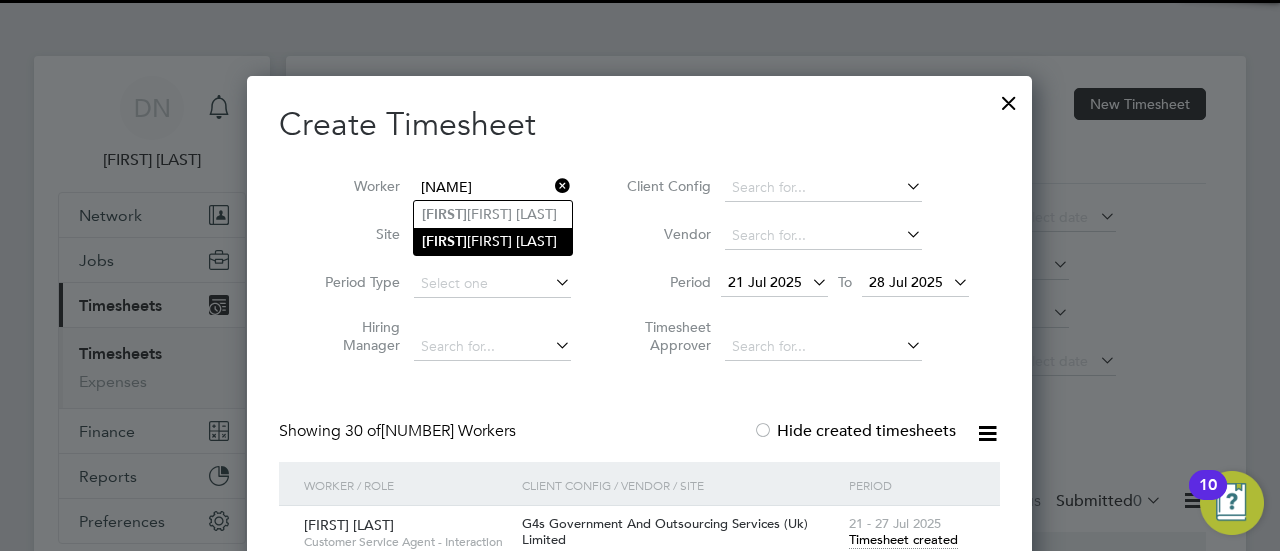 click on "[FIRST] [LAST]" 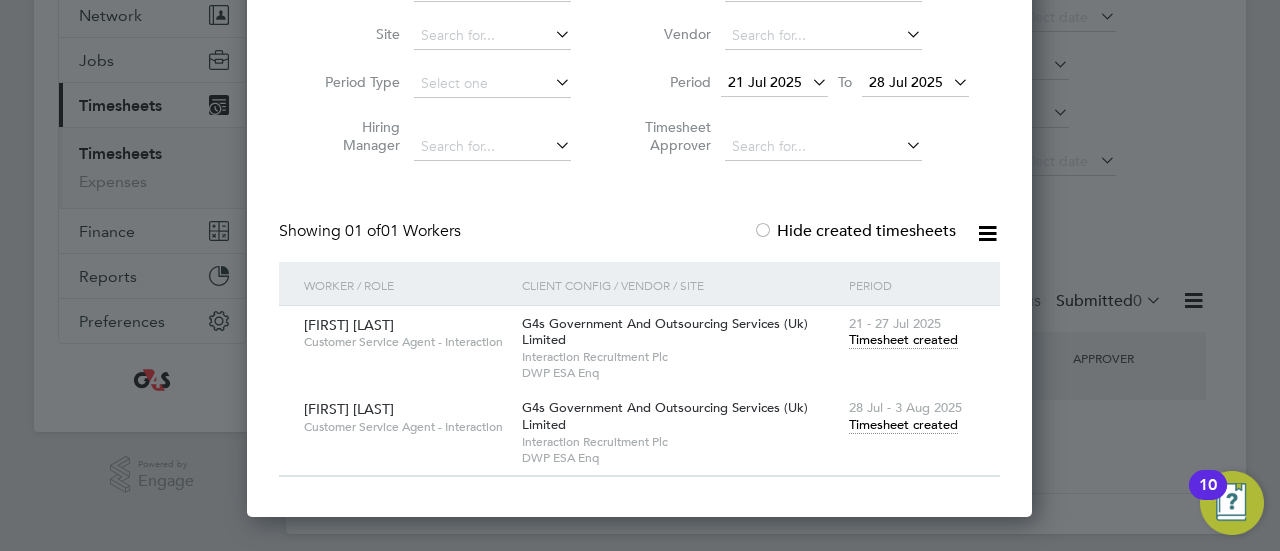 click on "Timesheet created" at bounding box center (903, 425) 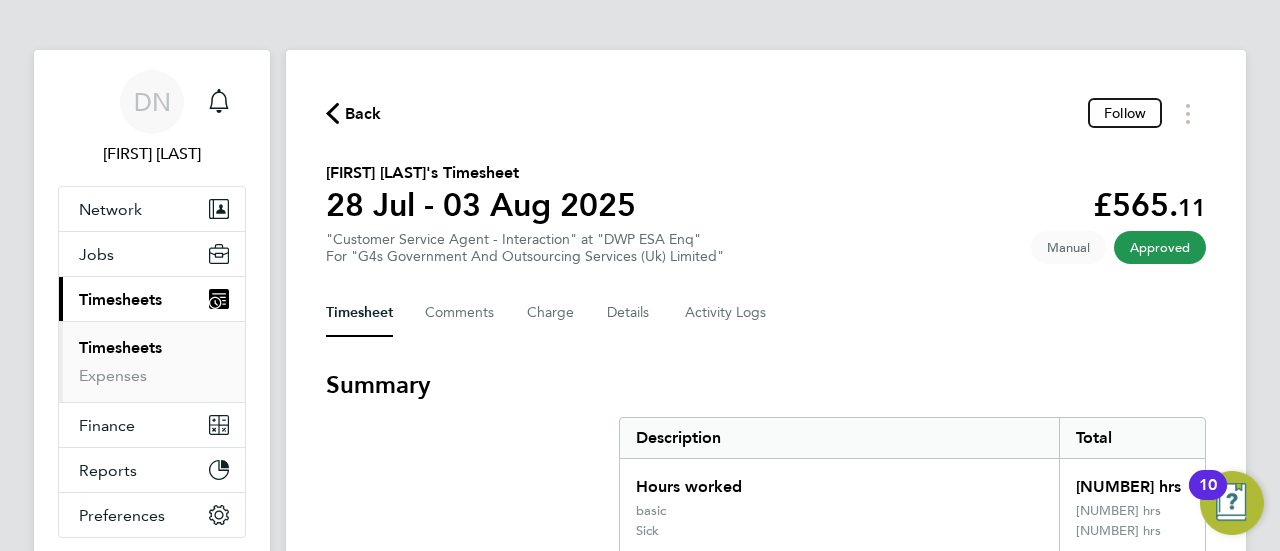 click on "Back  Follow" 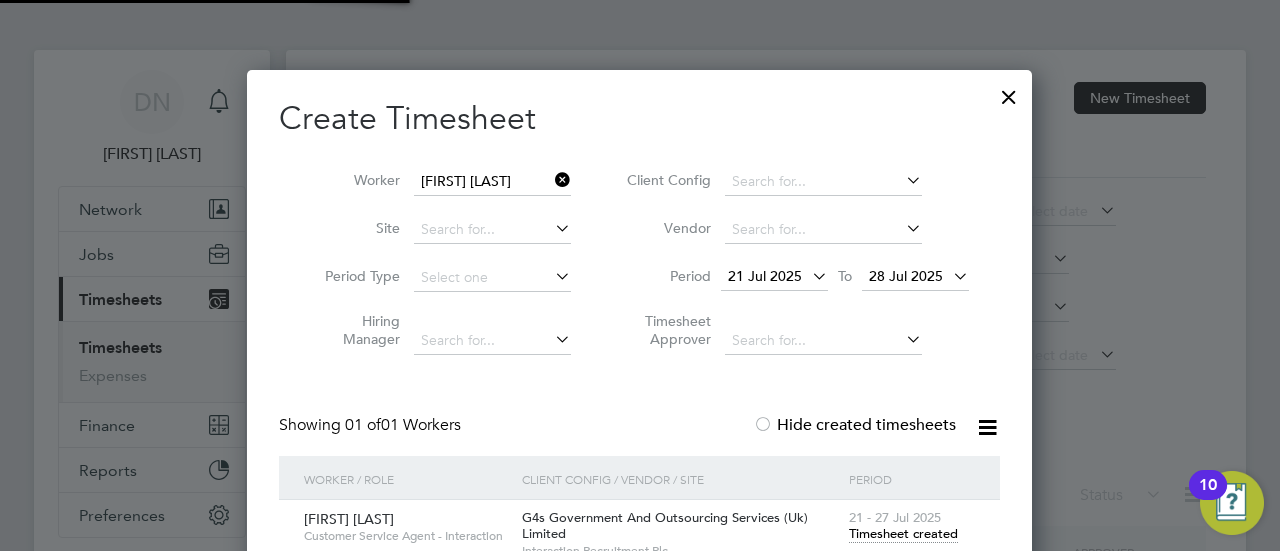 scroll, scrollTop: 0, scrollLeft: 0, axis: both 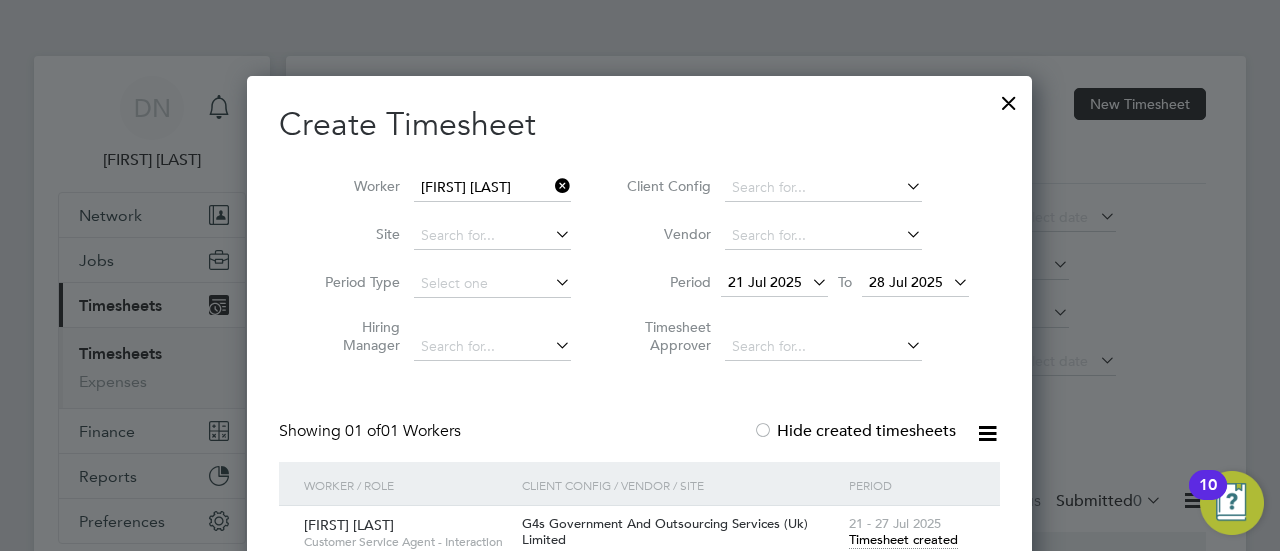 click at bounding box center [551, 186] 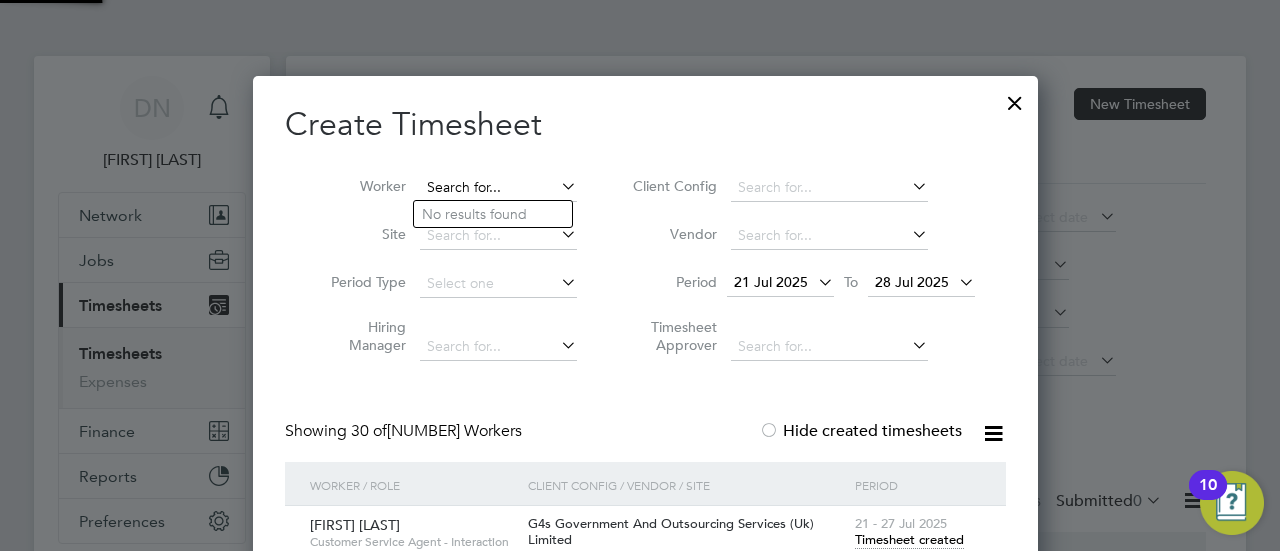 click at bounding box center (498, 188) 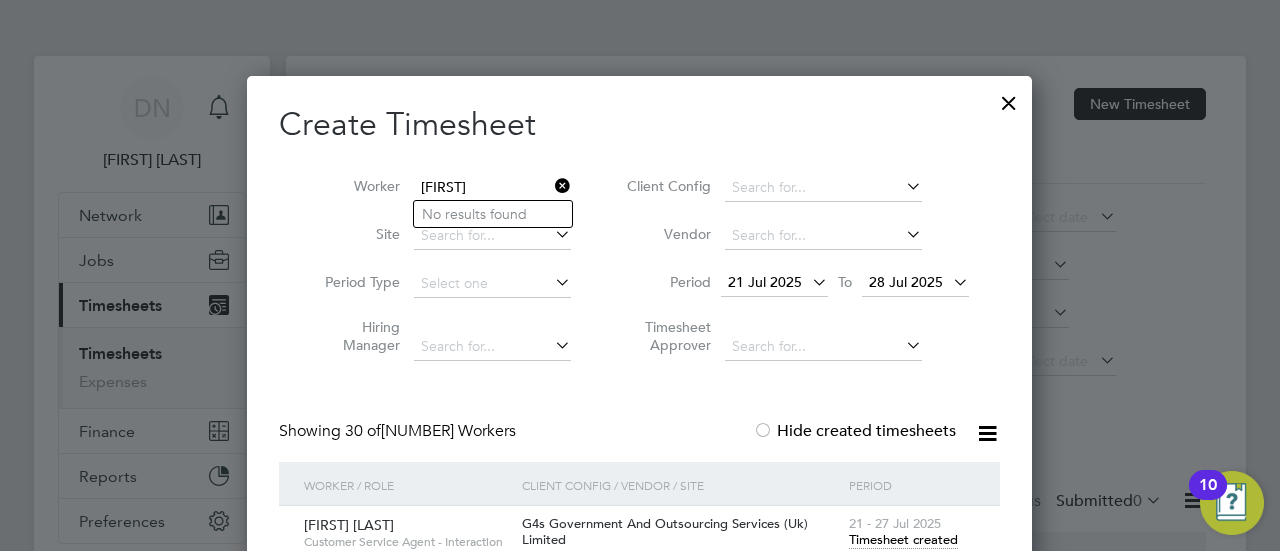 drag, startPoint x: 505, startPoint y: 186, endPoint x: 474, endPoint y: 186, distance: 31 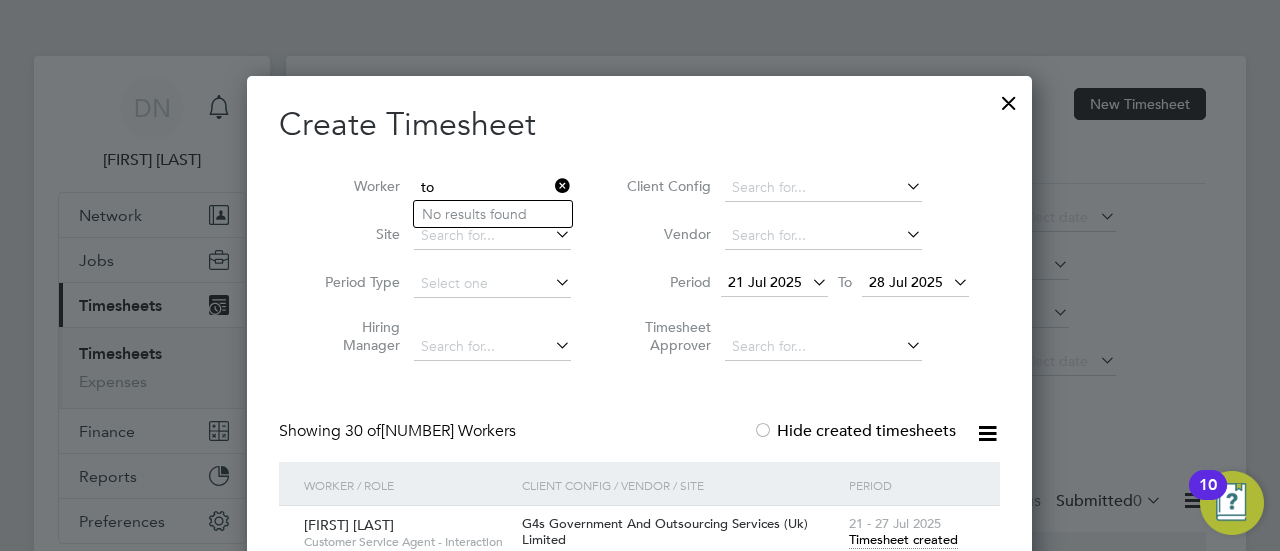type on "t" 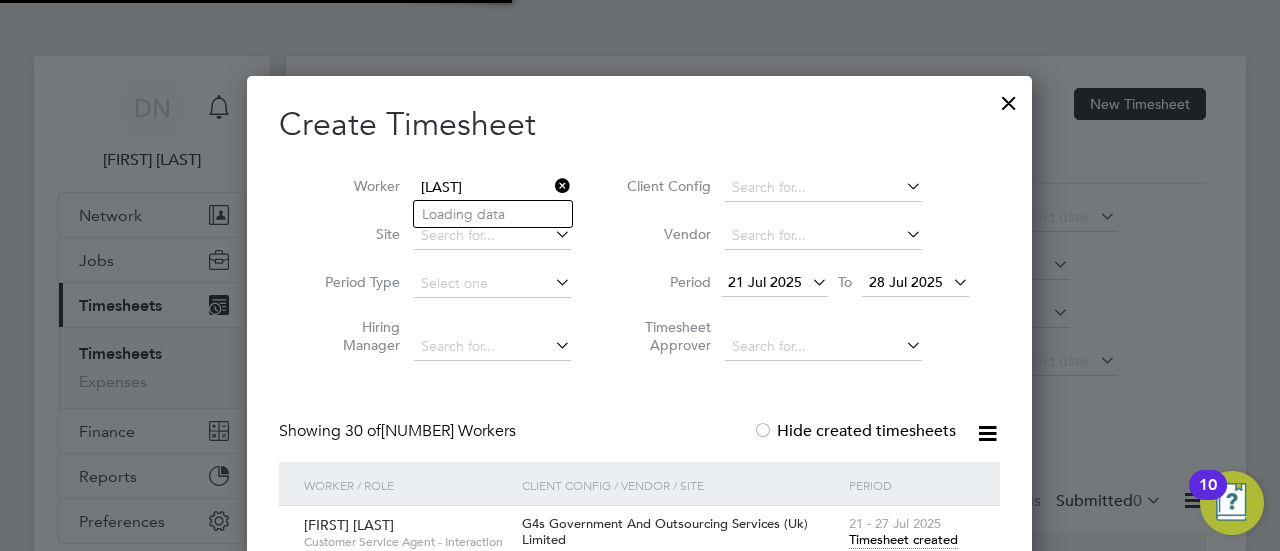 type on "[LAST]" 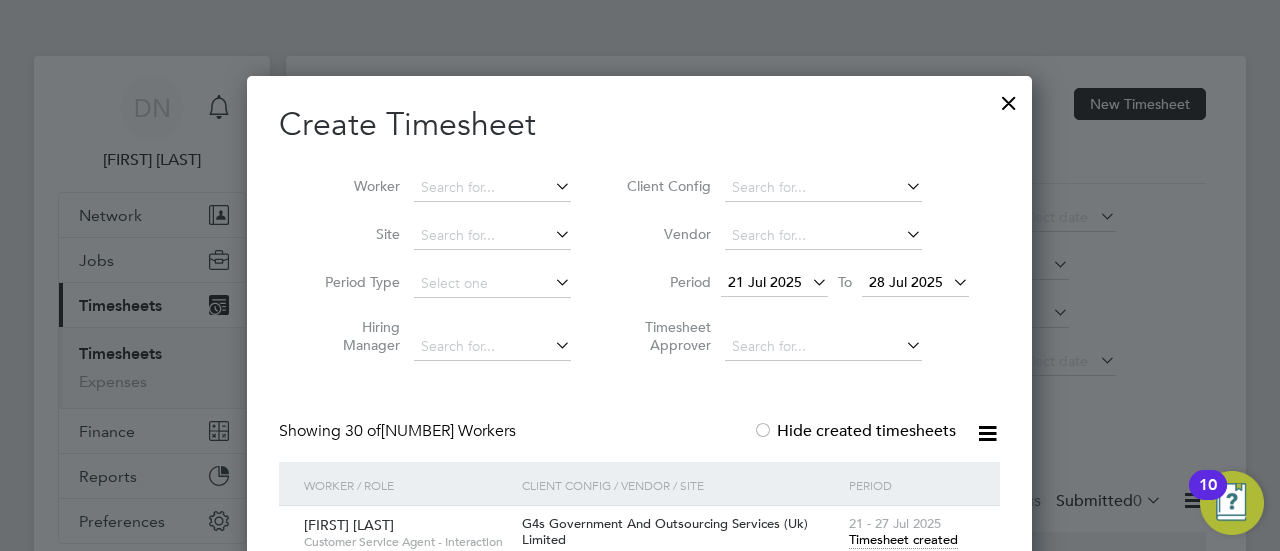 scroll, scrollTop: 5478, scrollLeft: 786, axis: both 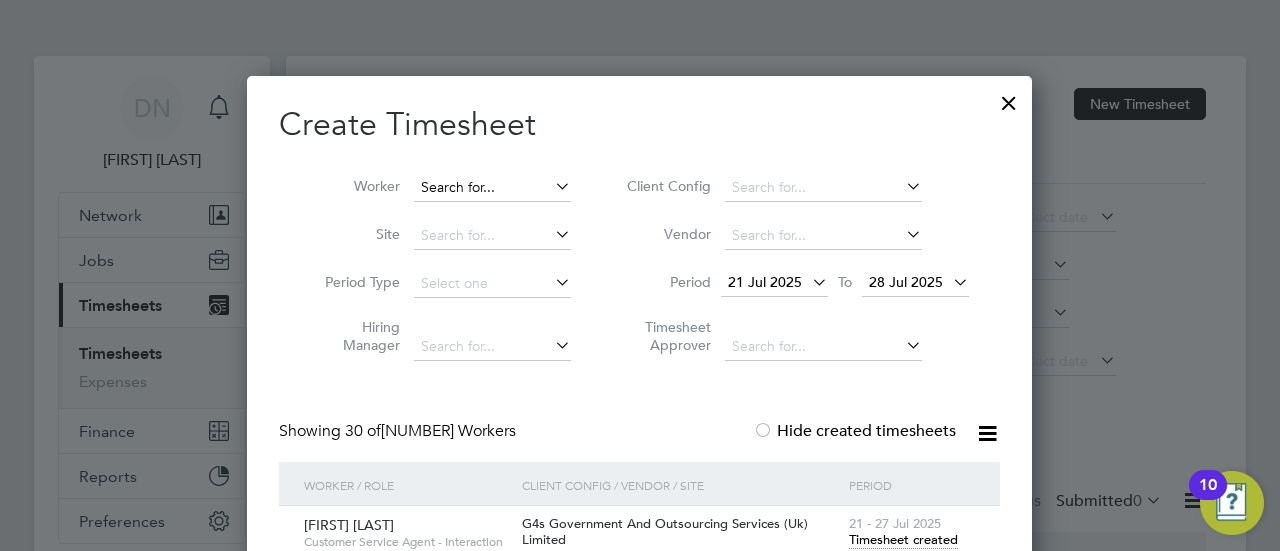 click at bounding box center (492, 188) 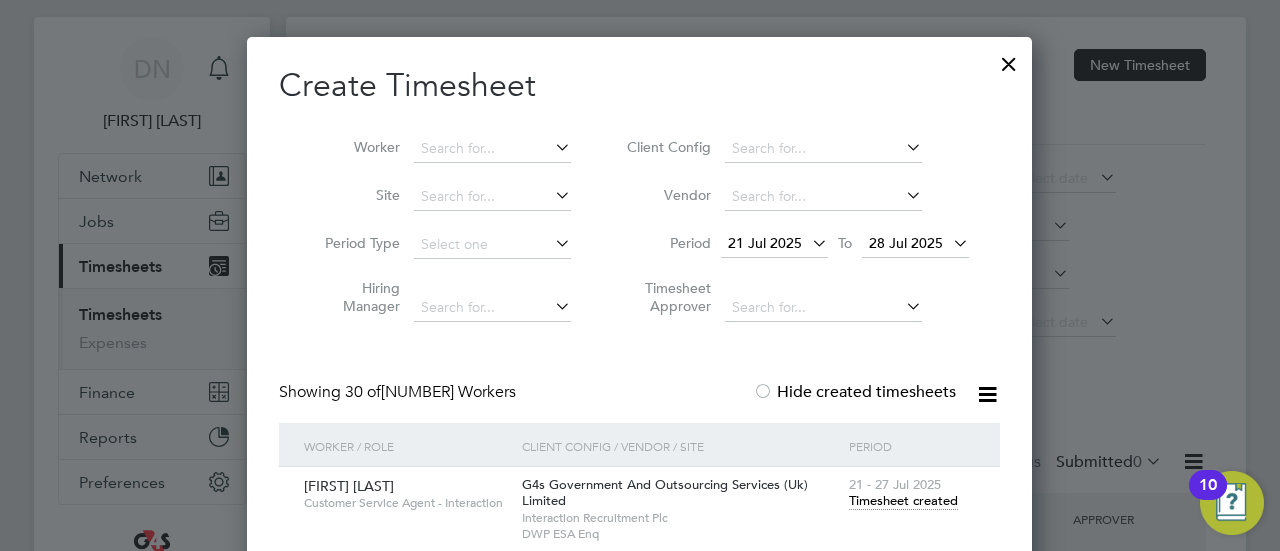 scroll, scrollTop: 100, scrollLeft: 0, axis: vertical 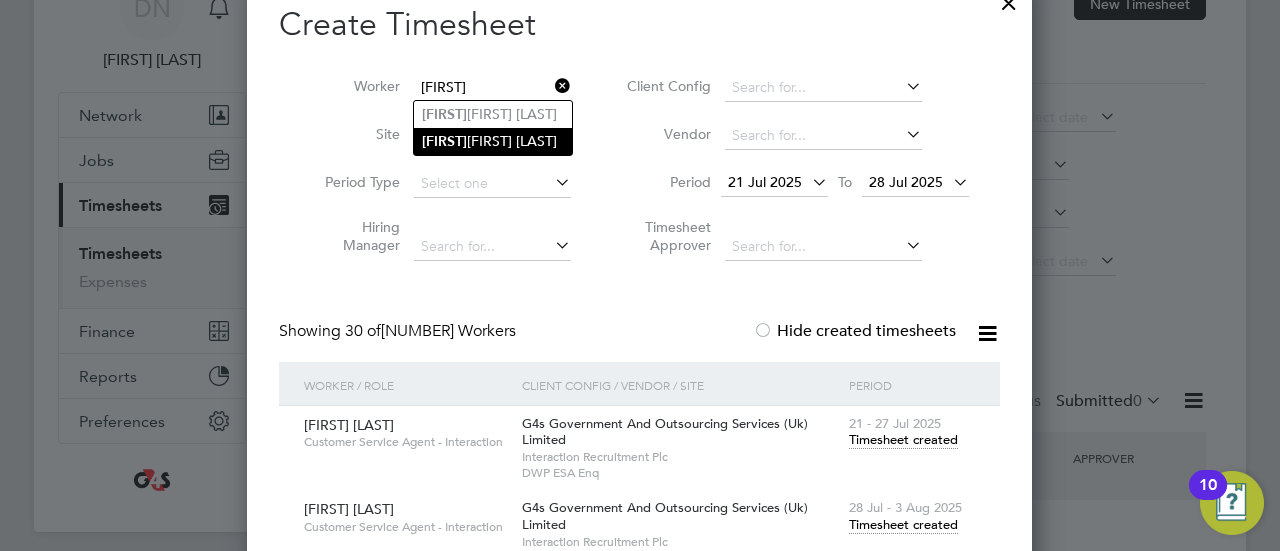 click on "[FIRST] [LAST]" 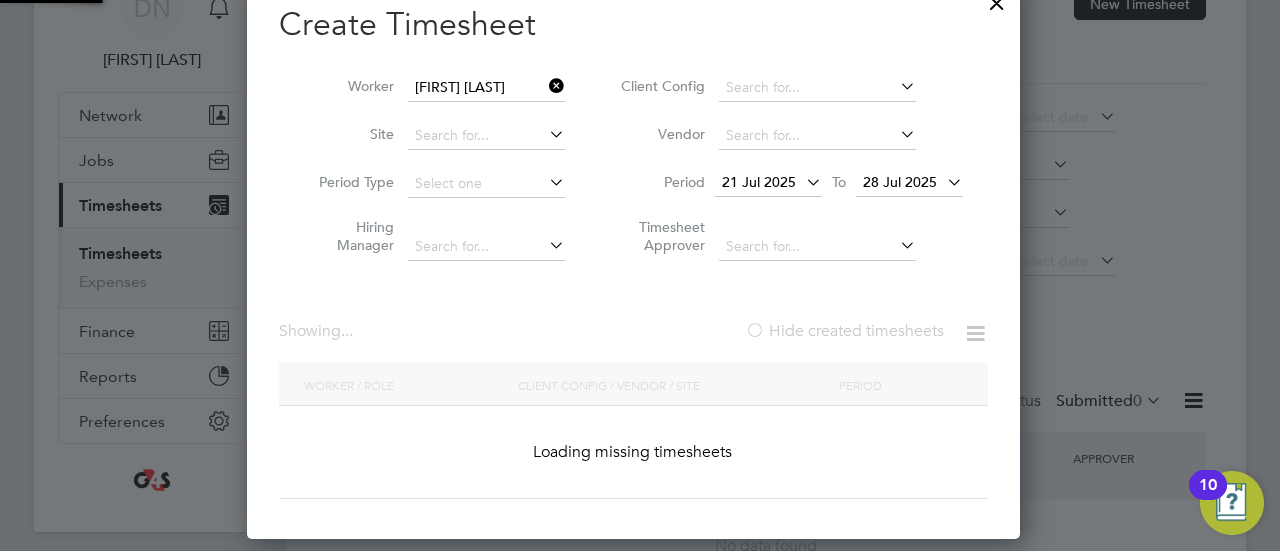 scroll, scrollTop: 10, scrollLeft: 9, axis: both 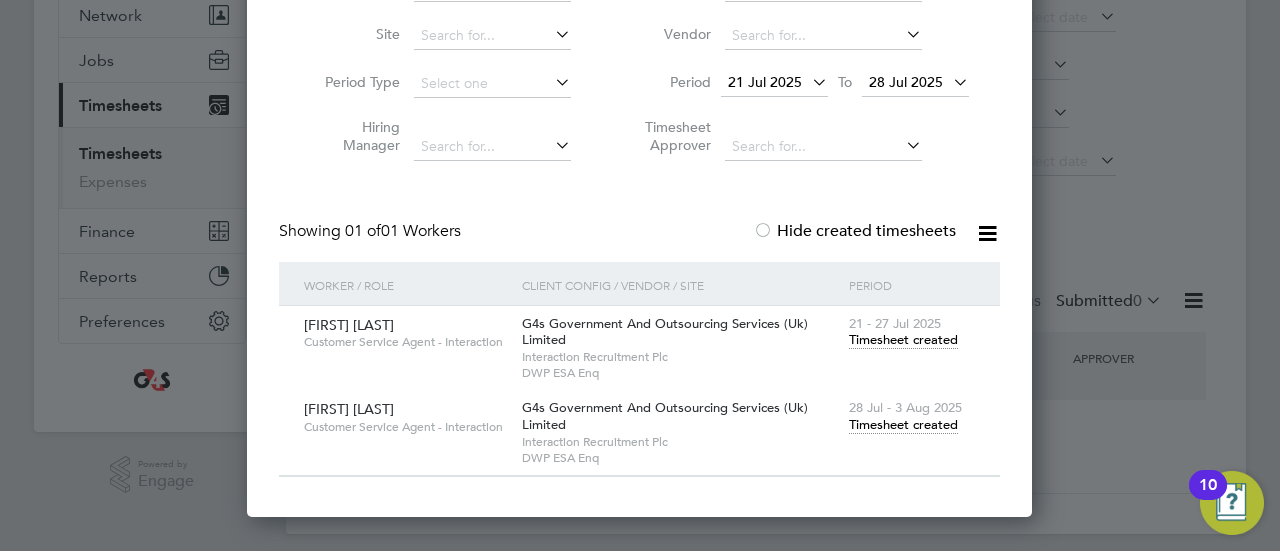 click on "Timesheet created" at bounding box center [903, 425] 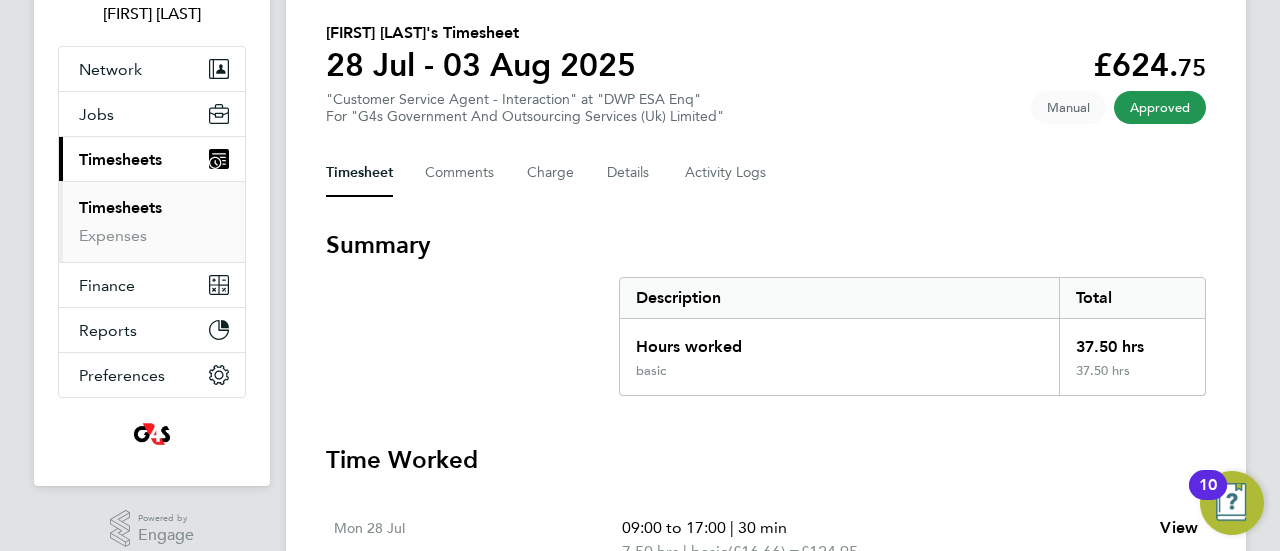 scroll, scrollTop: 100, scrollLeft: 0, axis: vertical 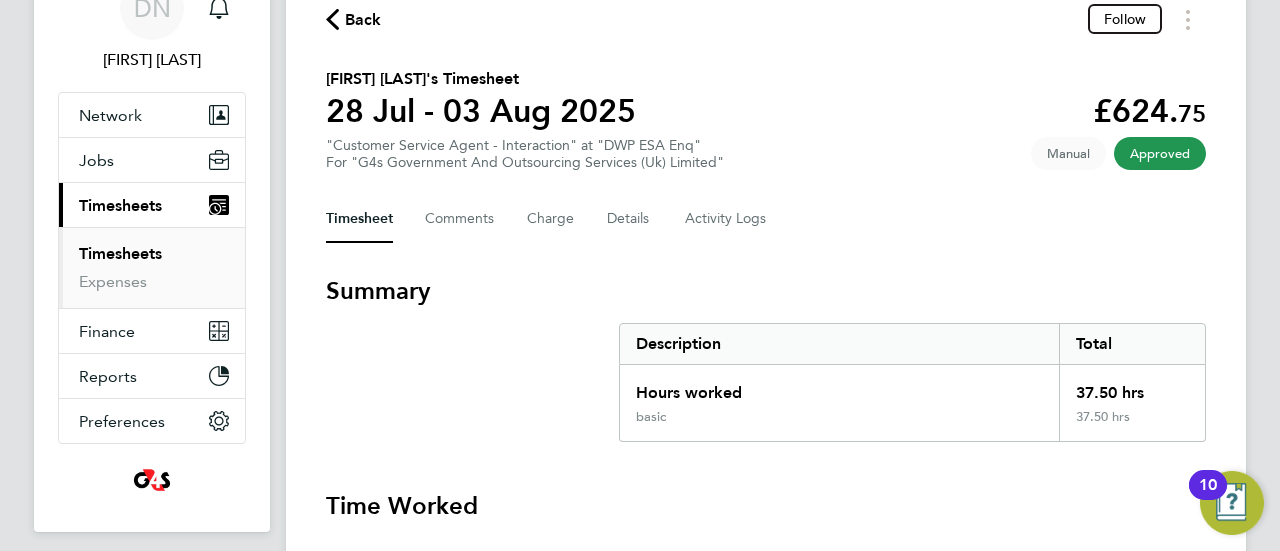 click on "Back  Follow" 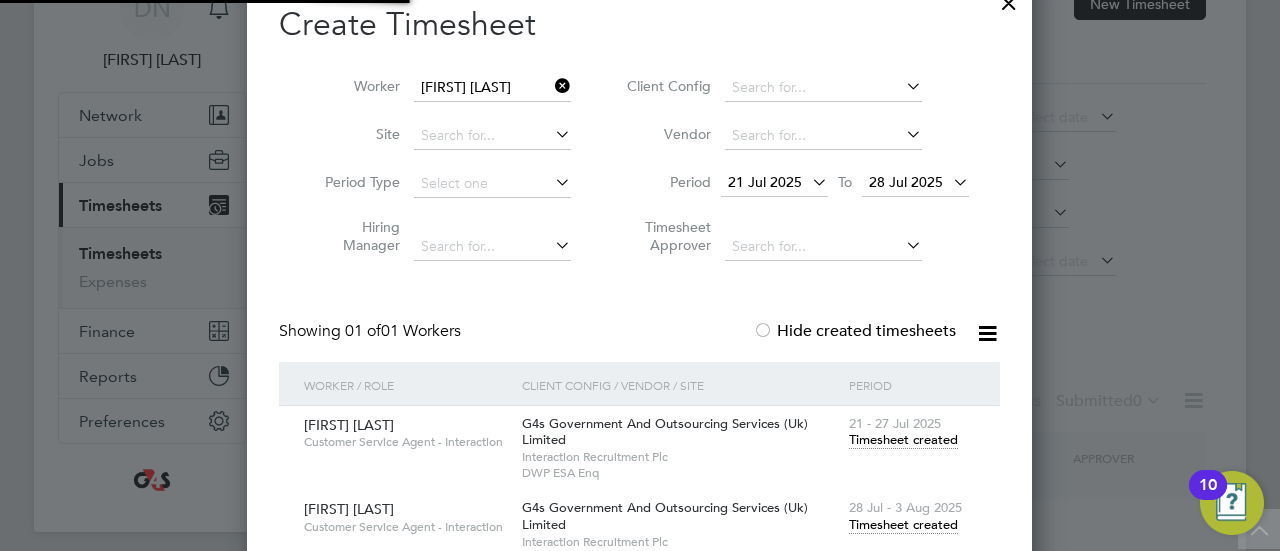 scroll, scrollTop: 0, scrollLeft: 0, axis: both 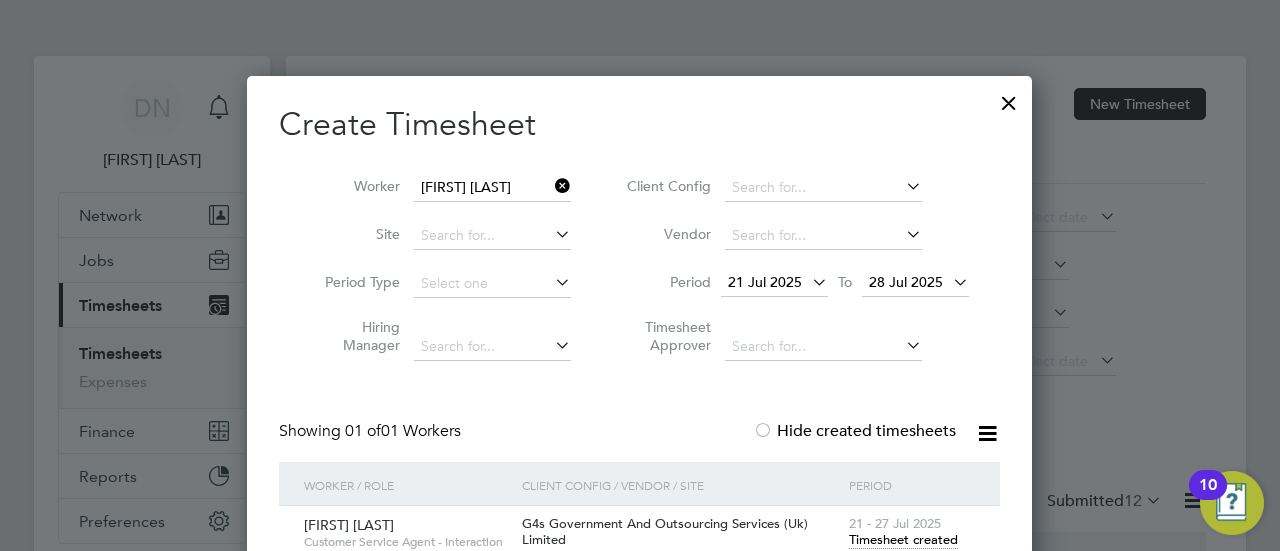 click at bounding box center (551, 186) 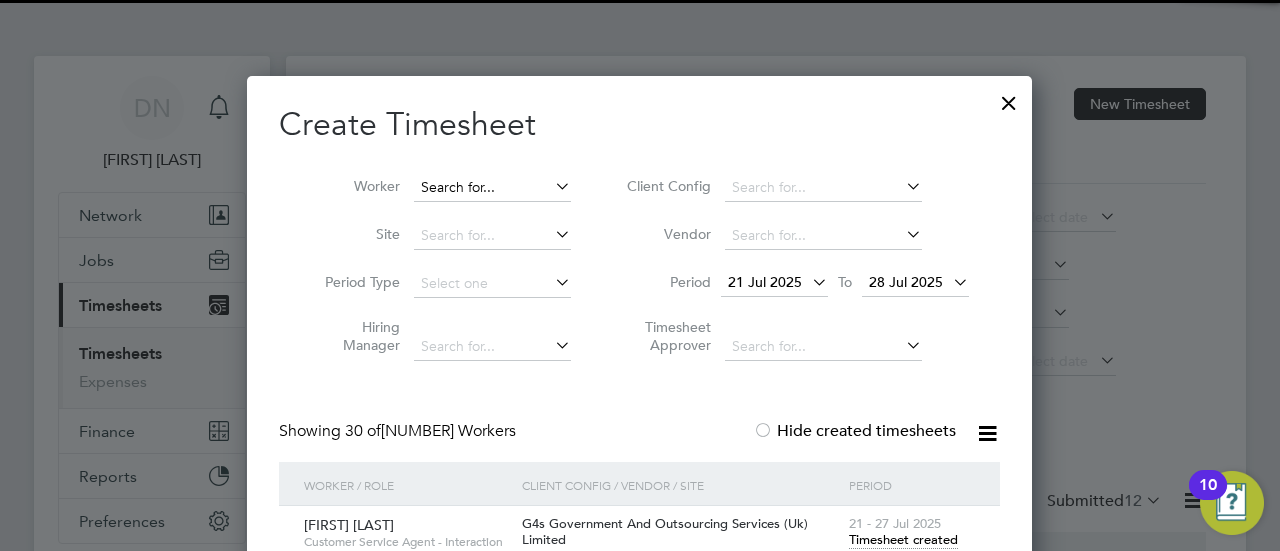 click at bounding box center [492, 188] 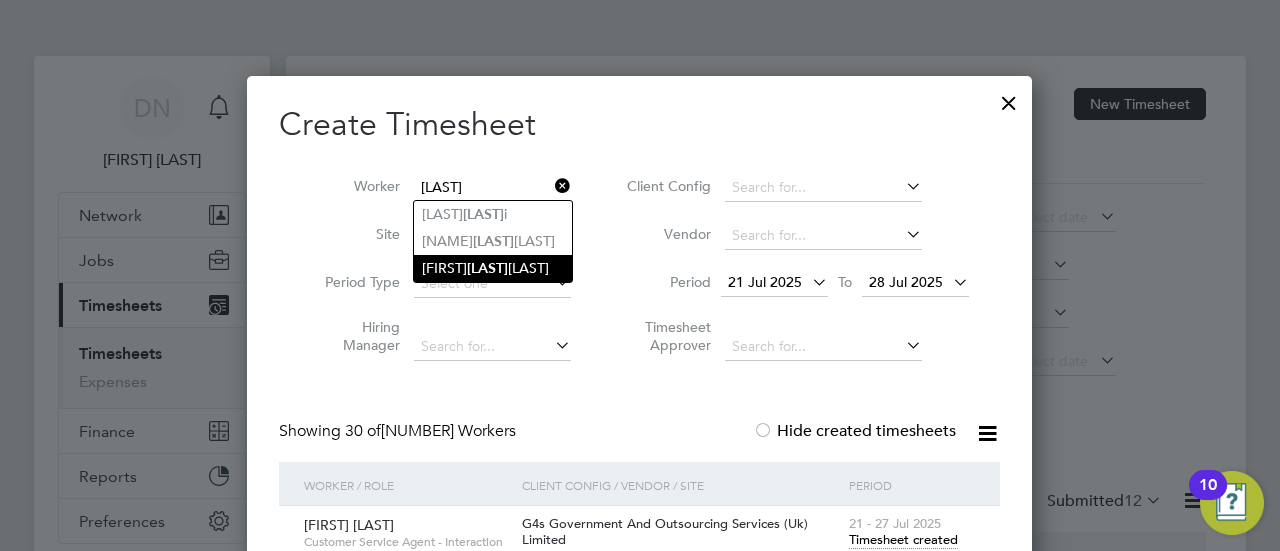 click on "Oluwatosin  Adey emi" 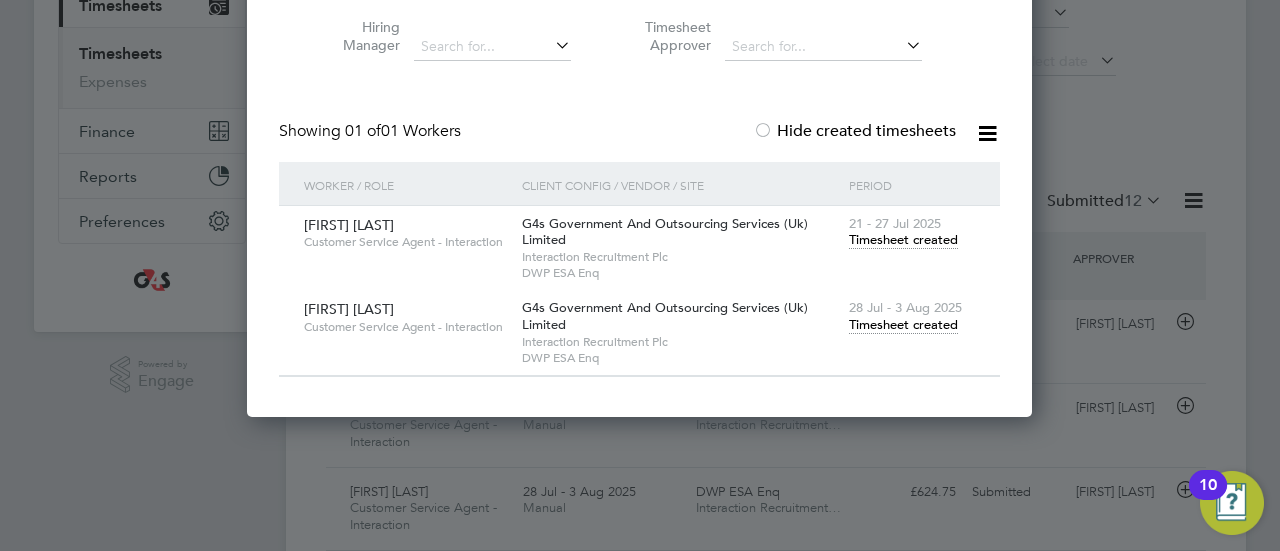 click on "Timesheet created" at bounding box center (903, 325) 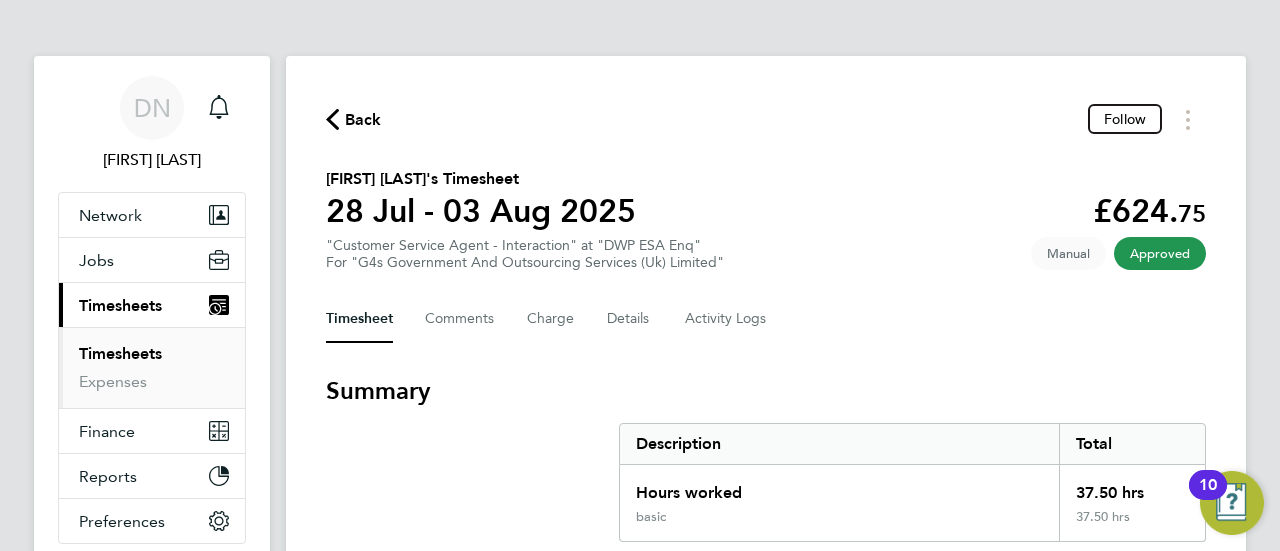 click on "Back  Follow" 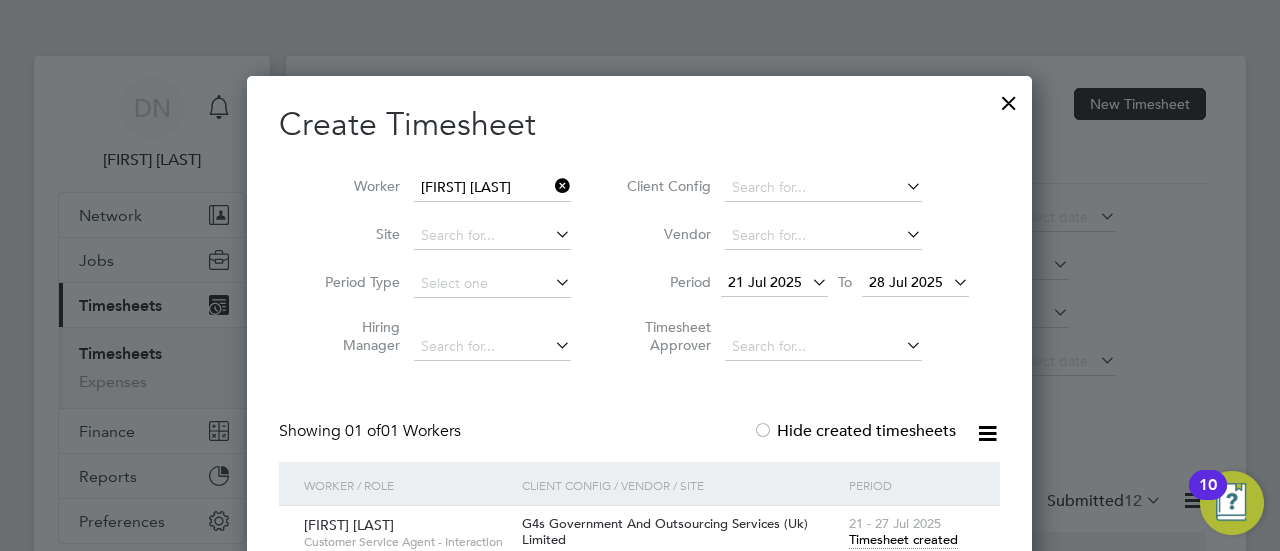 click at bounding box center (551, 186) 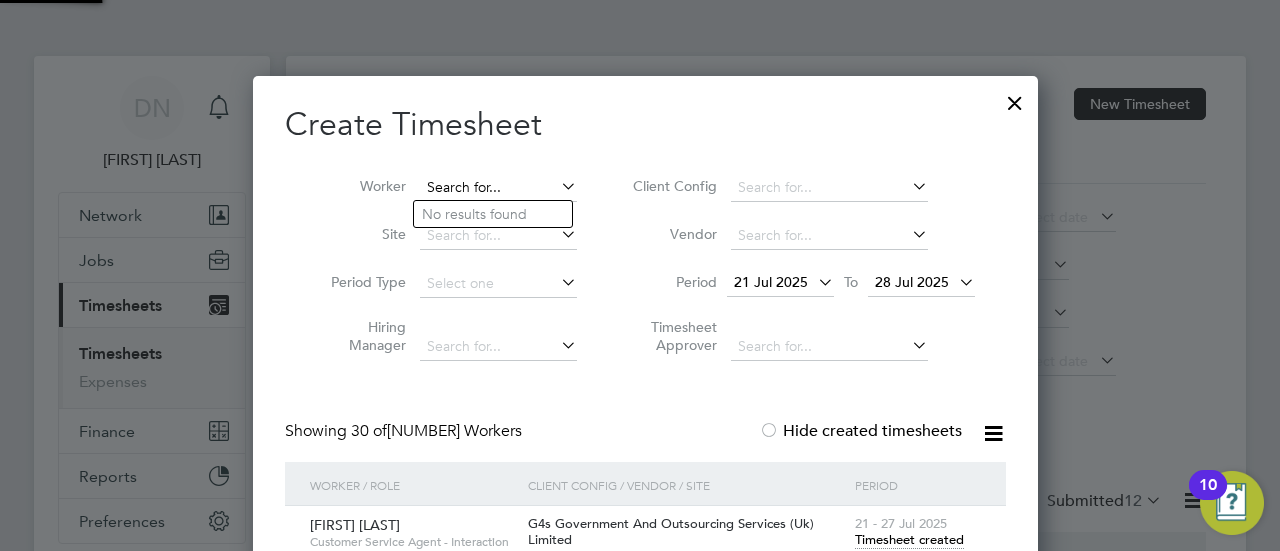 click at bounding box center (498, 188) 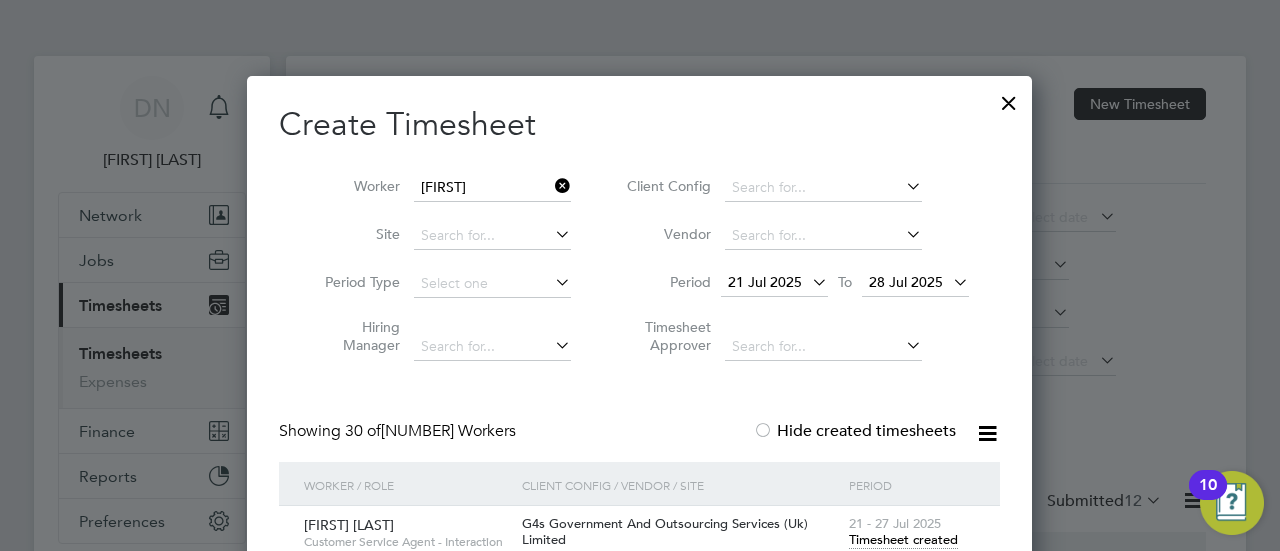 click on "Syeda  Ruhena Begum" 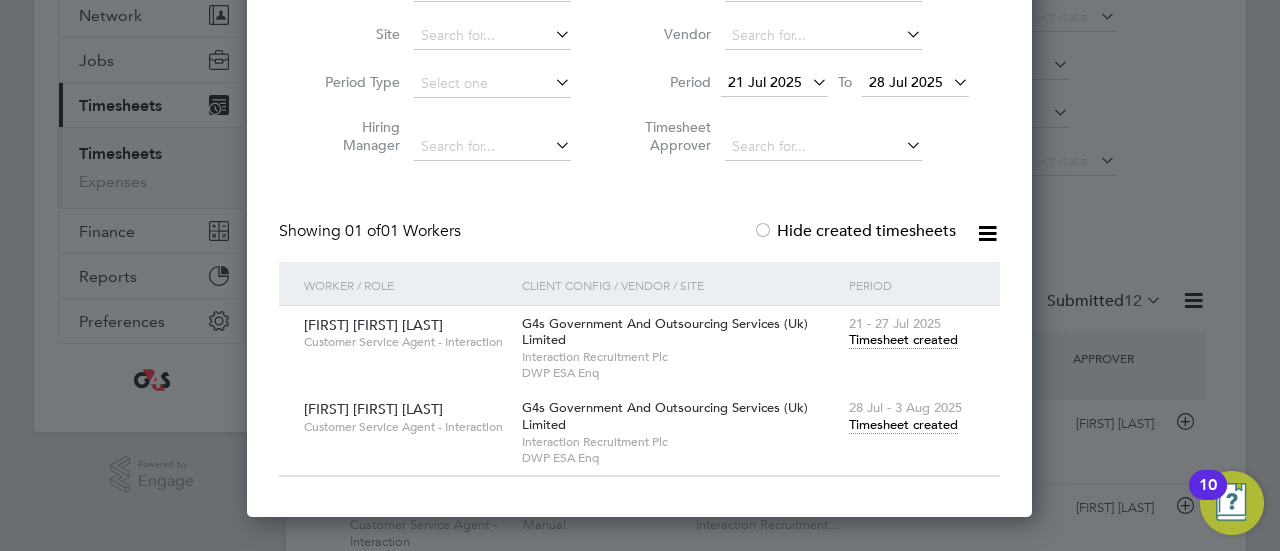 click on "Timesheet created" at bounding box center (903, 425) 